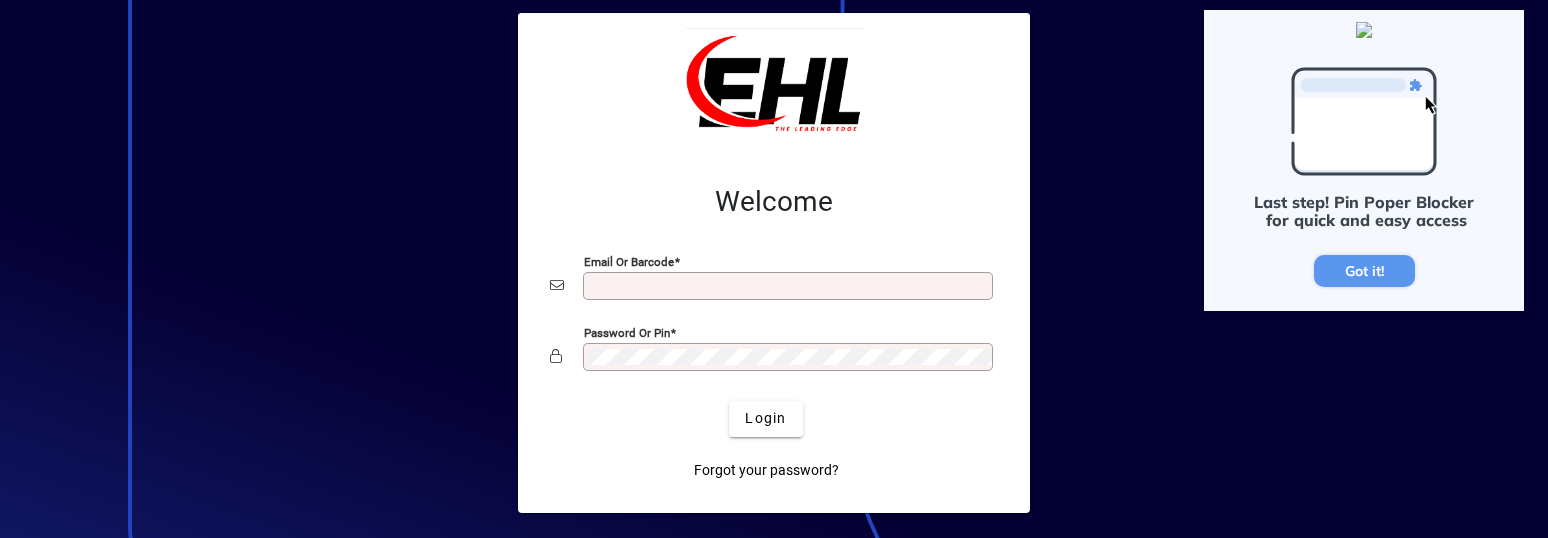 scroll, scrollTop: 0, scrollLeft: 0, axis: both 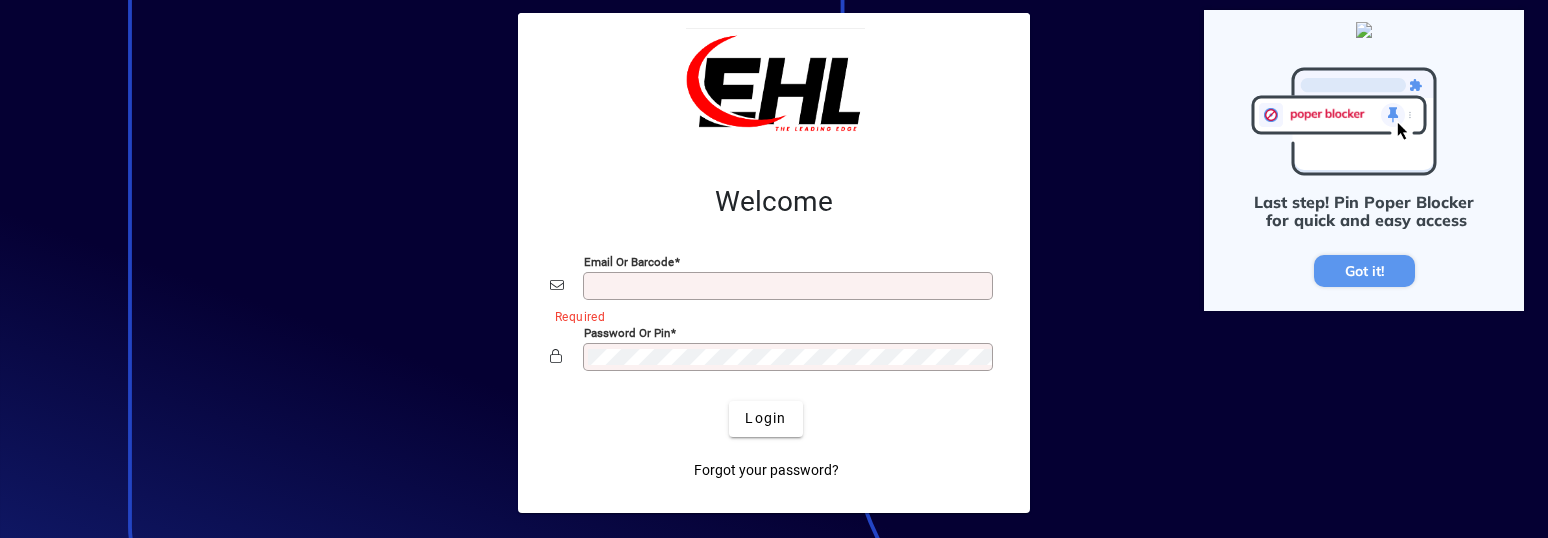 type on "**********" 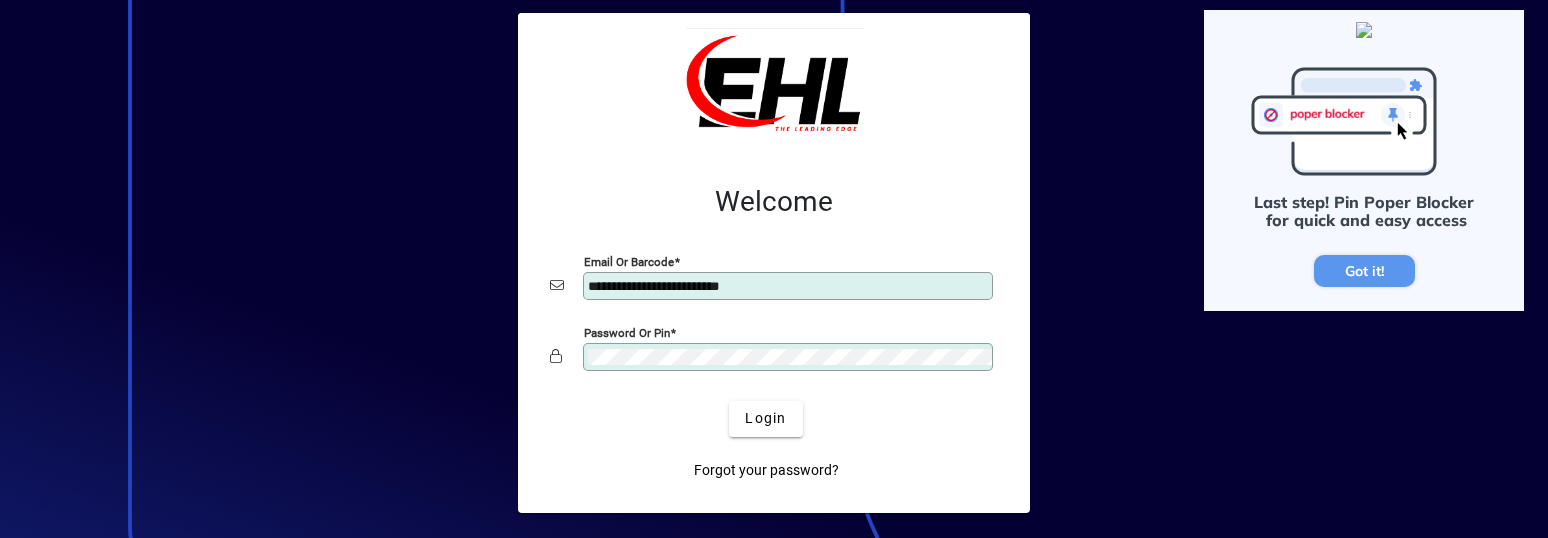 click on "Got it!" at bounding box center [1364, 271] 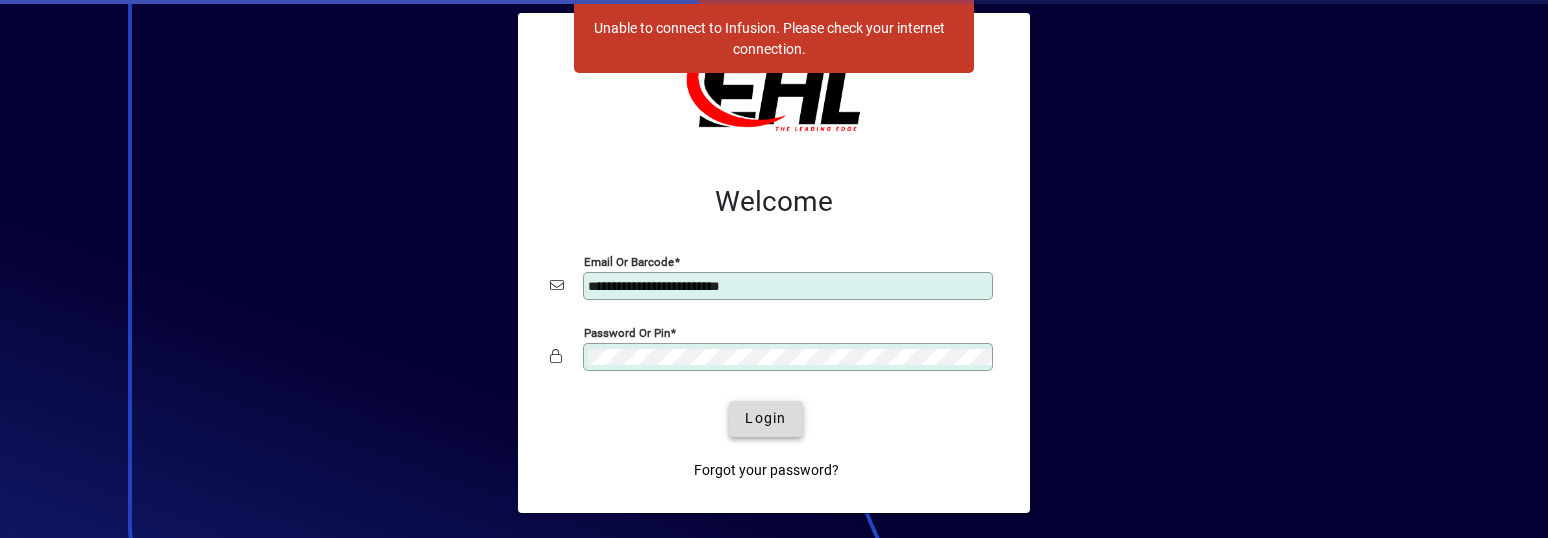 click on "Login" 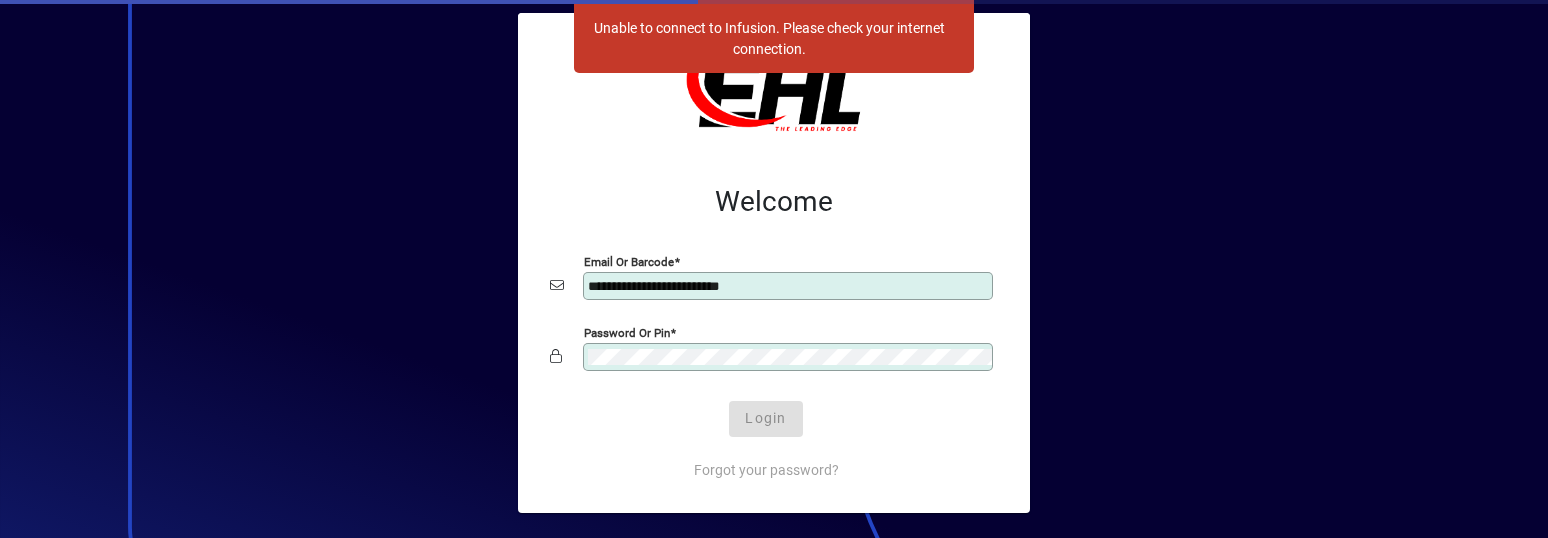 click on "**********" 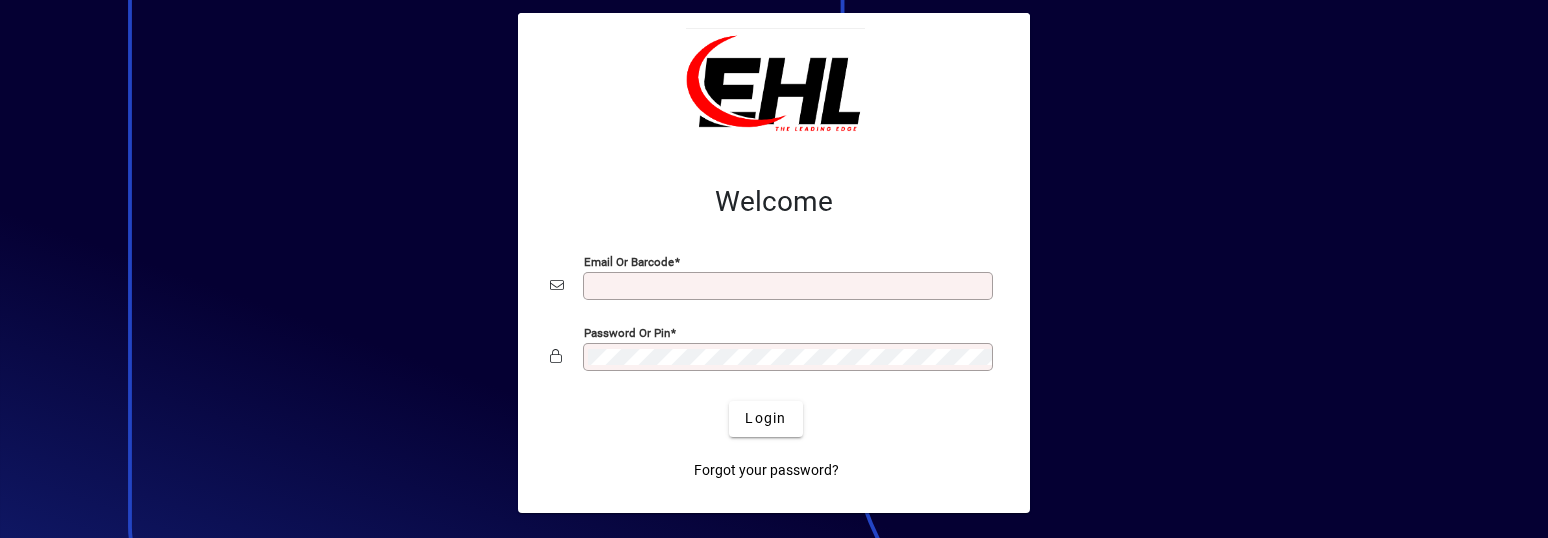 scroll, scrollTop: 0, scrollLeft: 0, axis: both 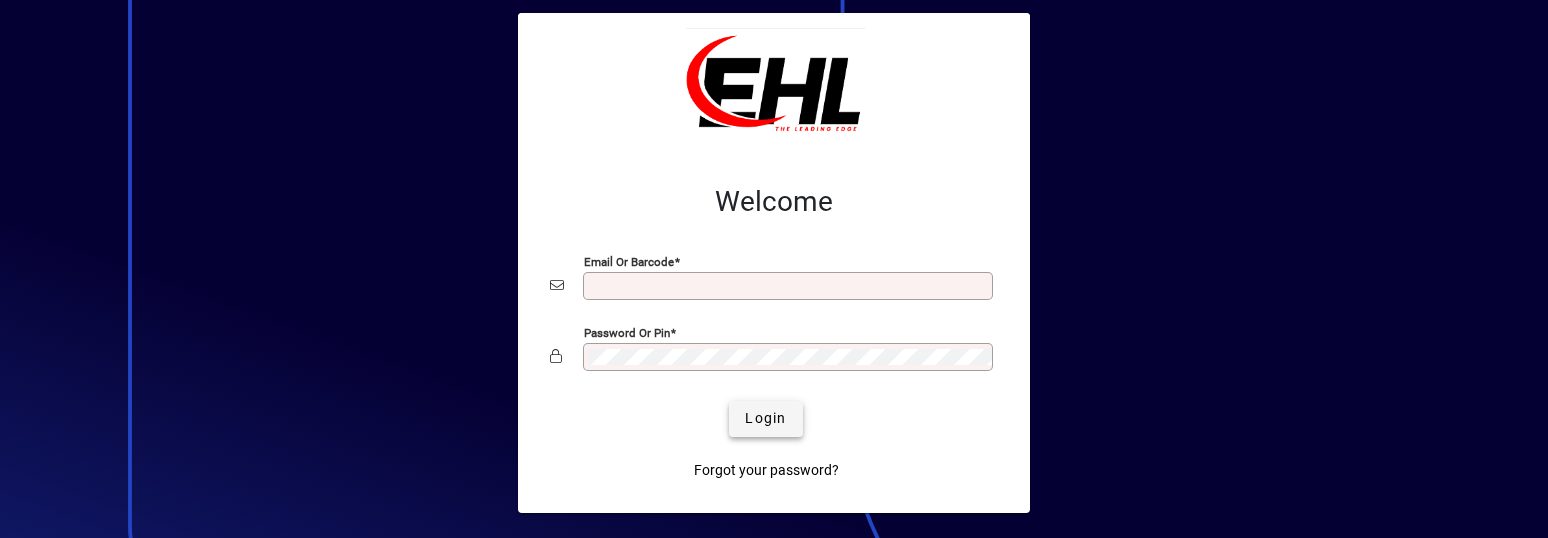 type on "**********" 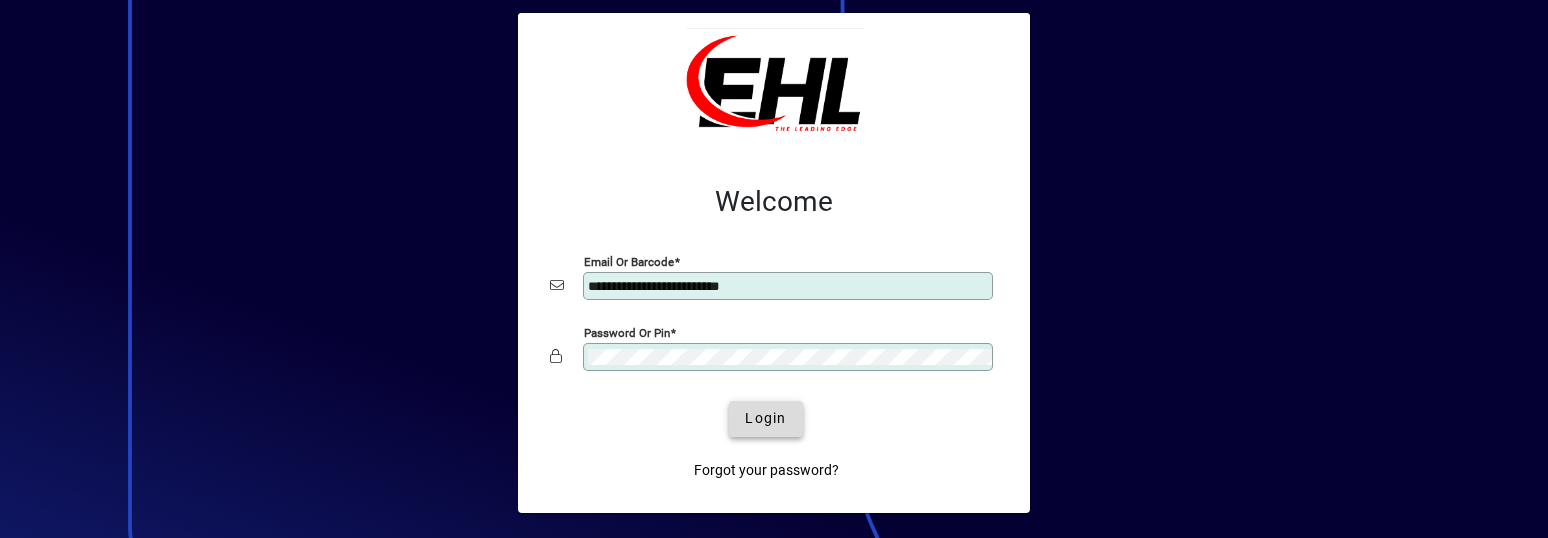 click 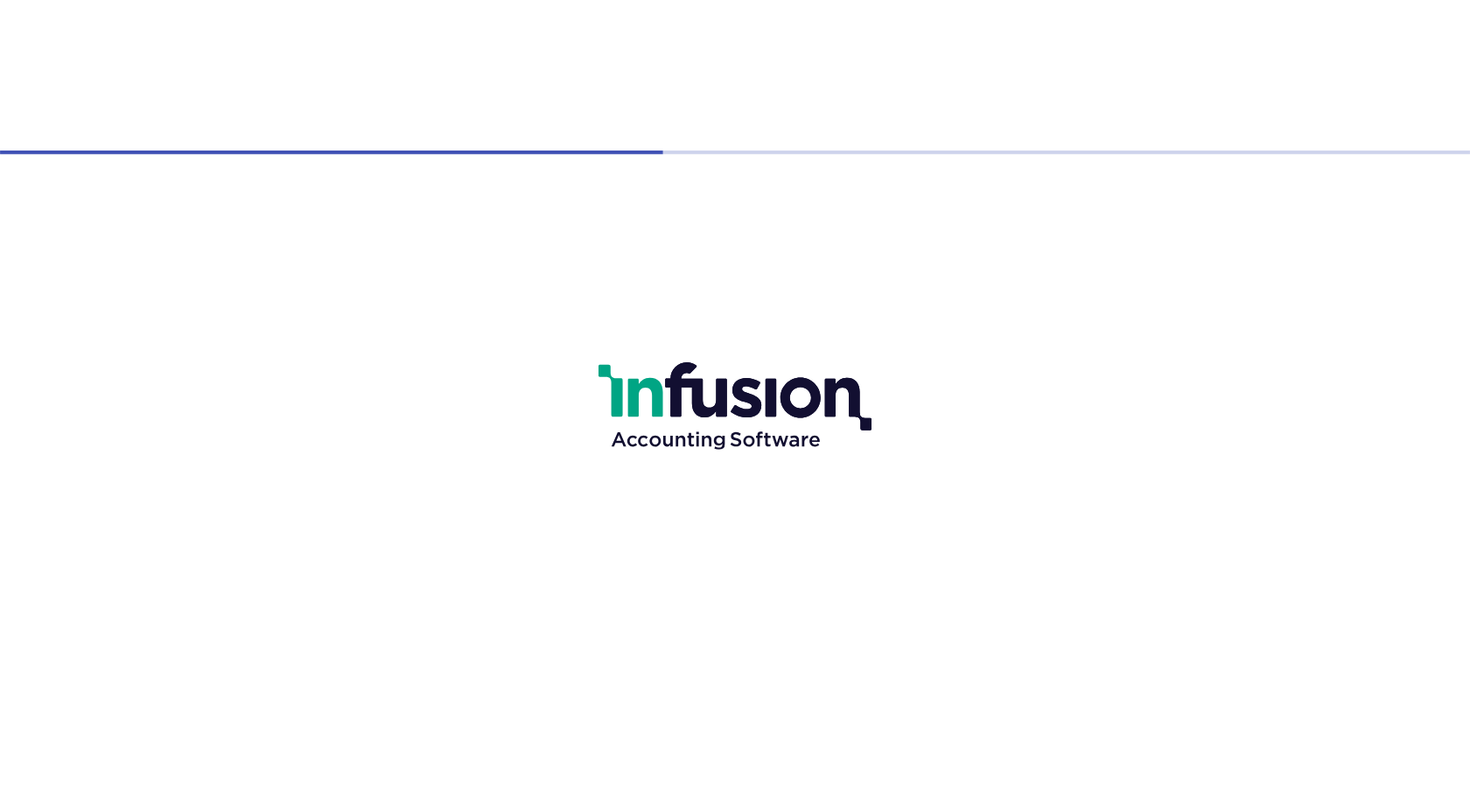 scroll, scrollTop: 0, scrollLeft: 0, axis: both 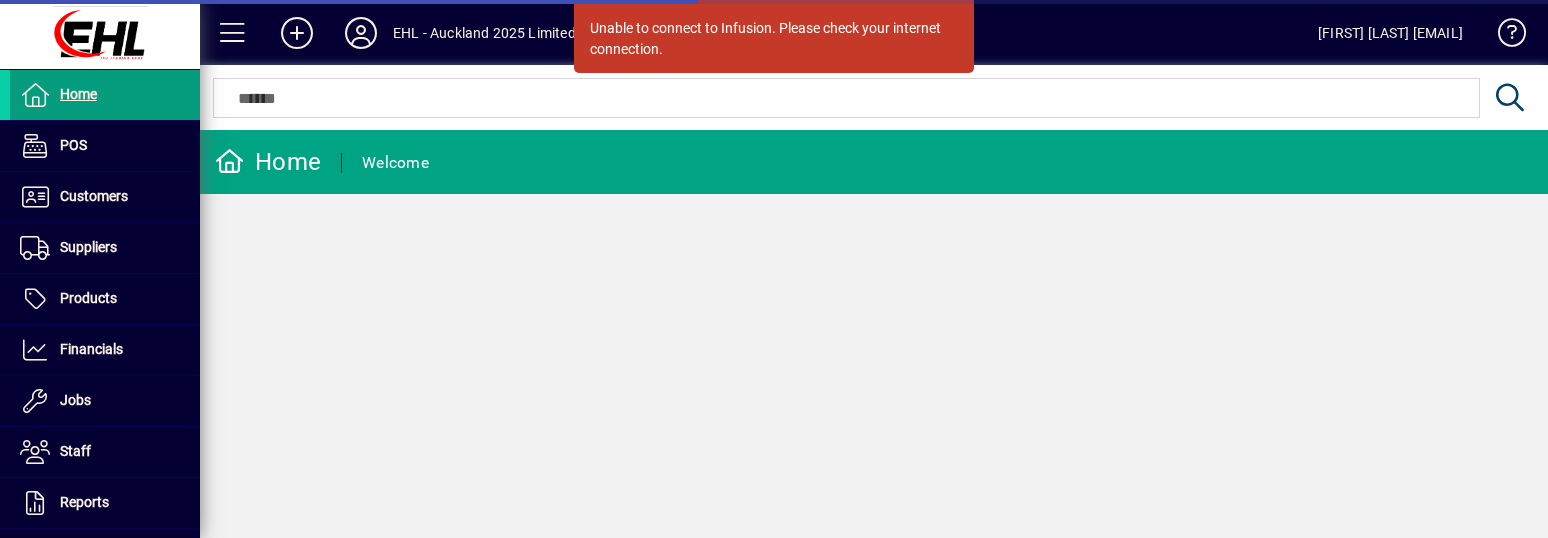click on "Unable to connect to Infusion. Please check your internet connection.  Home  Welcome" 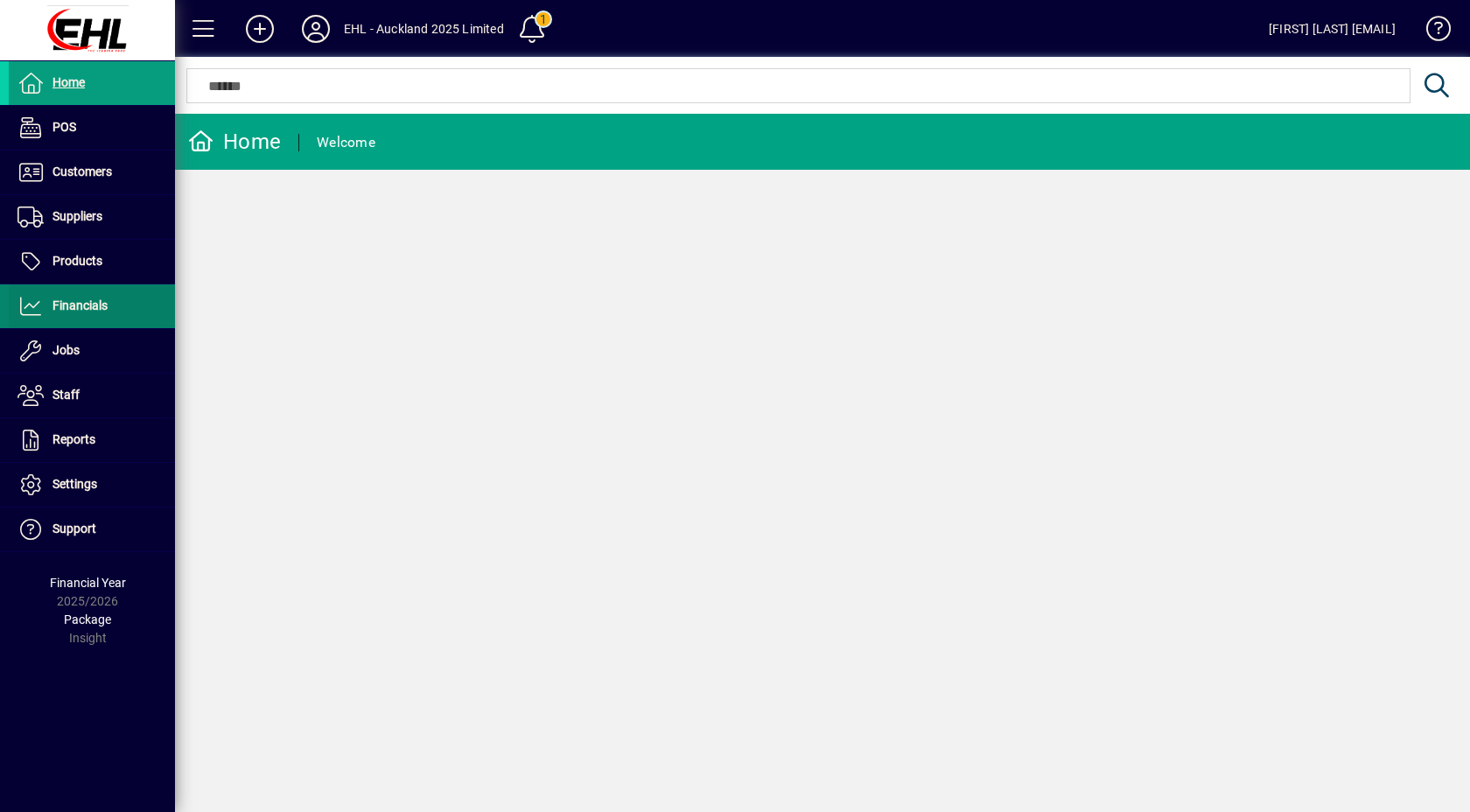 click on "Financials" at bounding box center [58, 306] 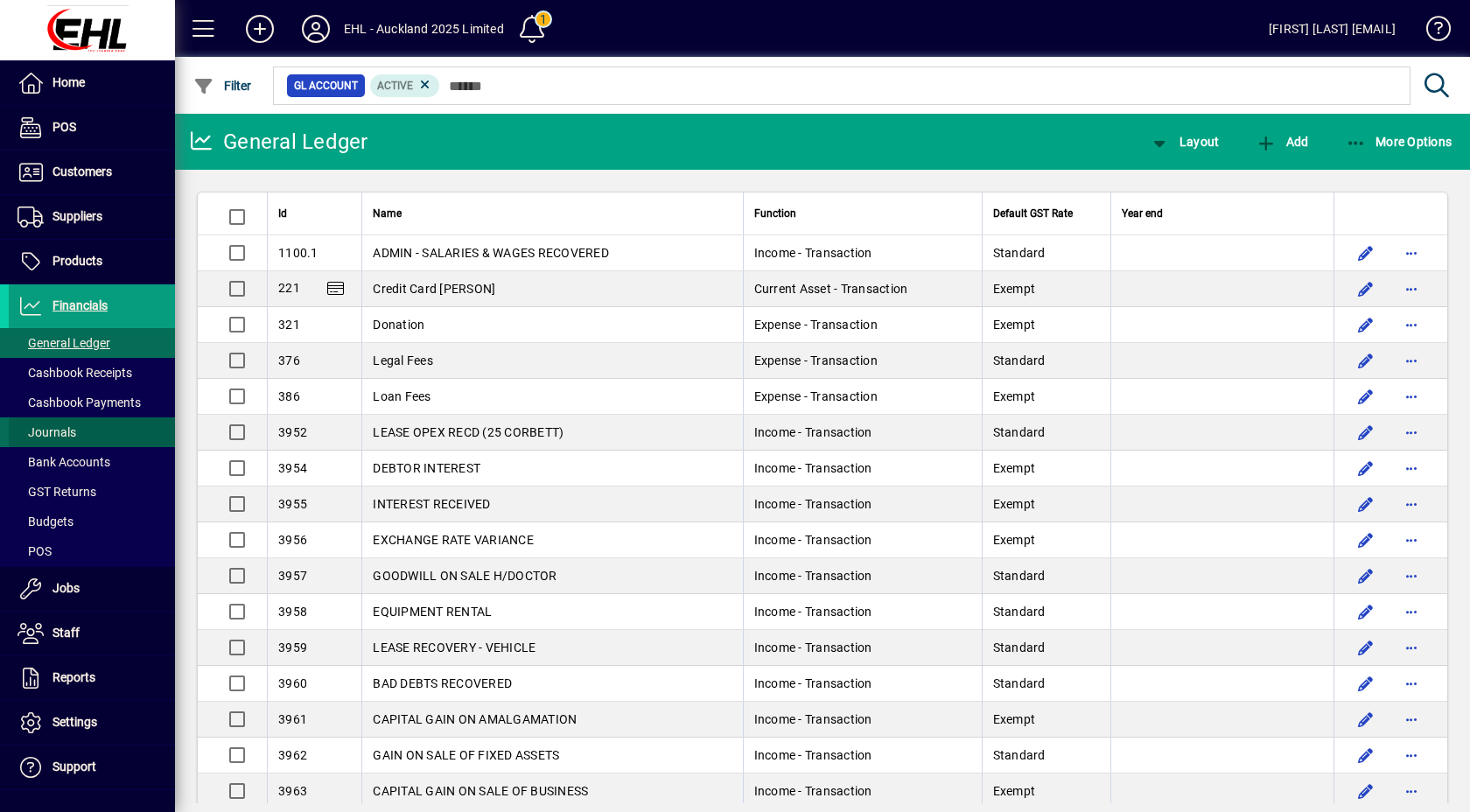 click at bounding box center [92, 432] 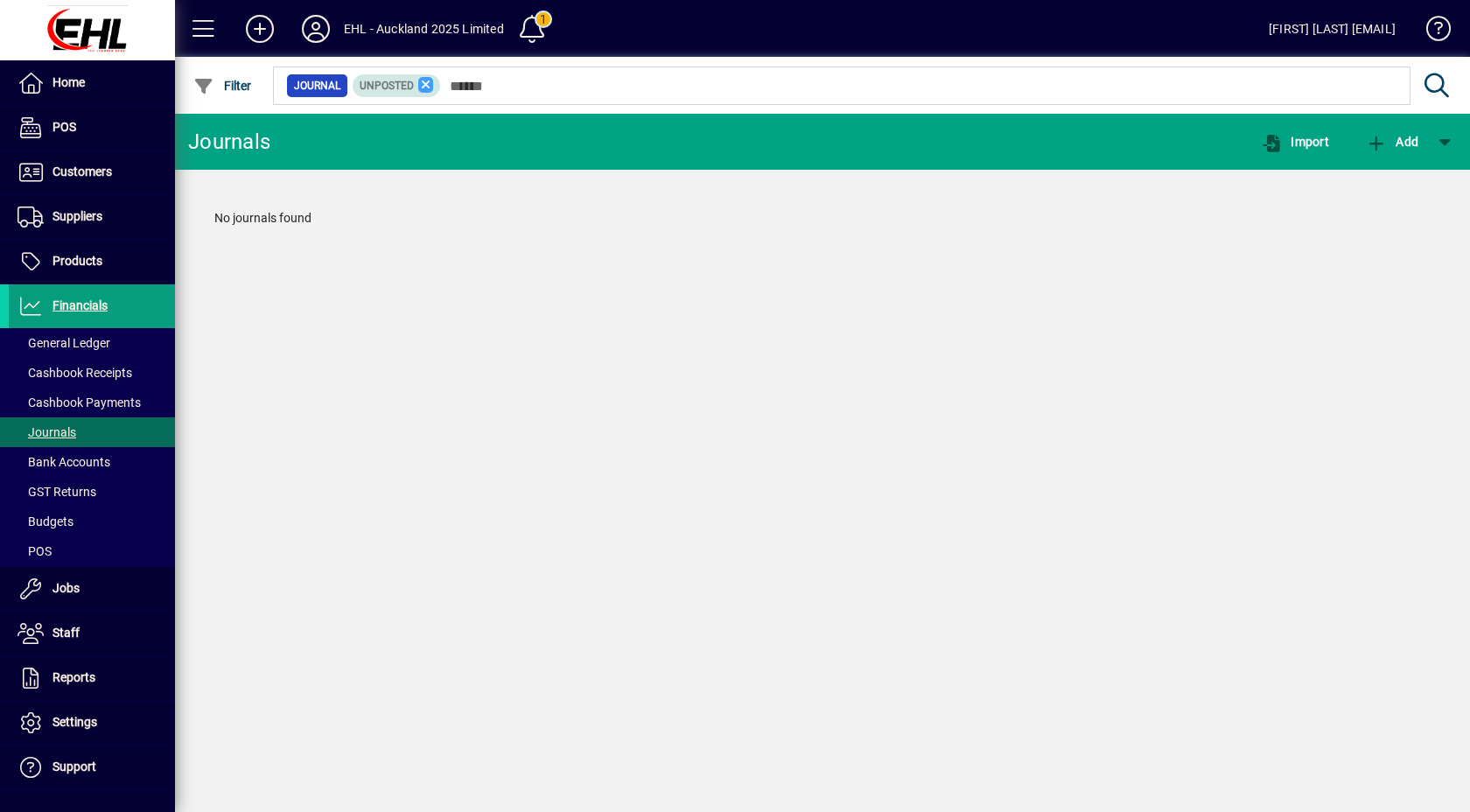 click at bounding box center [426, 85] 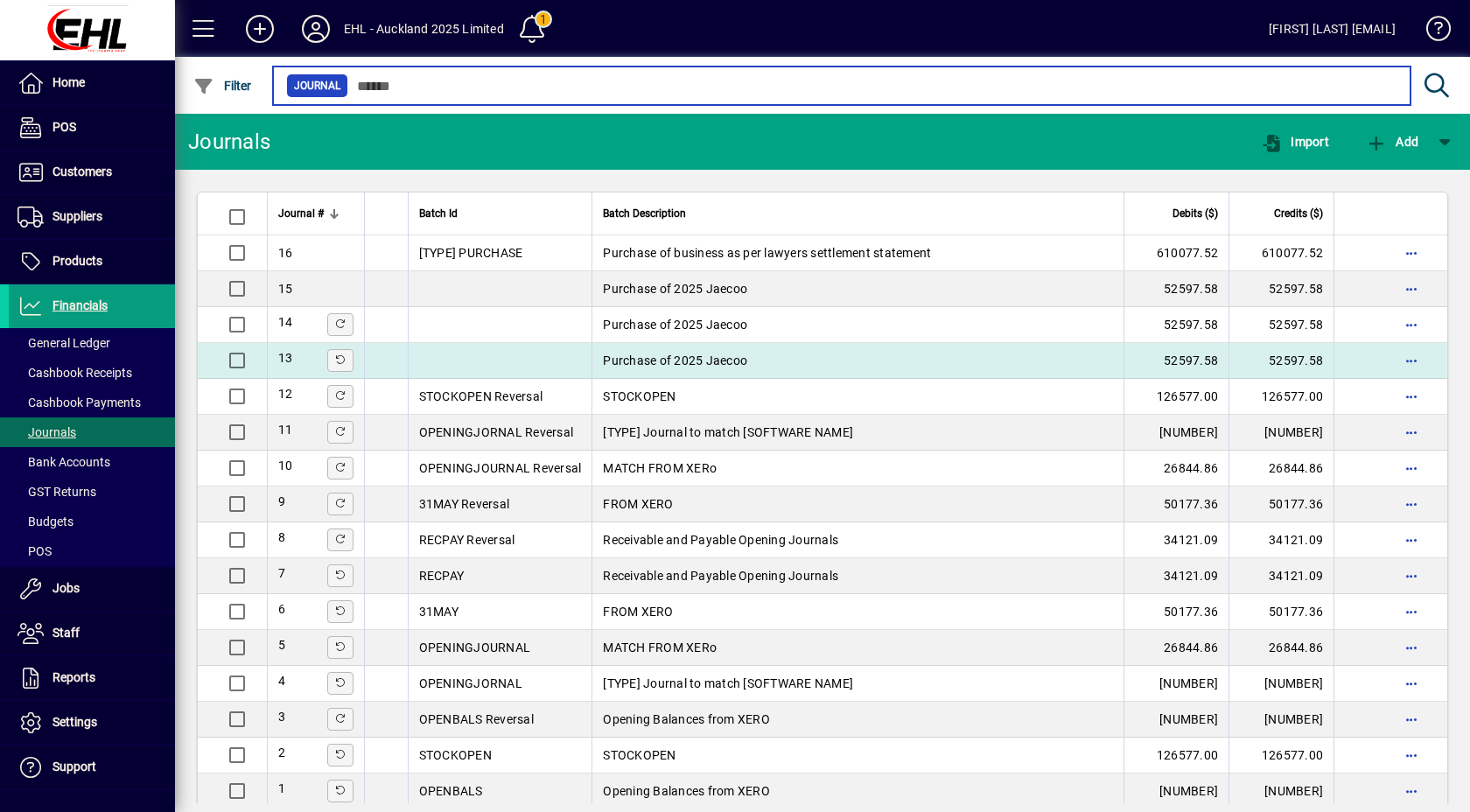 scroll, scrollTop: 28, scrollLeft: 0, axis: vertical 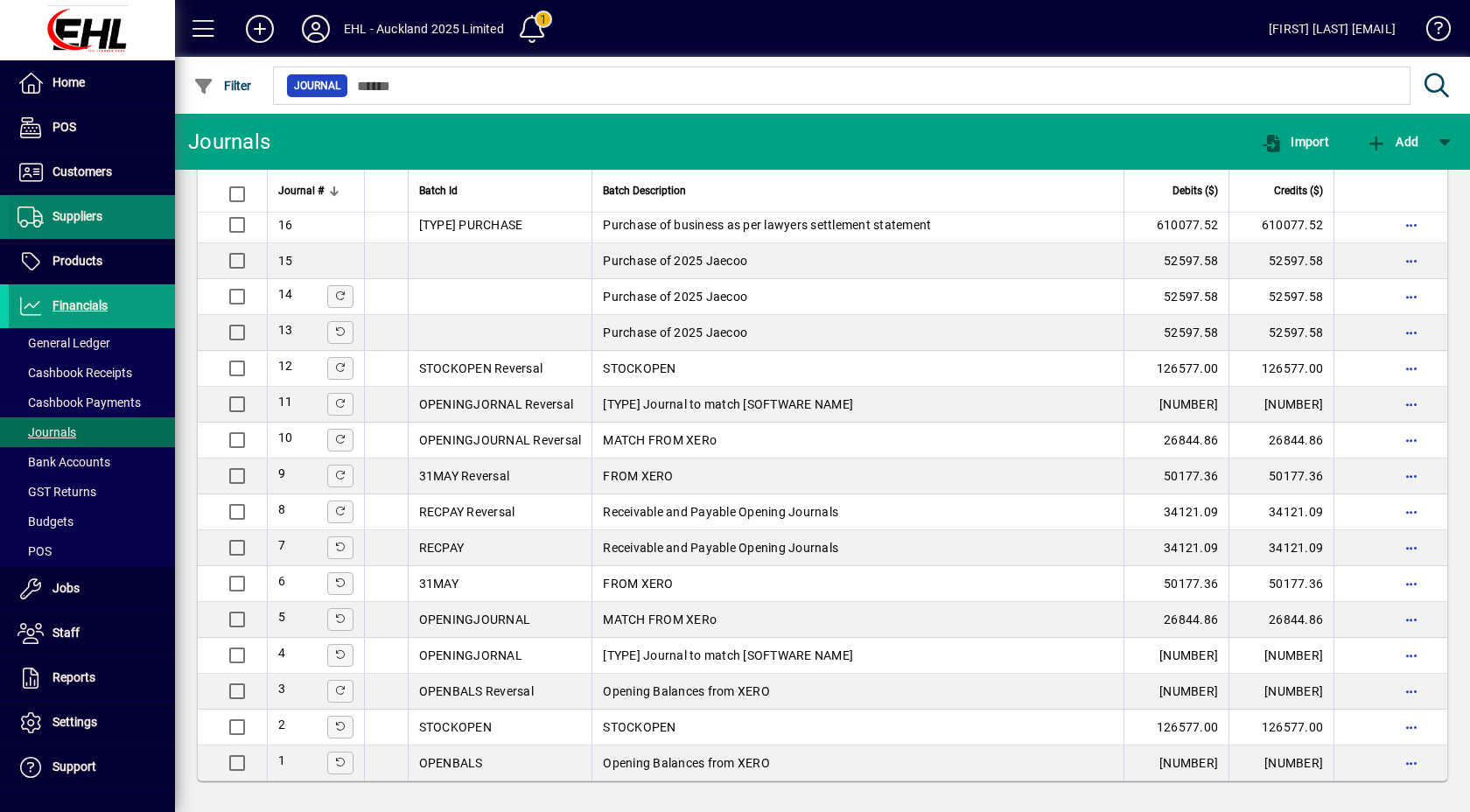 click on "Suppliers" at bounding box center [77, 216] 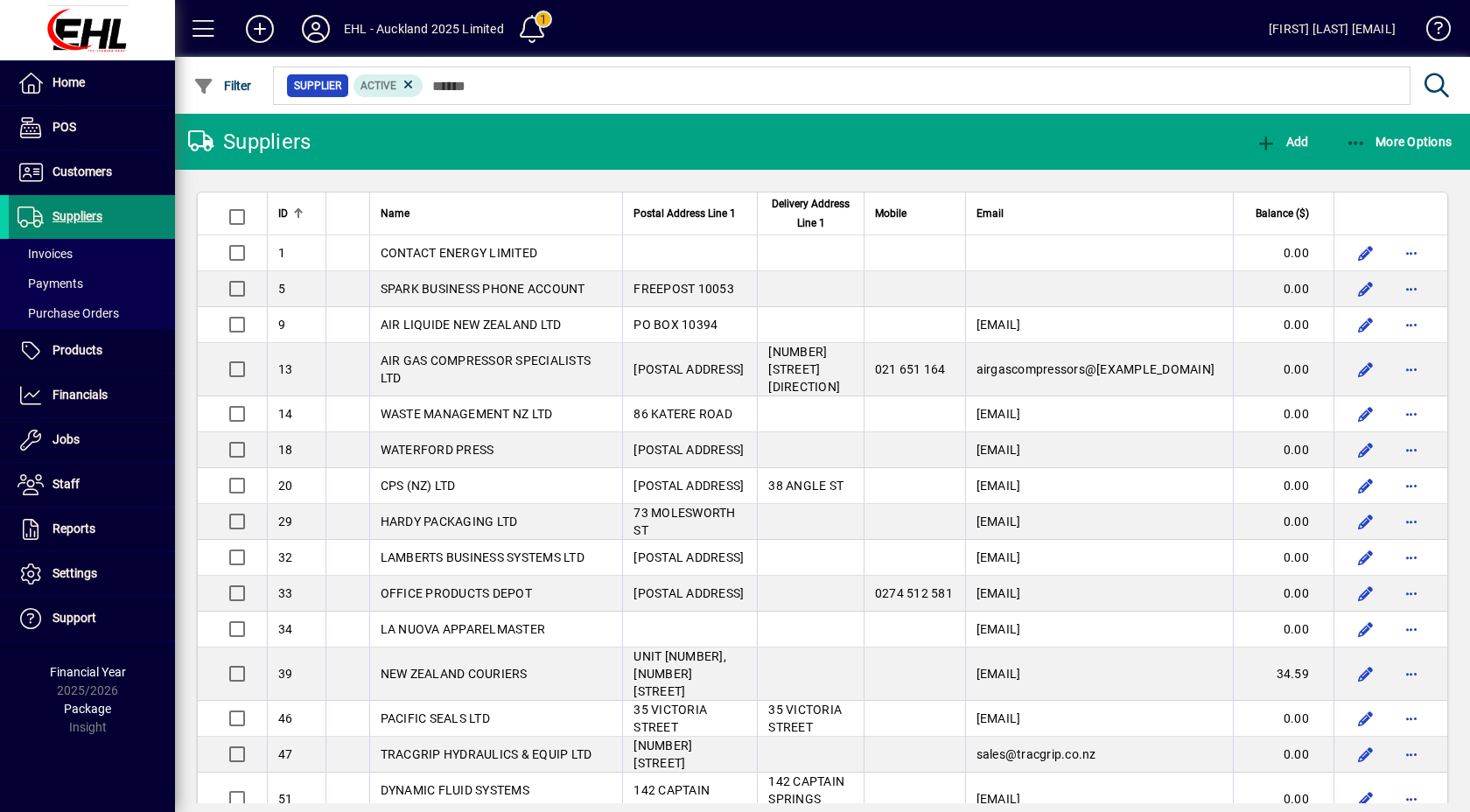 click on "Suppliers" at bounding box center (77, 216) 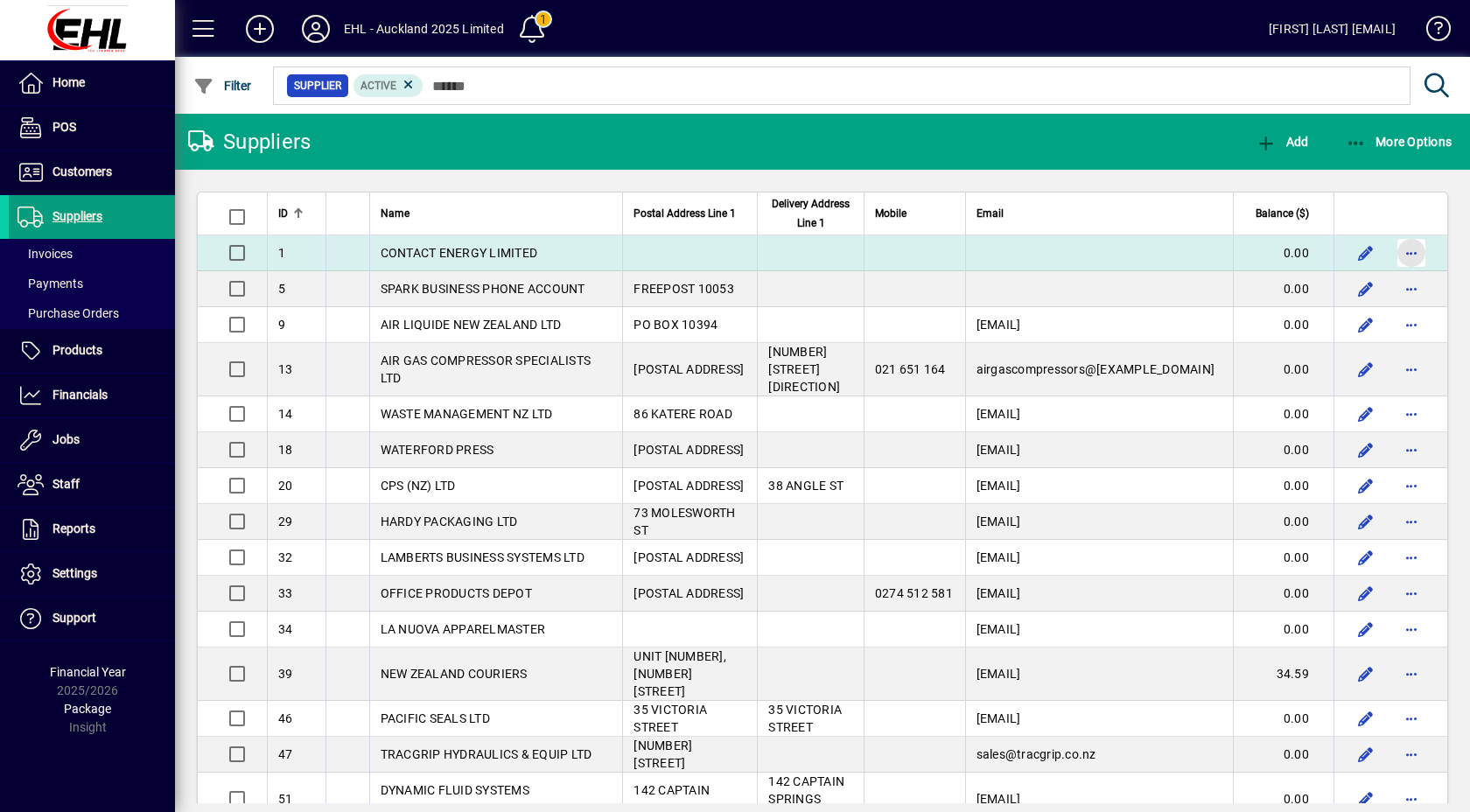 click at bounding box center (1411, 253) 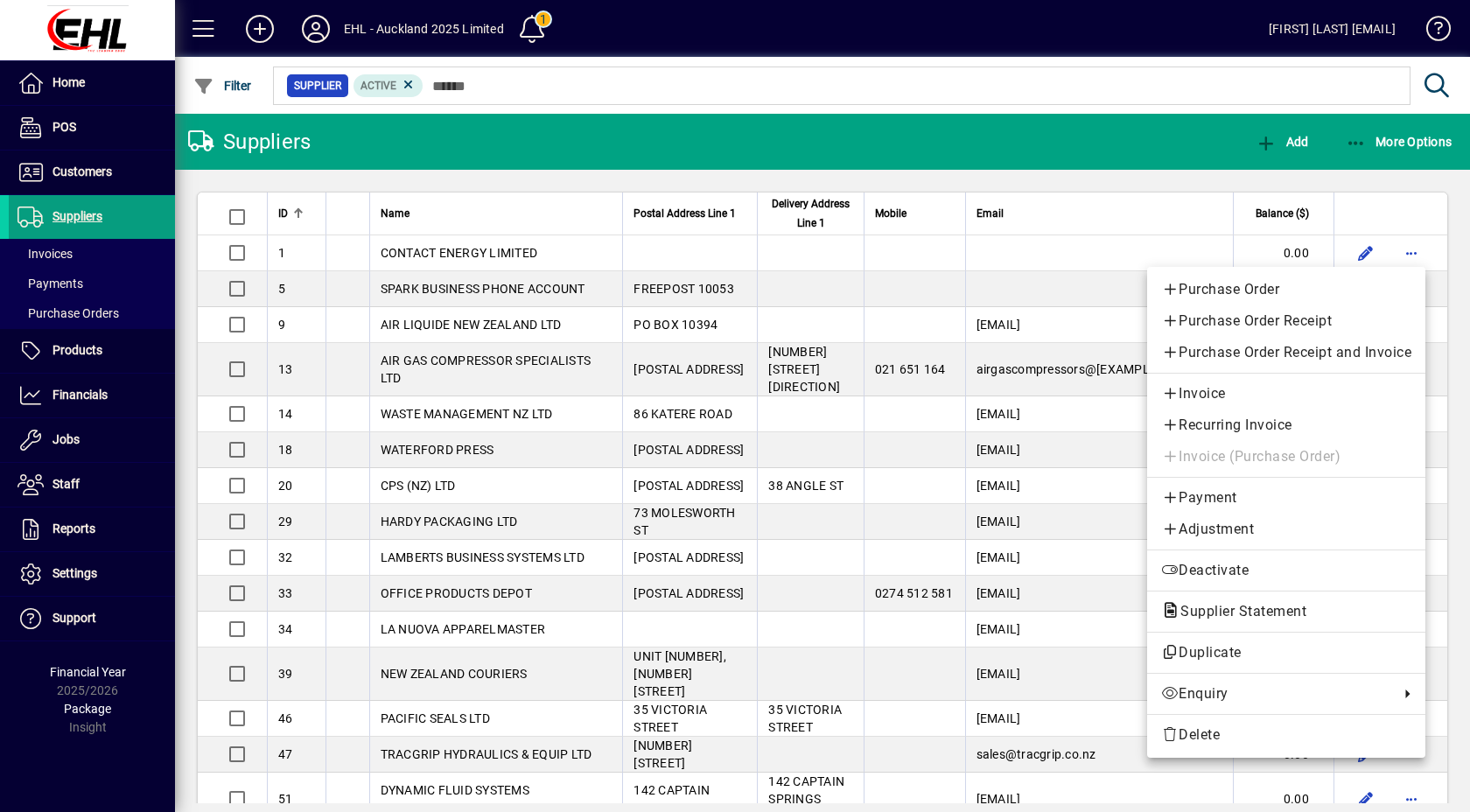 click at bounding box center [735, 406] 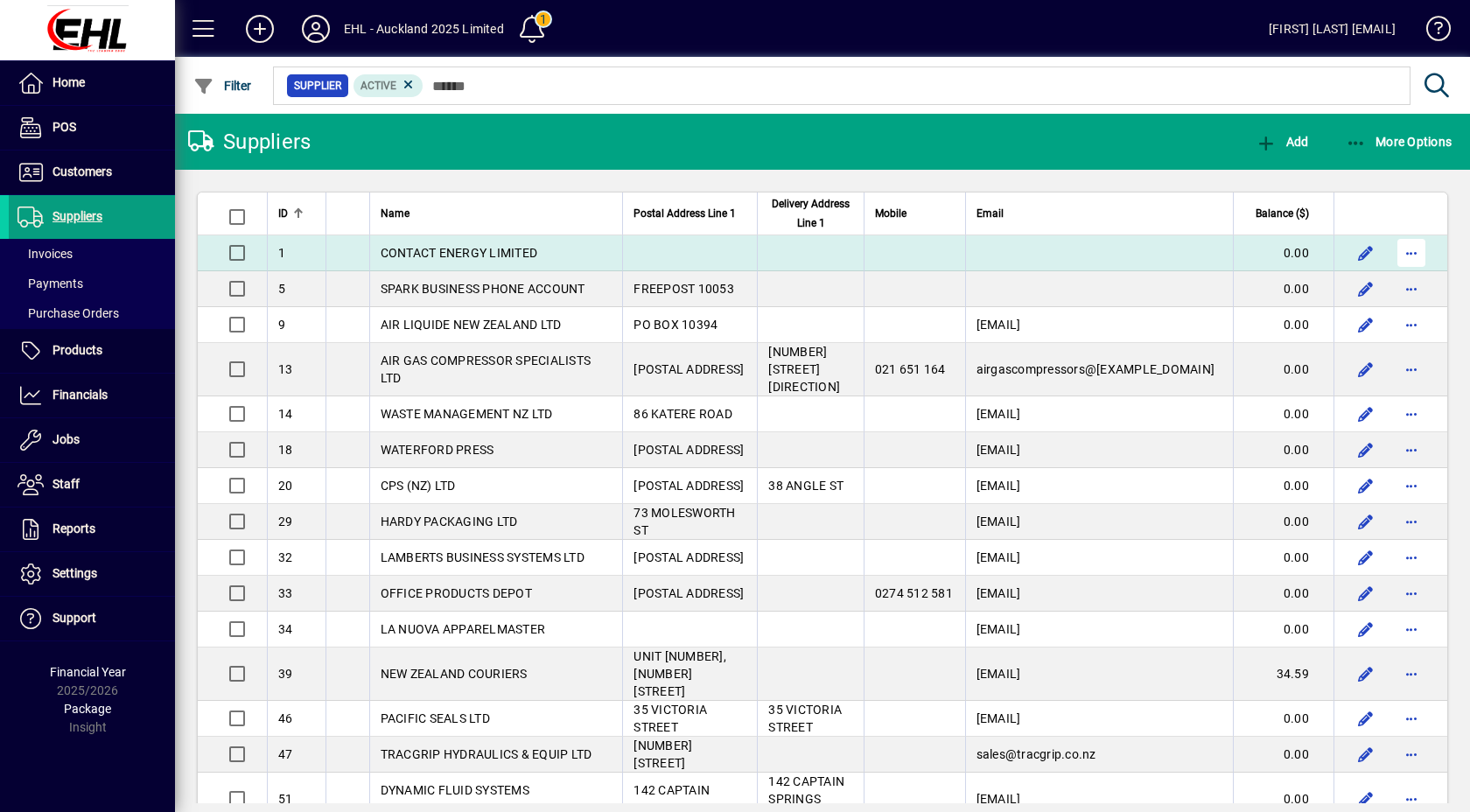click at bounding box center [1411, 253] 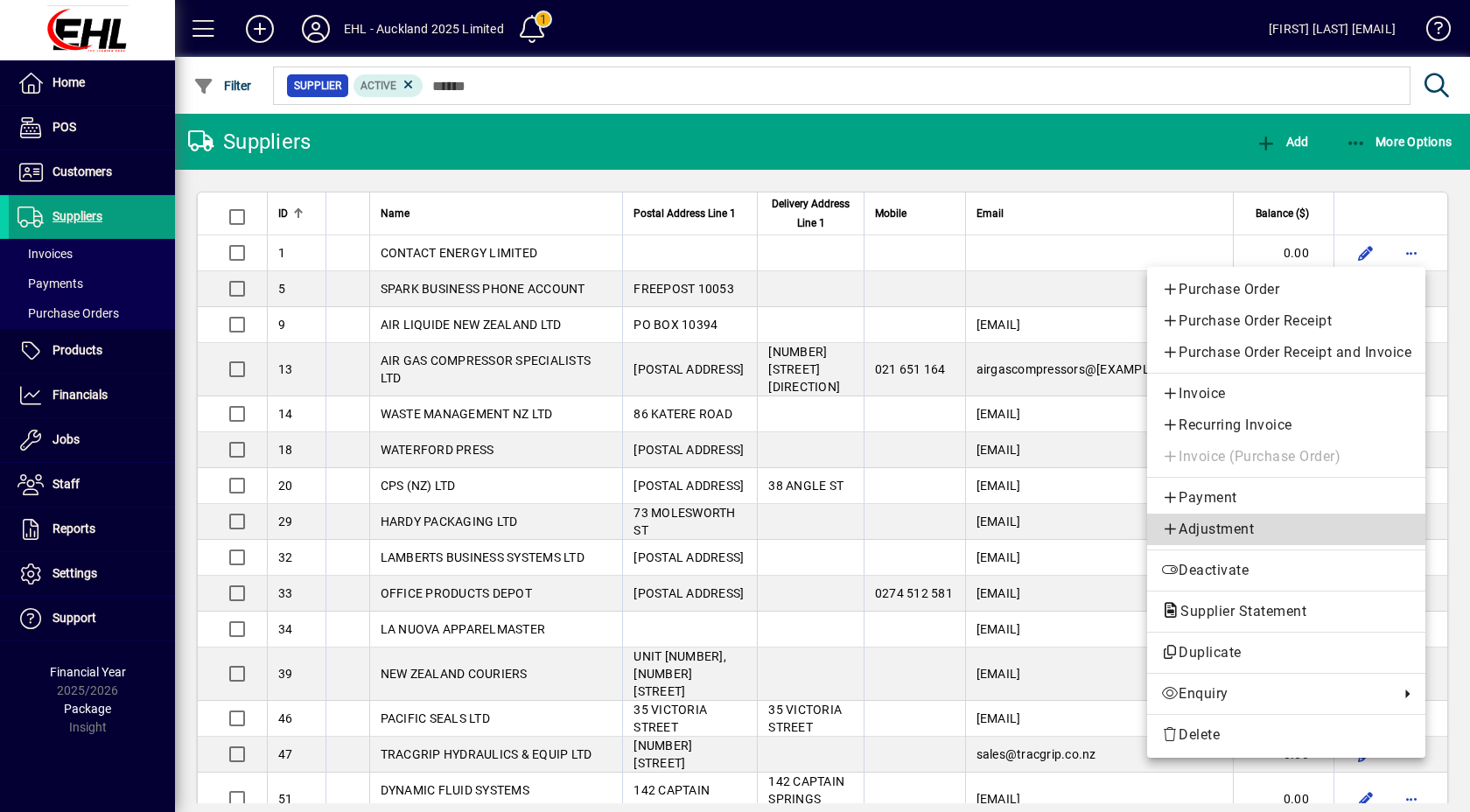 click on "Adjustment" at bounding box center [1286, 529] 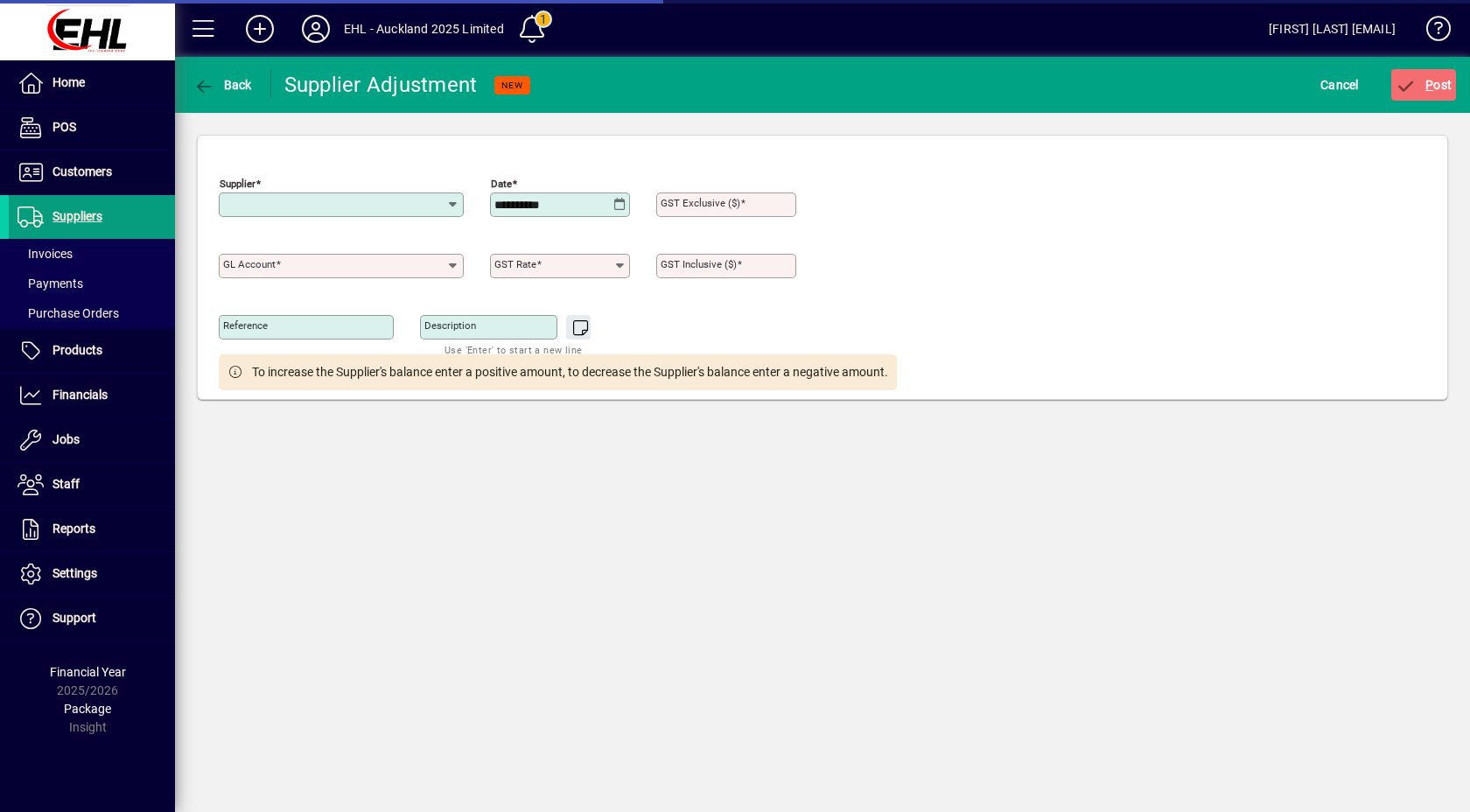 type on "**********" 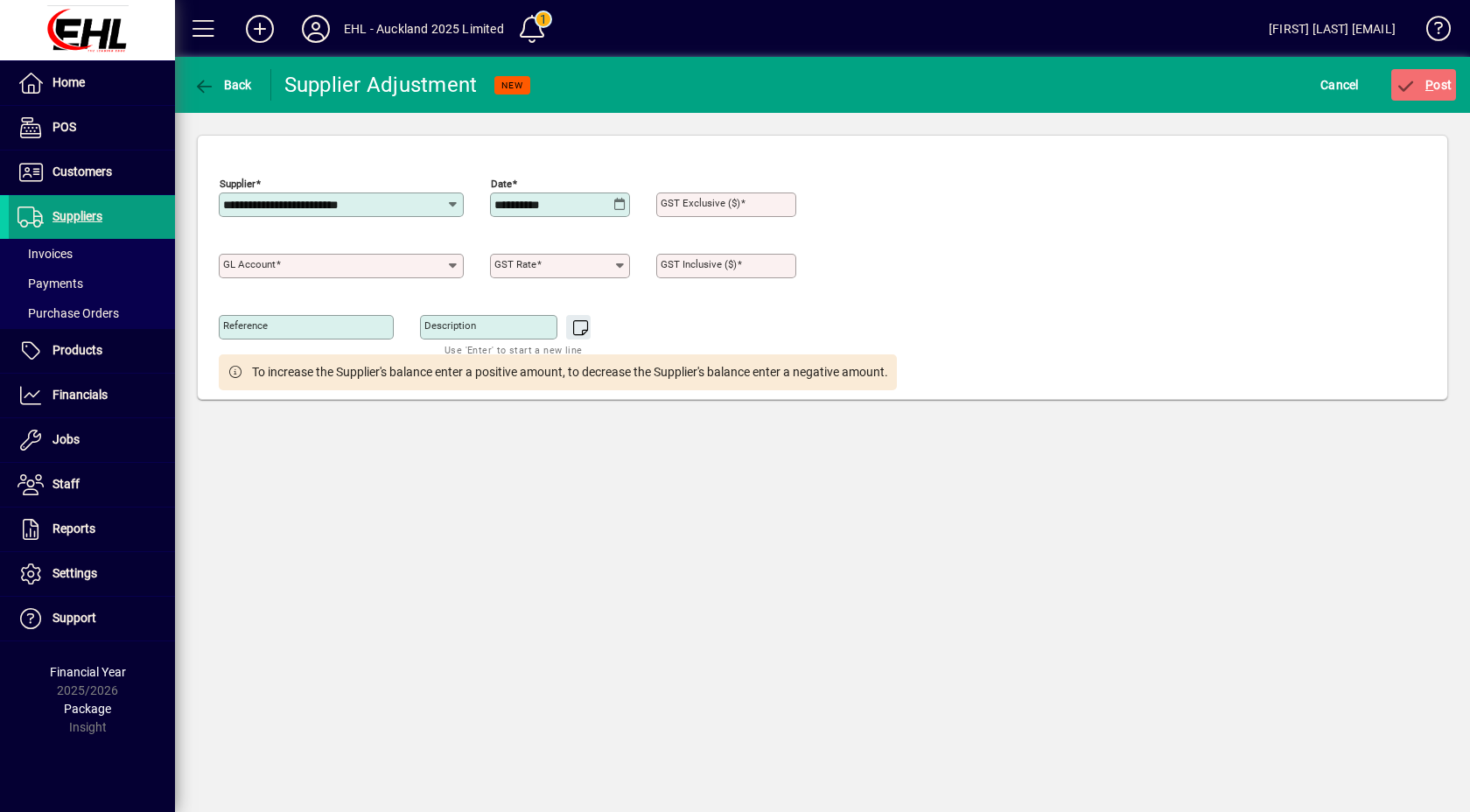 click 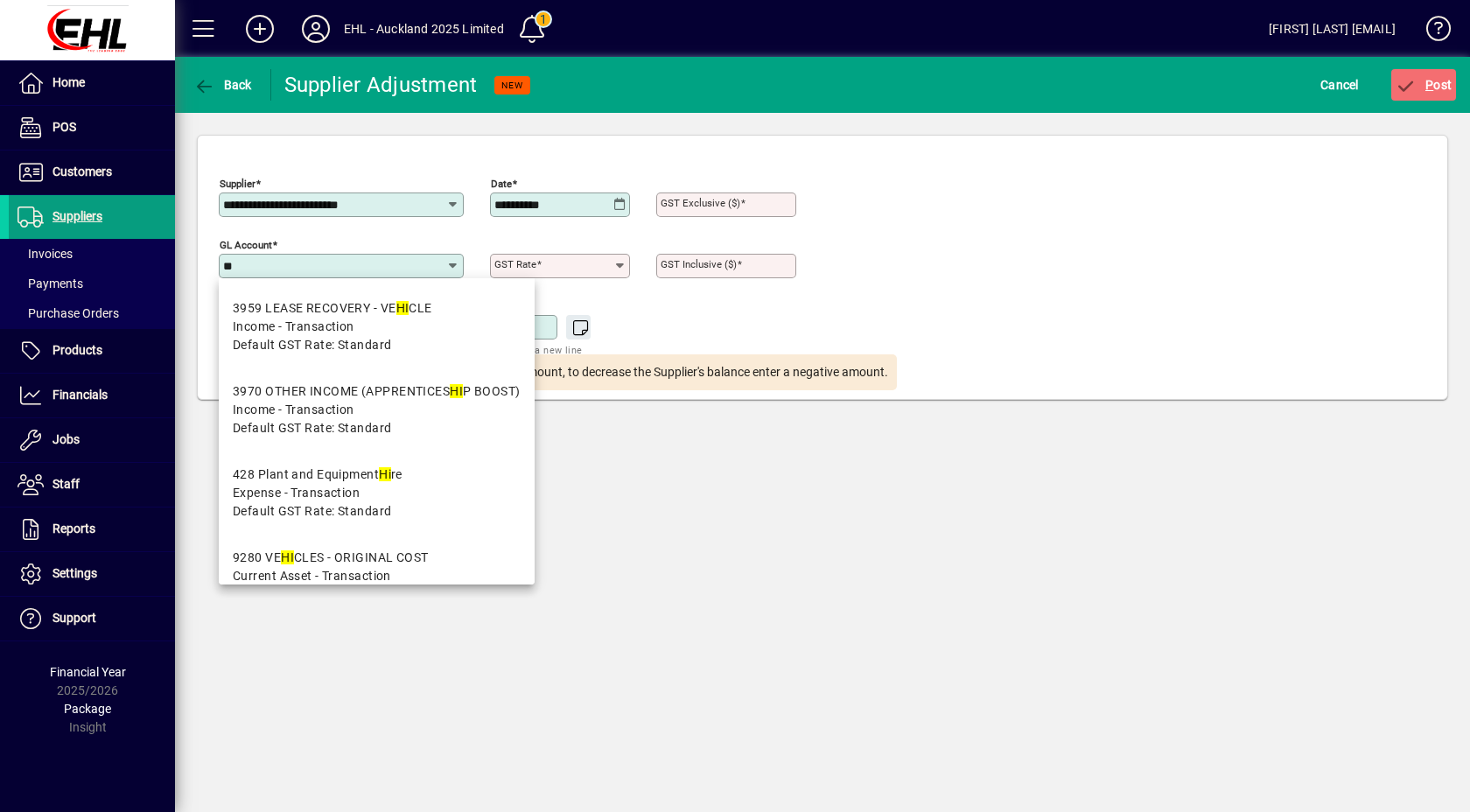type on "*" 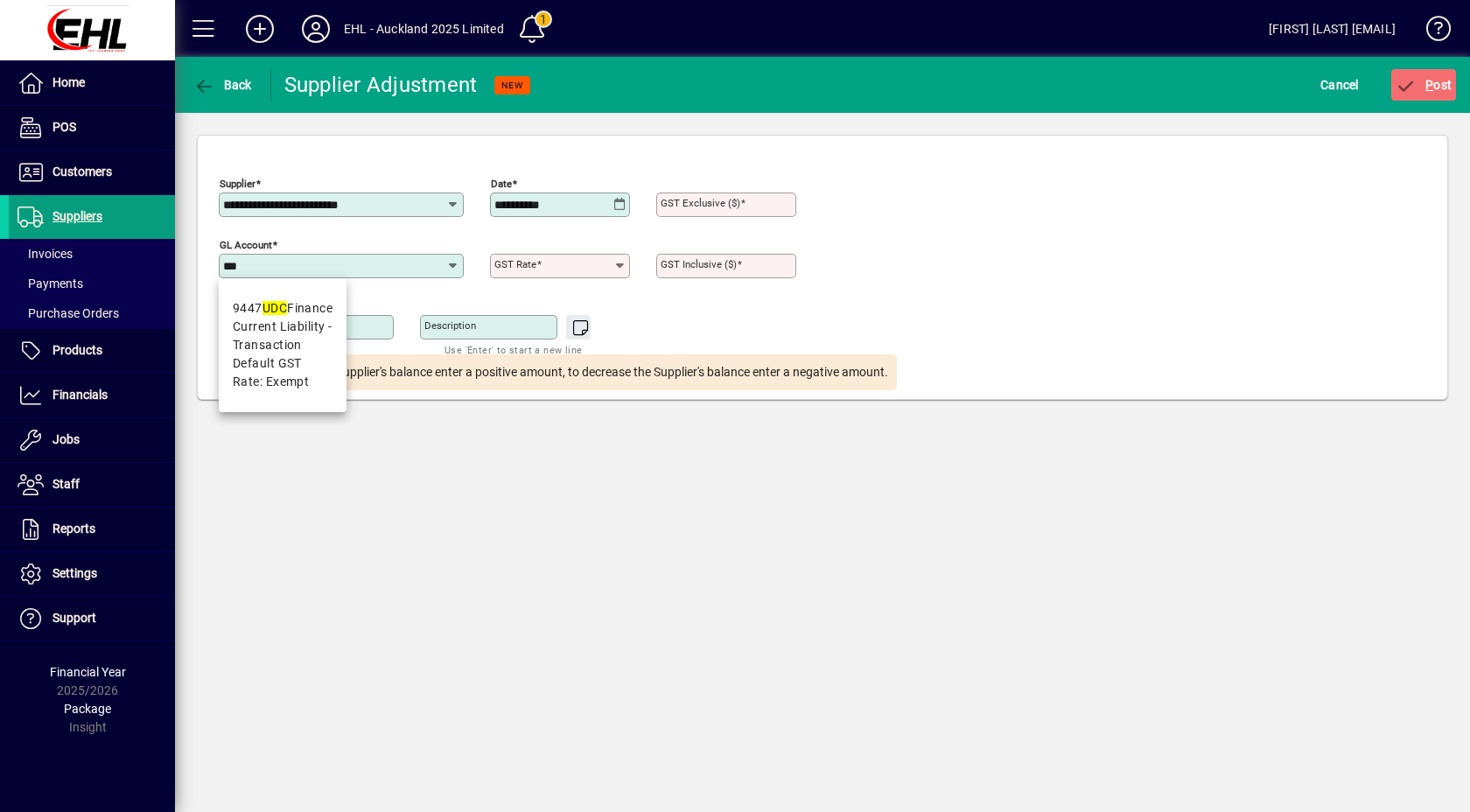 type on "***" 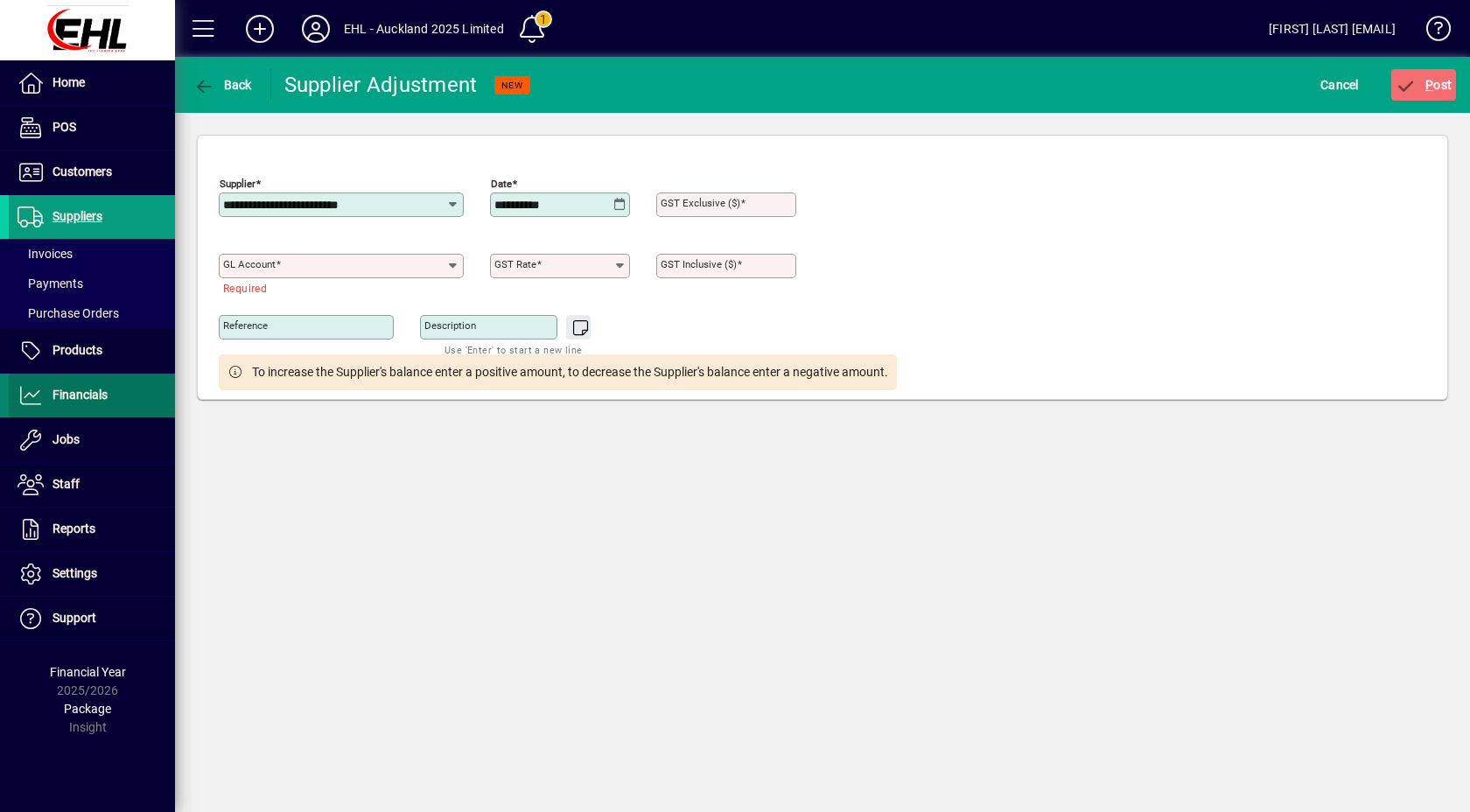 click on "Financials" at bounding box center (58, 396) 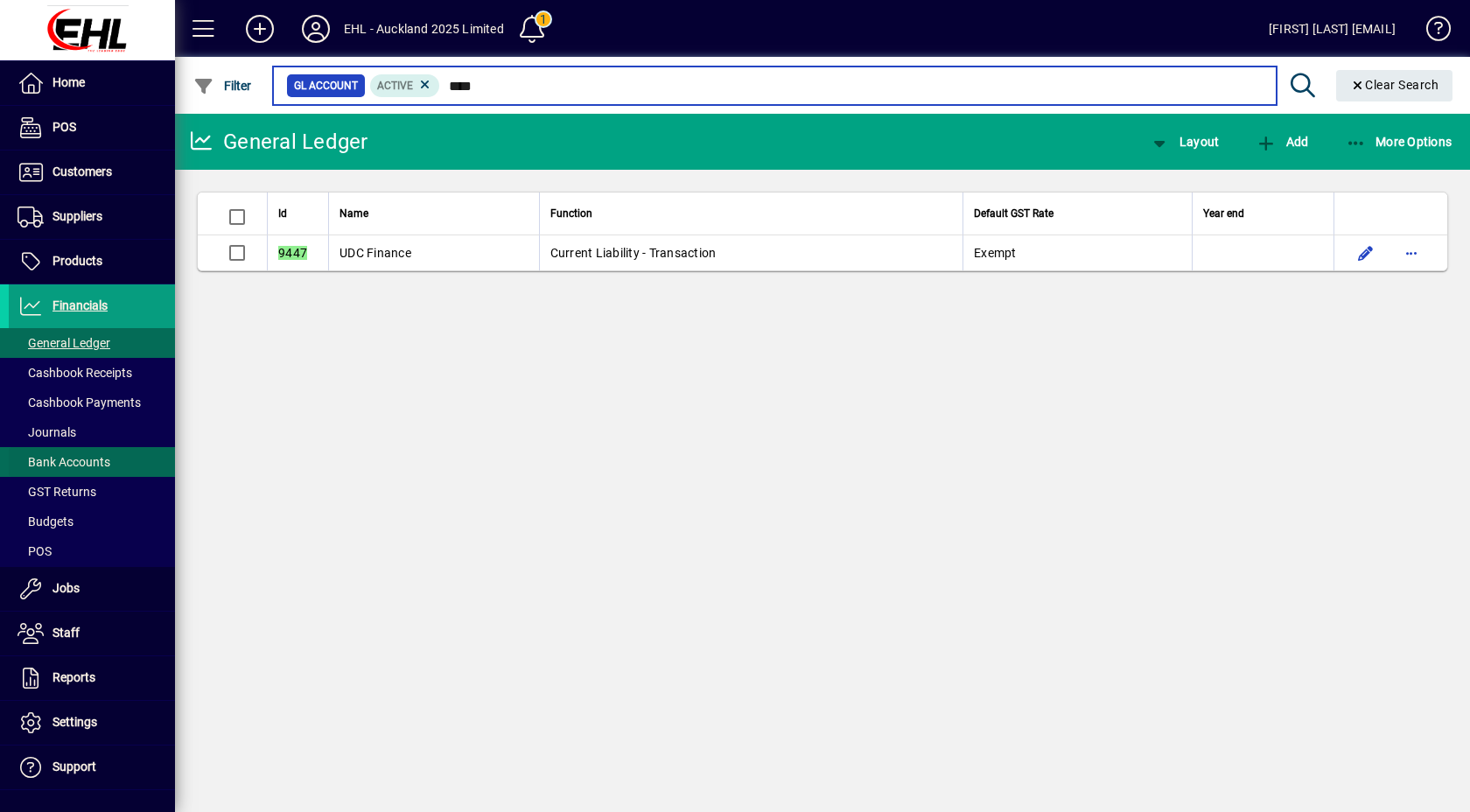 type on "****" 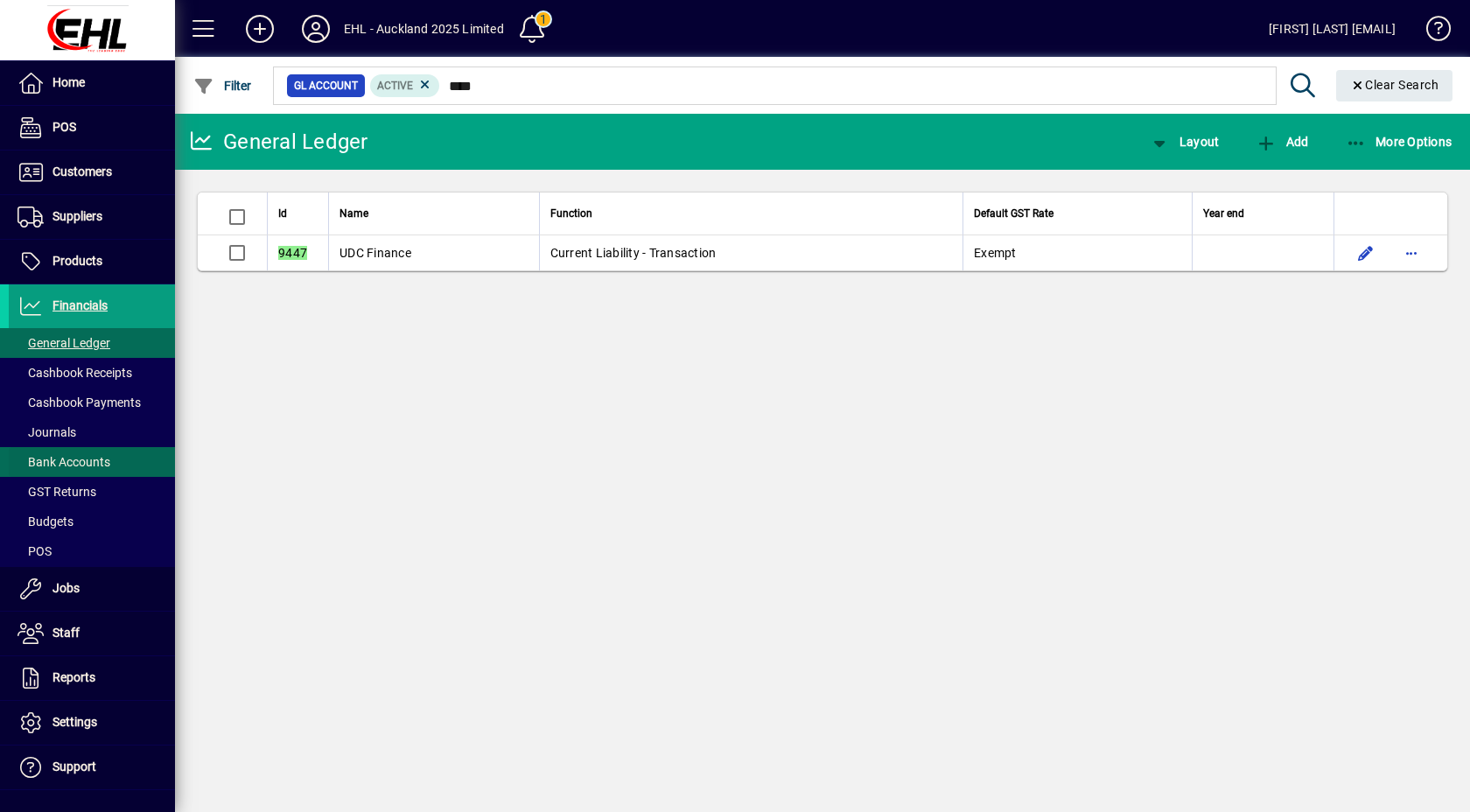 click on "Bank Accounts" at bounding box center (64, 462) 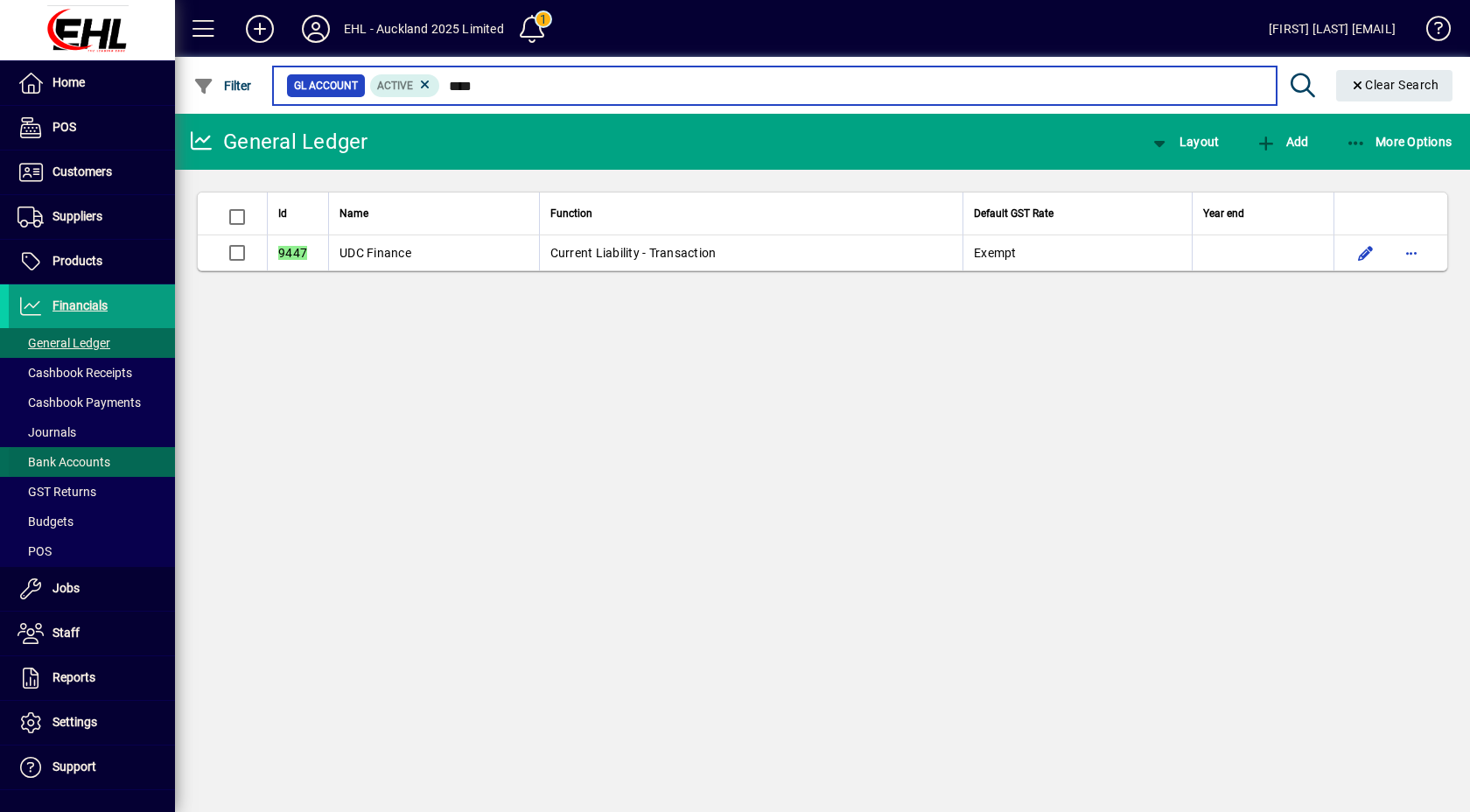 type 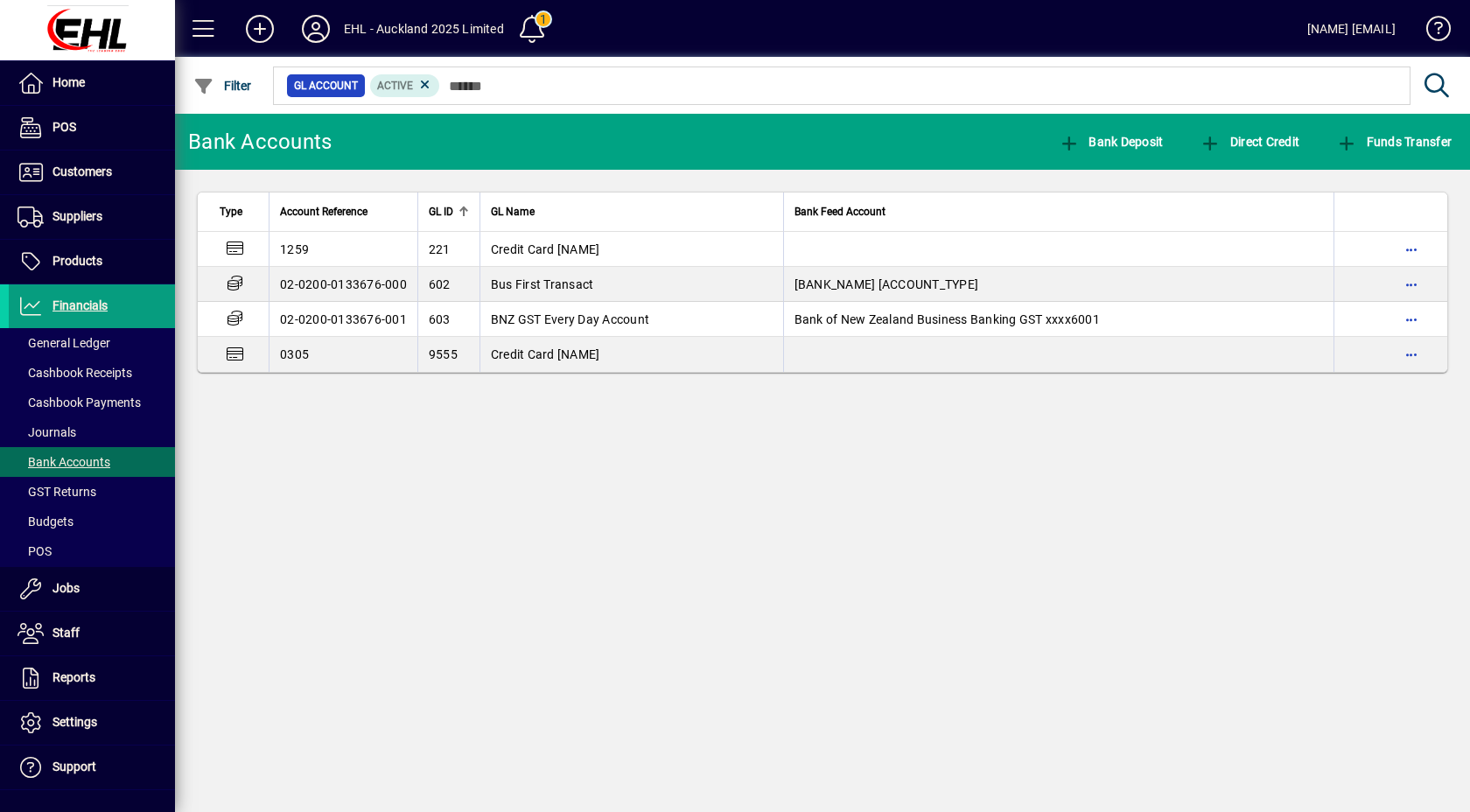 scroll, scrollTop: 0, scrollLeft: 0, axis: both 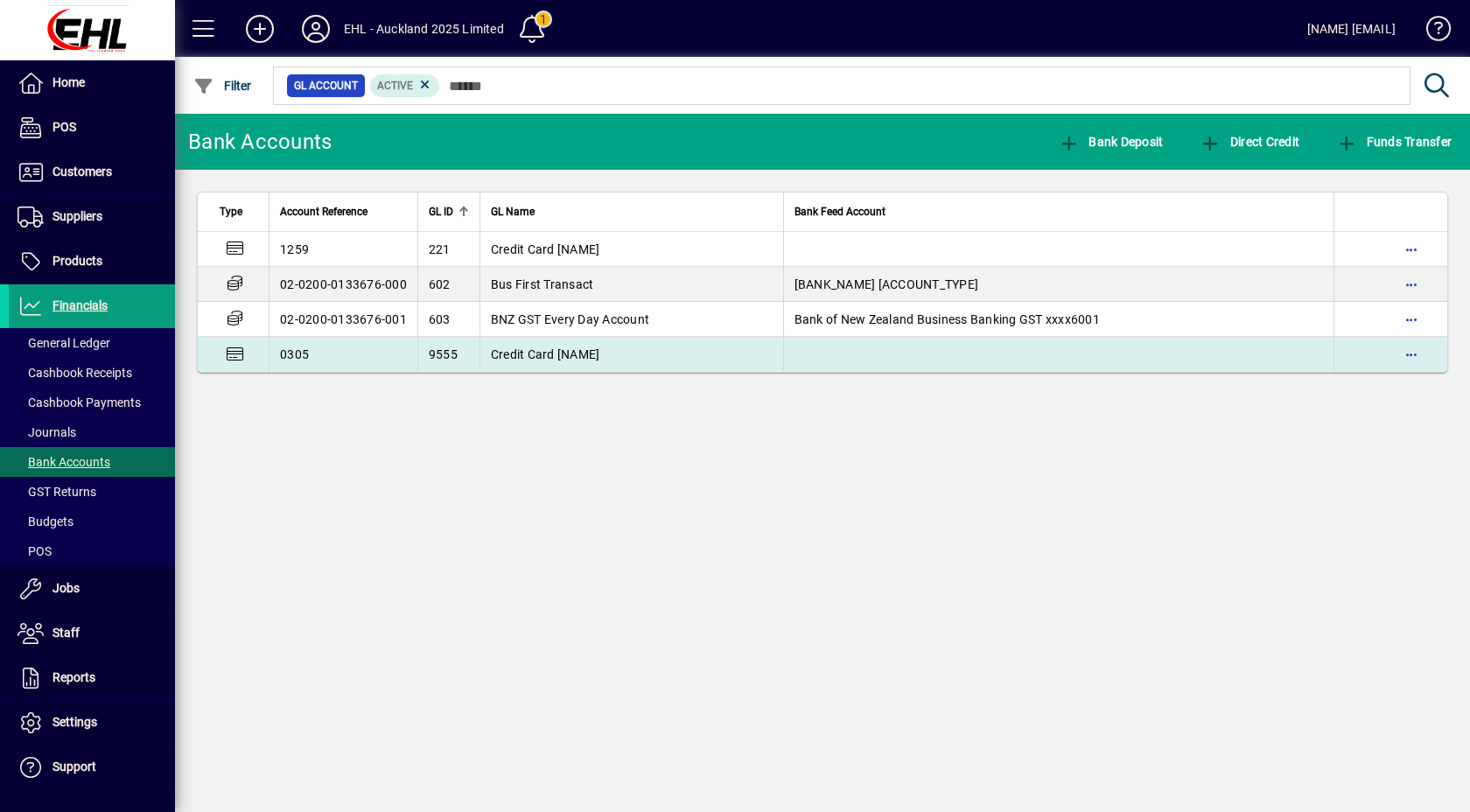 click on "Credit Card [NAME]" at bounding box center [631, 354] 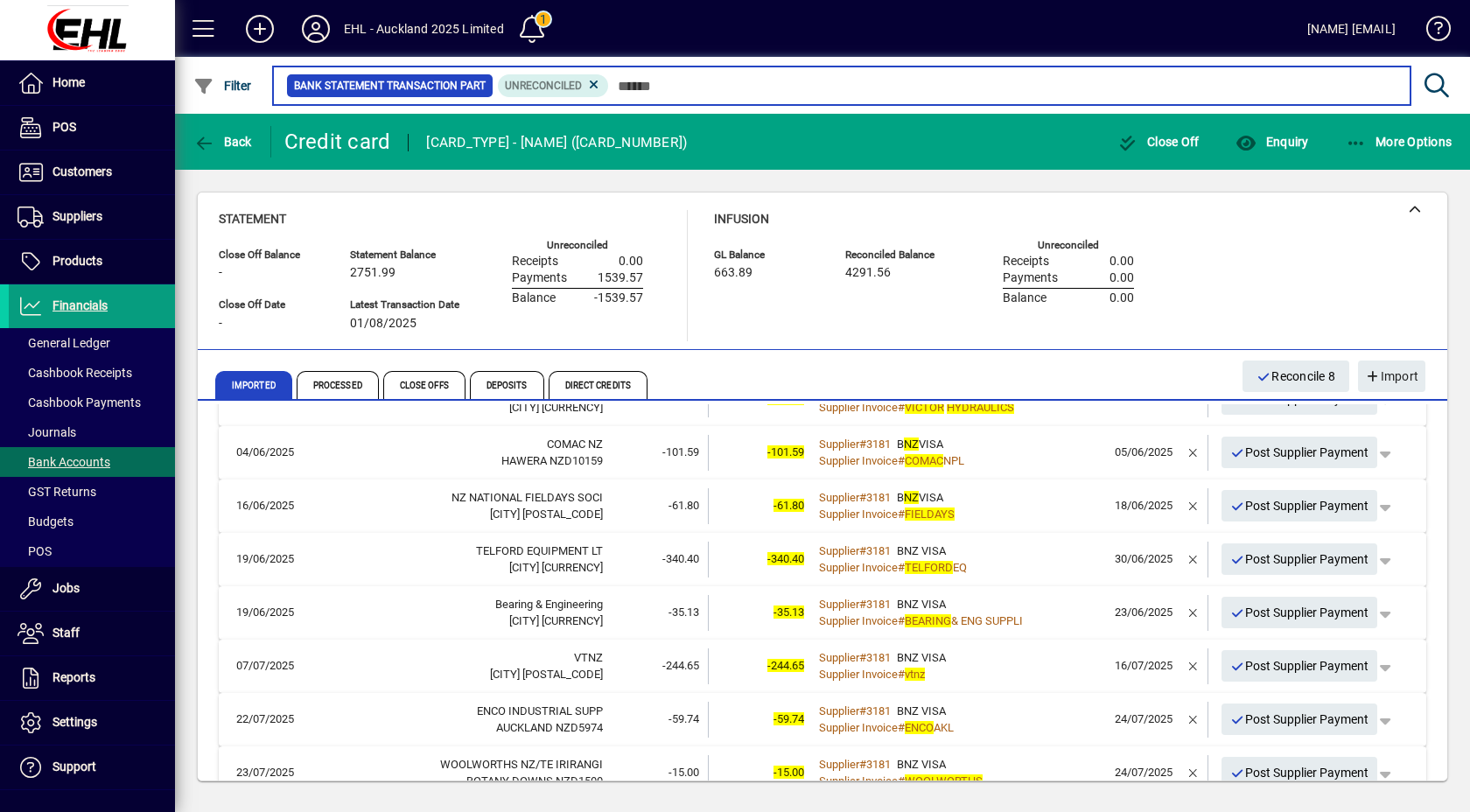scroll, scrollTop: 0, scrollLeft: 0, axis: both 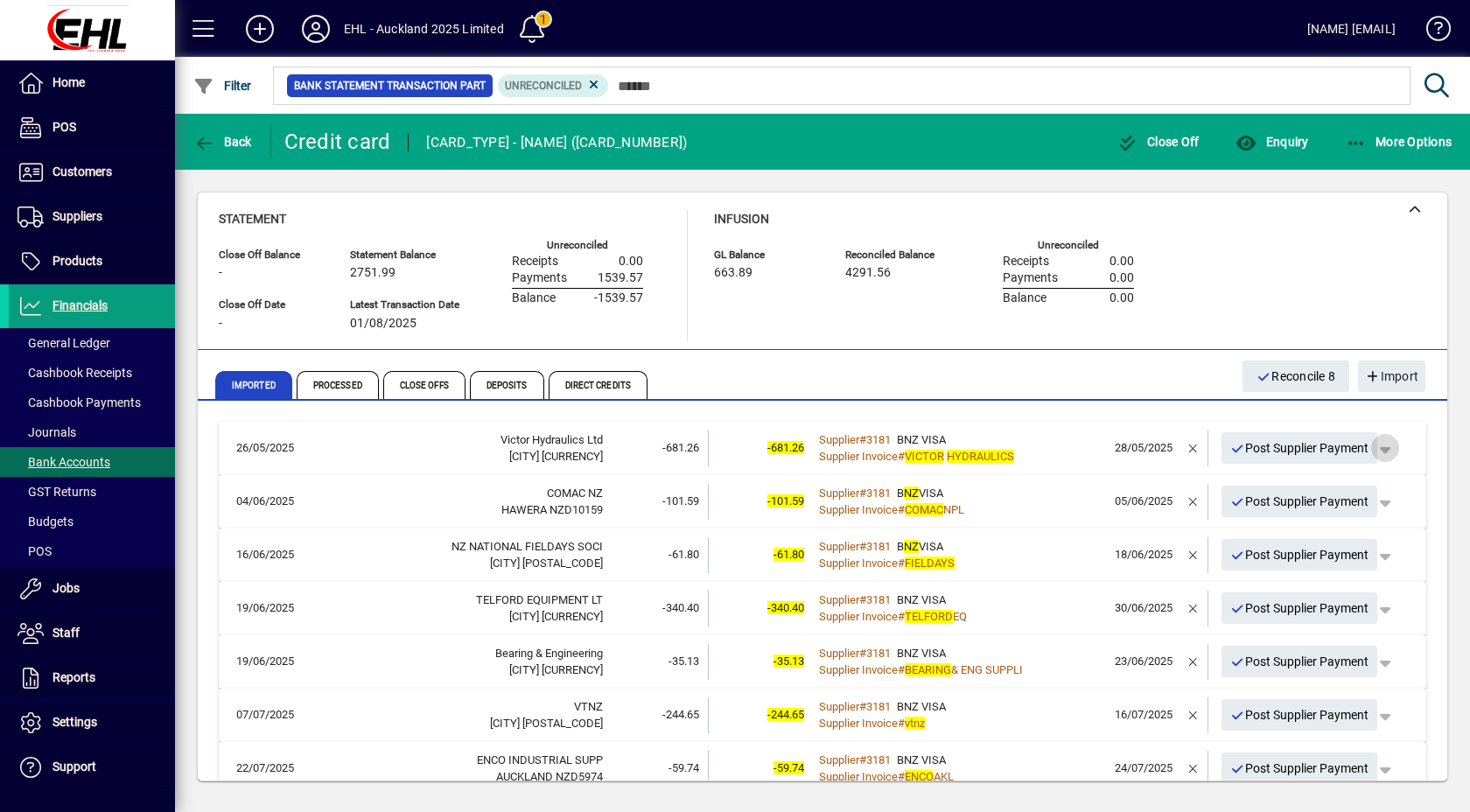 click at bounding box center [1385, 448] 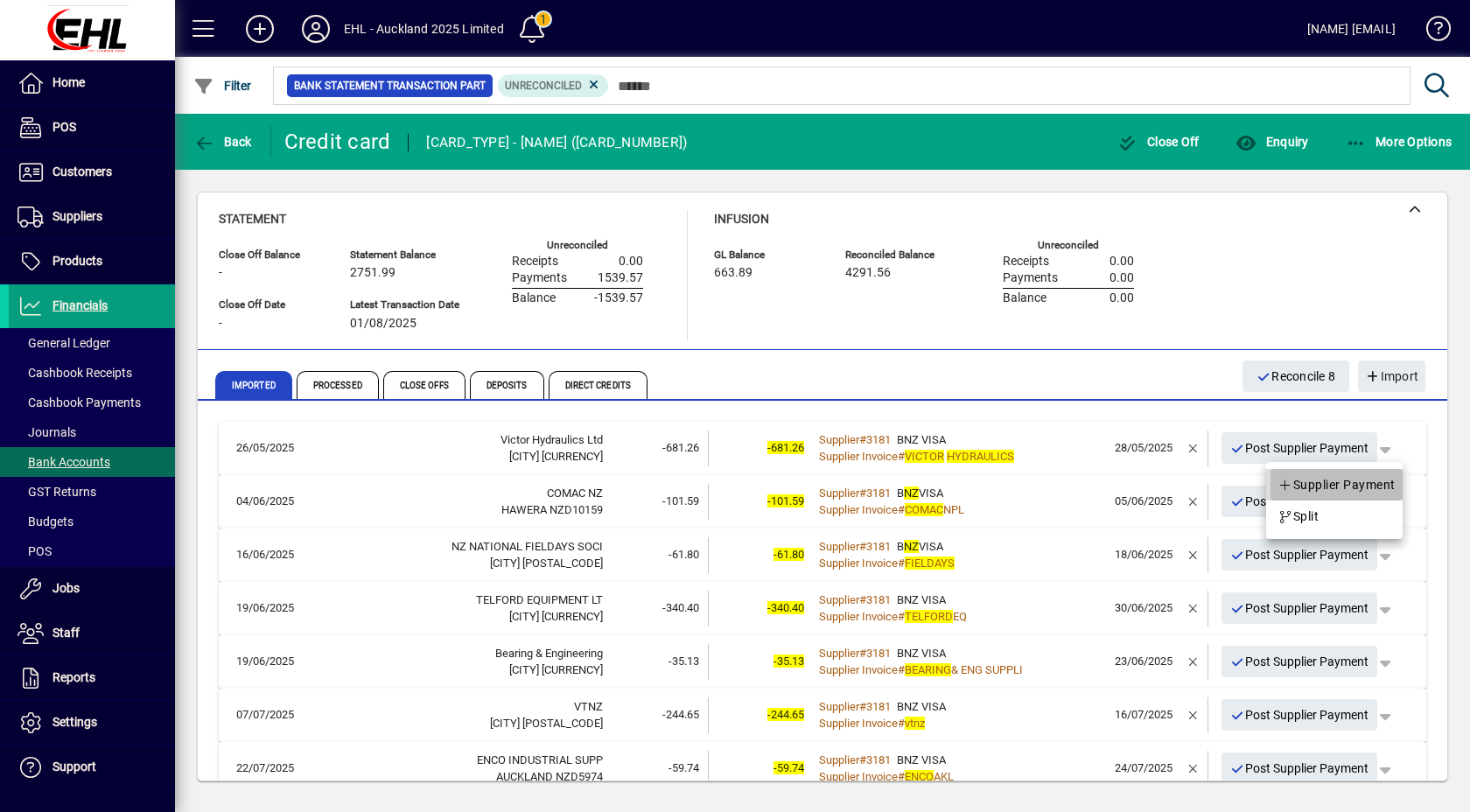 click on "Supplier Payment" at bounding box center (1336, 485) 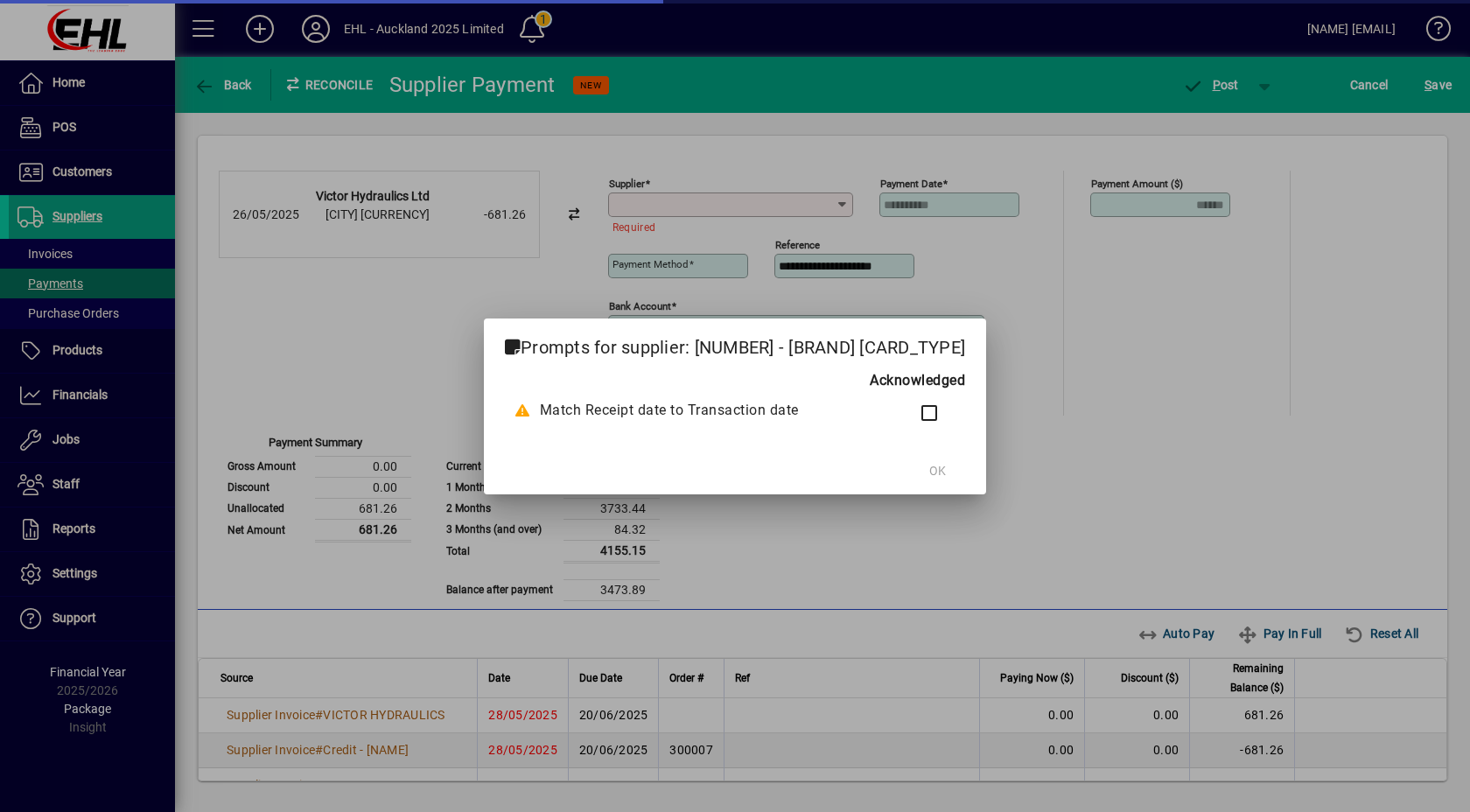 type on "**********" 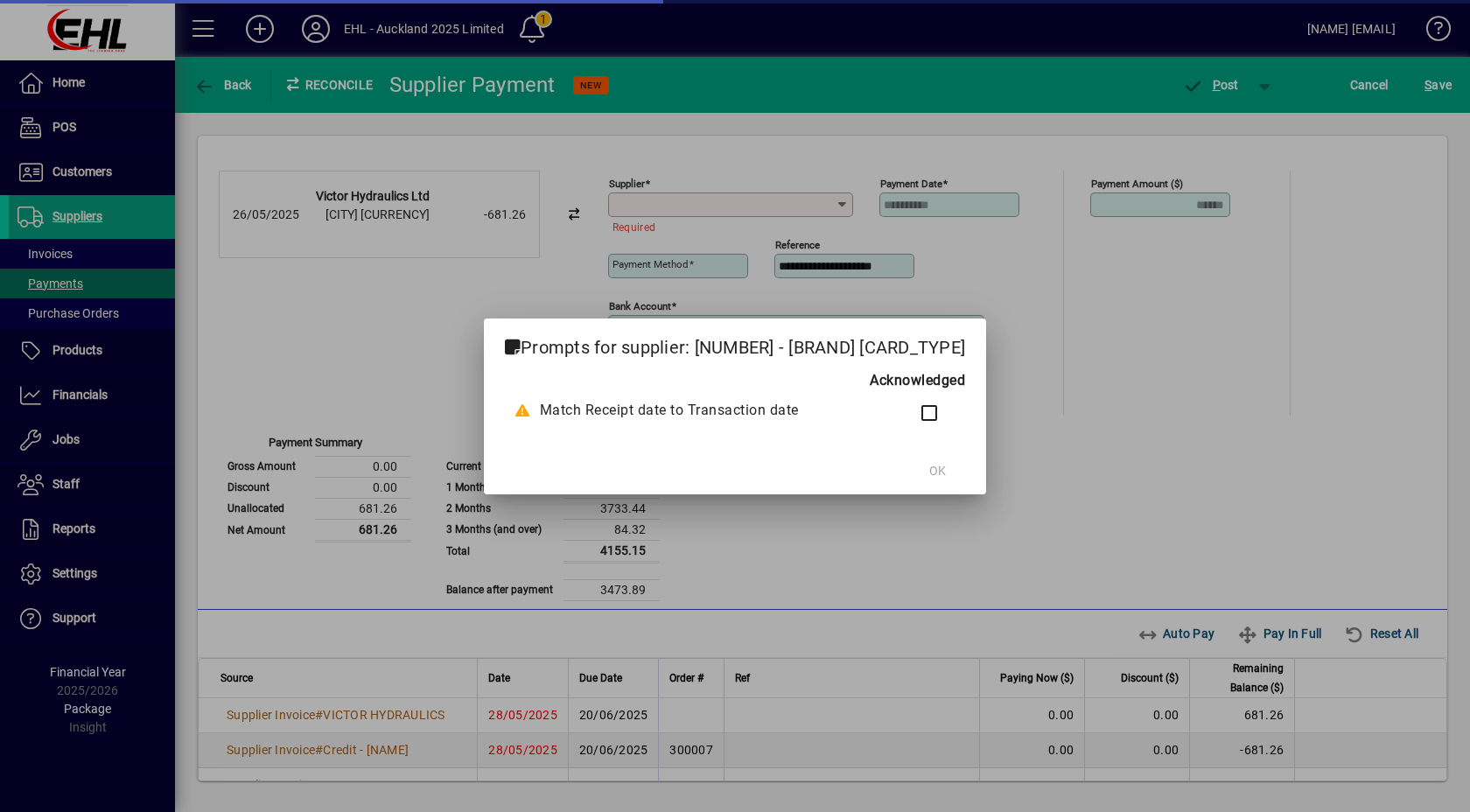 type on "**********" 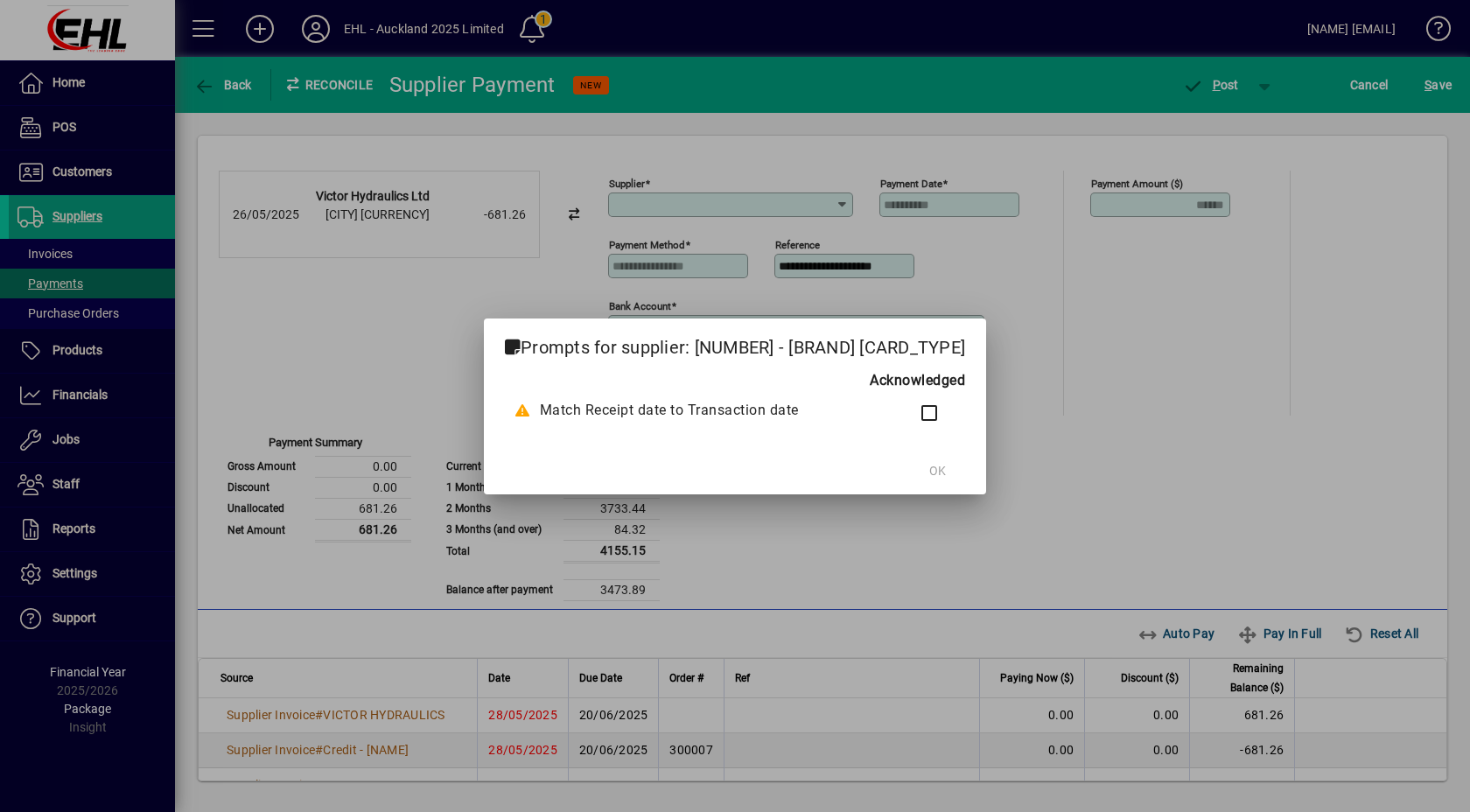 type on "**********" 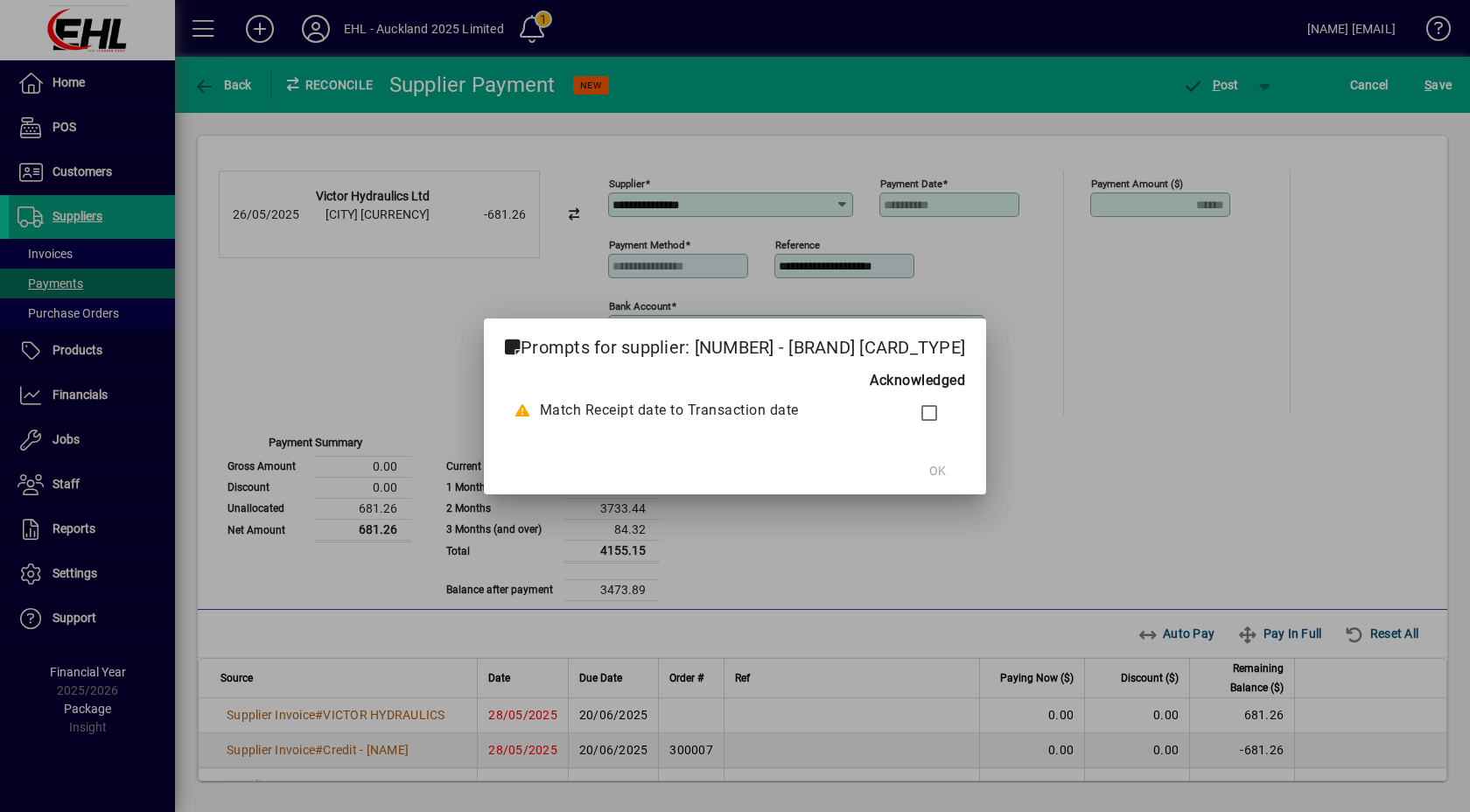 click on "OK" 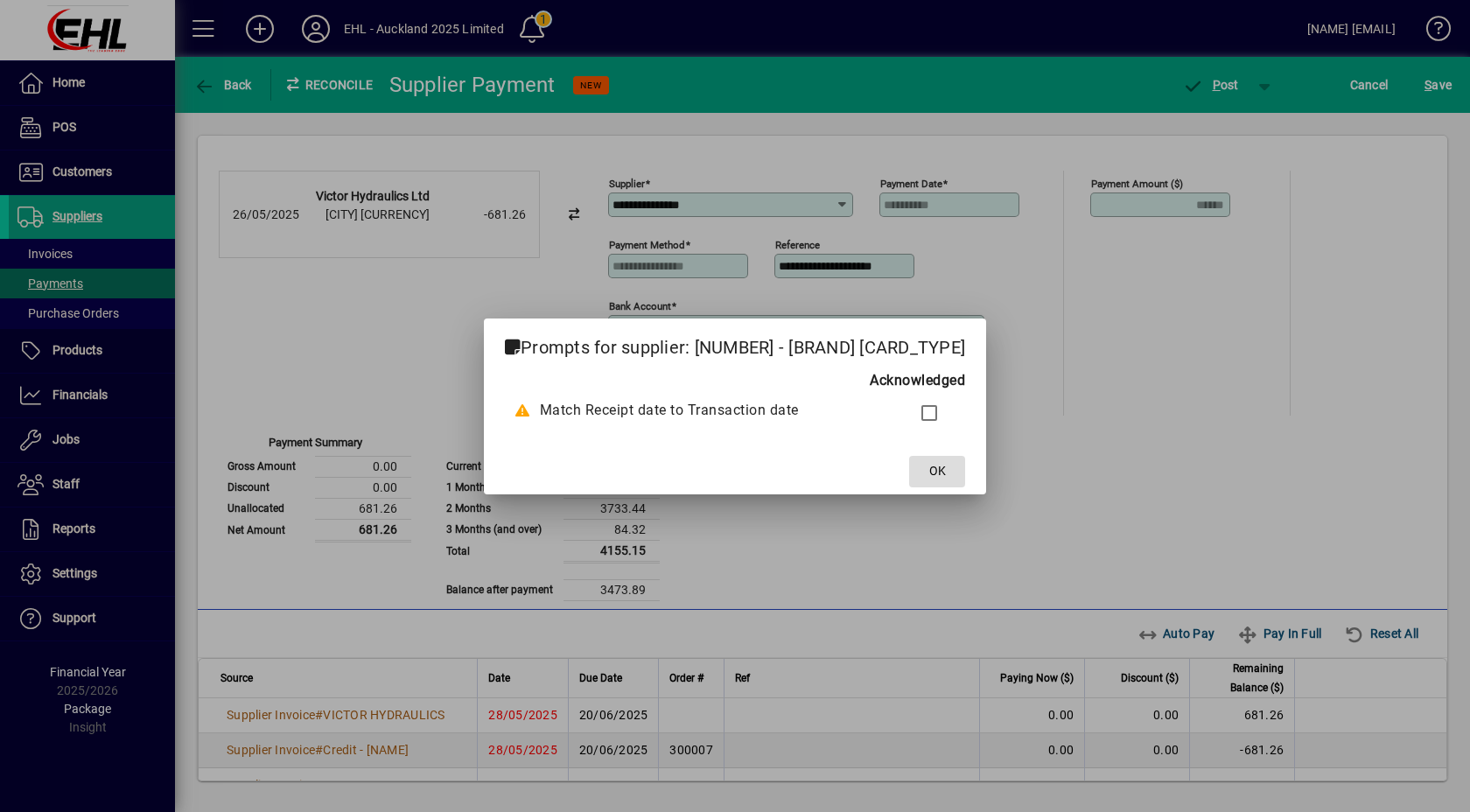 click on "OK" 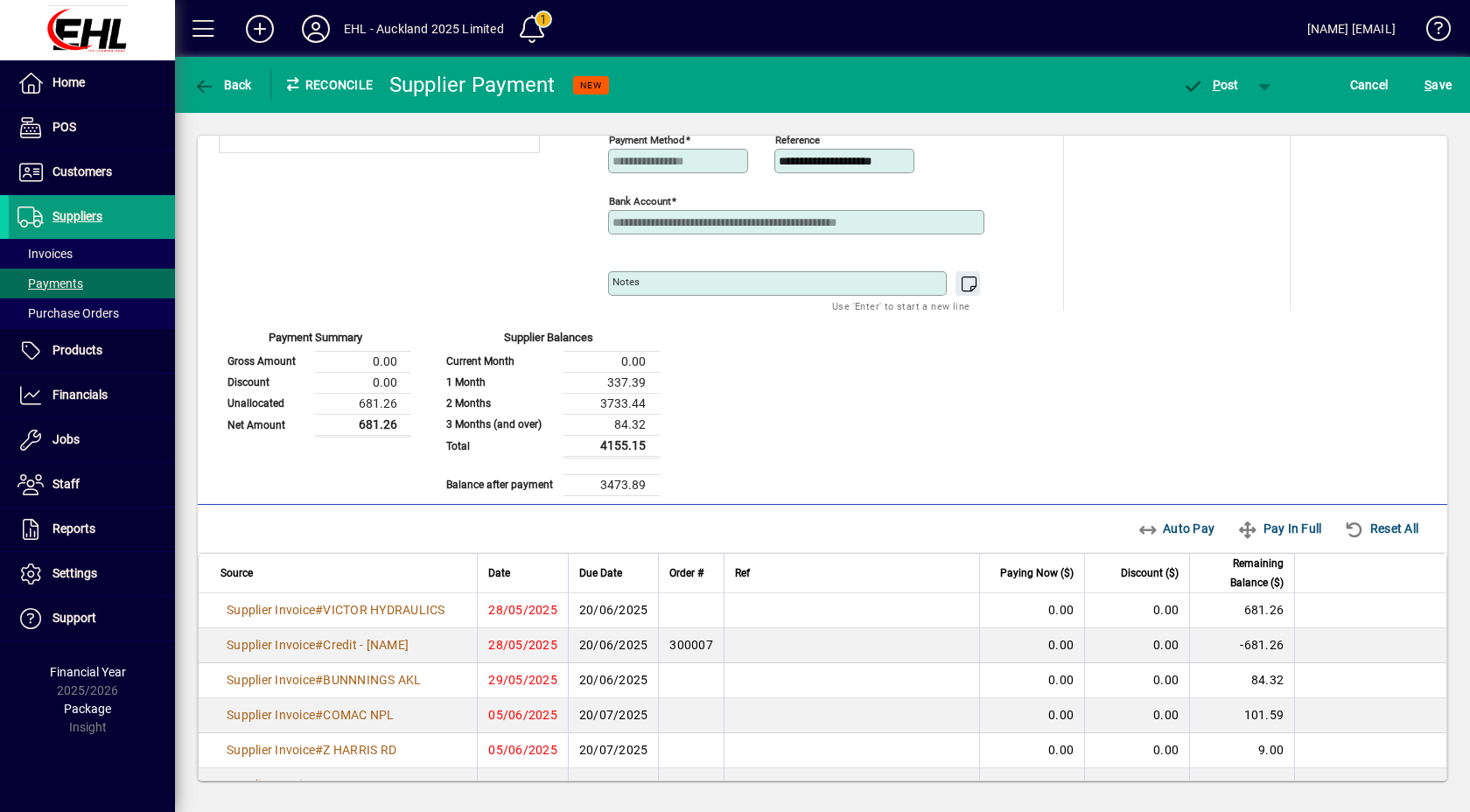 scroll, scrollTop: 0, scrollLeft: 0, axis: both 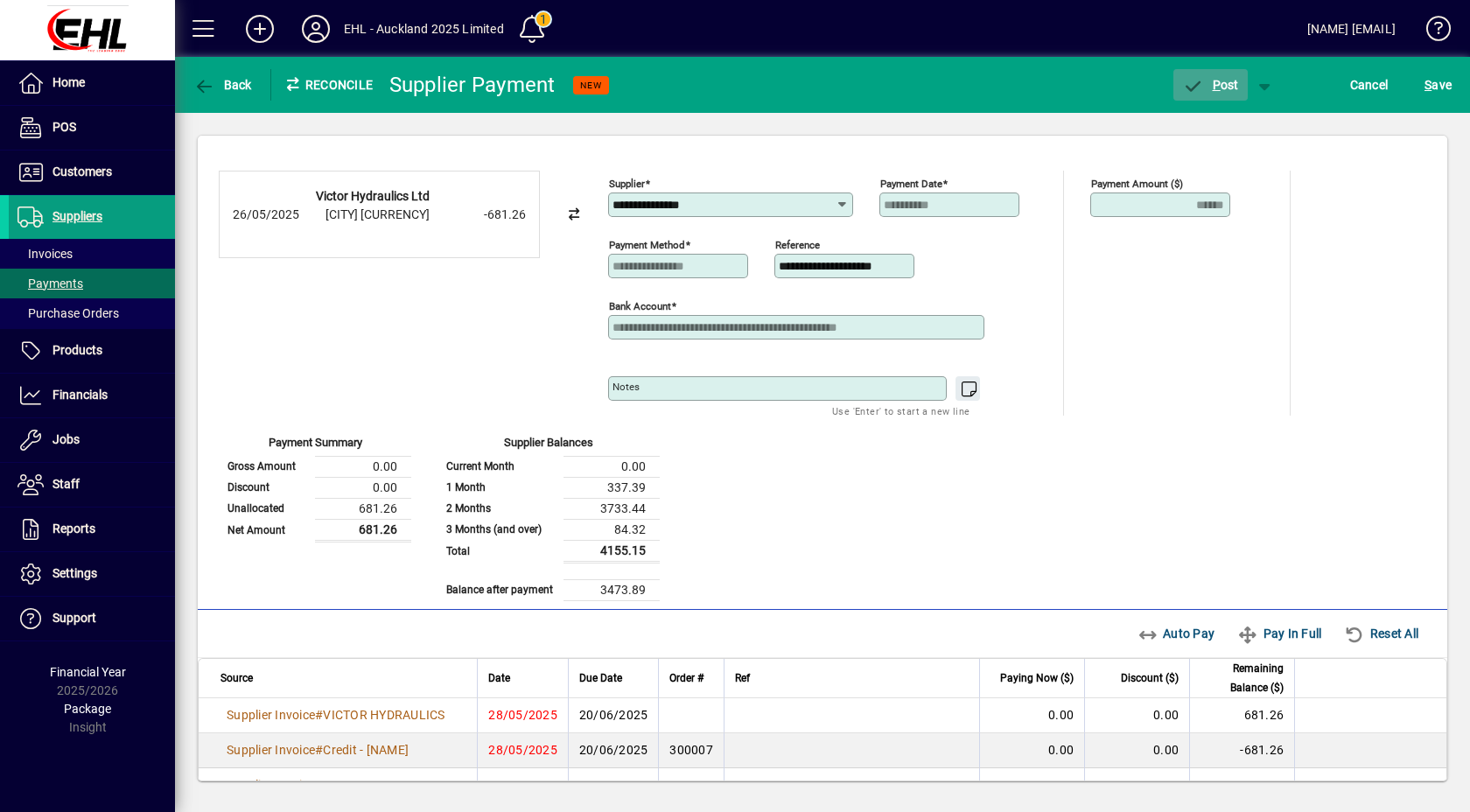 click 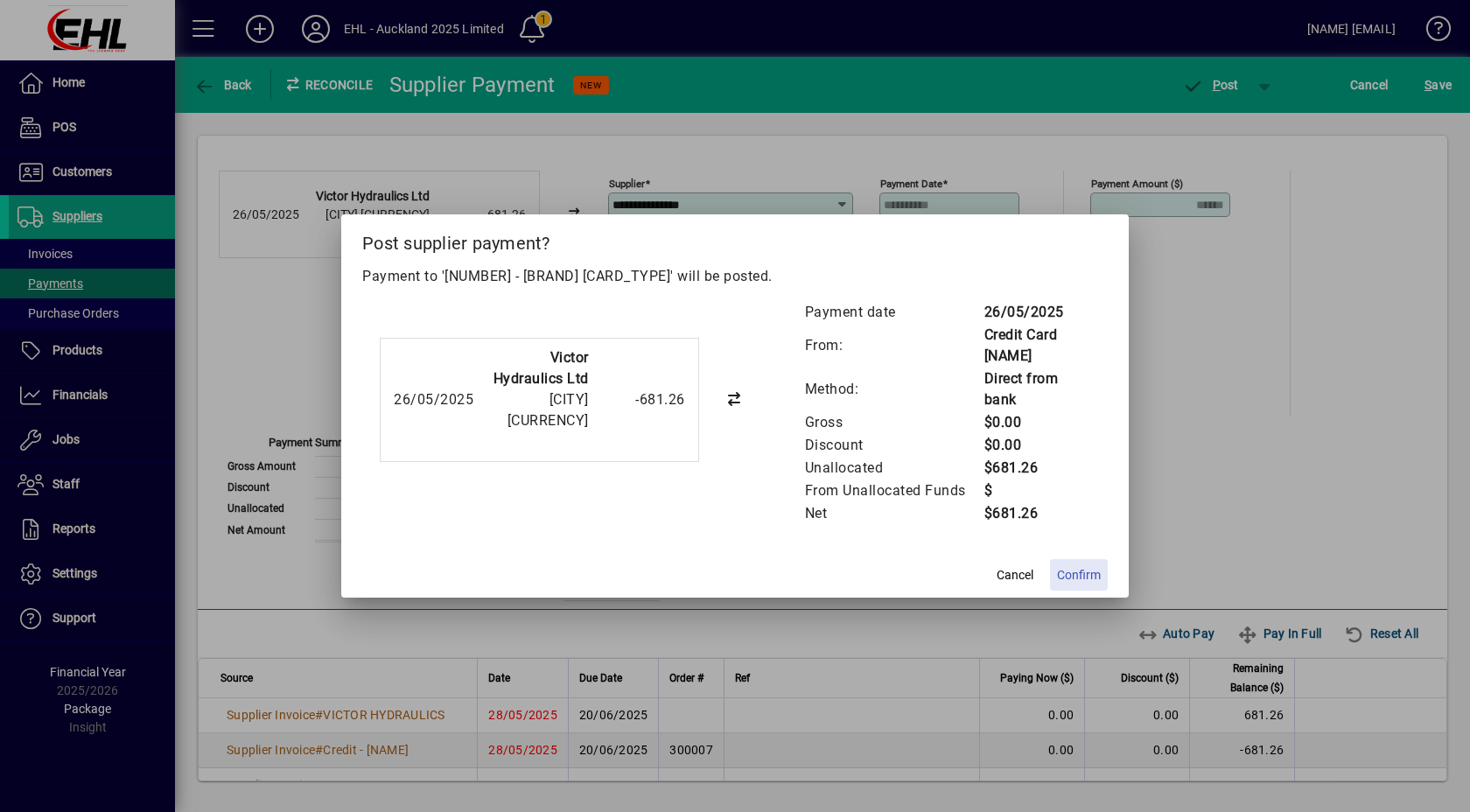 click on "Confirm" 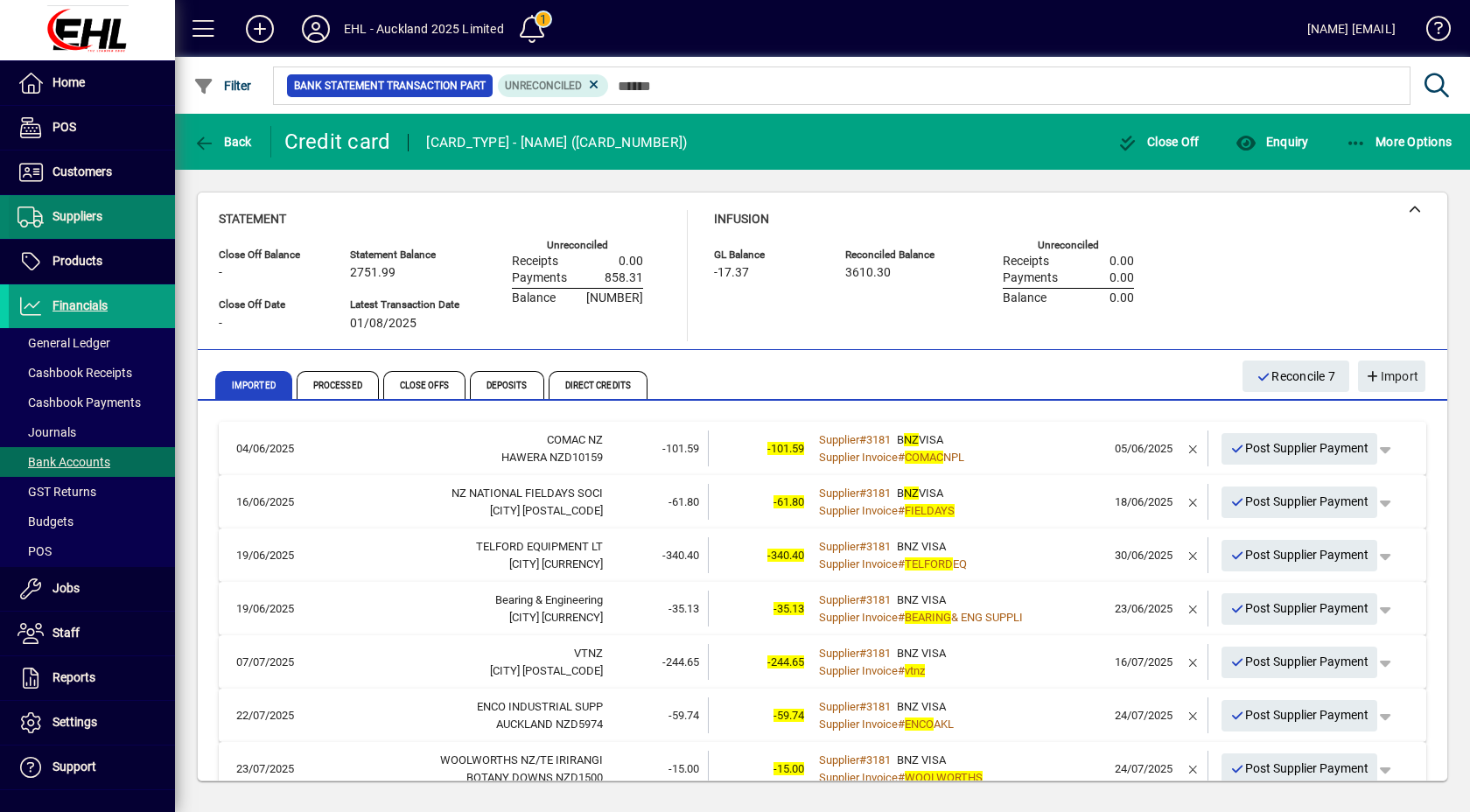 click on "Suppliers" at bounding box center [77, 216] 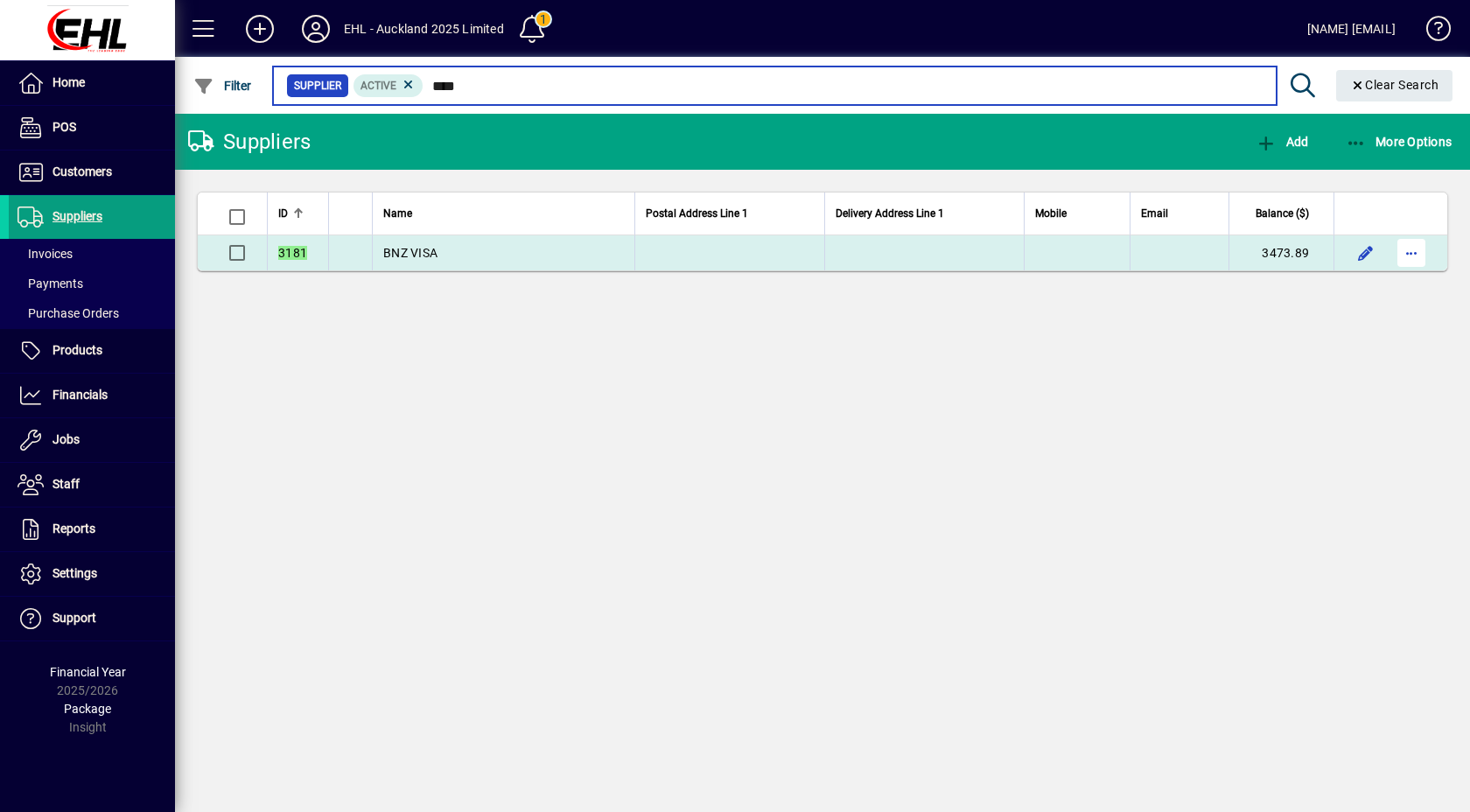 type on "****" 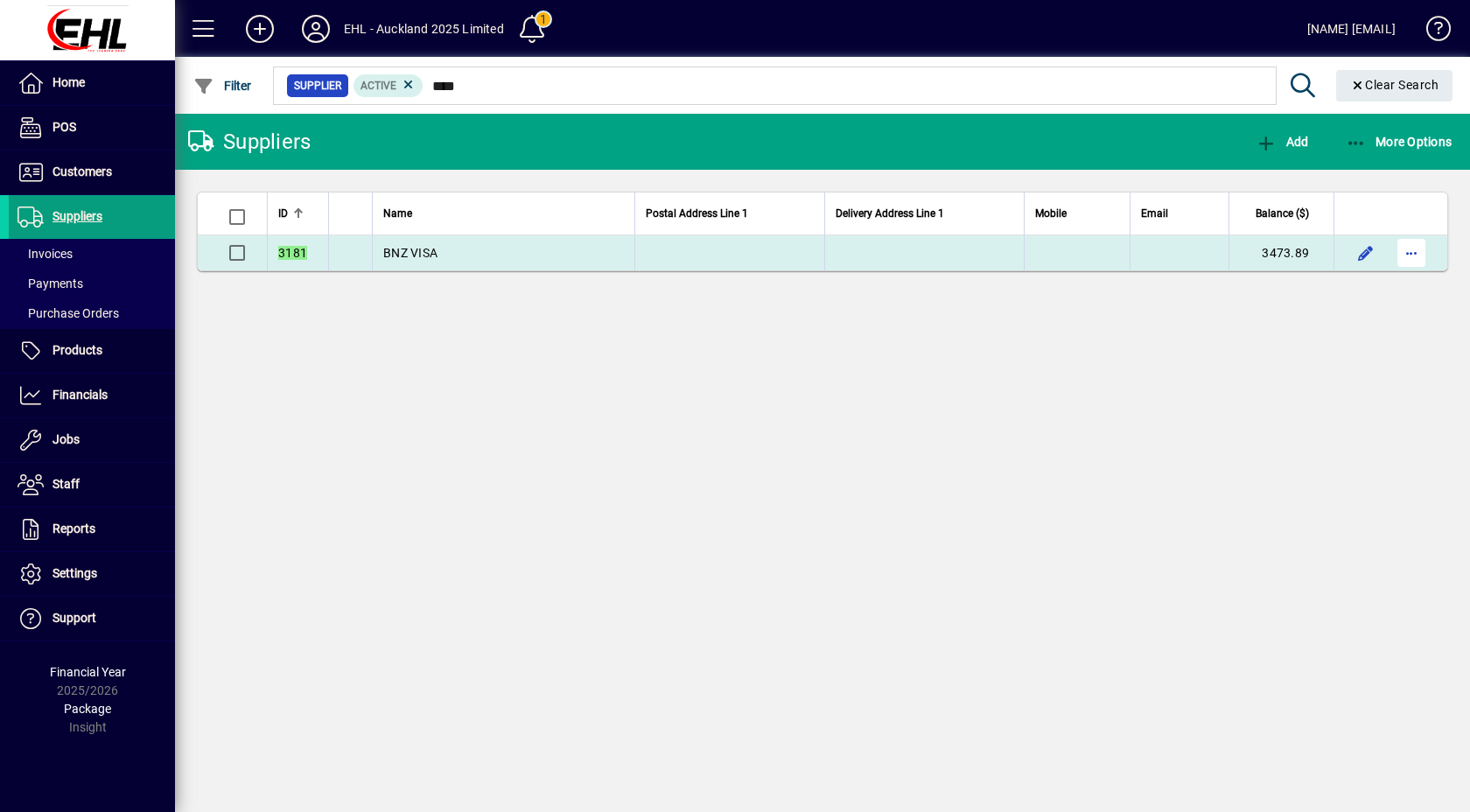 click at bounding box center (1411, 253) 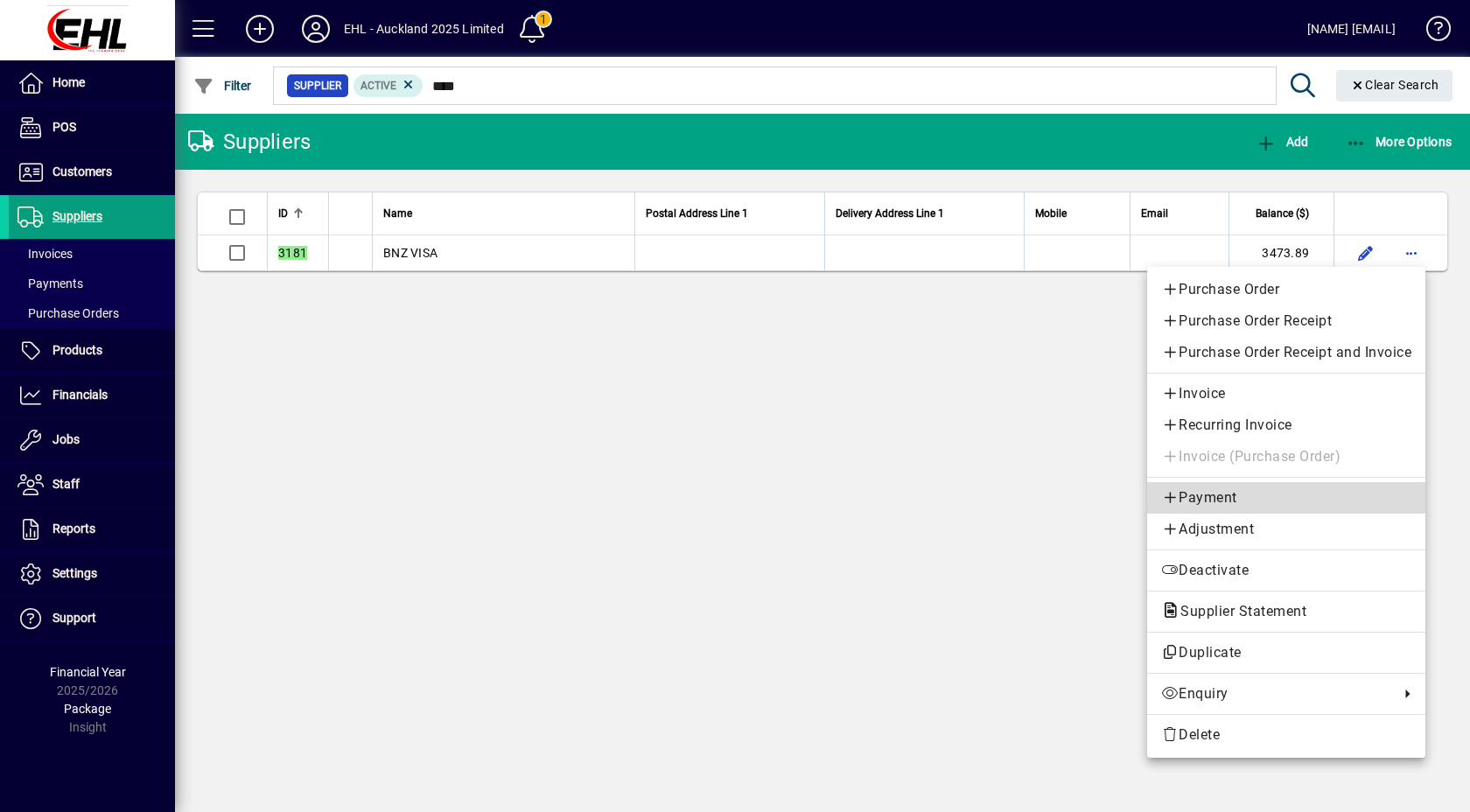 click on "Payment" at bounding box center (1286, 498) 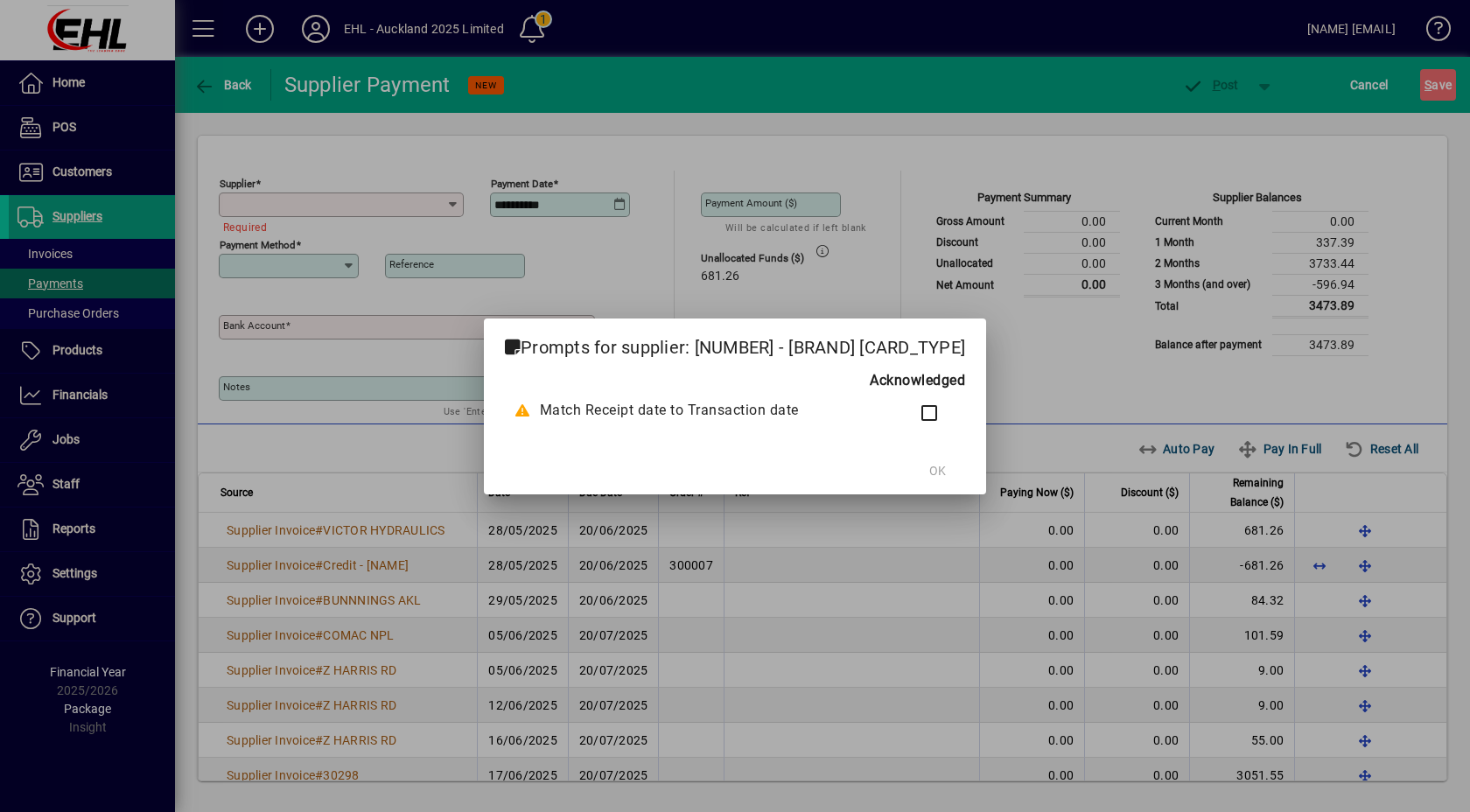type on "**********" 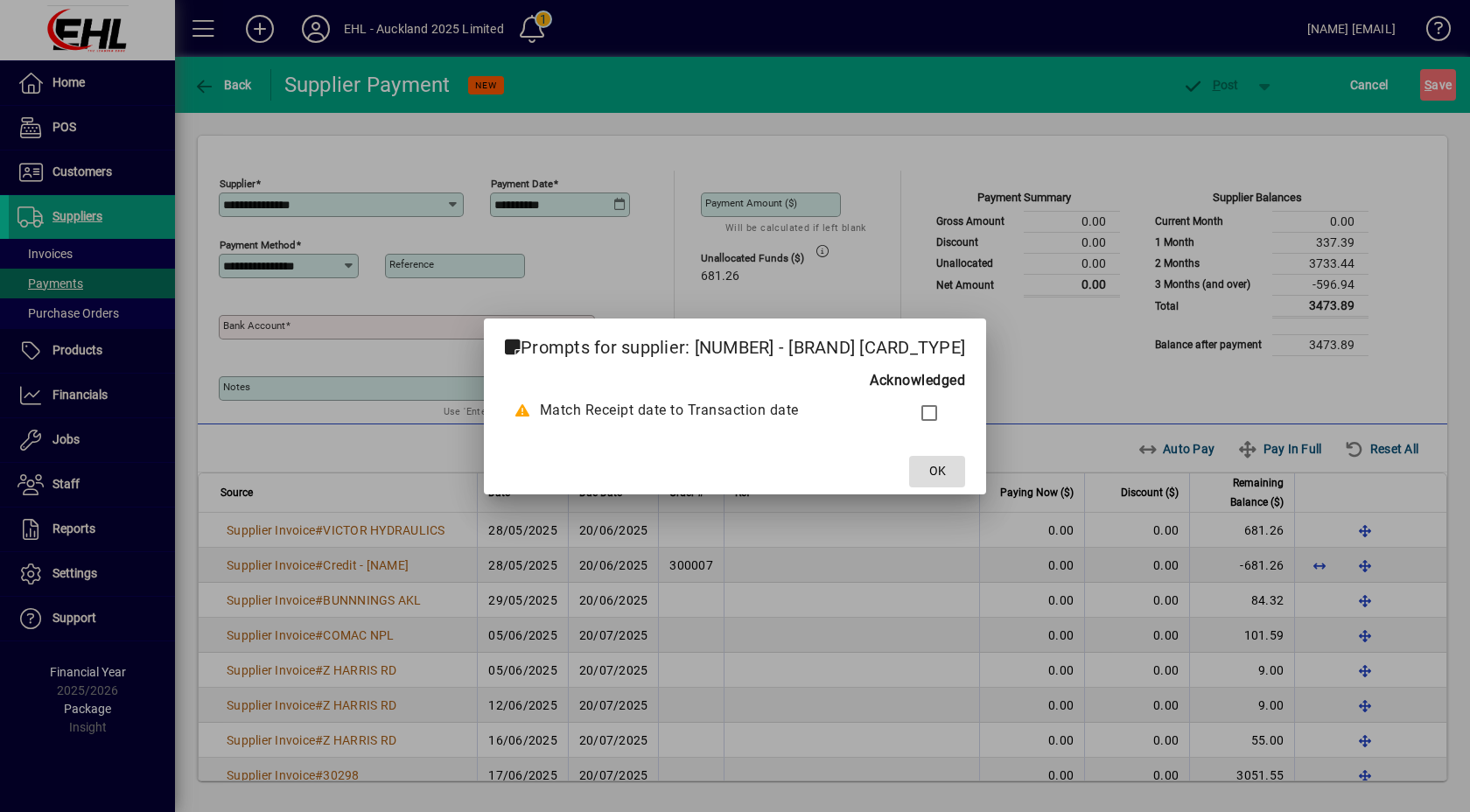 click on "OK" 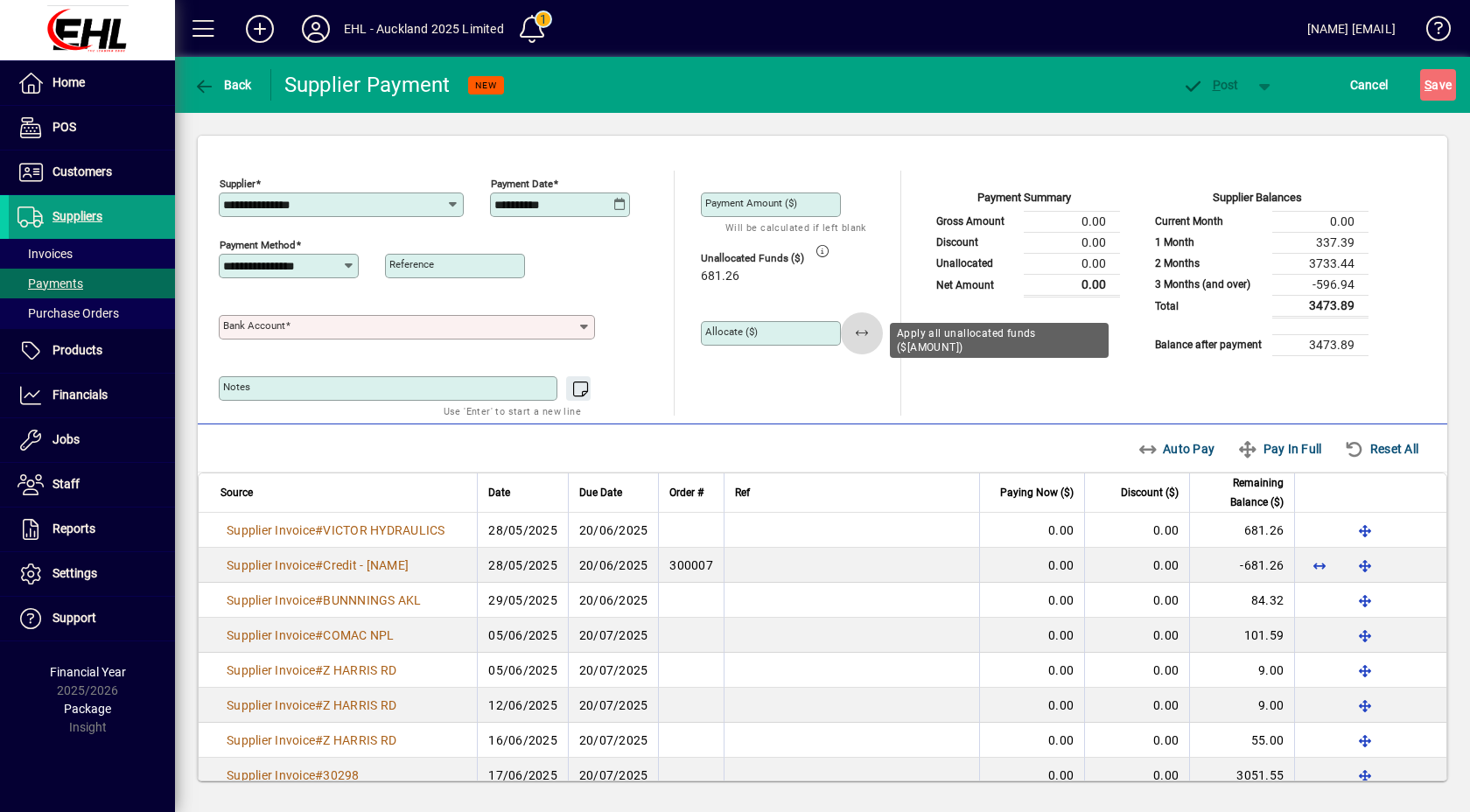 click 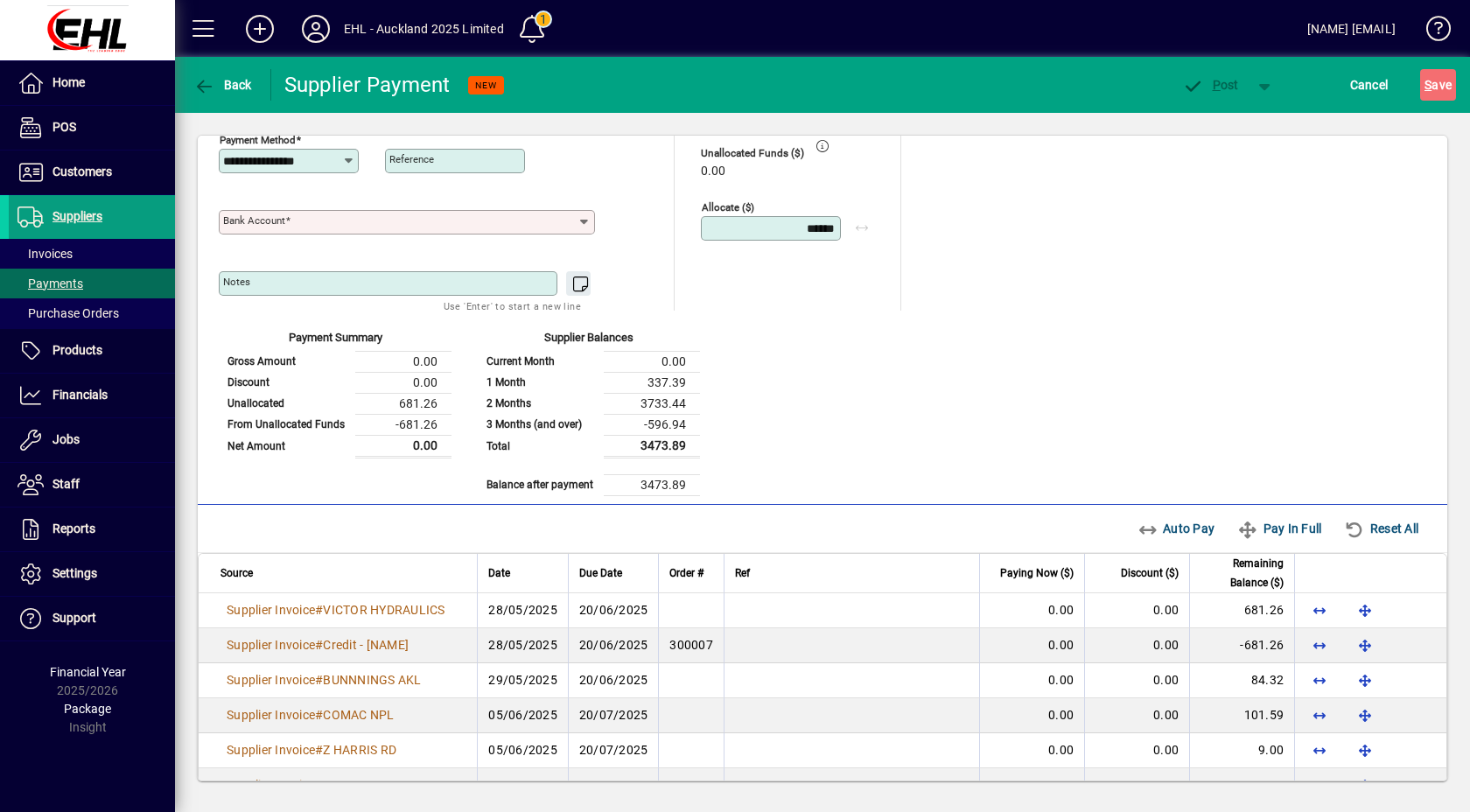 scroll, scrollTop: 315, scrollLeft: 0, axis: vertical 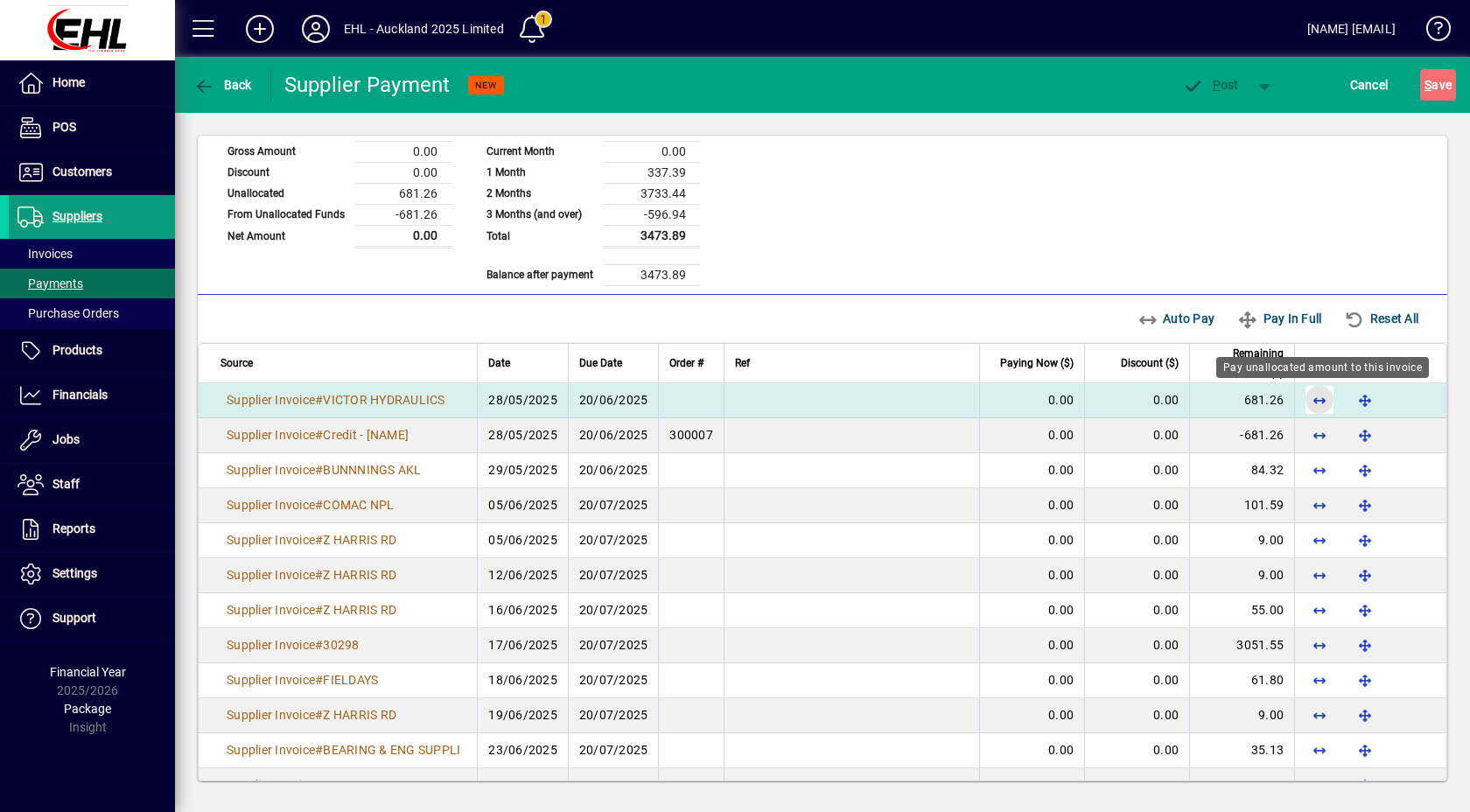 click at bounding box center (1320, 400) 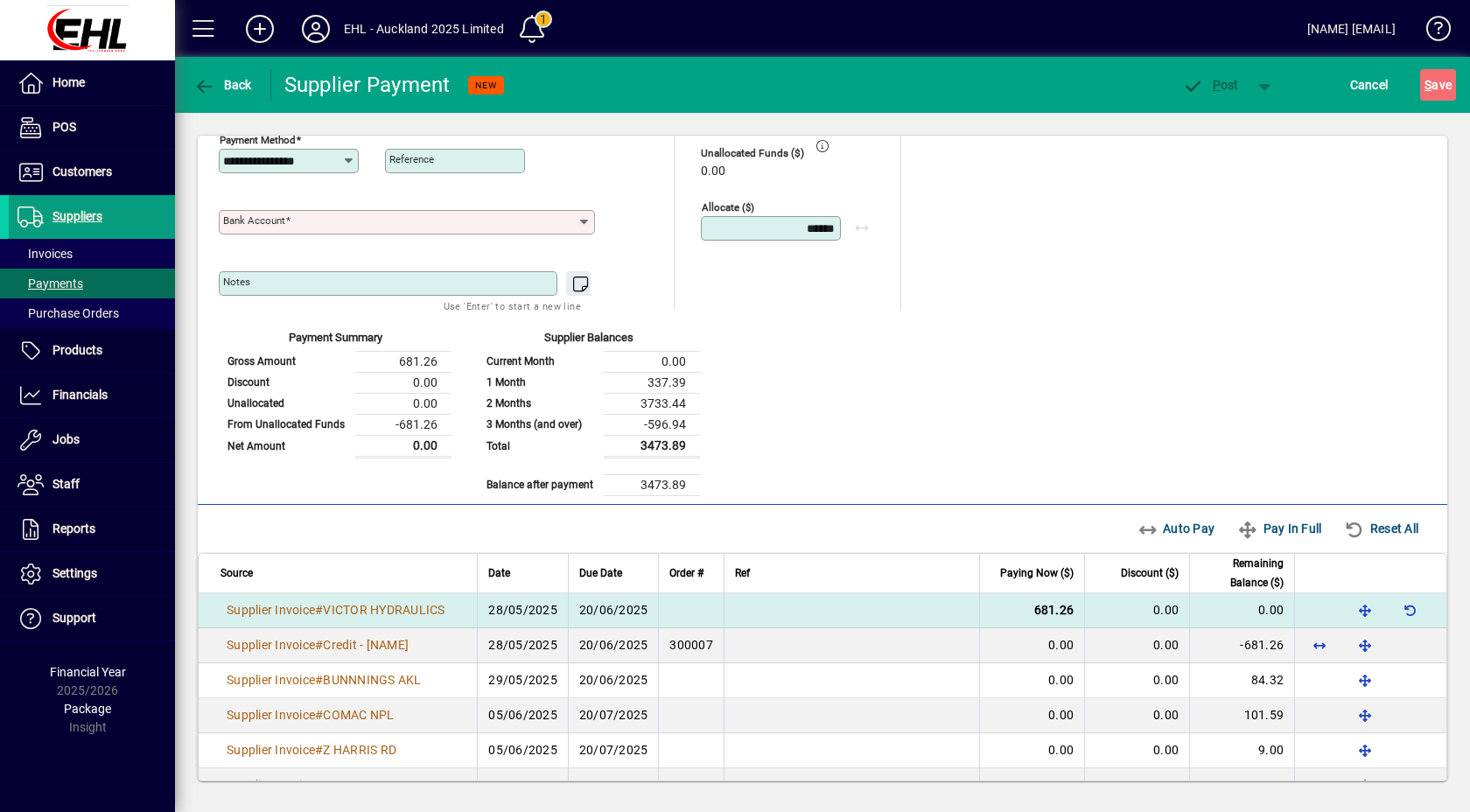 scroll, scrollTop: 0, scrollLeft: 0, axis: both 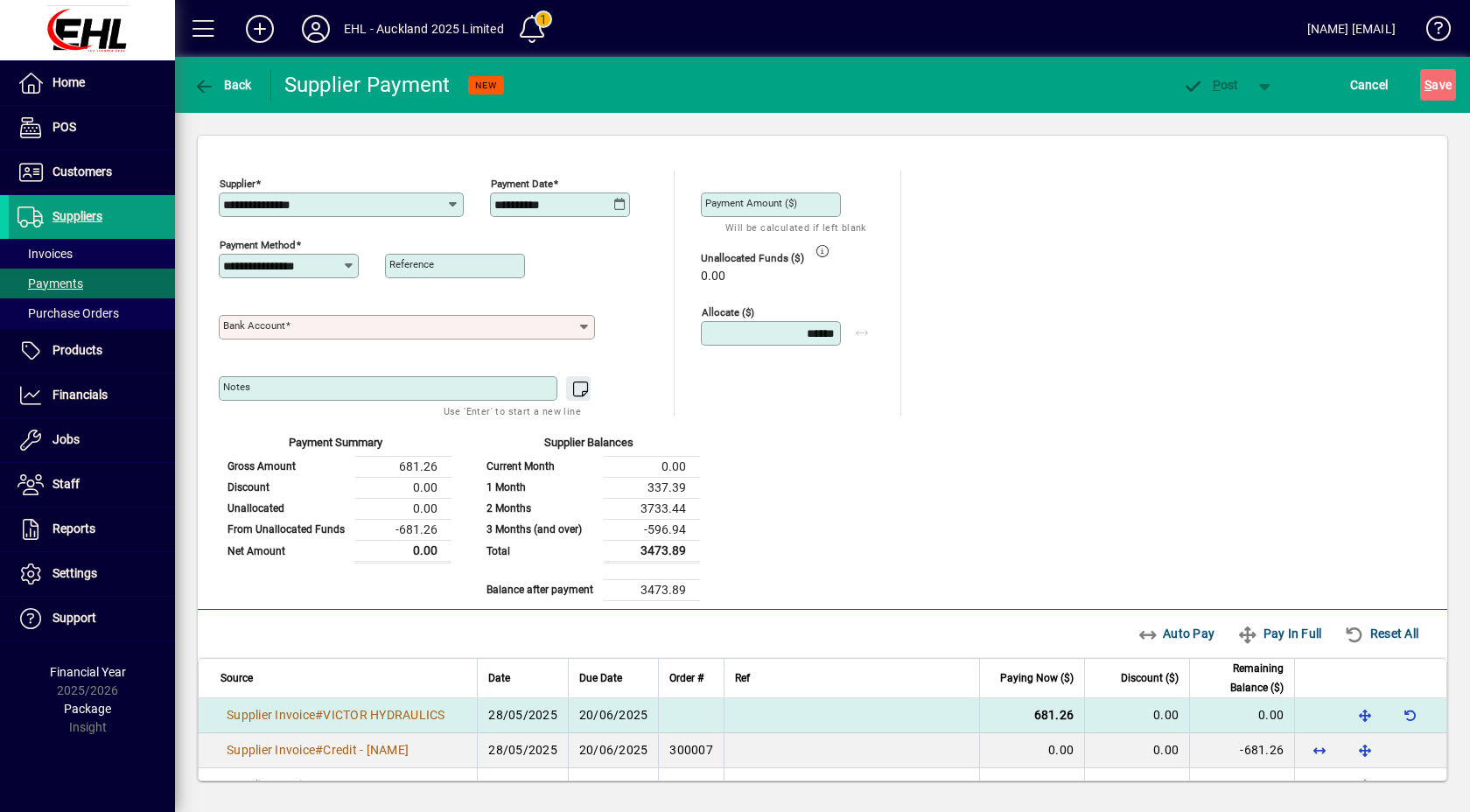 click 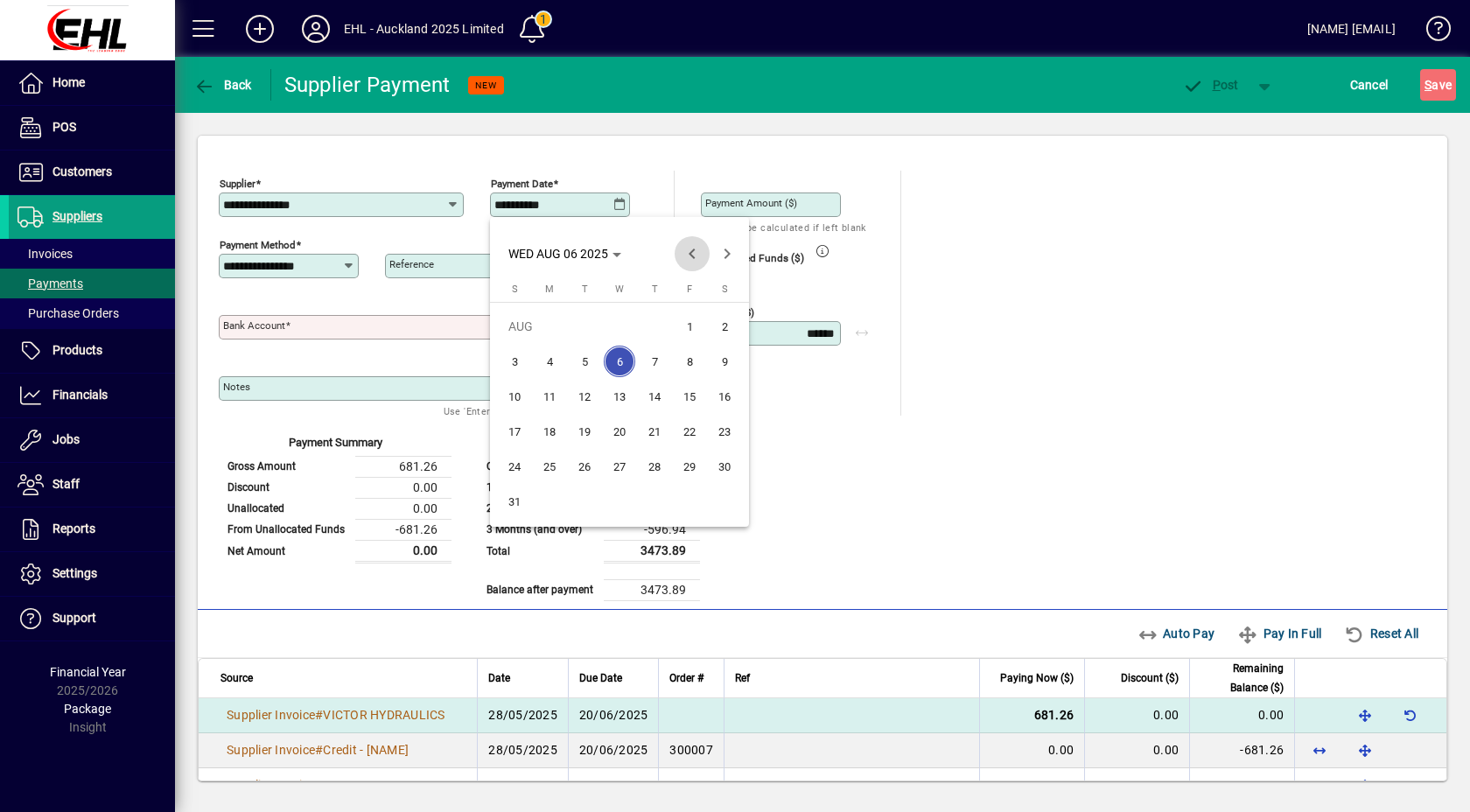 click at bounding box center [692, 254] 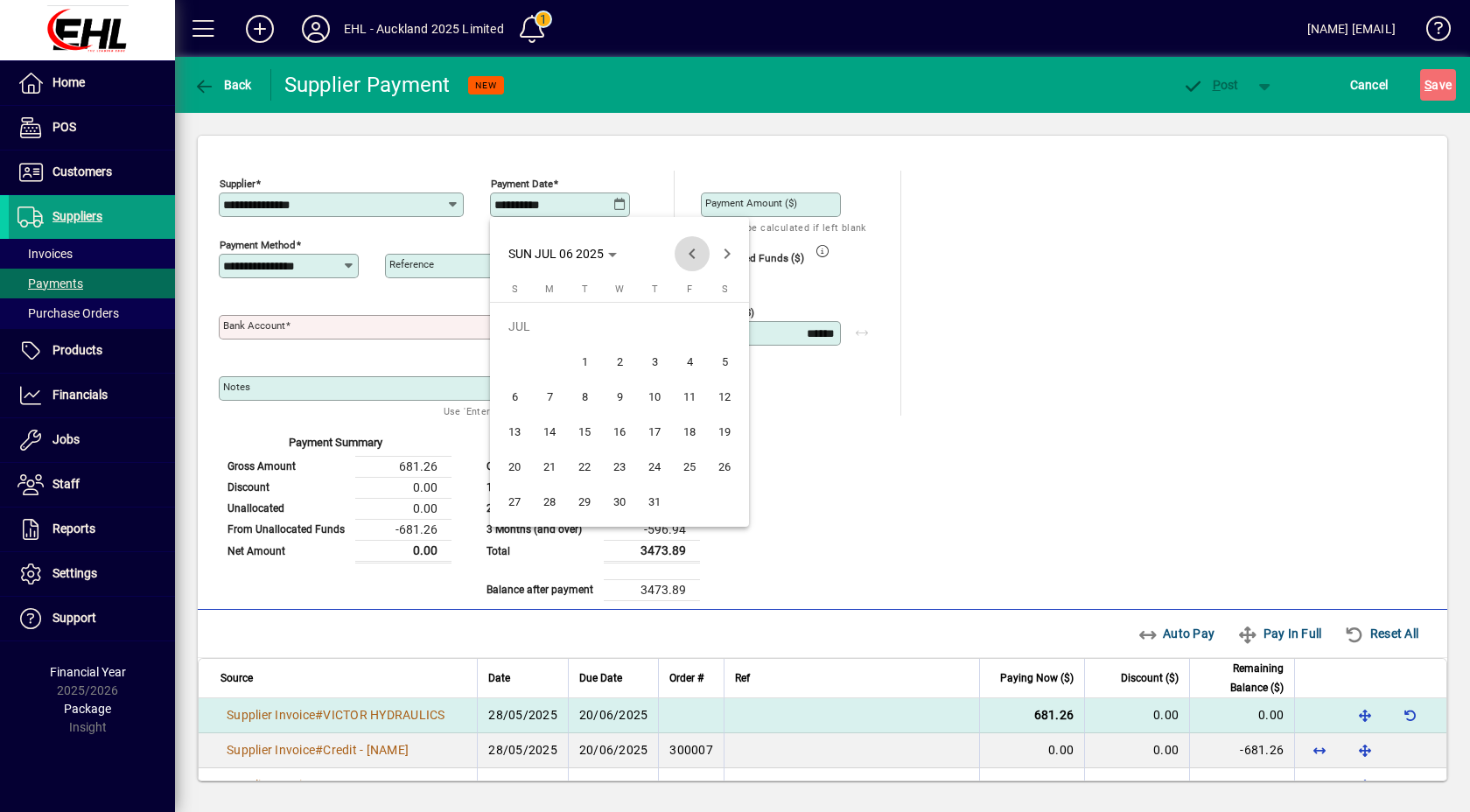 click at bounding box center (692, 254) 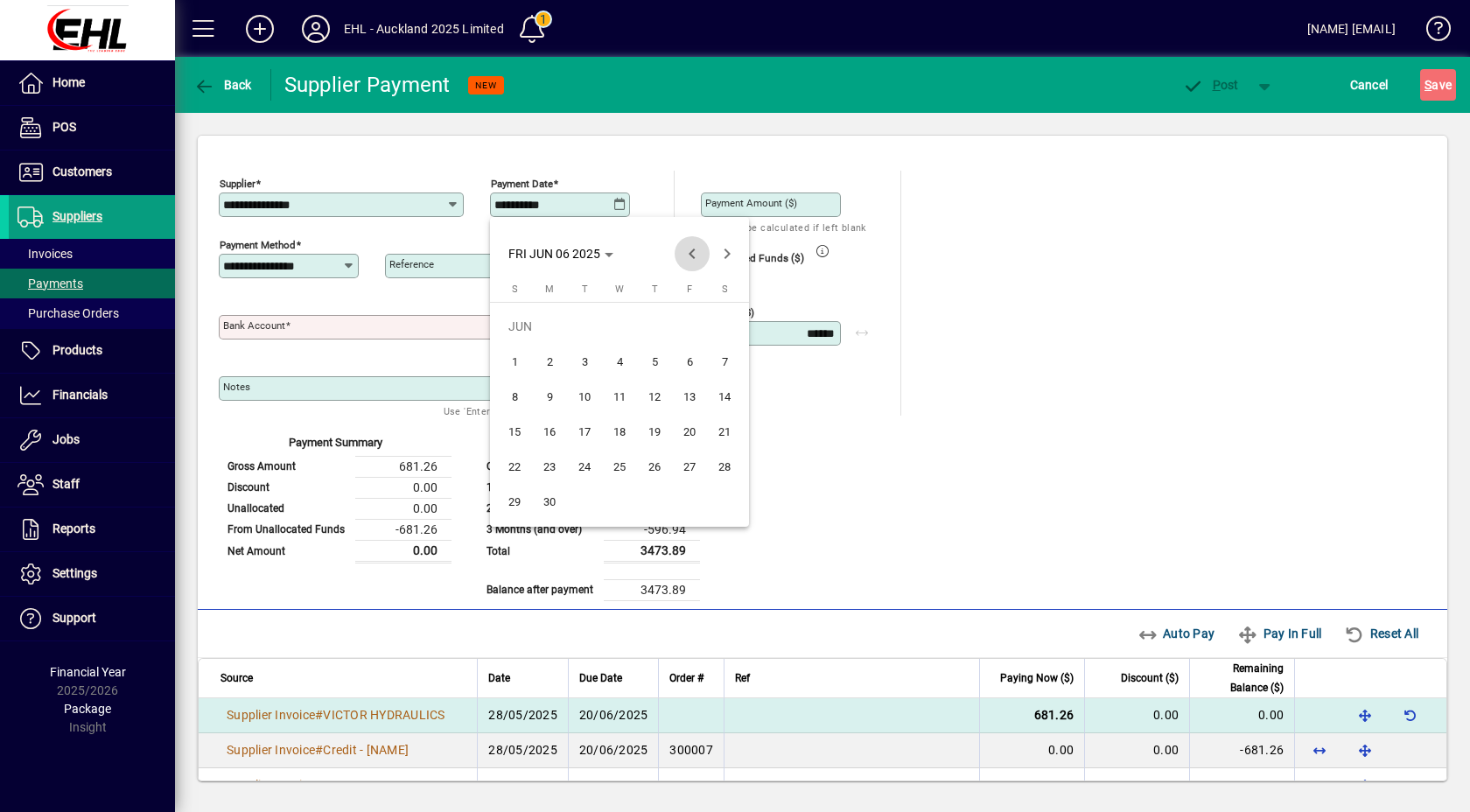 click at bounding box center (692, 254) 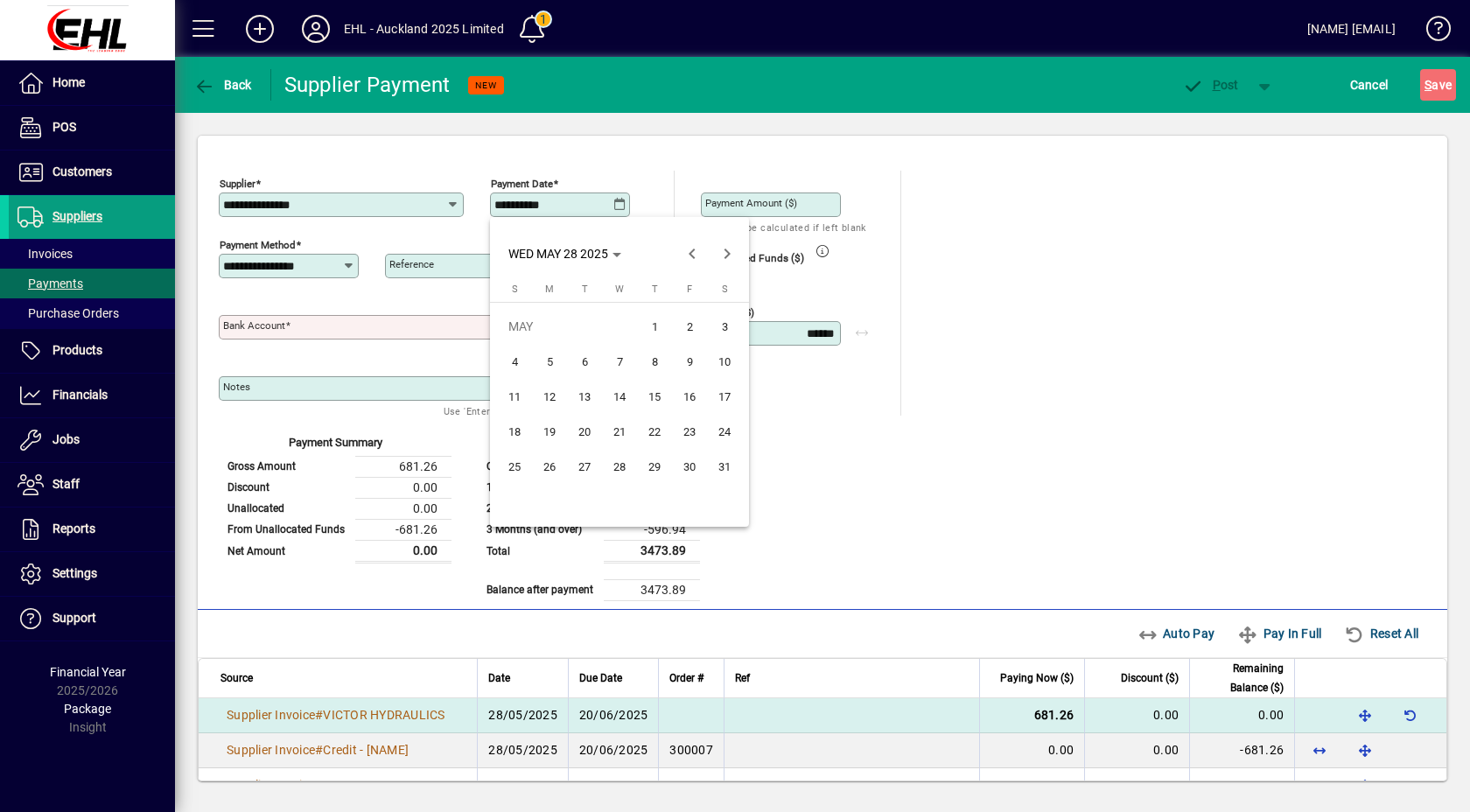 click on "28" at bounding box center [620, 466] 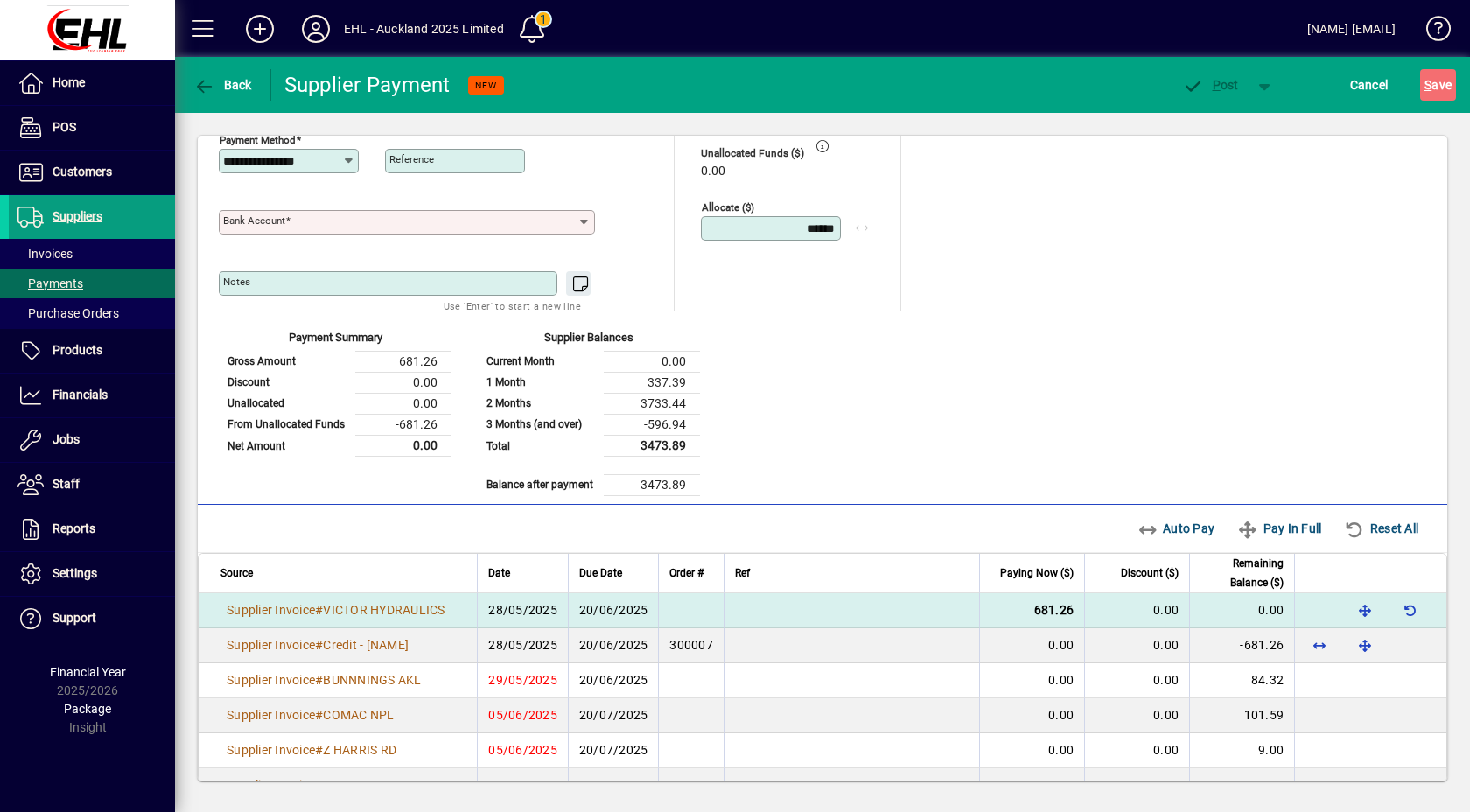 scroll, scrollTop: 0, scrollLeft: 0, axis: both 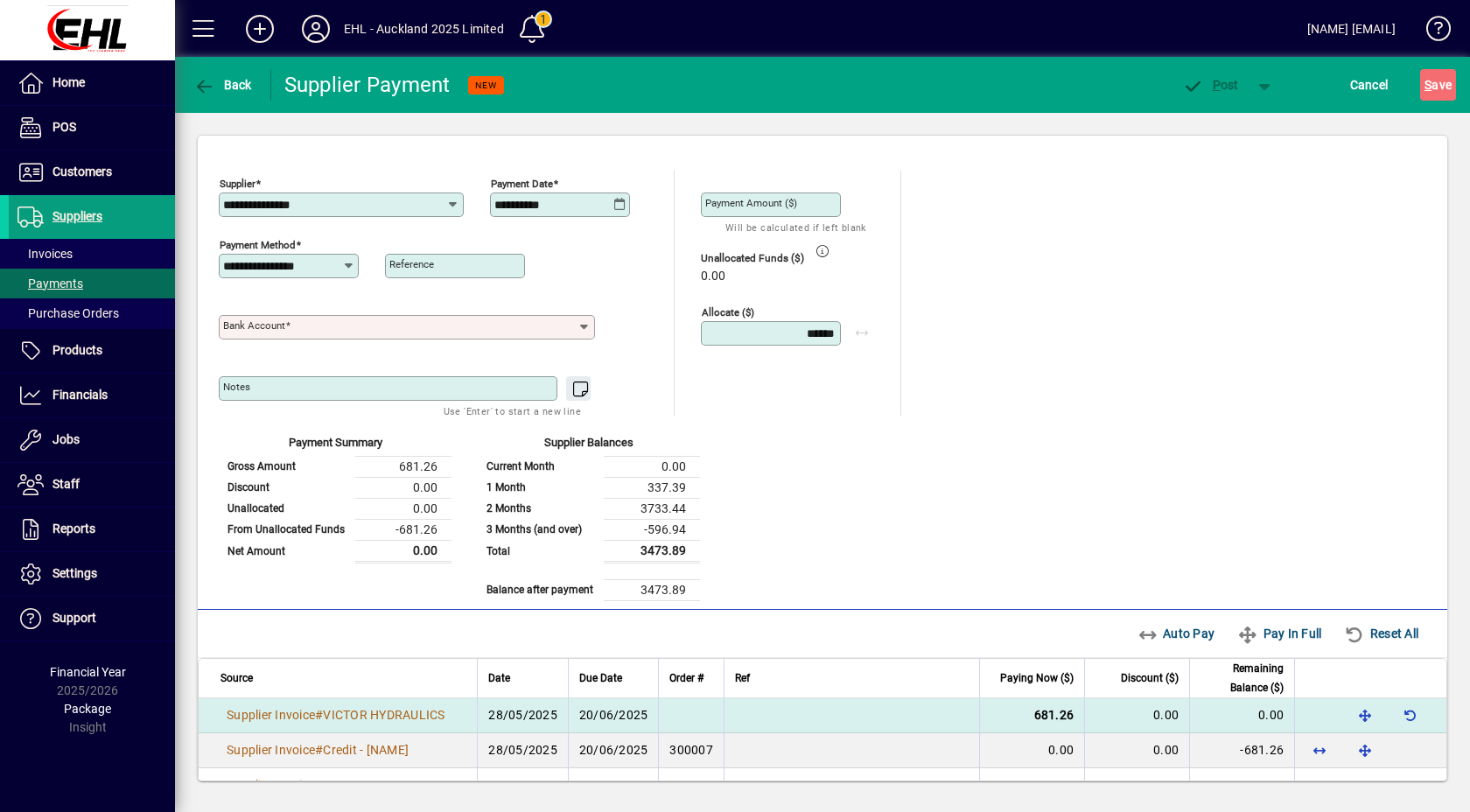 click 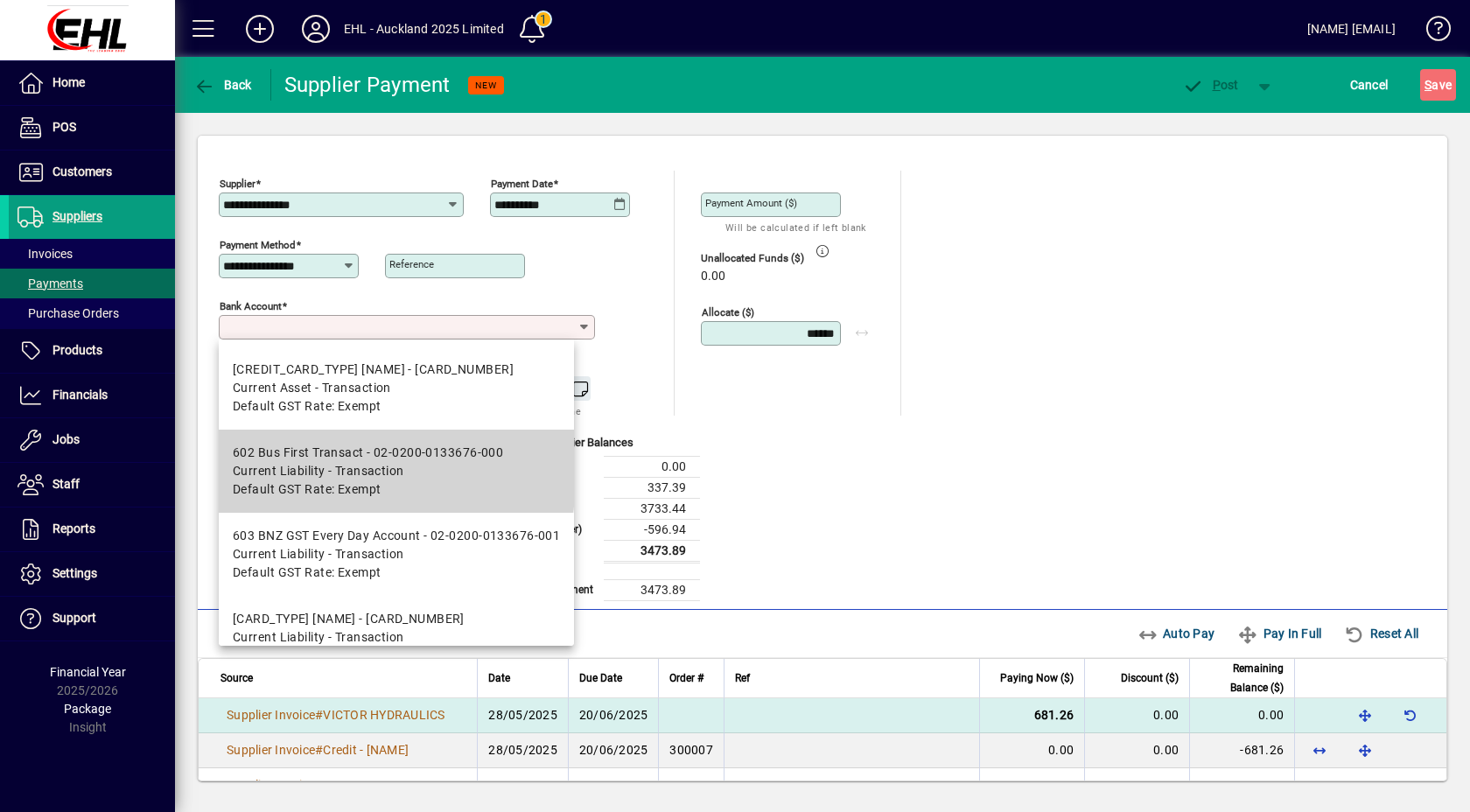 click on "Current Liability - Transaction" at bounding box center [318, 471] 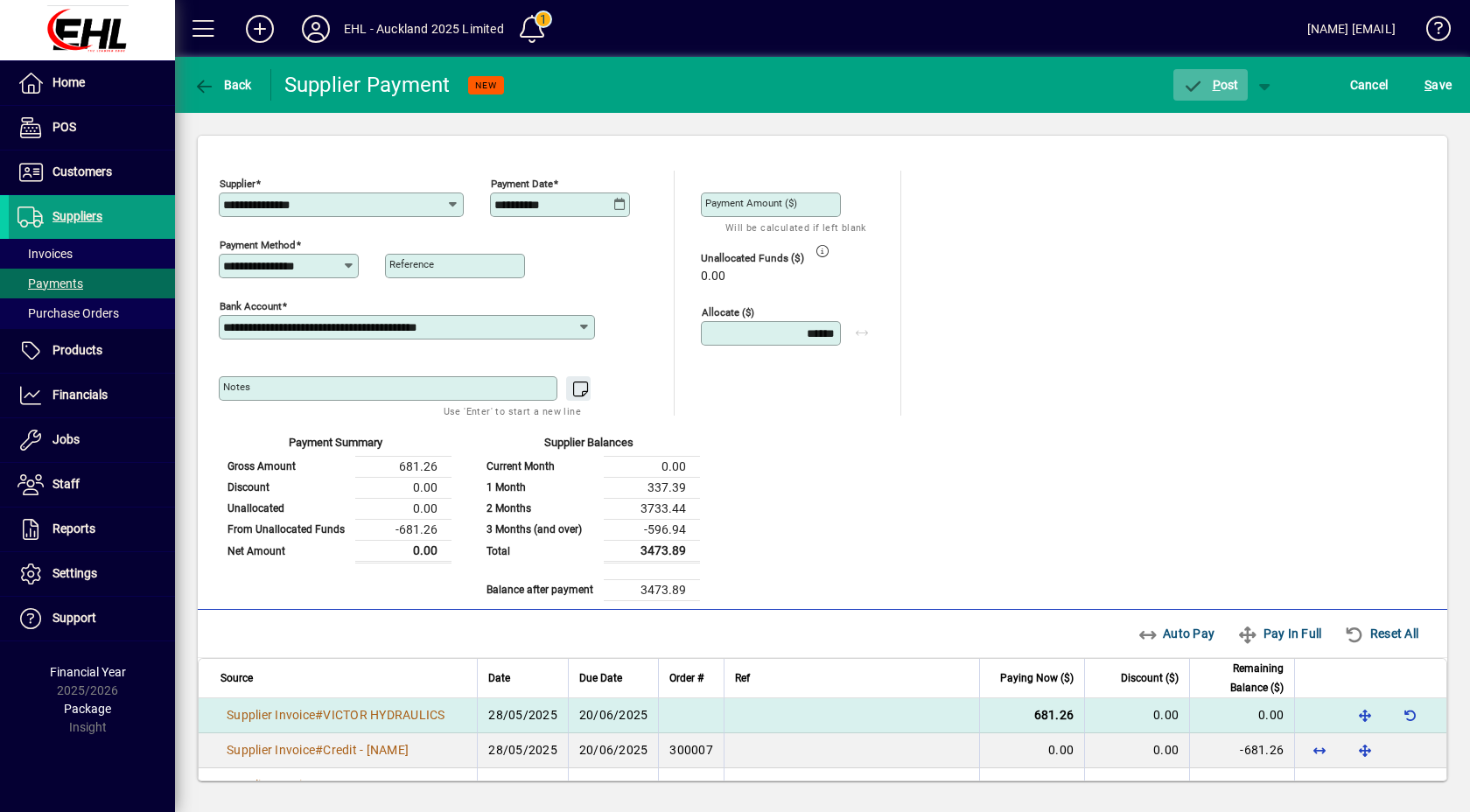 click 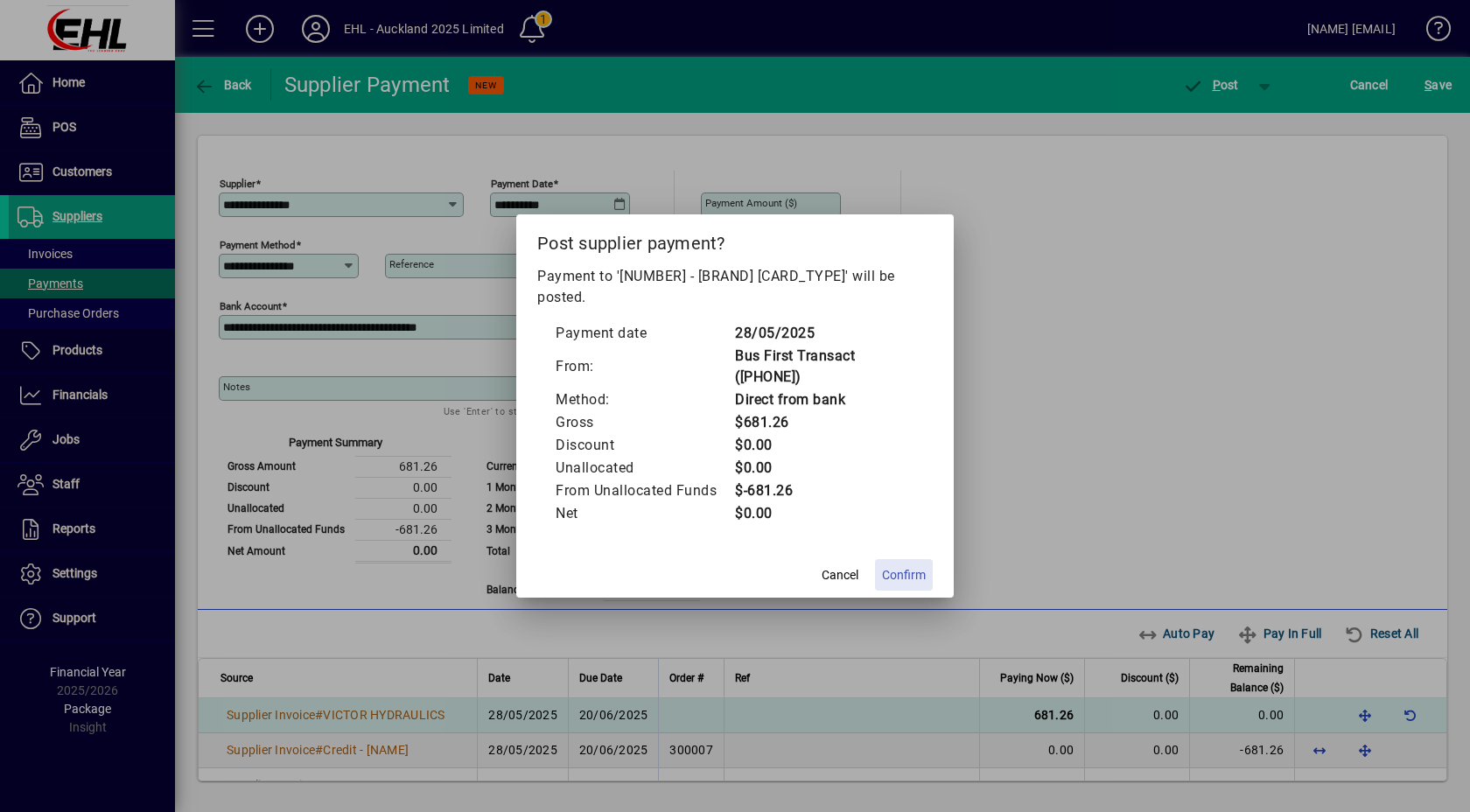 click on "Confirm" 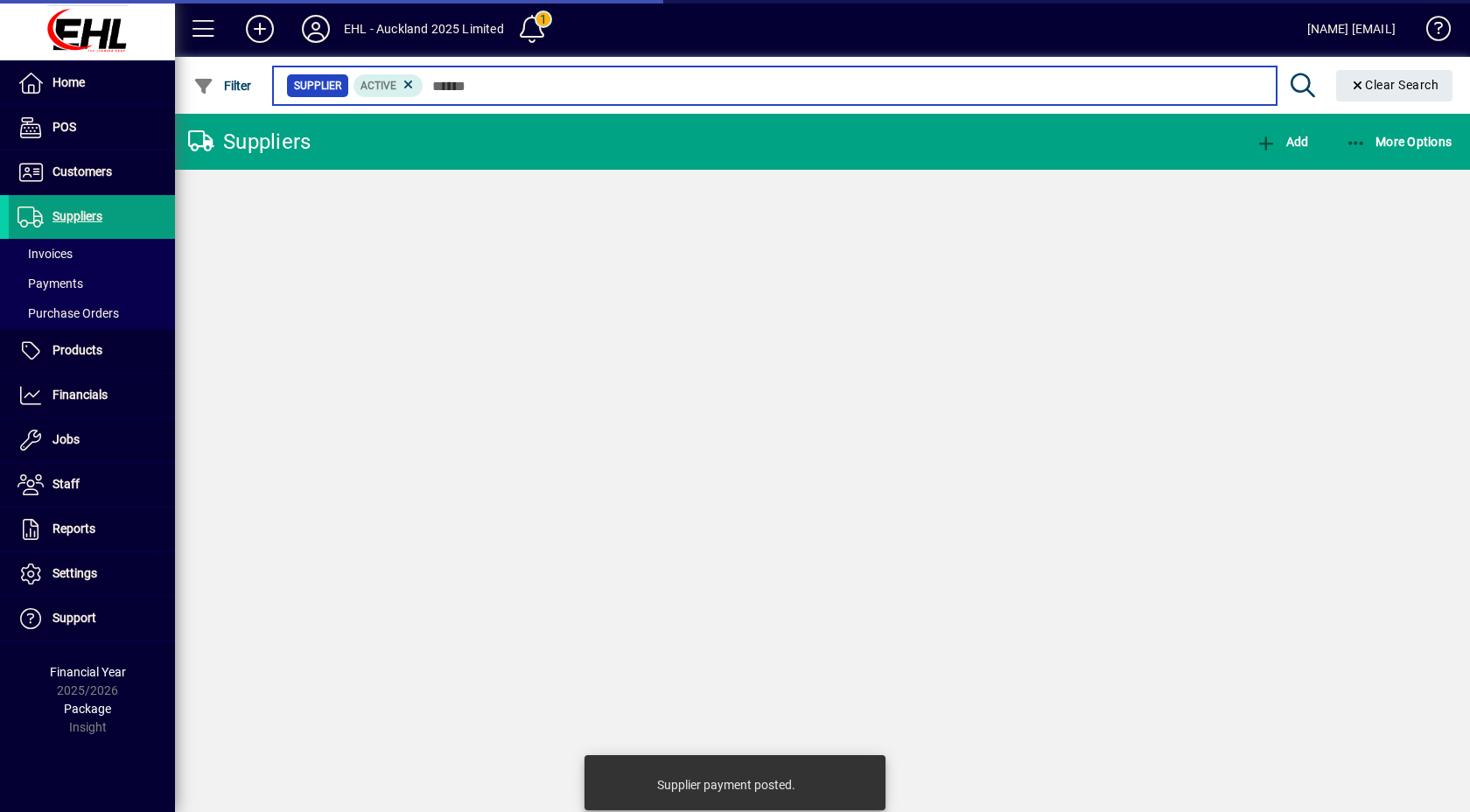 type on "****" 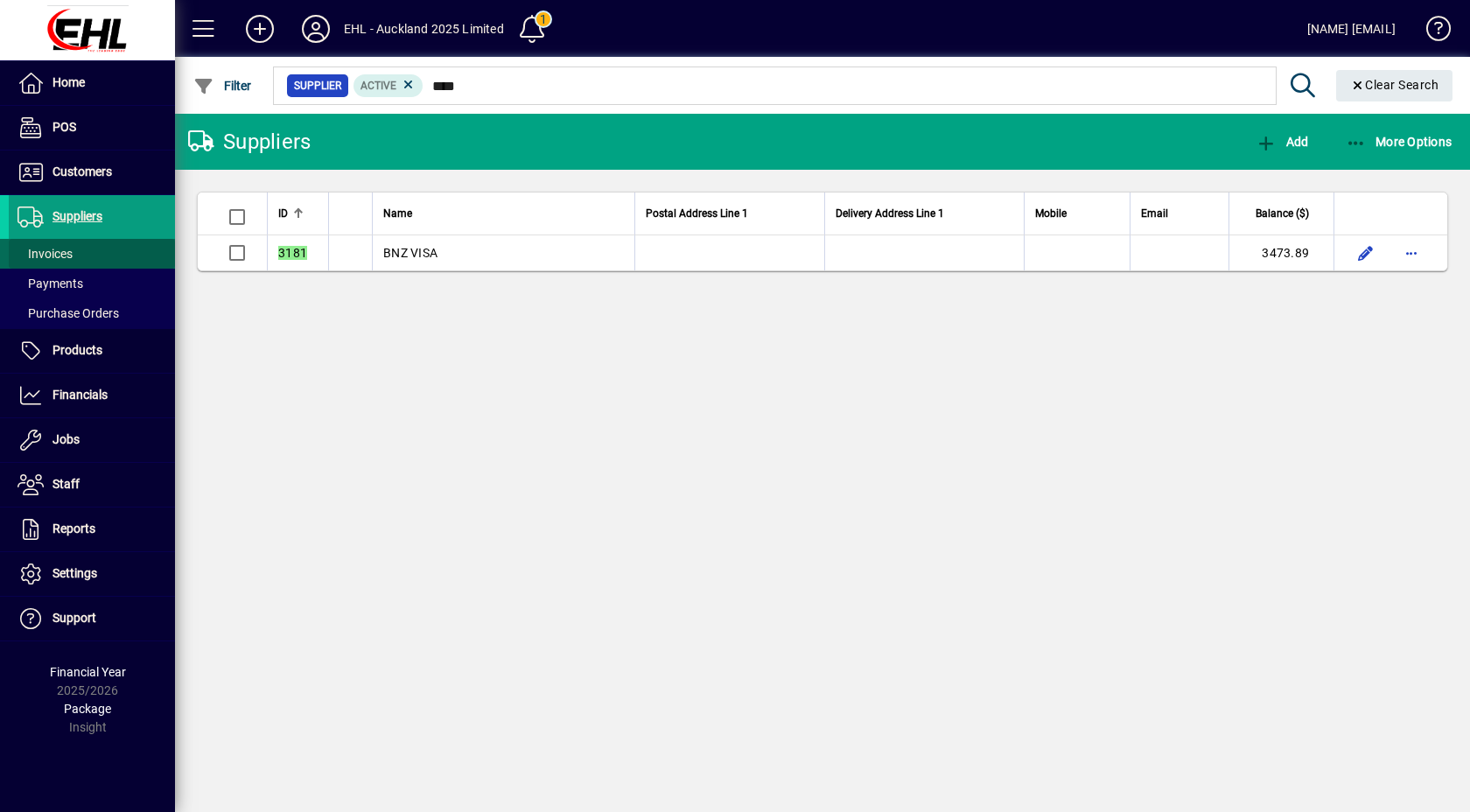 click on "Invoices" at bounding box center [45, 254] 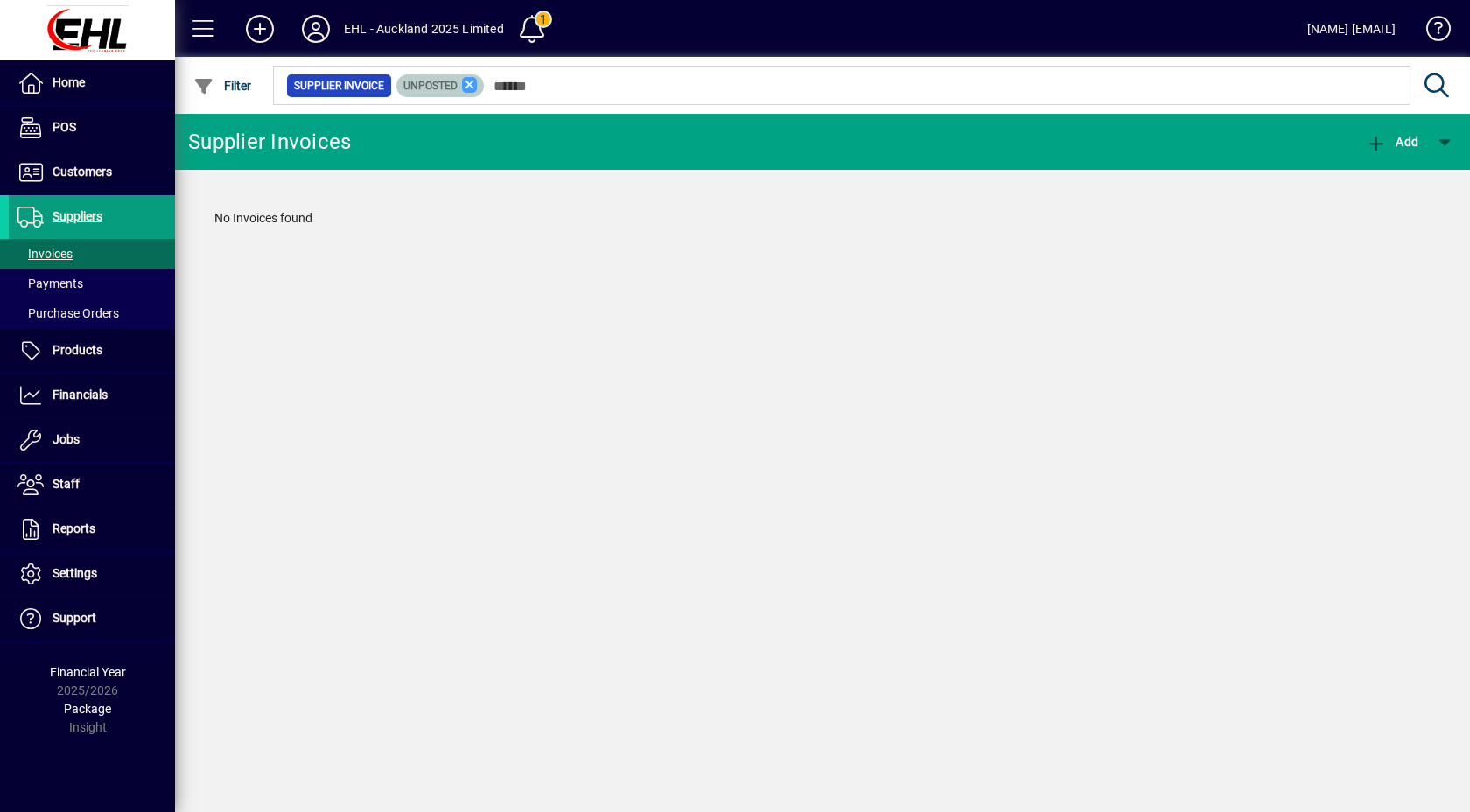 click at bounding box center [470, 85] 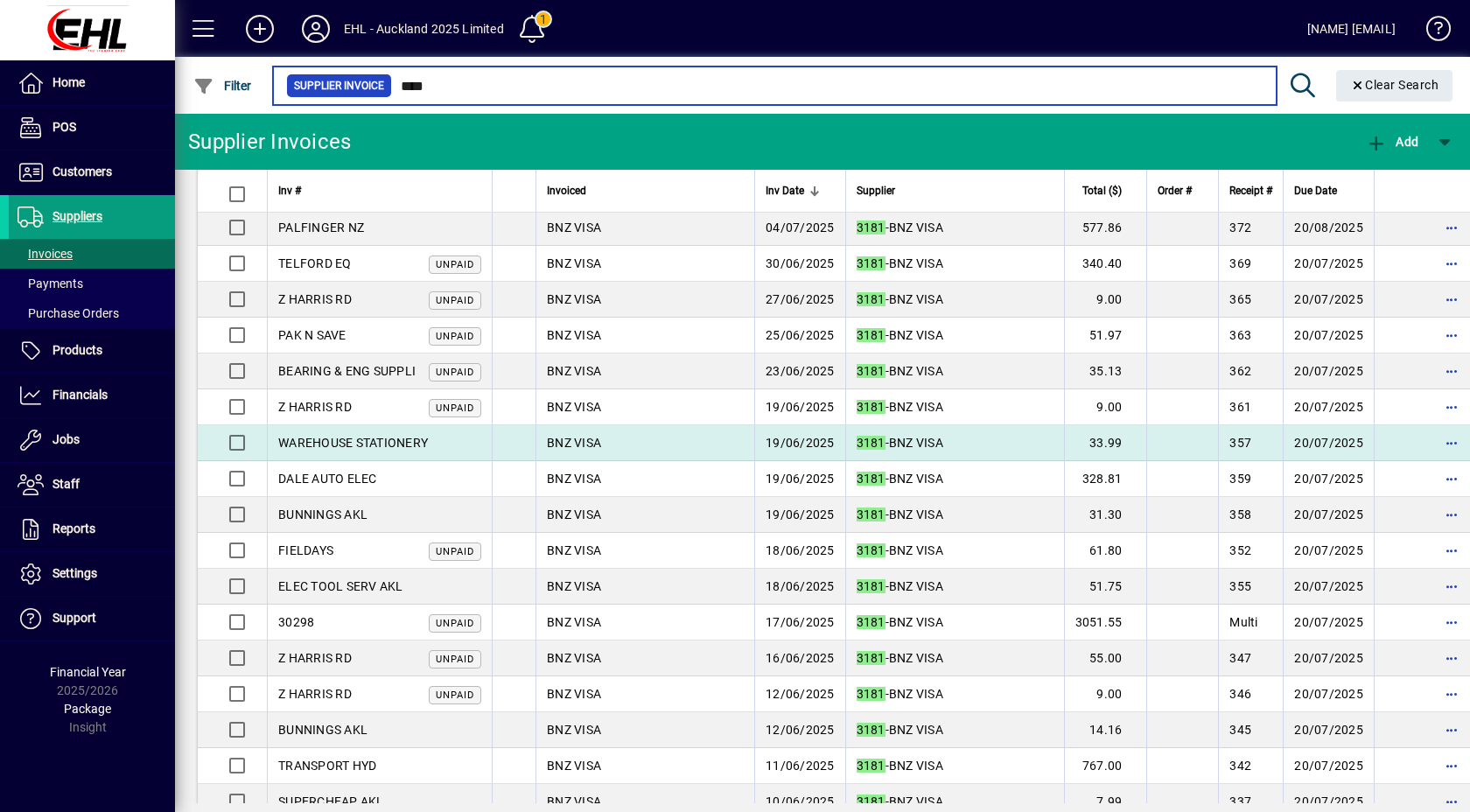 scroll, scrollTop: 0, scrollLeft: 0, axis: both 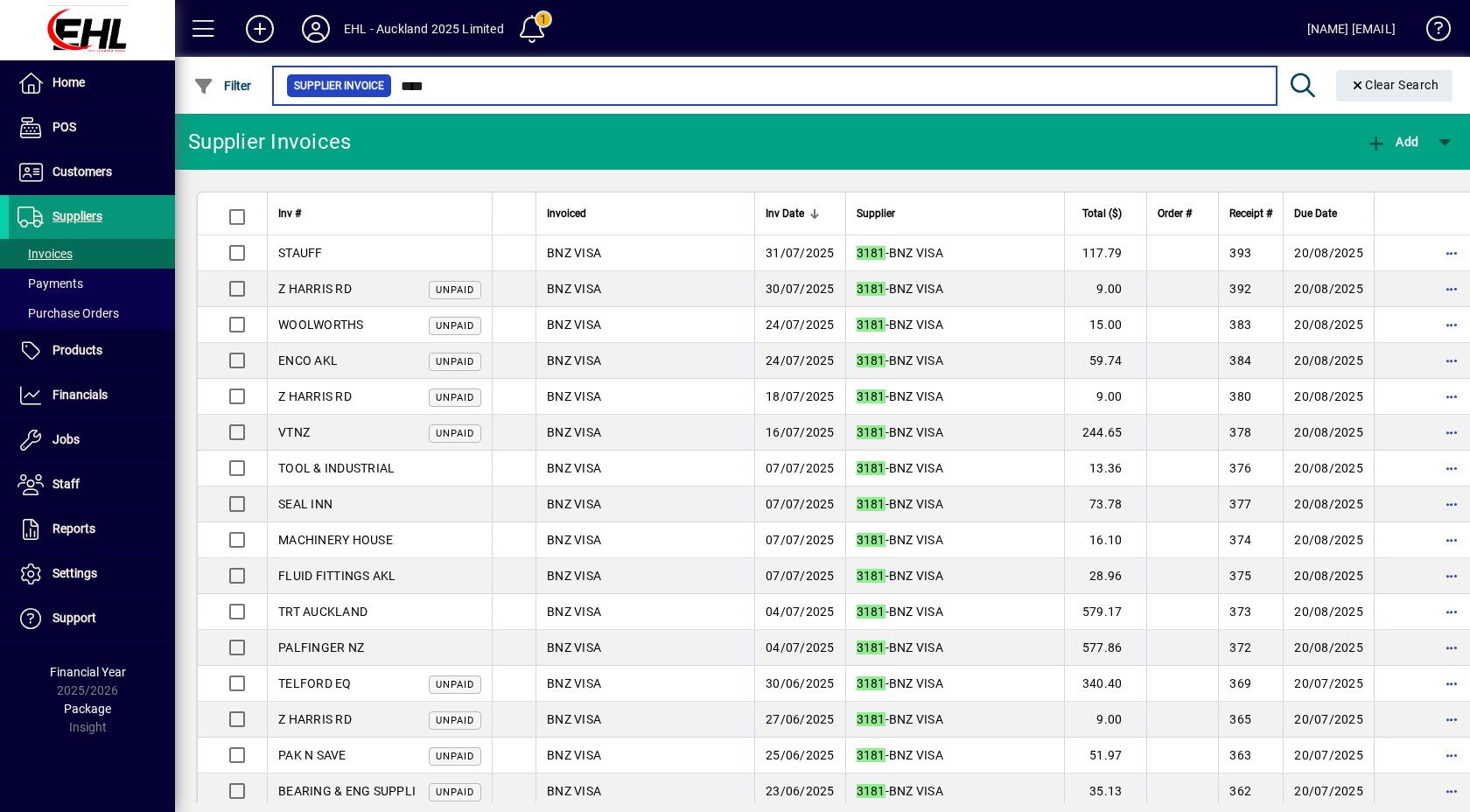 type on "****" 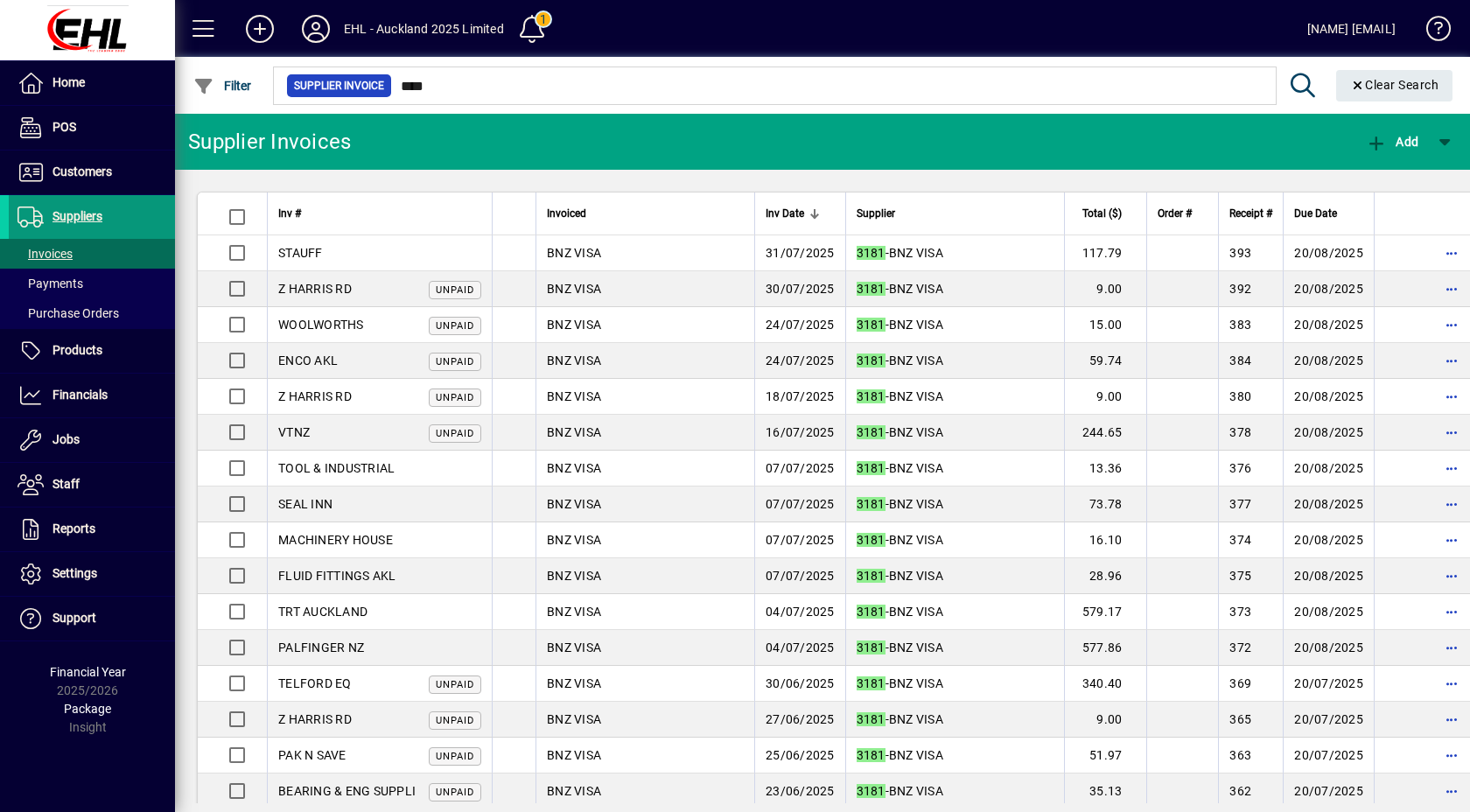 click on "Suppliers" at bounding box center (77, 216) 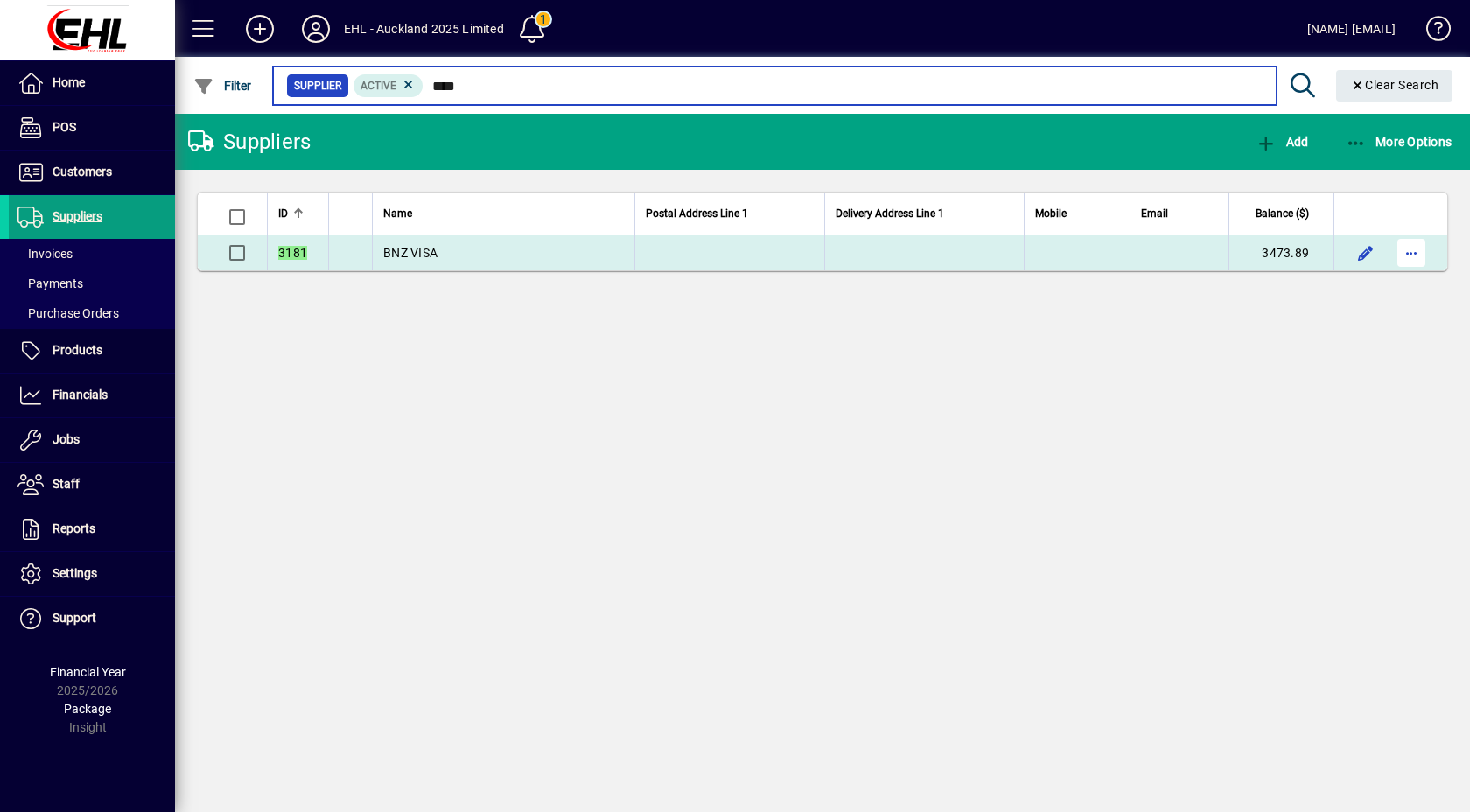 type on "****" 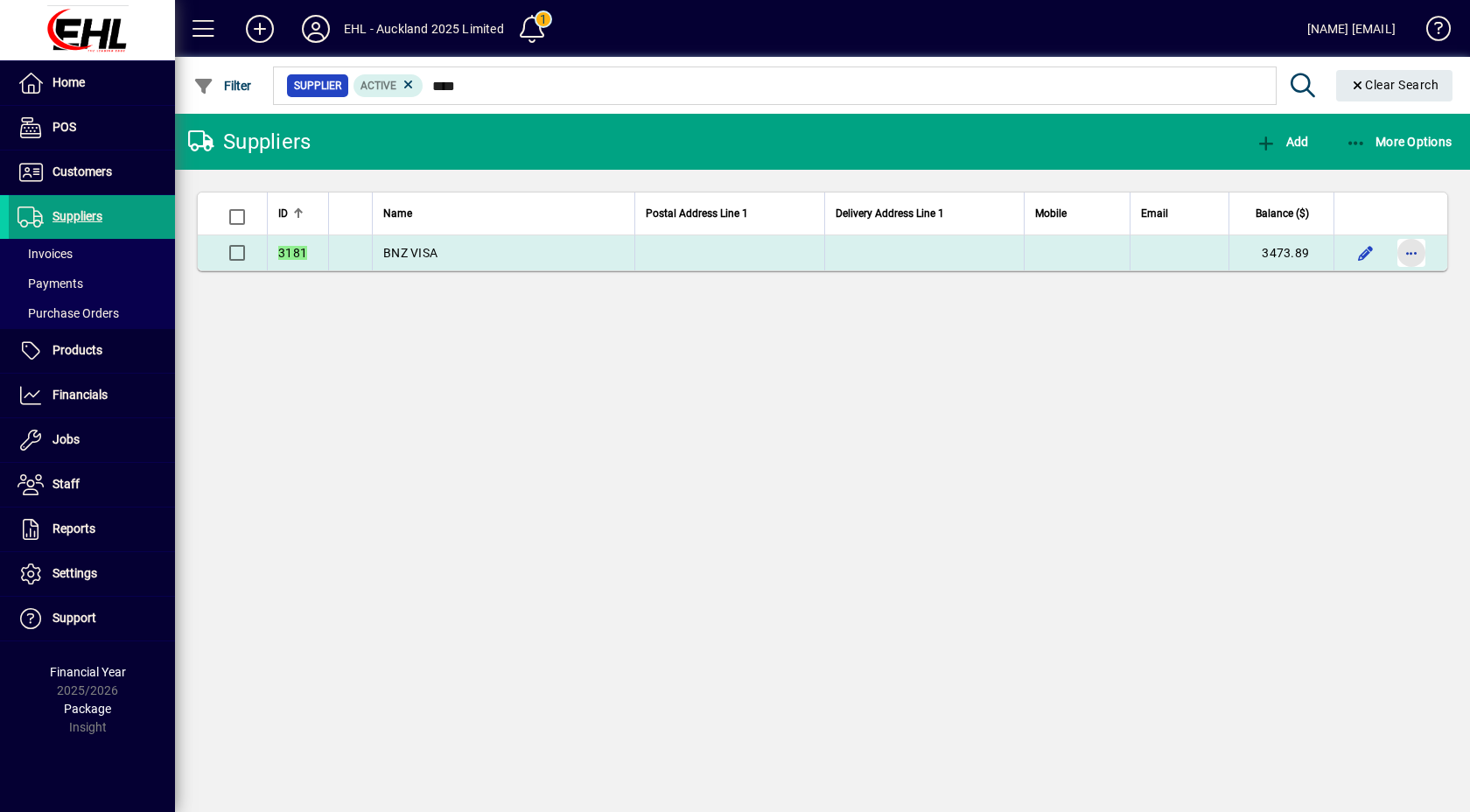 click at bounding box center (1411, 253) 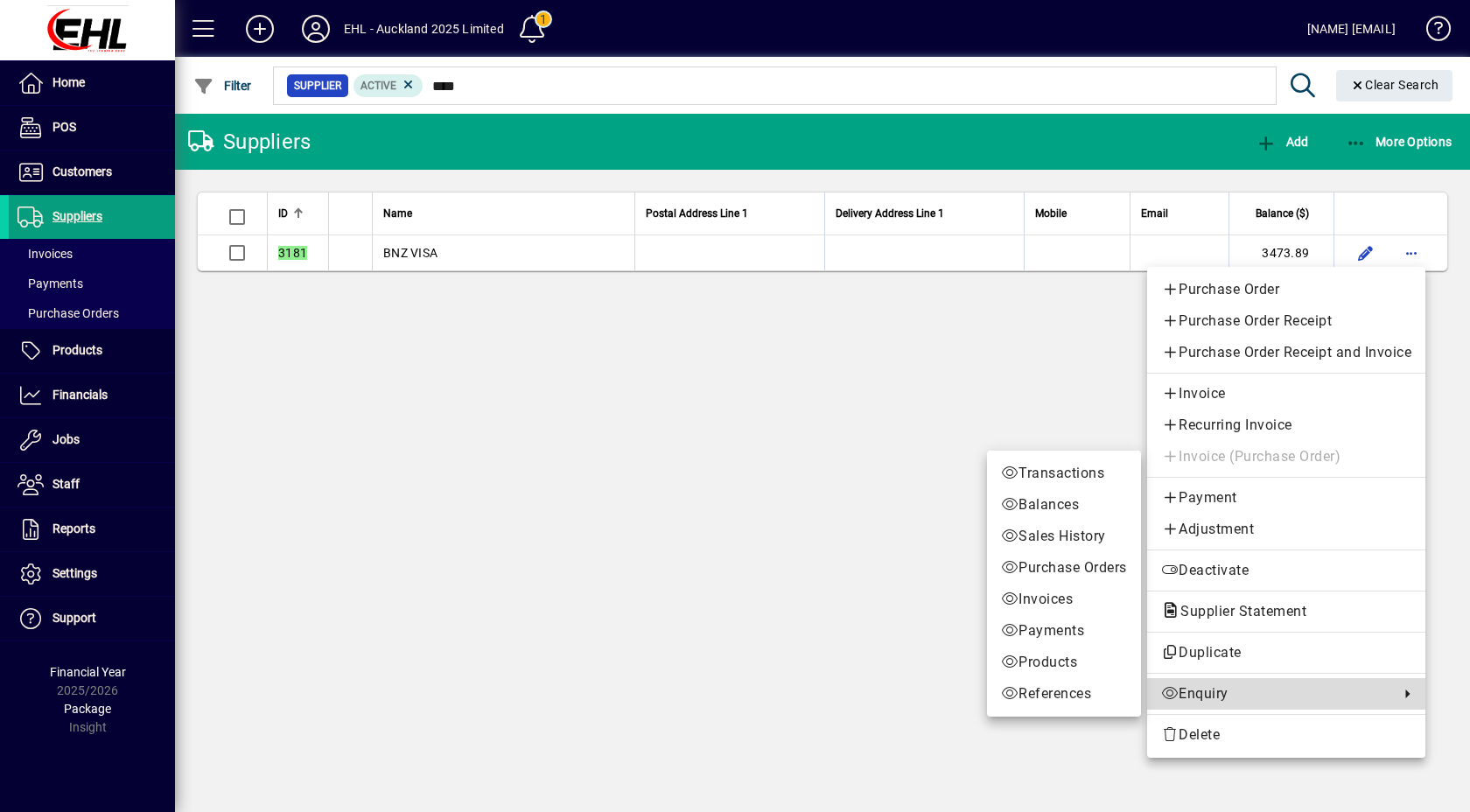 click on "Enquiry" at bounding box center [1276, 694] 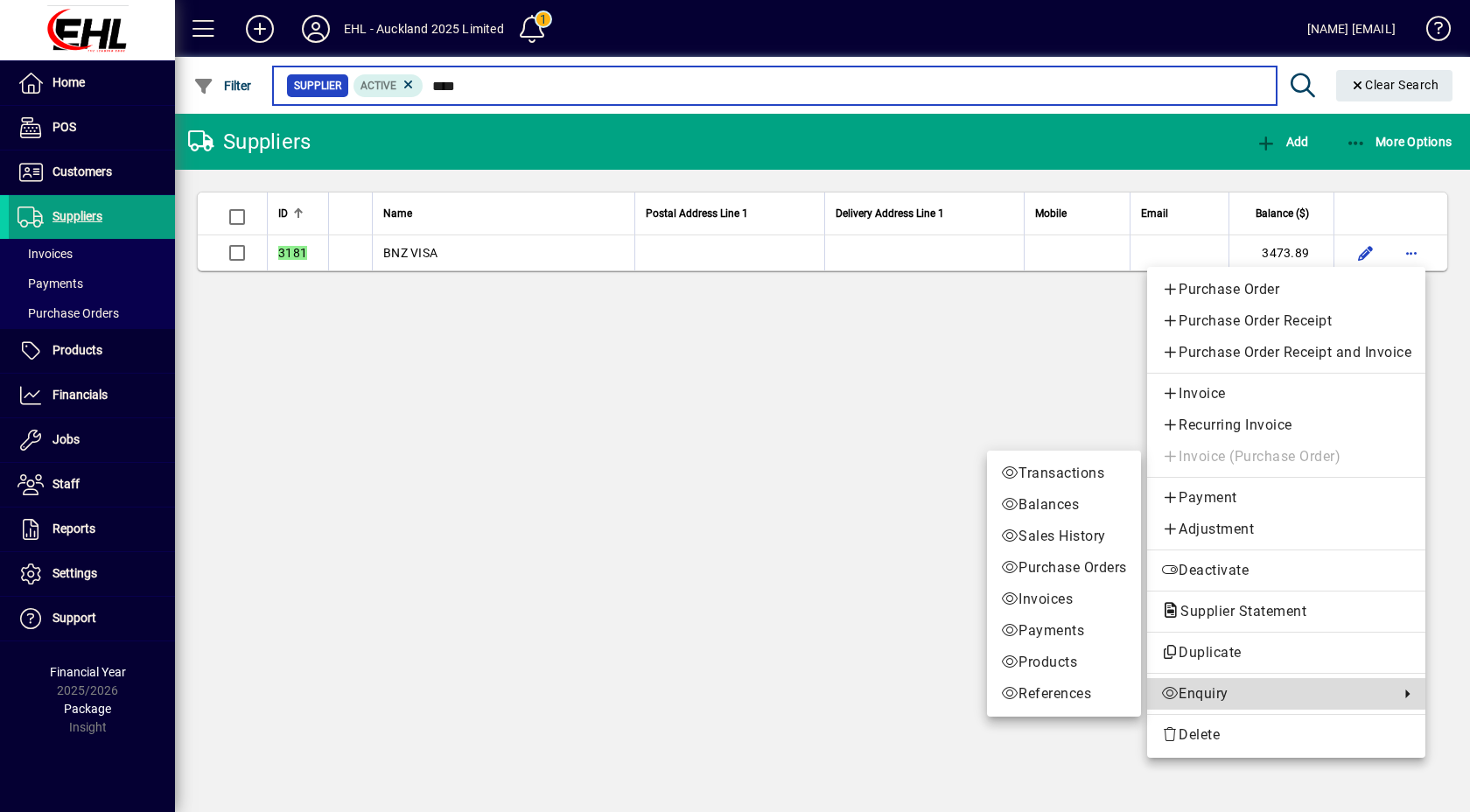 type 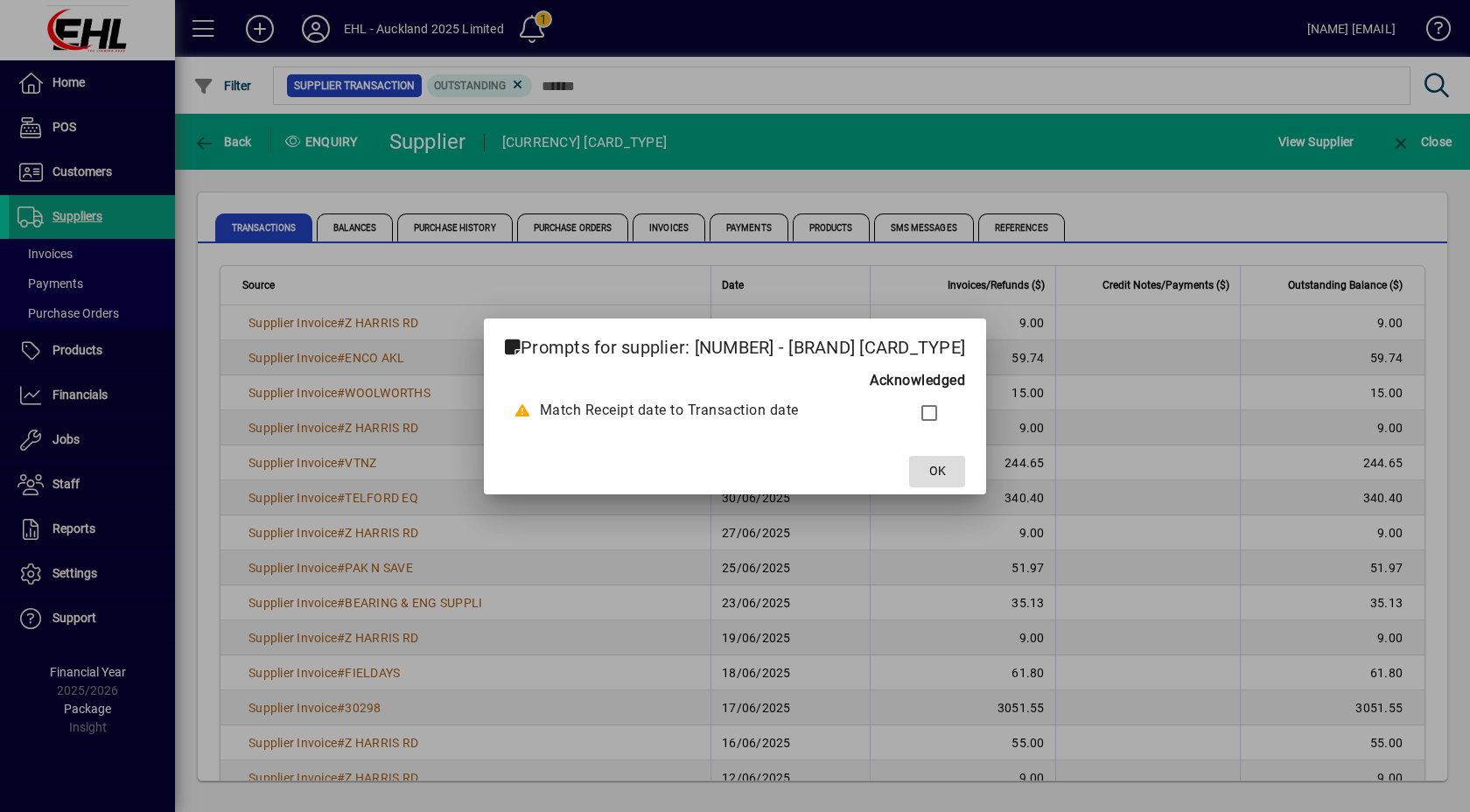 click on "OK" 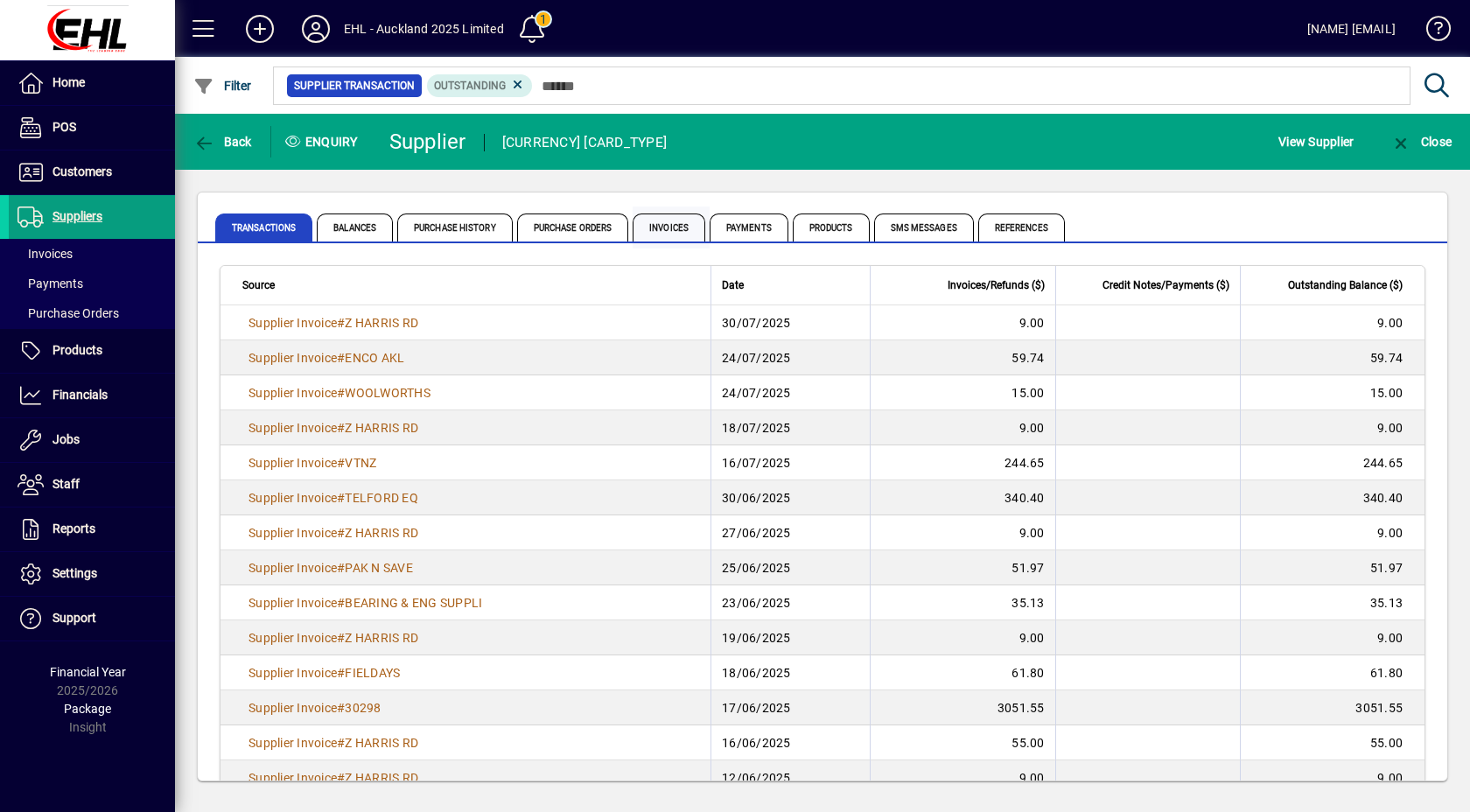 click on "Invoices" at bounding box center (668, 228) 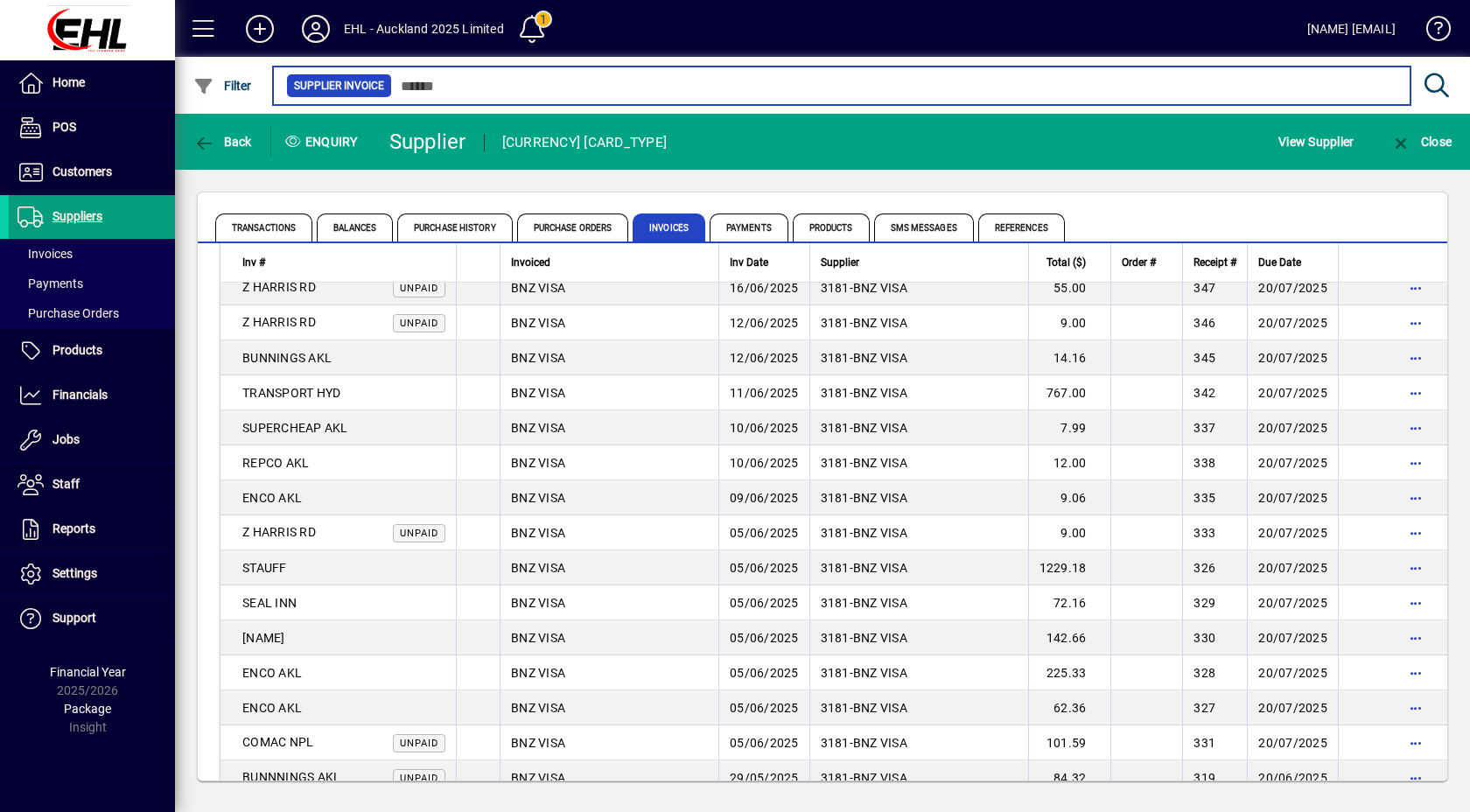 scroll, scrollTop: 983, scrollLeft: 0, axis: vertical 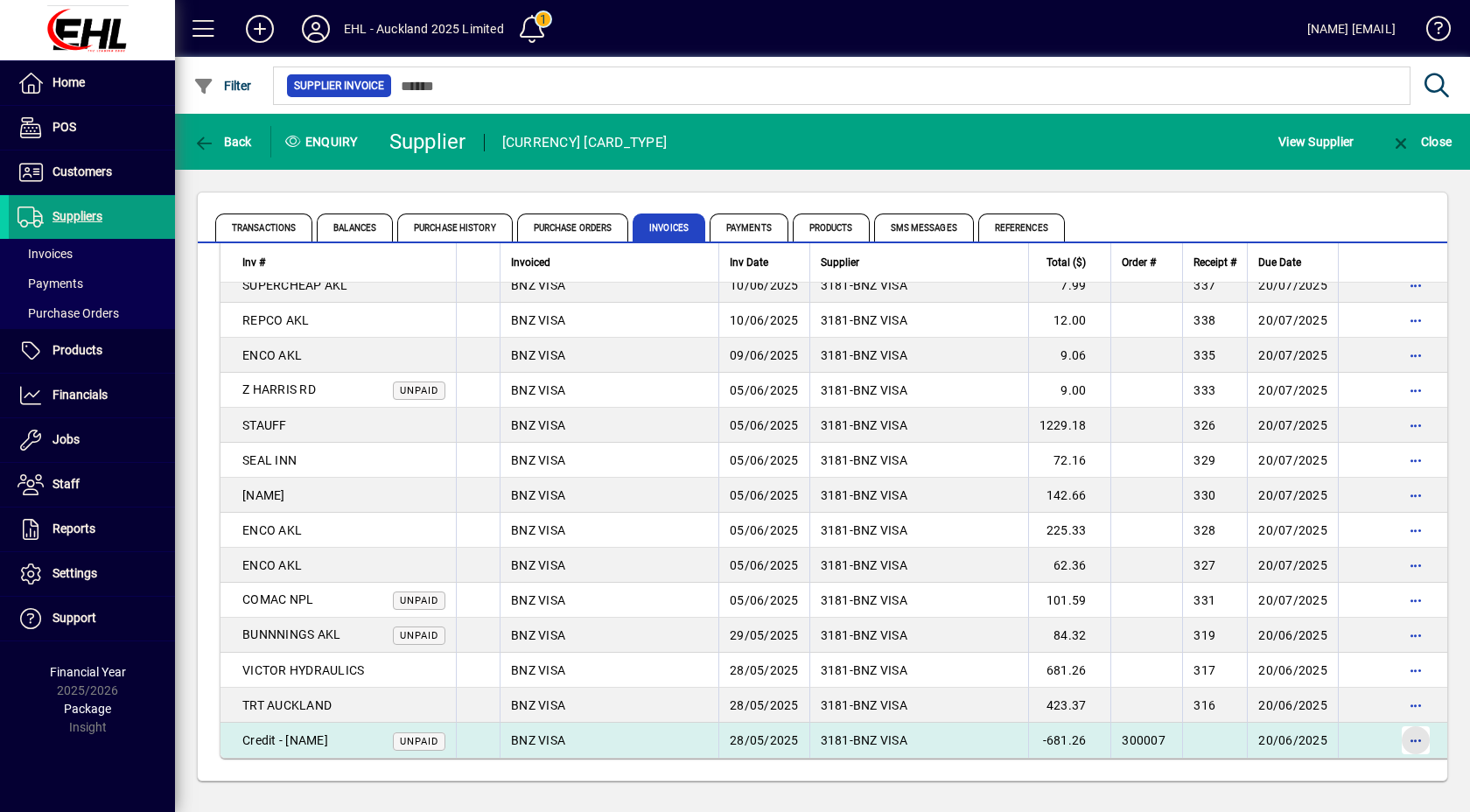 click at bounding box center [1416, 740] 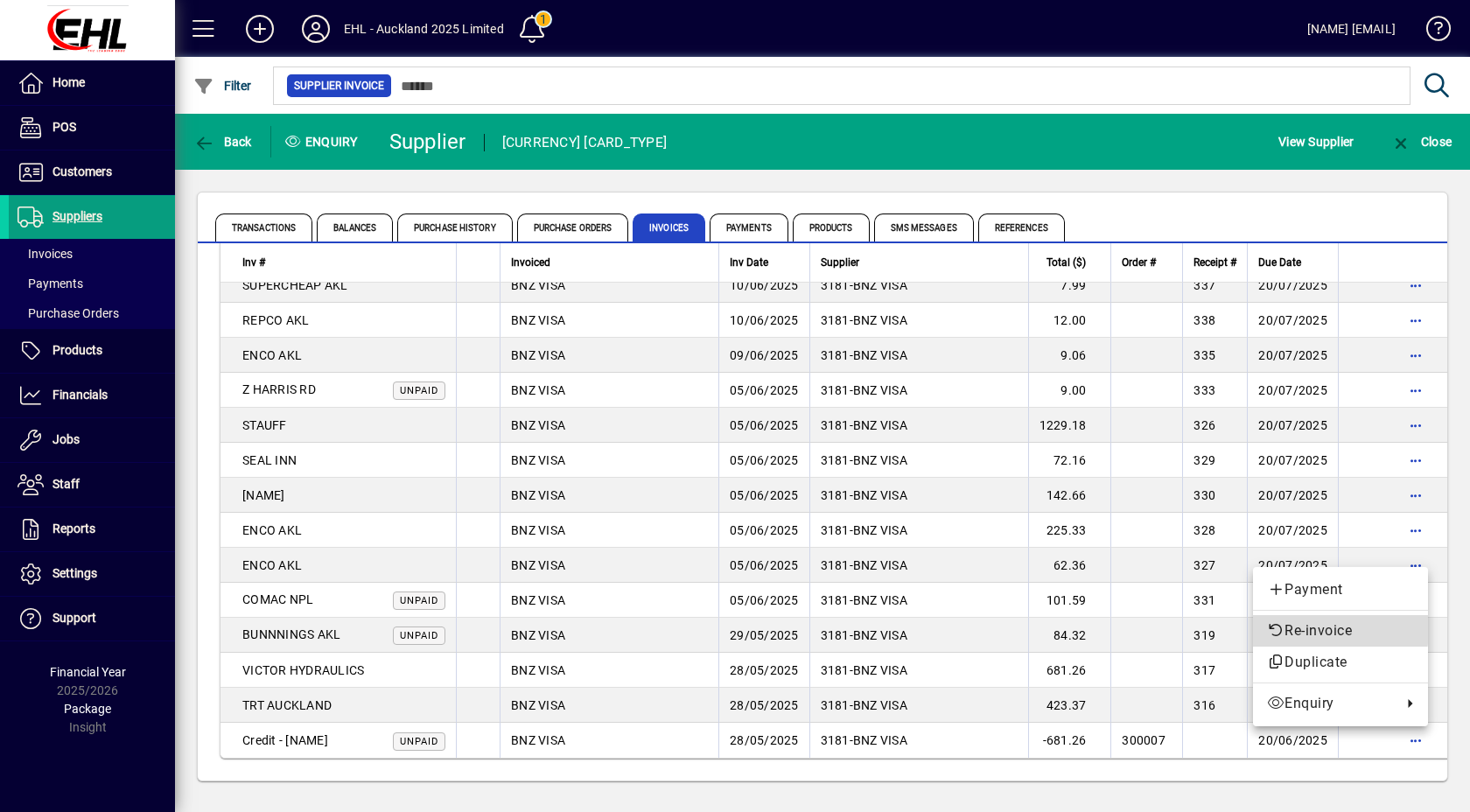 click on "Re-invoice" at bounding box center (1340, 631) 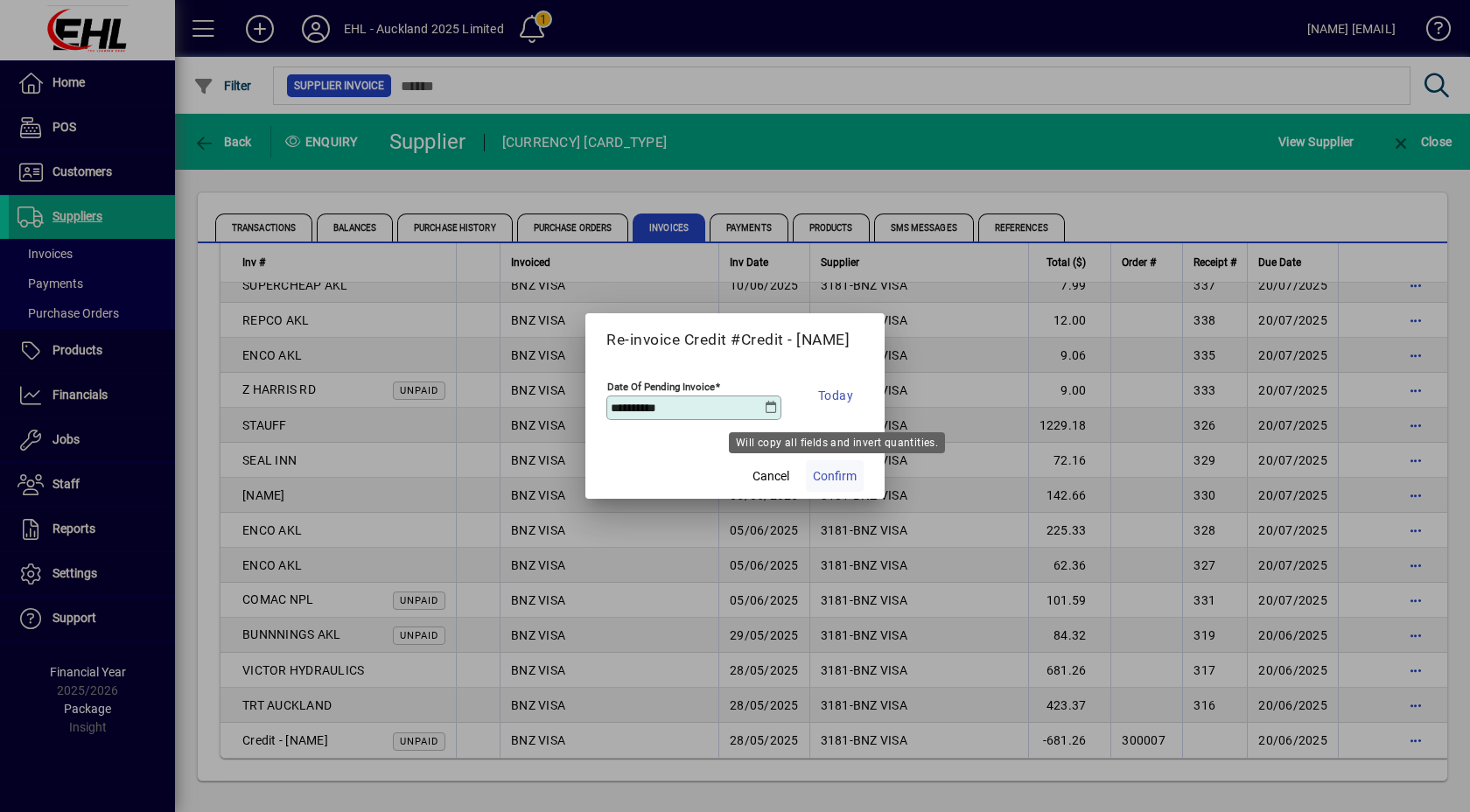 click on "Confirm" 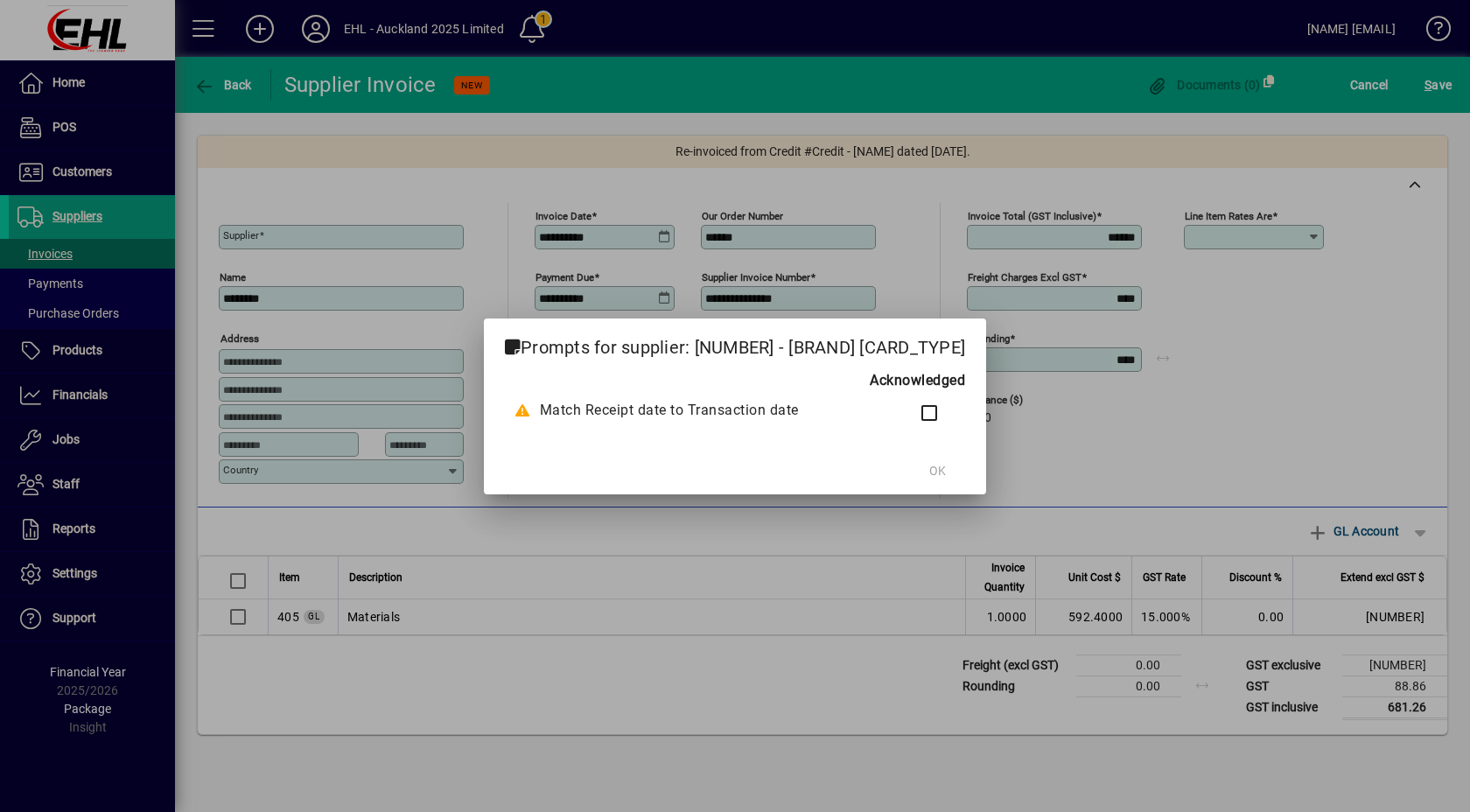type on "**********" 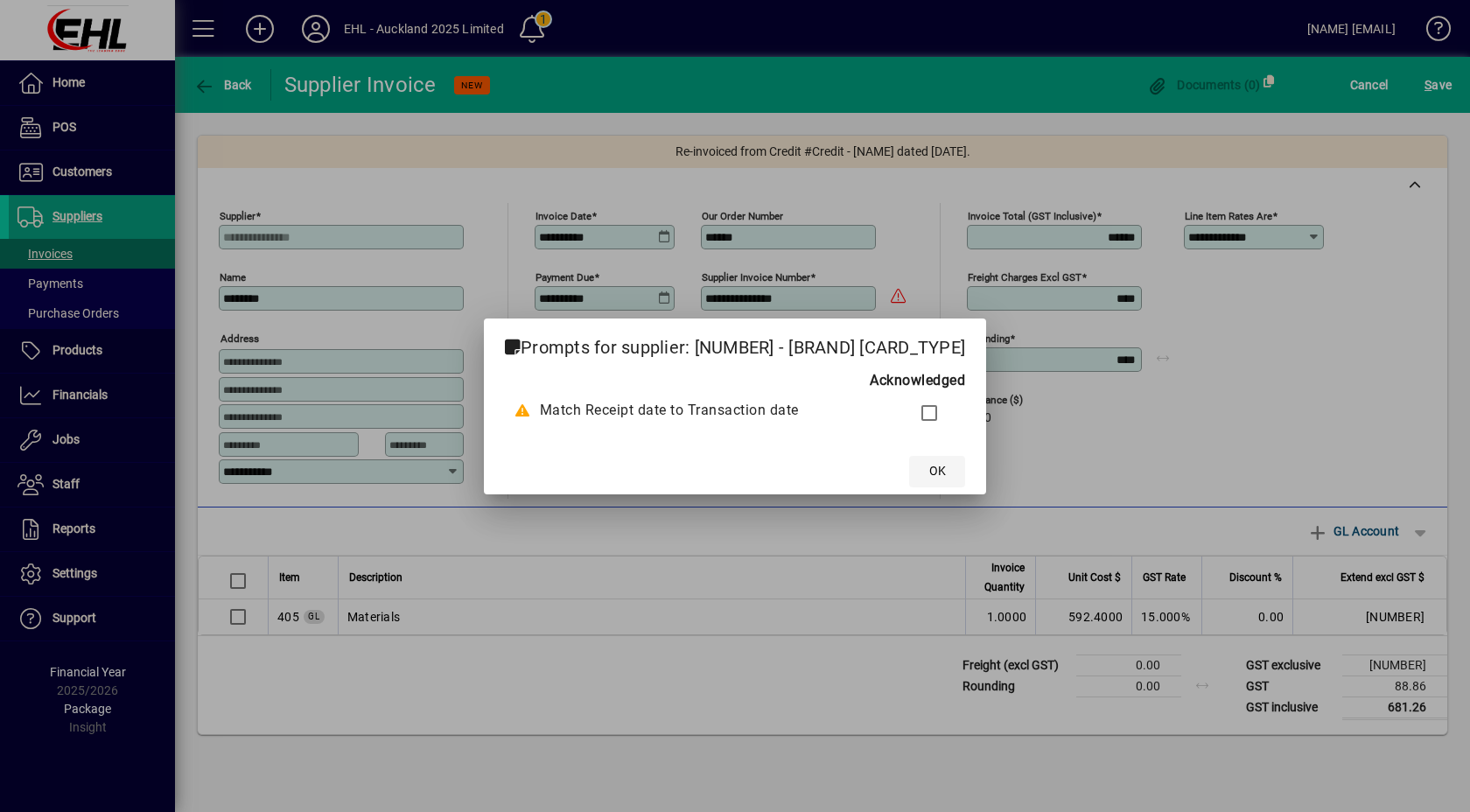 click on "OK" 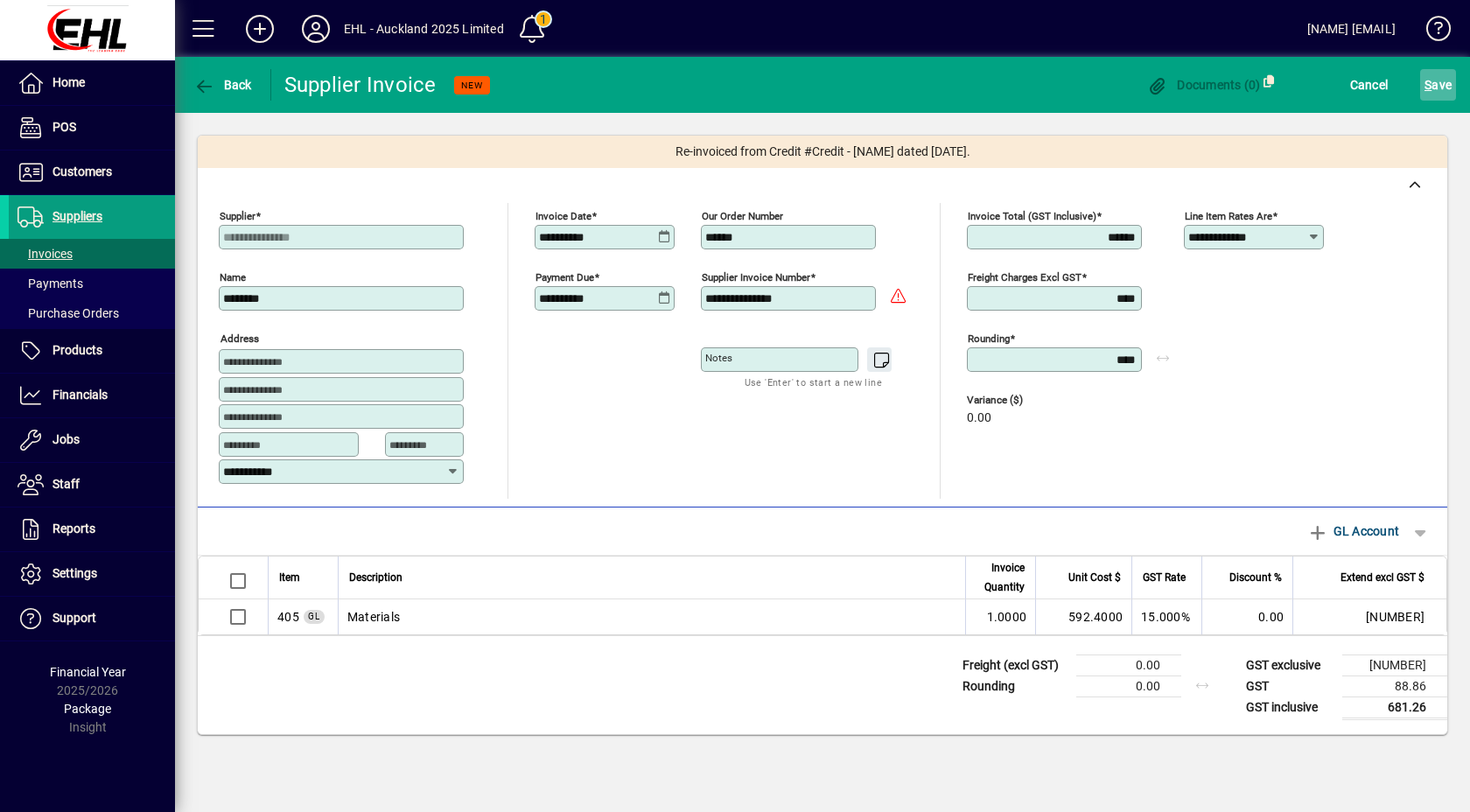 click on "S ave" 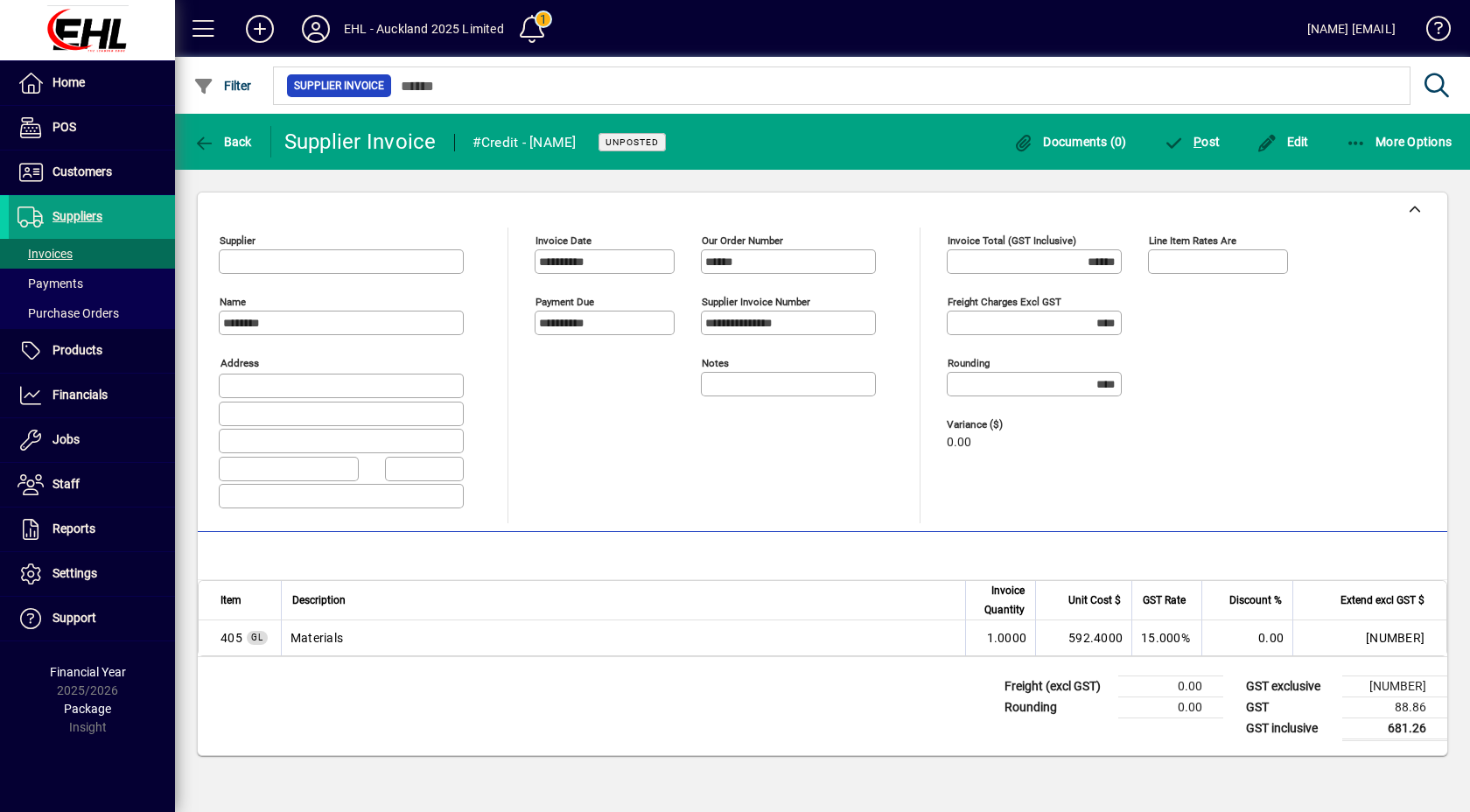 type on "**********" 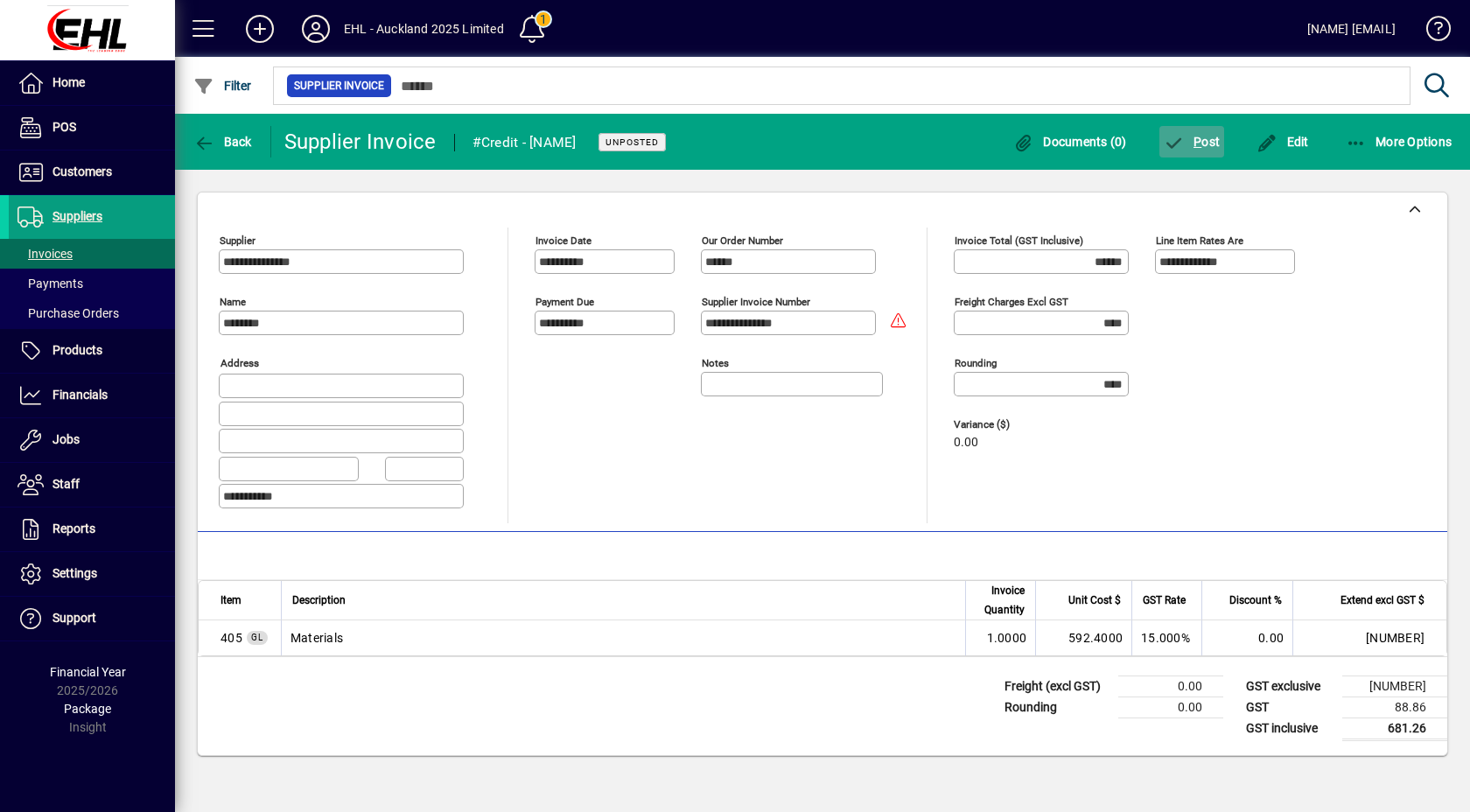 click 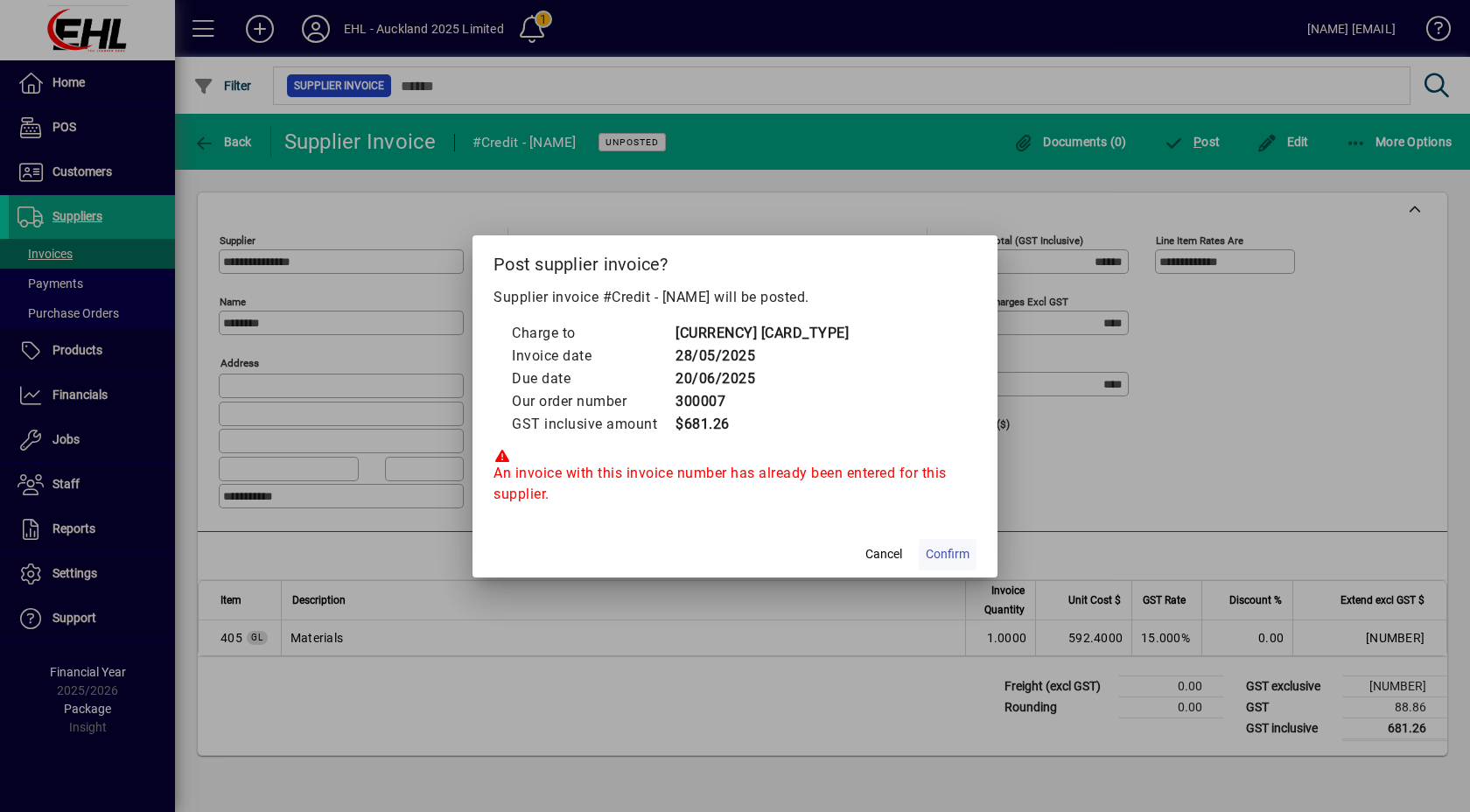 click on "Confirm" 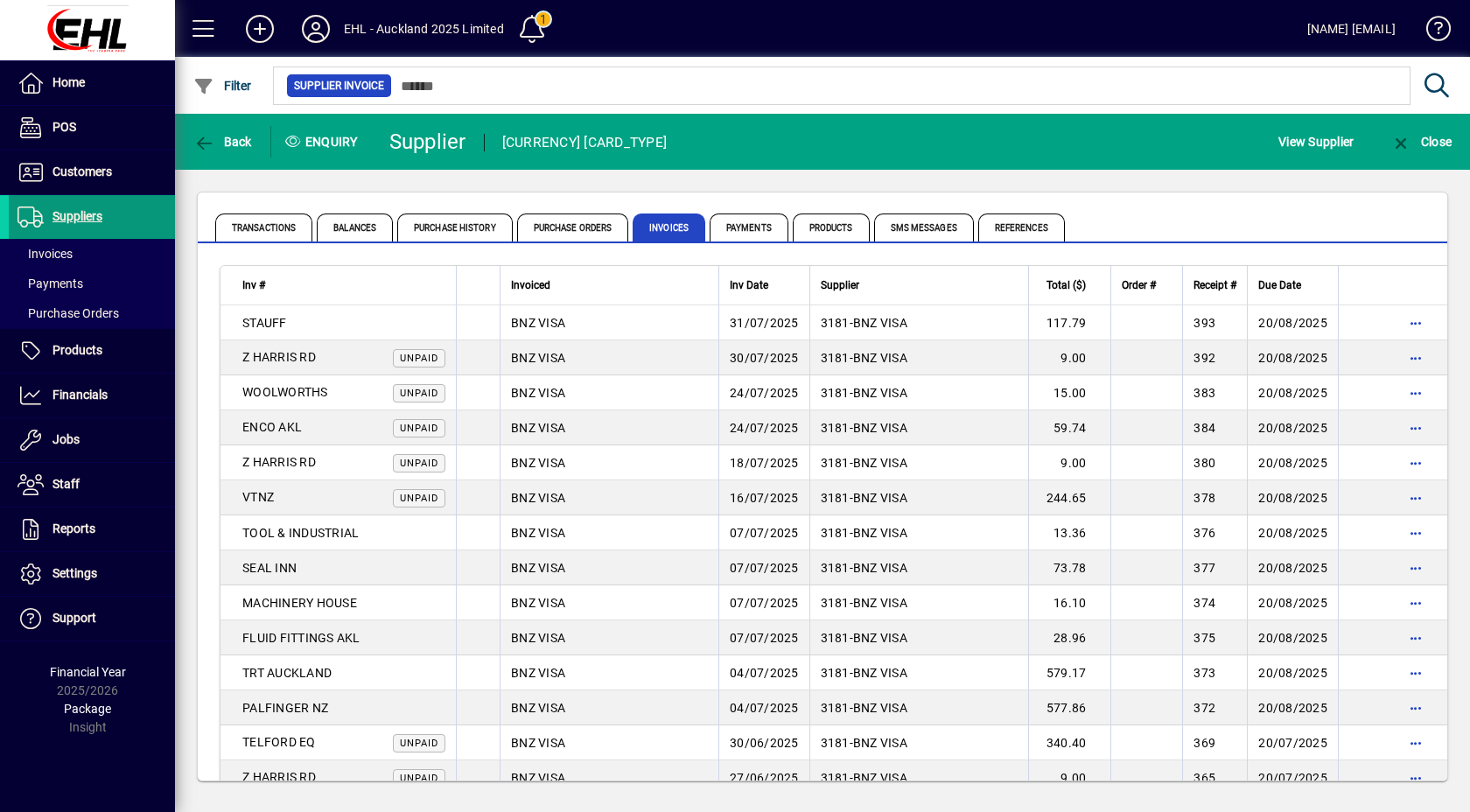 click on "Suppliers" at bounding box center [77, 216] 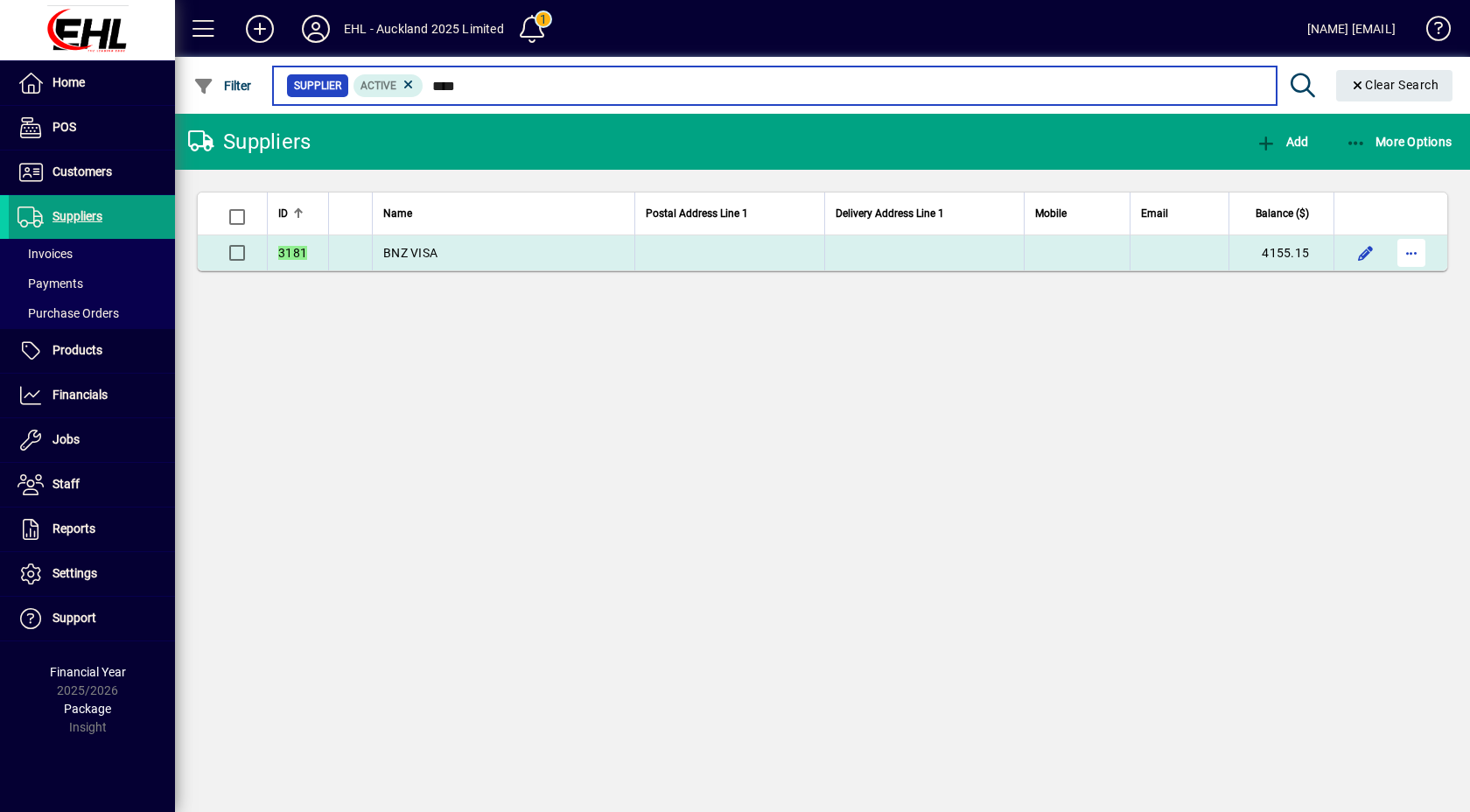 type on "****" 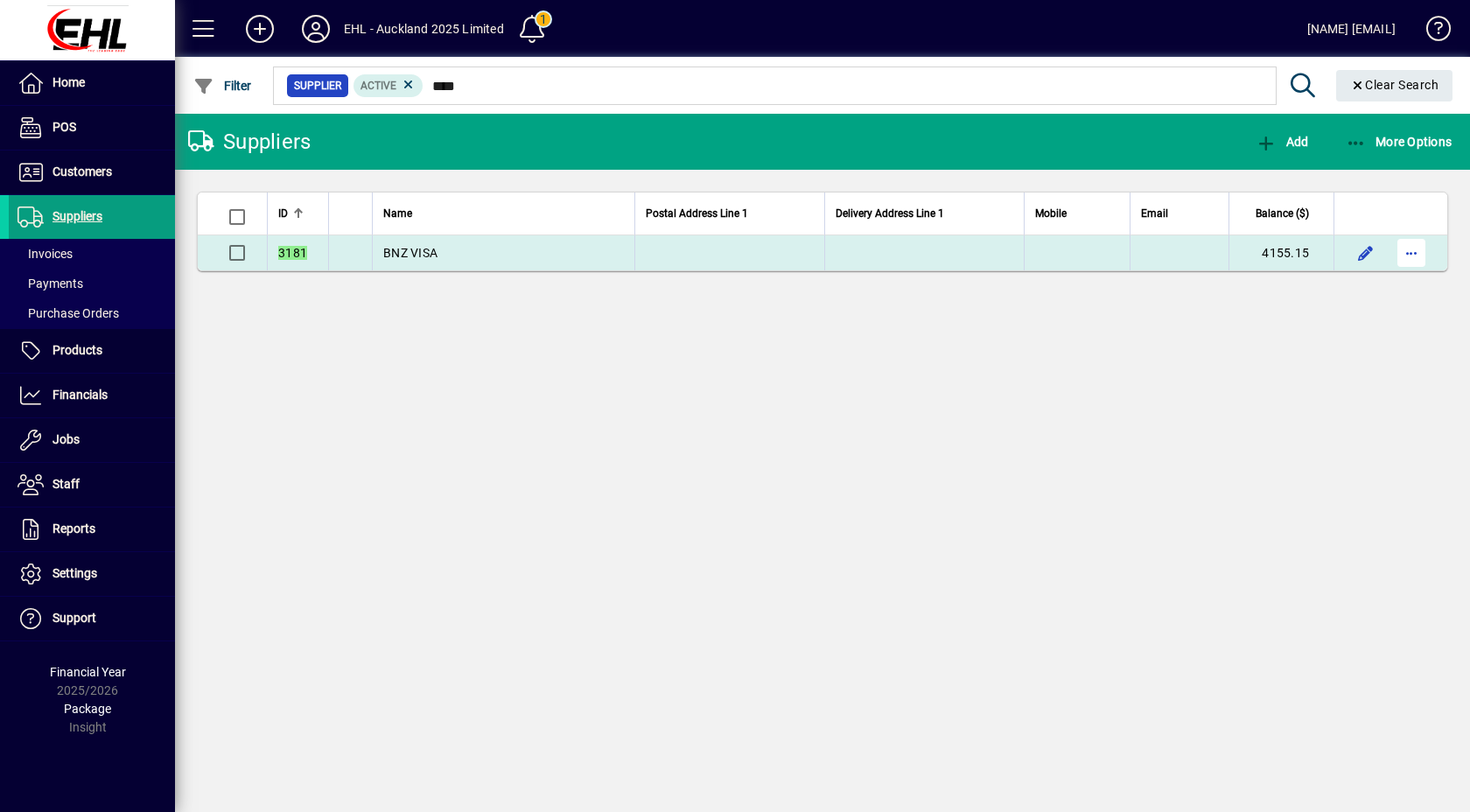 click at bounding box center [1411, 253] 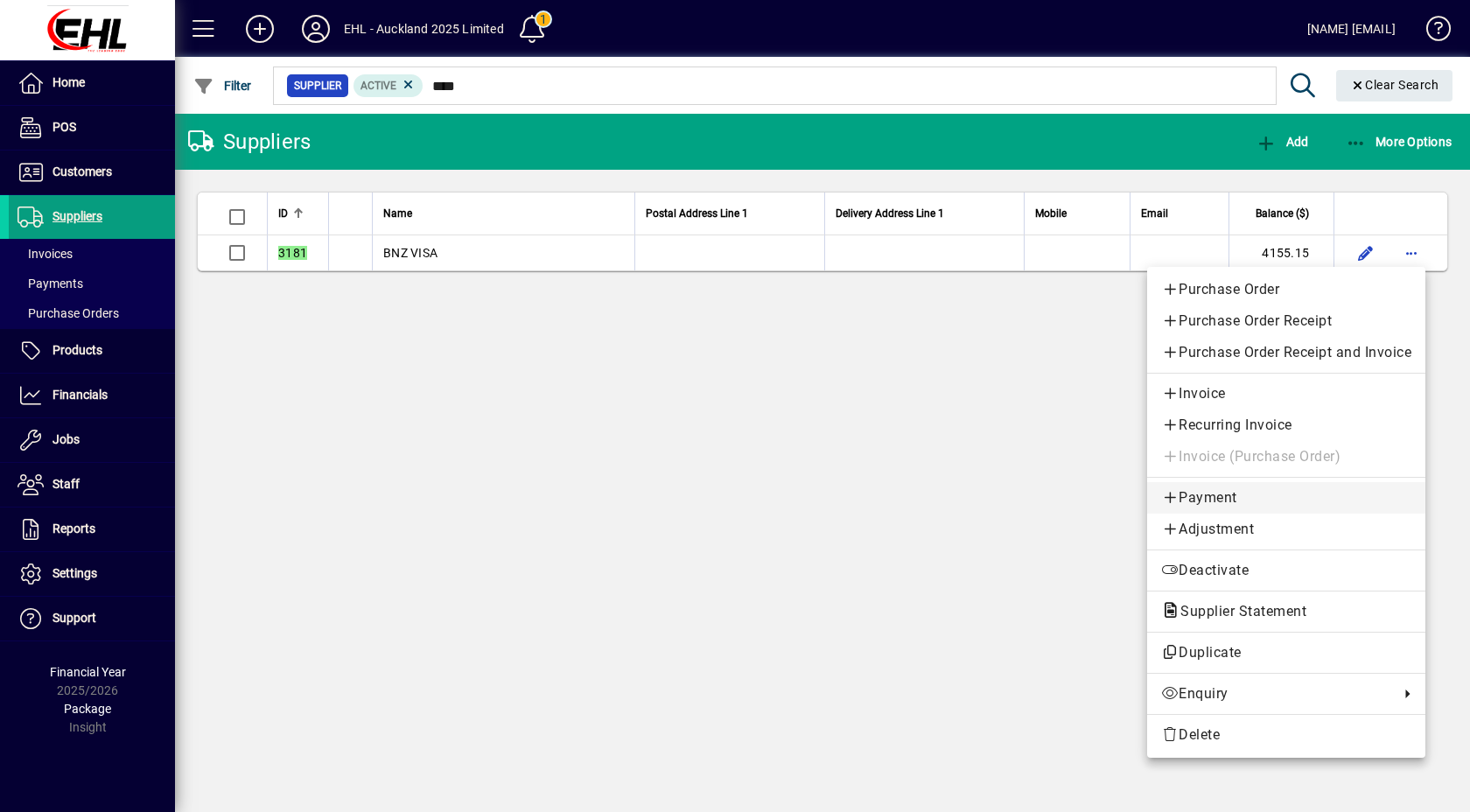 click on "Payment" at bounding box center [1286, 498] 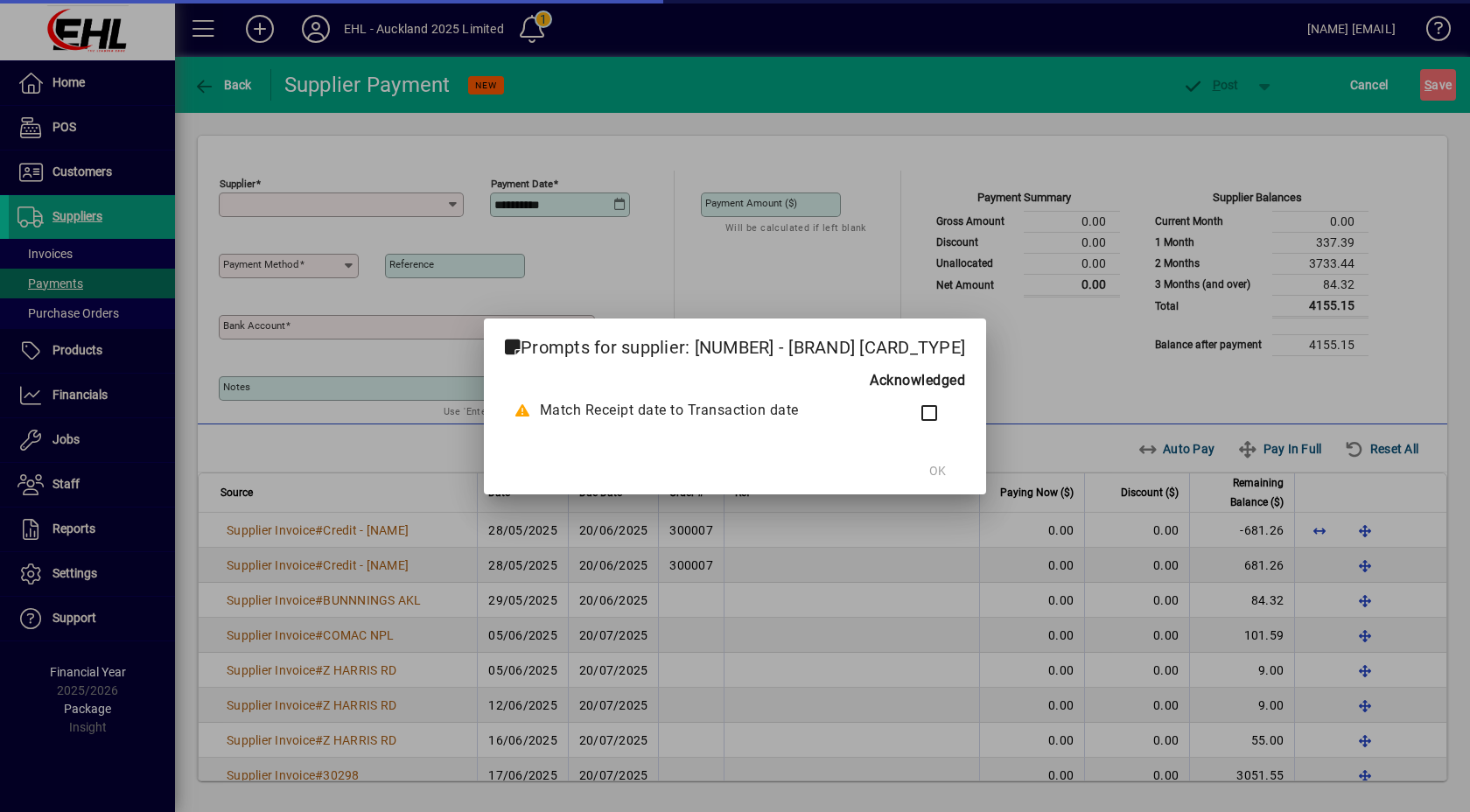 type on "**********" 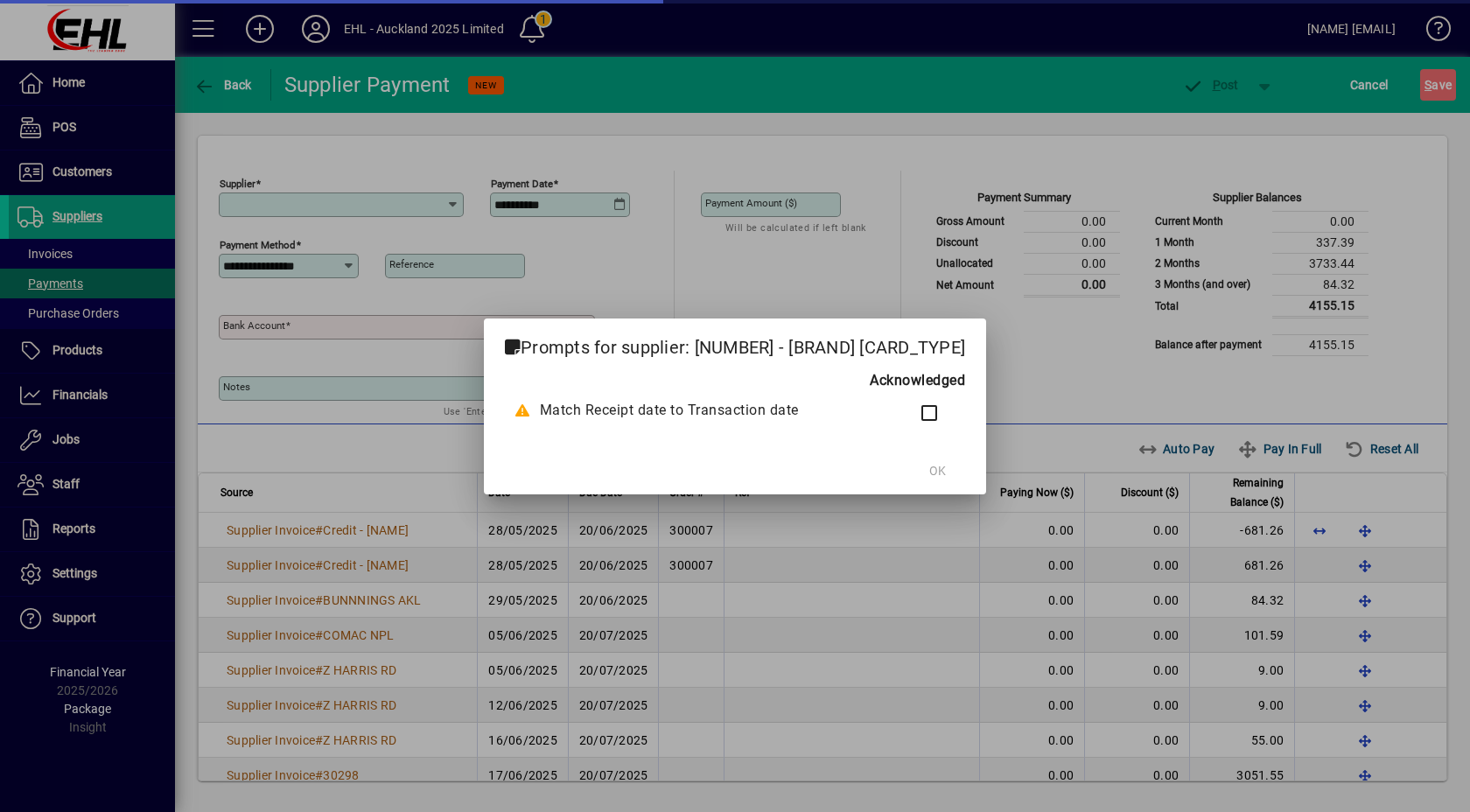 type on "**********" 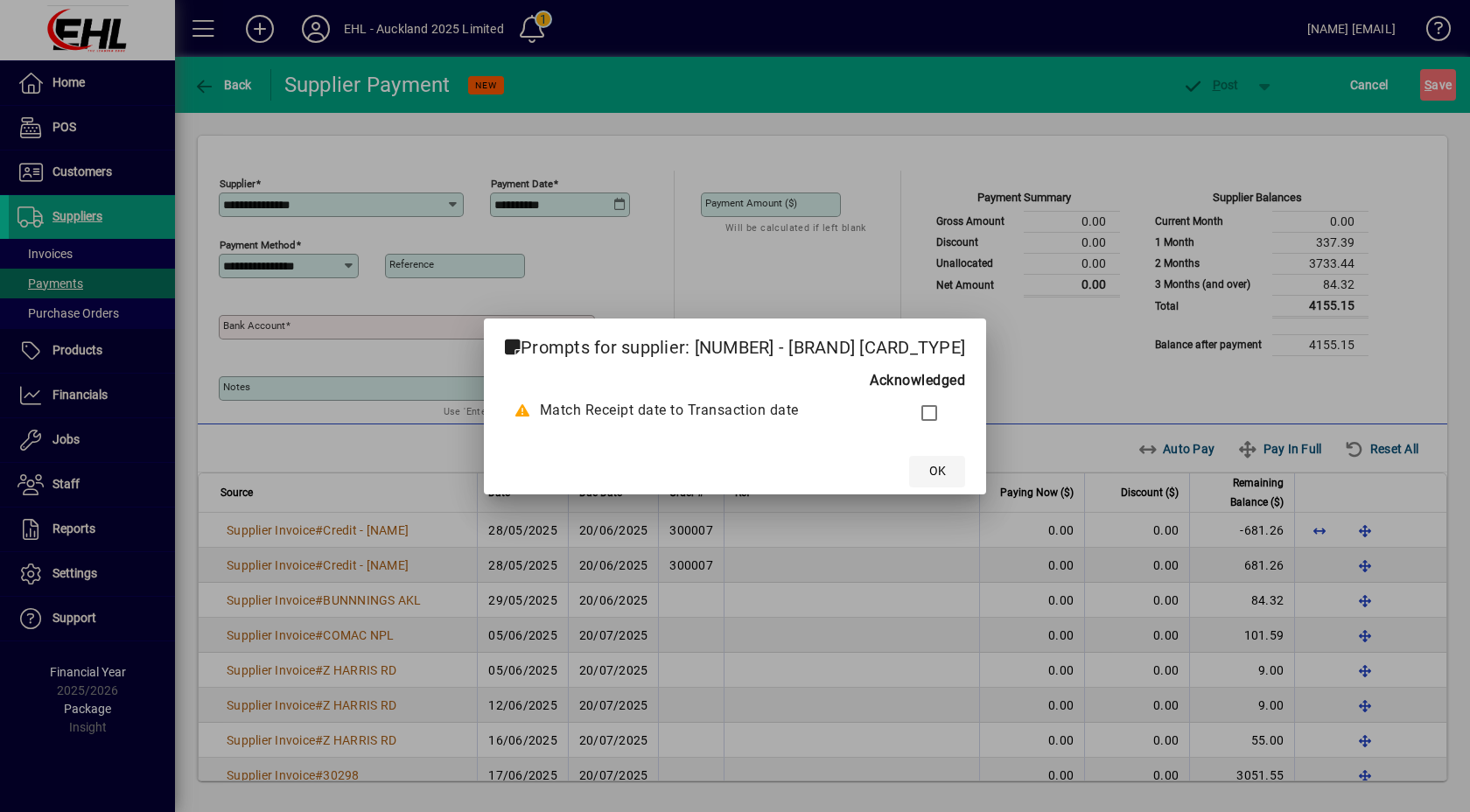 click on "OK" 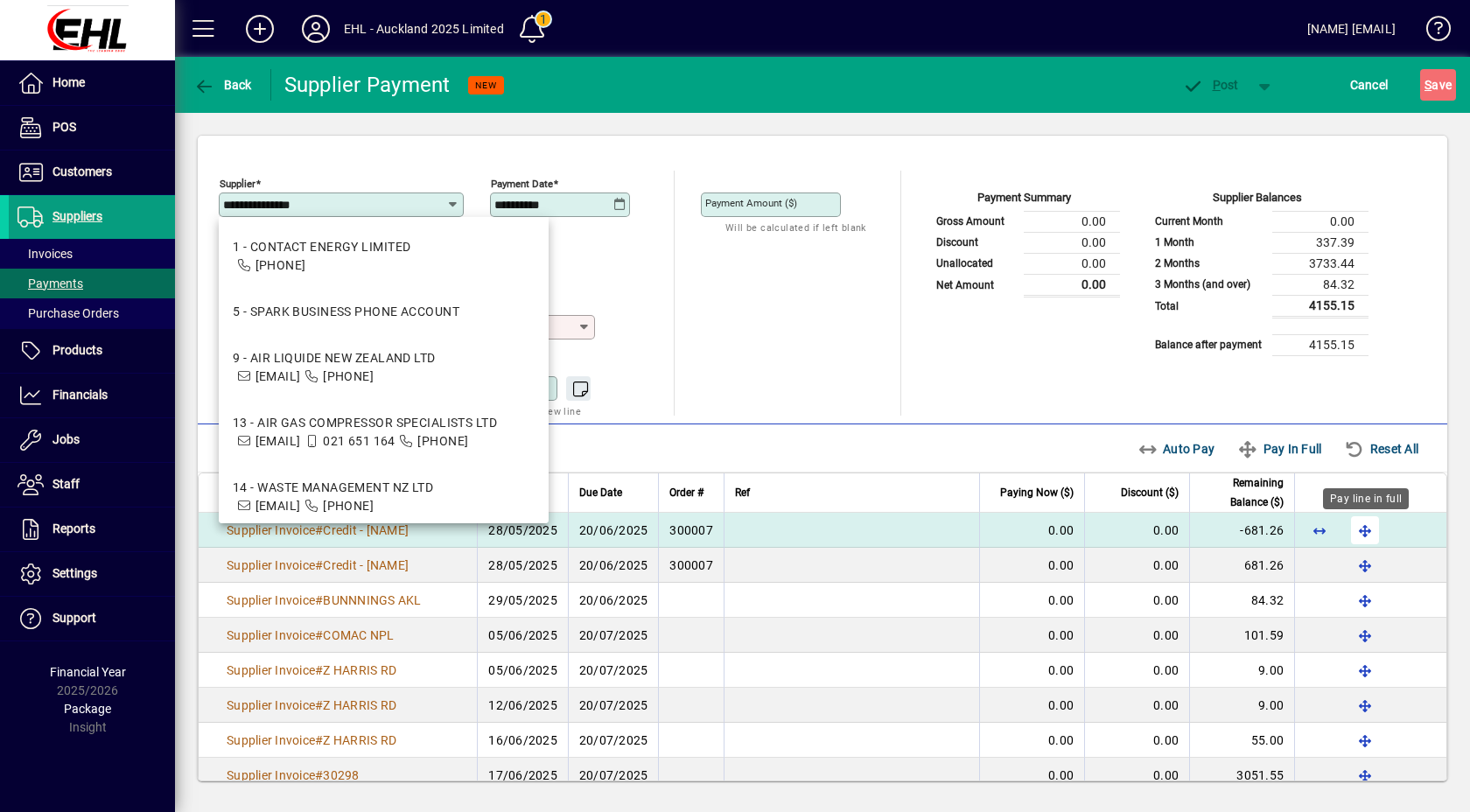 click at bounding box center (1365, 530) 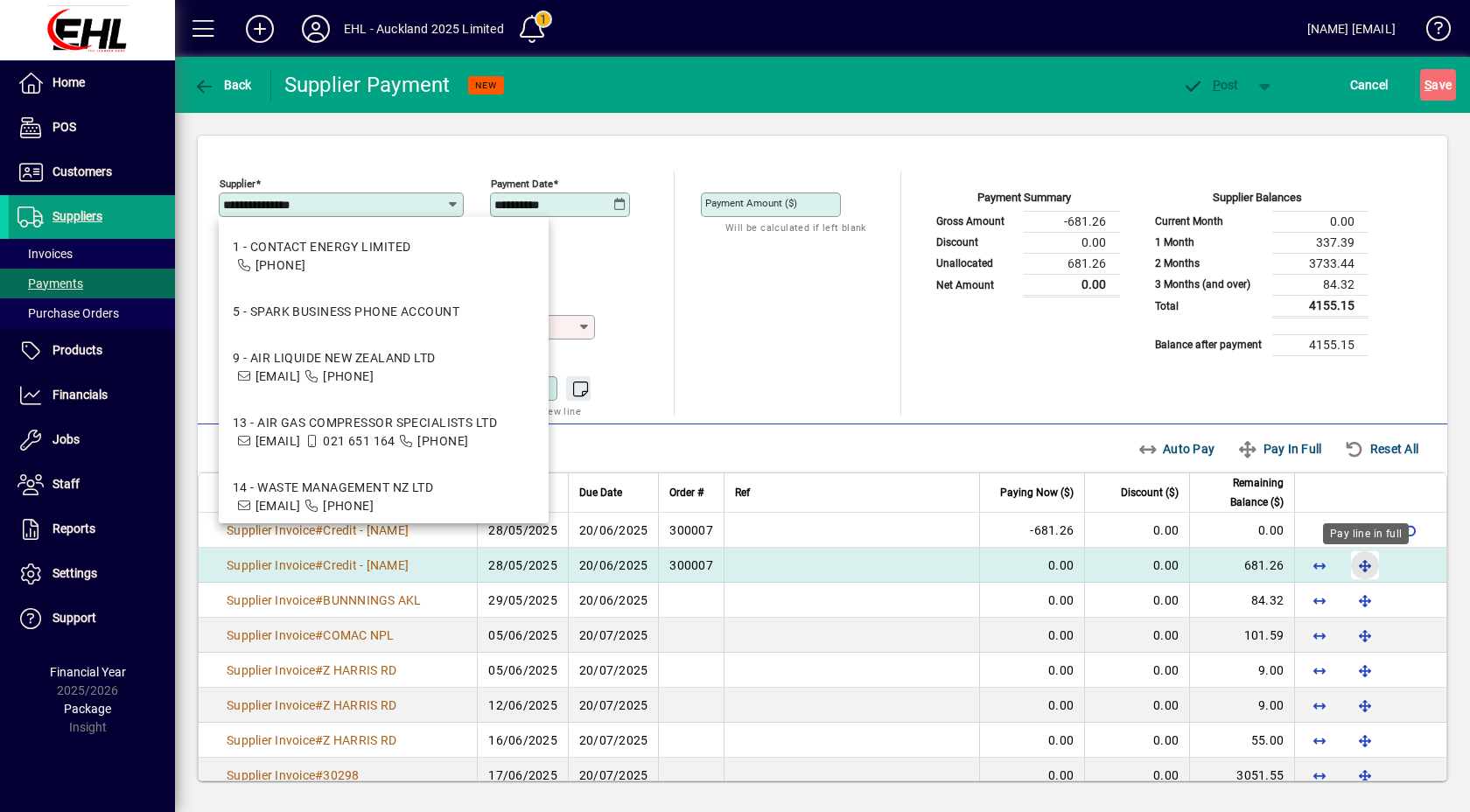 click at bounding box center [1365, 565] 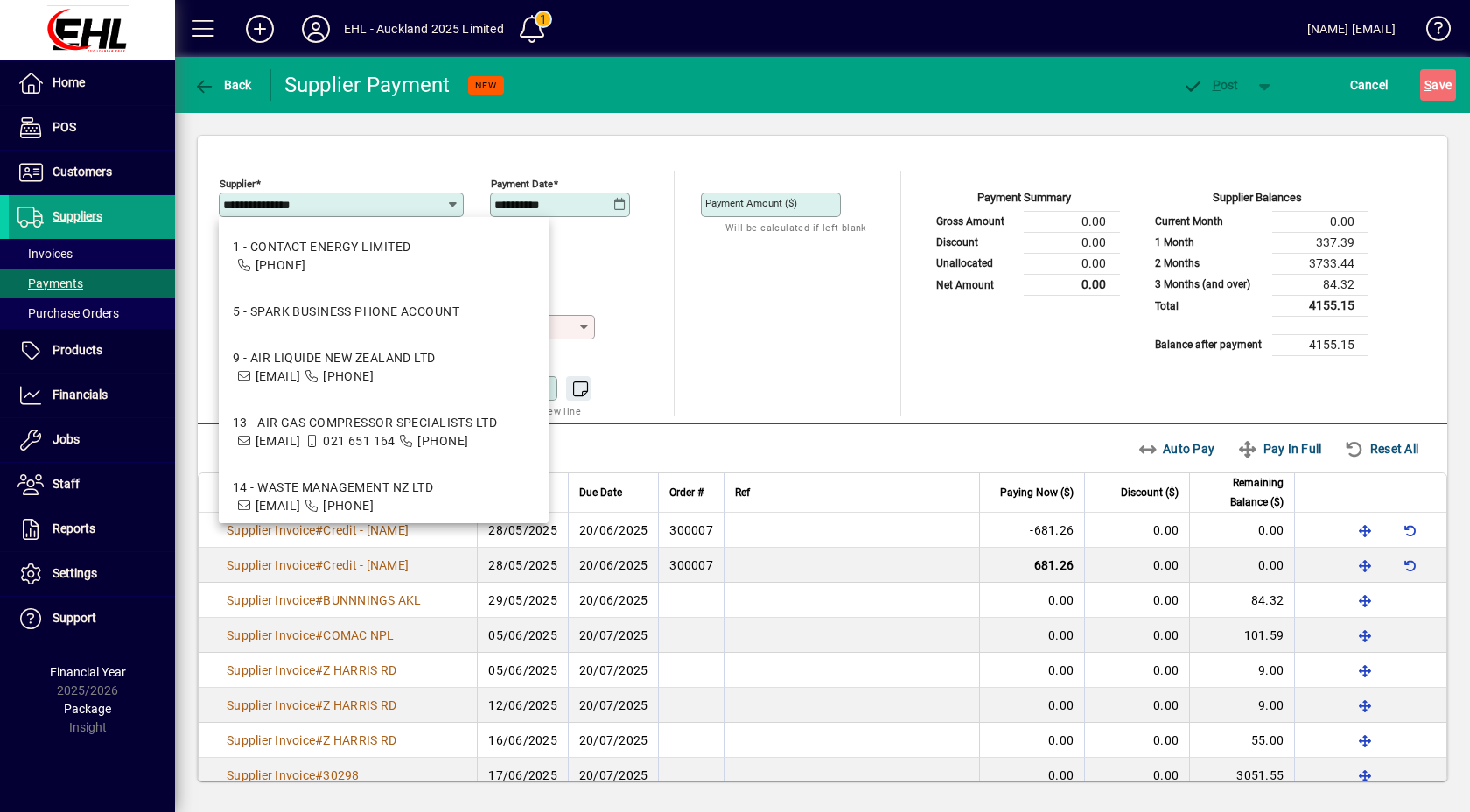 click on "**********" 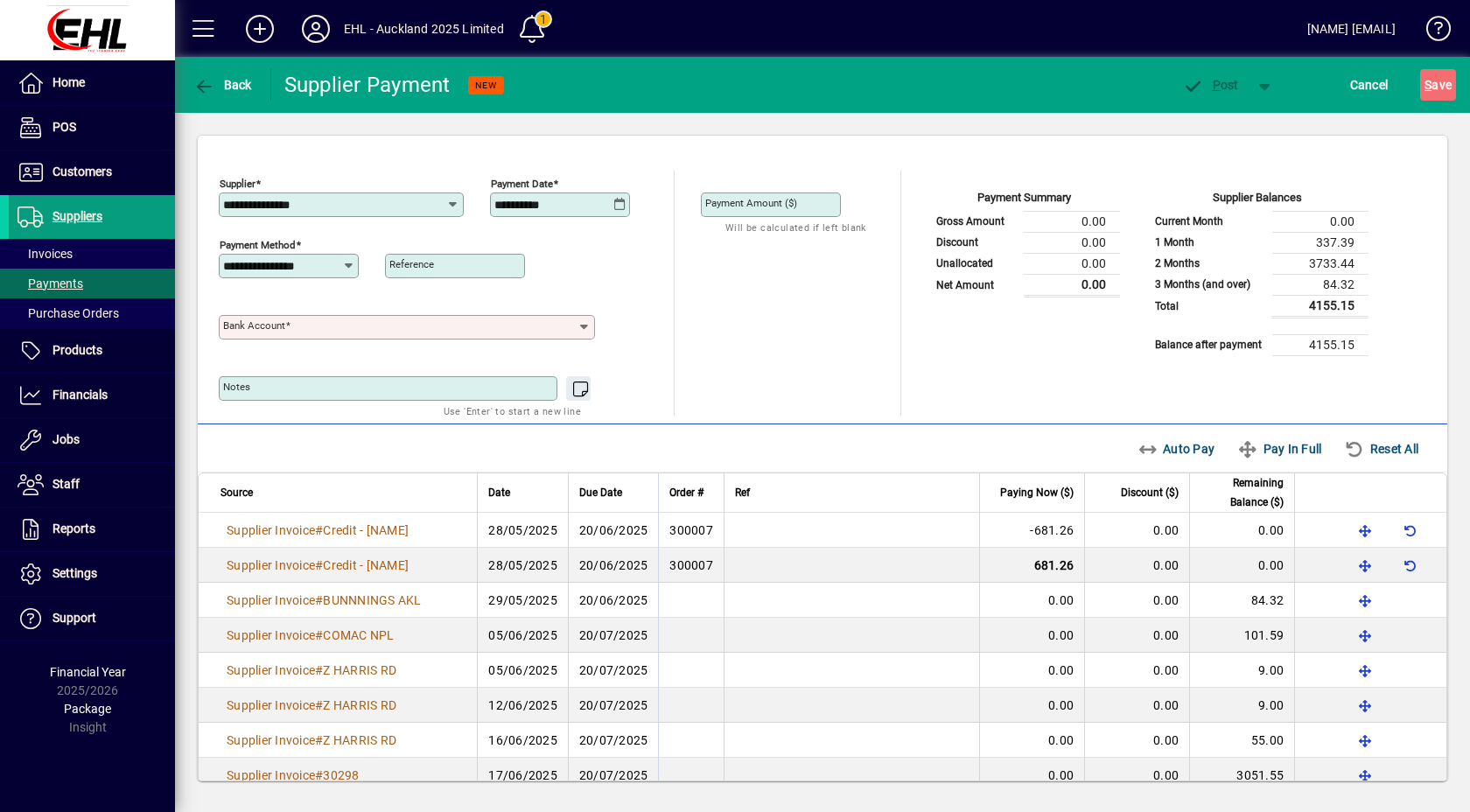click 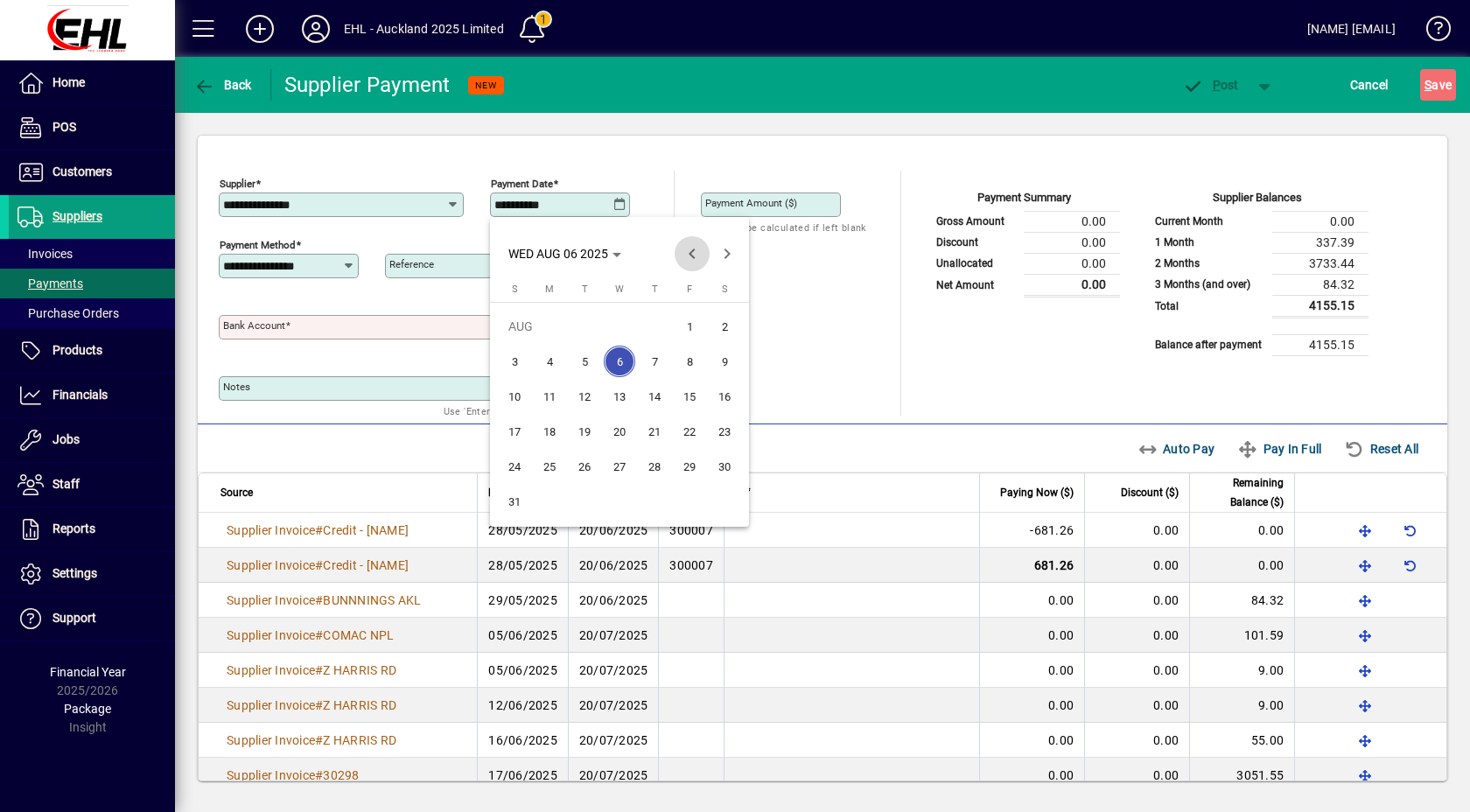 click at bounding box center (692, 254) 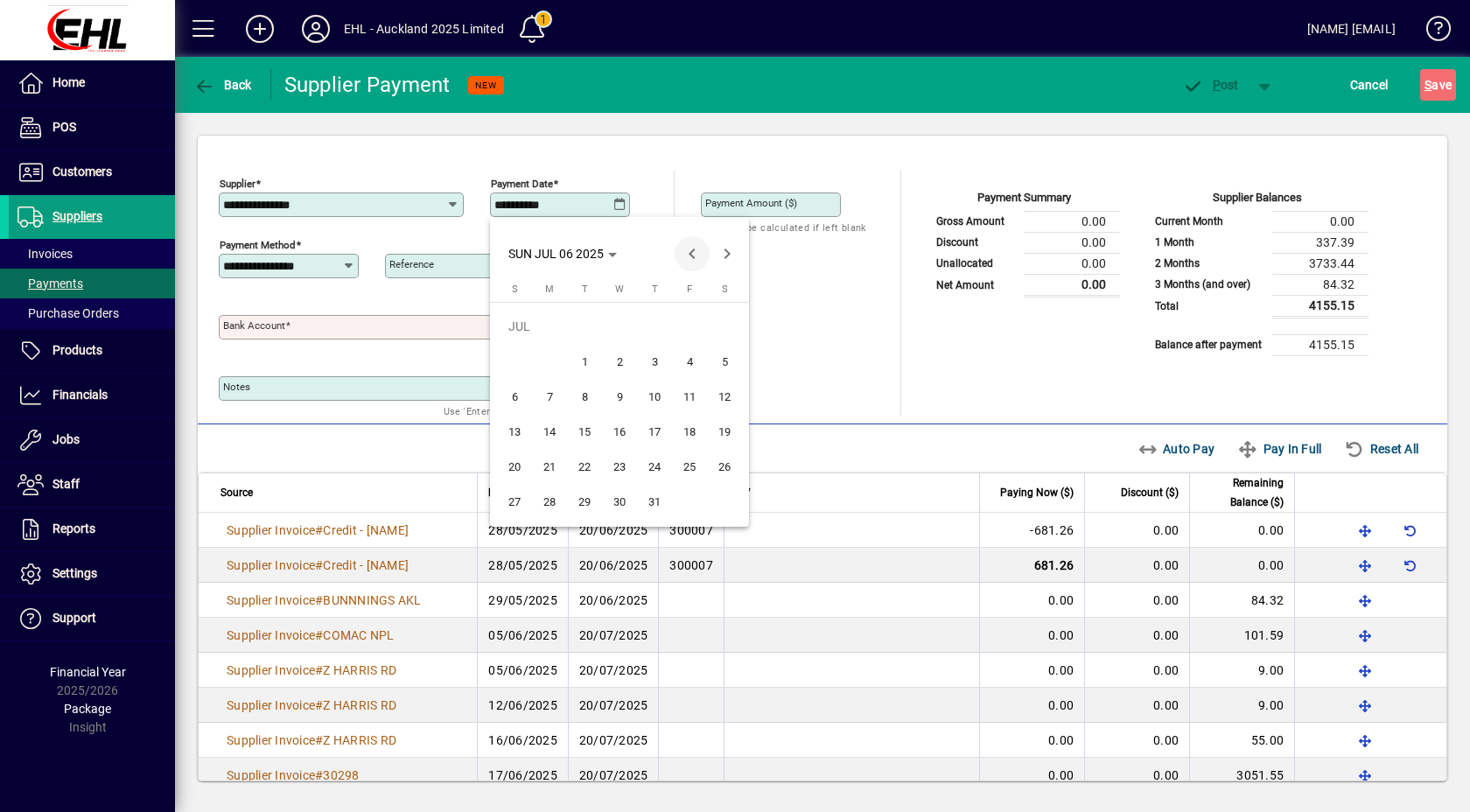 click at bounding box center (692, 254) 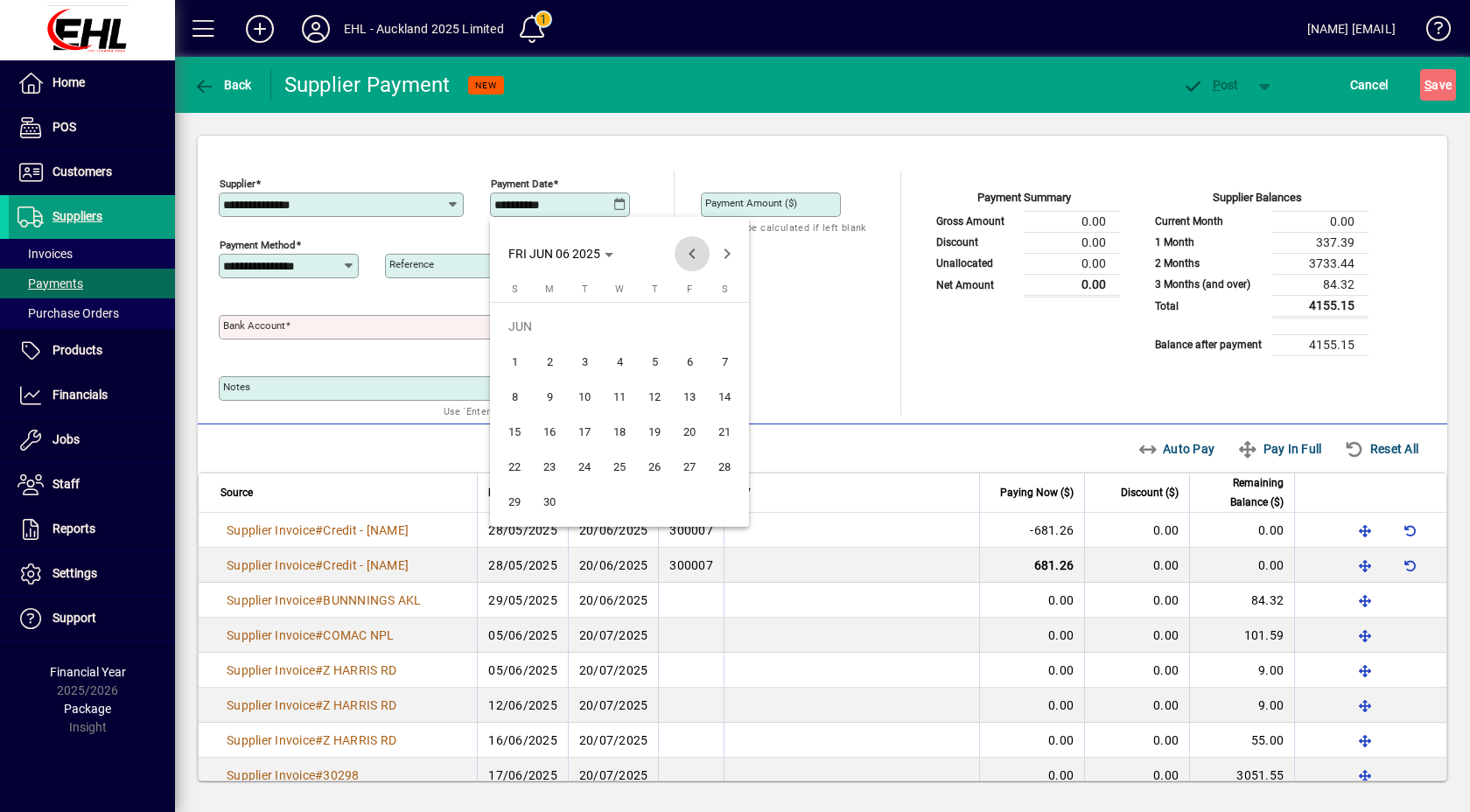 click at bounding box center (692, 254) 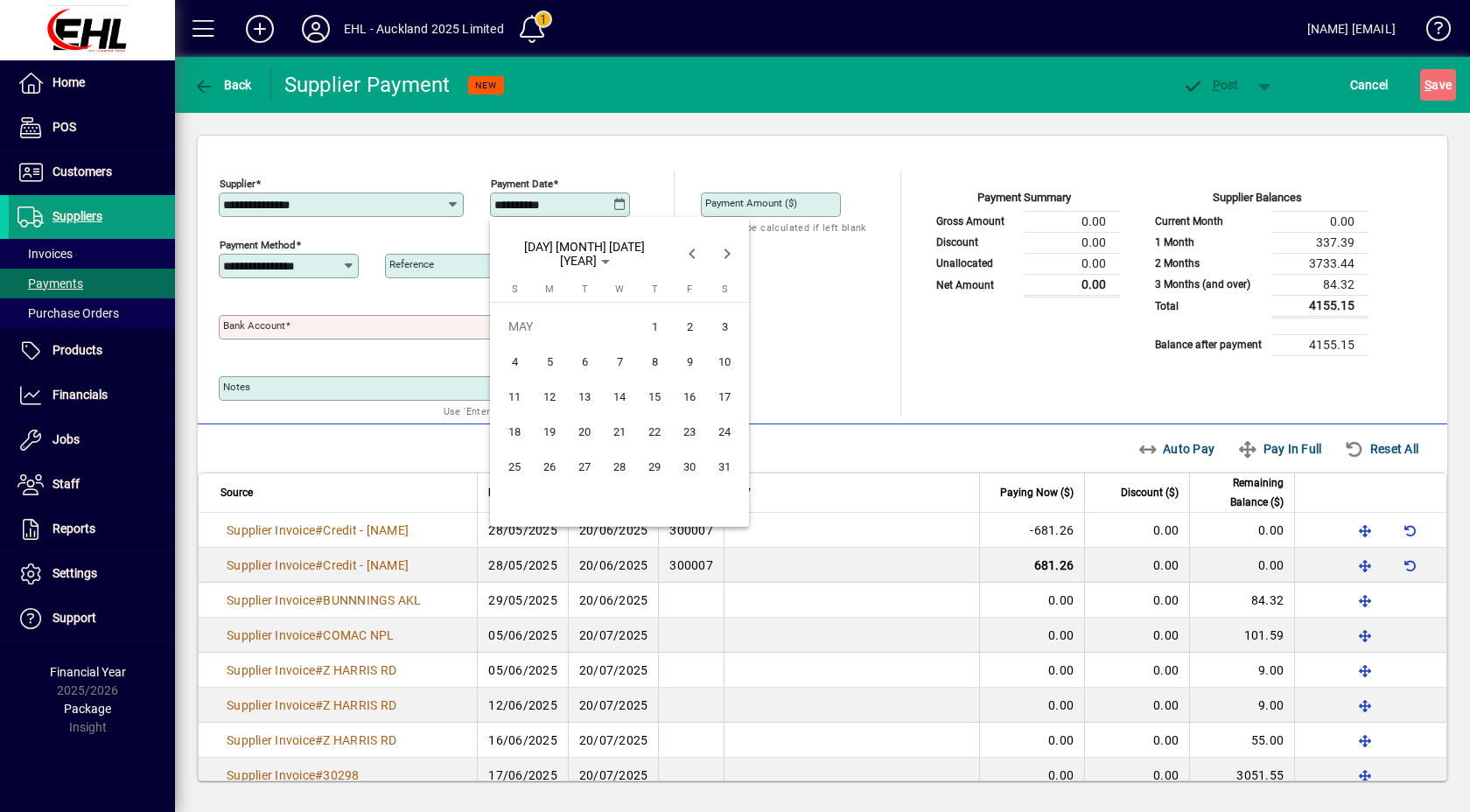 click on "28" at bounding box center [620, 466] 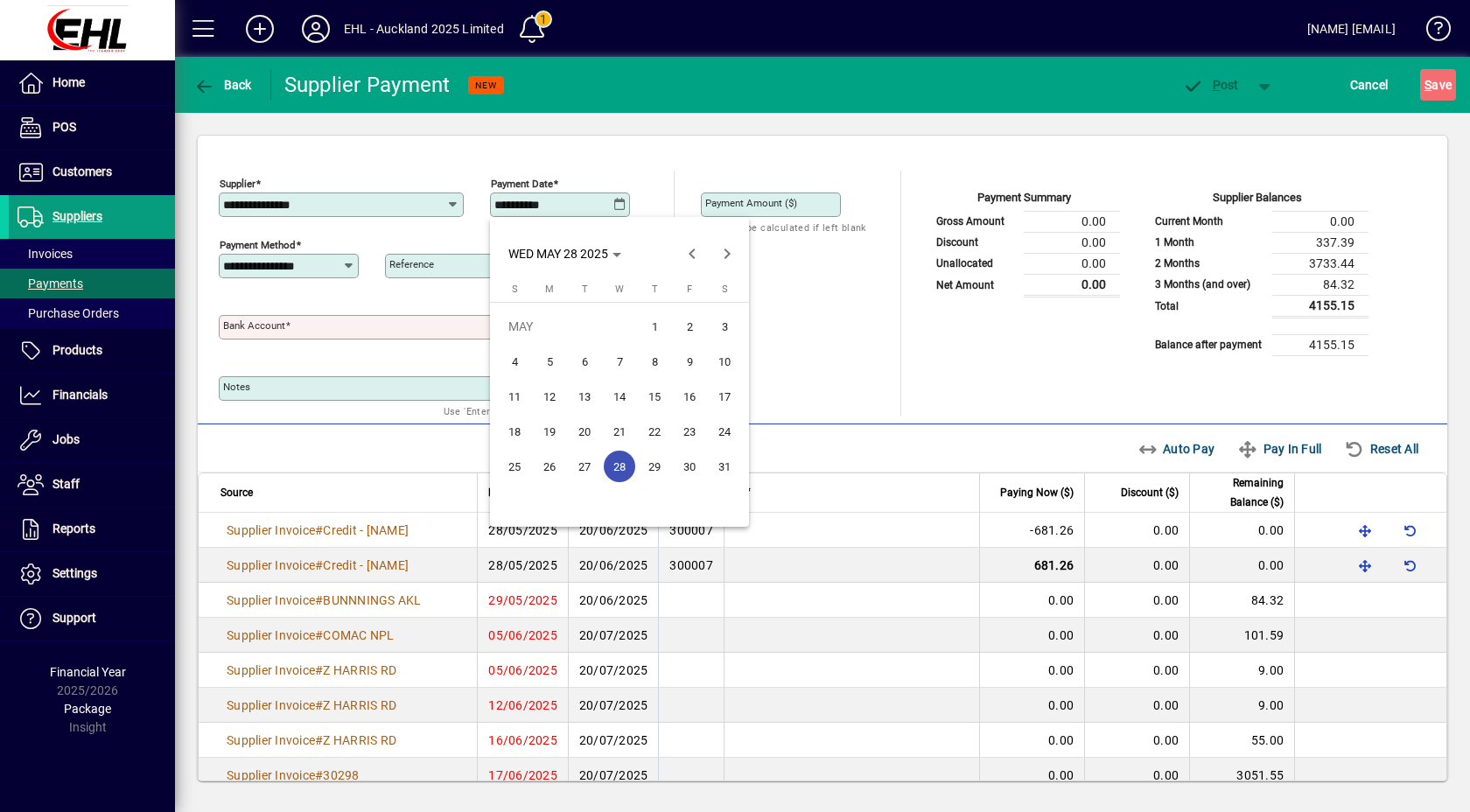 type on "**********" 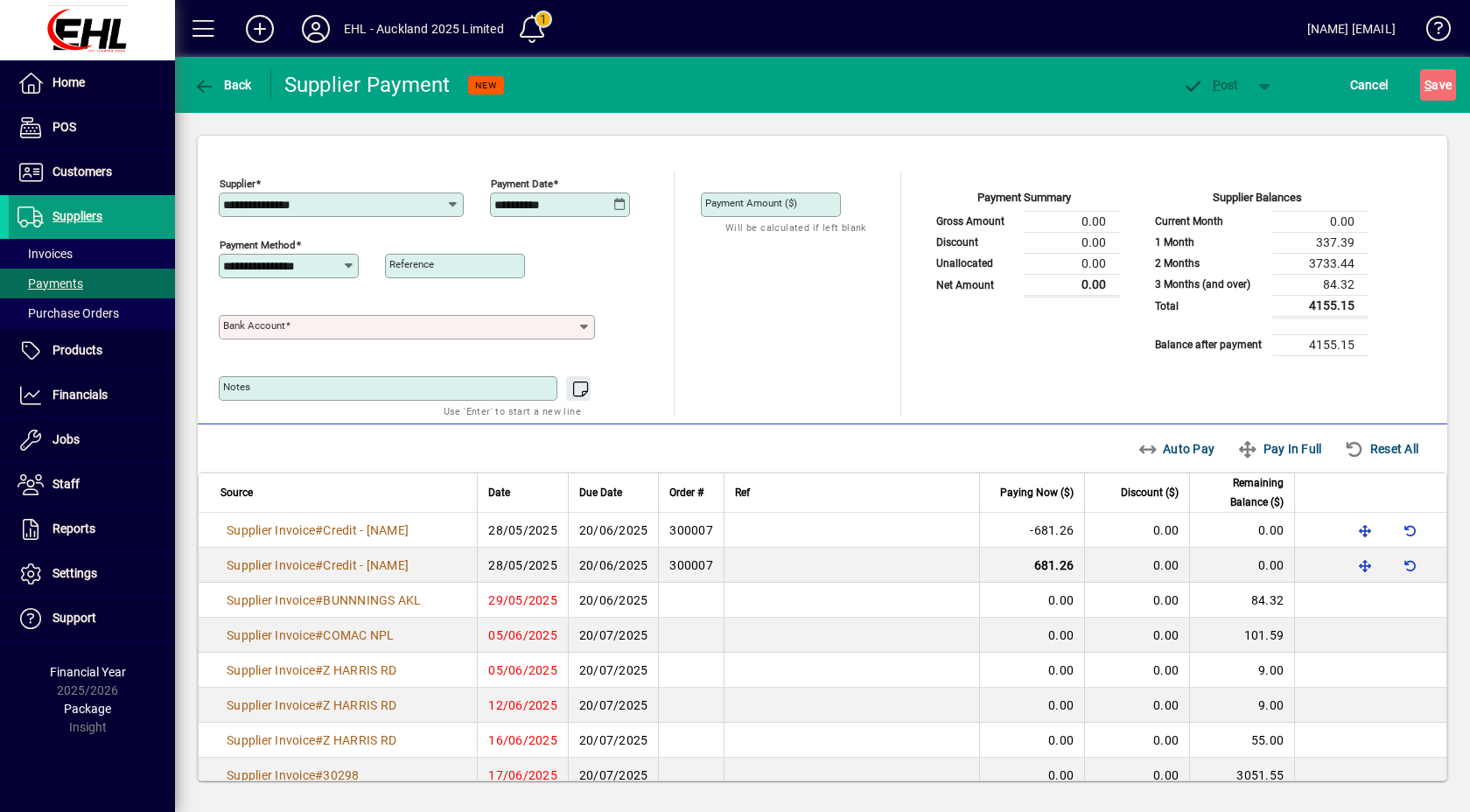 click 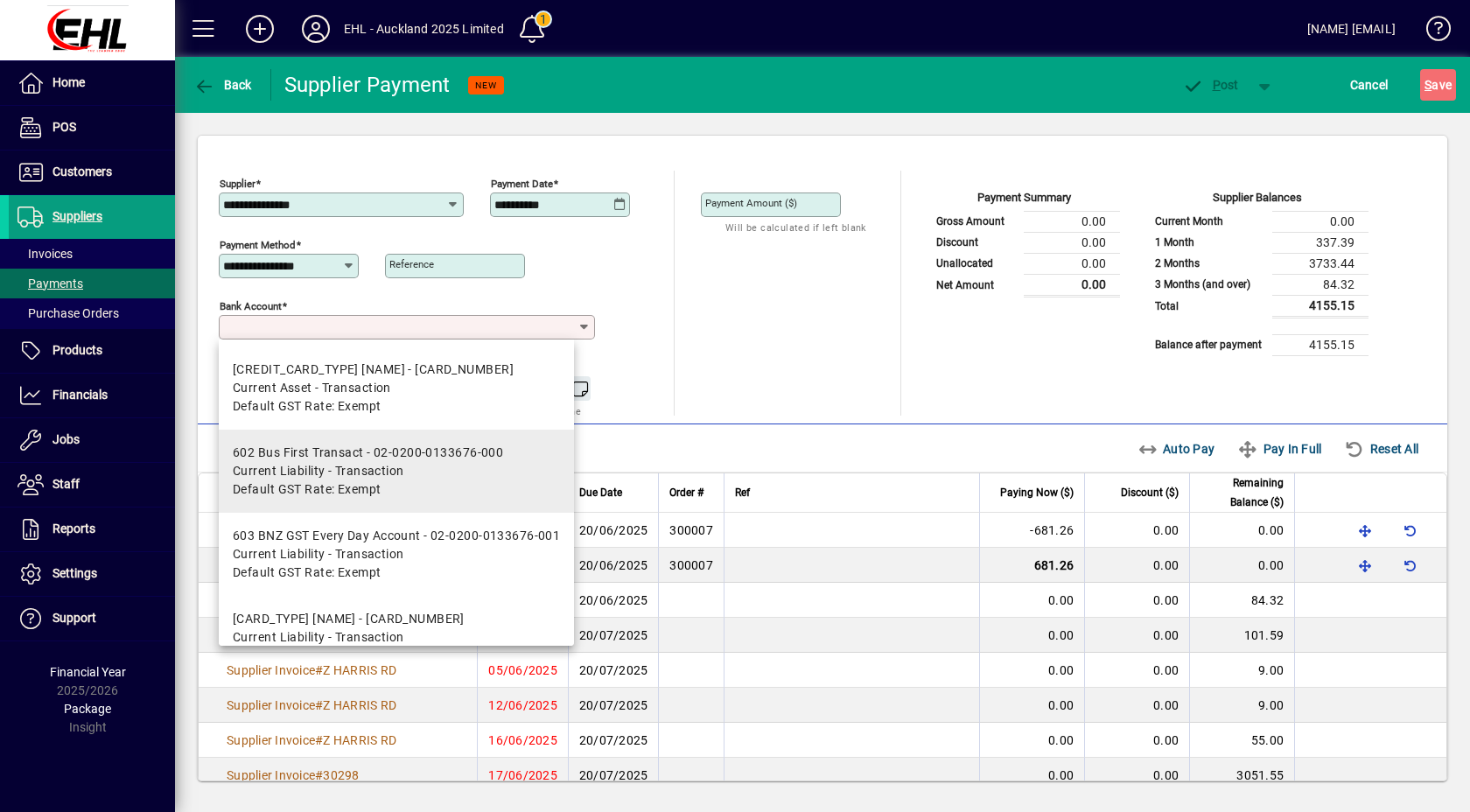 click on "Current Liability - Transaction" at bounding box center (318, 471) 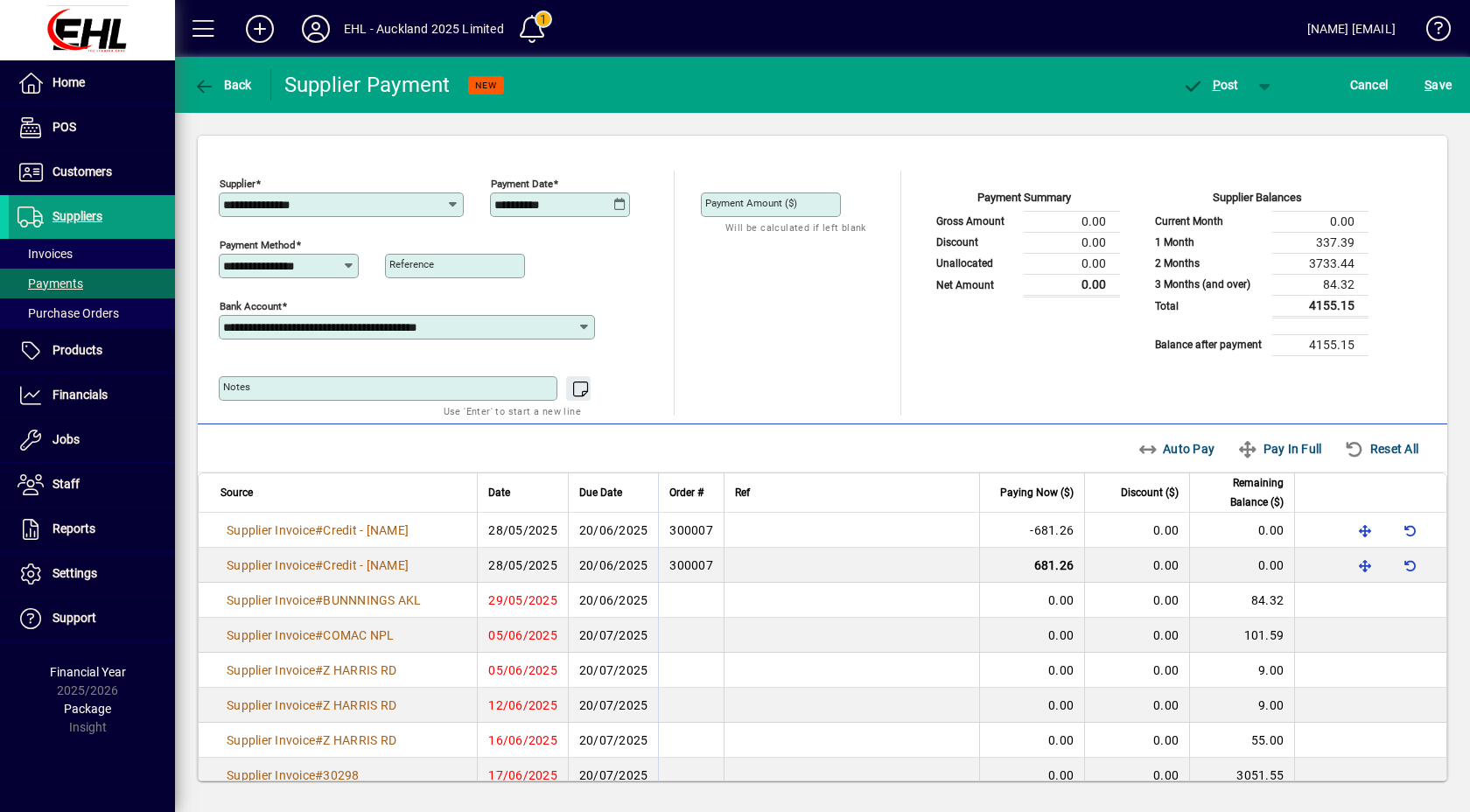 click on "**********" at bounding box center (400, 327) 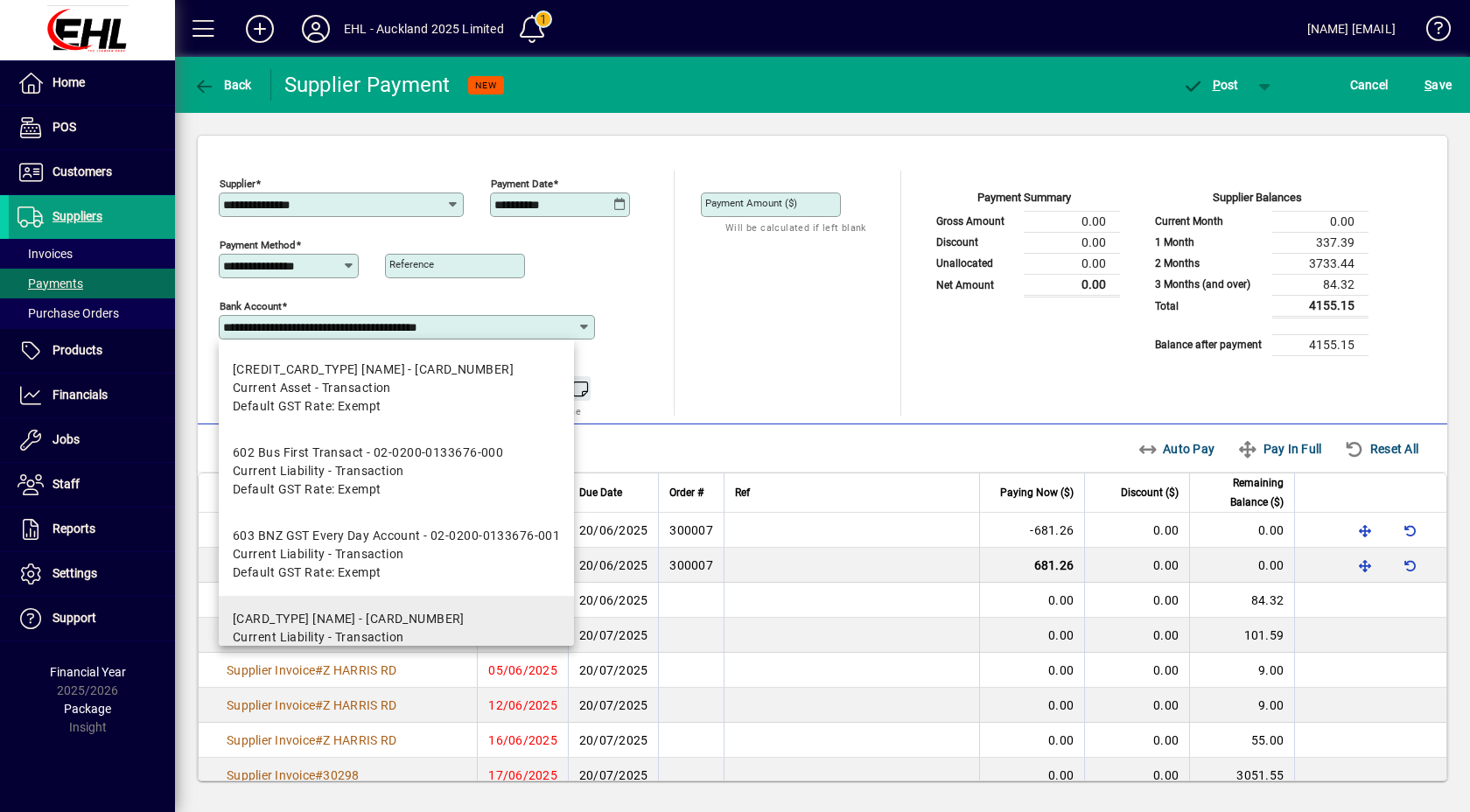 click on "9555 Credit Card [FIRST] [LAST] - [CARD_NUMBER]" at bounding box center [348, 619] 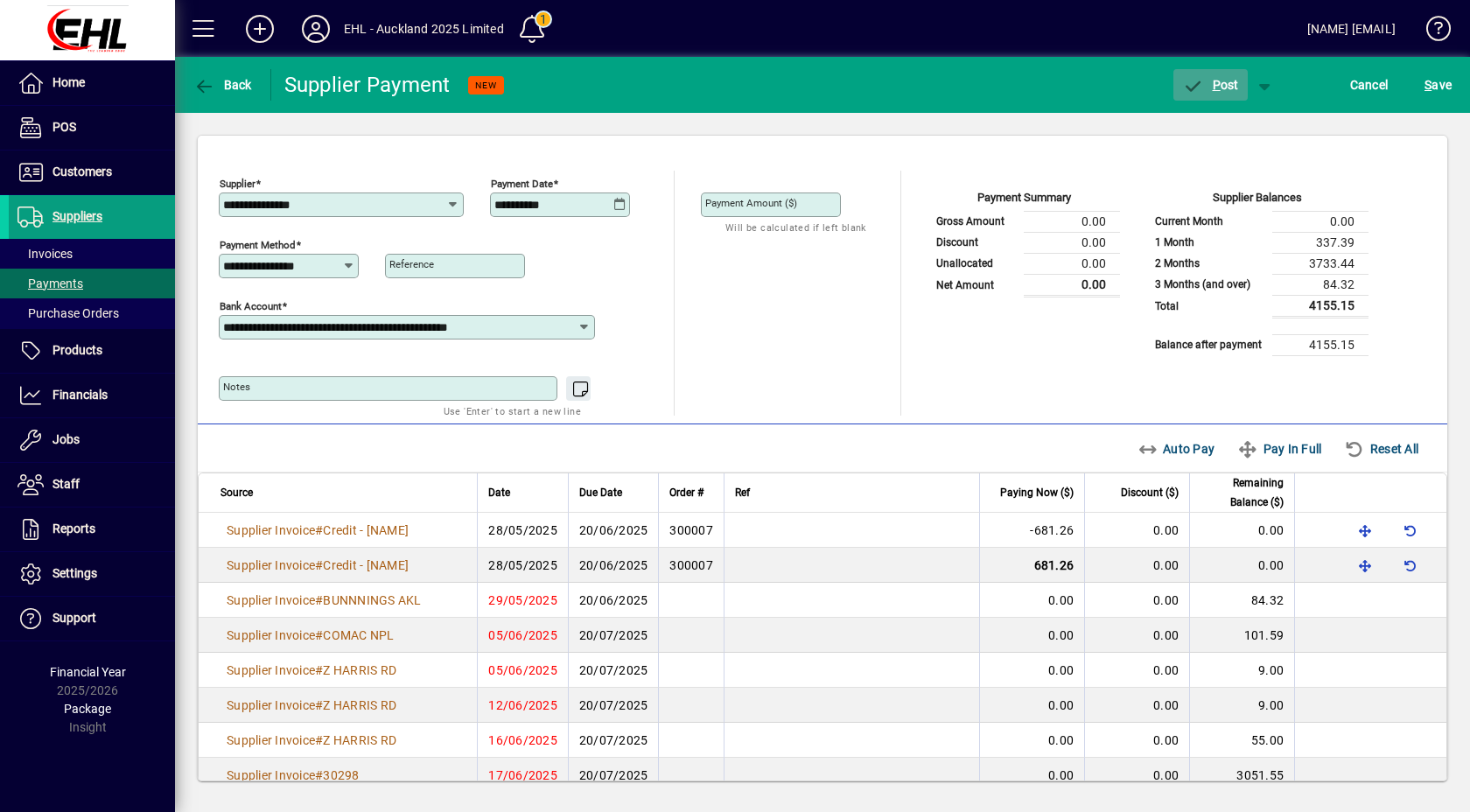 click on "P ost" 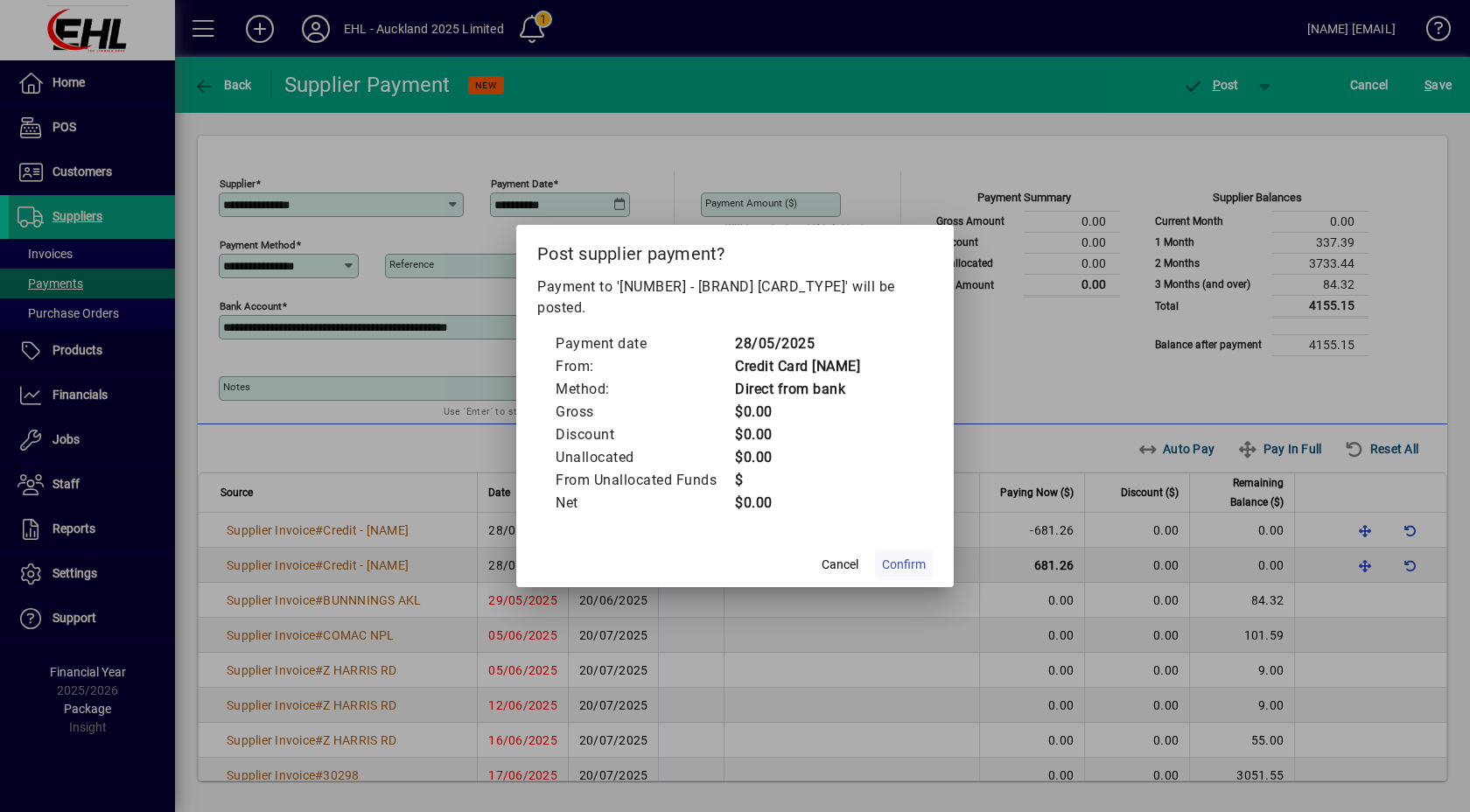 click on "Confirm" 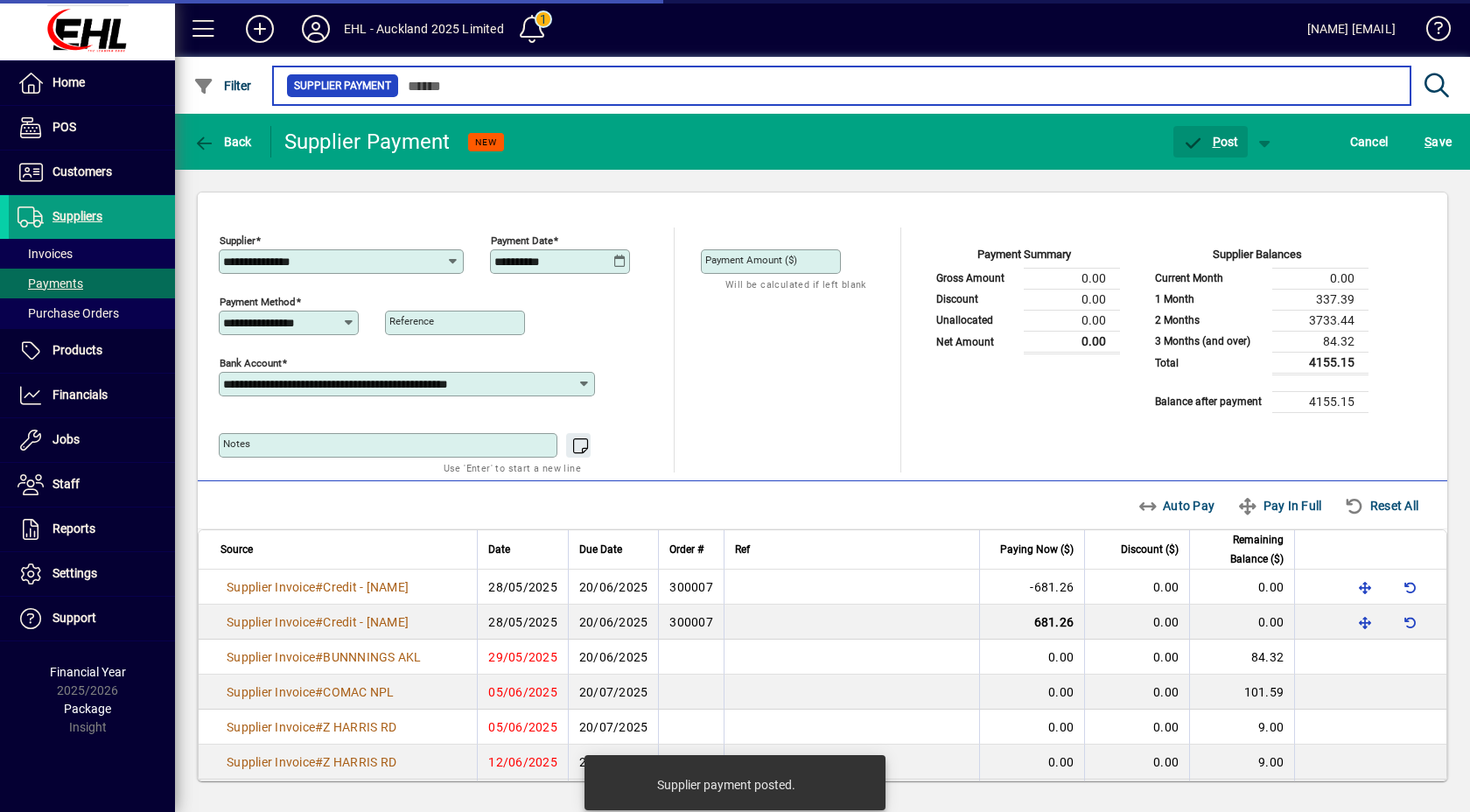 type on "****" 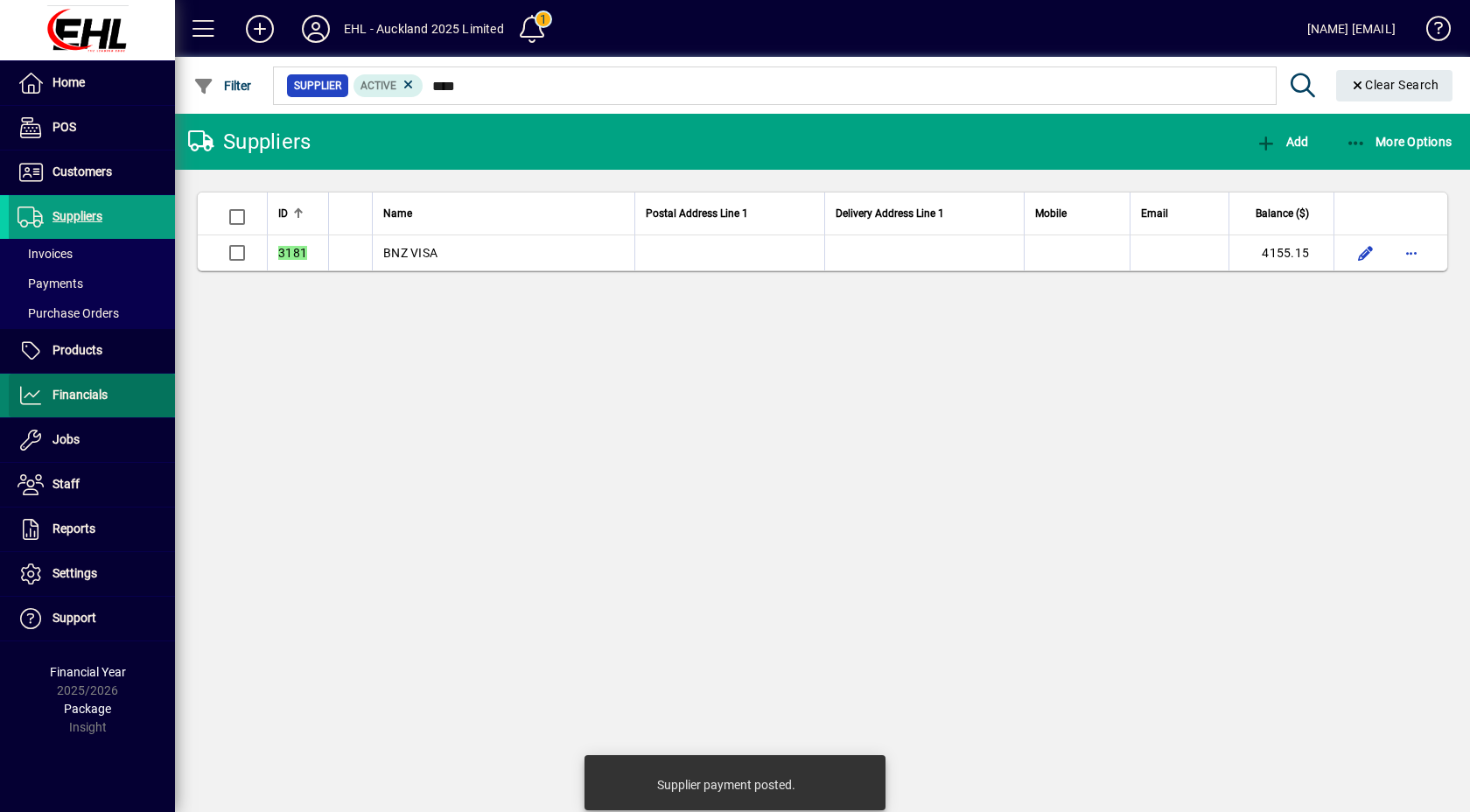 click on "Financials" at bounding box center [58, 396] 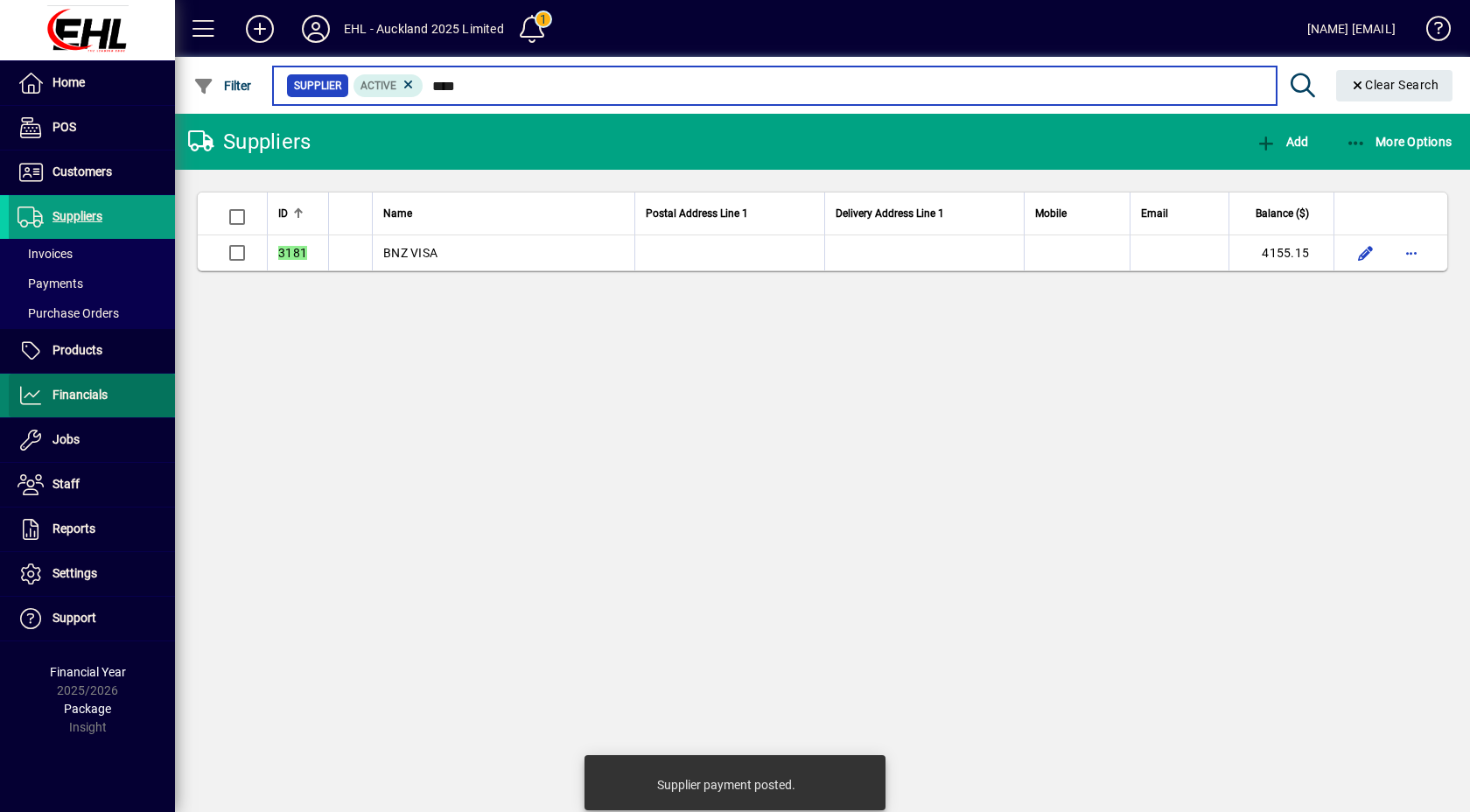 type 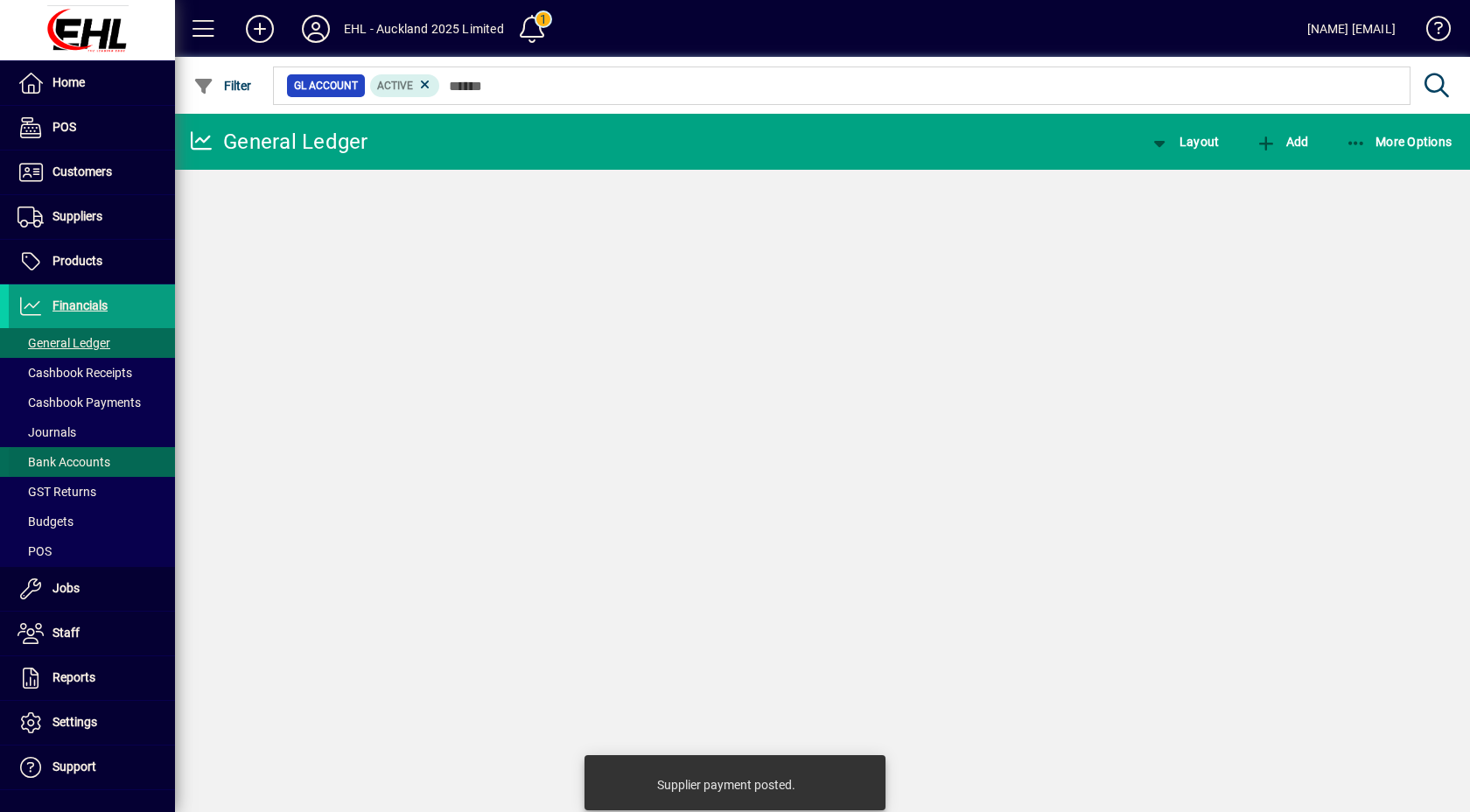 click on "Bank Accounts" at bounding box center (64, 462) 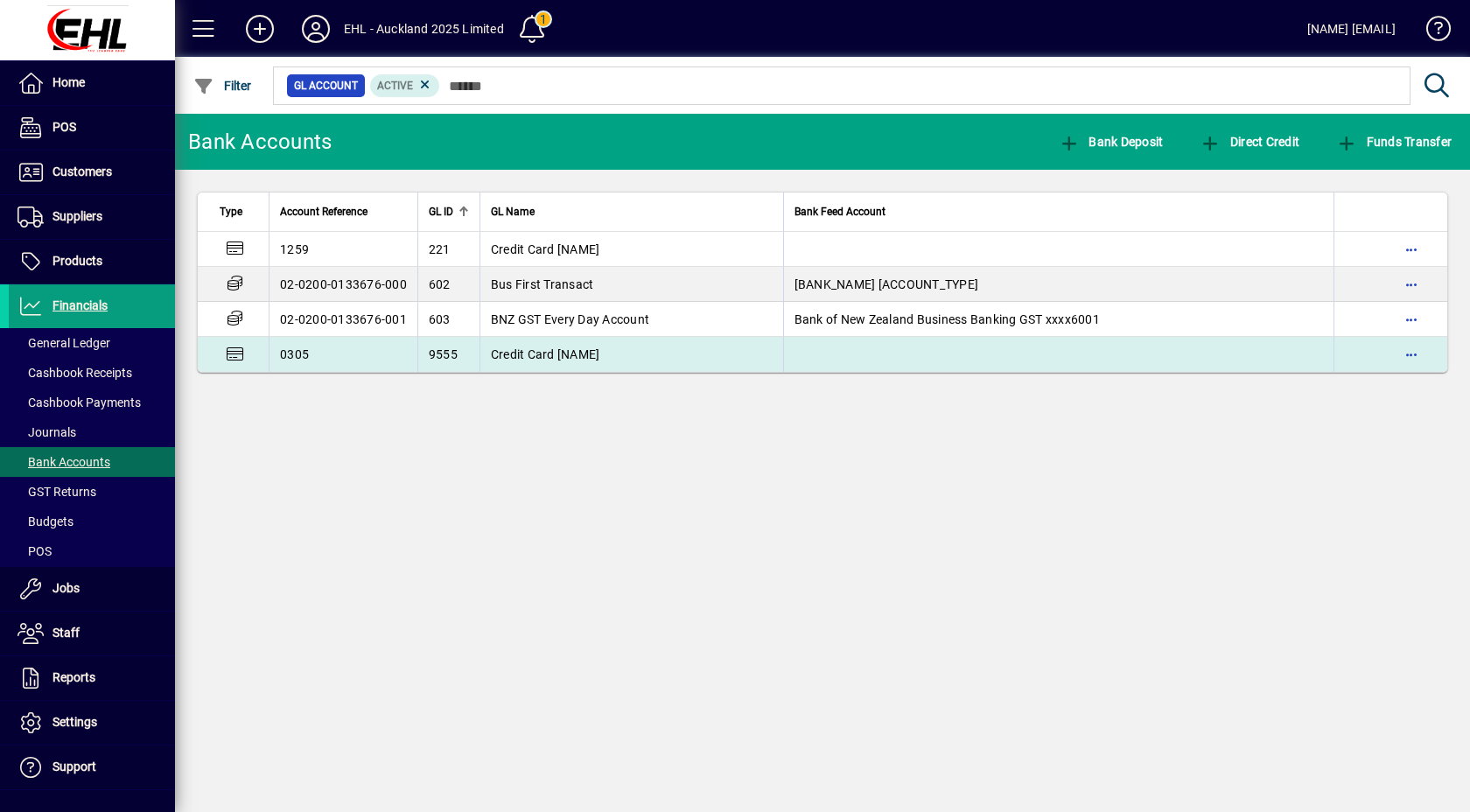 drag, startPoint x: 614, startPoint y: 295, endPoint x: 520, endPoint y: 354, distance: 110.98198 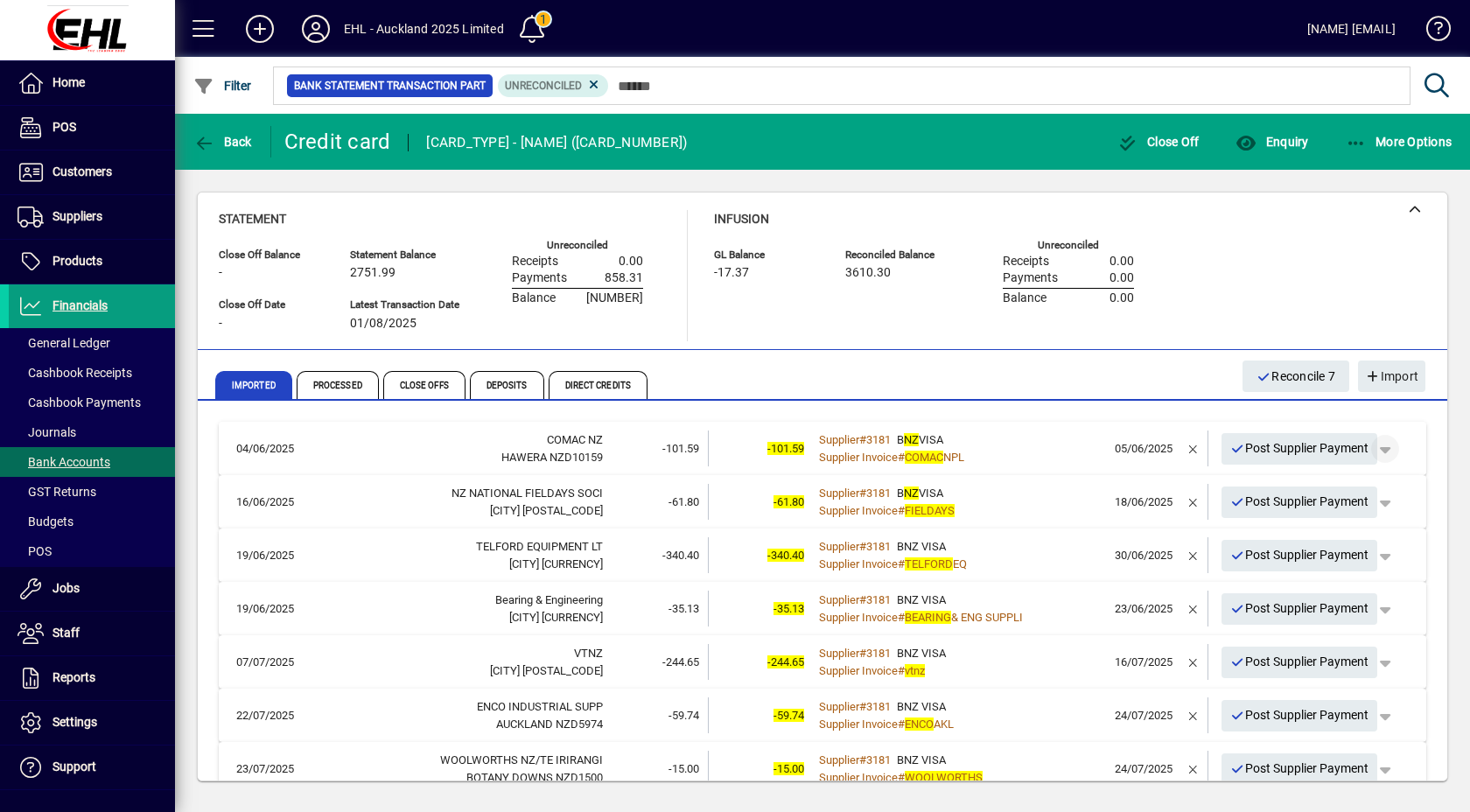 click at bounding box center [1385, 449] 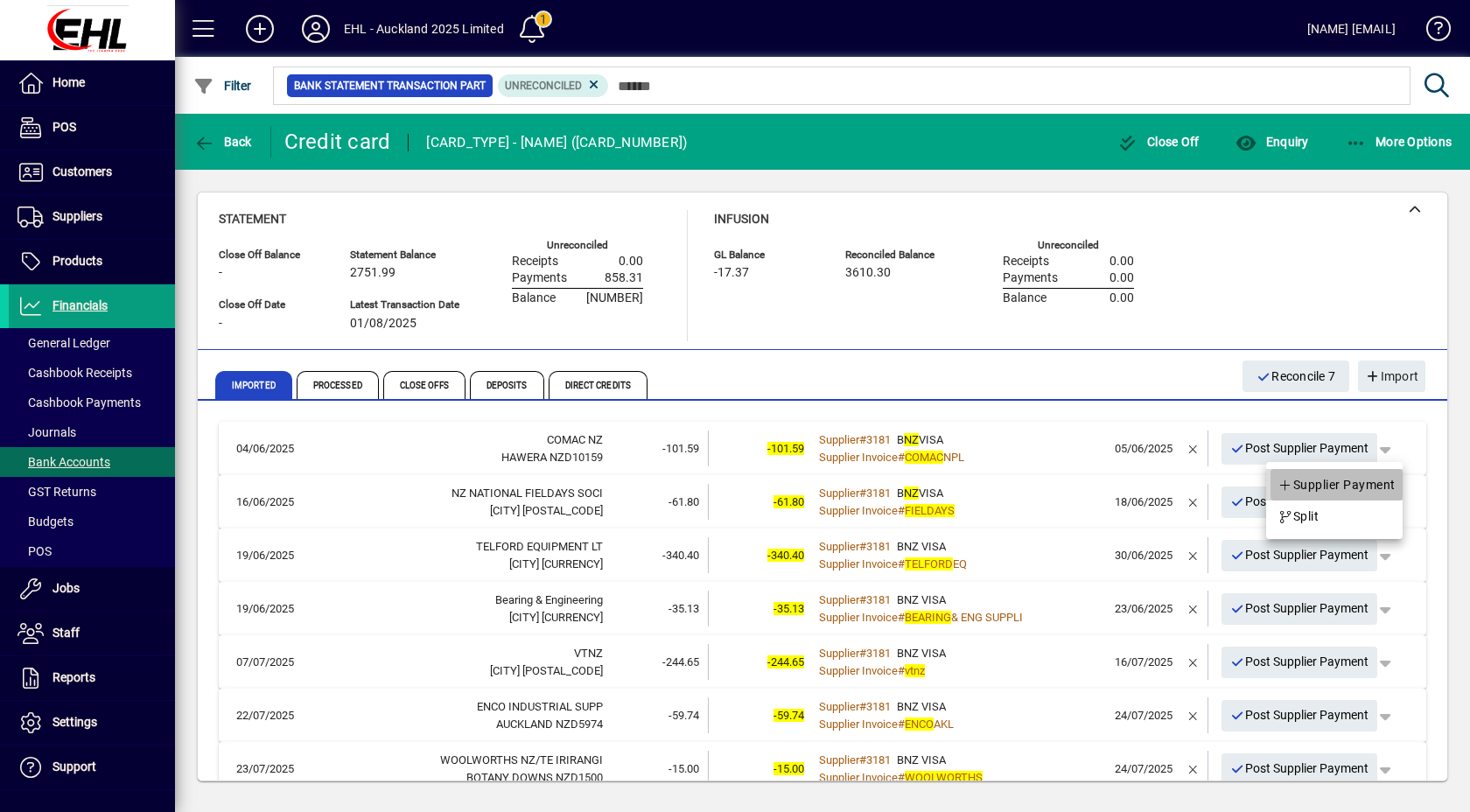 click on "Supplier Payment" at bounding box center (1336, 485) 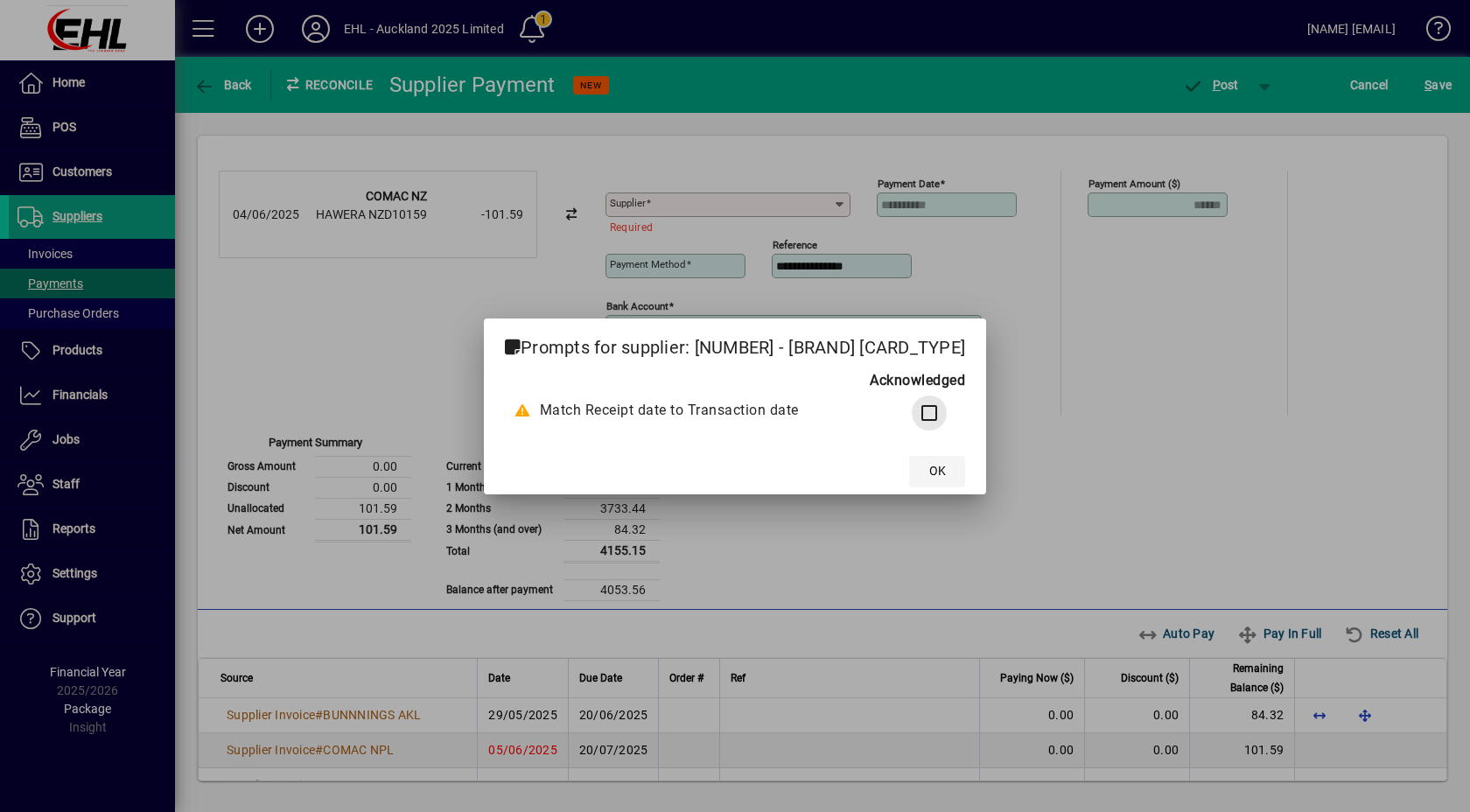 type on "**********" 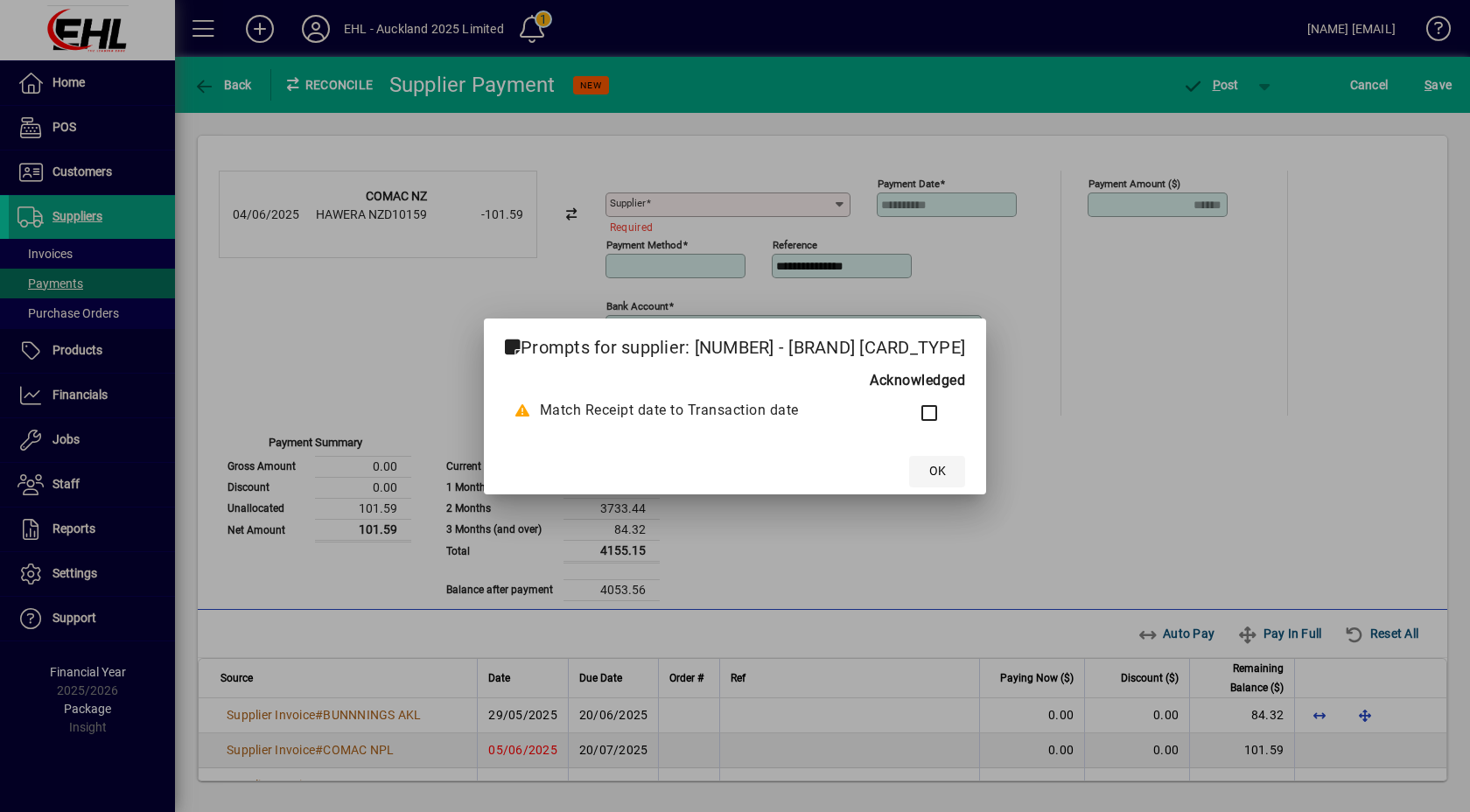type on "**********" 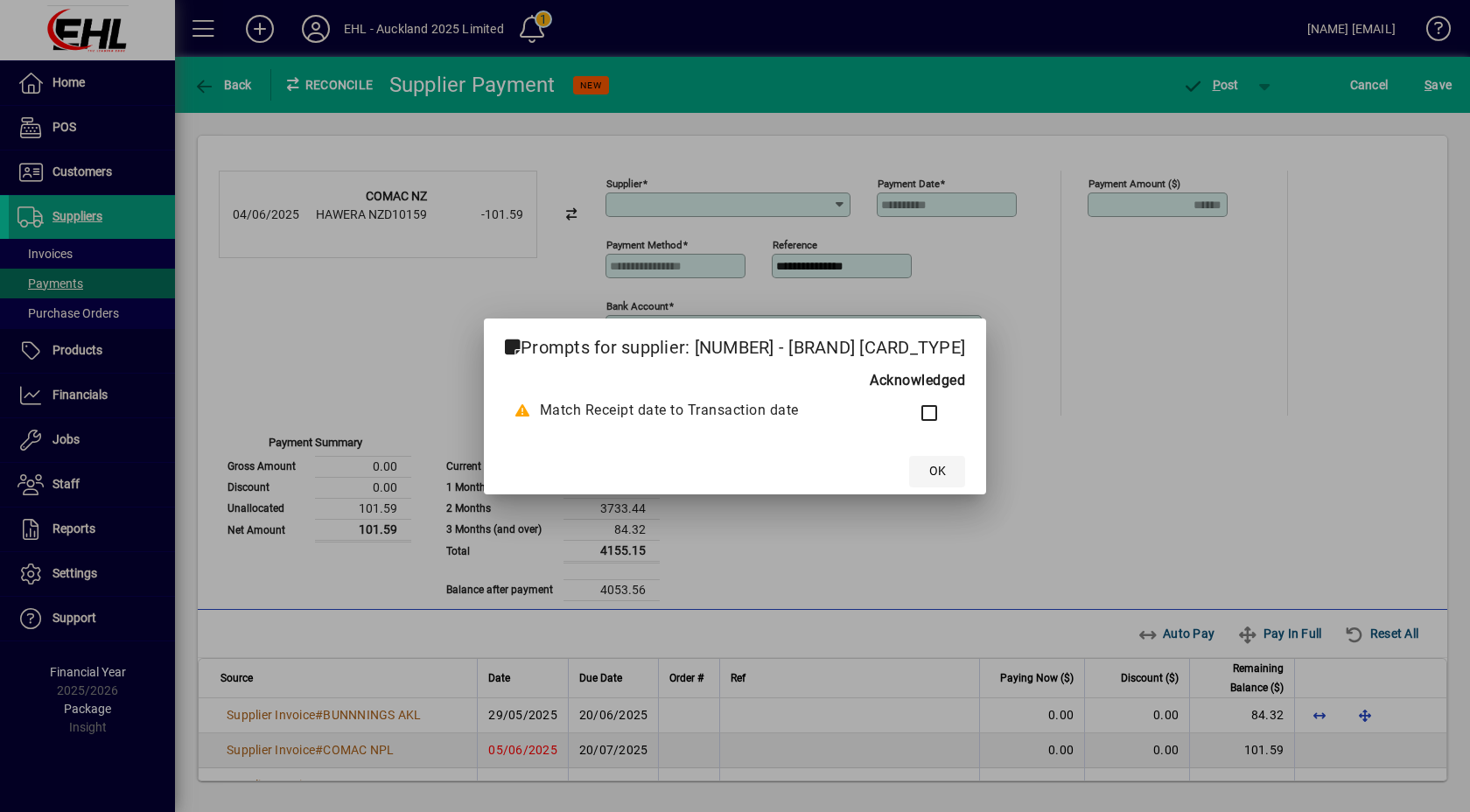 type on "**********" 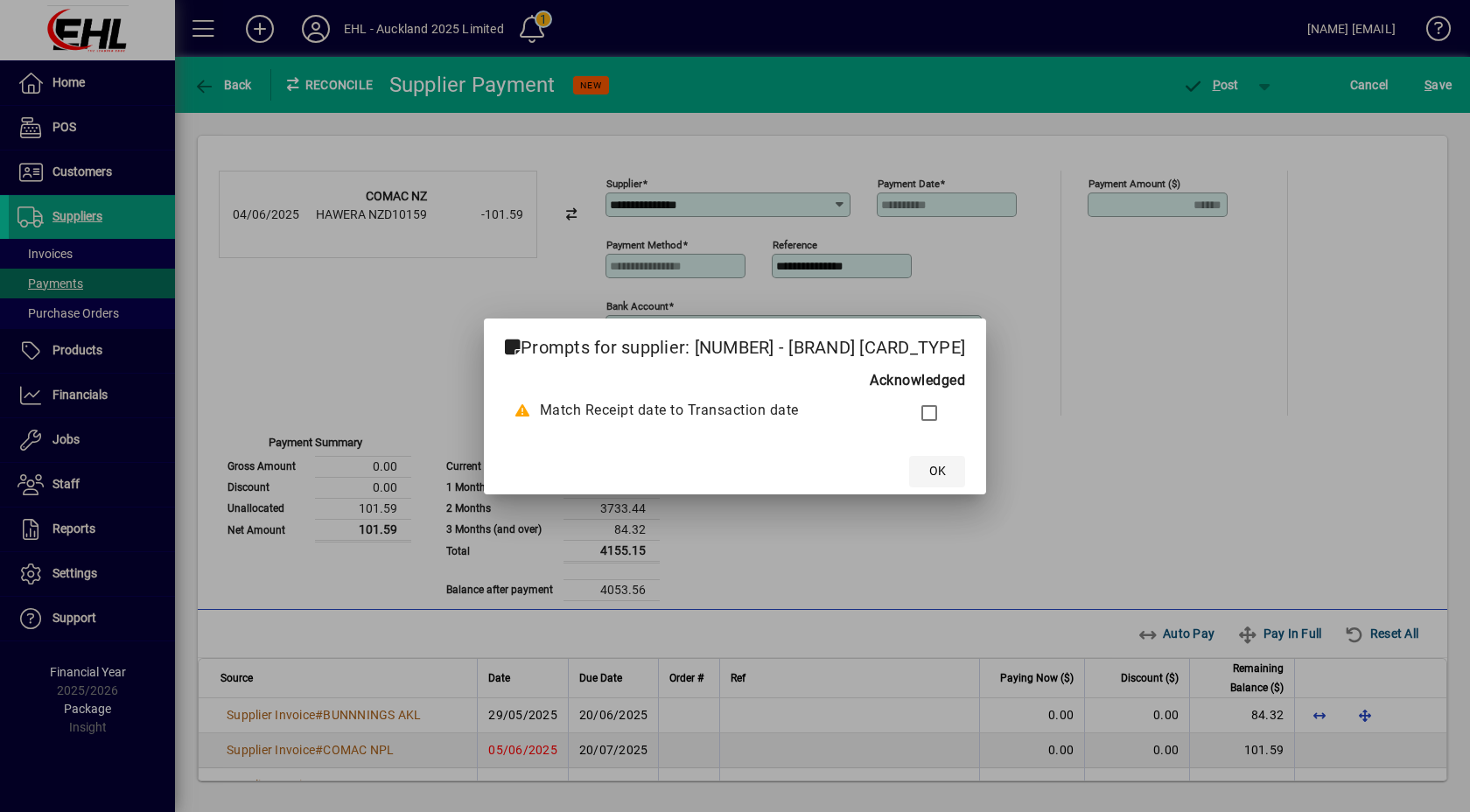 click on "OK" 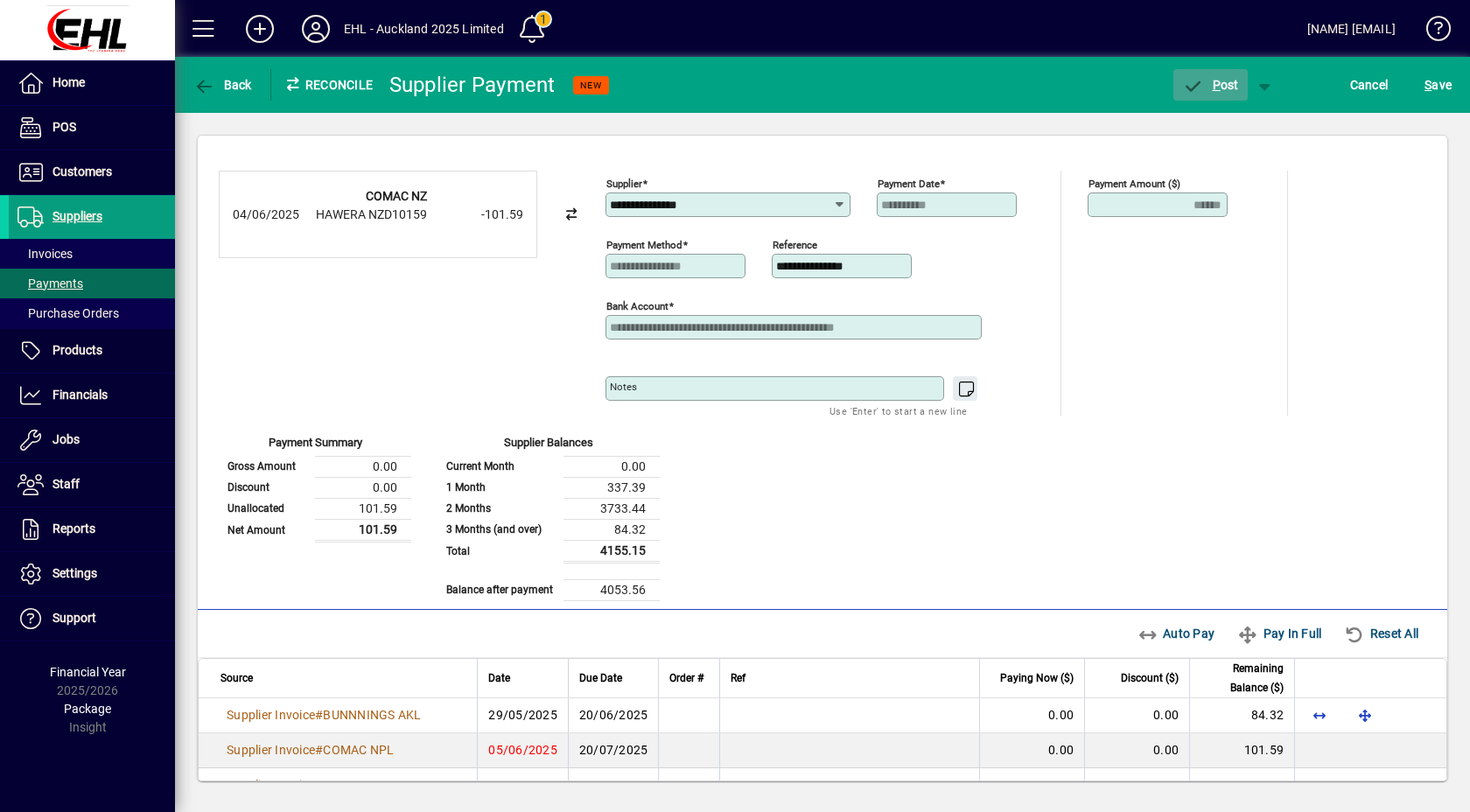 click on "P ost" 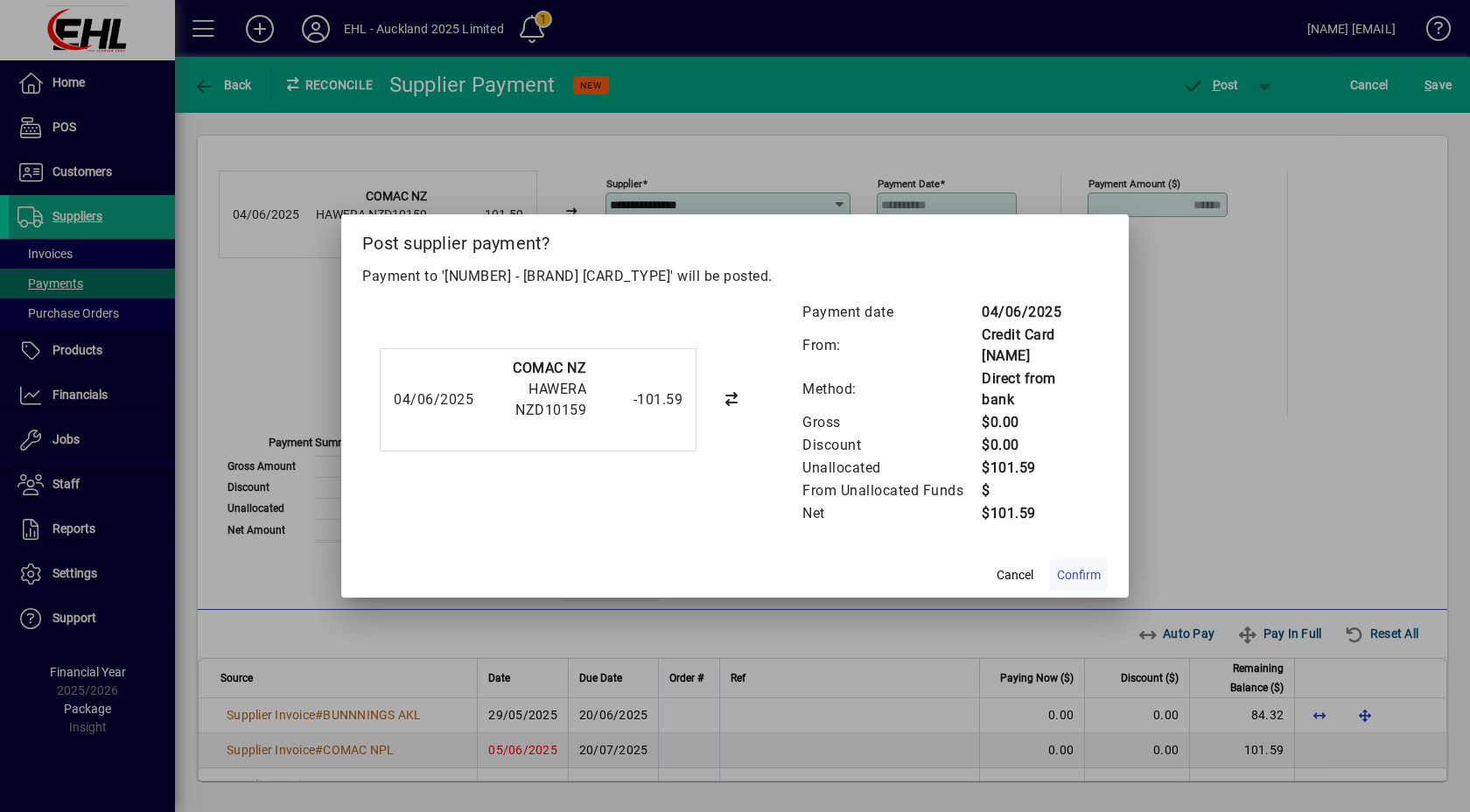 click on "Confirm" 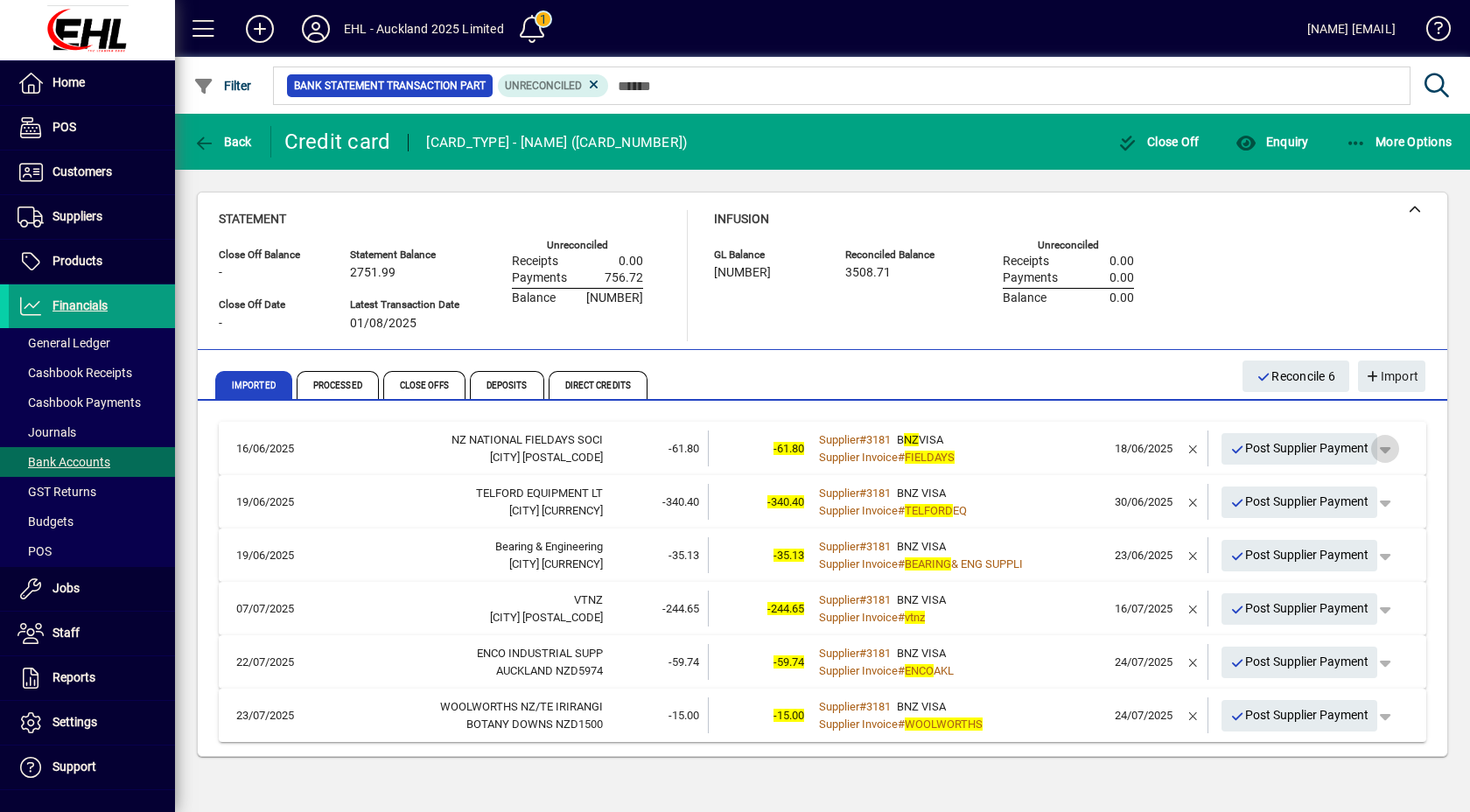 click at bounding box center [1385, 449] 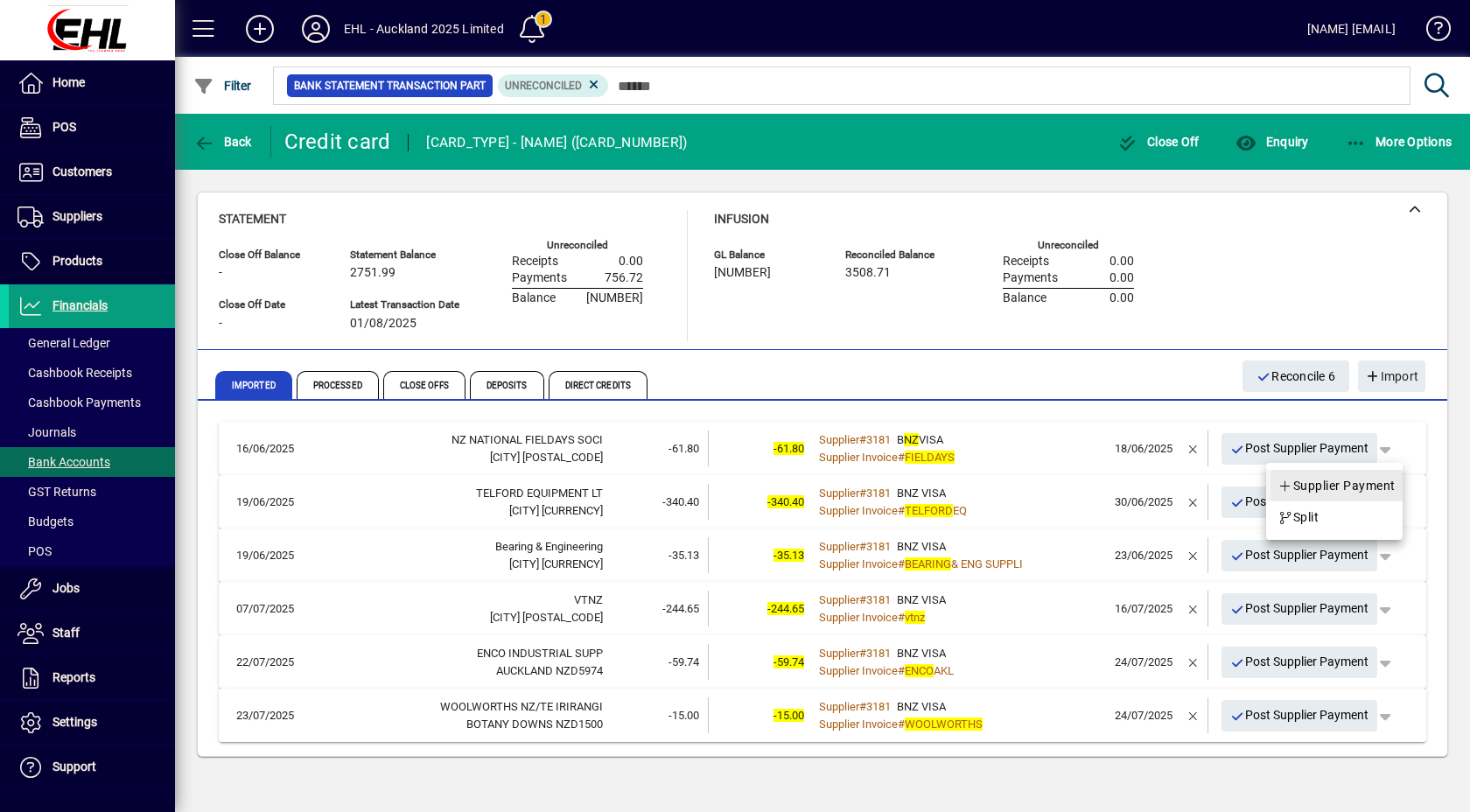 click on "Supplier Payment" at bounding box center (1336, 486) 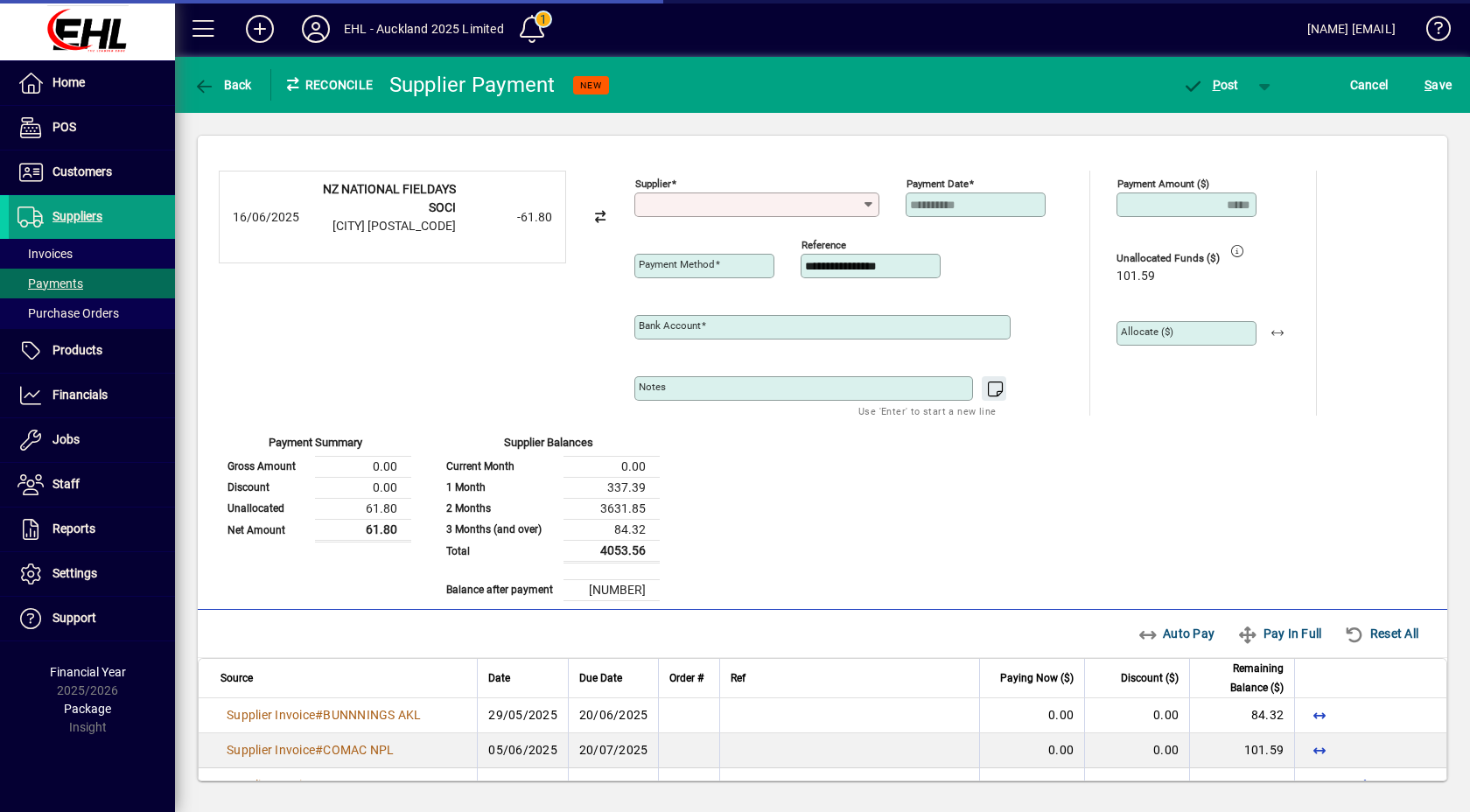 type on "**********" 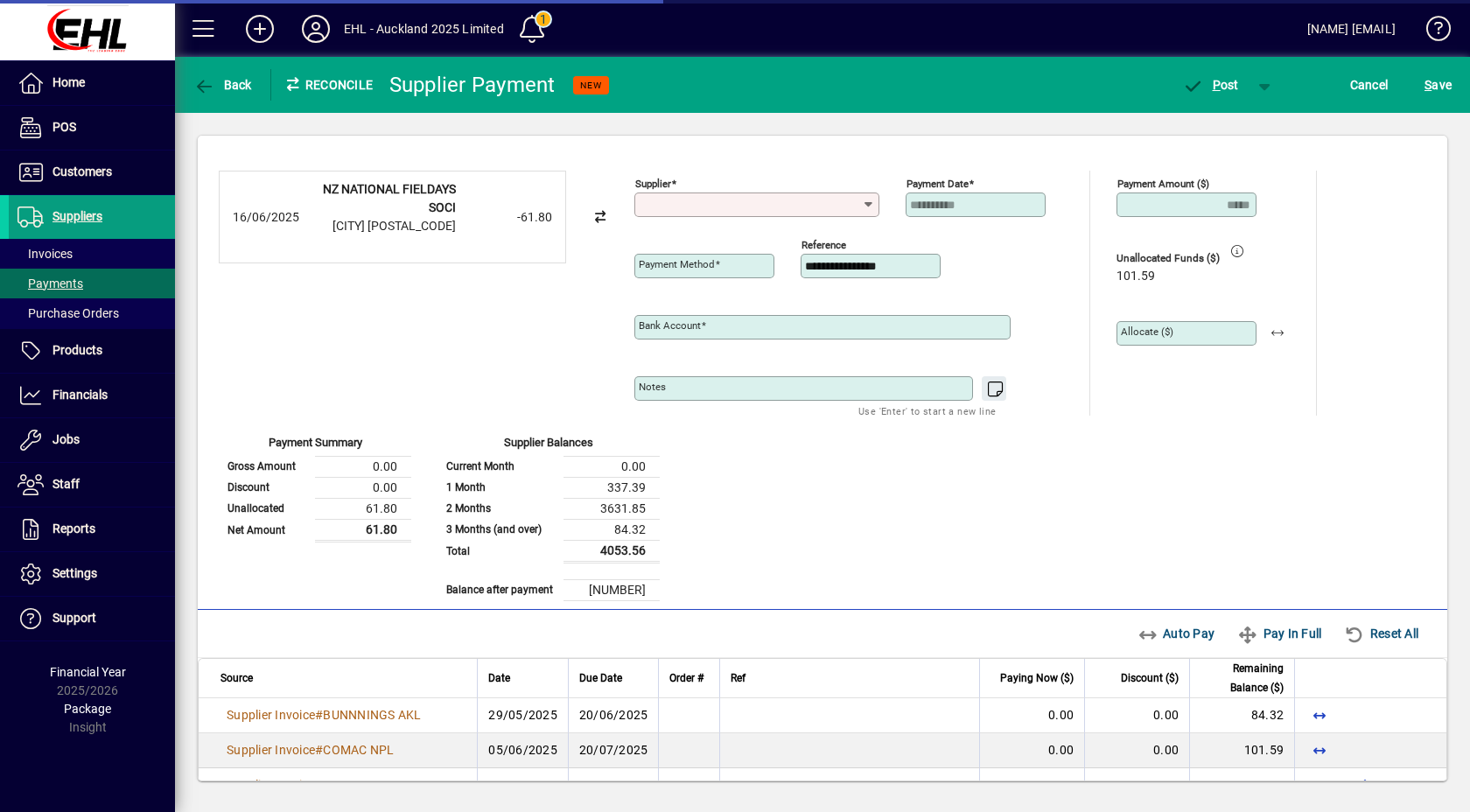 type on "**********" 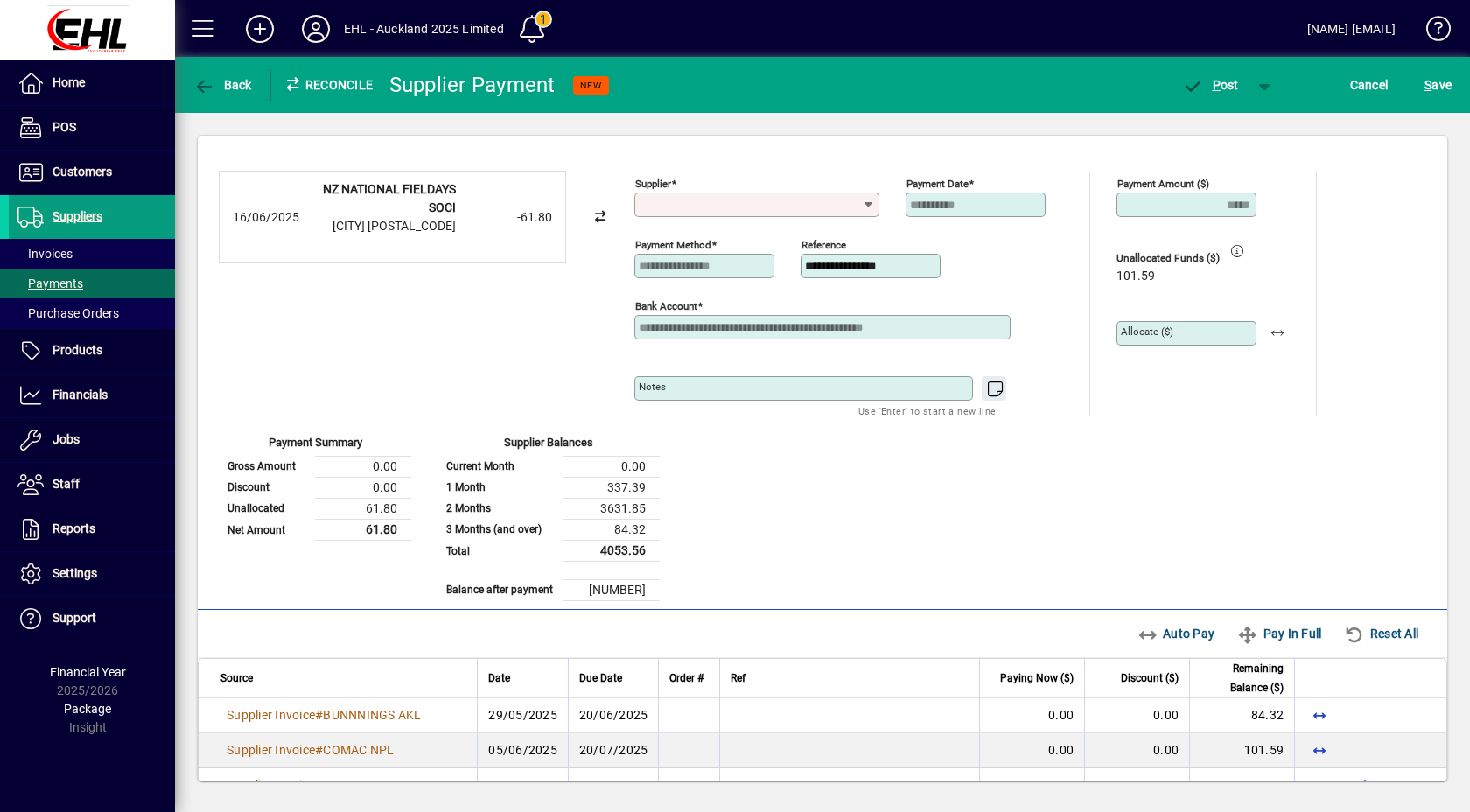 type on "**********" 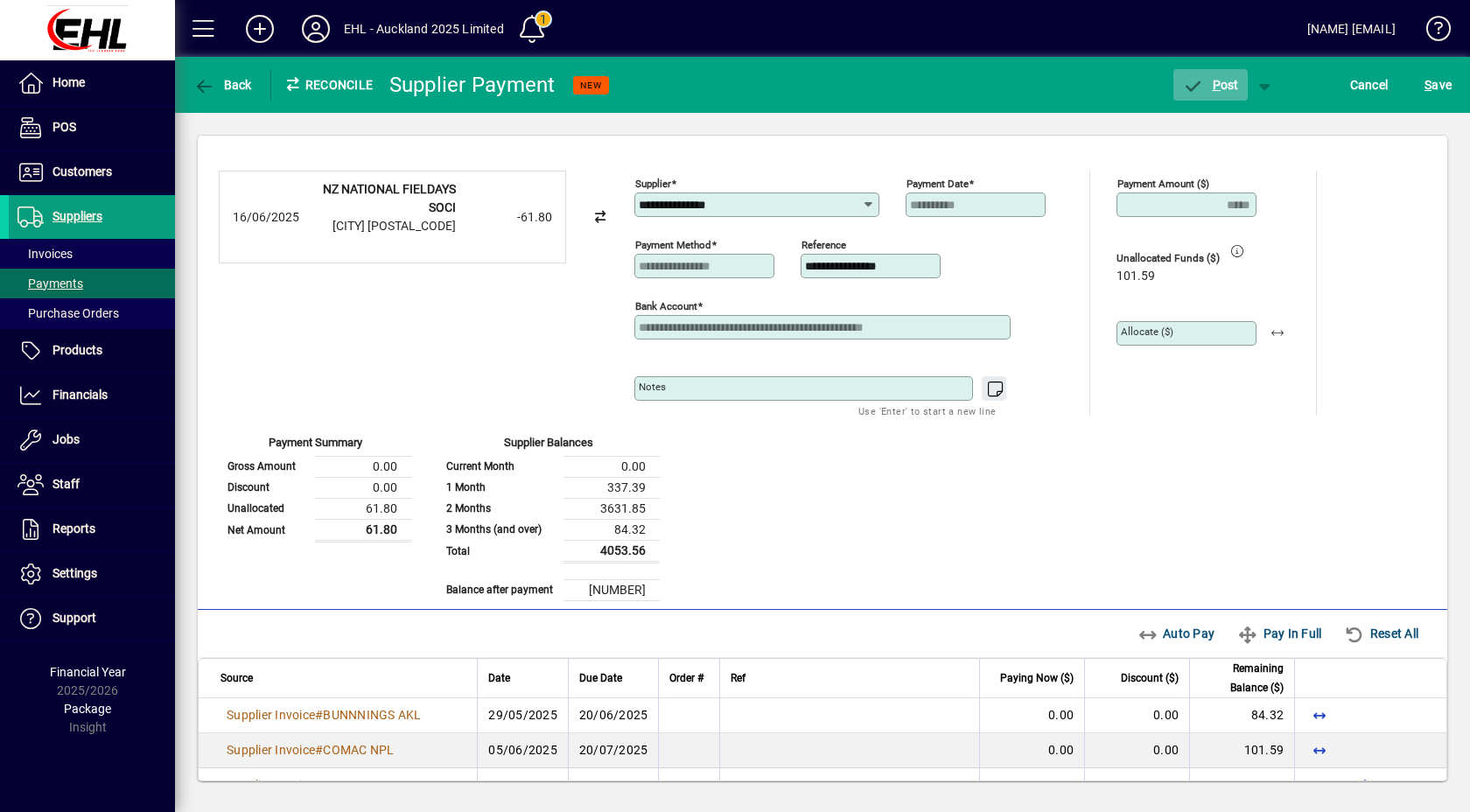 click 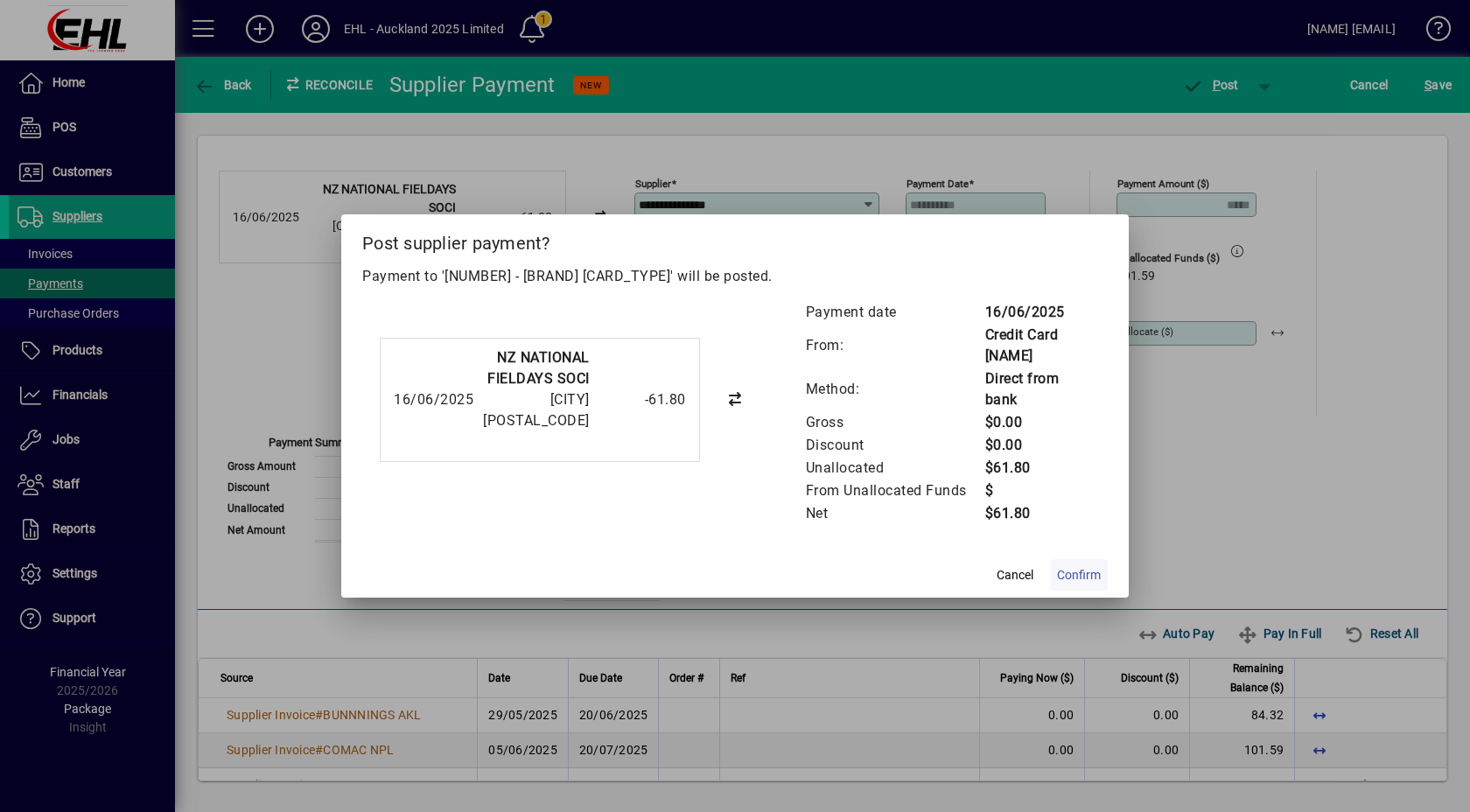 click on "Confirm" 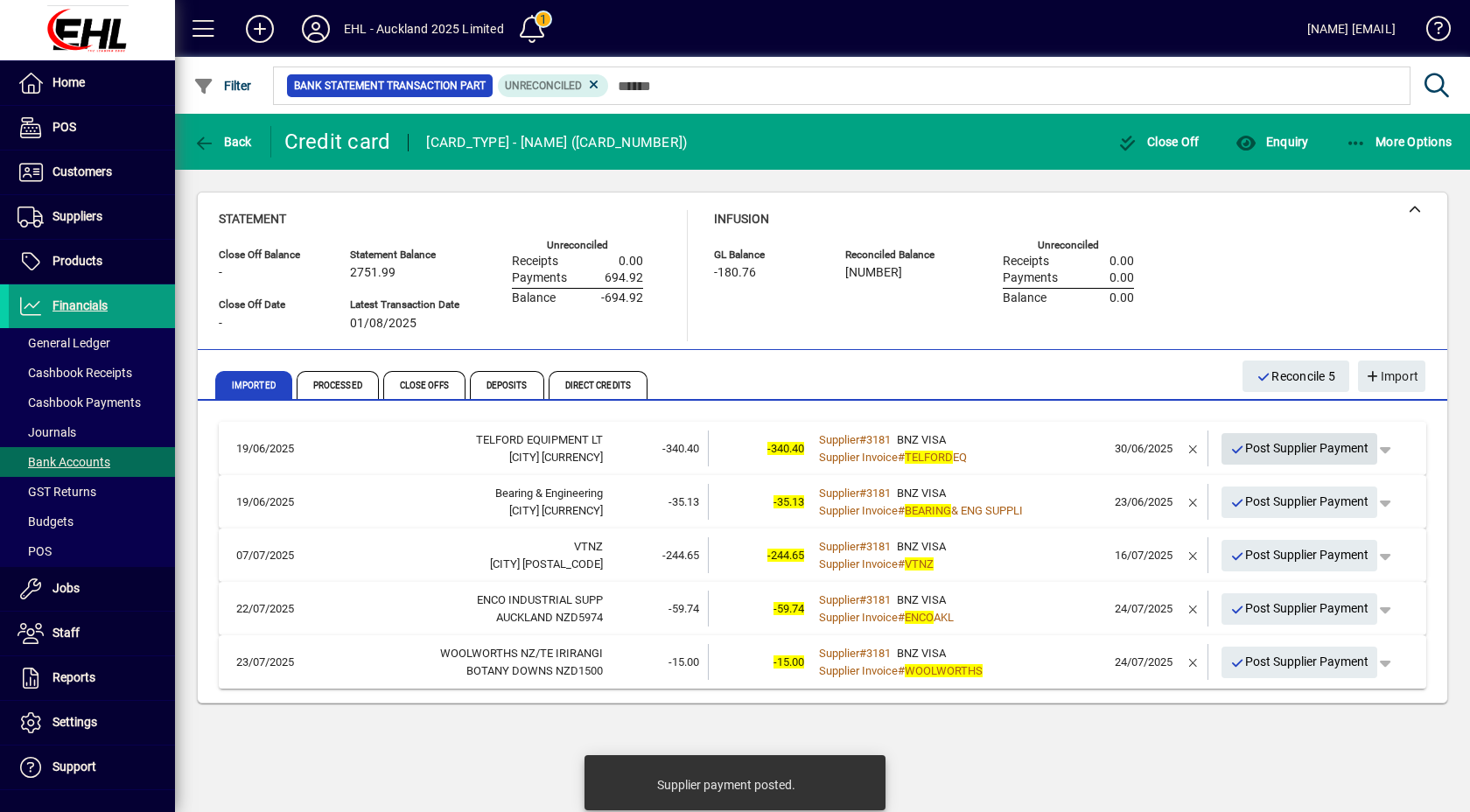 click on "Post Supplier Payment" at bounding box center (1299, 448) 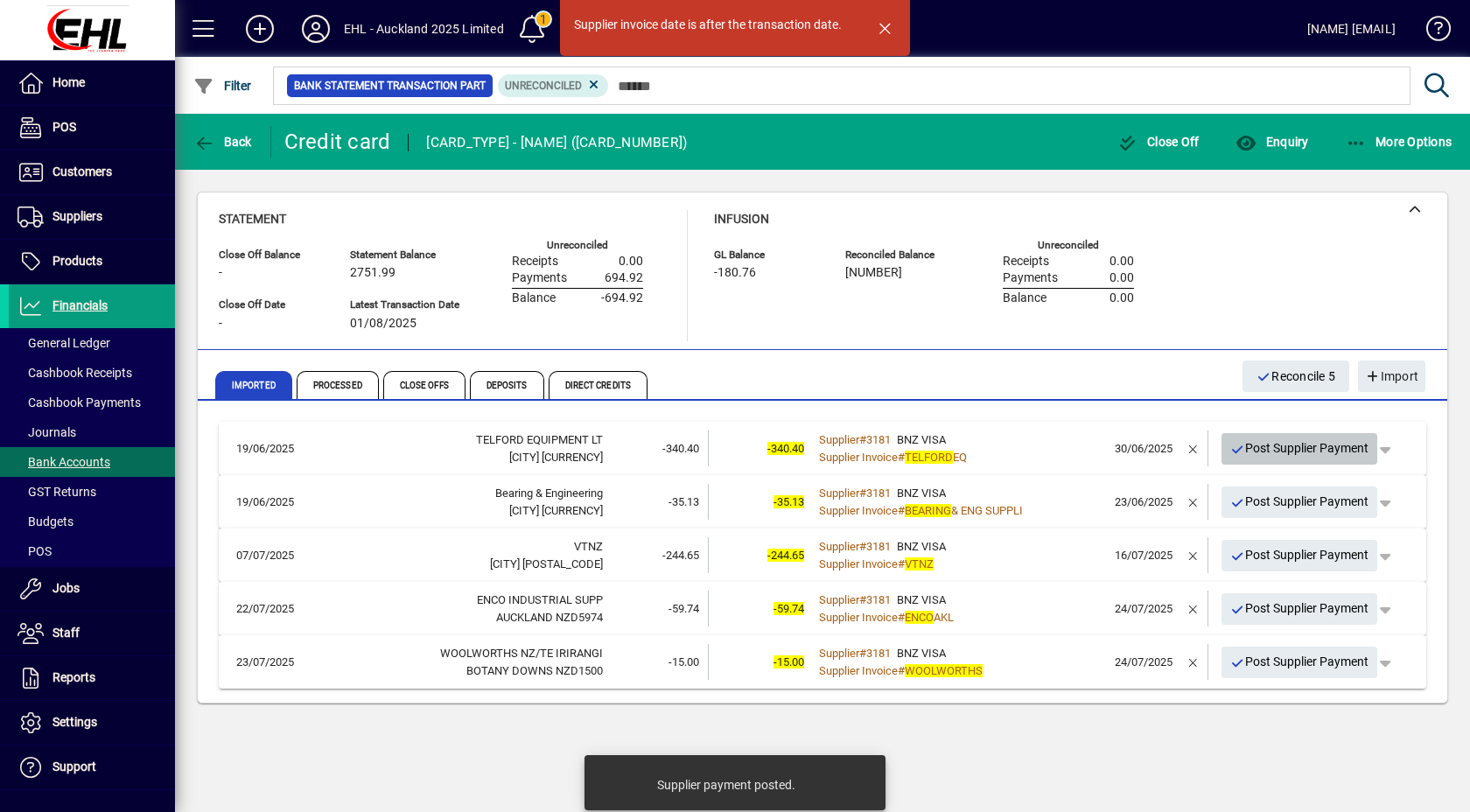 click on "Post Supplier Payment" at bounding box center [1299, 448] 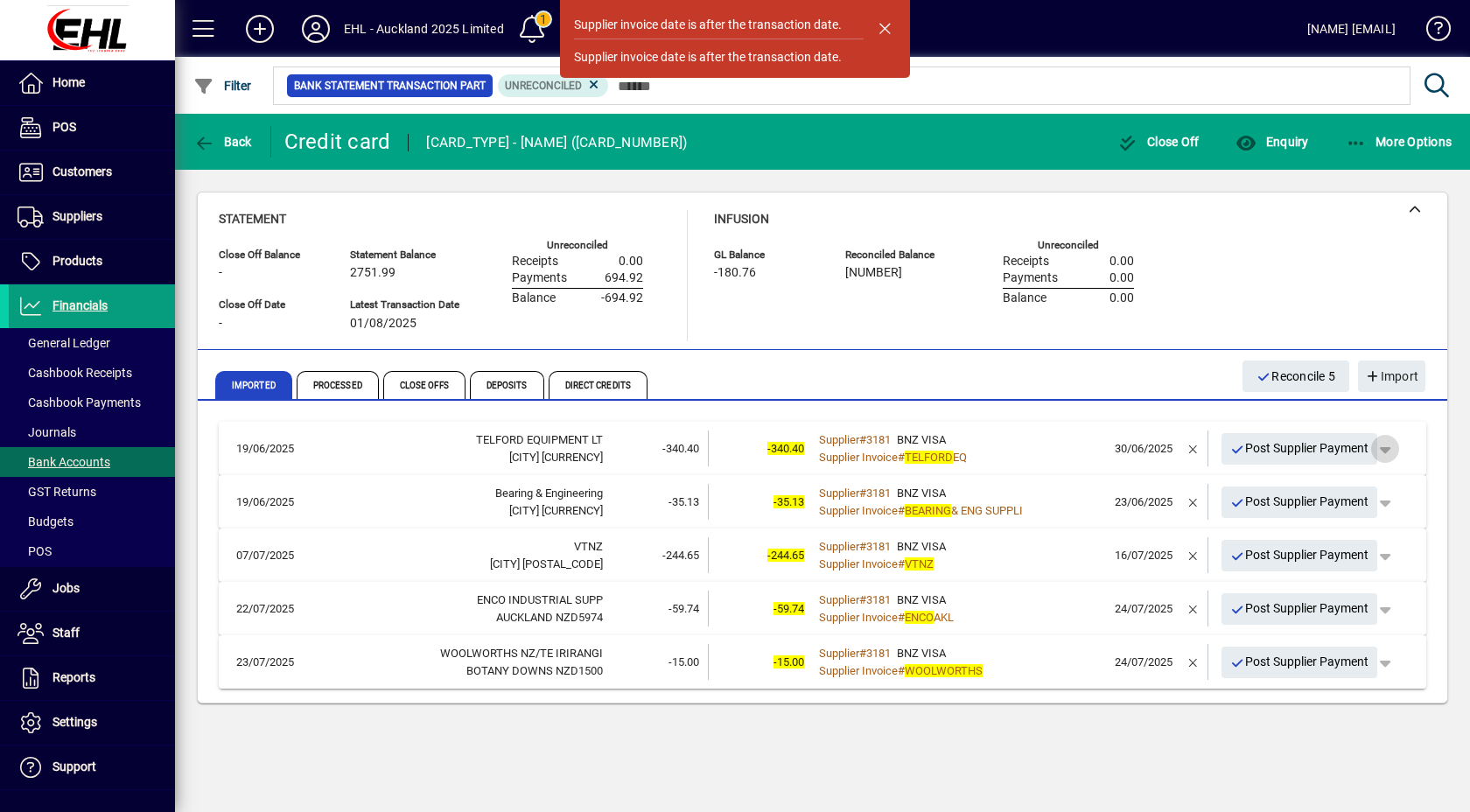 click at bounding box center (1385, 449) 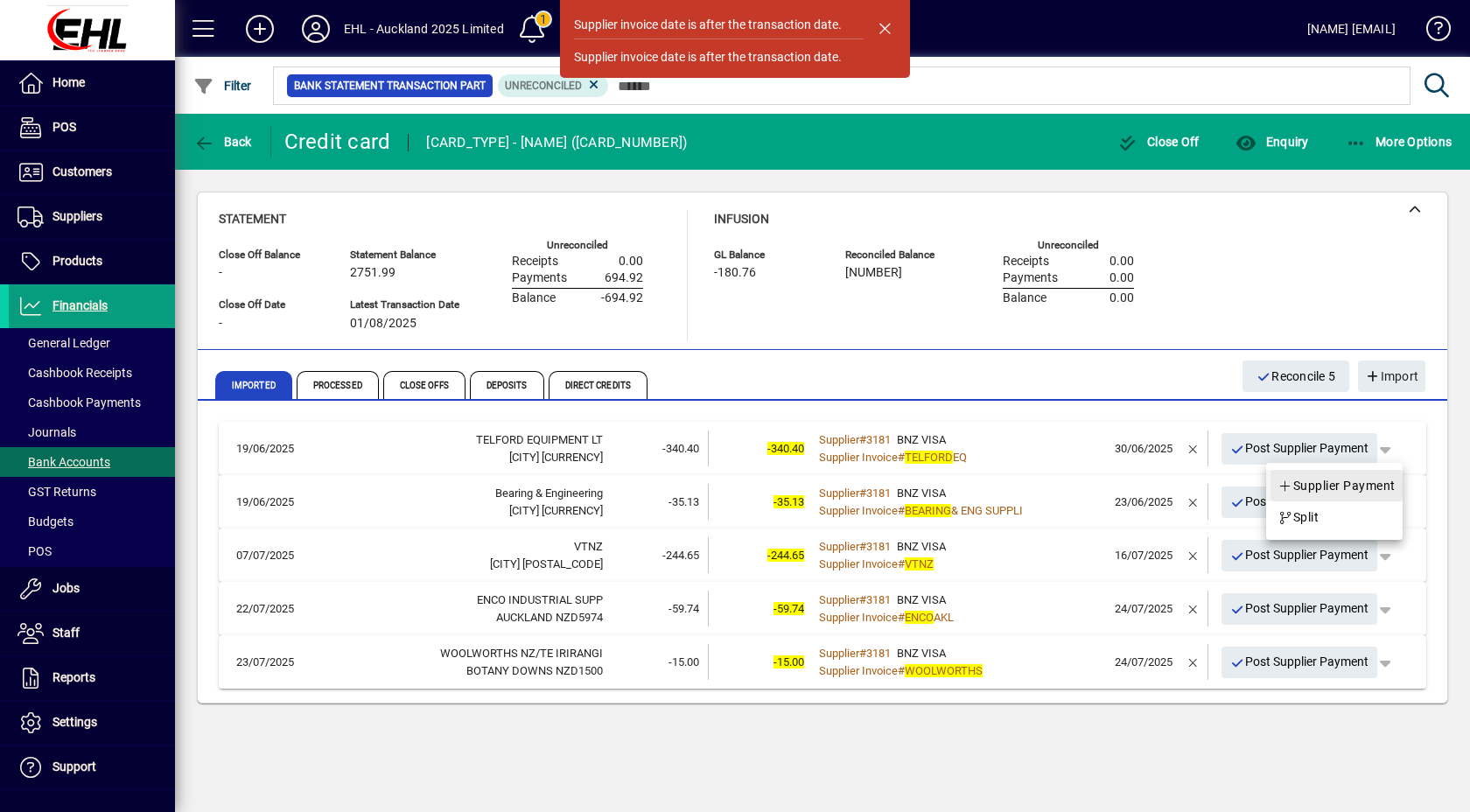 click on "Supplier Payment" at bounding box center (1336, 486) 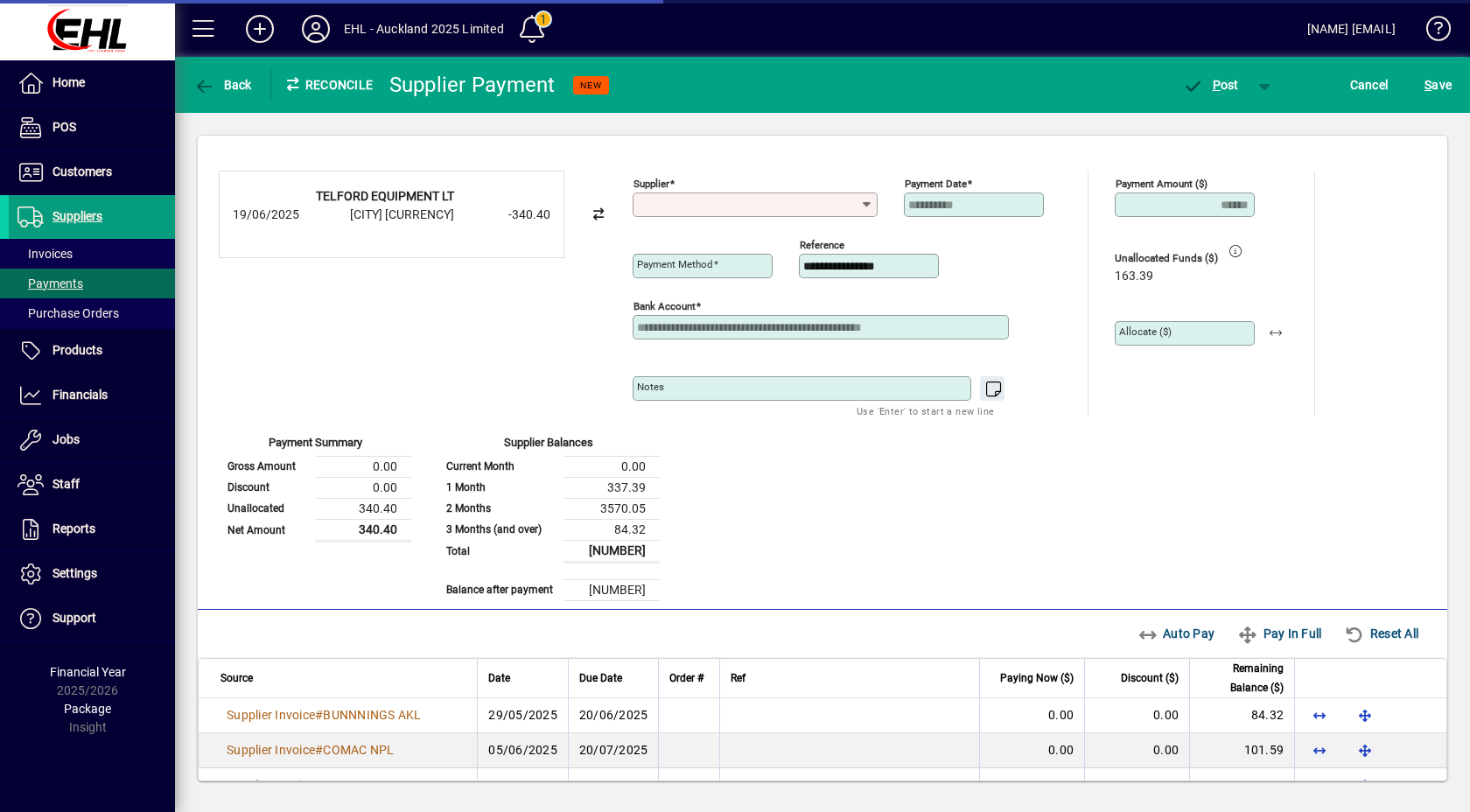 type on "**********" 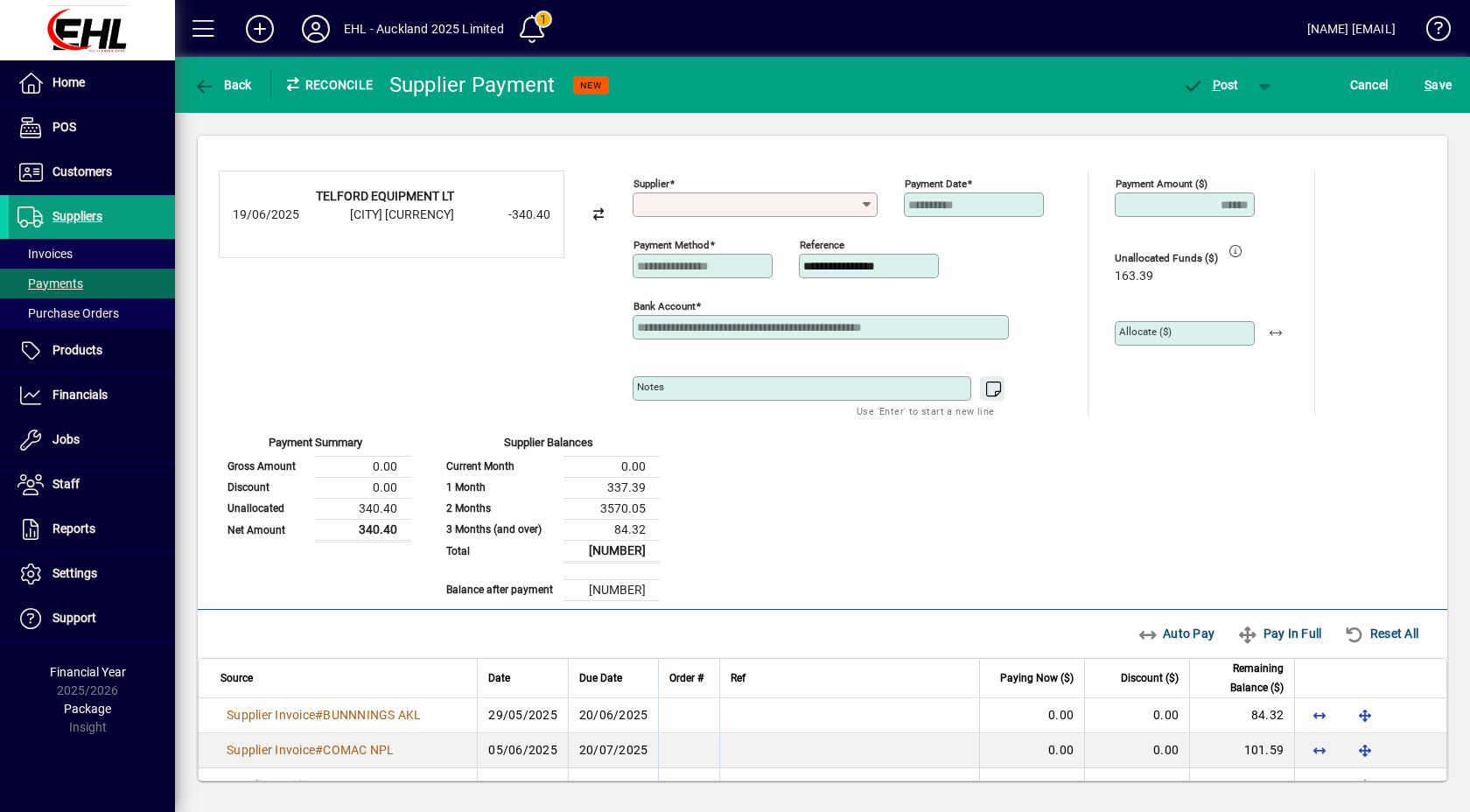 type on "**********" 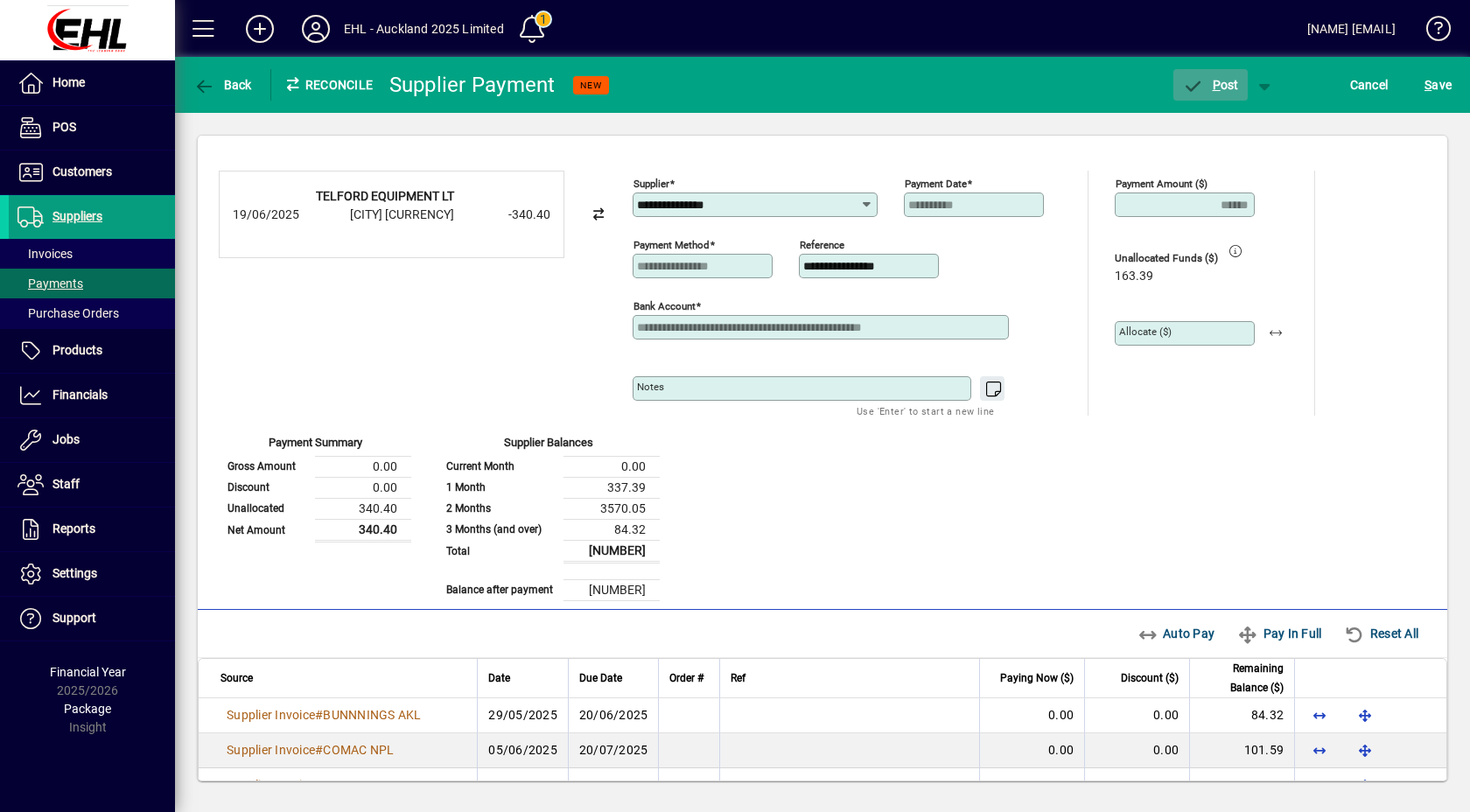 click on "P ost" 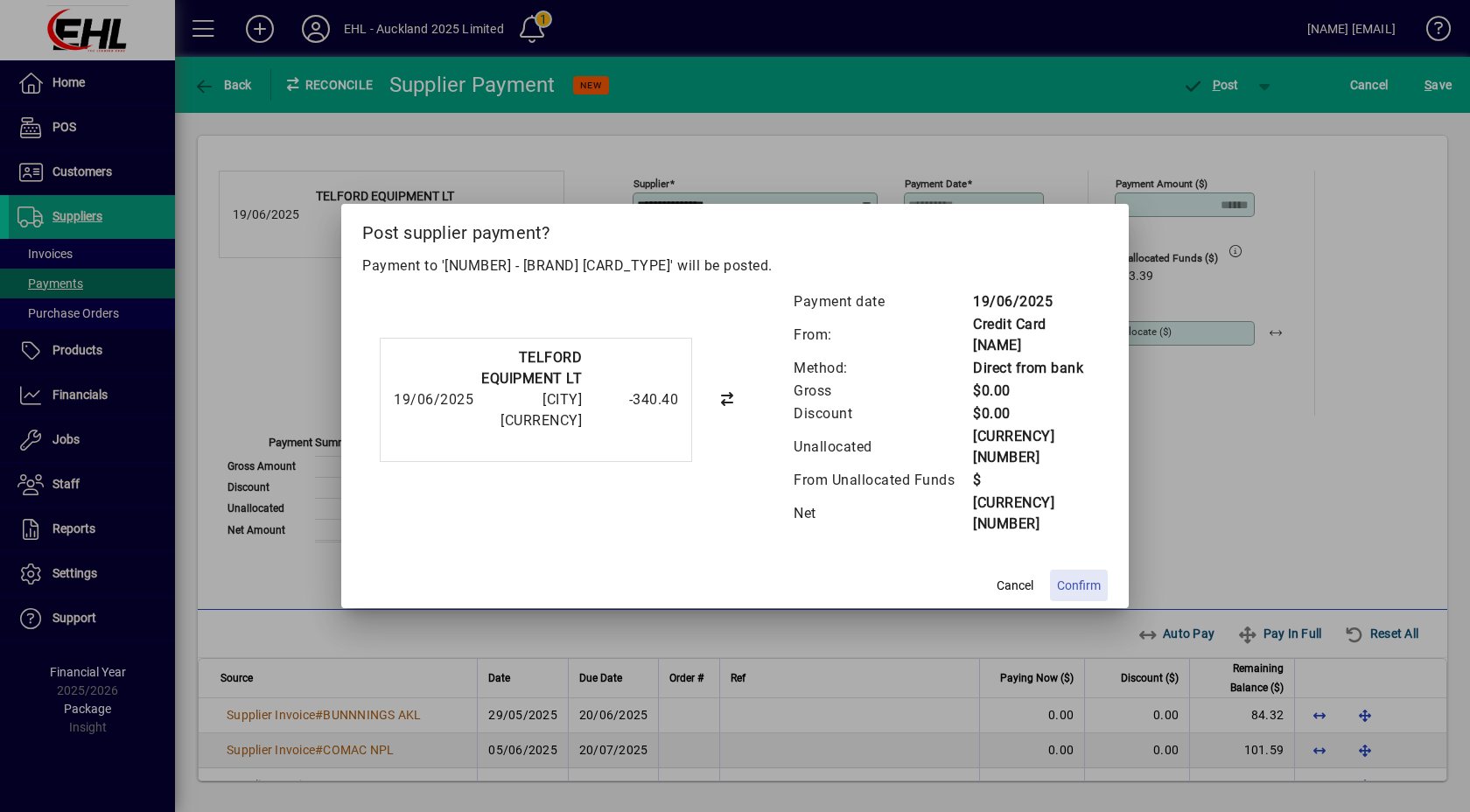 click on "Confirm" 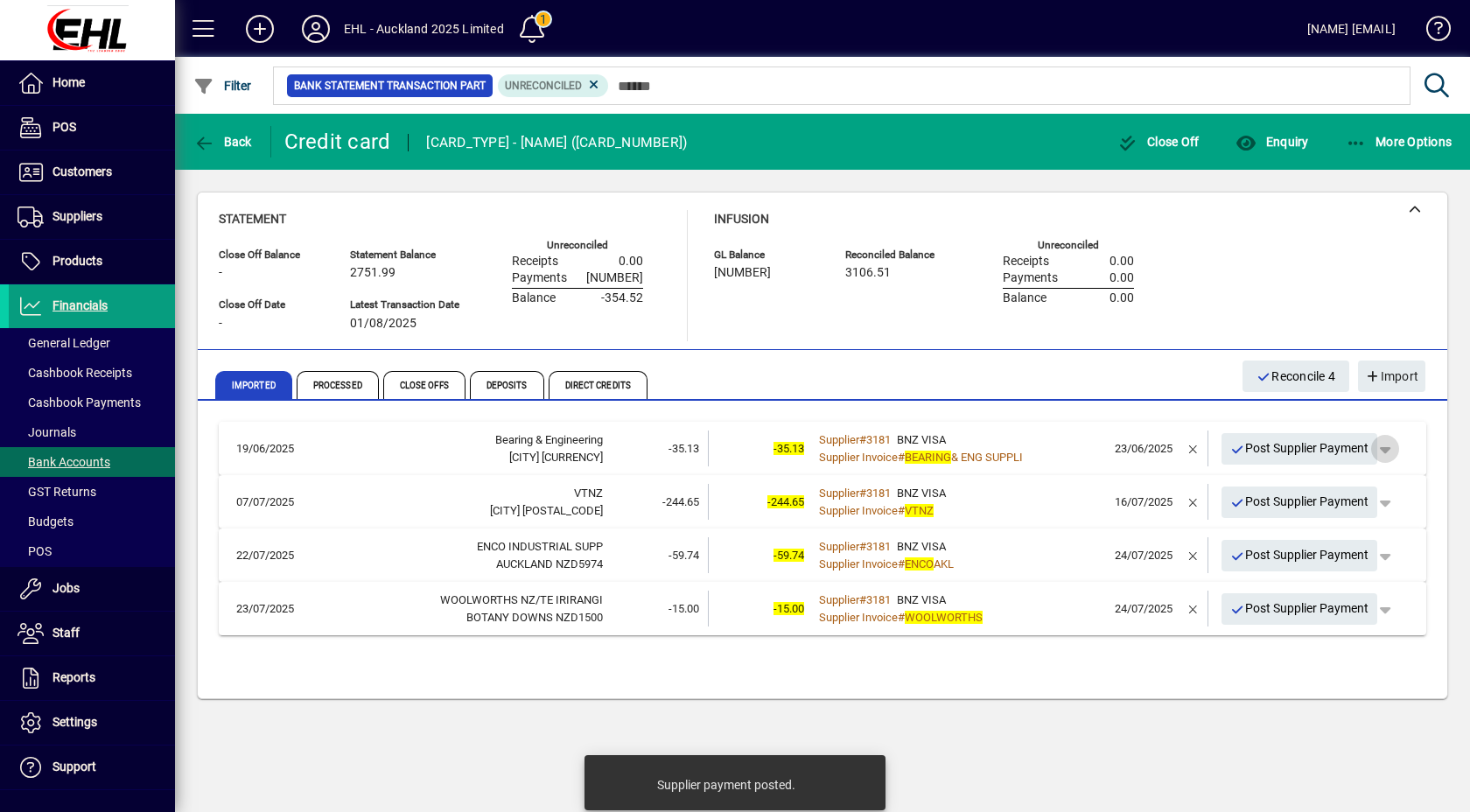 click at bounding box center (1385, 449) 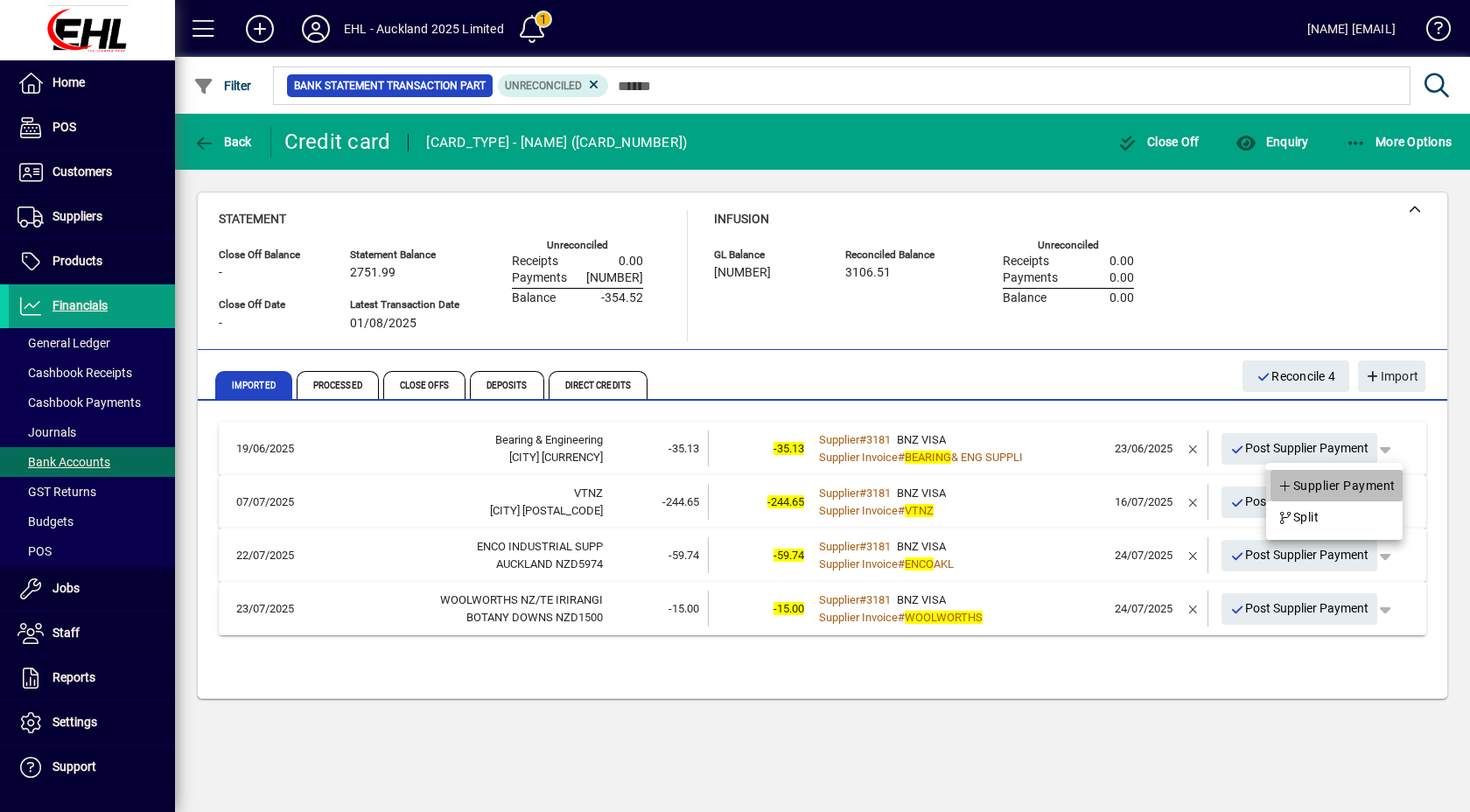 click on "Supplier Payment" at bounding box center (1336, 486) 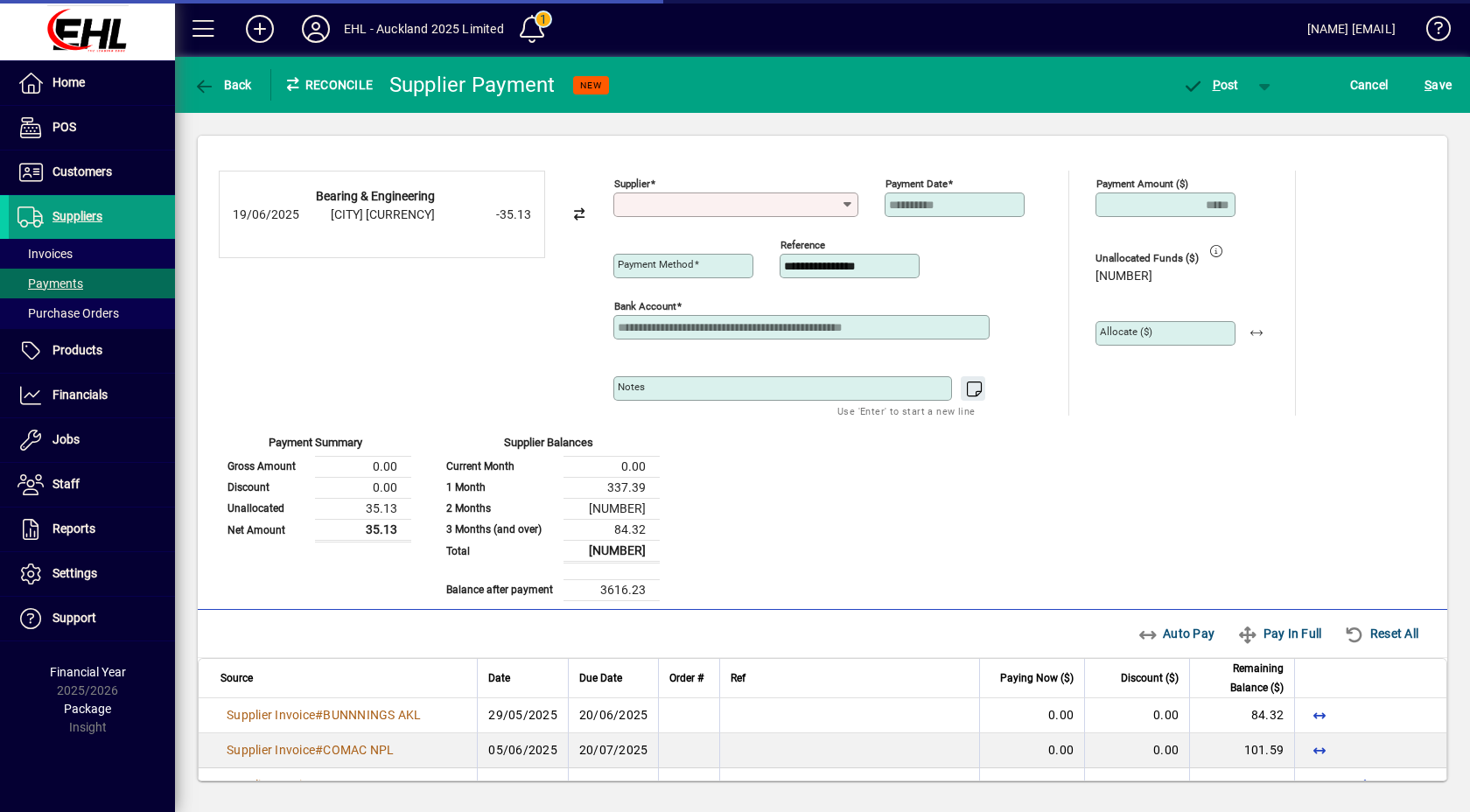 type on "**********" 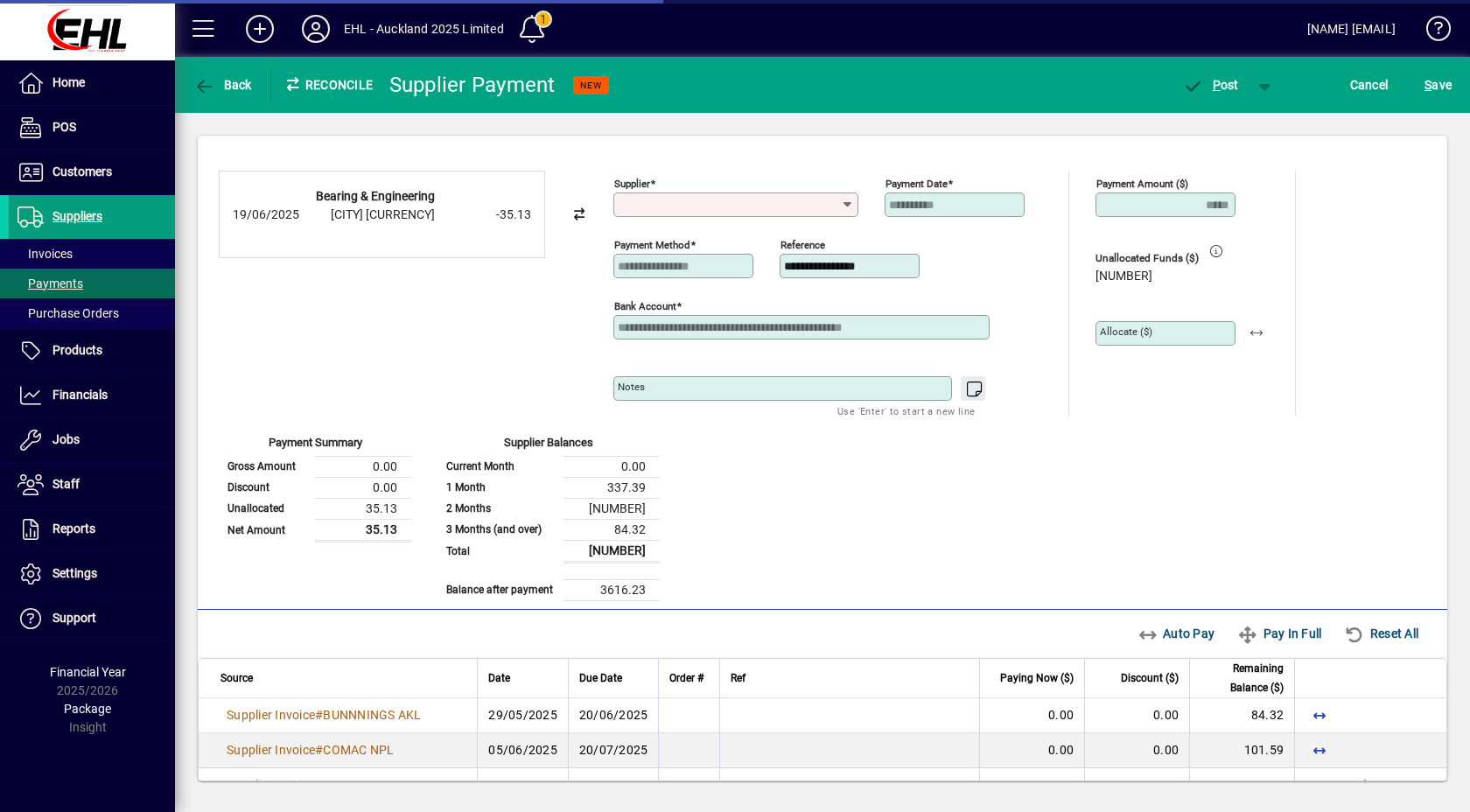 type on "**********" 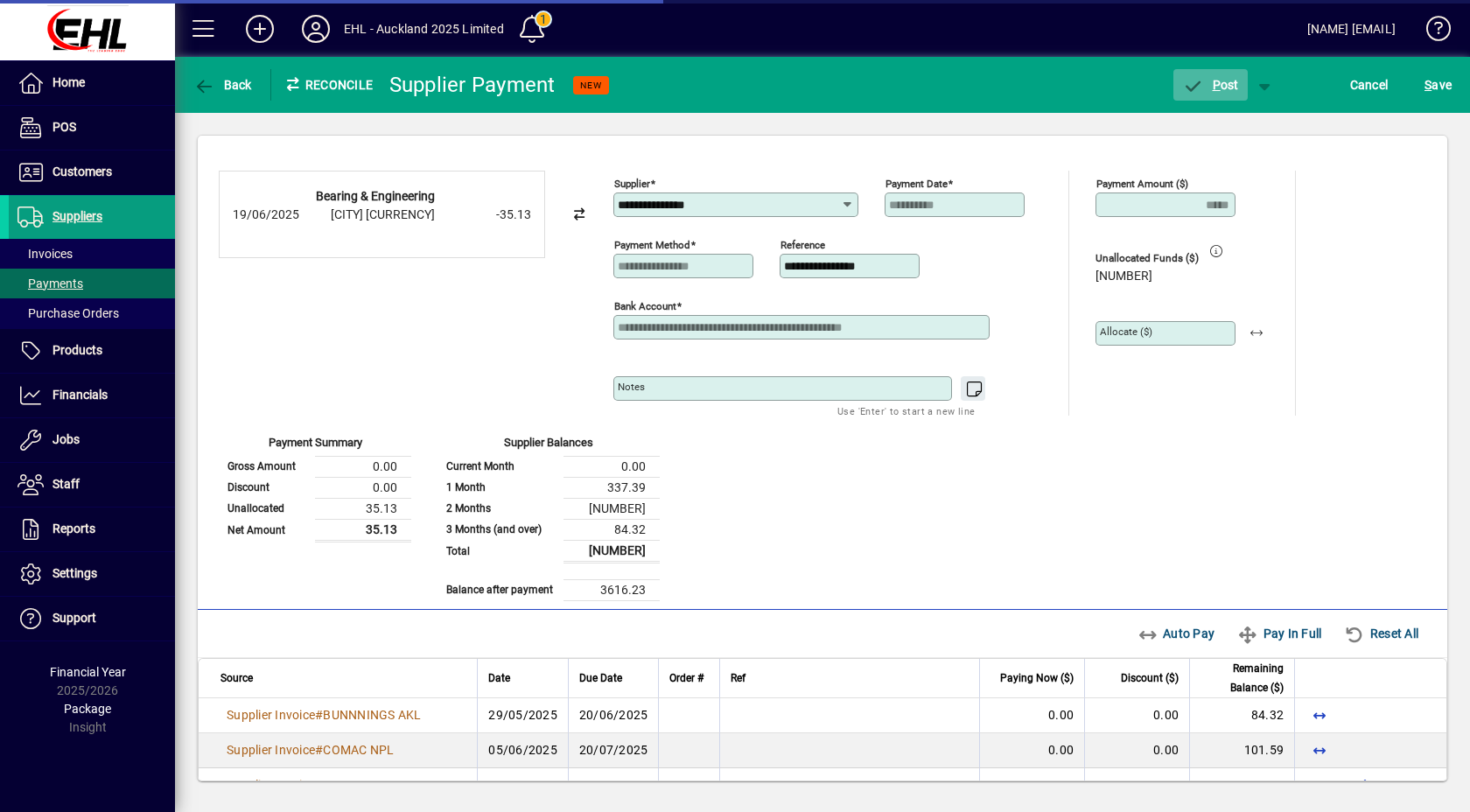 click on "P" 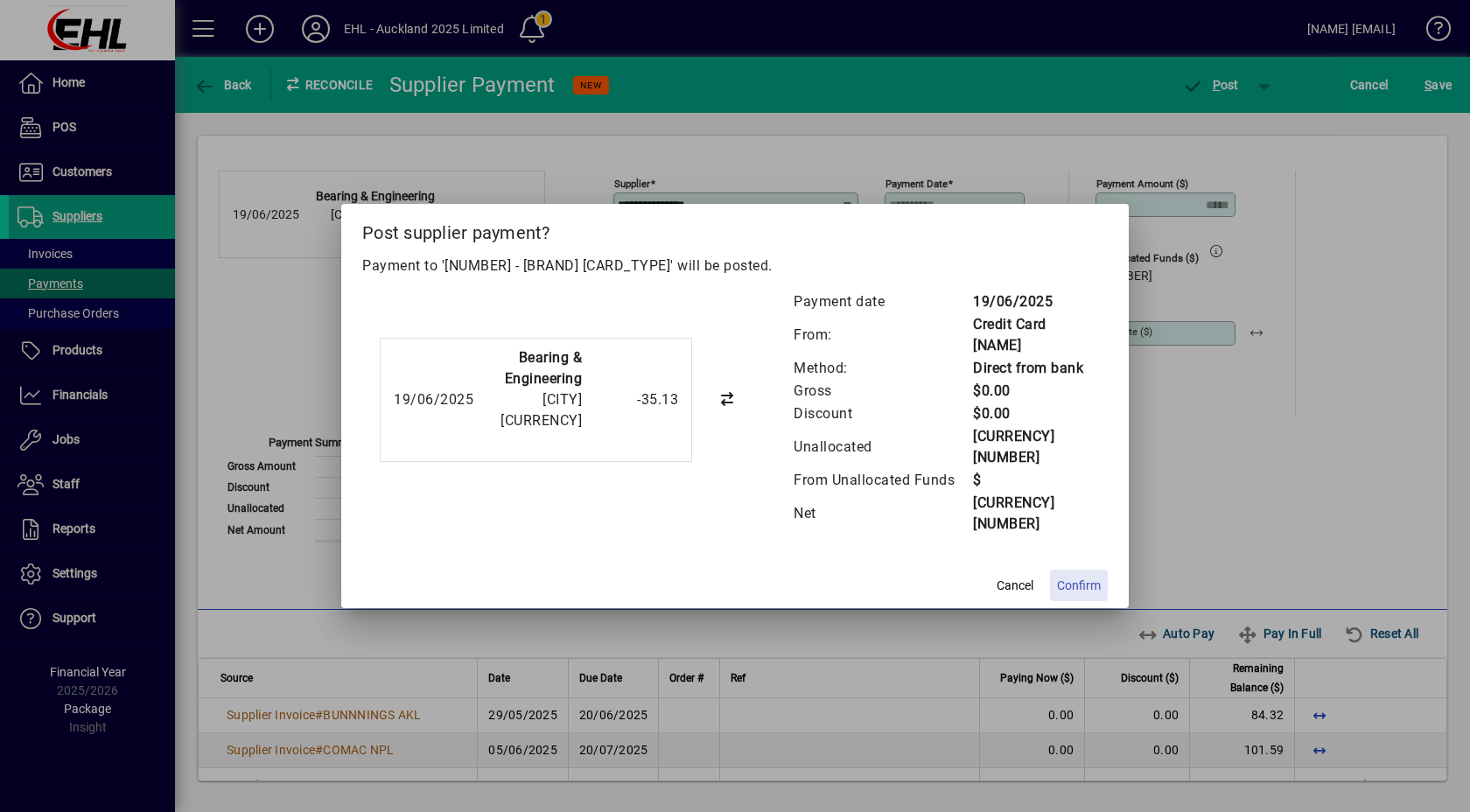 click on "Confirm" 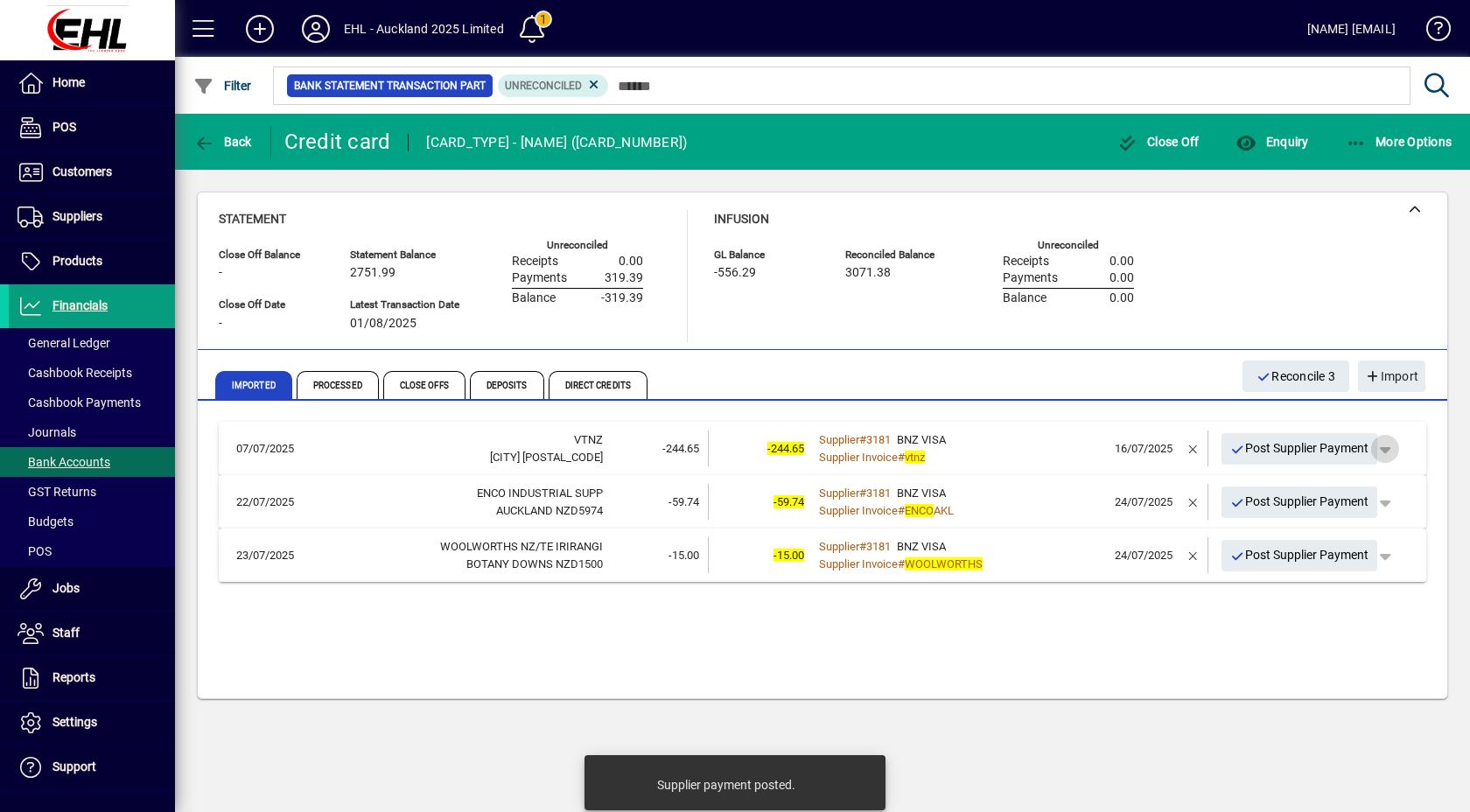 click at bounding box center (1385, 449) 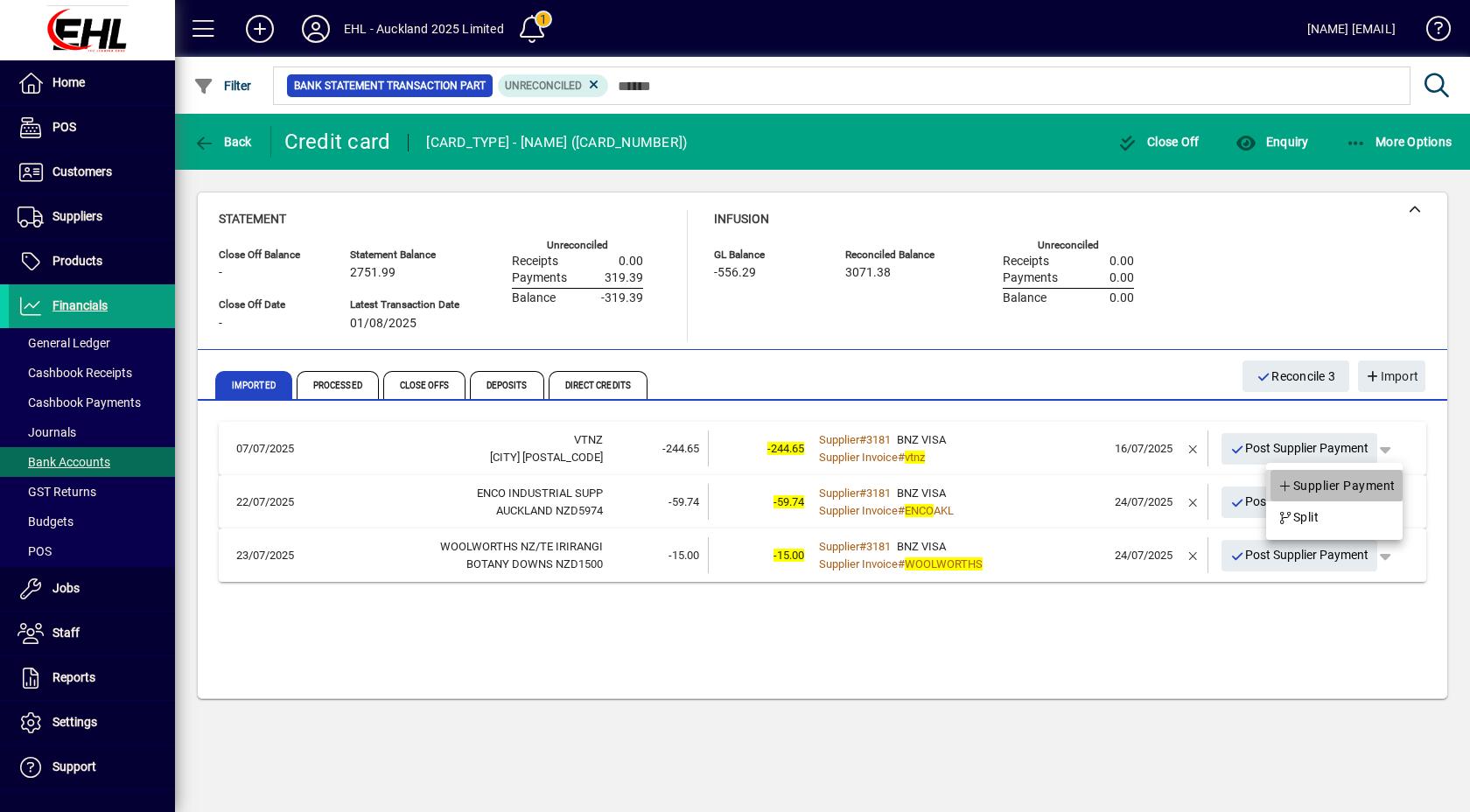 click on "Supplier Payment" at bounding box center (1336, 486) 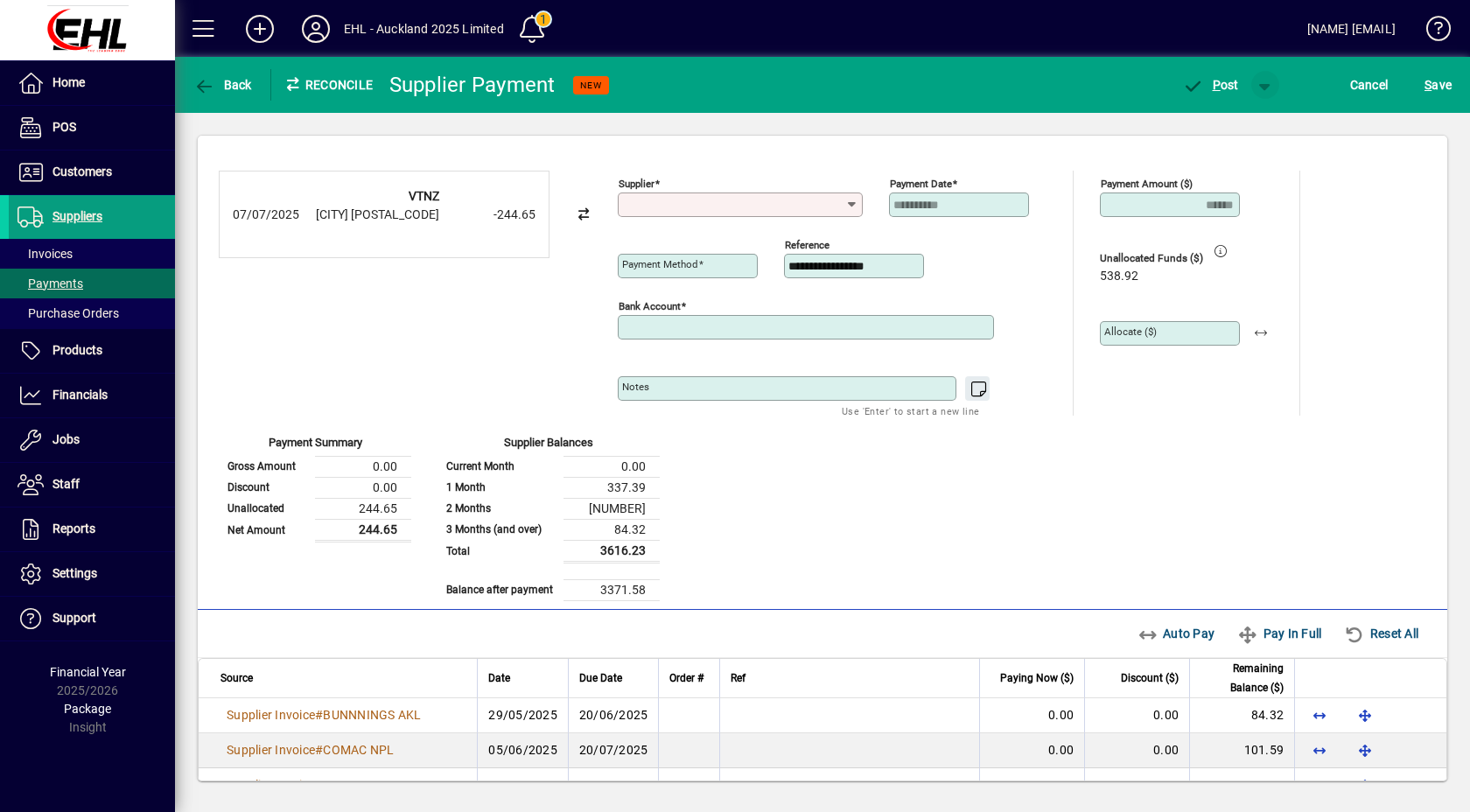 type on "**********" 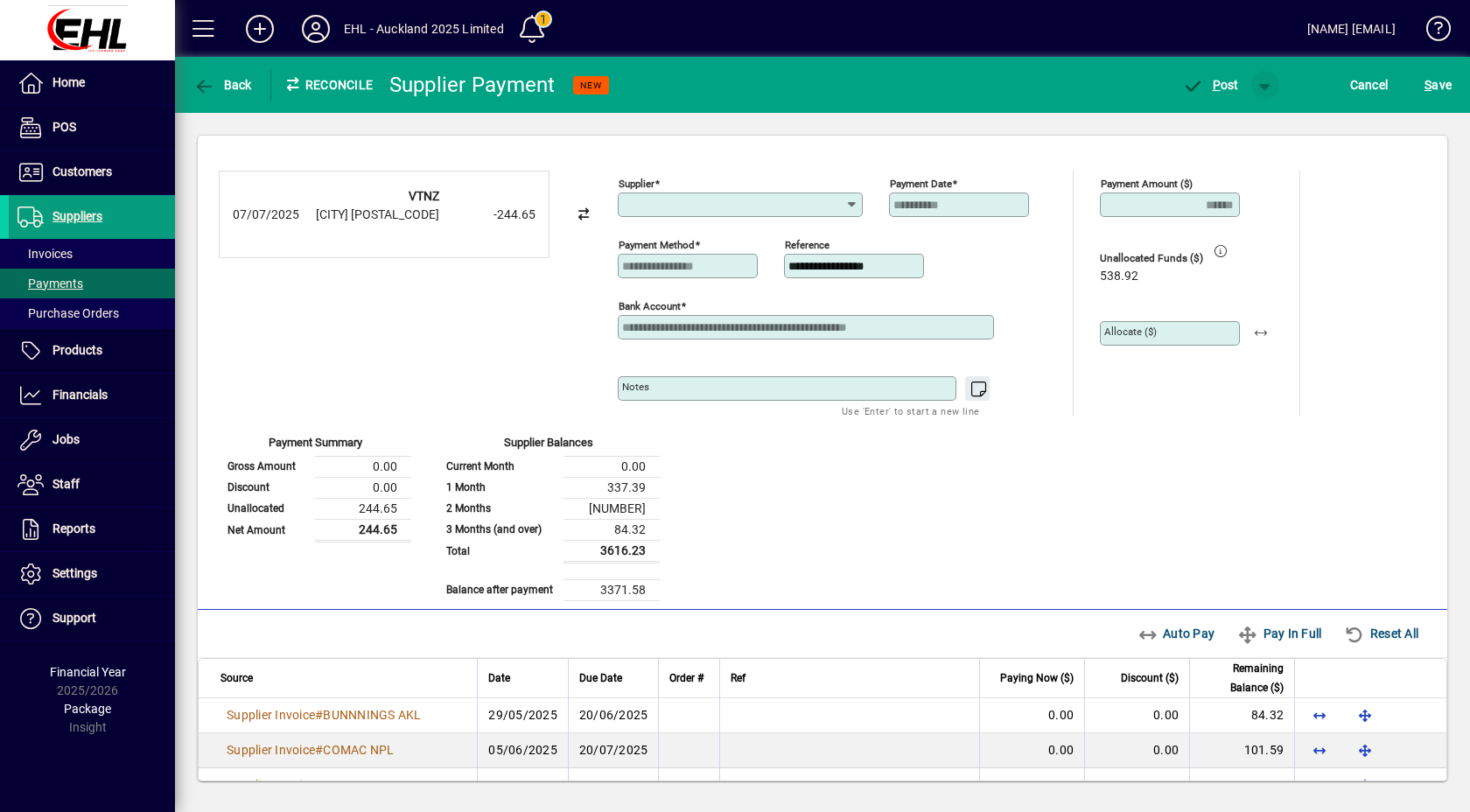 type on "**********" 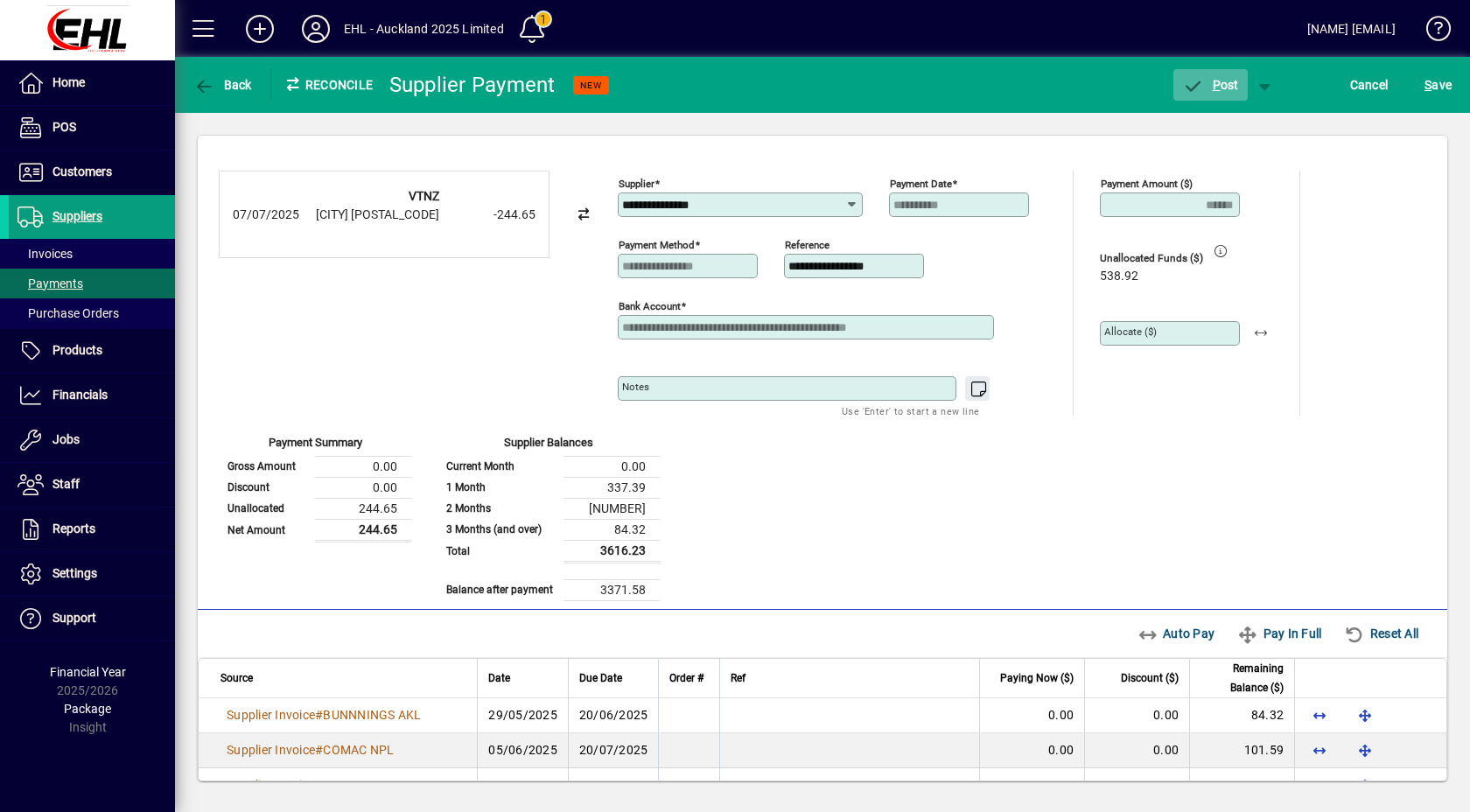 click on "P" 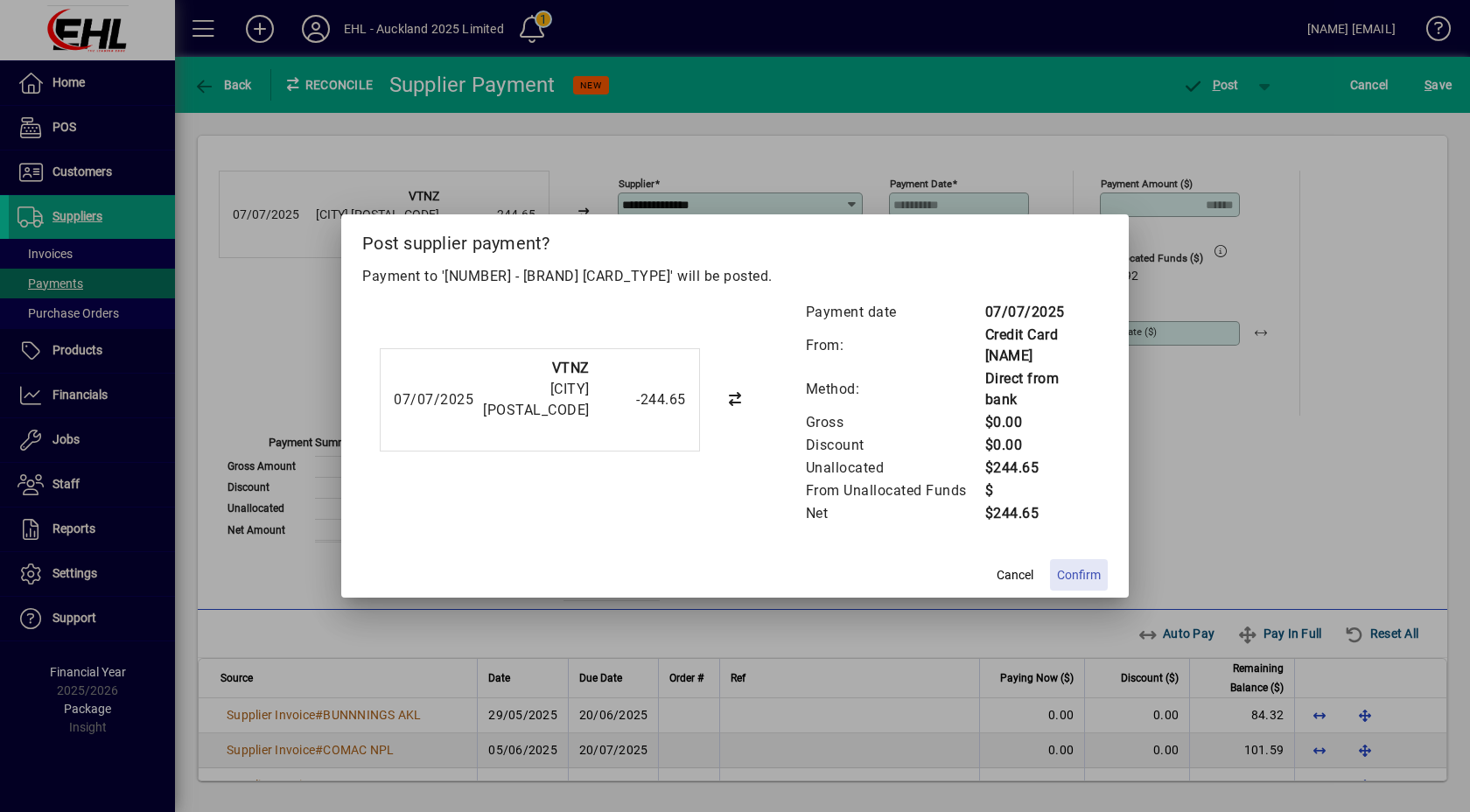 click on "Confirm" 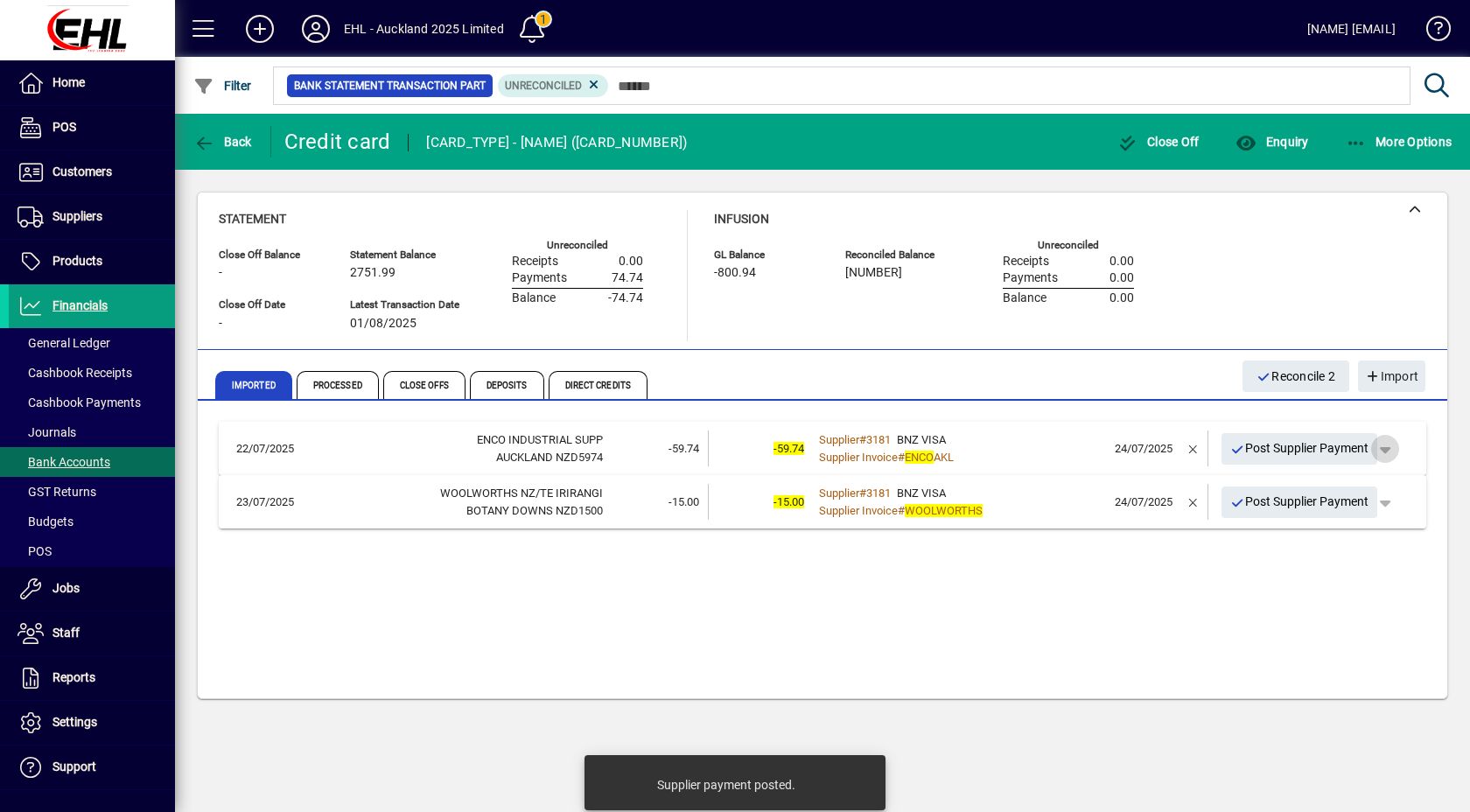click at bounding box center [1385, 449] 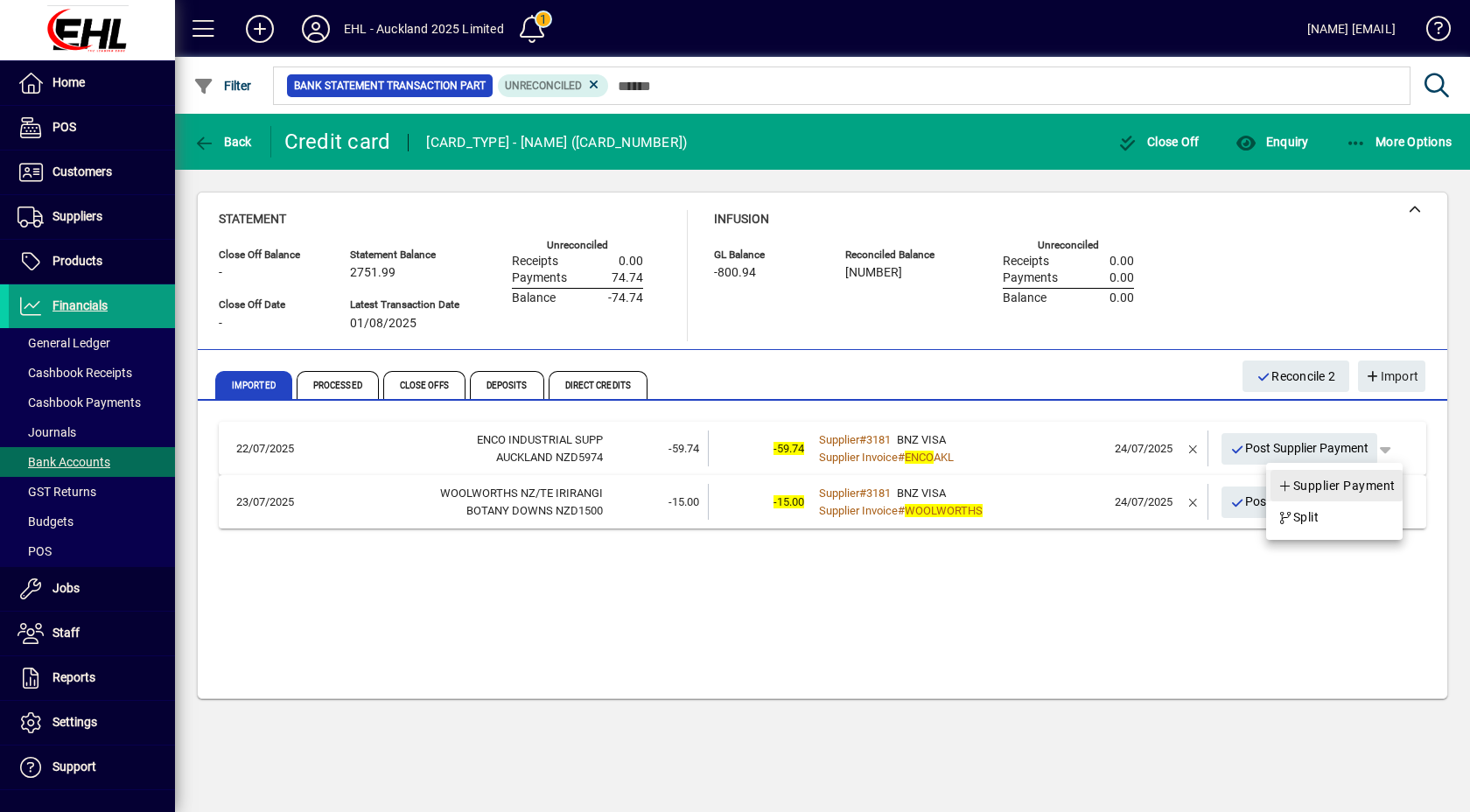 click on "Supplier Payment" at bounding box center [1336, 486] 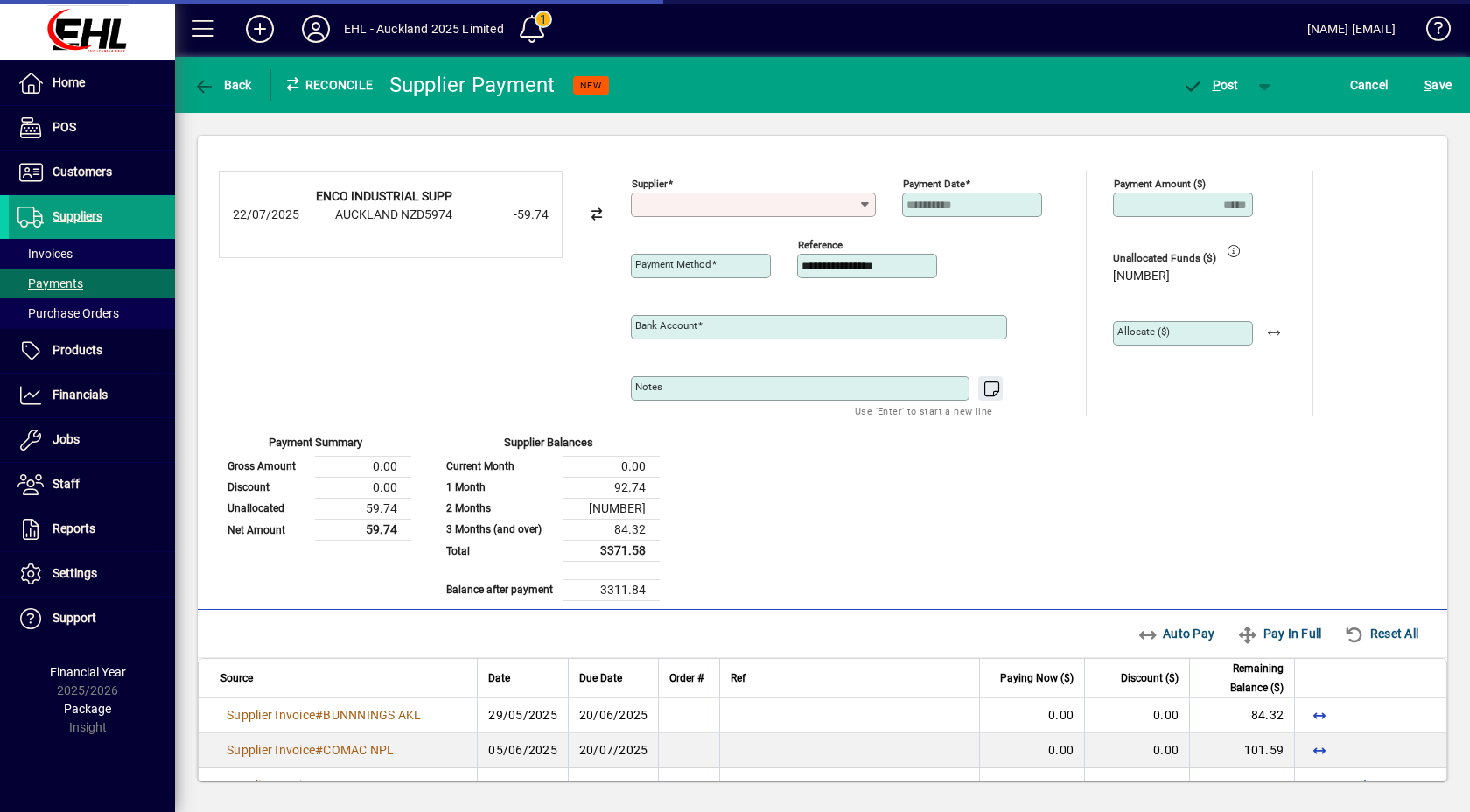 type on "**********" 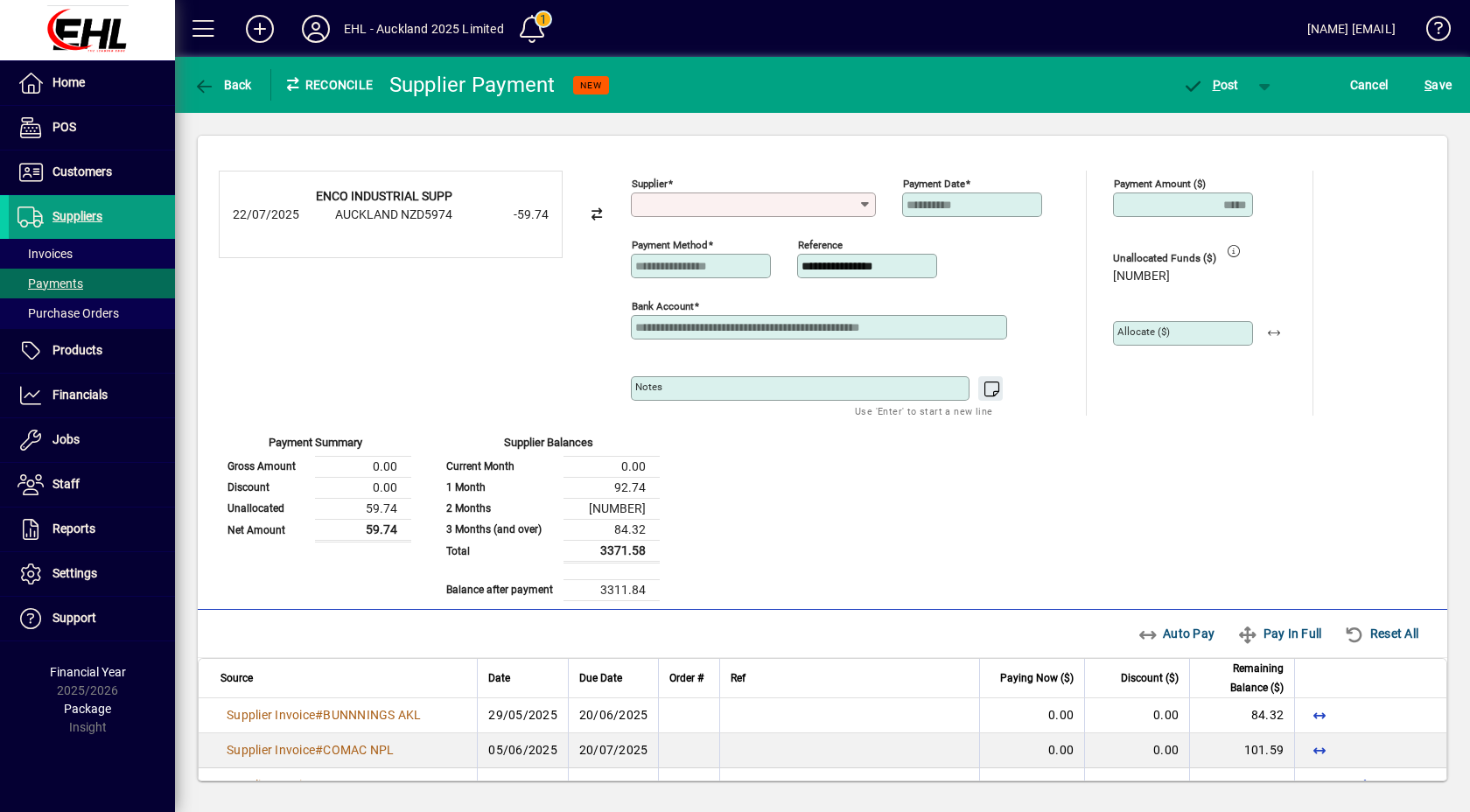 type on "**********" 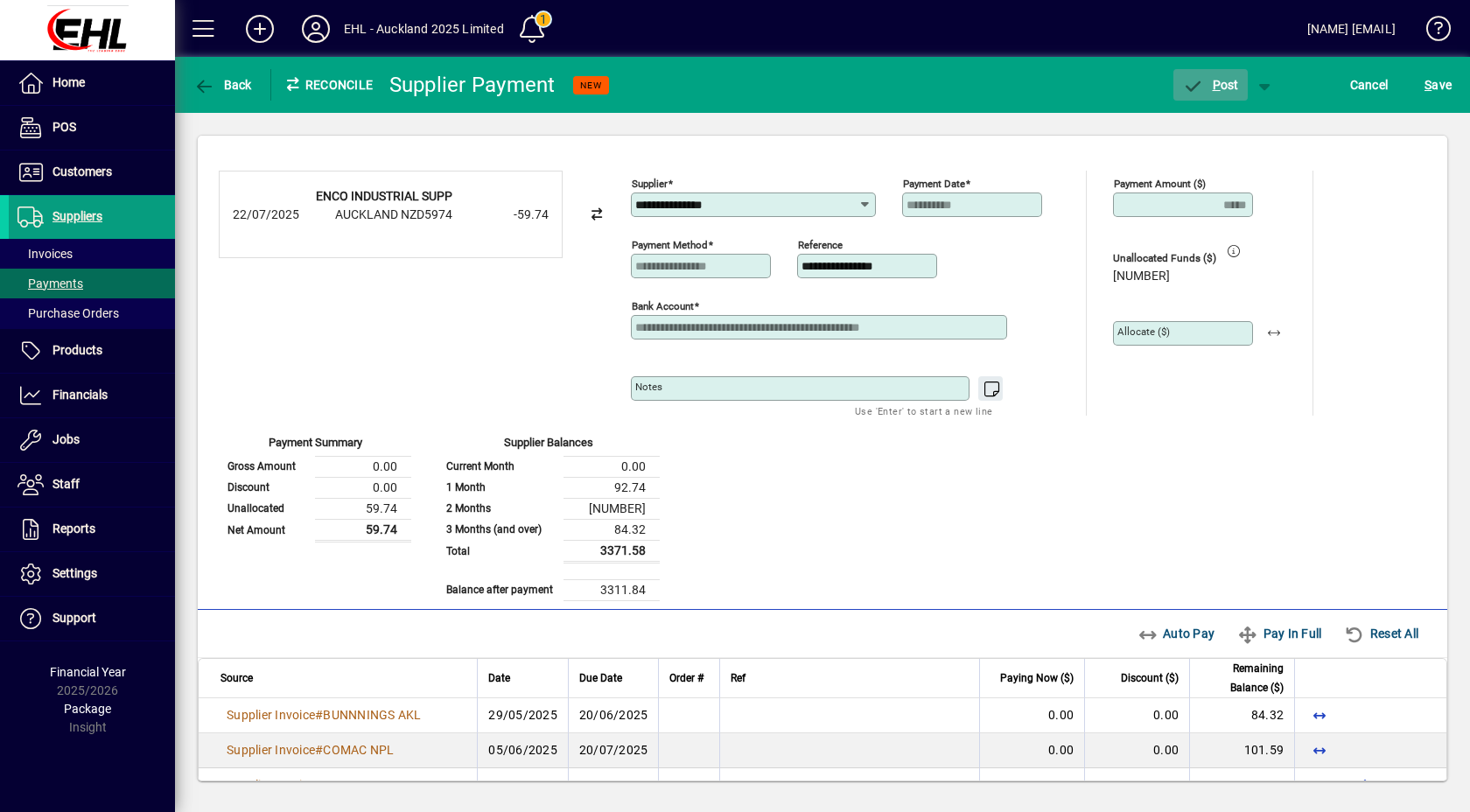 click on "P" 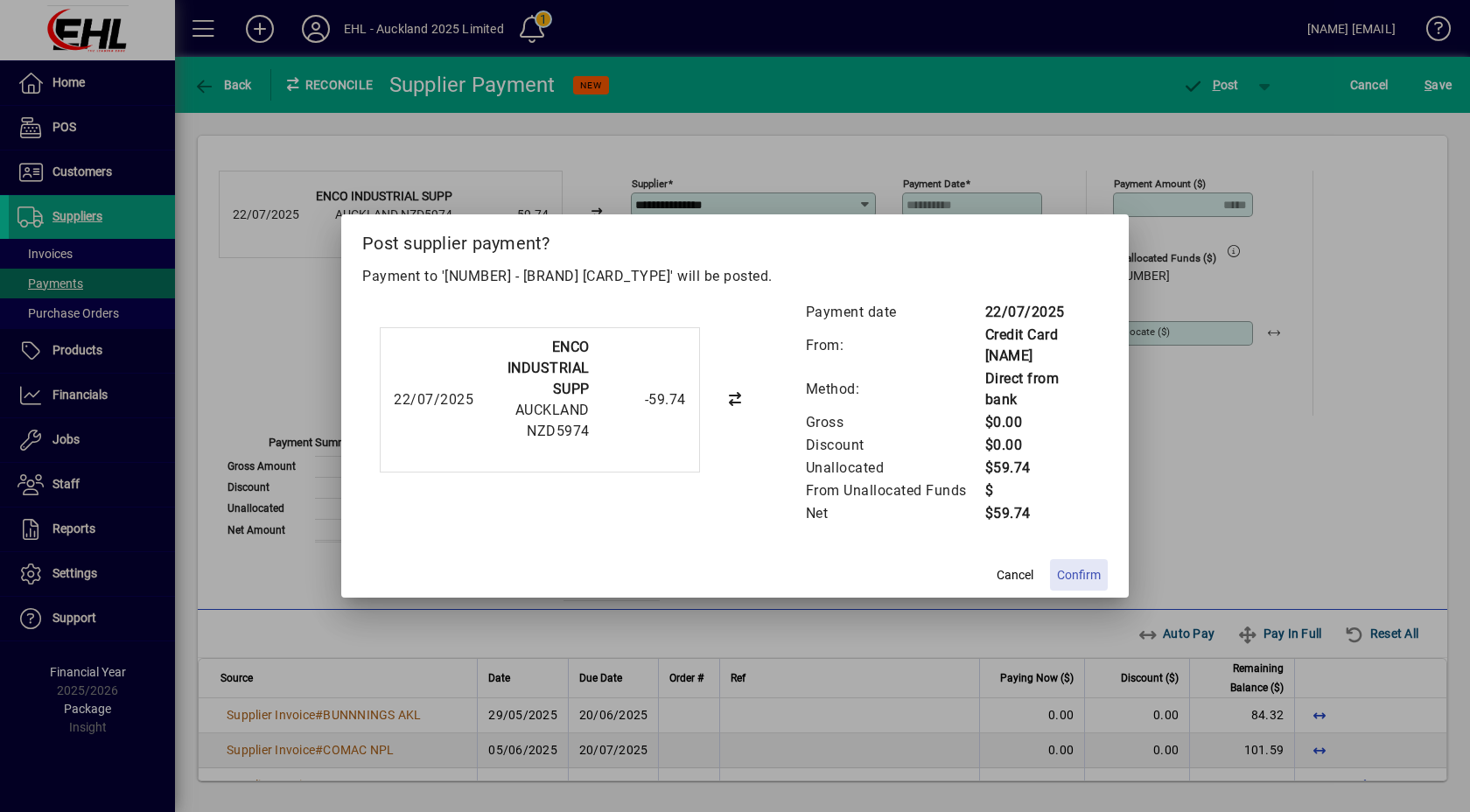 click on "Confirm" 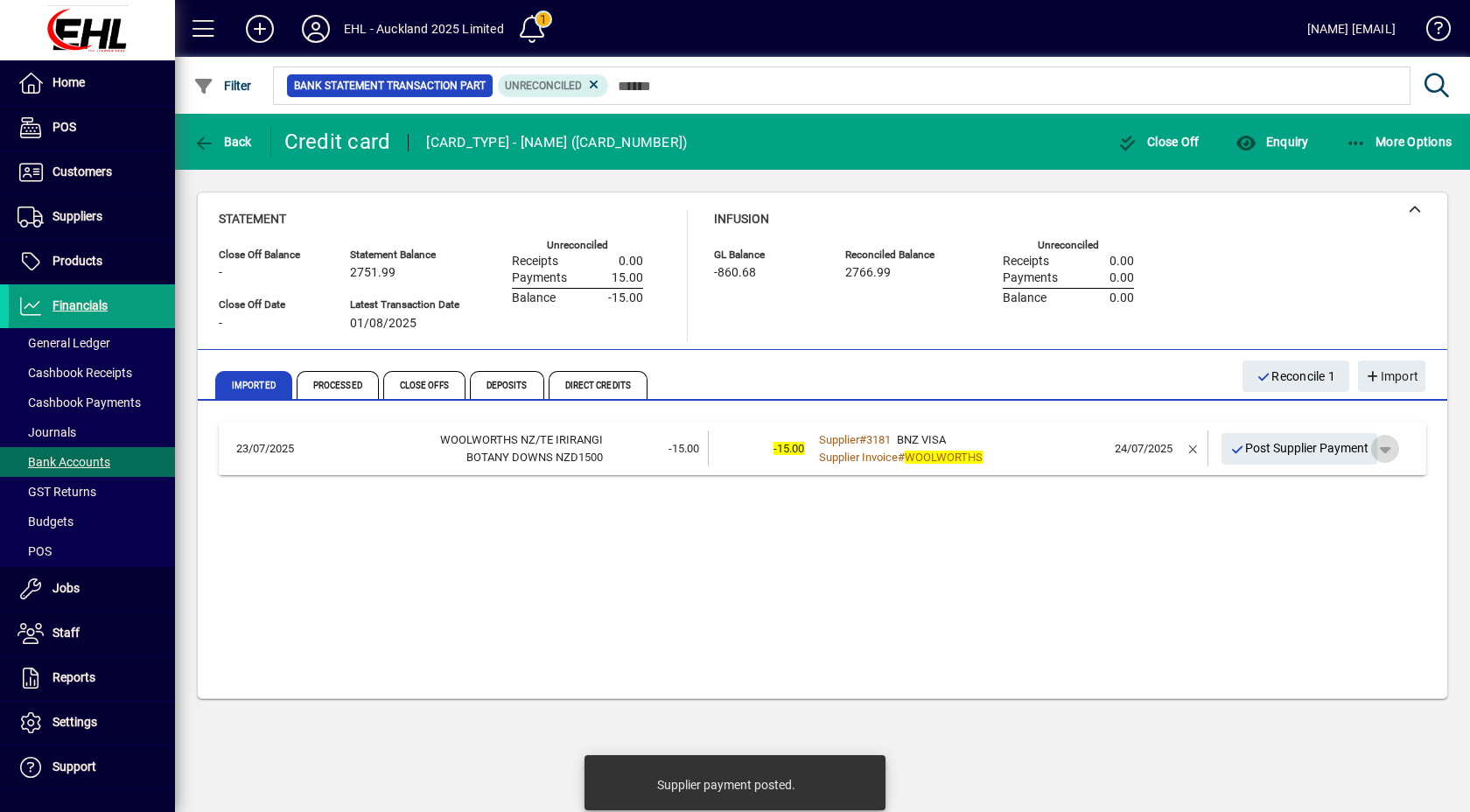 click at bounding box center [1385, 449] 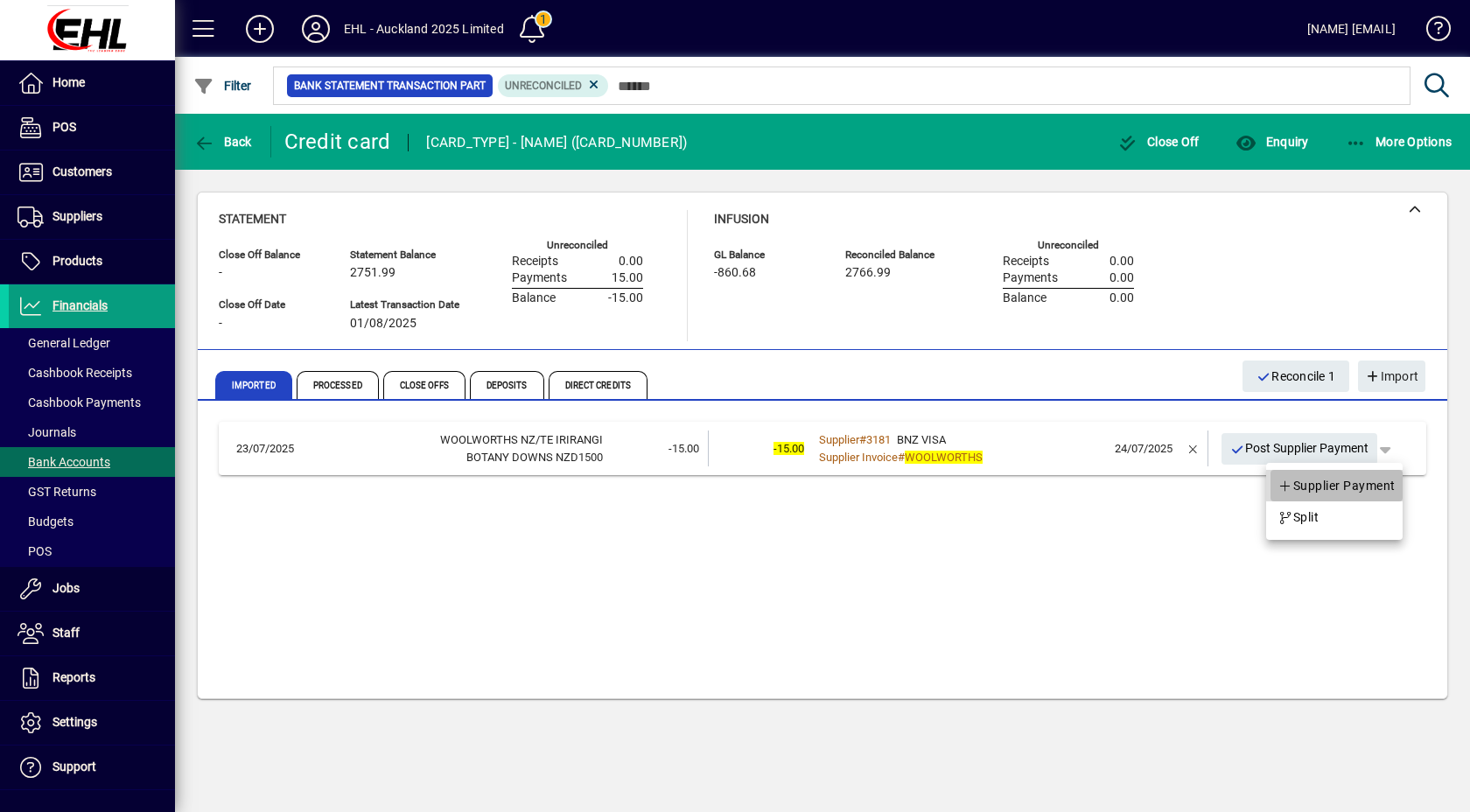 click on "Supplier Payment" at bounding box center [1336, 486] 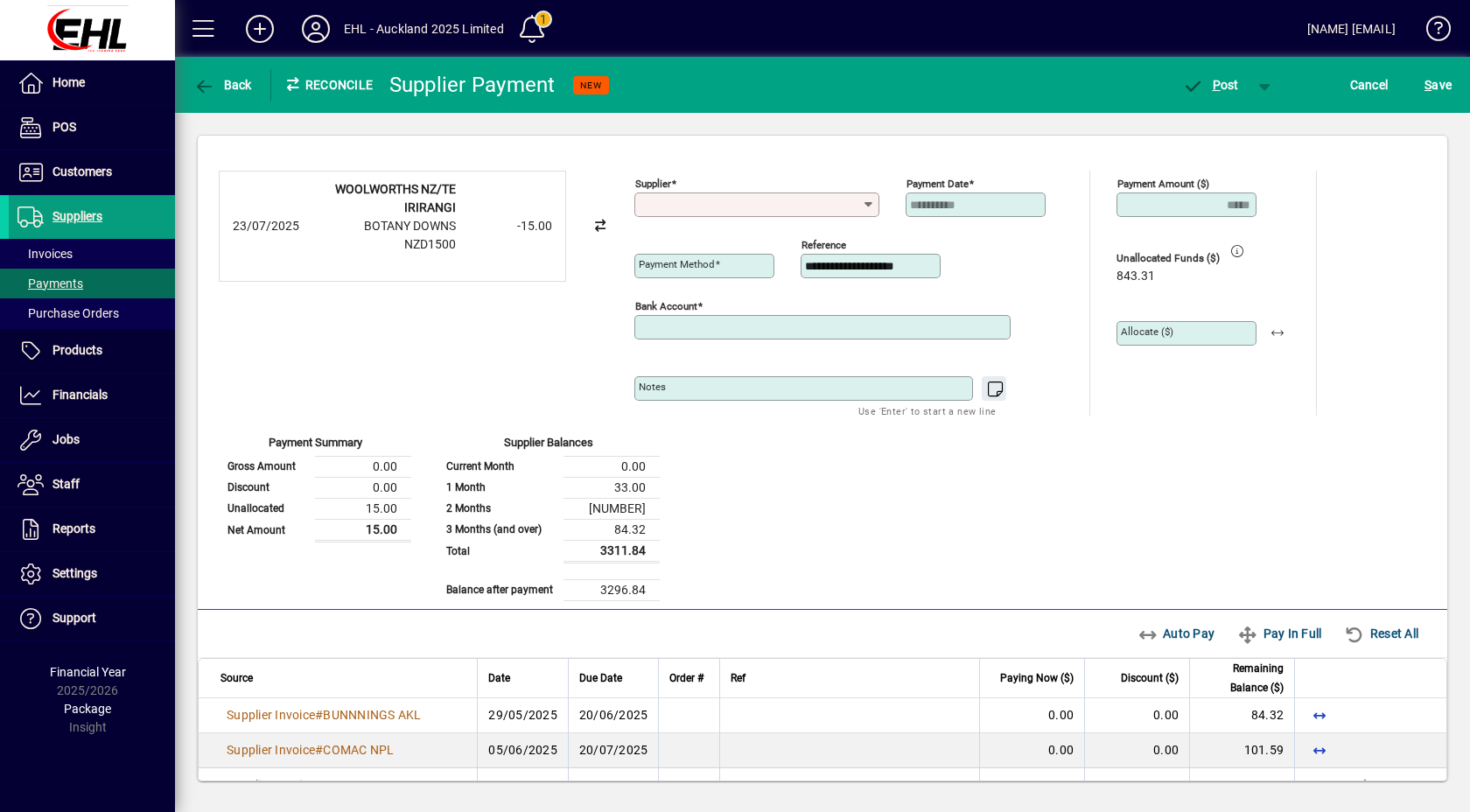 type on "**********" 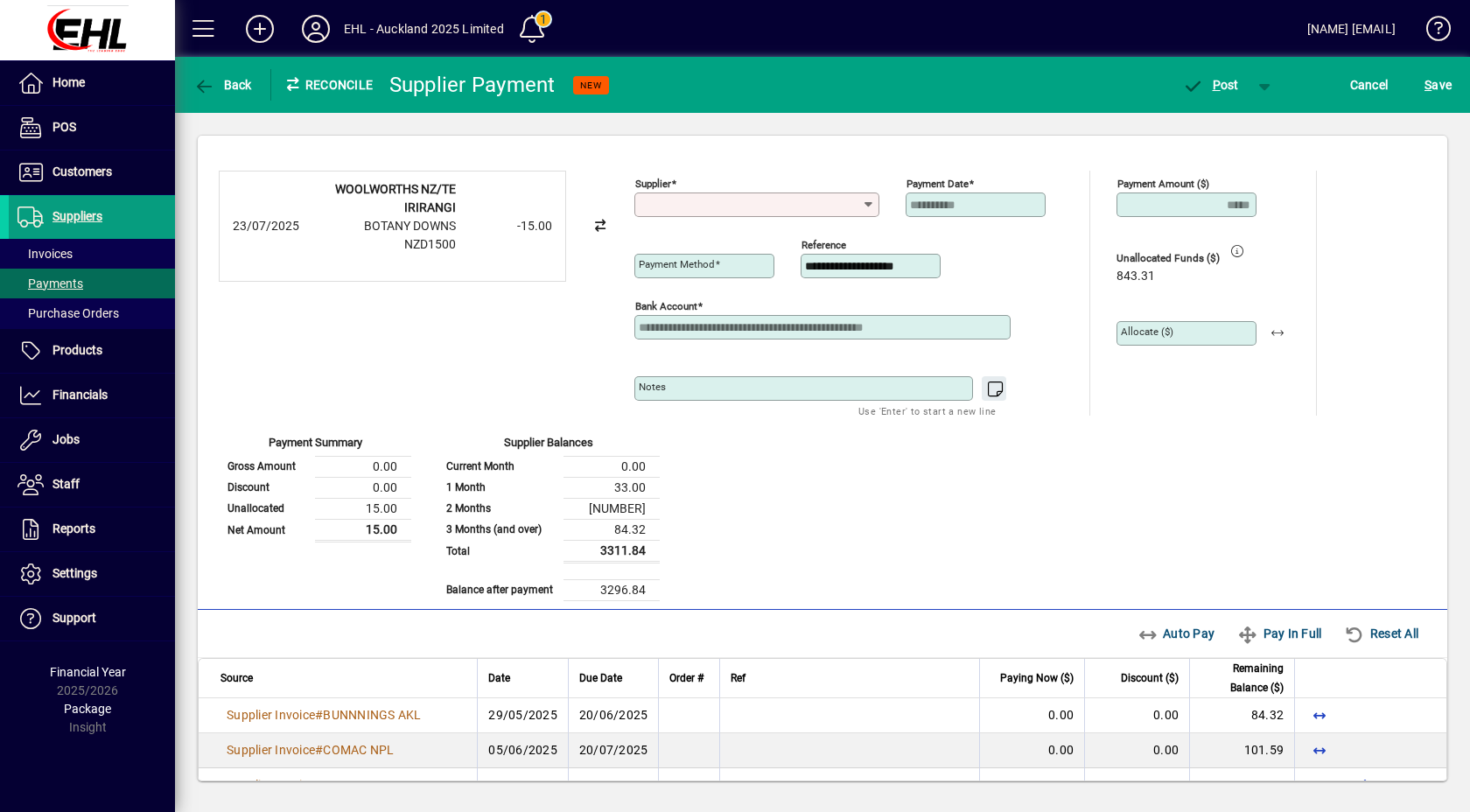 type on "**********" 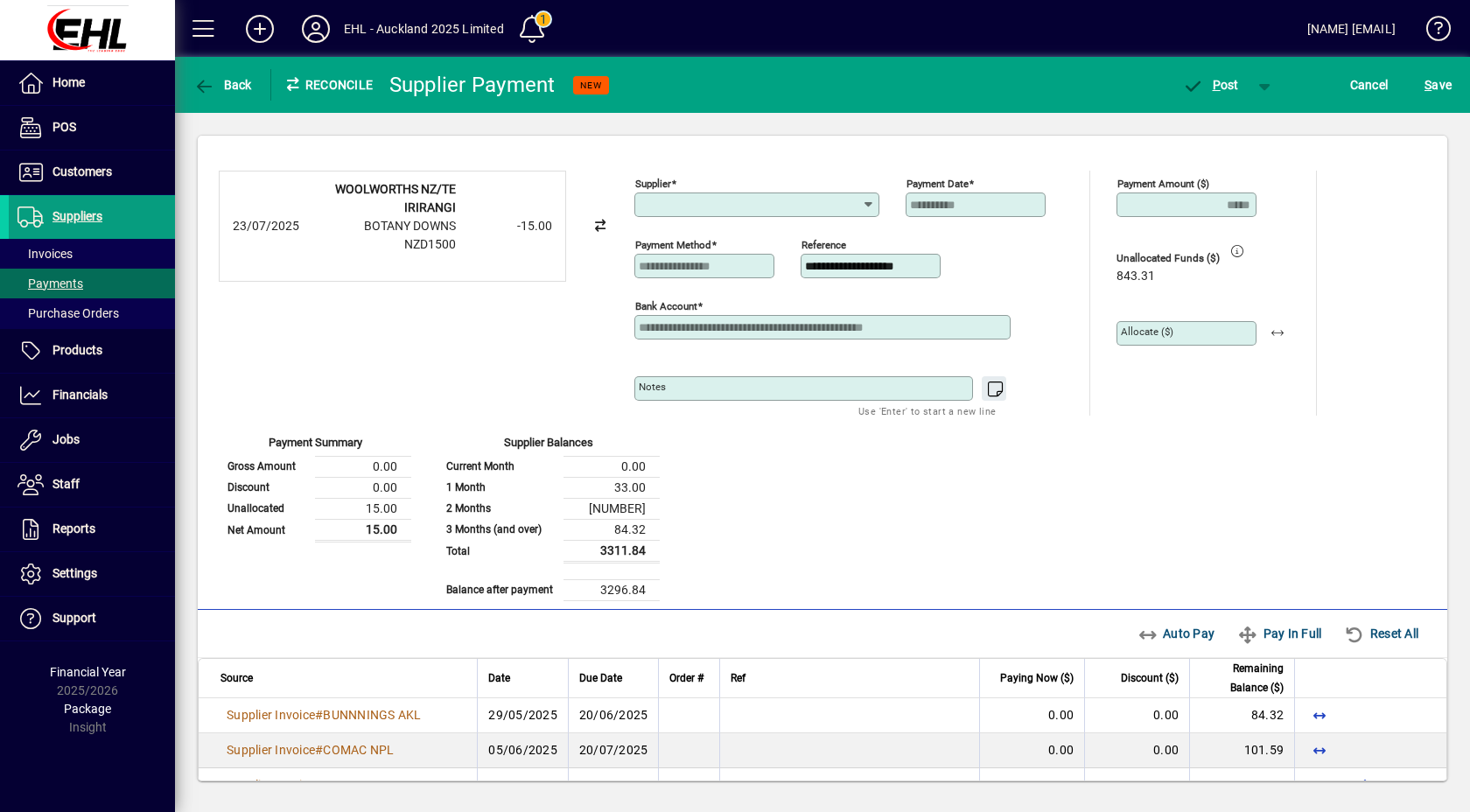 type on "**********" 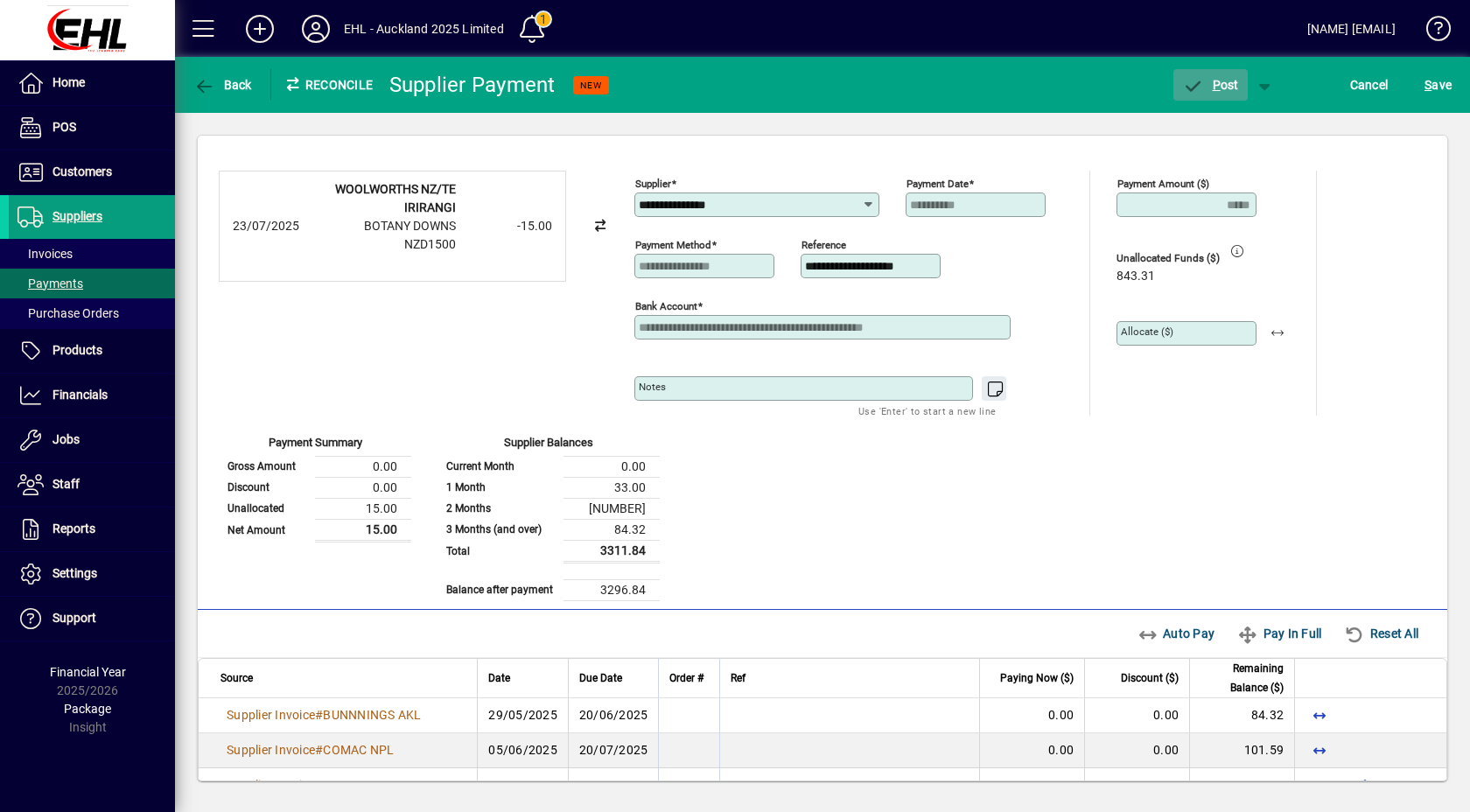 click on "P" 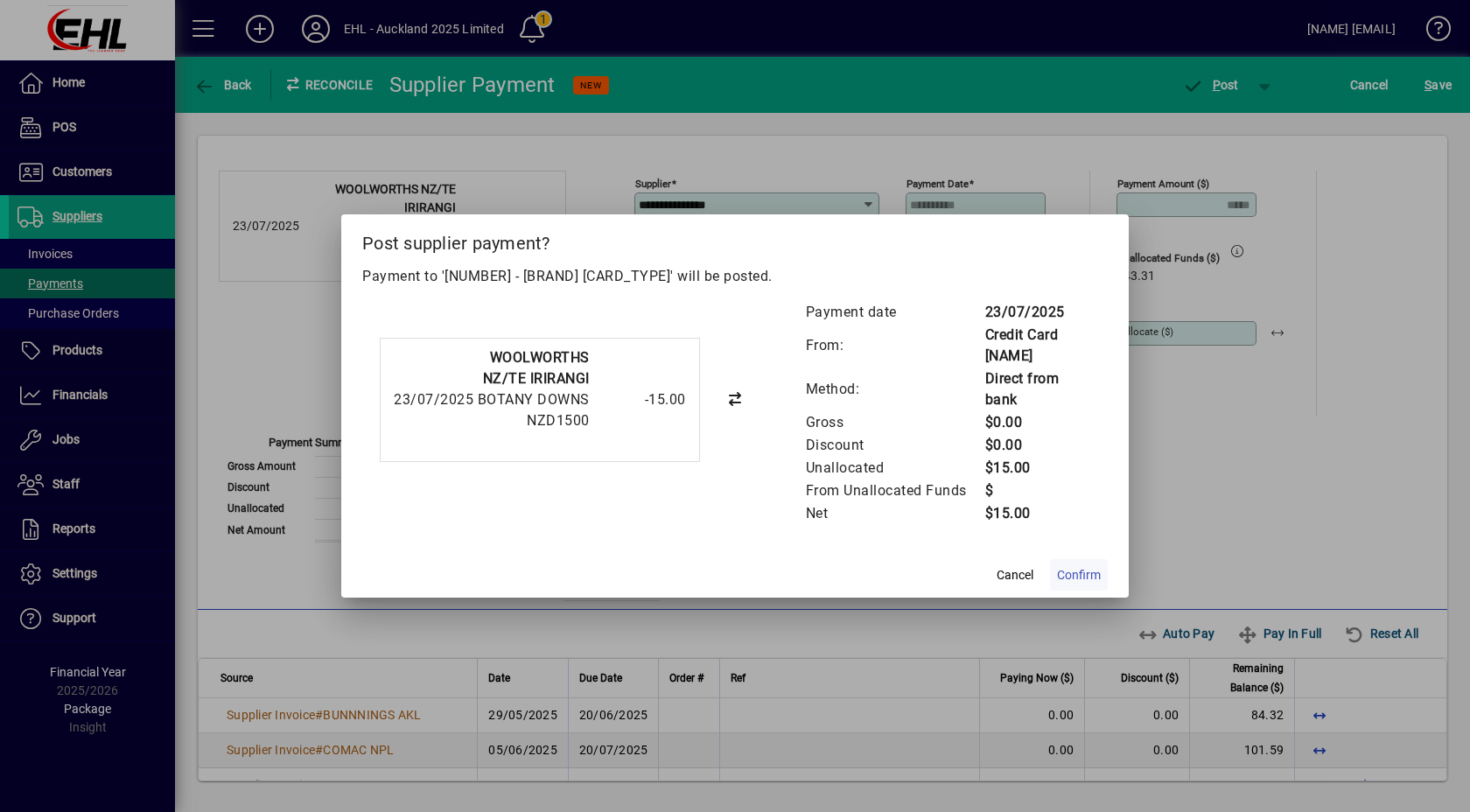 click on "Confirm" 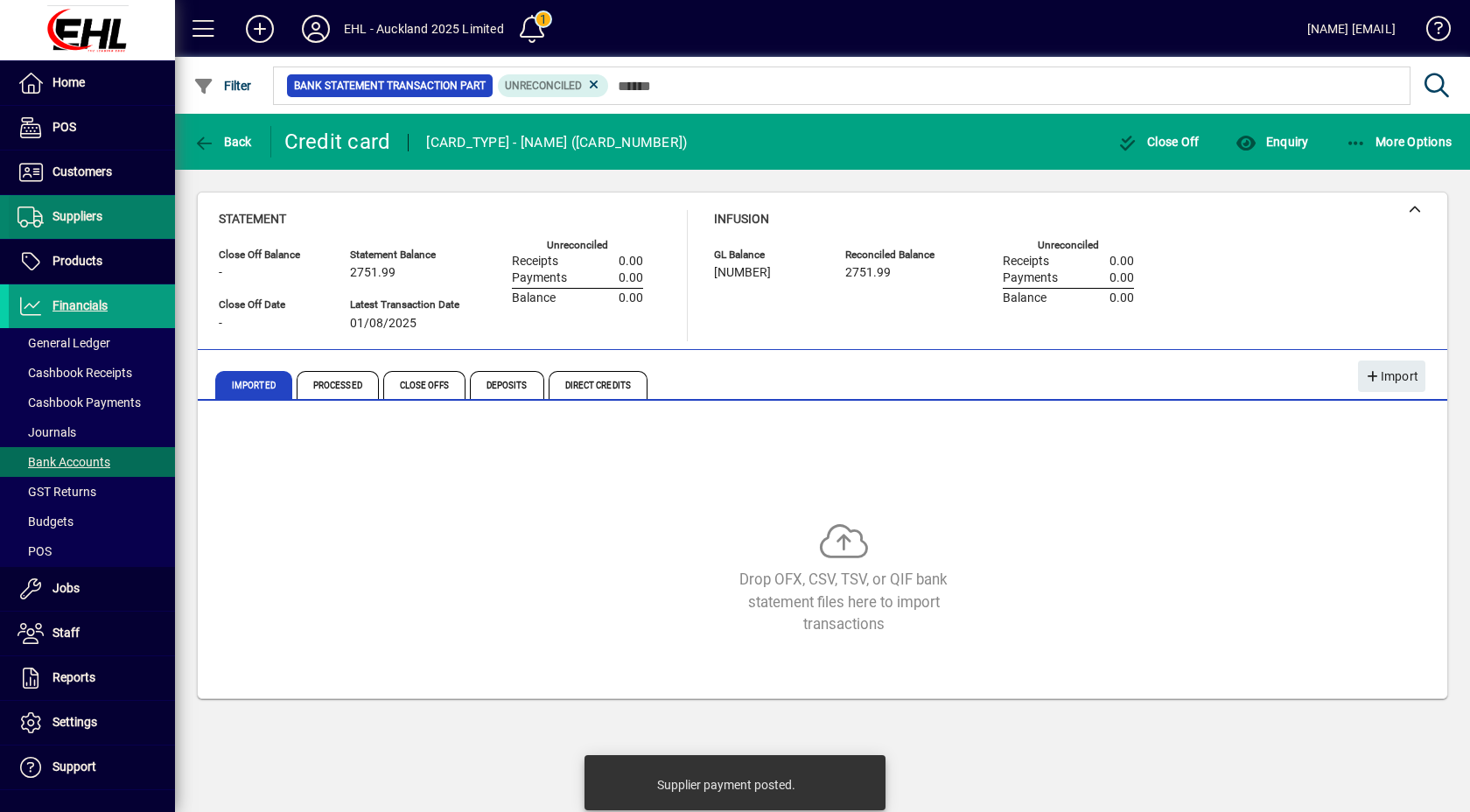 click on "Suppliers" at bounding box center (77, 216) 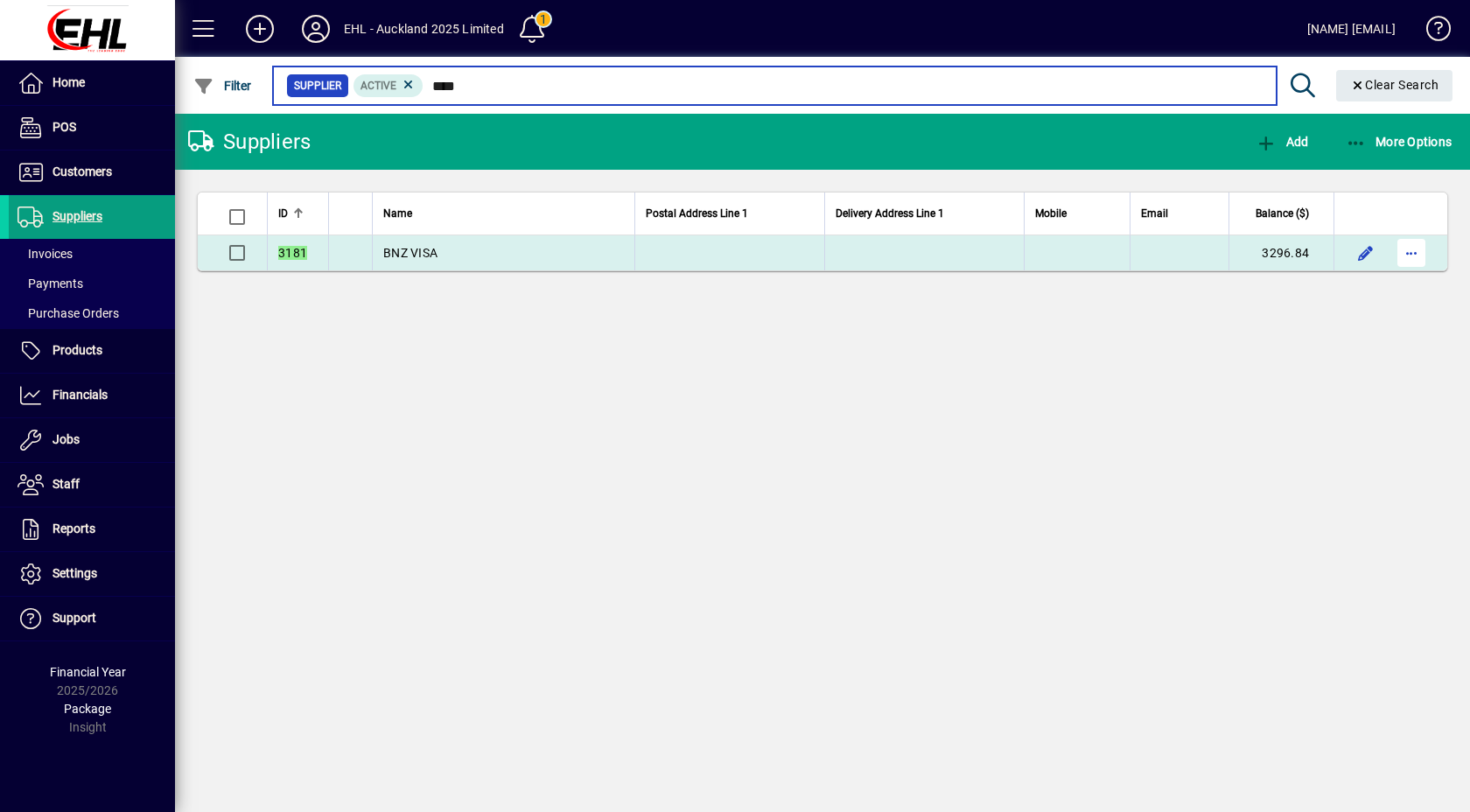 type on "****" 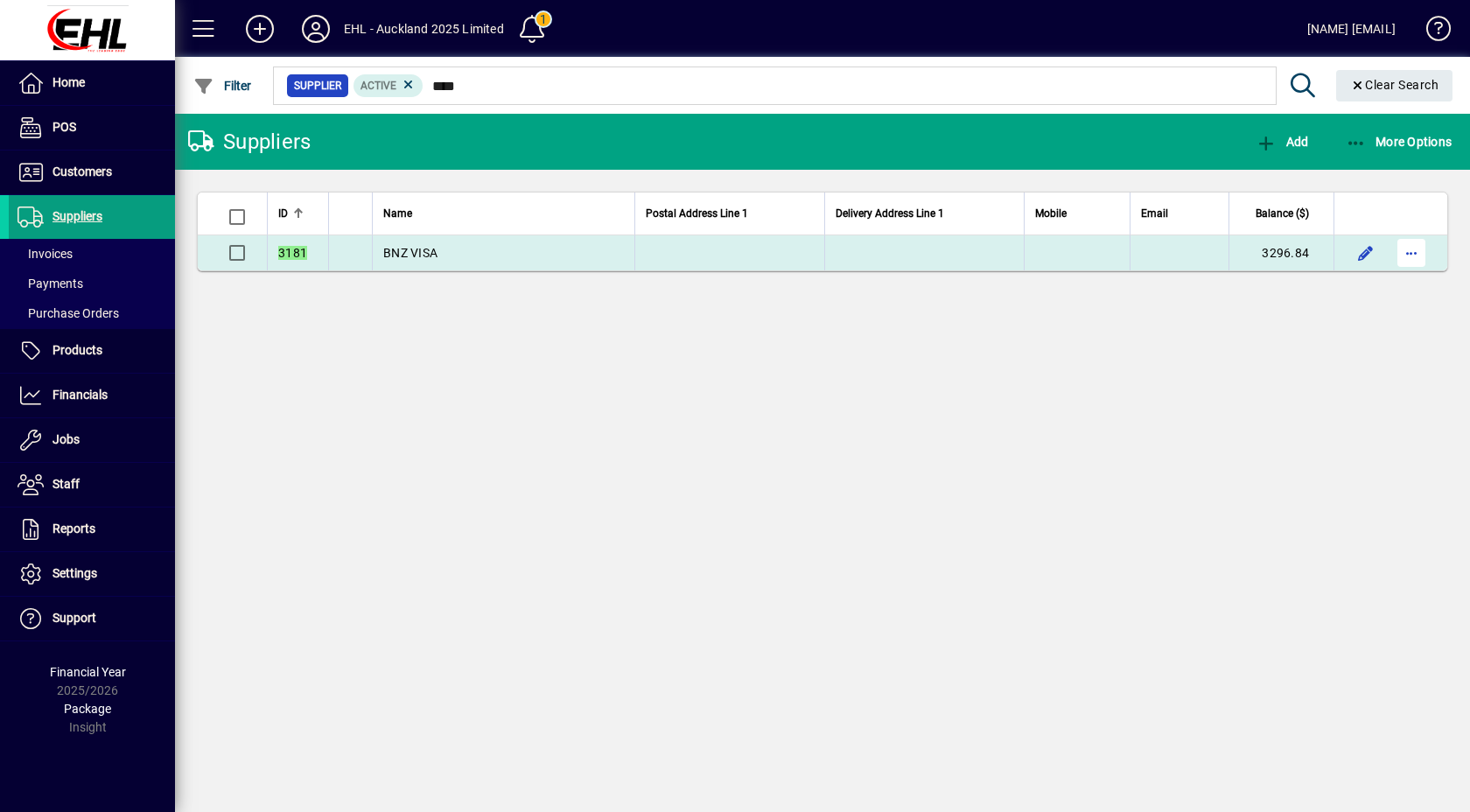 click at bounding box center (1411, 253) 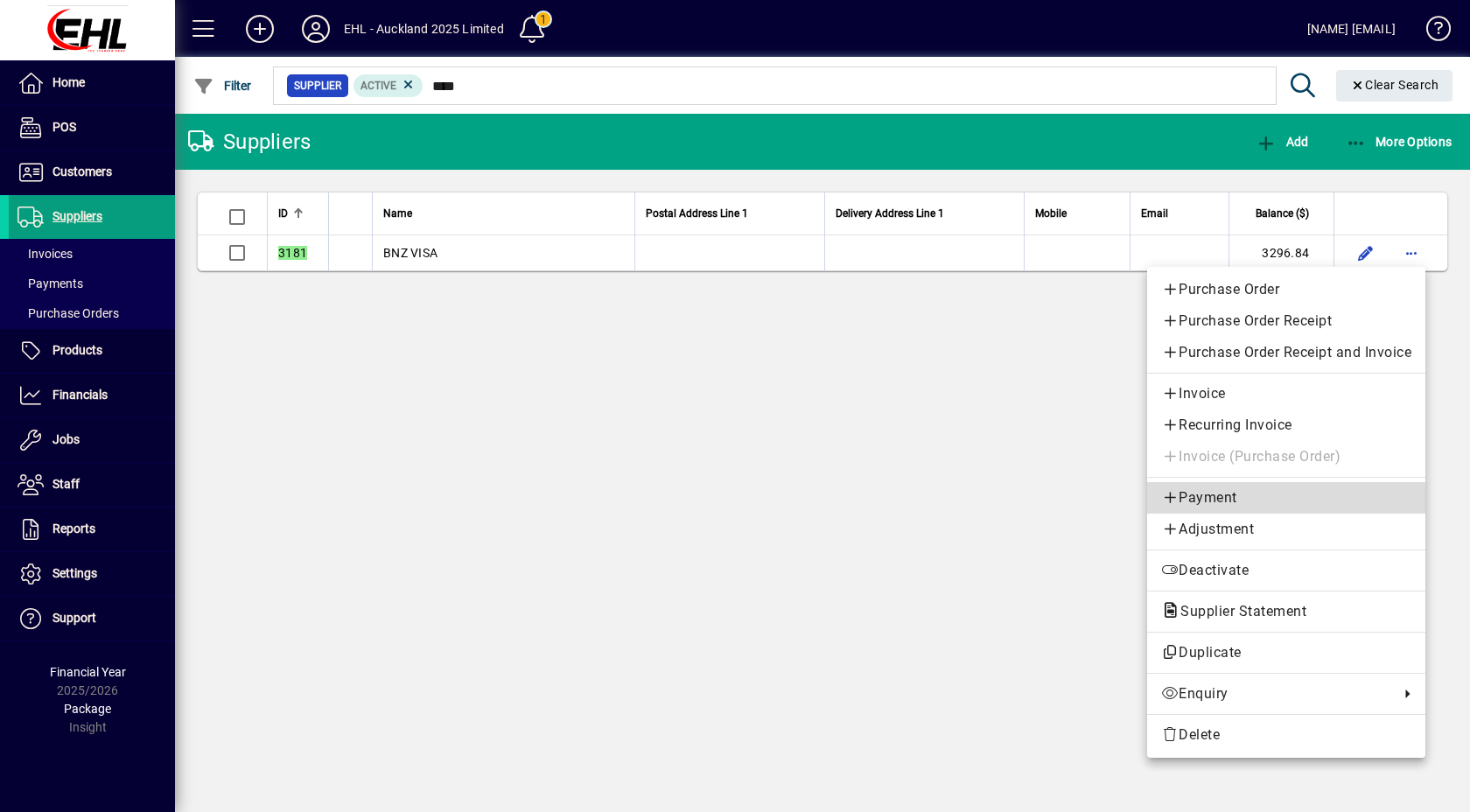 click on "Payment" at bounding box center (1286, 498) 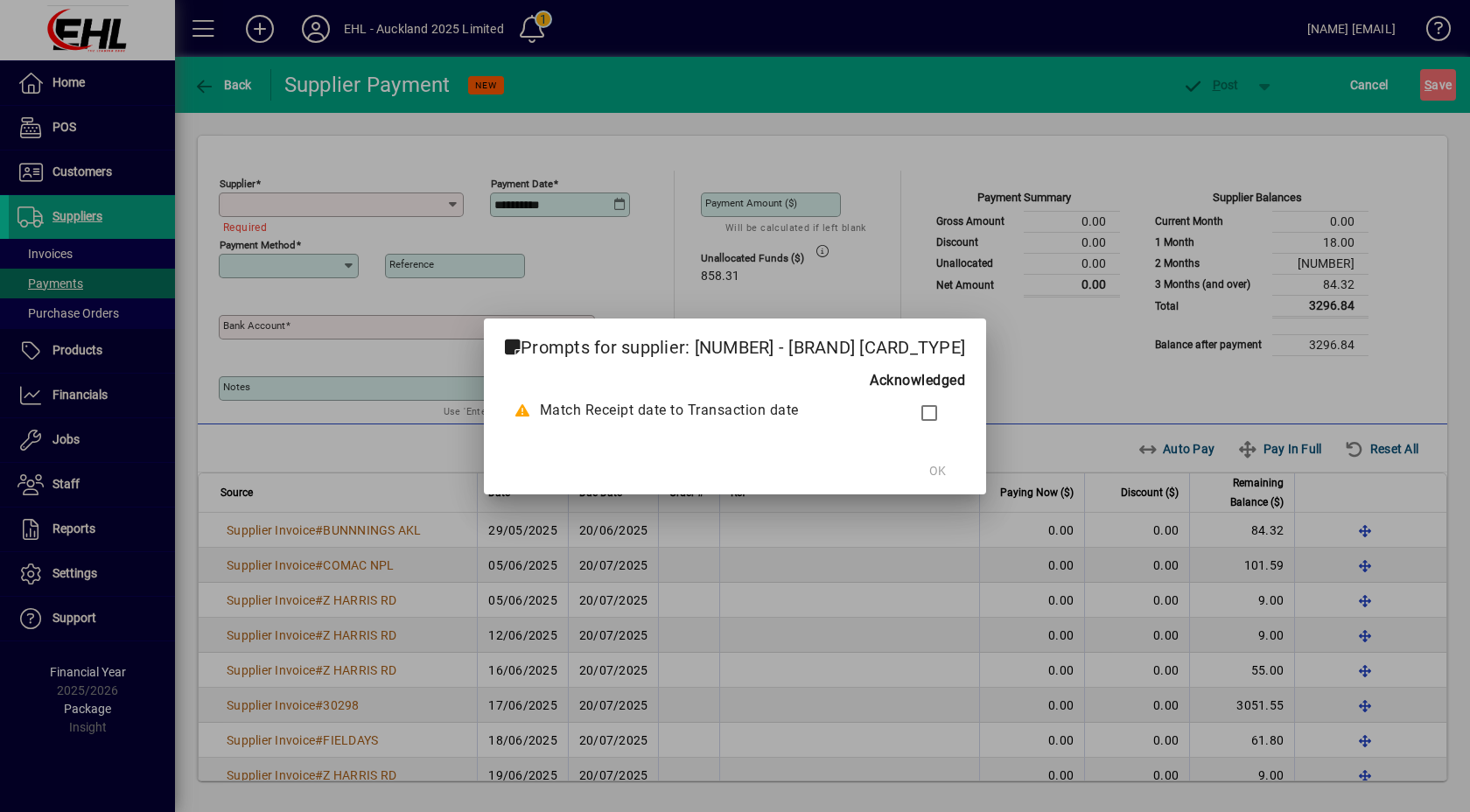 type on "**********" 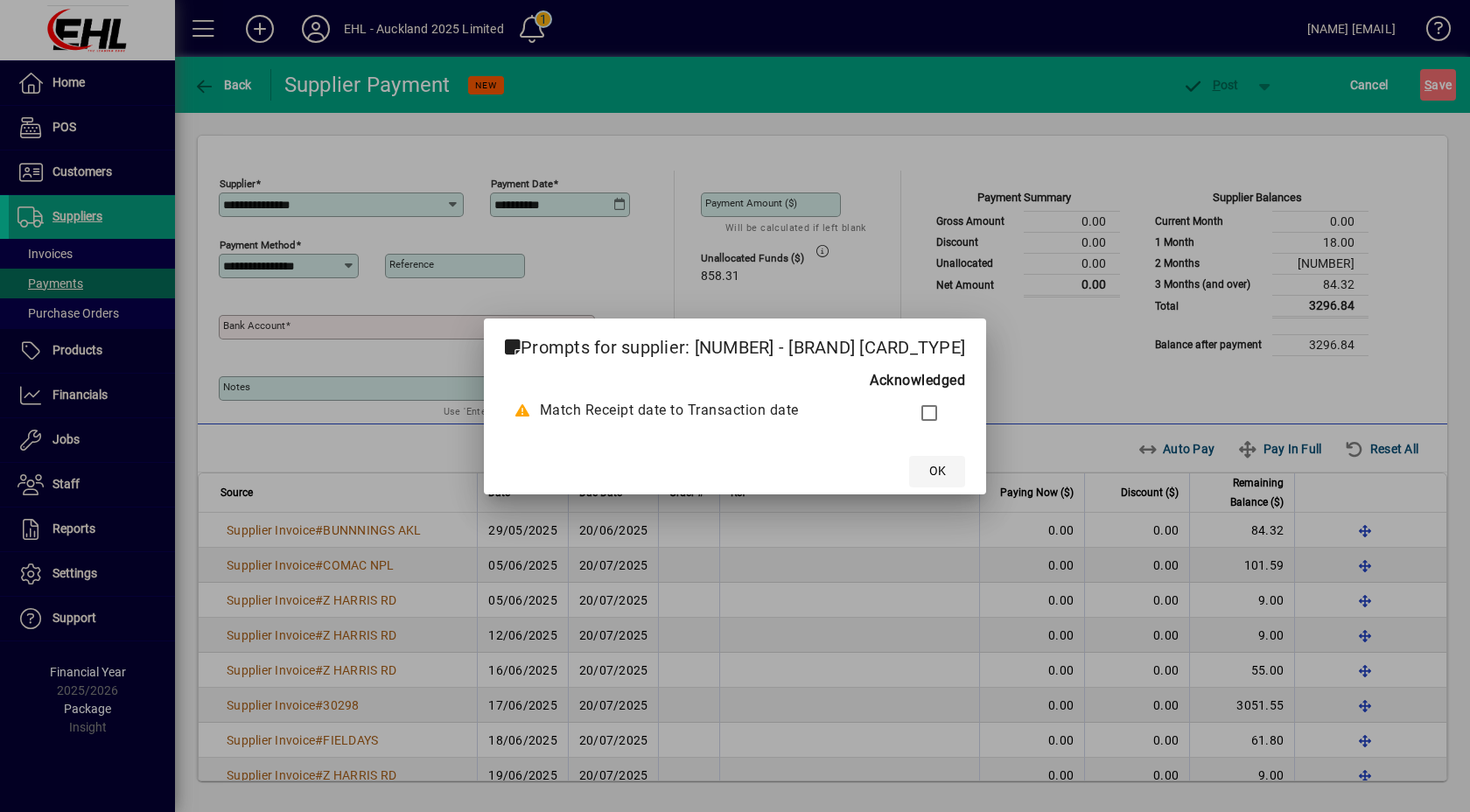 click on "OK" 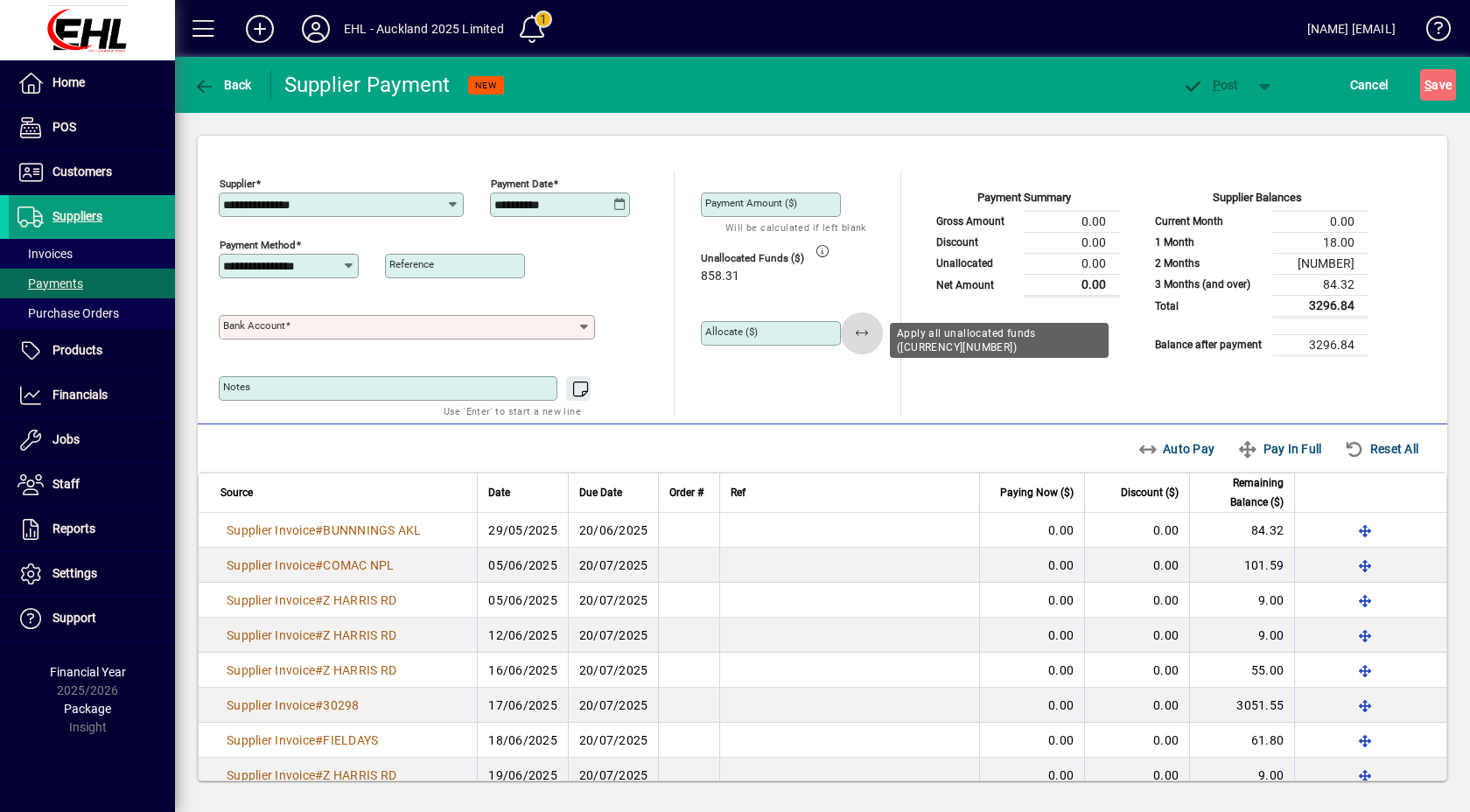 click 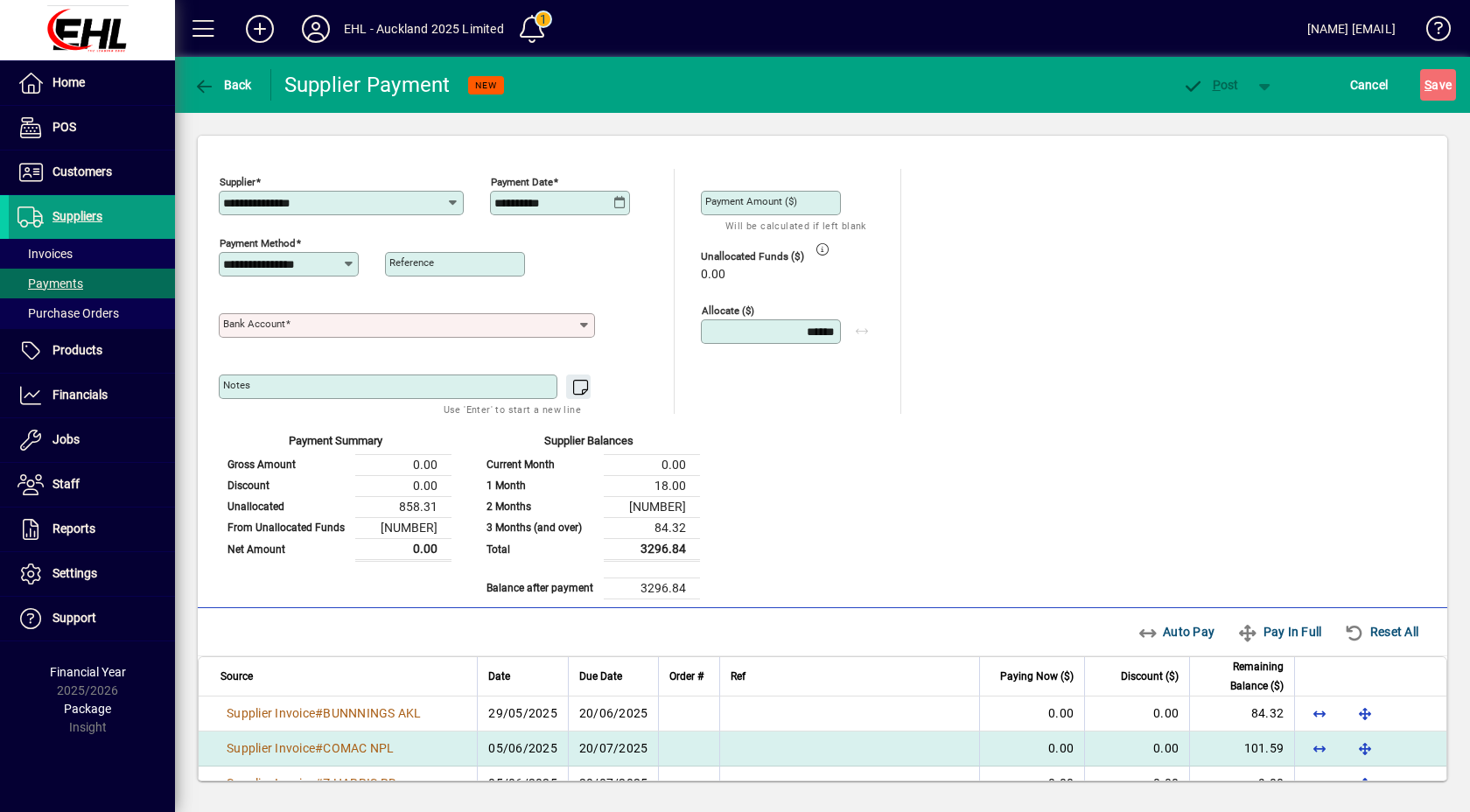 scroll, scrollTop: 107, scrollLeft: 0, axis: vertical 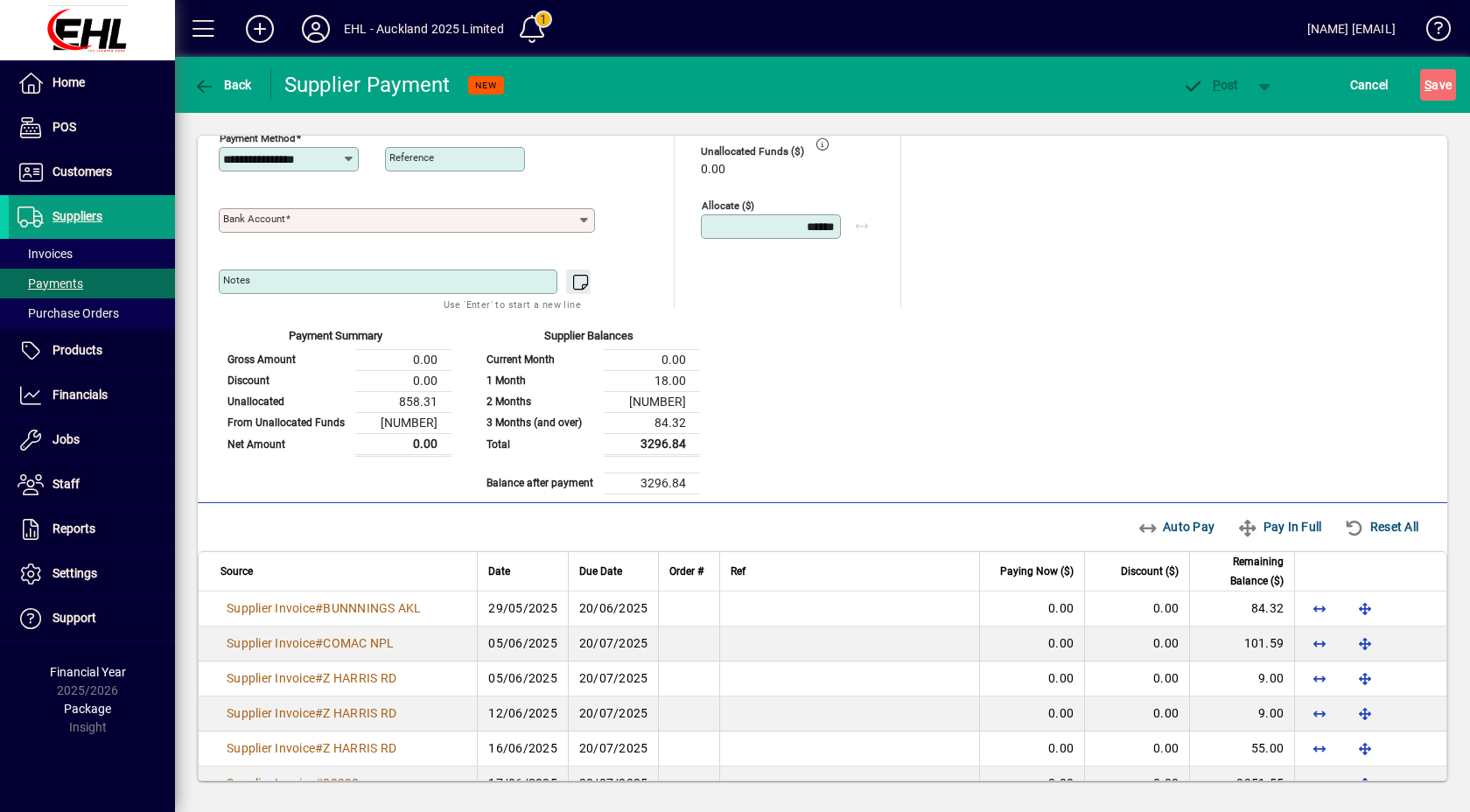 click on "Bank Account" 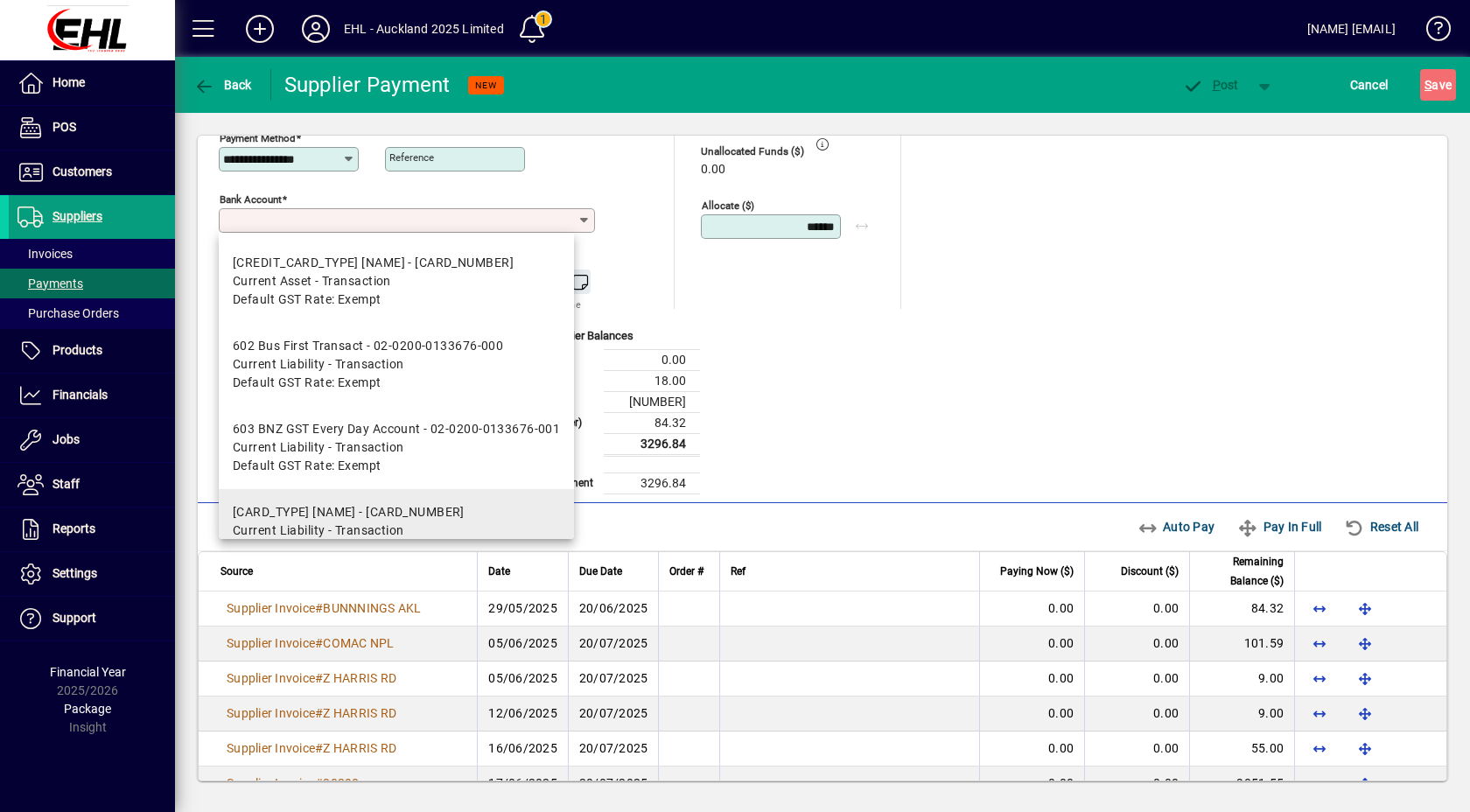 click on "9555 Credit Card [FIRST] [LAST] - [CARD_NUMBER]" at bounding box center [348, 512] 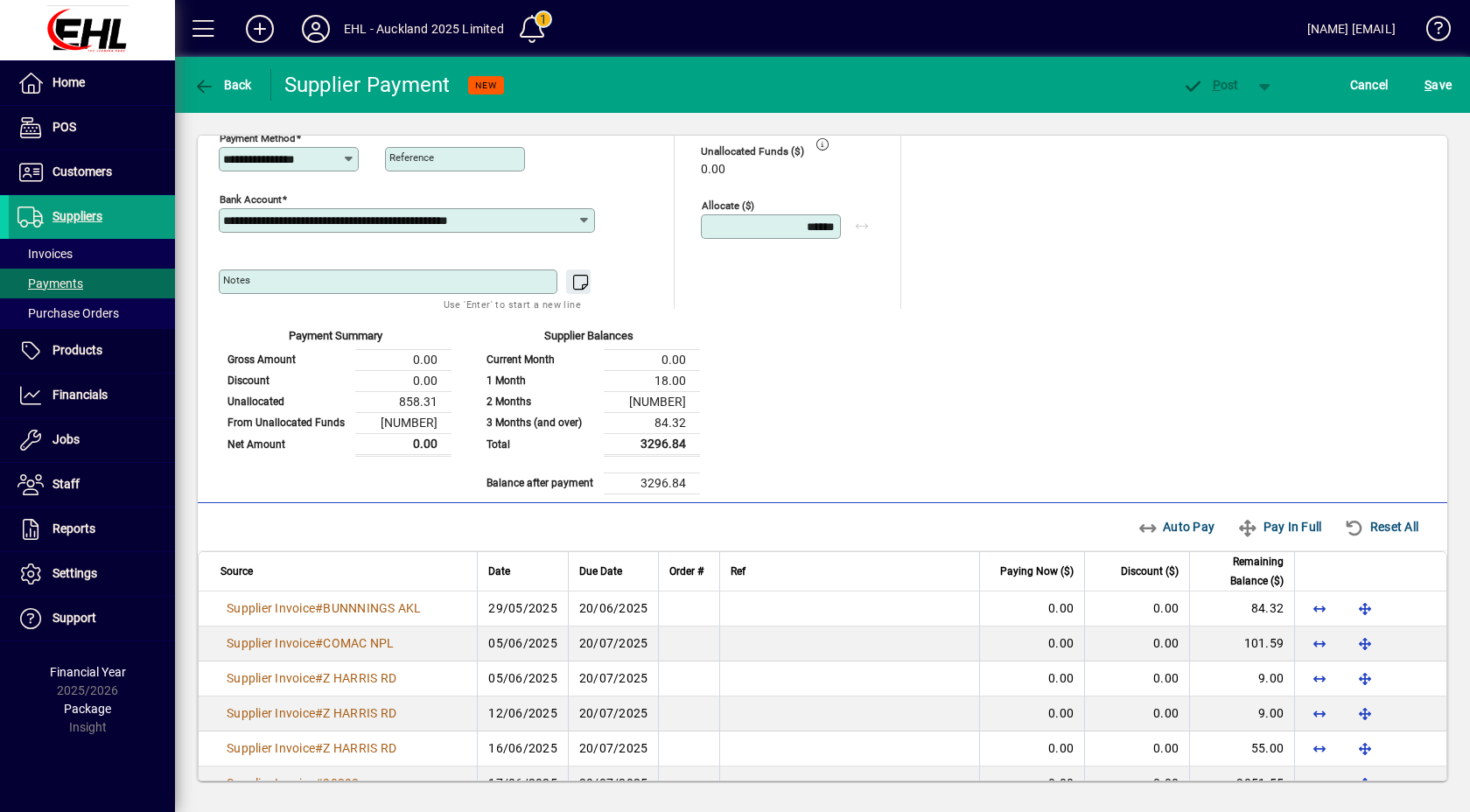 scroll, scrollTop: 317, scrollLeft: 0, axis: vertical 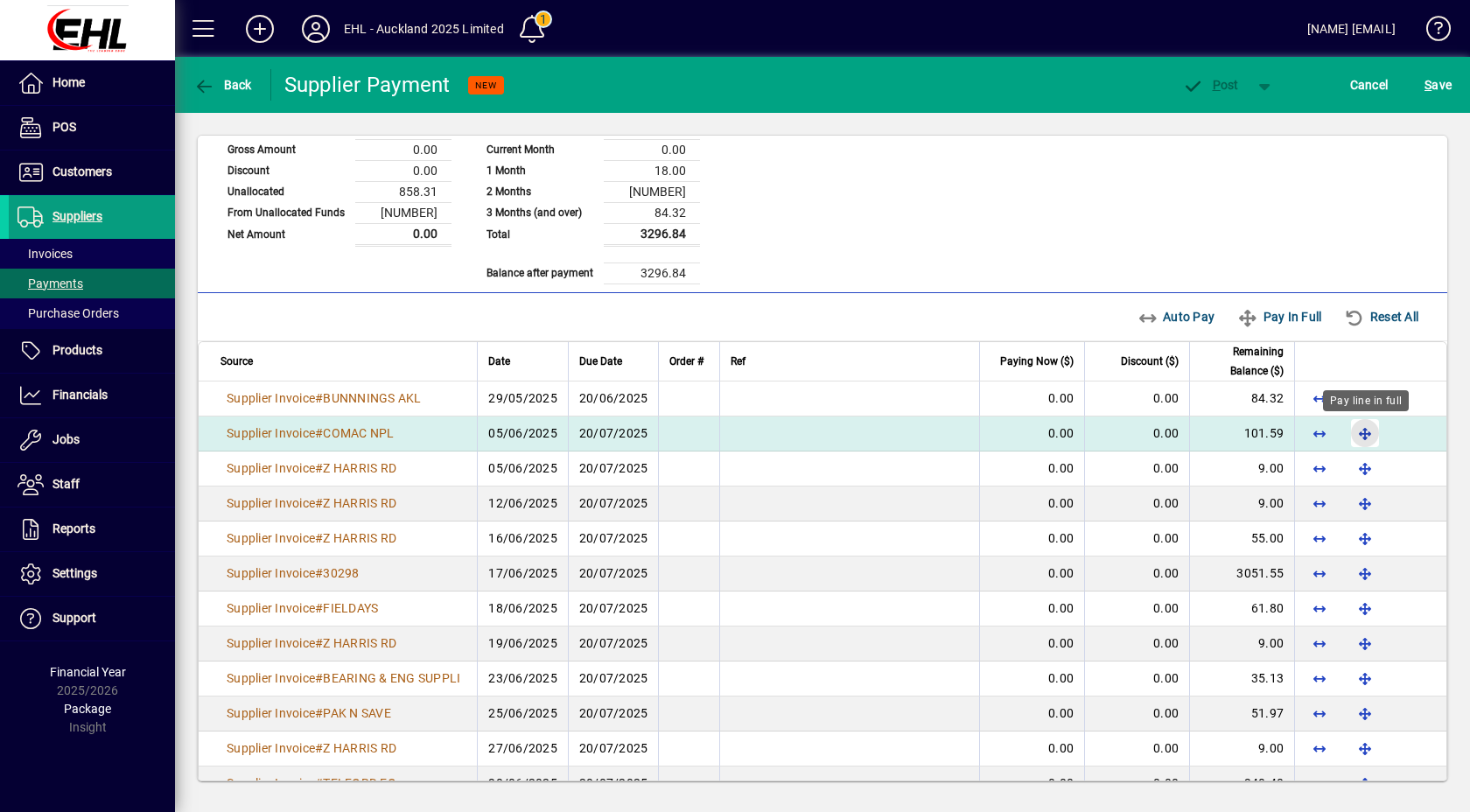 click at bounding box center [1365, 433] 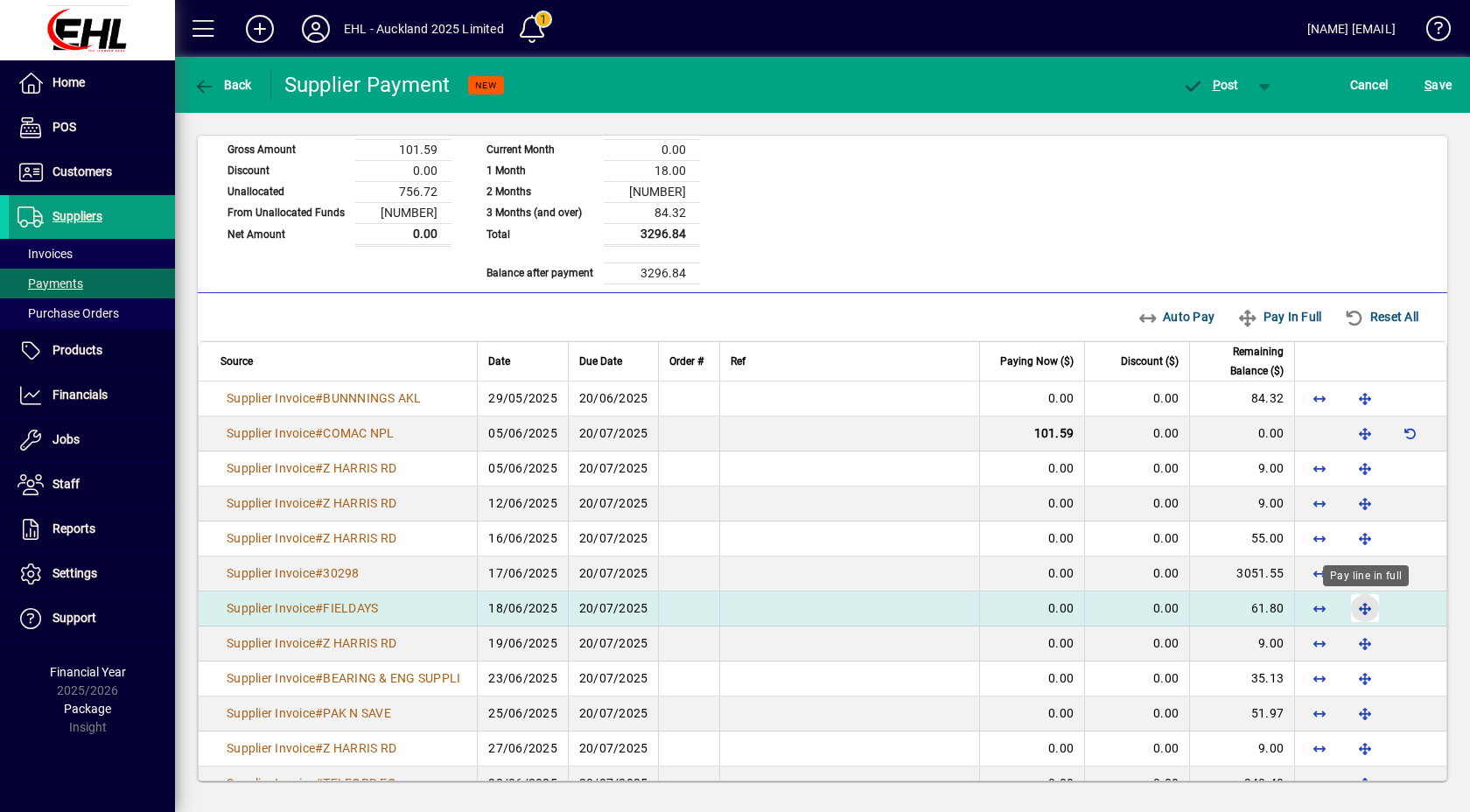 click at bounding box center (1365, 608) 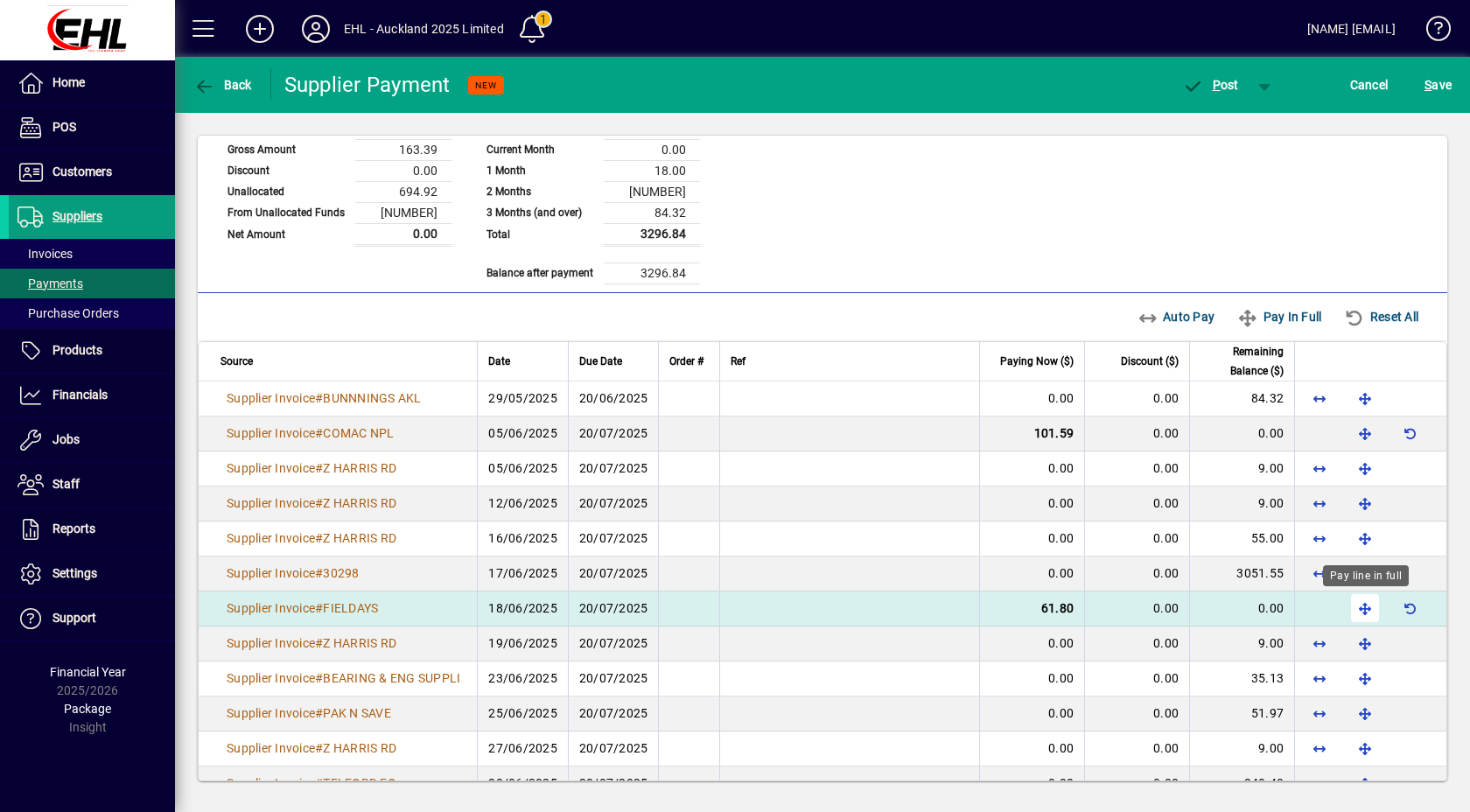 click at bounding box center (1365, 608) 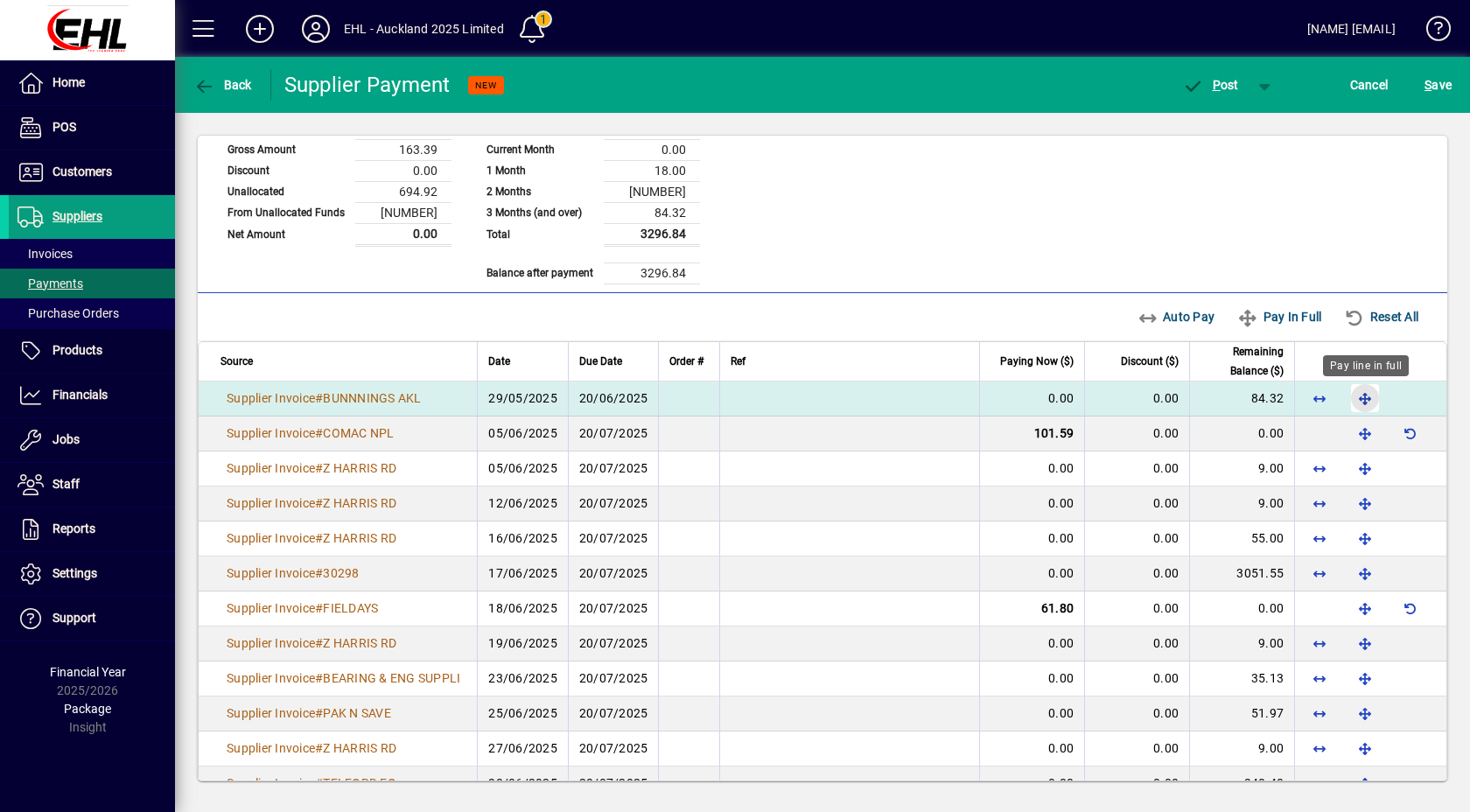 click at bounding box center (1365, 398) 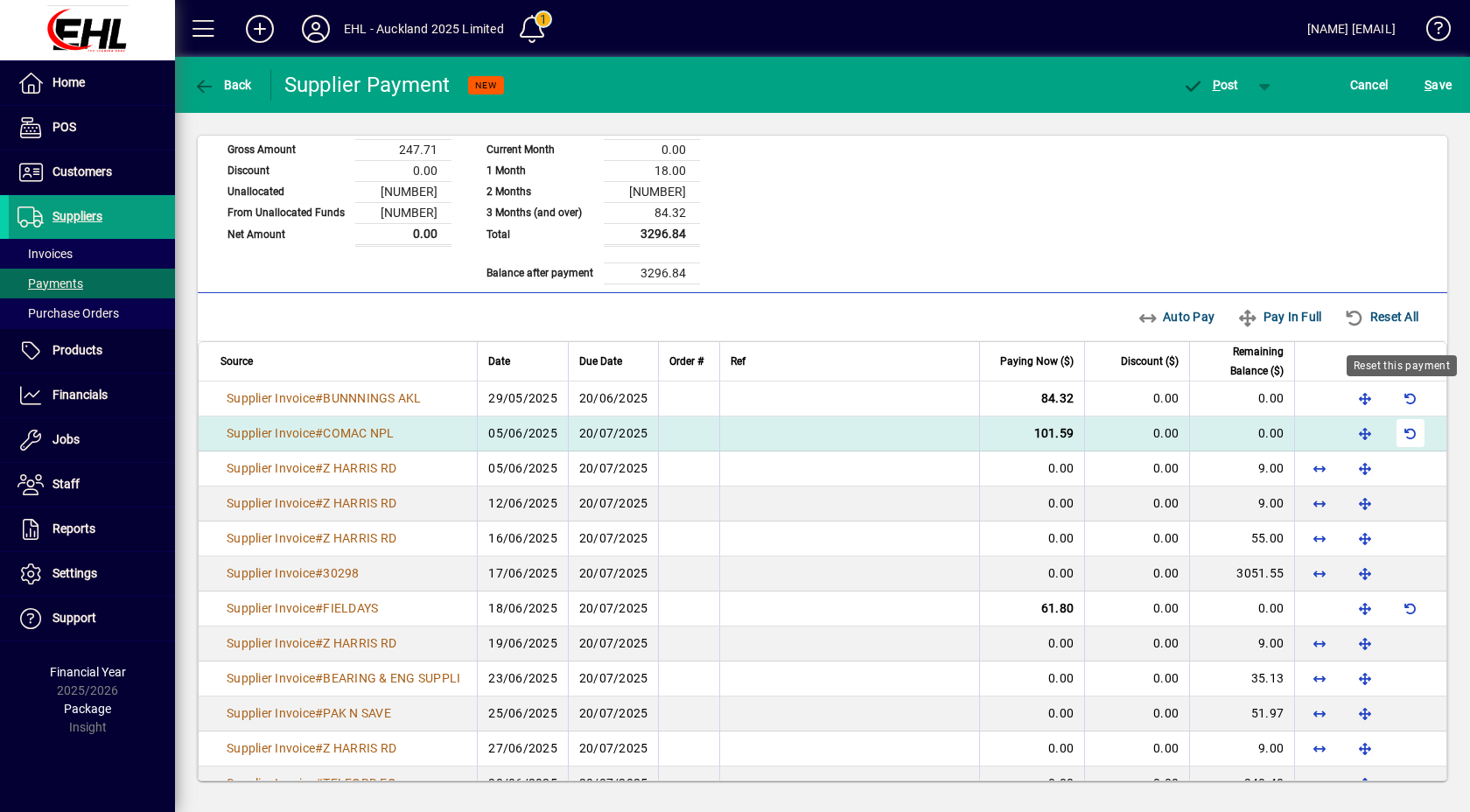 click at bounding box center (1410, 398) 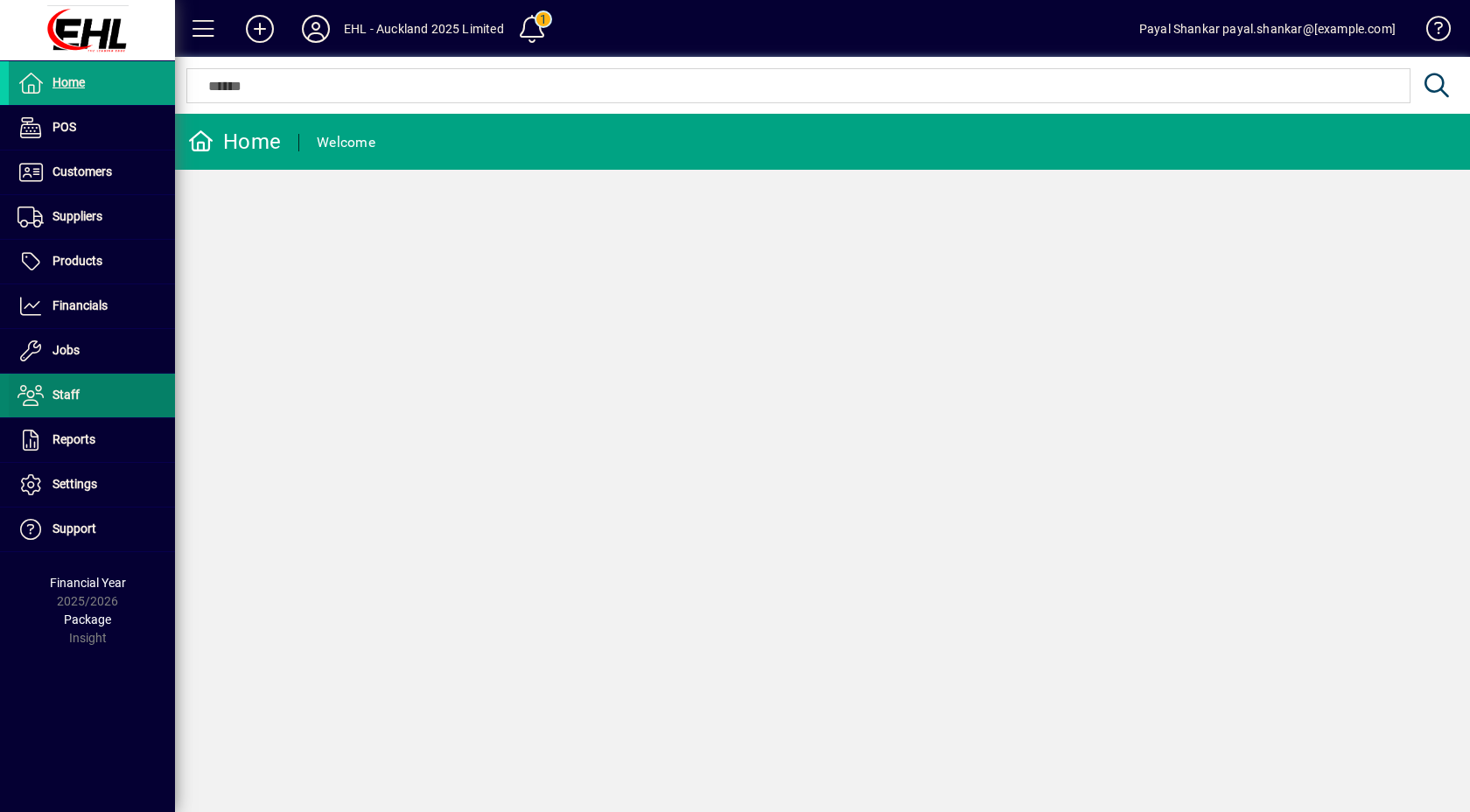 scroll, scrollTop: 0, scrollLeft: 0, axis: both 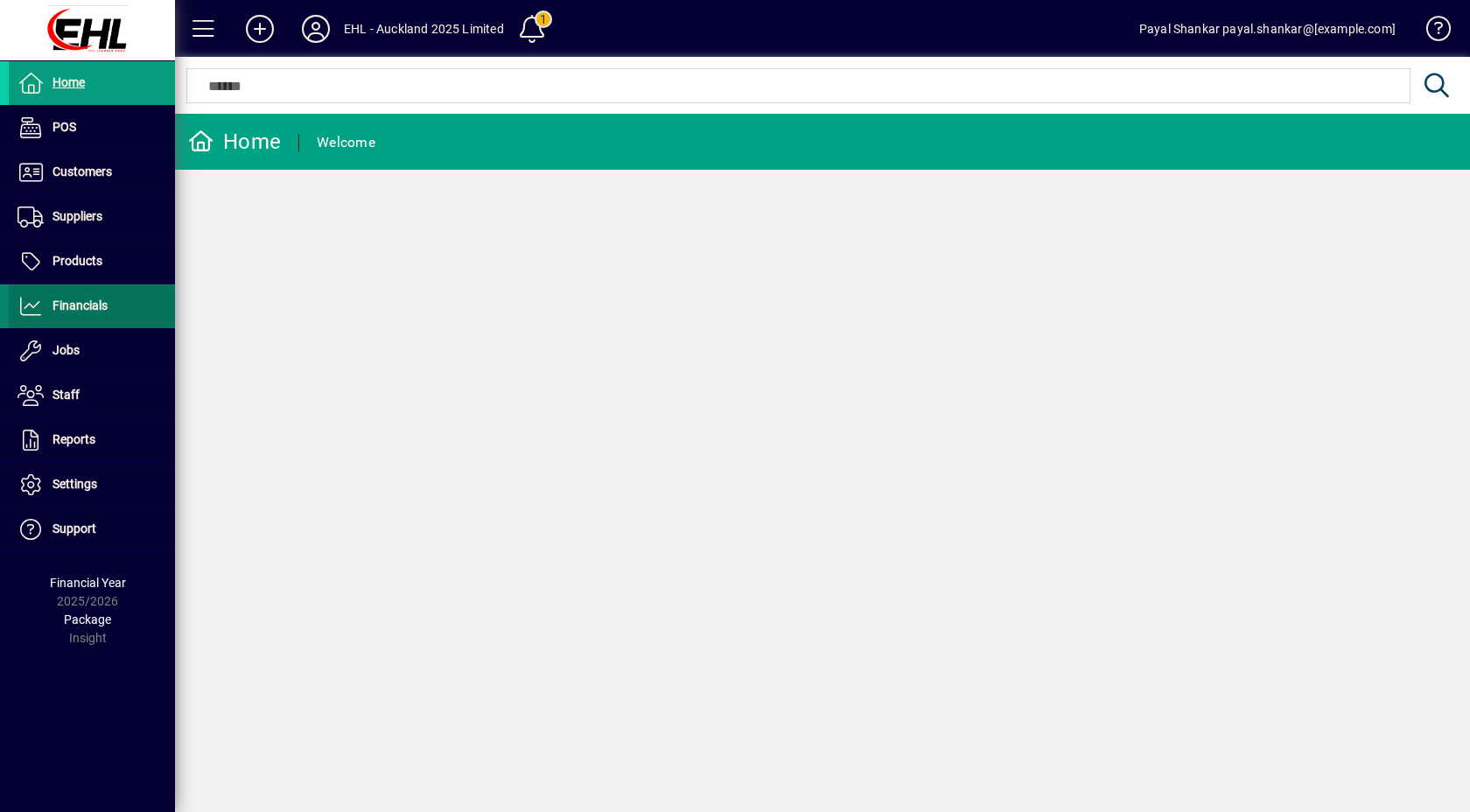 click on "Financials" at bounding box center [80, 305] 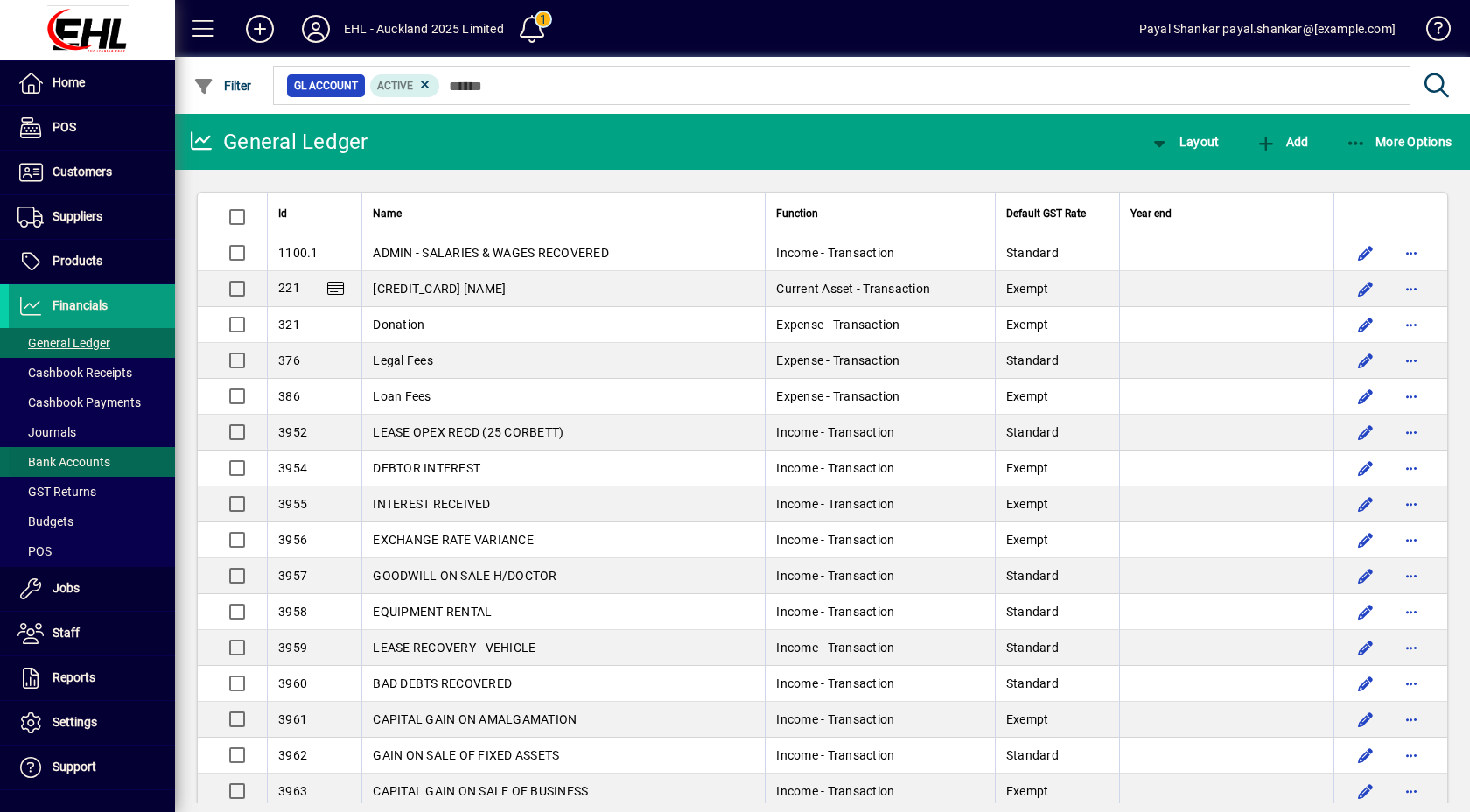 click on "Bank Accounts" at bounding box center [64, 462] 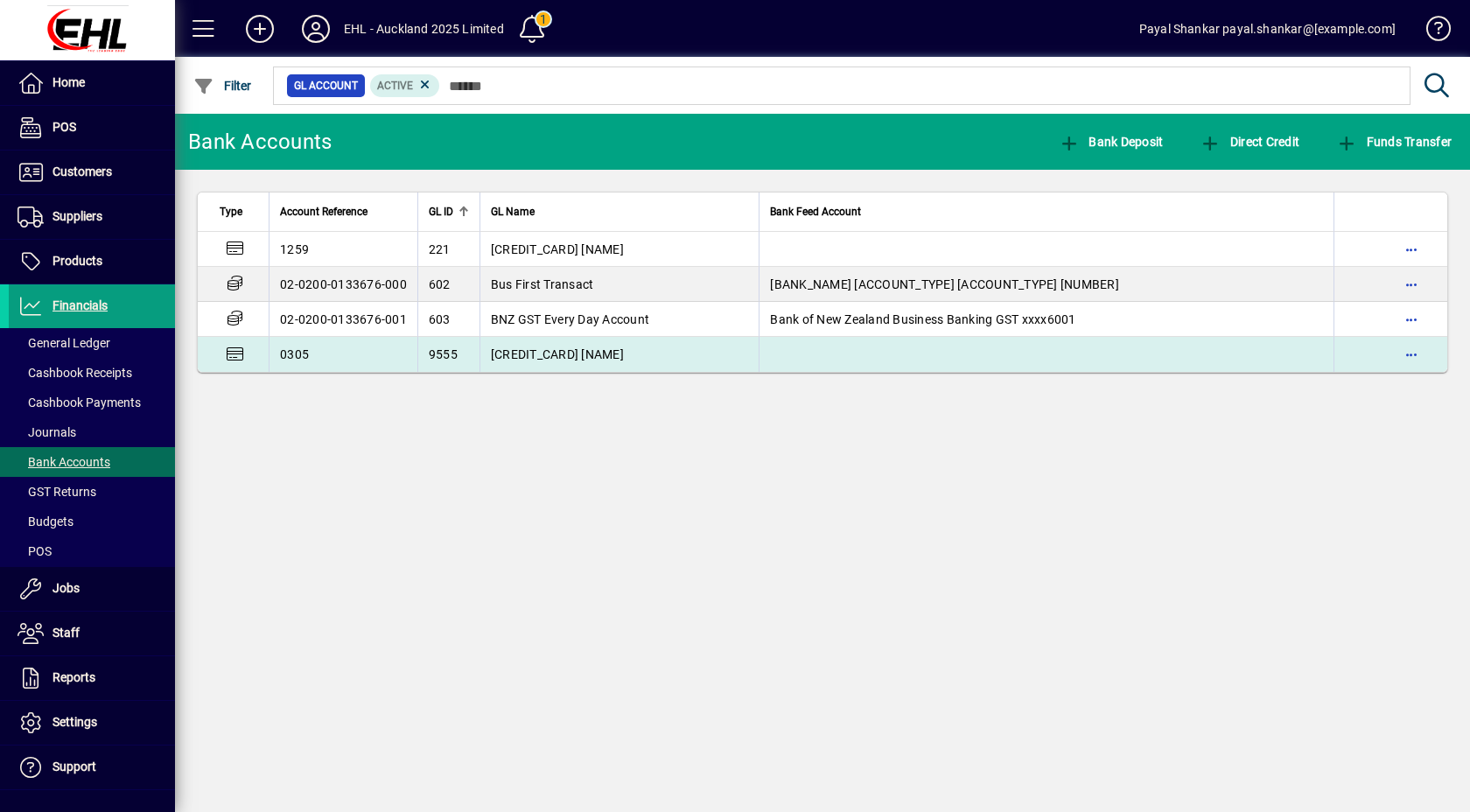 click on "[CREDIT_CARD] [NAME]" at bounding box center (557, 354) 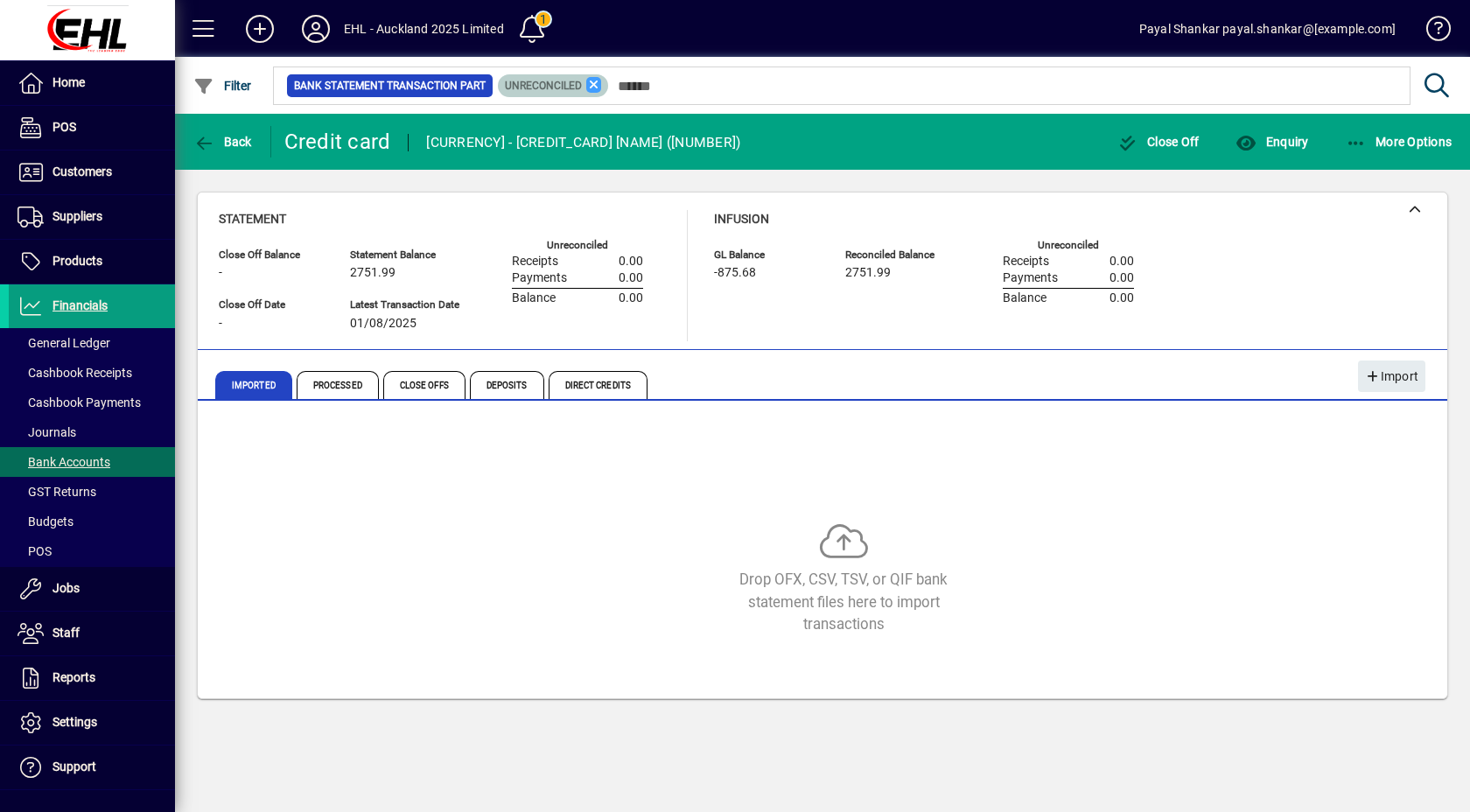 click at bounding box center (594, 85) 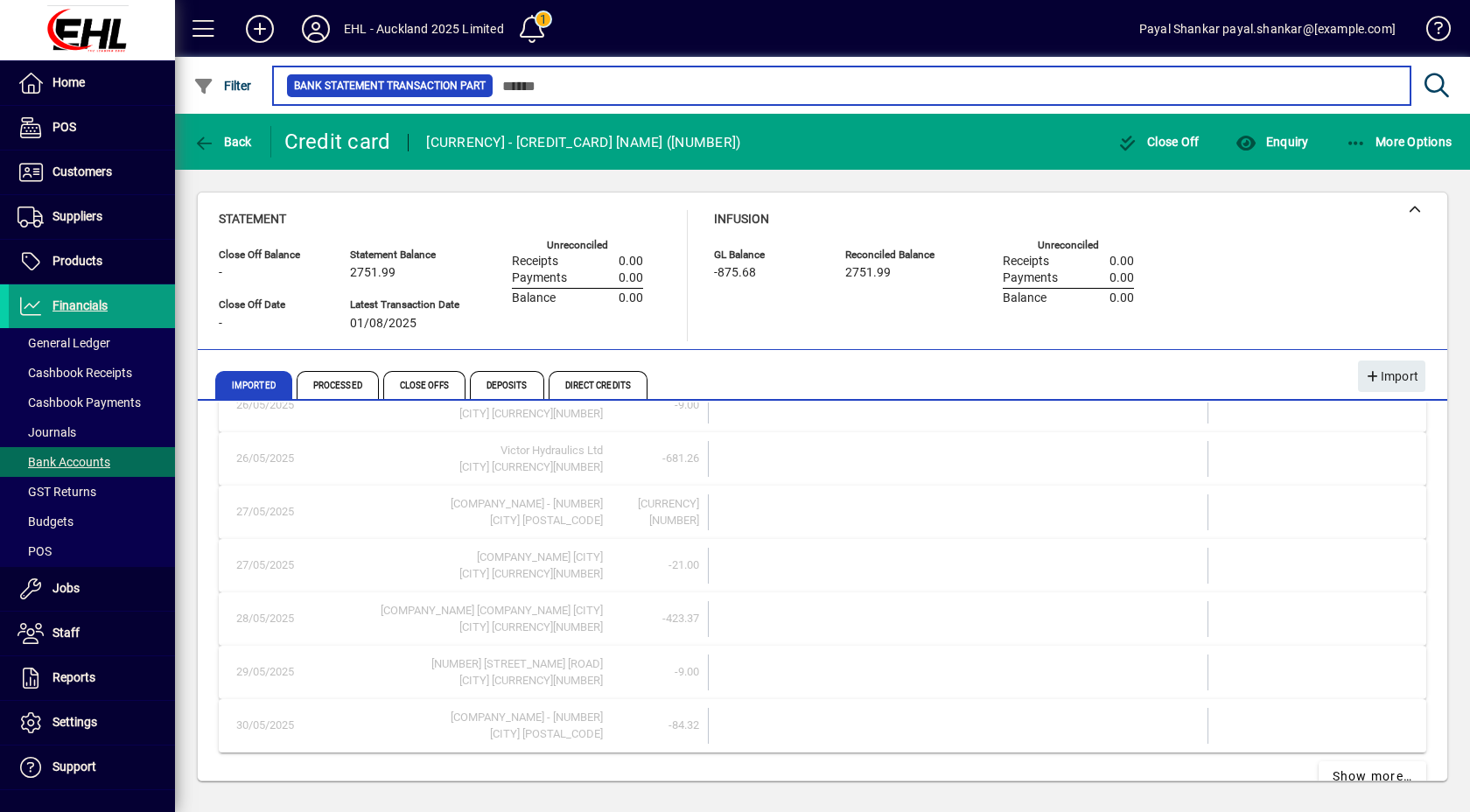 scroll, scrollTop: 630, scrollLeft: 0, axis: vertical 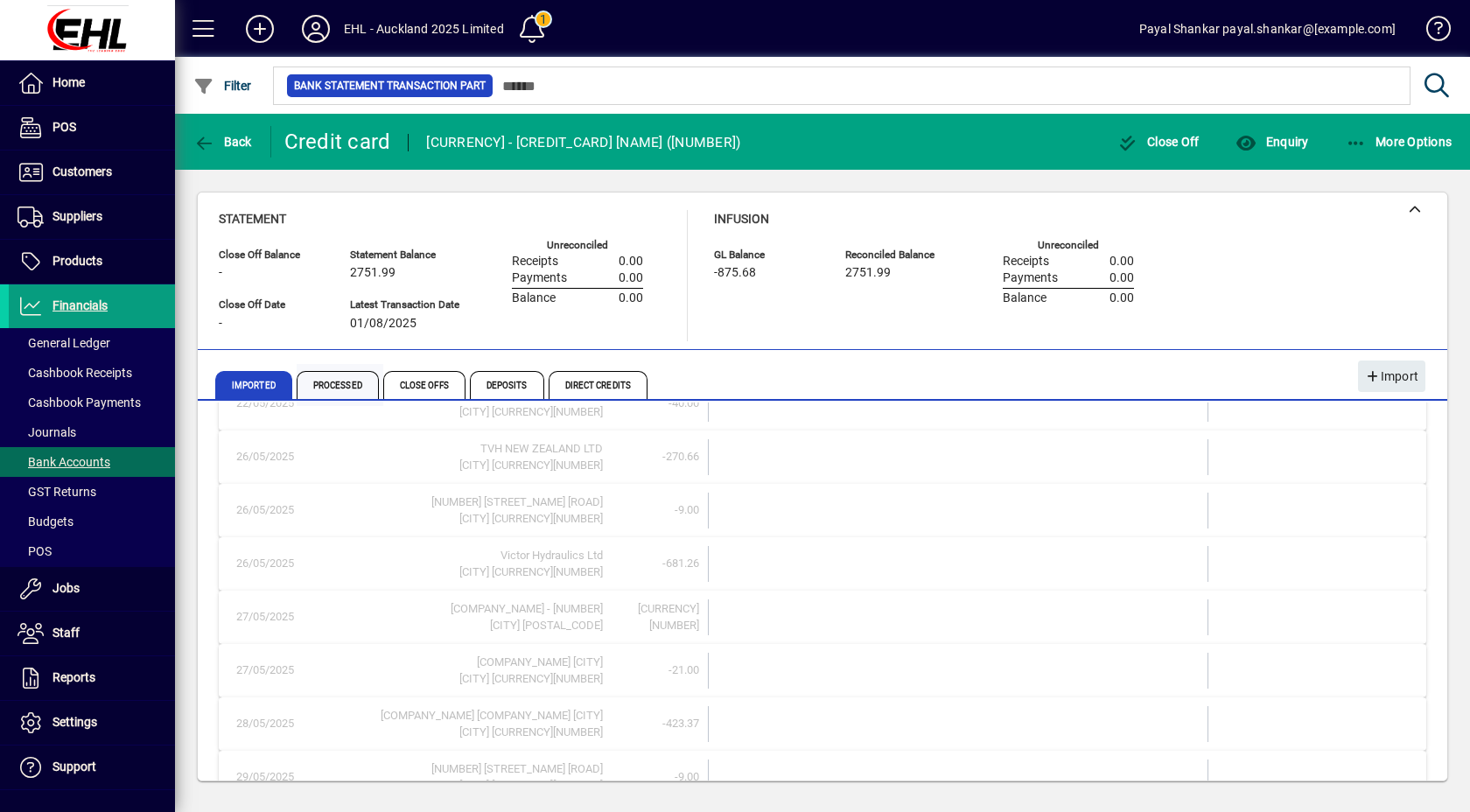 click on "Processed" at bounding box center (338, 385) 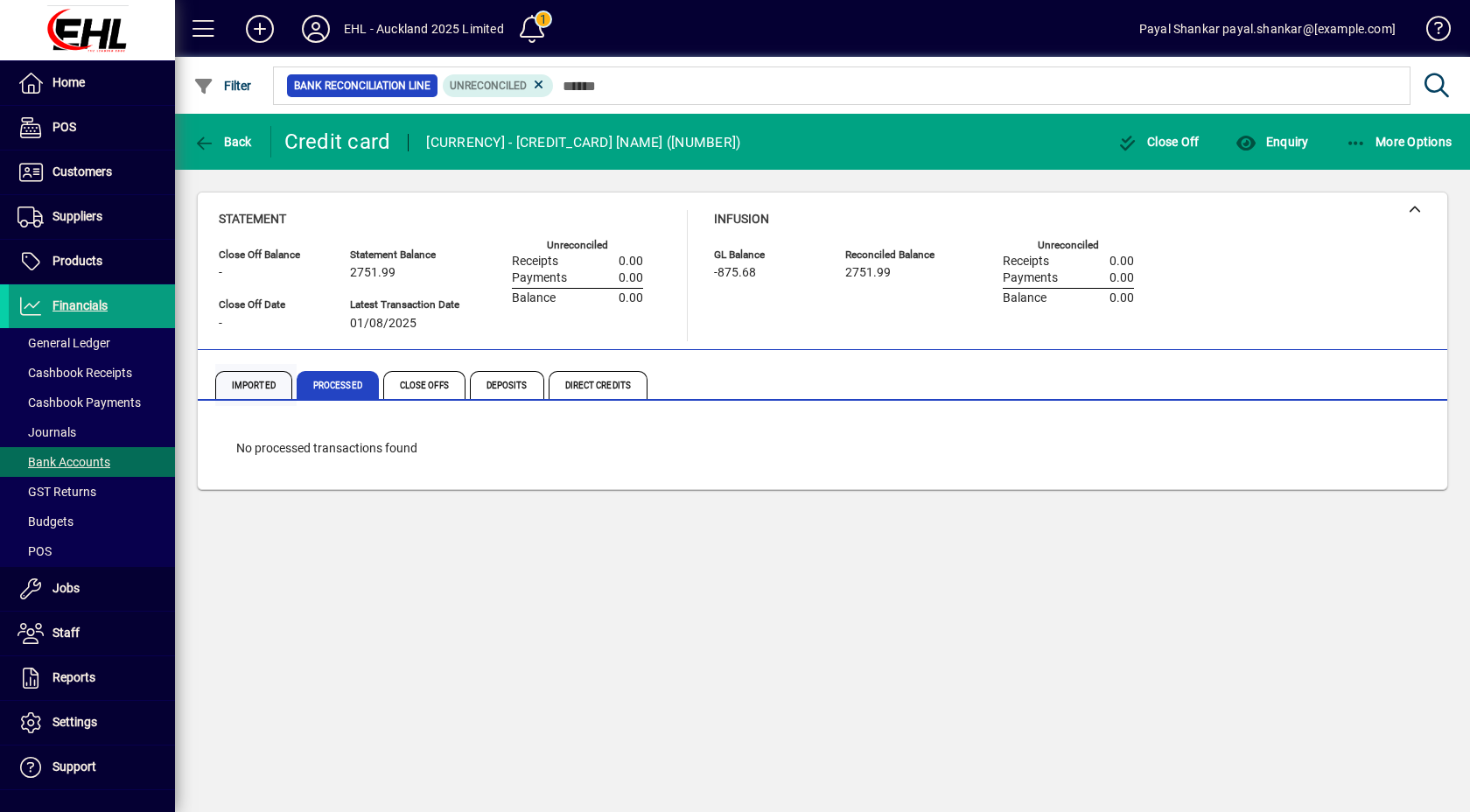 click on "Imported" at bounding box center (254, 385) 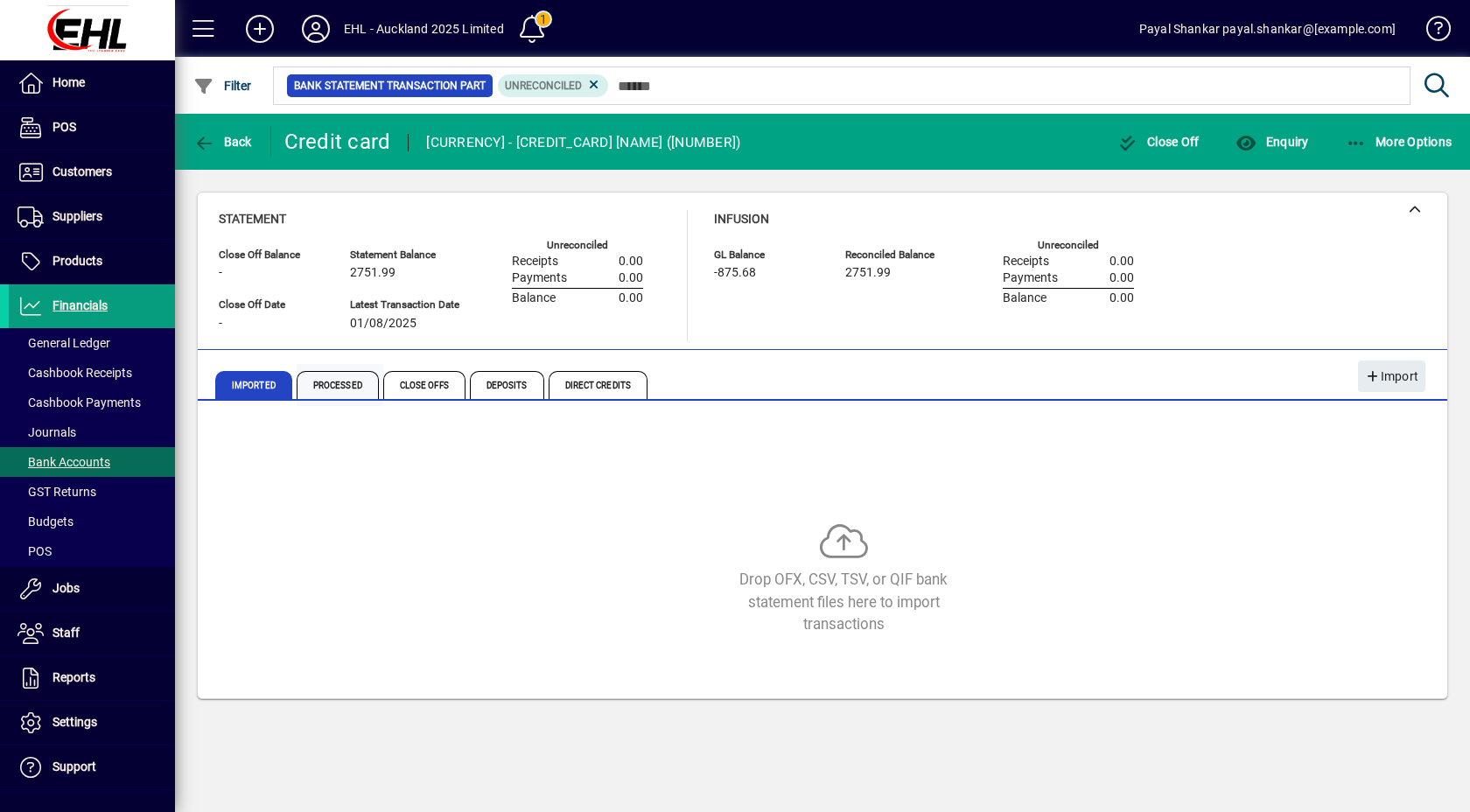 click on "Processed" at bounding box center (338, 385) 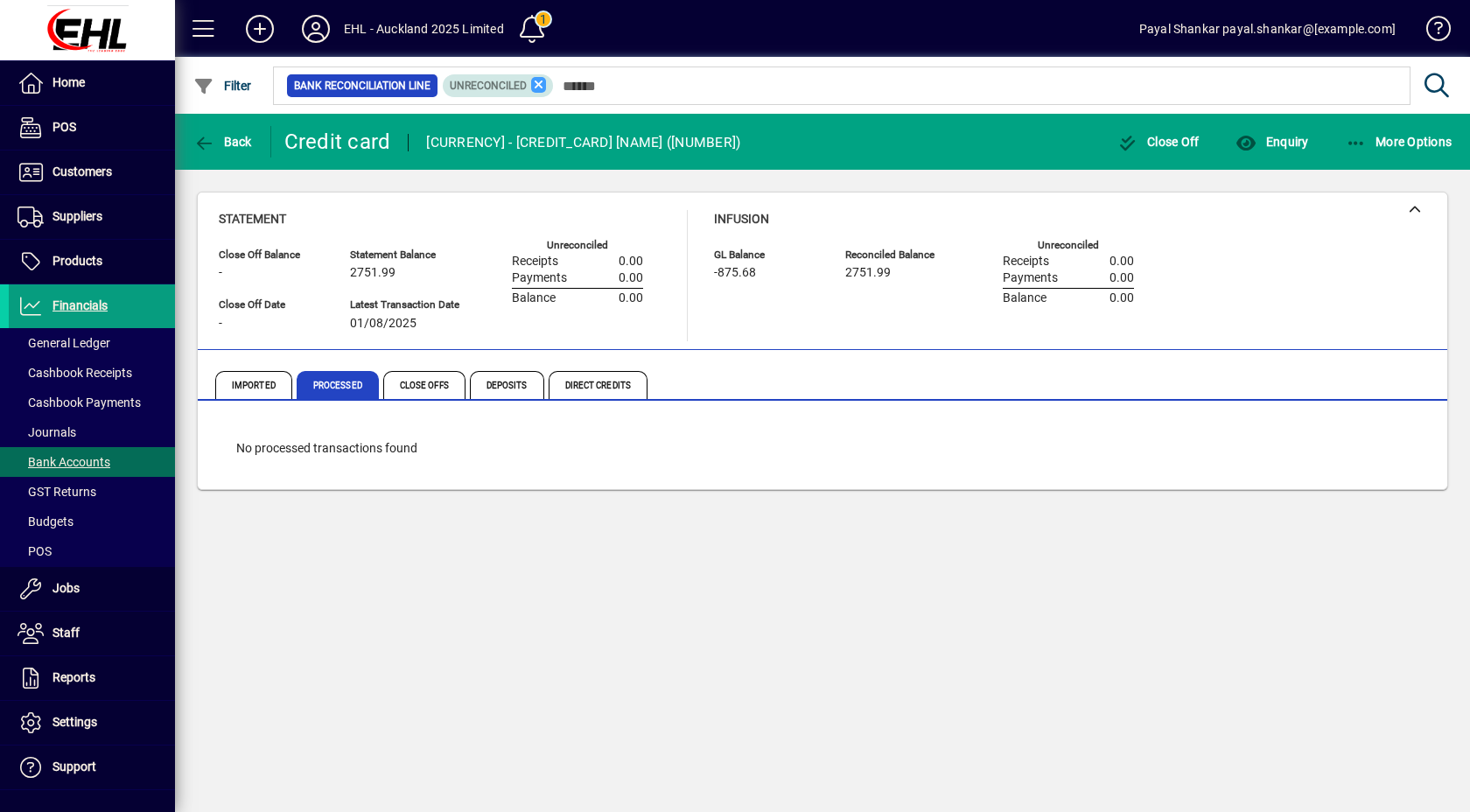 click at bounding box center [539, 85] 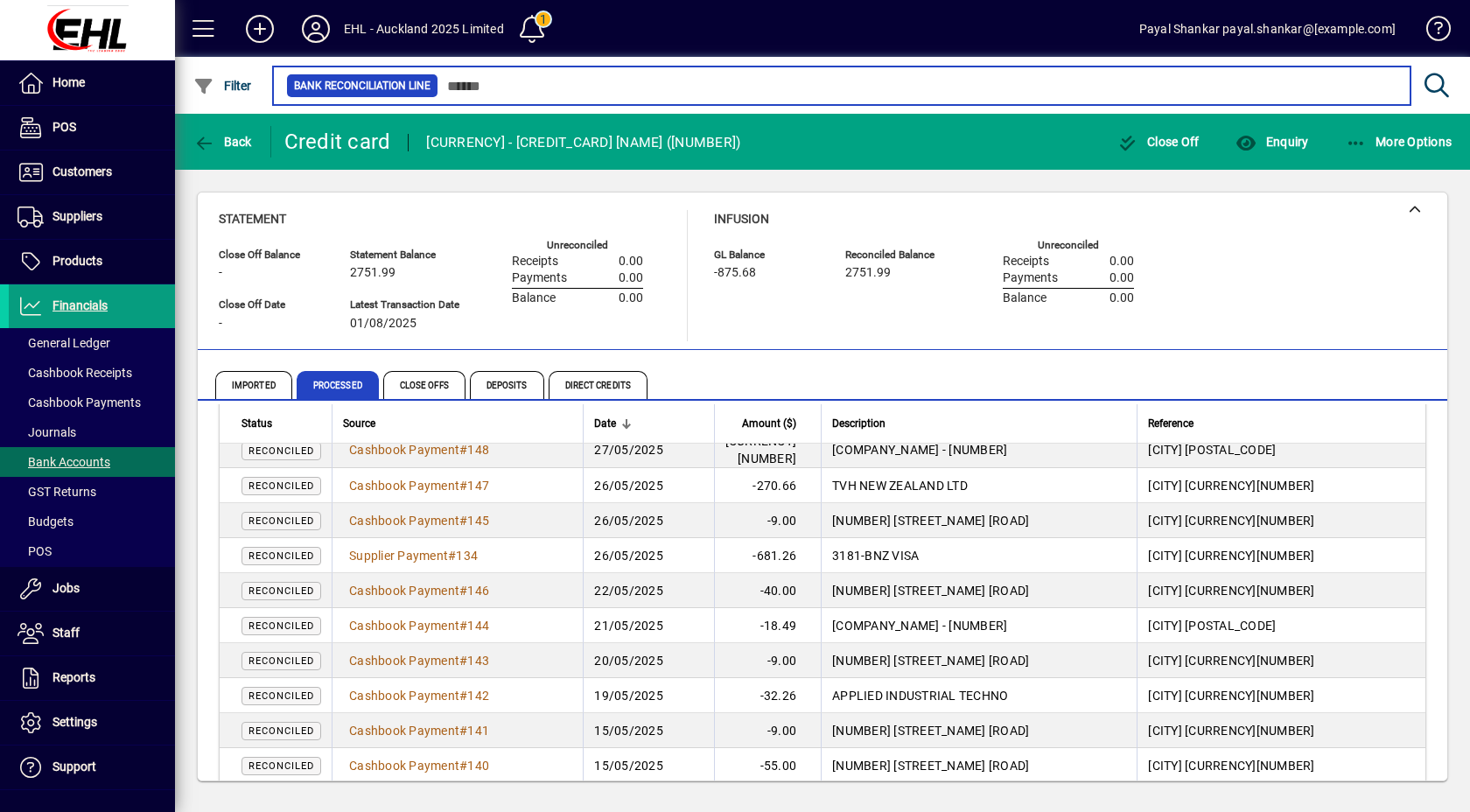 scroll, scrollTop: 1575, scrollLeft: 0, axis: vertical 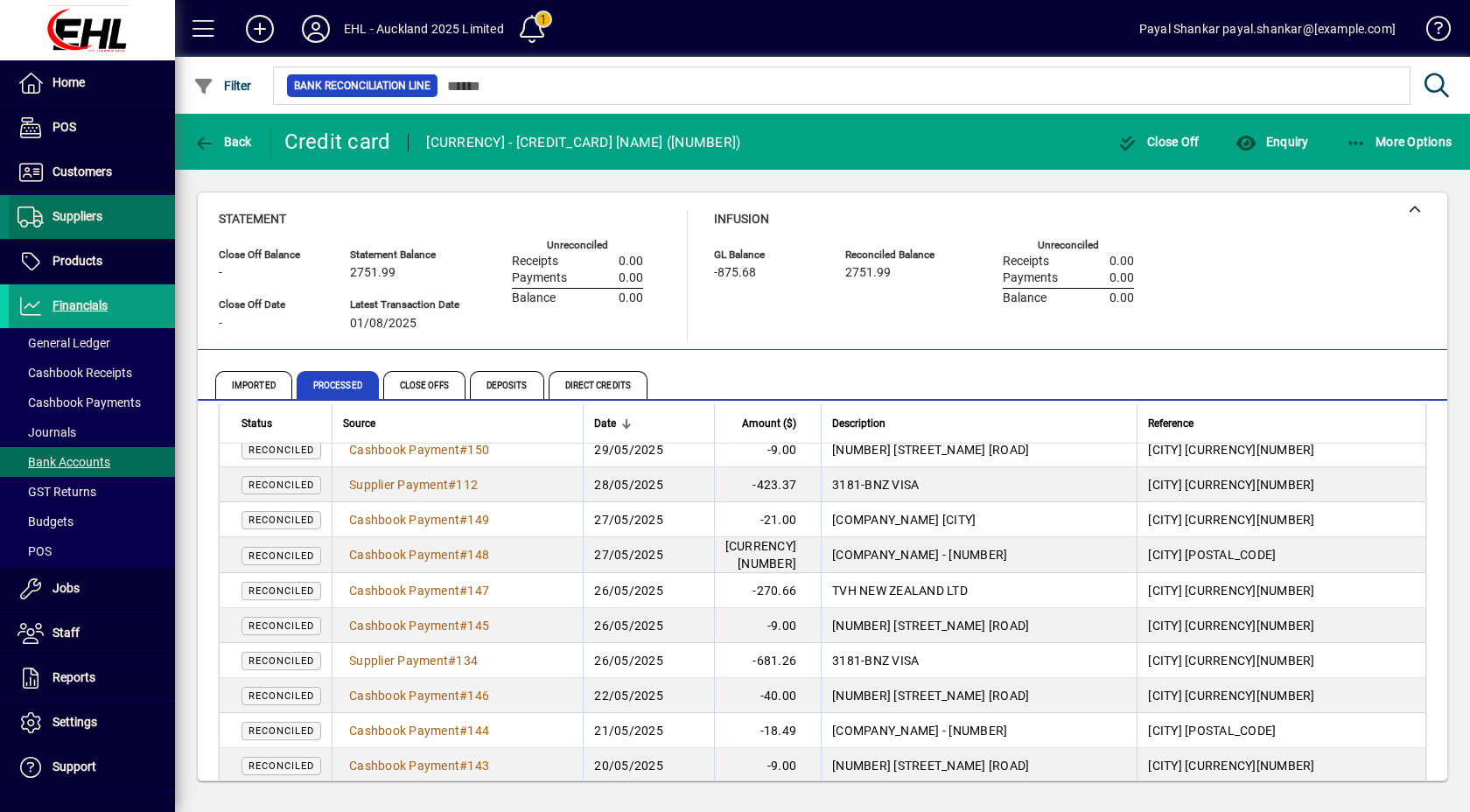 click on "Suppliers" at bounding box center (77, 216) 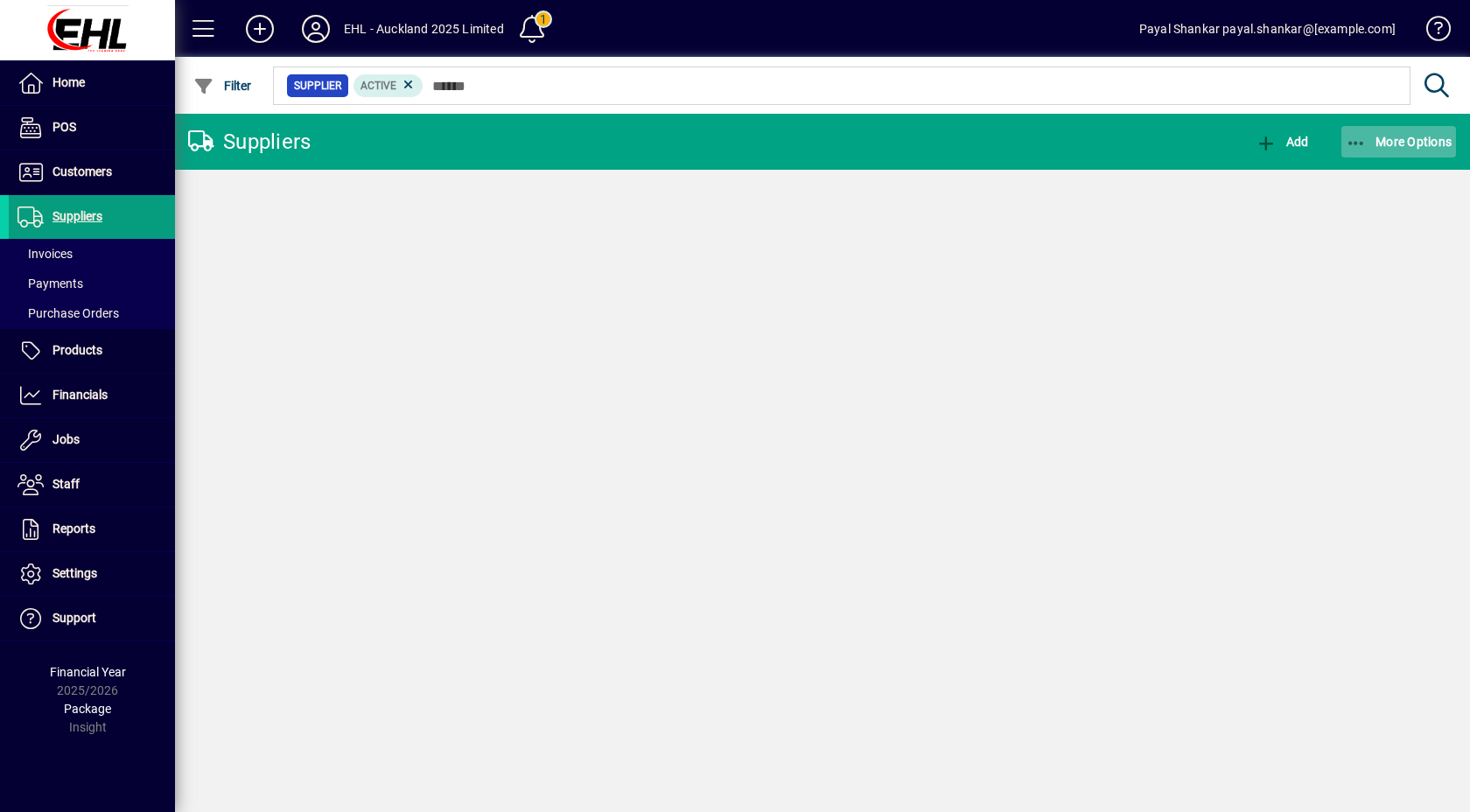 click on "More Options" 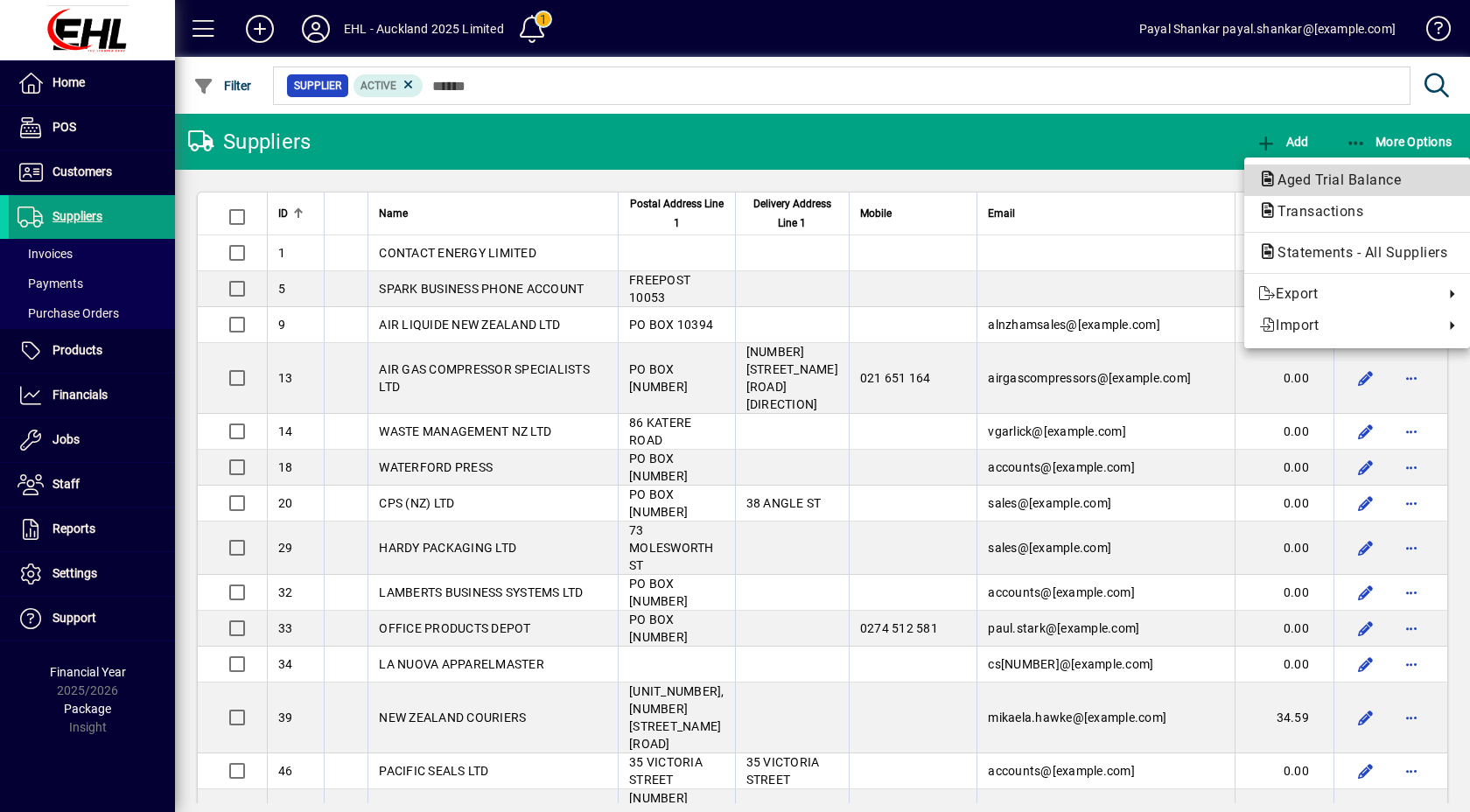click on "Aged Trial Balance" 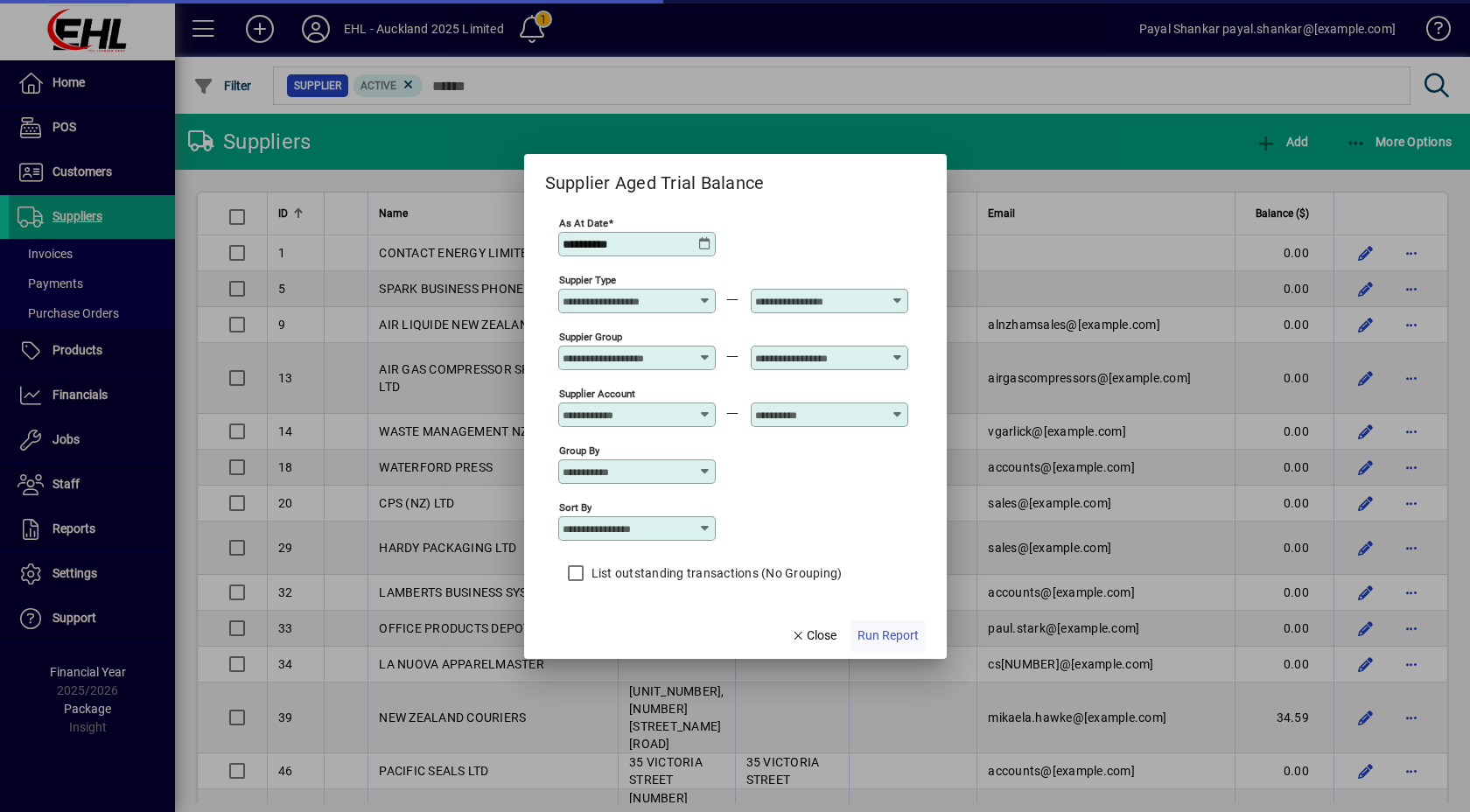 click on "Run Report" 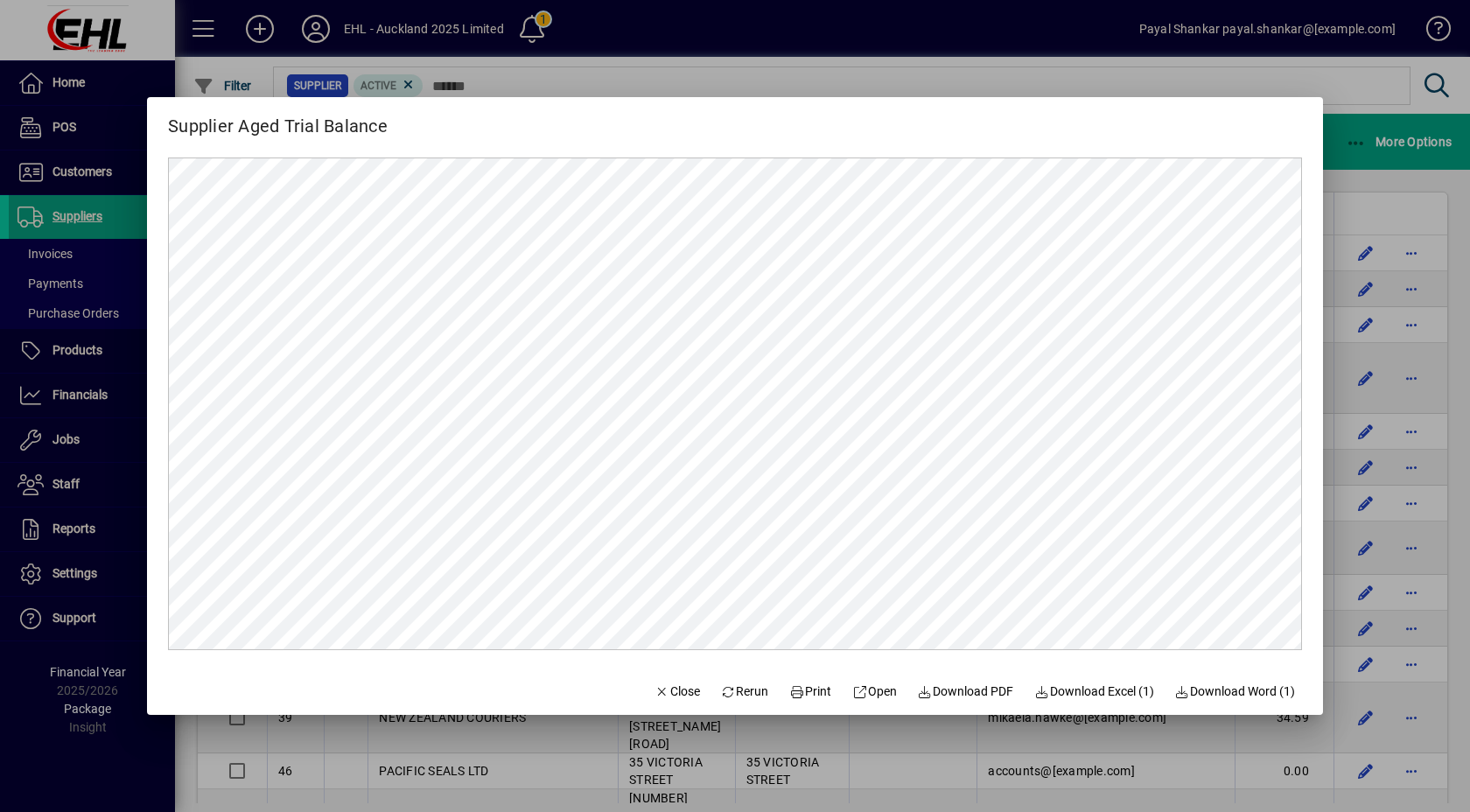 scroll, scrollTop: 0, scrollLeft: 0, axis: both 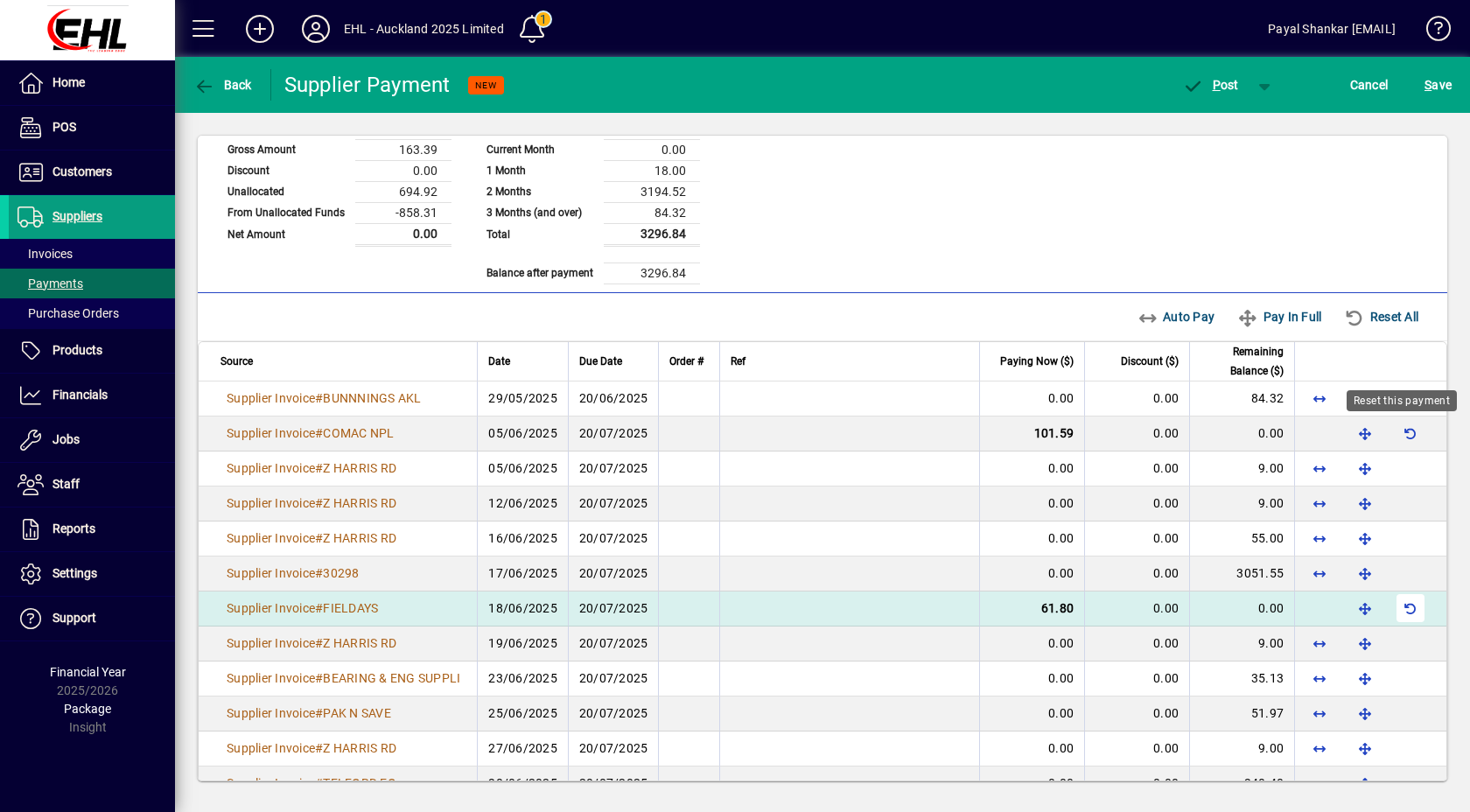 click at bounding box center (1410, 433) 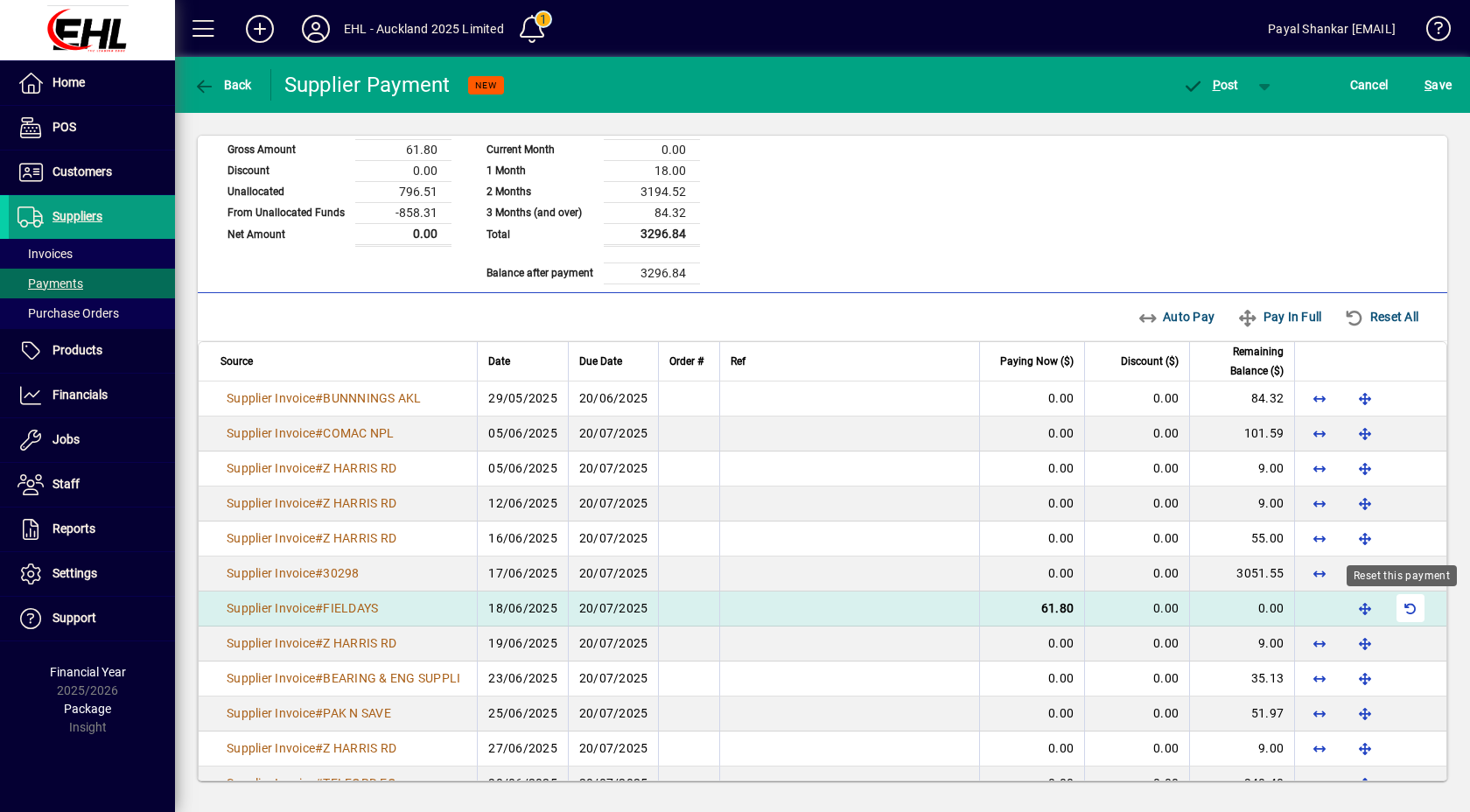 click at bounding box center [1410, 608] 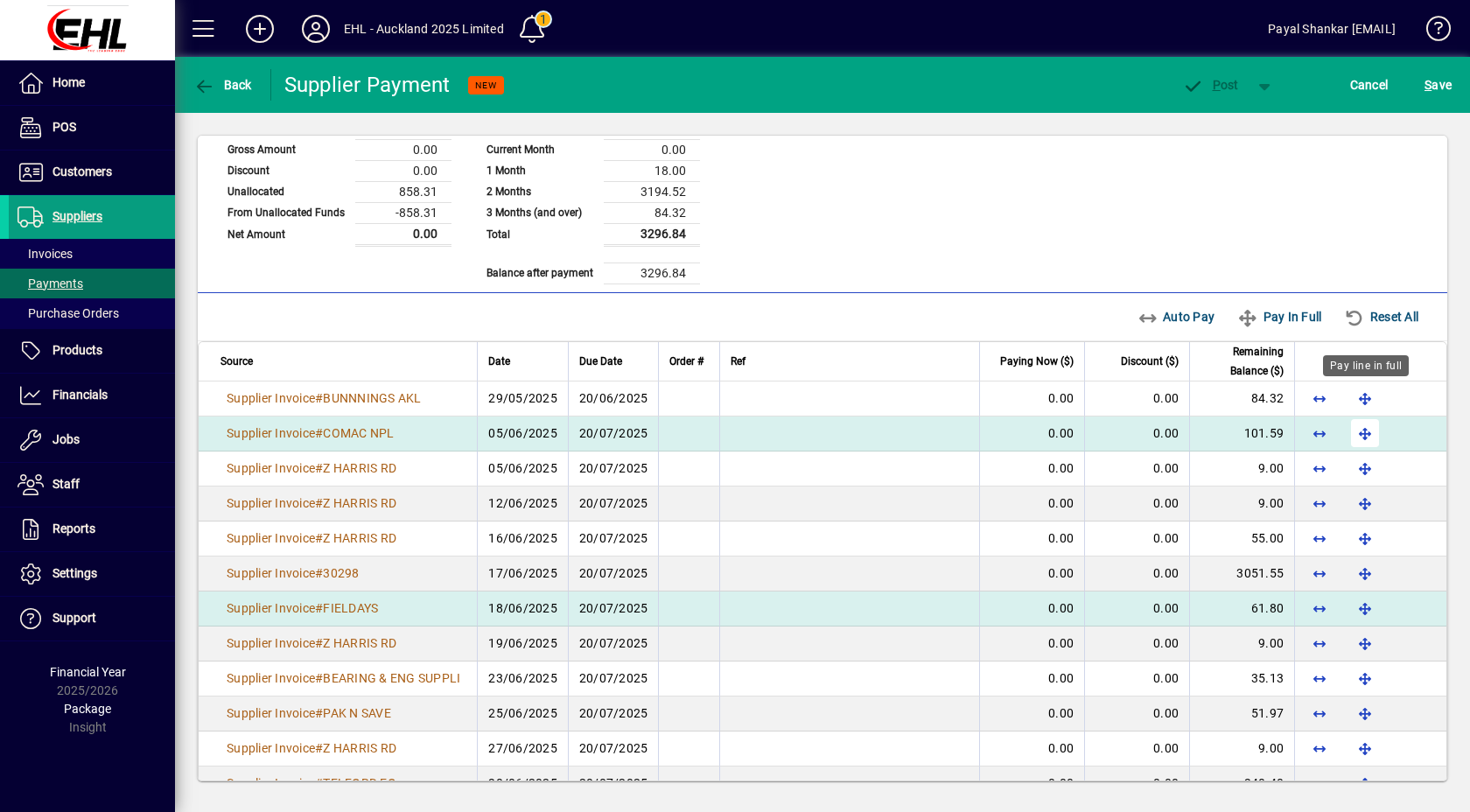 click at bounding box center (1365, 398) 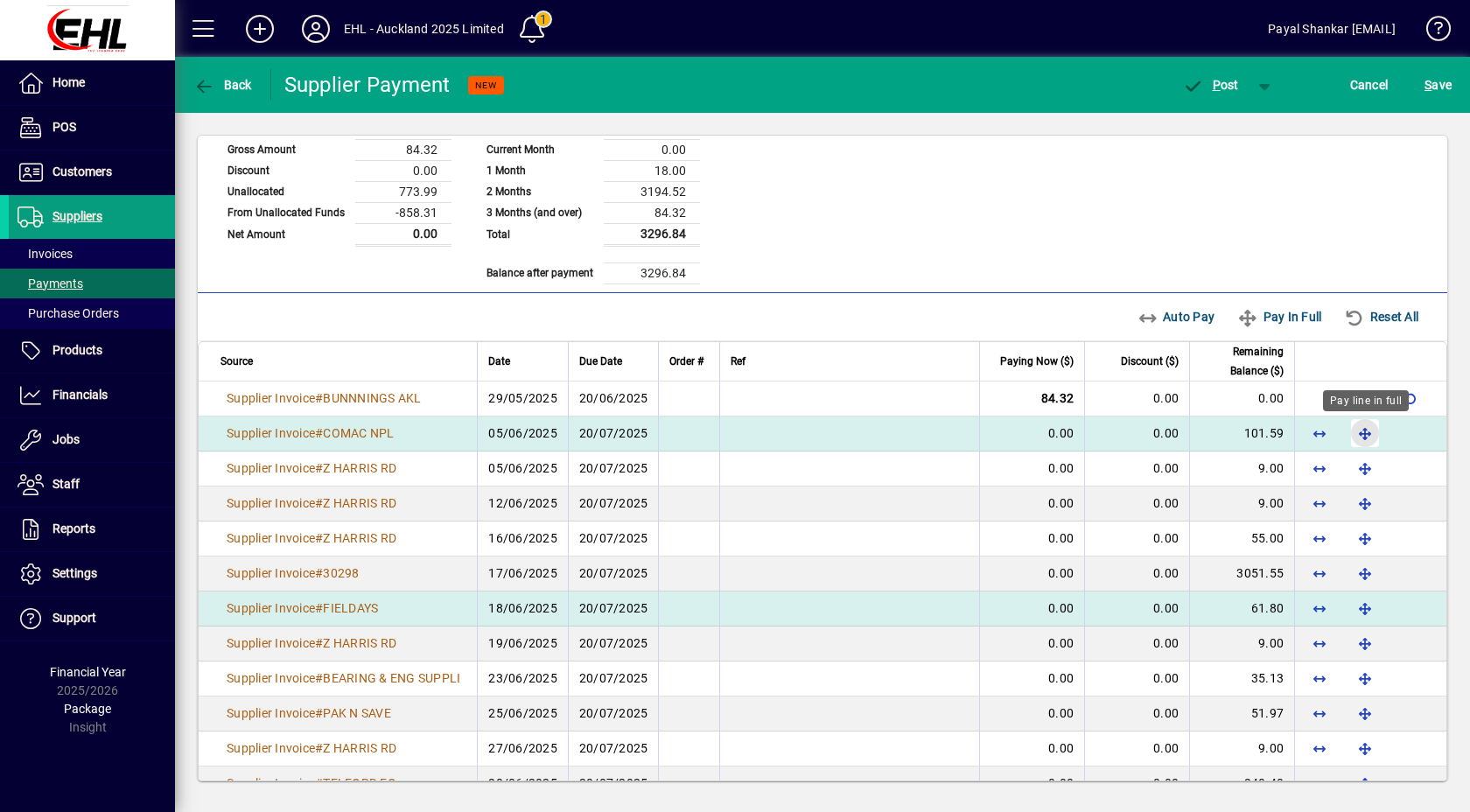 click at bounding box center (1365, 433) 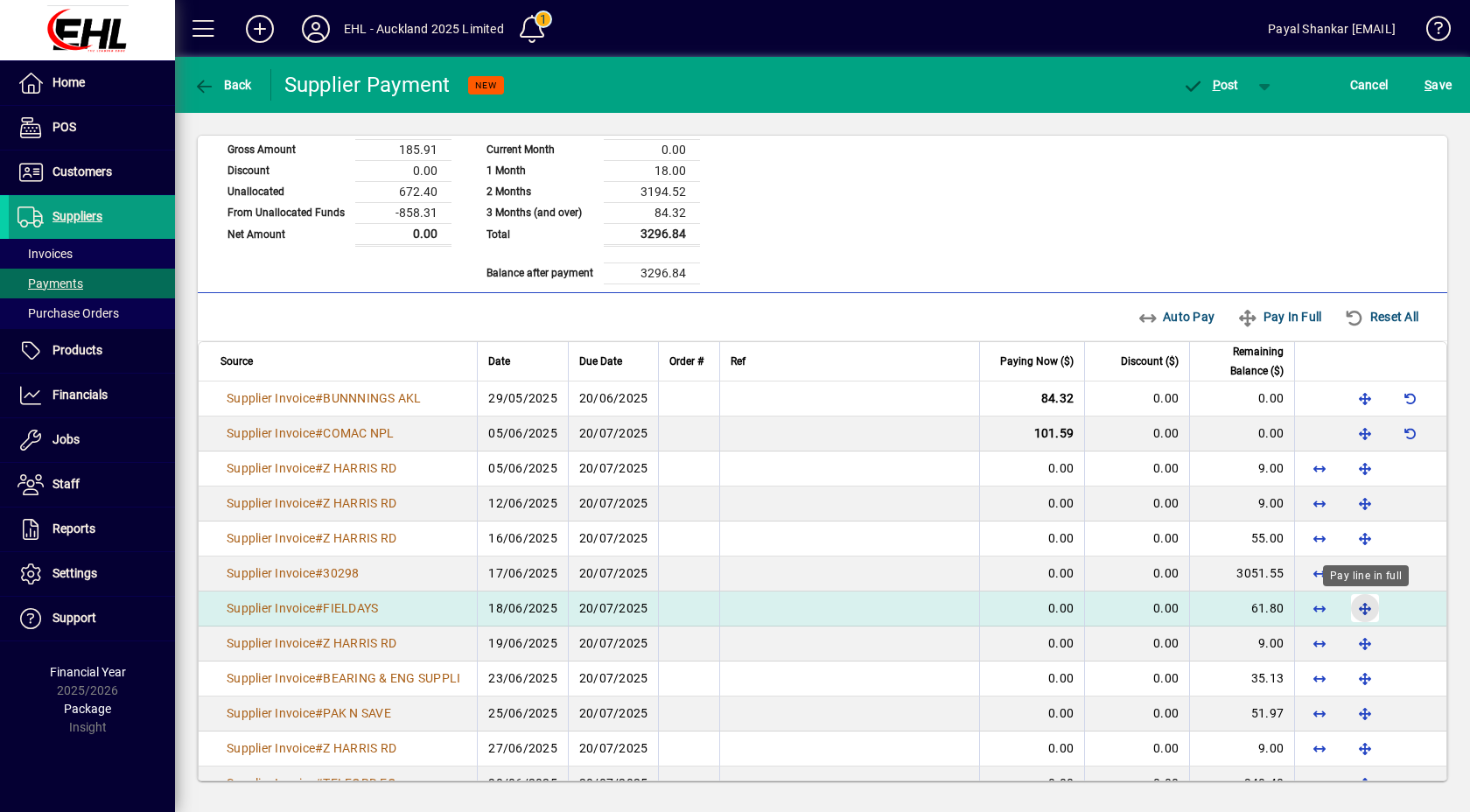 click at bounding box center [1365, 608] 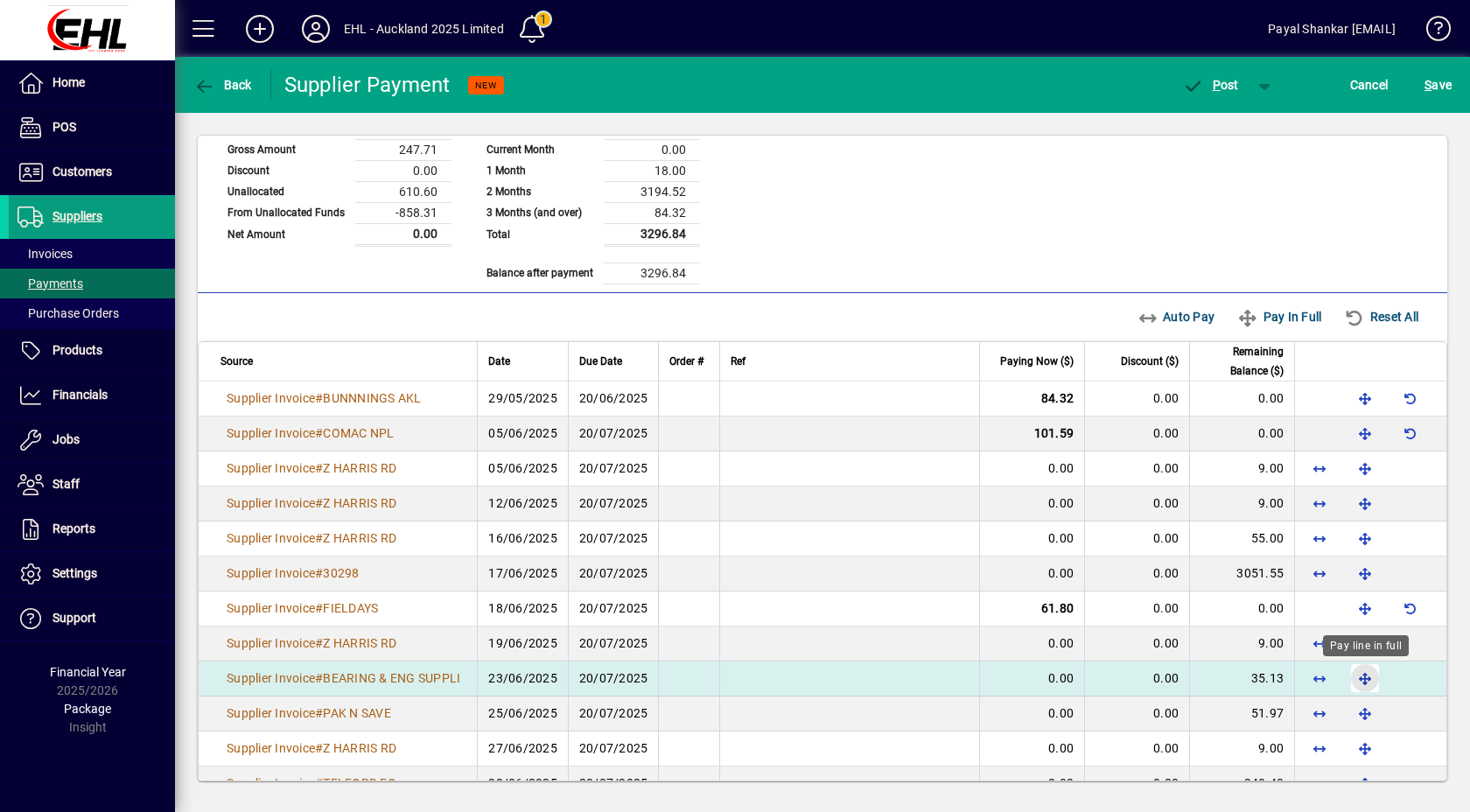 click at bounding box center (1365, 678) 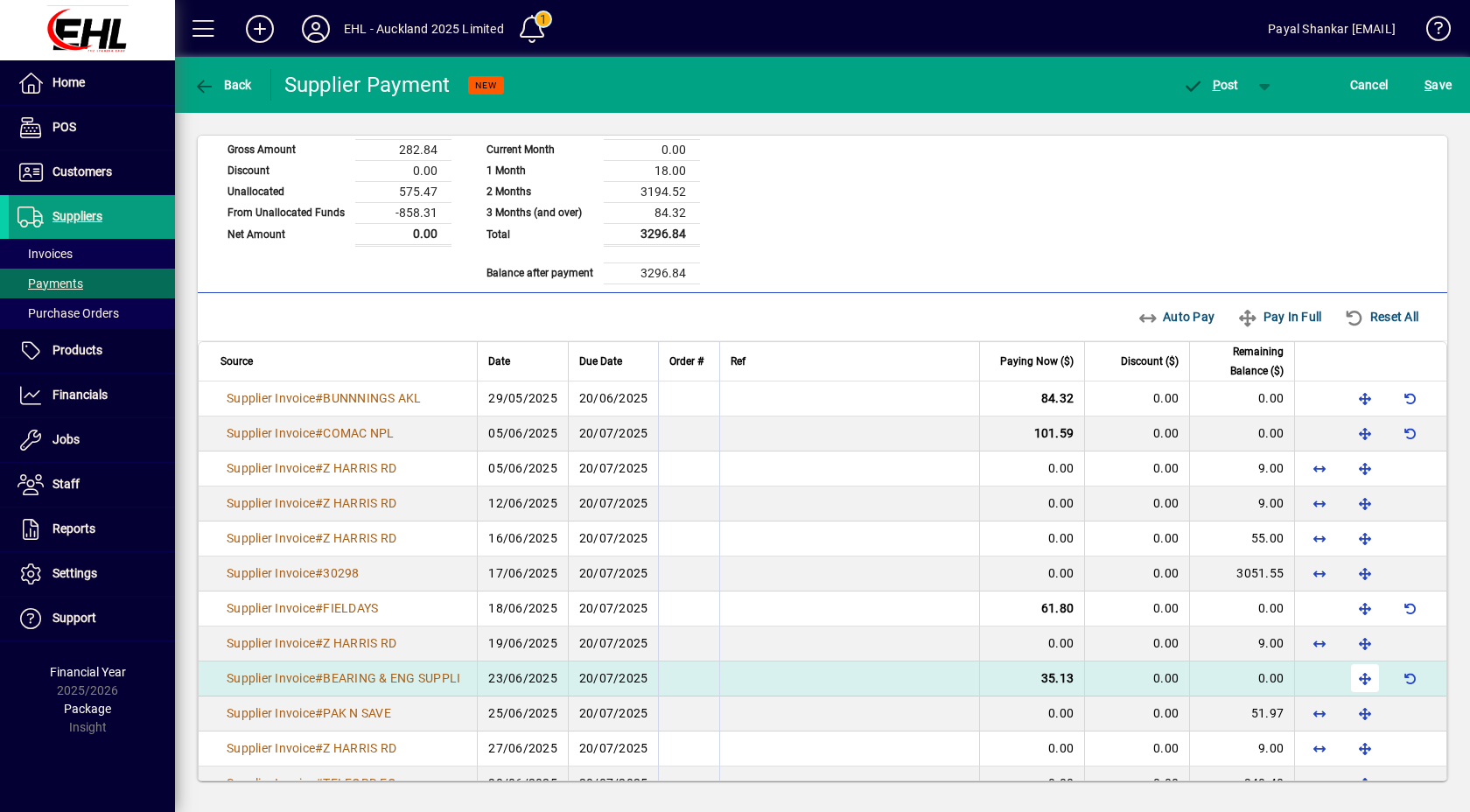 scroll, scrollTop: 422, scrollLeft: 0, axis: vertical 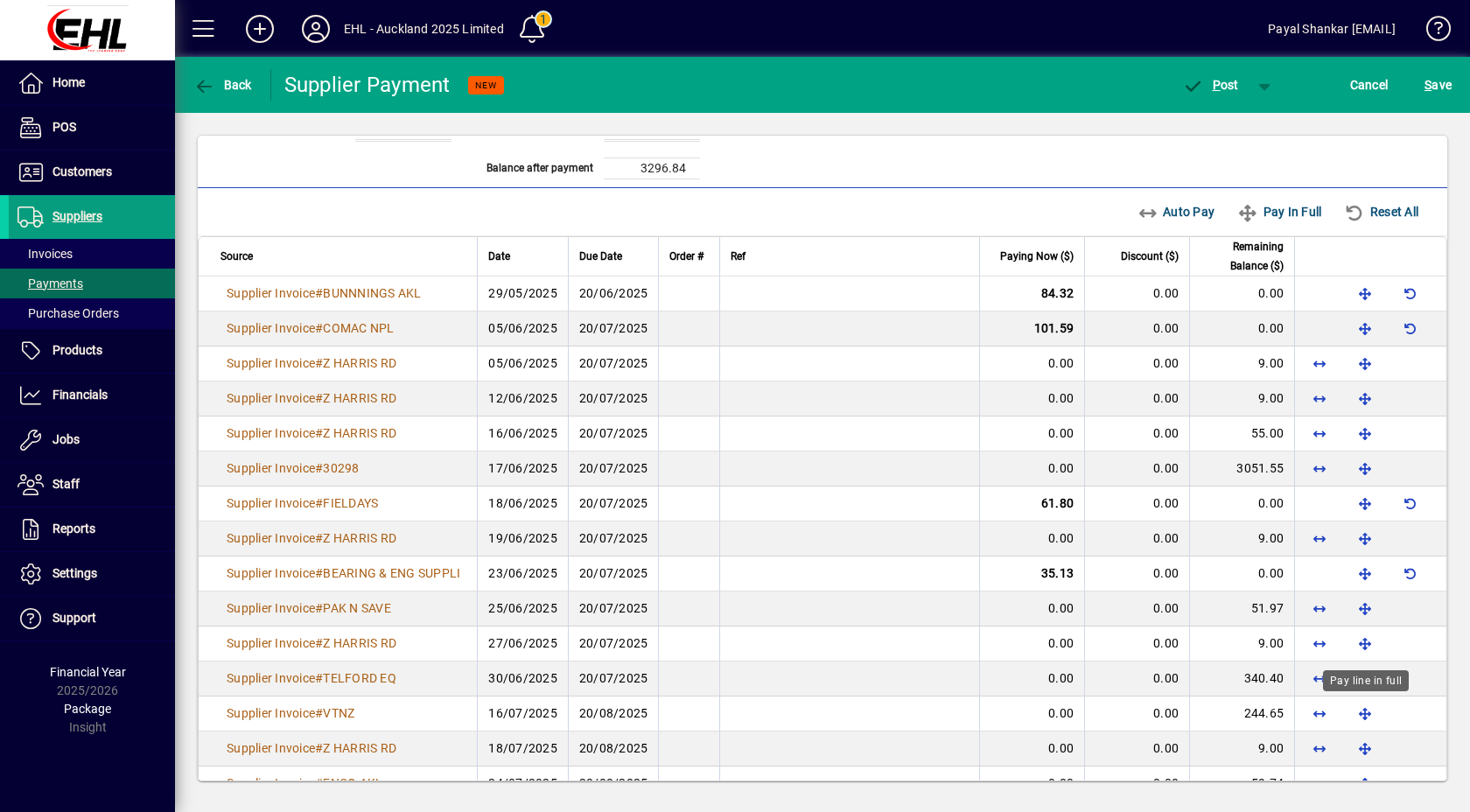 click on "Pay line in full" at bounding box center (1366, 681) 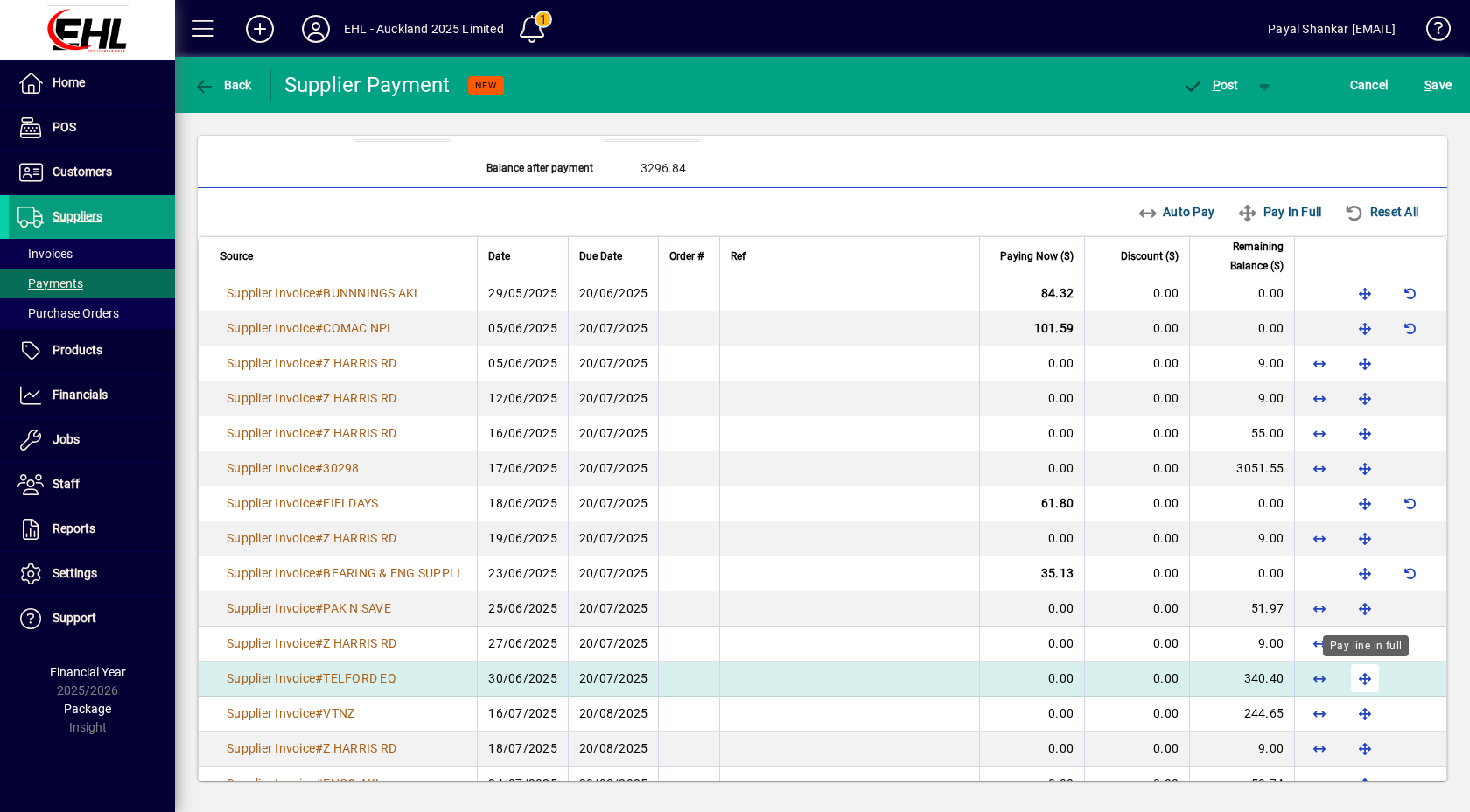 click at bounding box center (1365, 678) 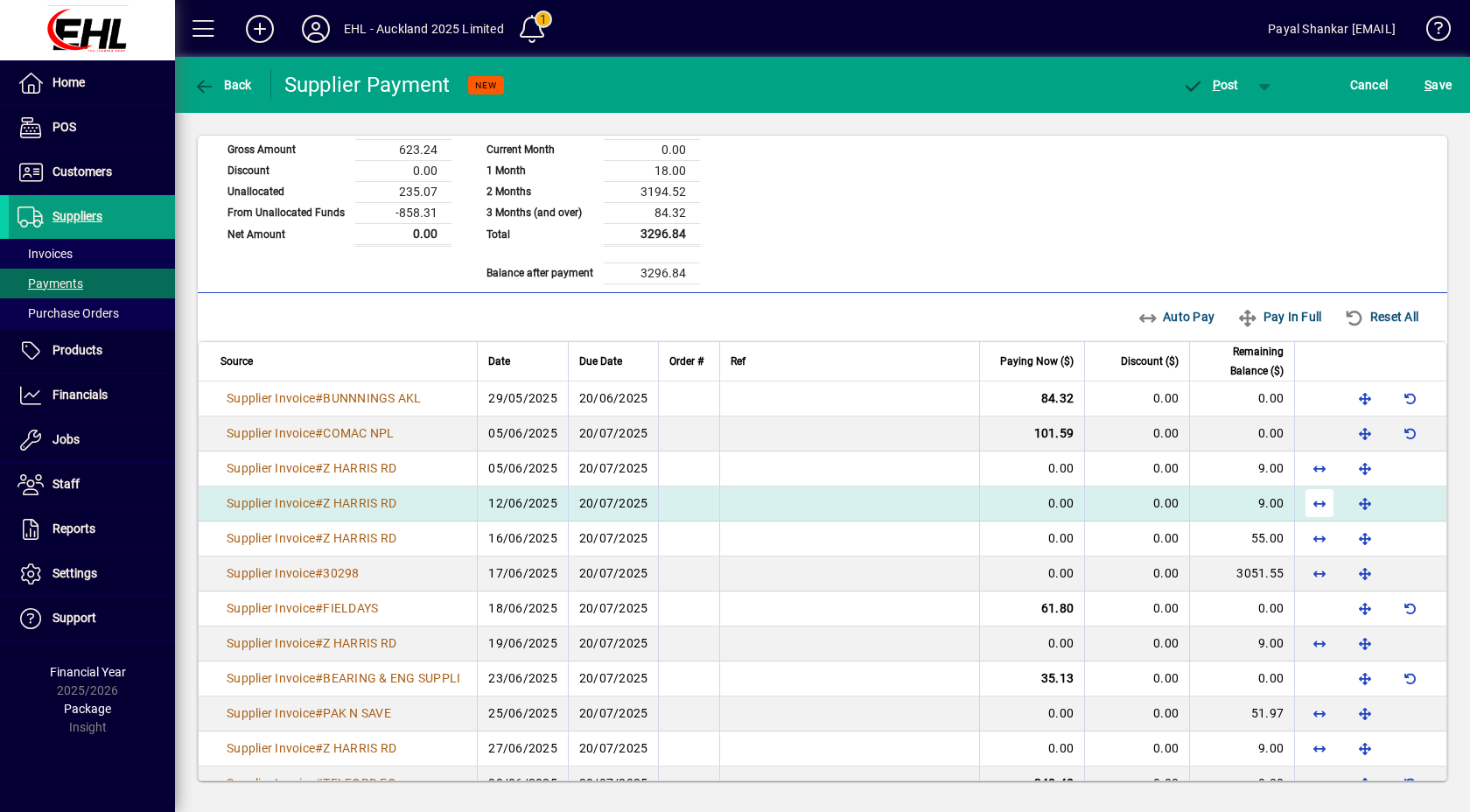 scroll, scrollTop: 422, scrollLeft: 0, axis: vertical 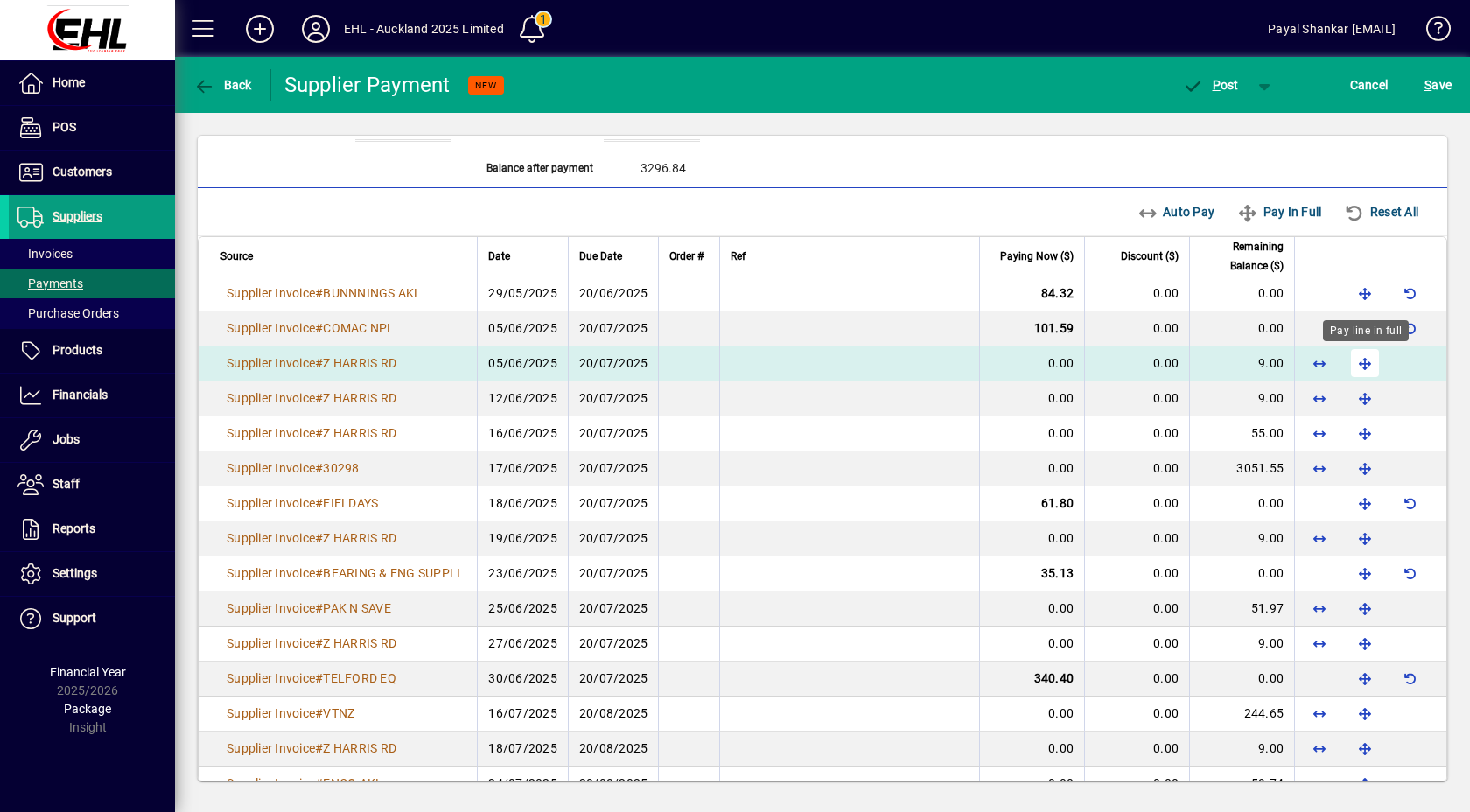 click at bounding box center (1365, 363) 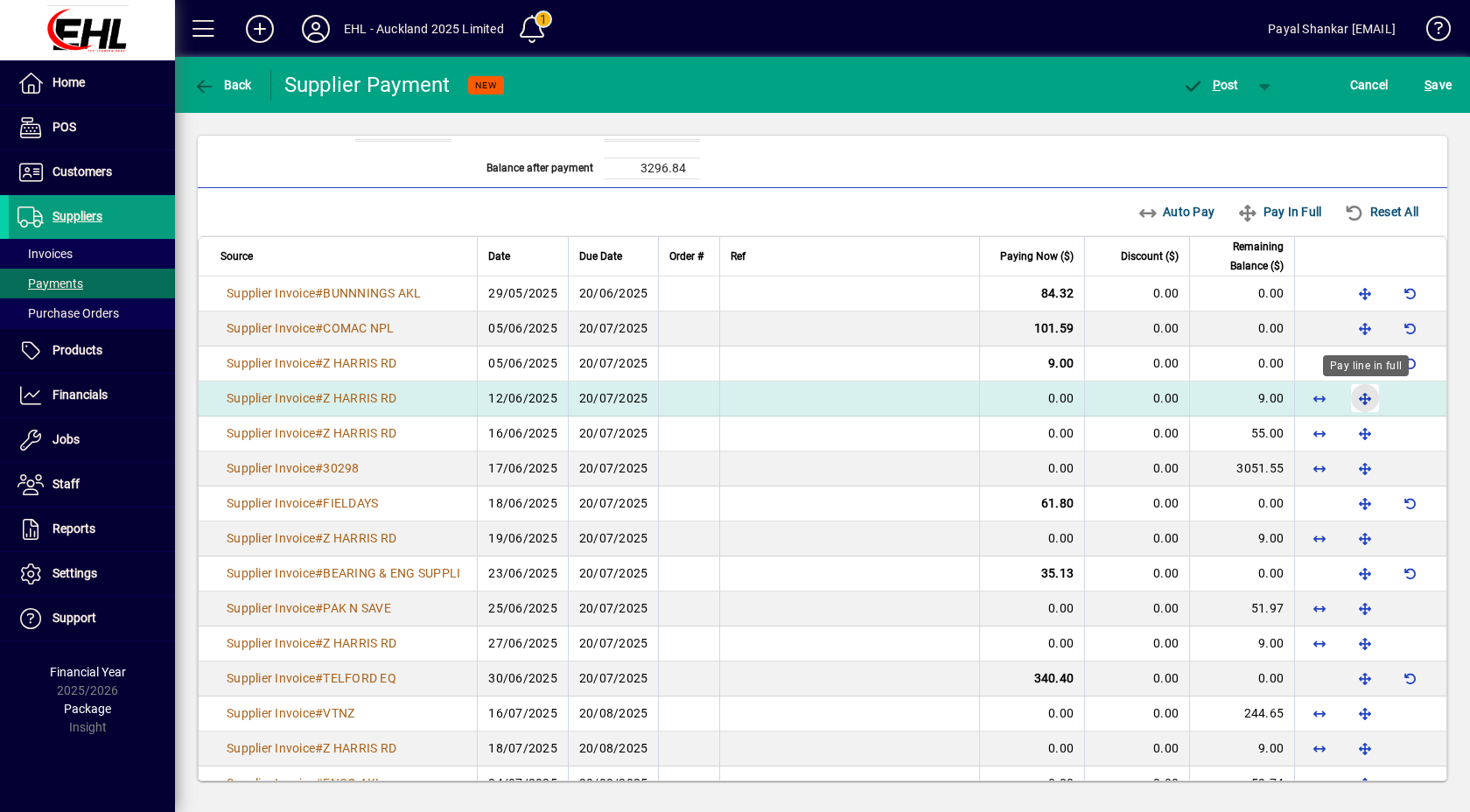 click at bounding box center (1365, 398) 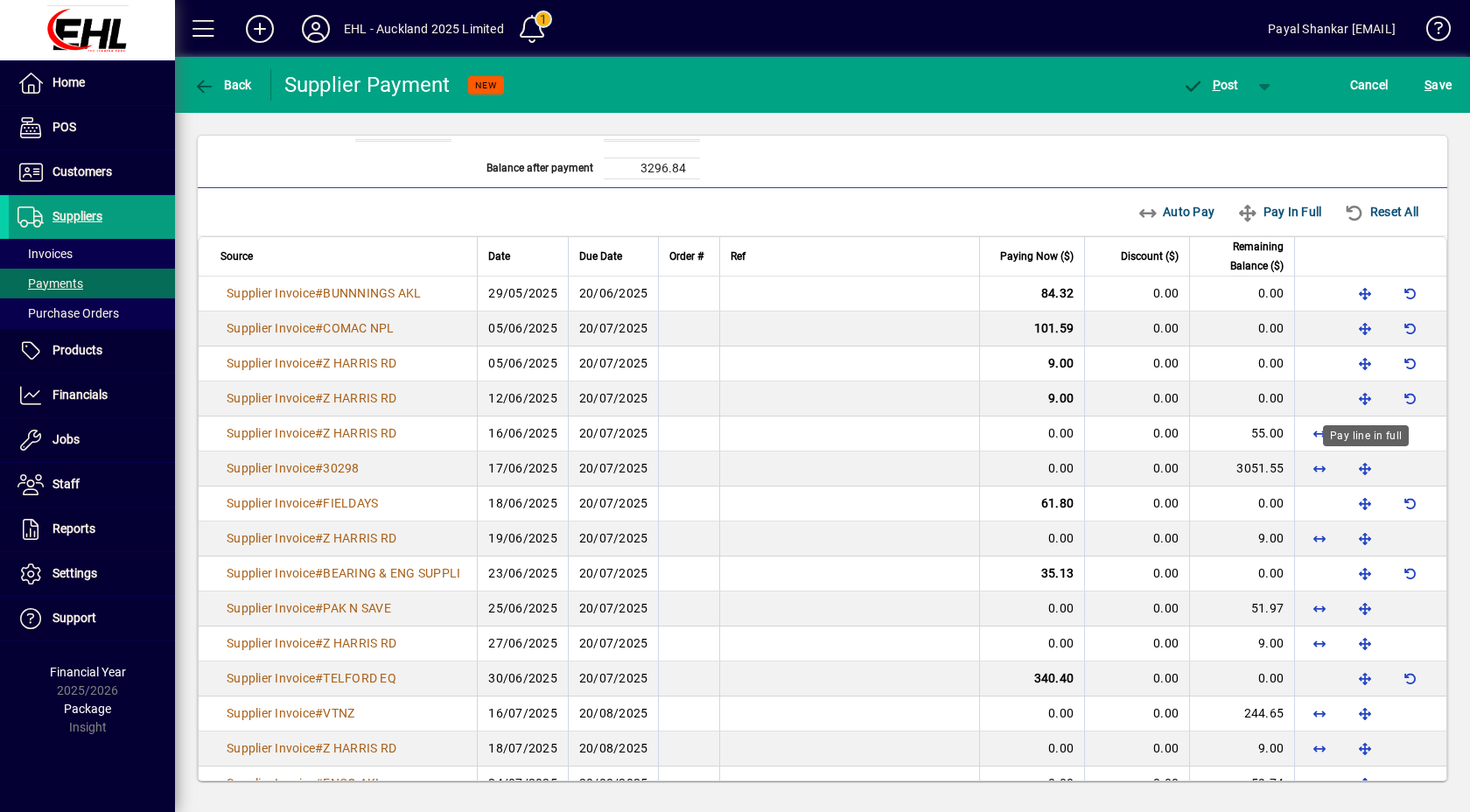 click on "Pay line in full" at bounding box center (1366, 436) 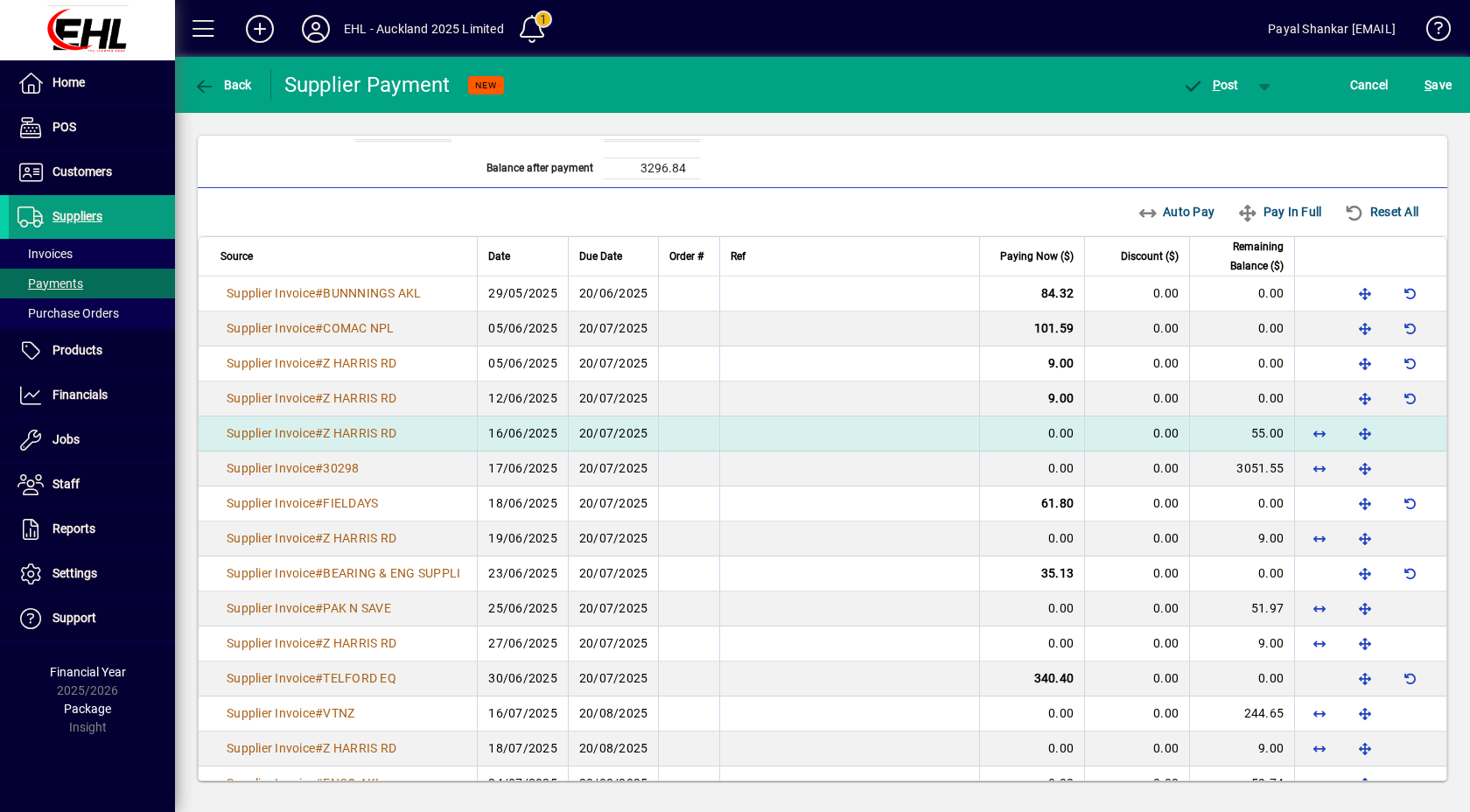 click at bounding box center (1370, 434) 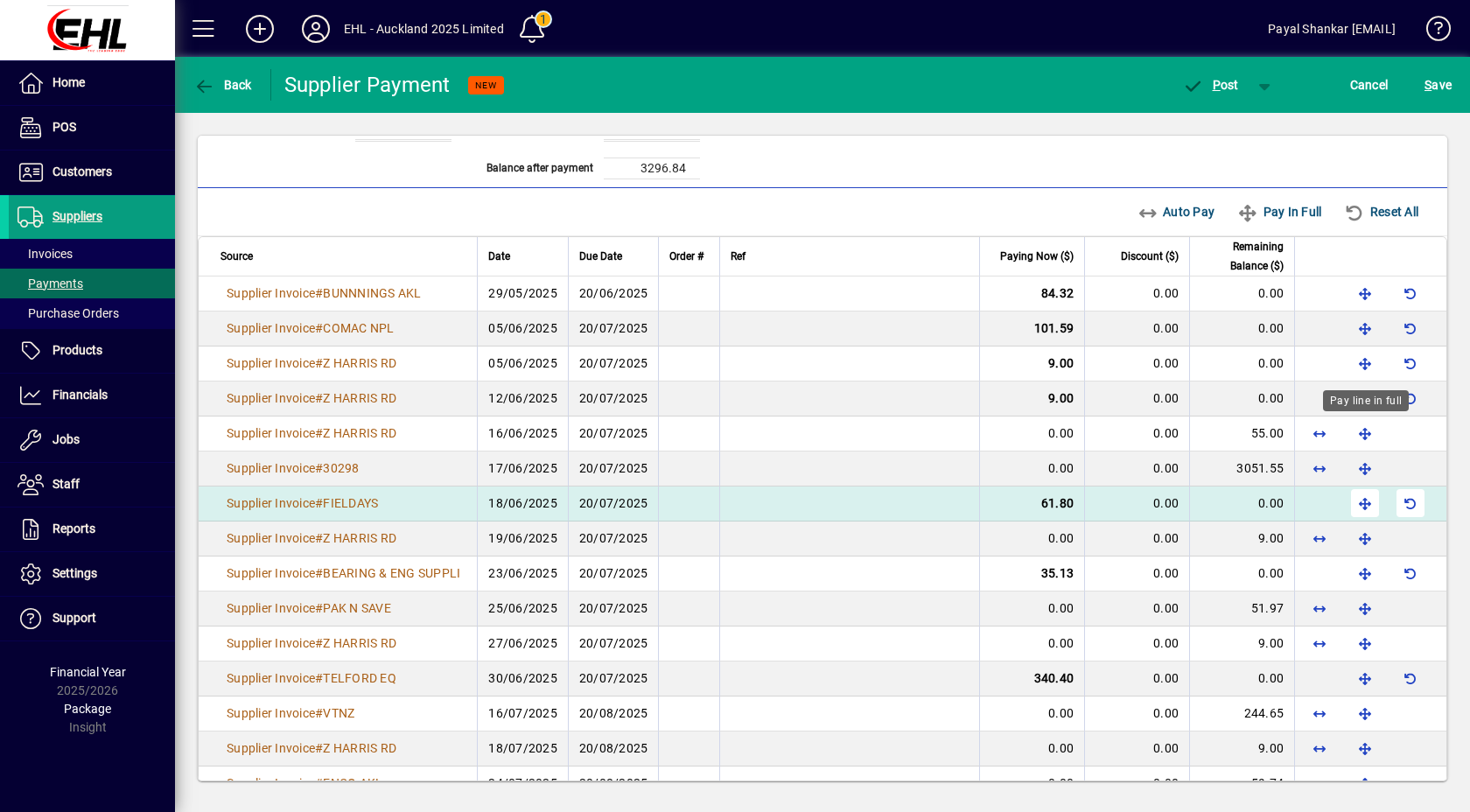 click at bounding box center [1365, 433] 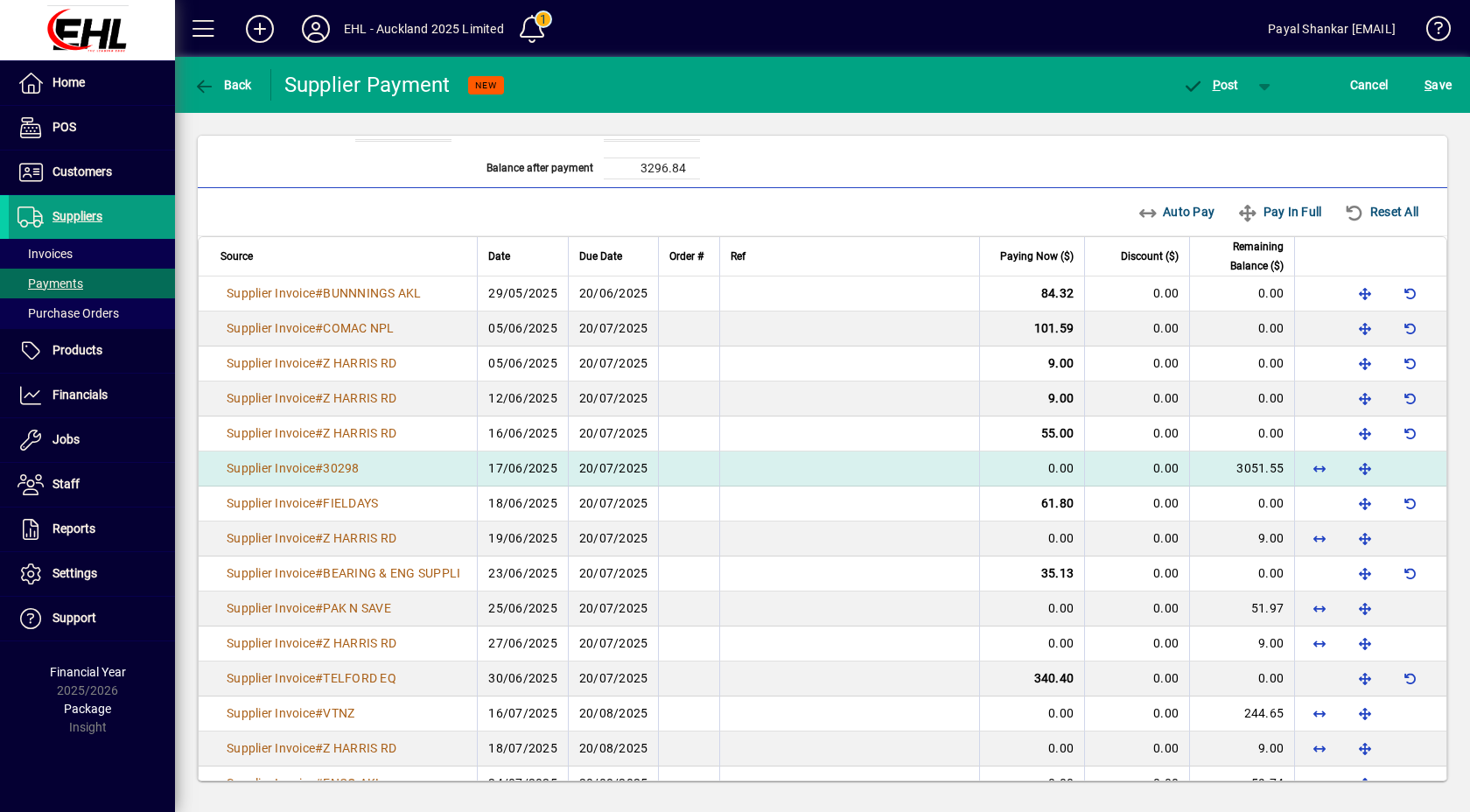 click at bounding box center (1370, 469) 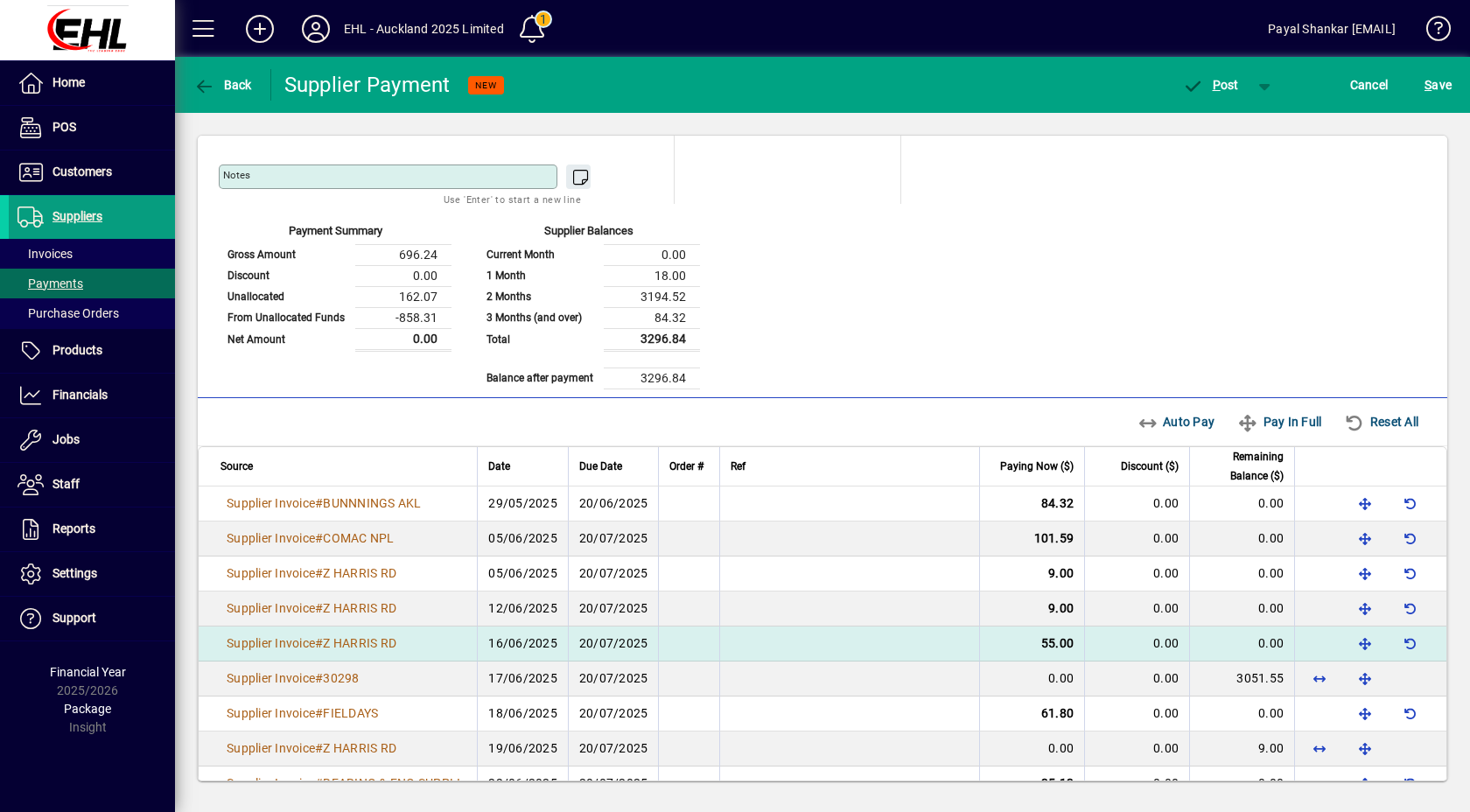 scroll, scrollTop: 317, scrollLeft: 0, axis: vertical 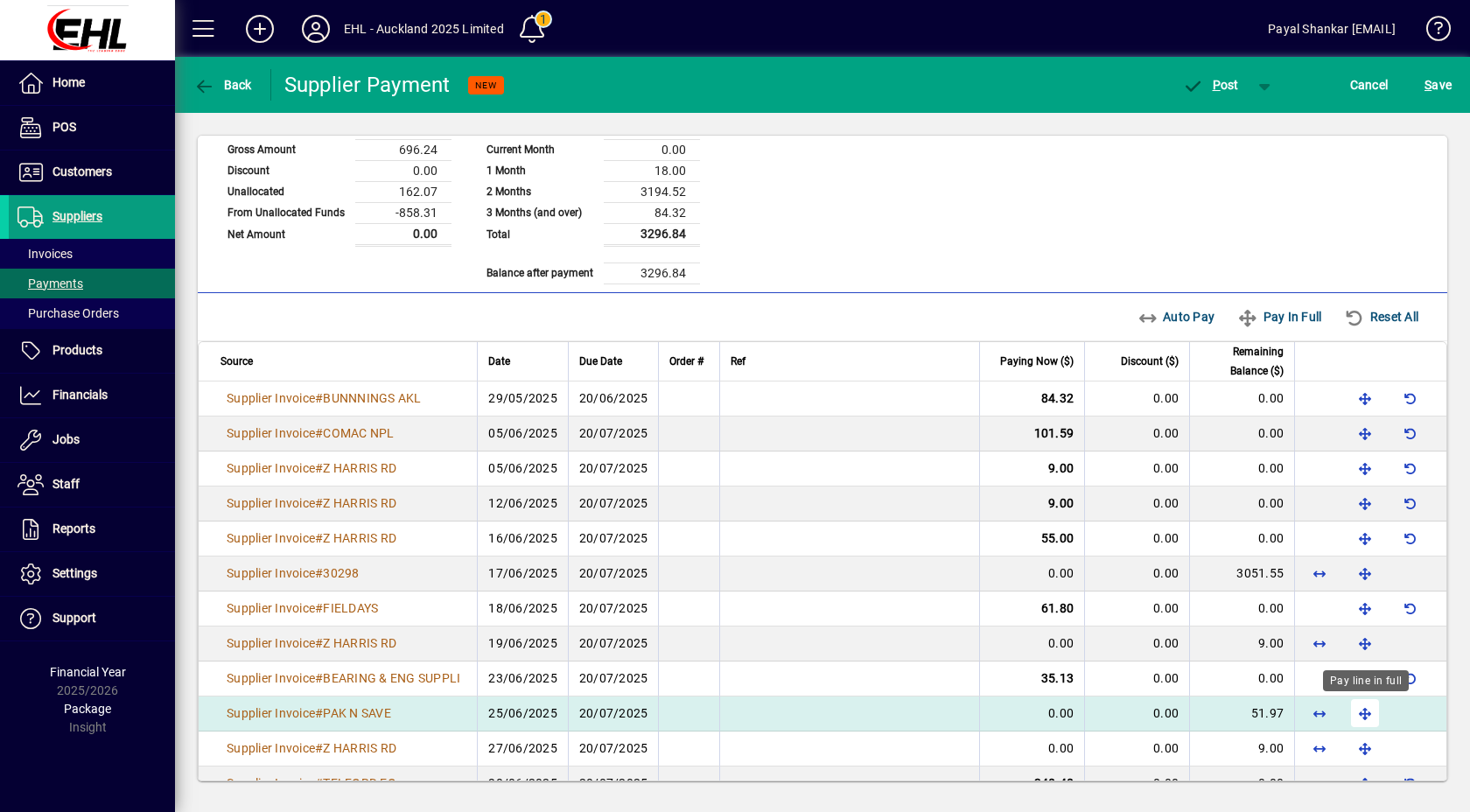 click at bounding box center (1365, 713) 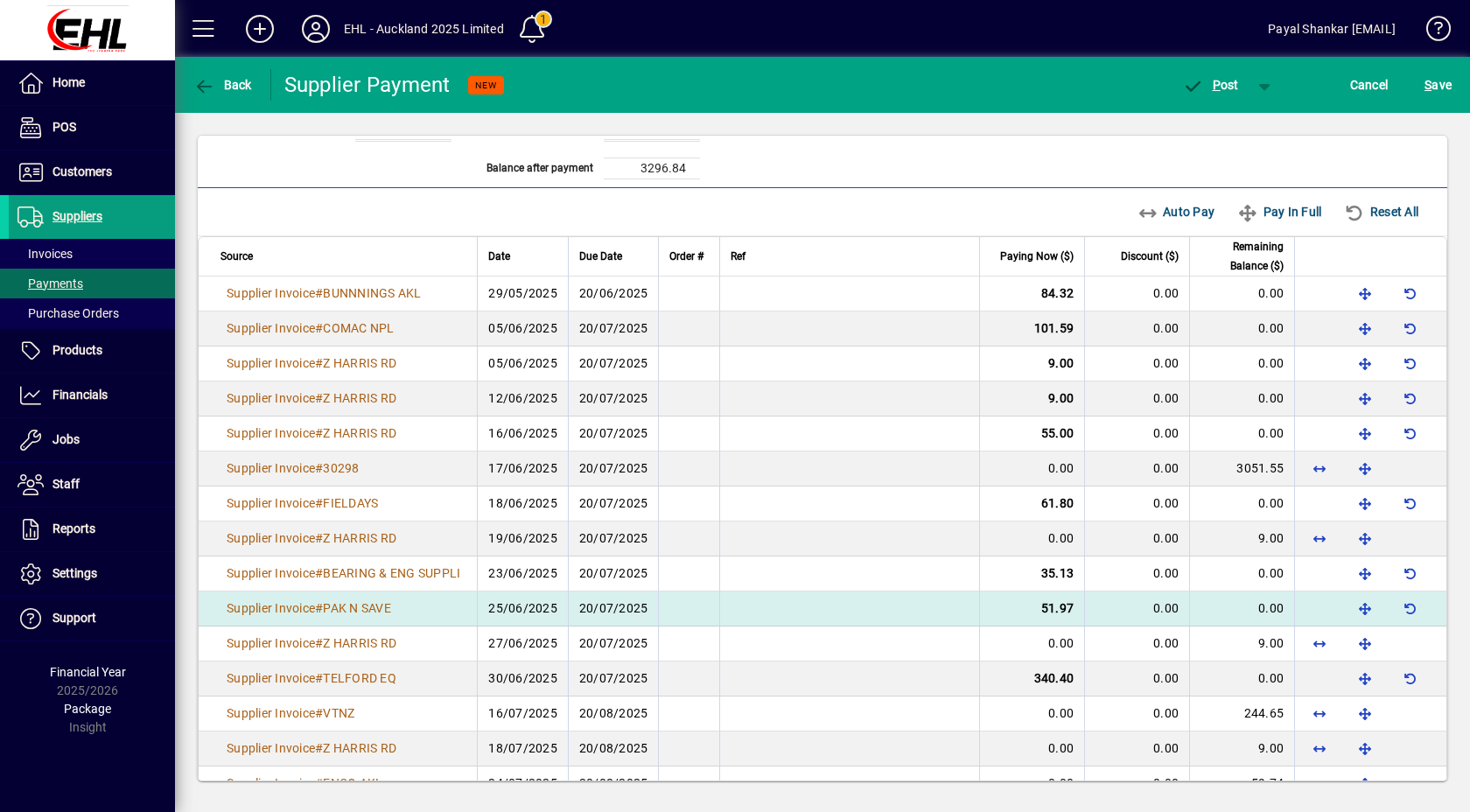 scroll, scrollTop: 527, scrollLeft: 0, axis: vertical 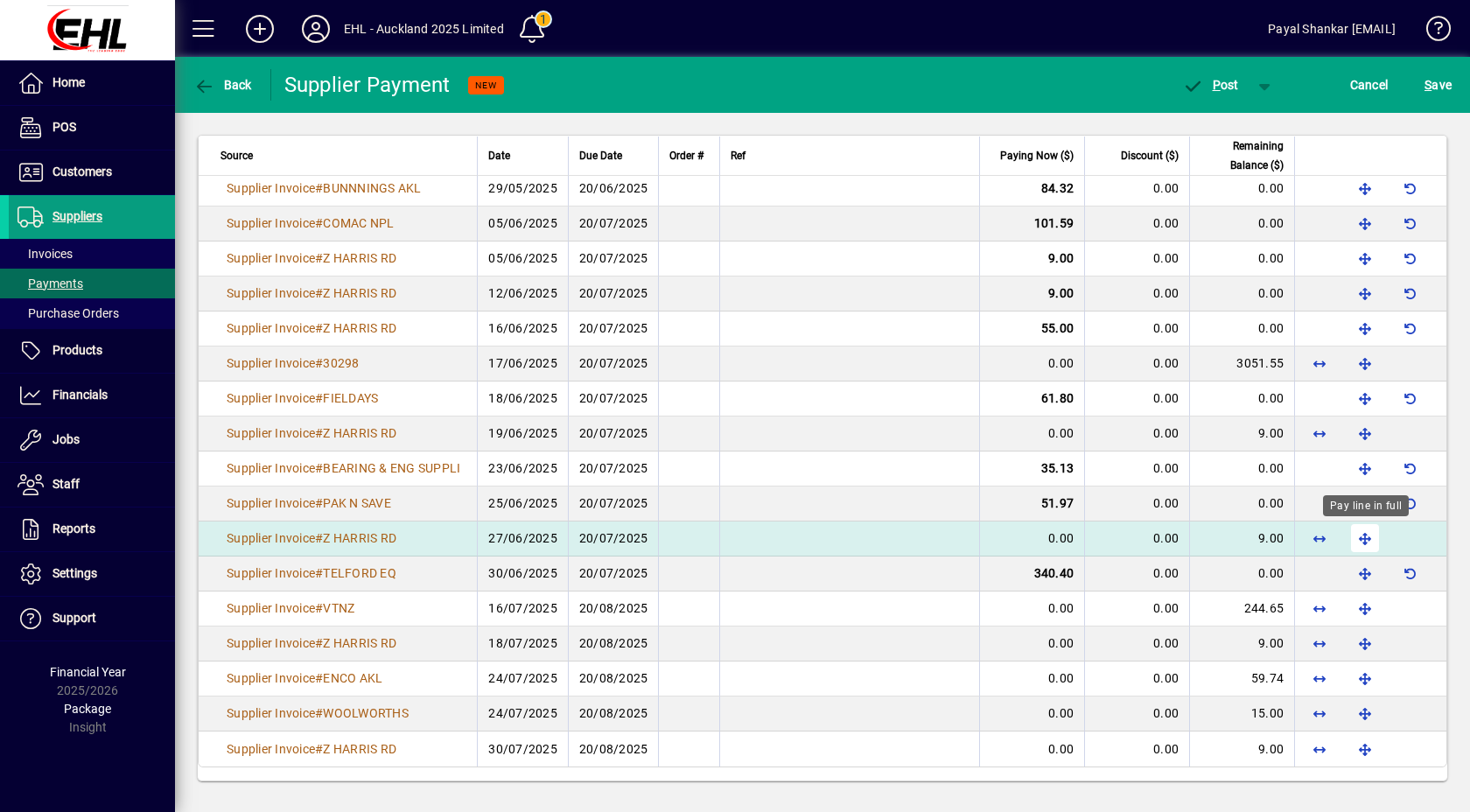 click at bounding box center [1365, 538] 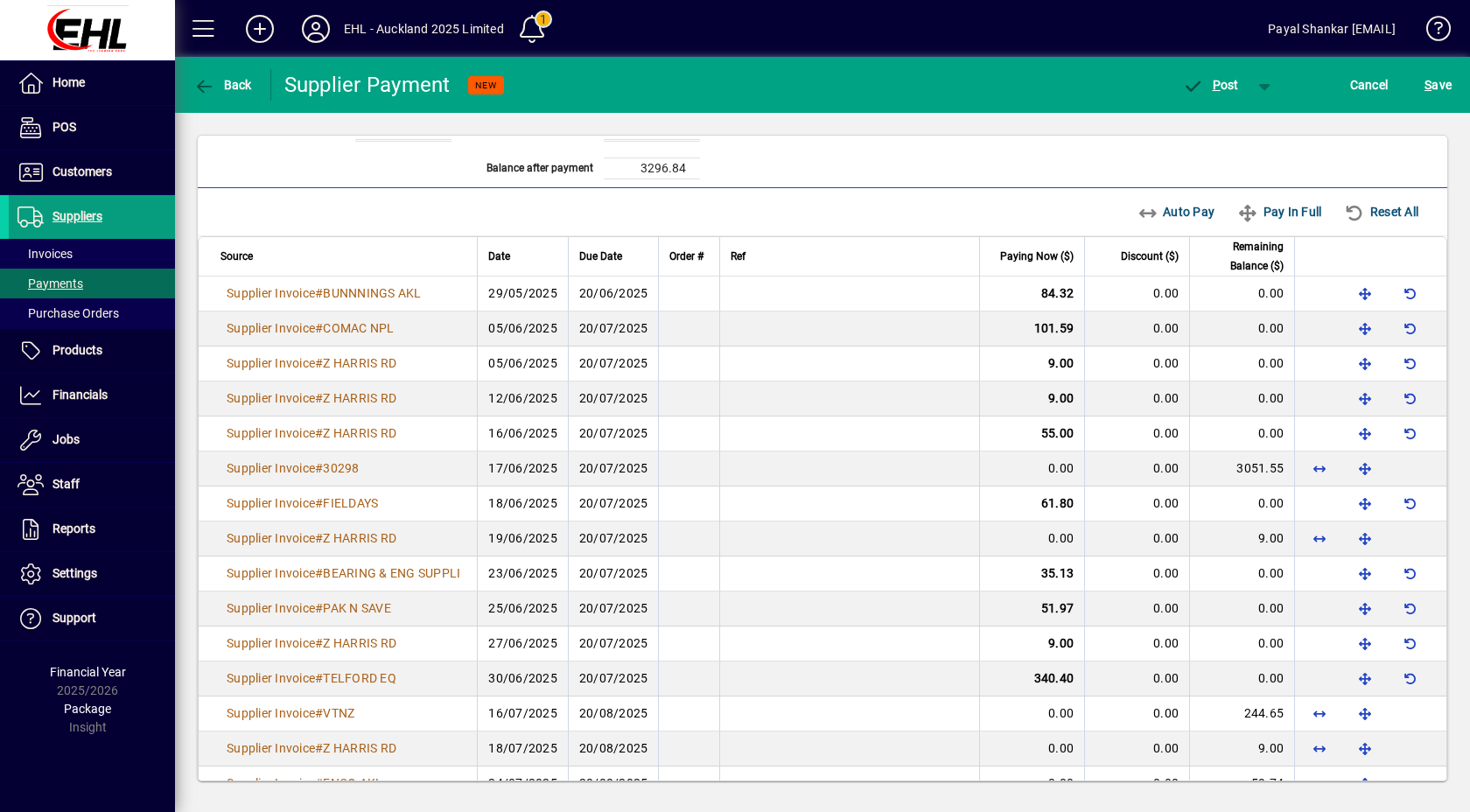 scroll, scrollTop: 527, scrollLeft: 0, axis: vertical 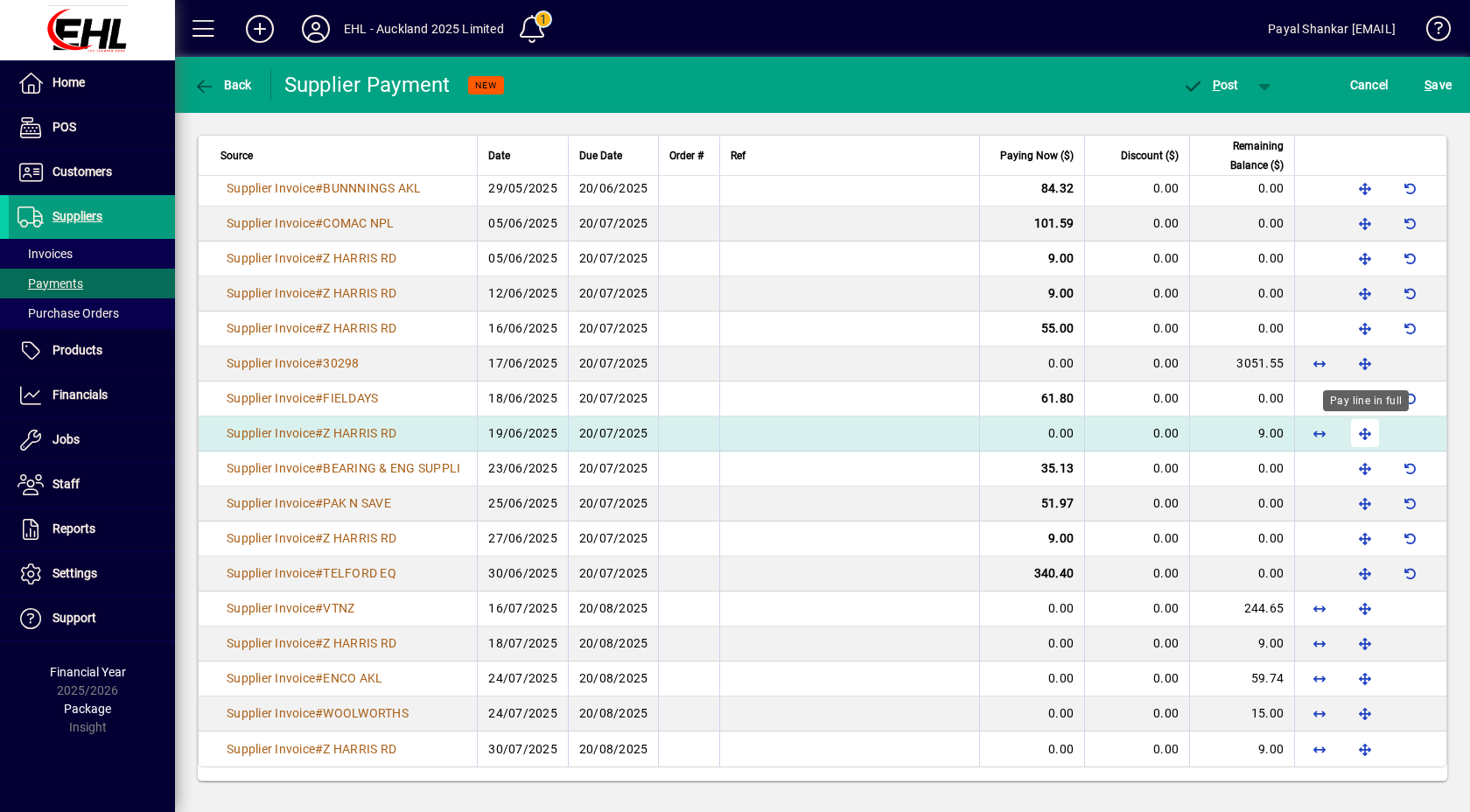 click at bounding box center (1365, 433) 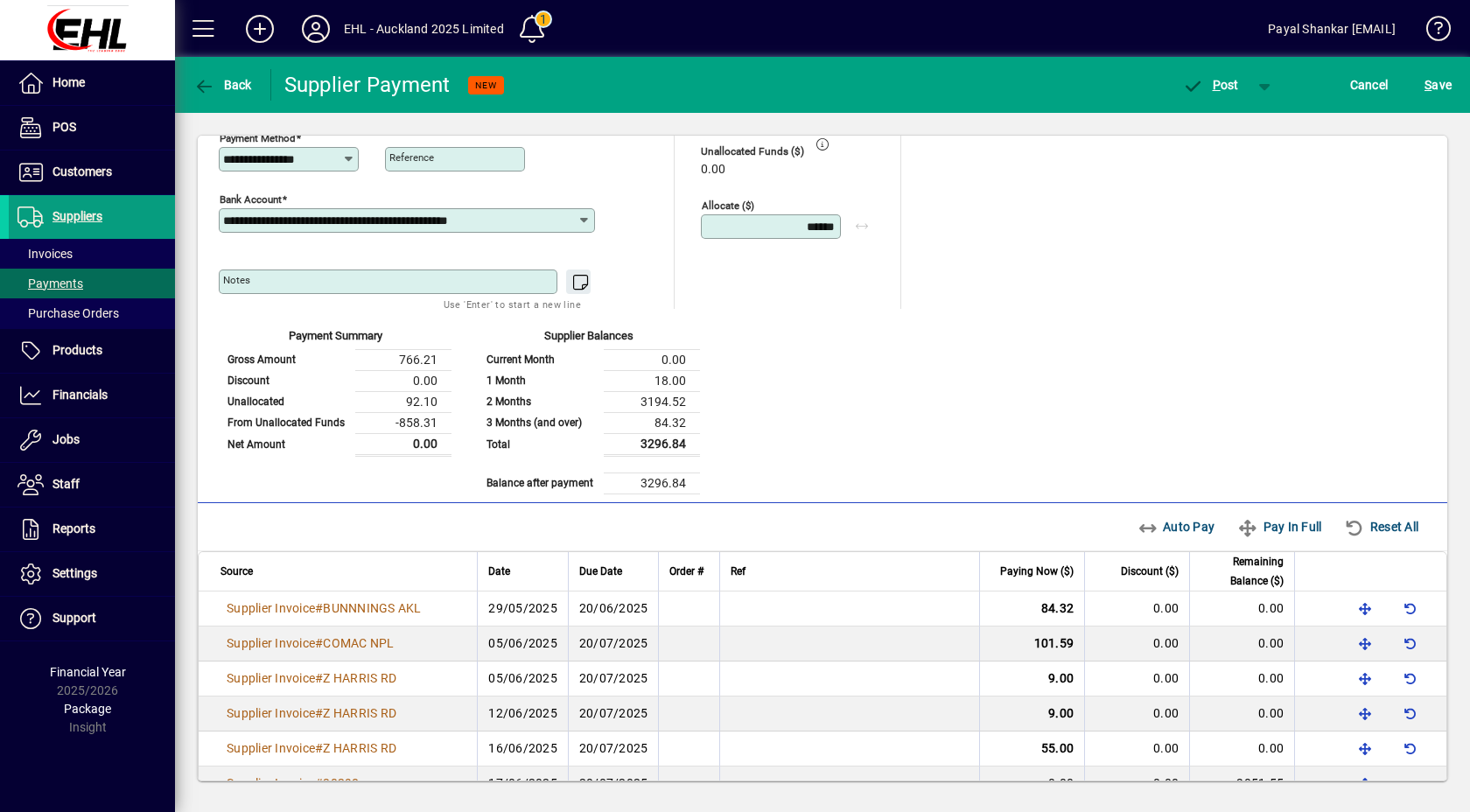 scroll, scrollTop: 0, scrollLeft: 0, axis: both 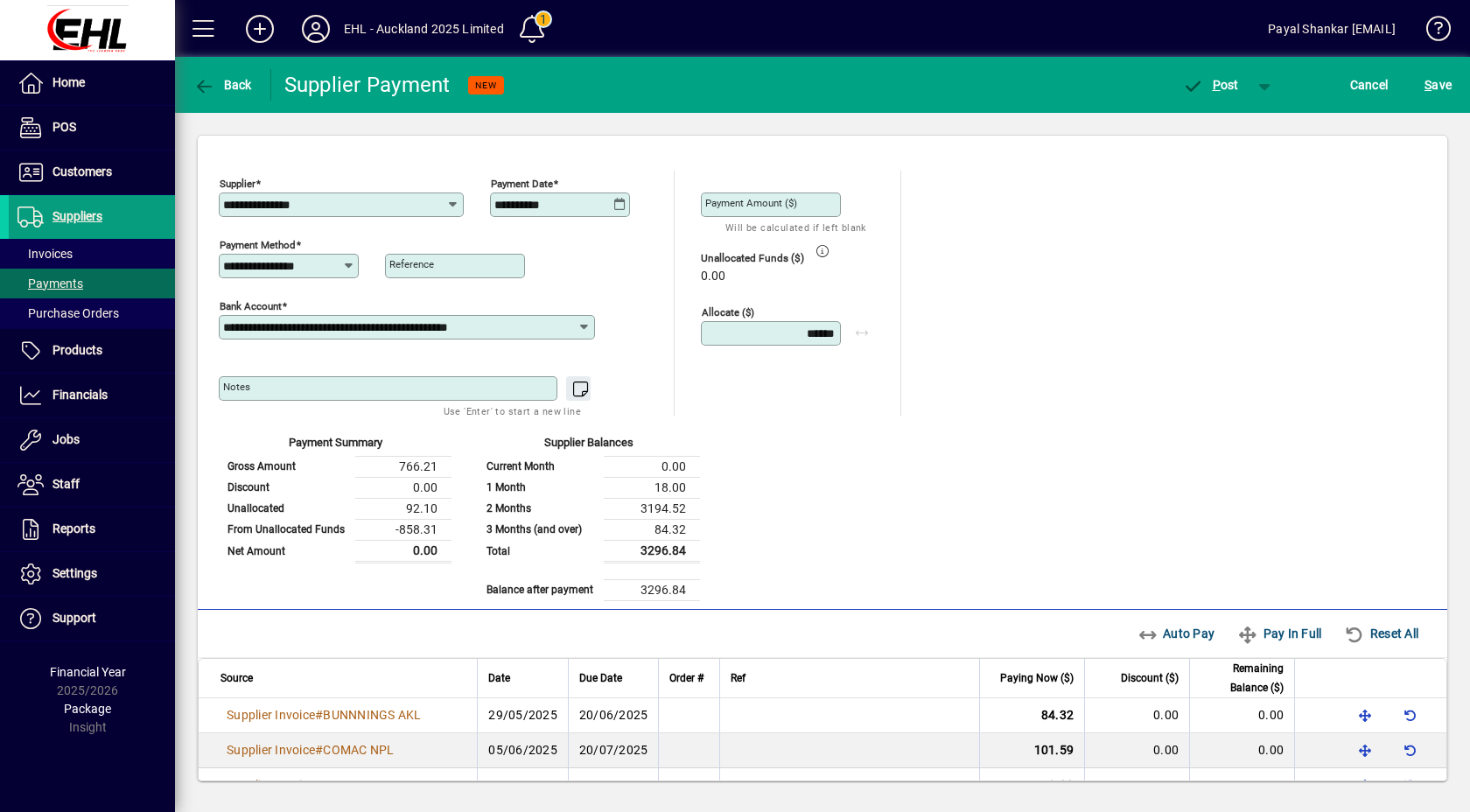 drag, startPoint x: 788, startPoint y: 340, endPoint x: 864, endPoint y: 342, distance: 76.026311 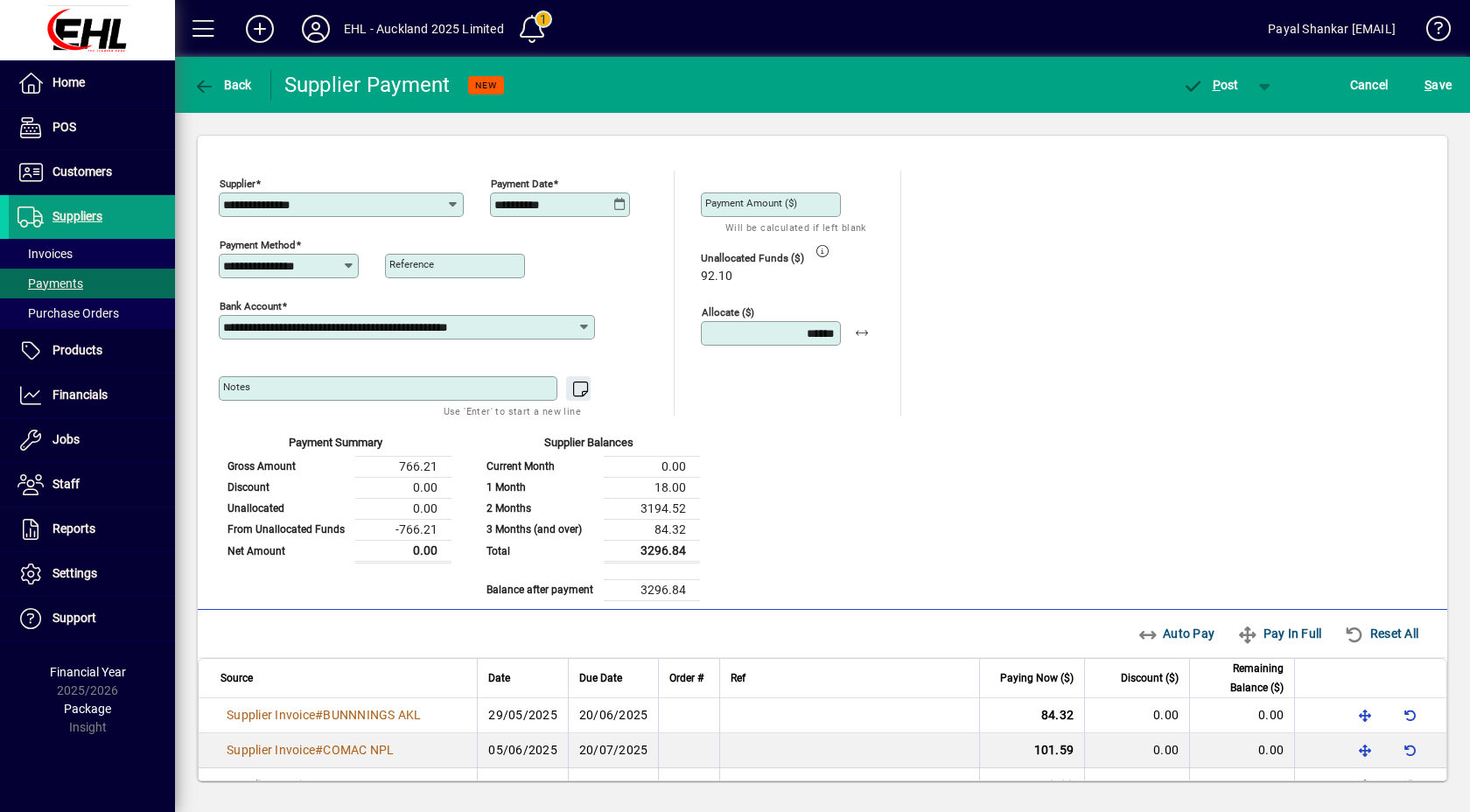 click on "Payment Amount ($) Will be calculated if left blank  Unallocated Funds ($)   92.10 Allocate ($) ******" 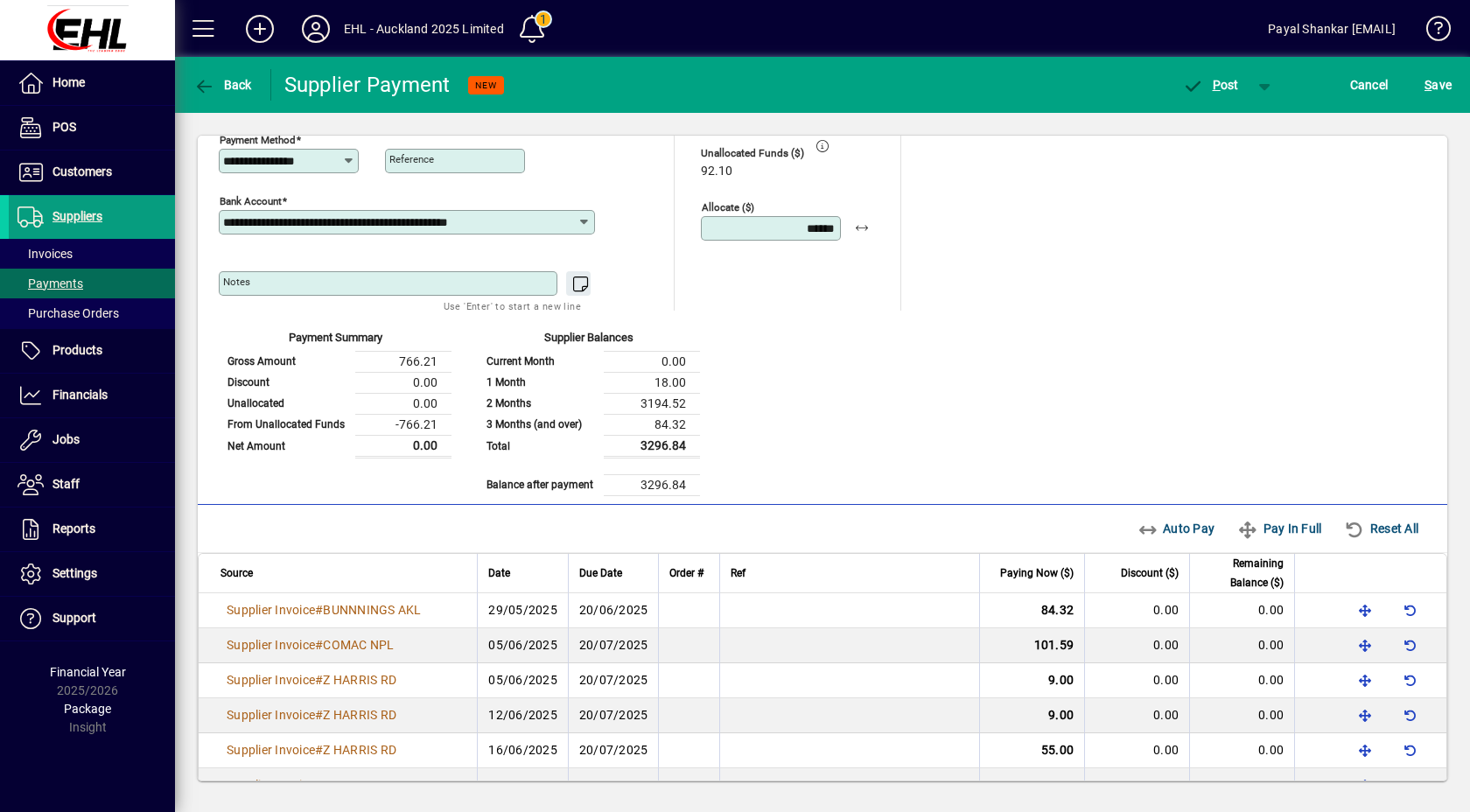 scroll, scrollTop: 0, scrollLeft: 0, axis: both 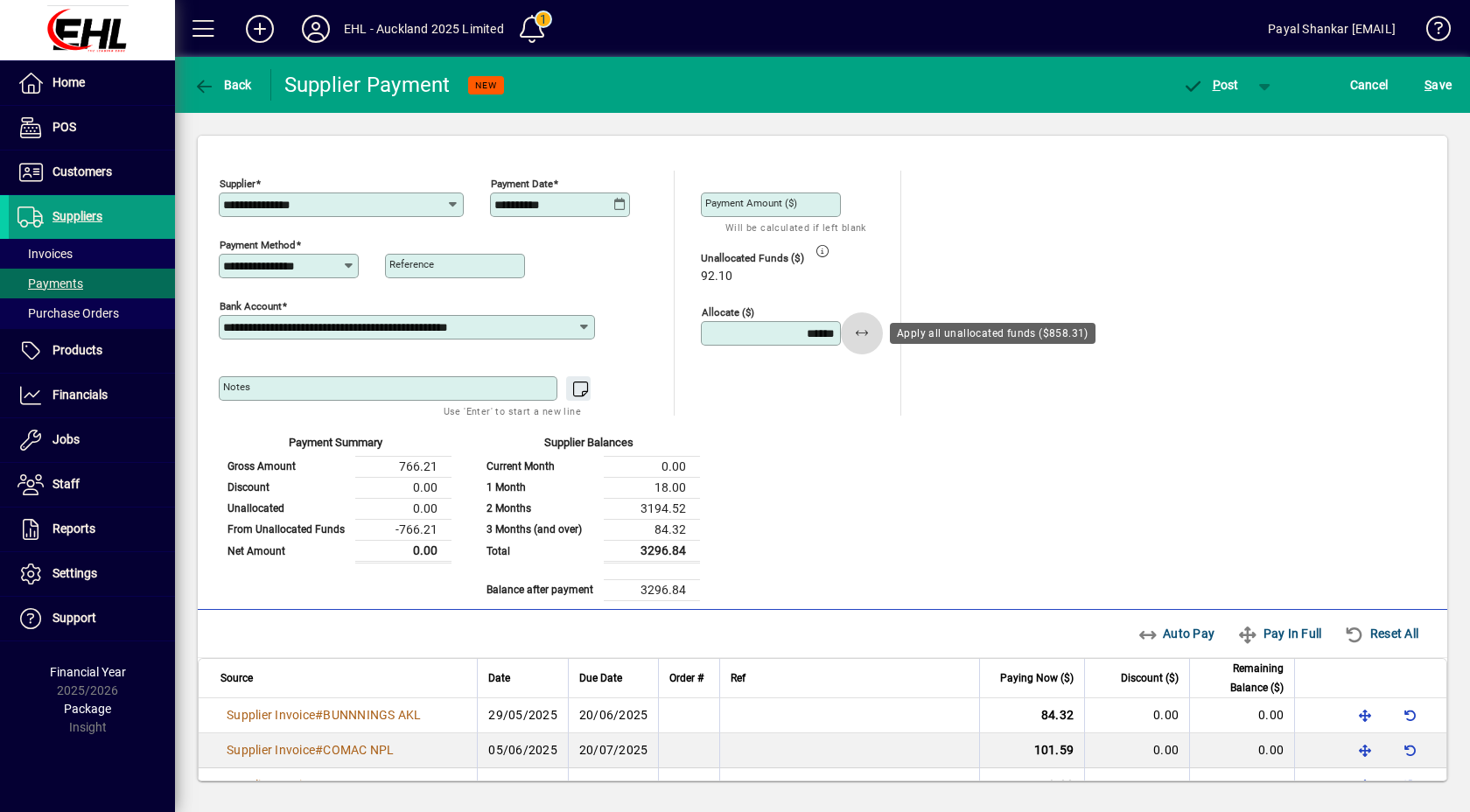 click 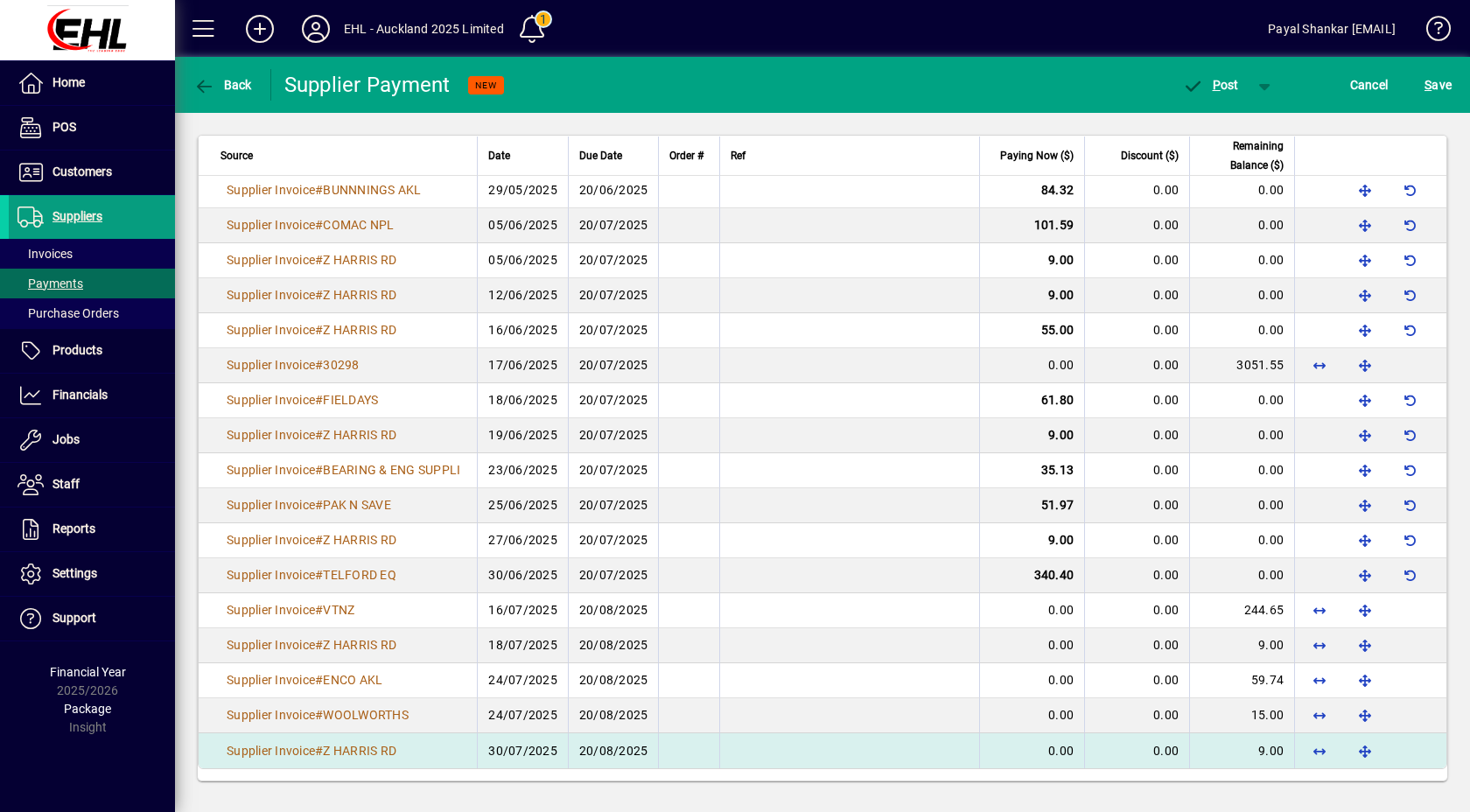 scroll, scrollTop: 527, scrollLeft: 0, axis: vertical 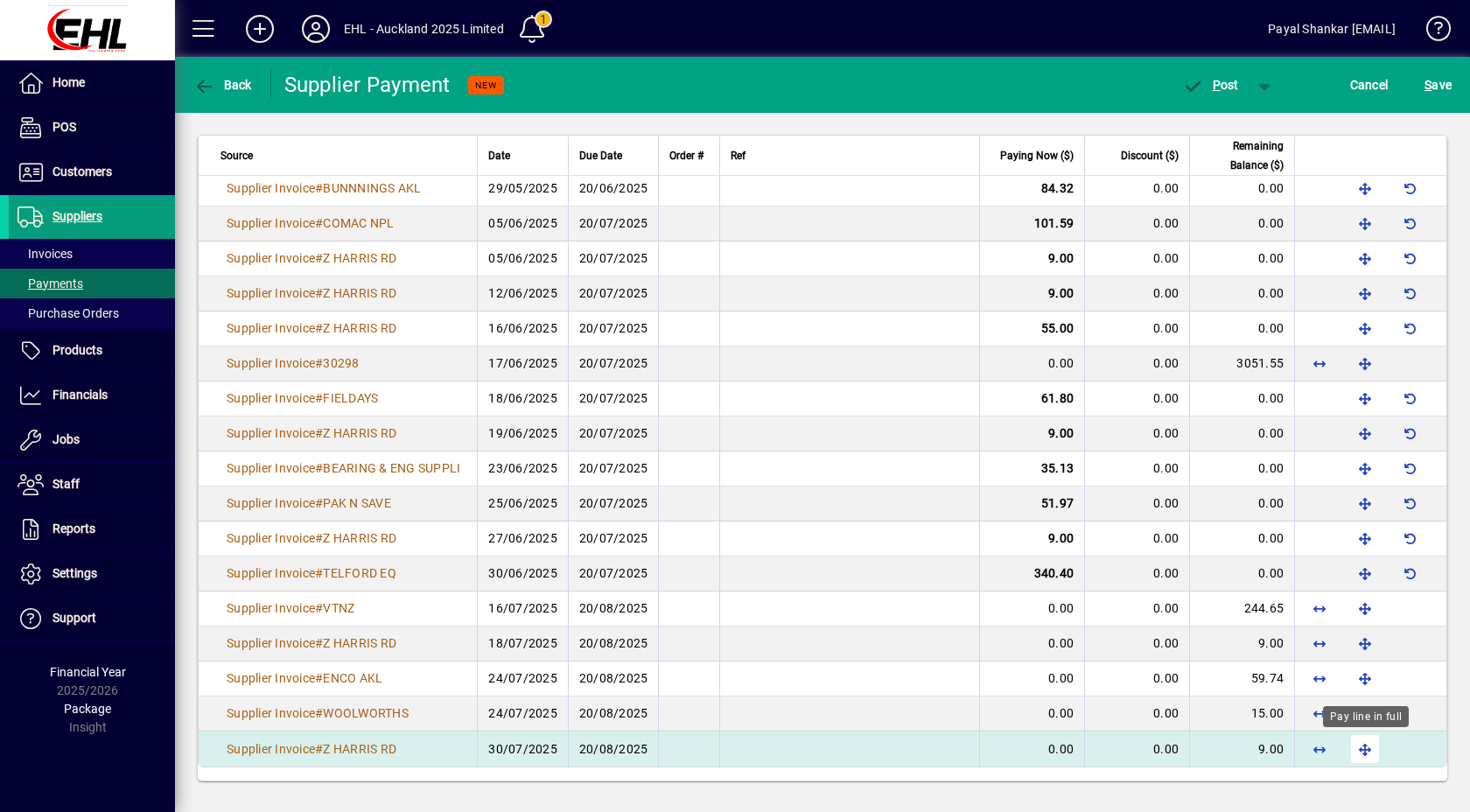 click at bounding box center (1365, 749) 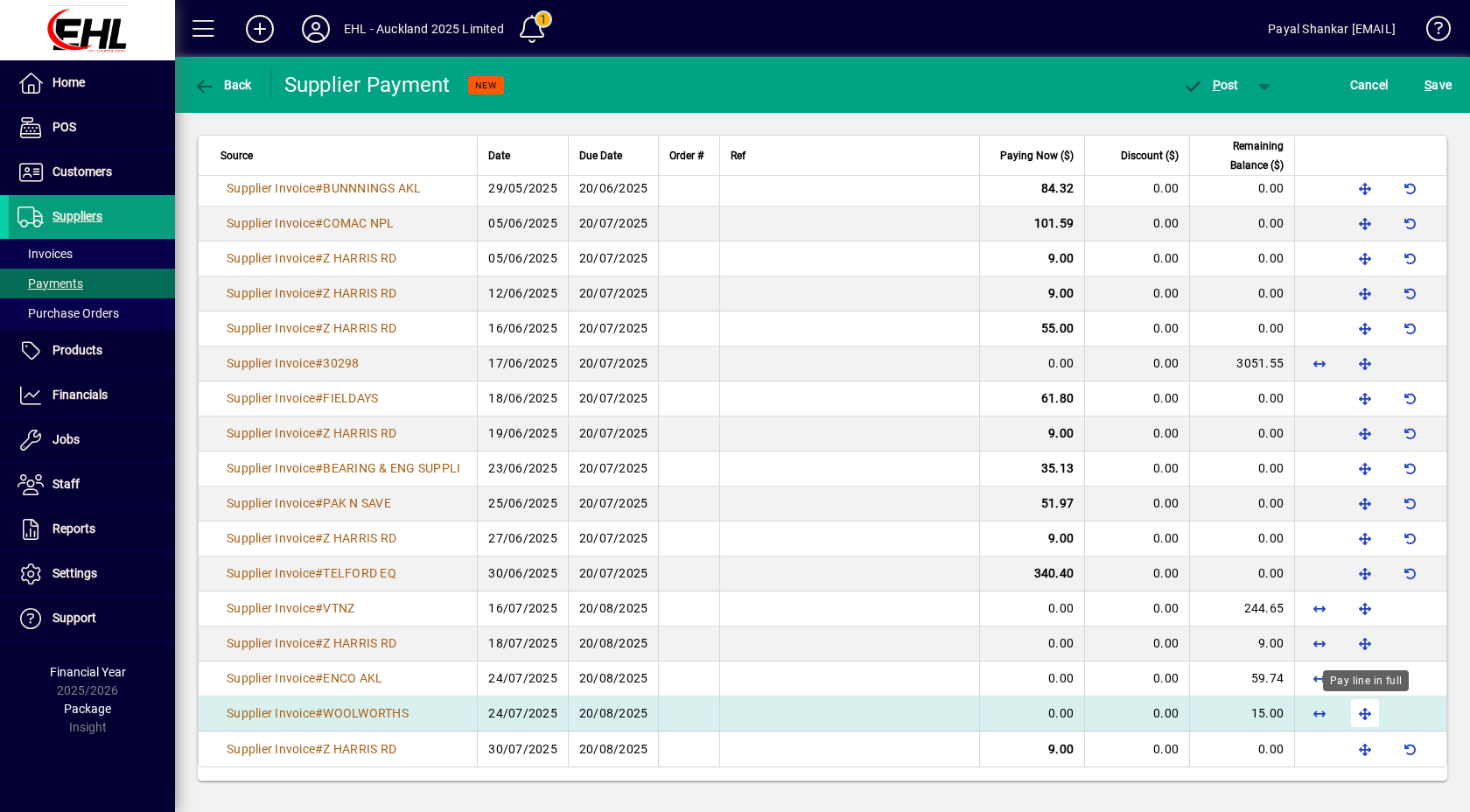 click at bounding box center [1365, 713] 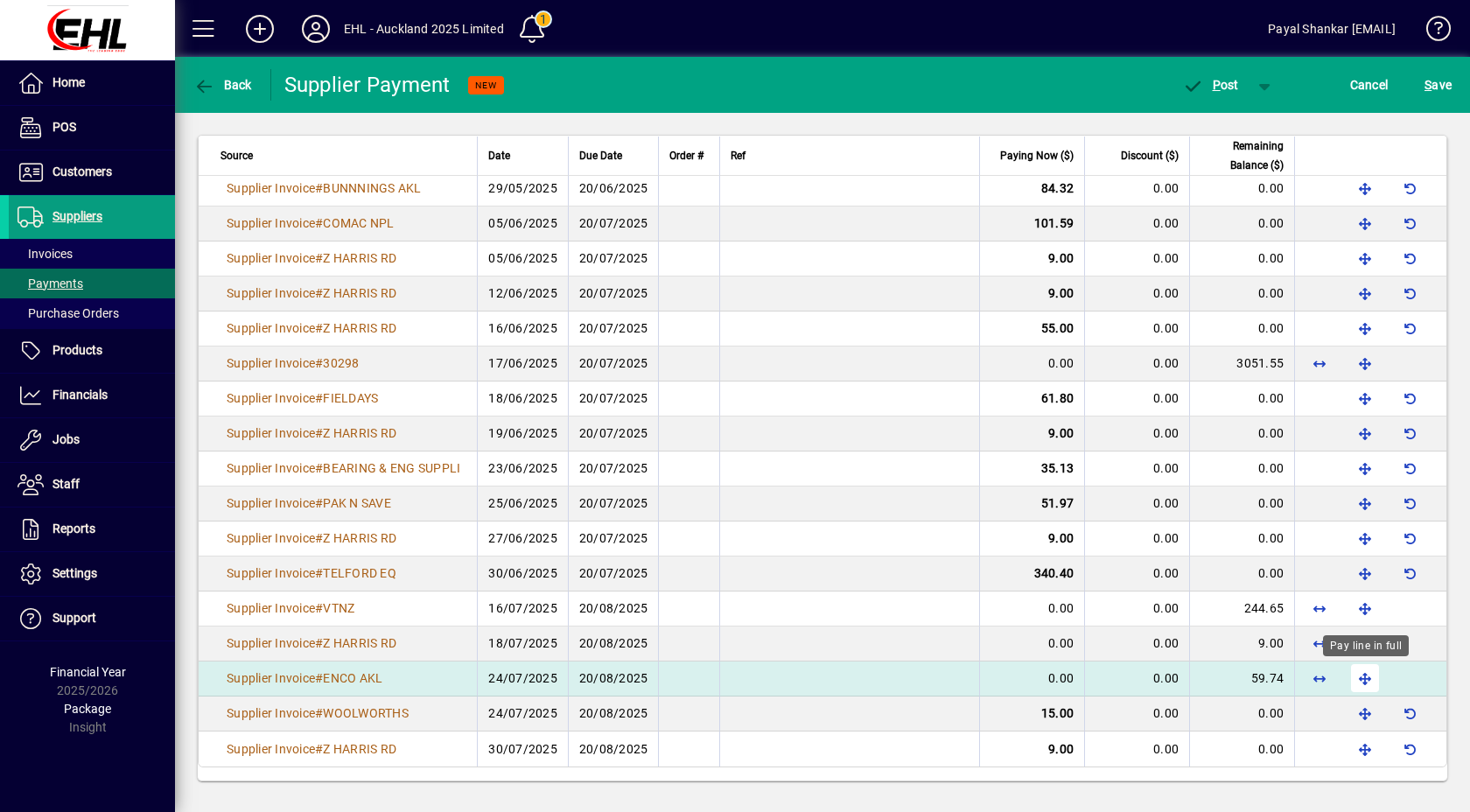 click at bounding box center (1365, 678) 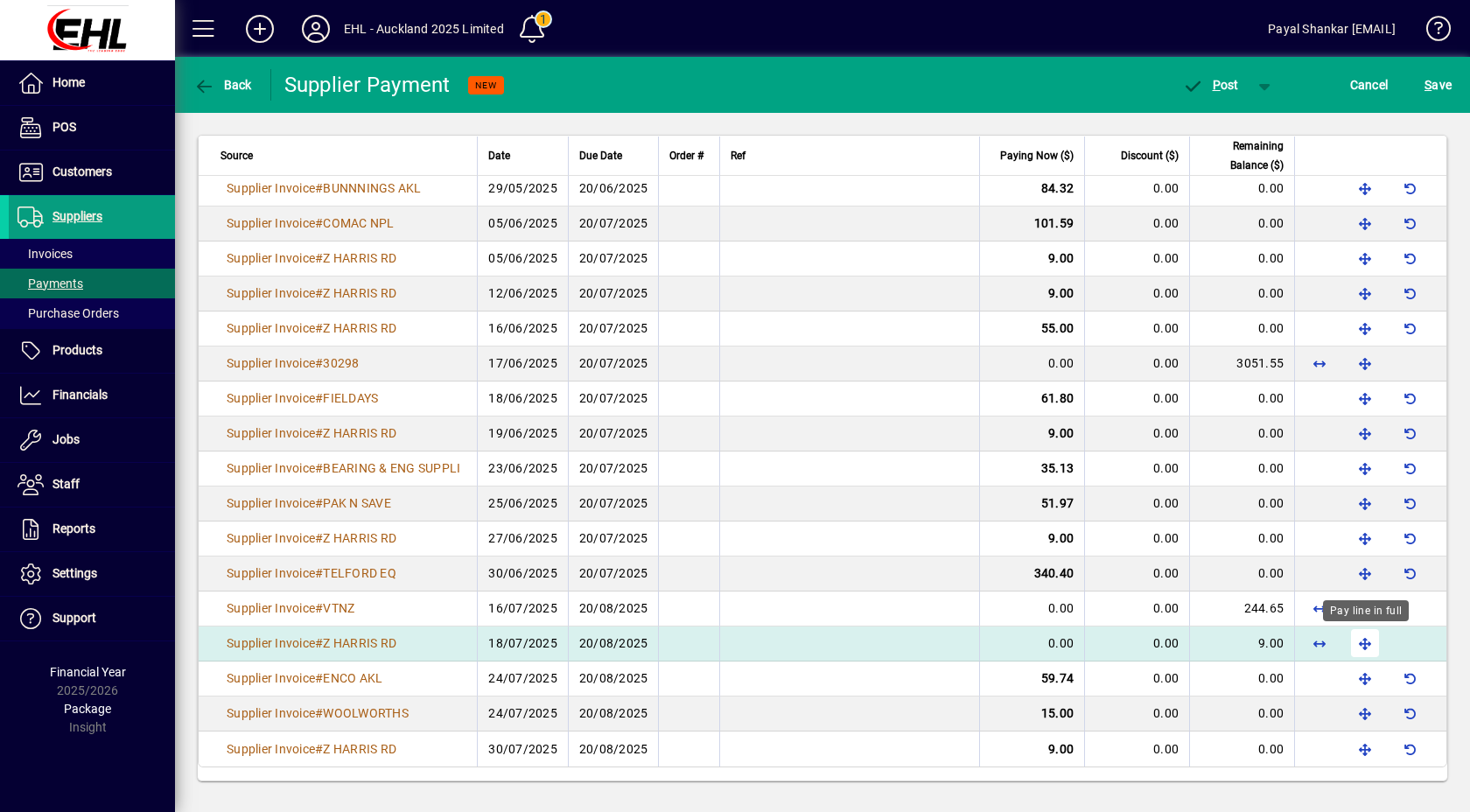 click at bounding box center [1365, 643] 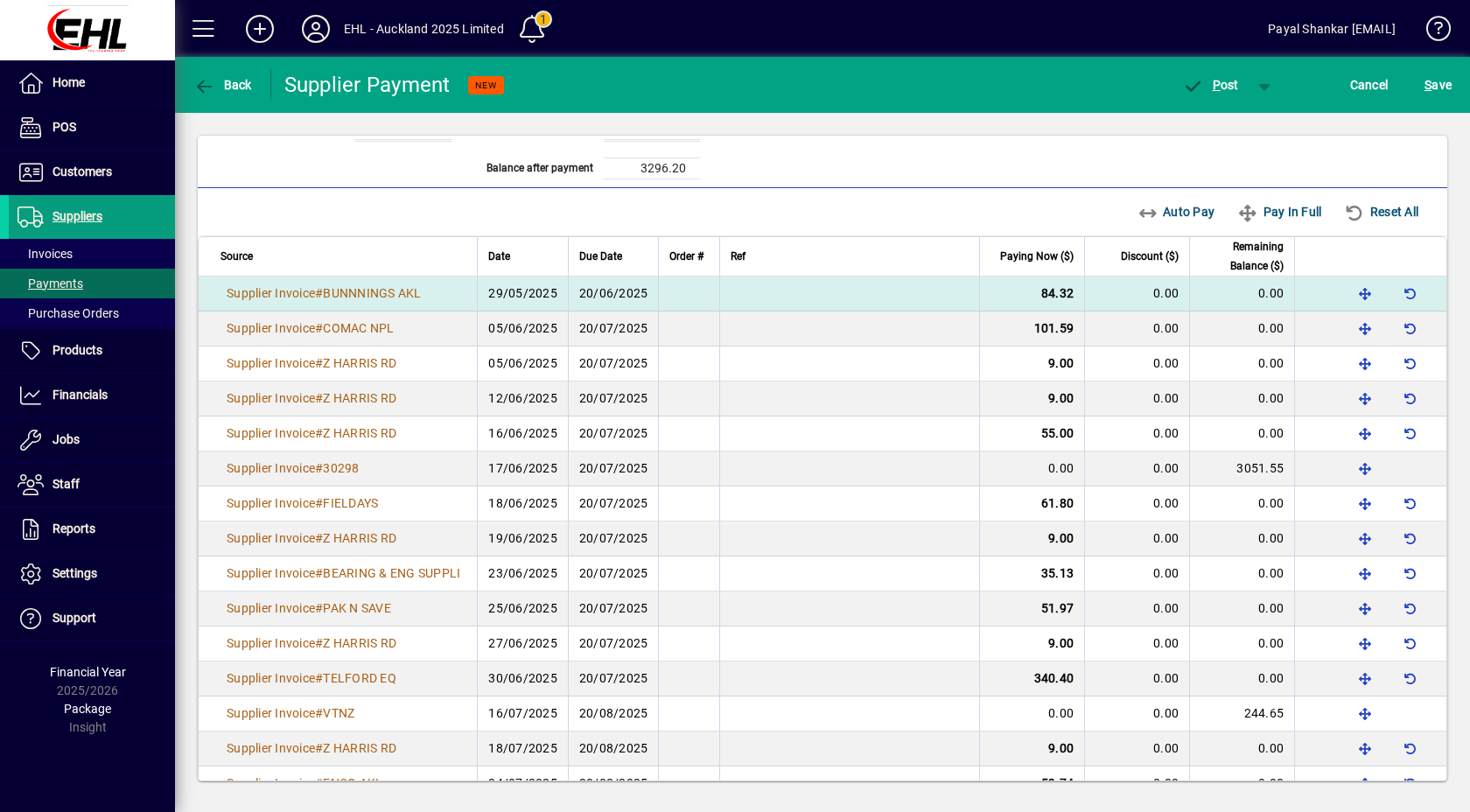 scroll, scrollTop: 527, scrollLeft: 0, axis: vertical 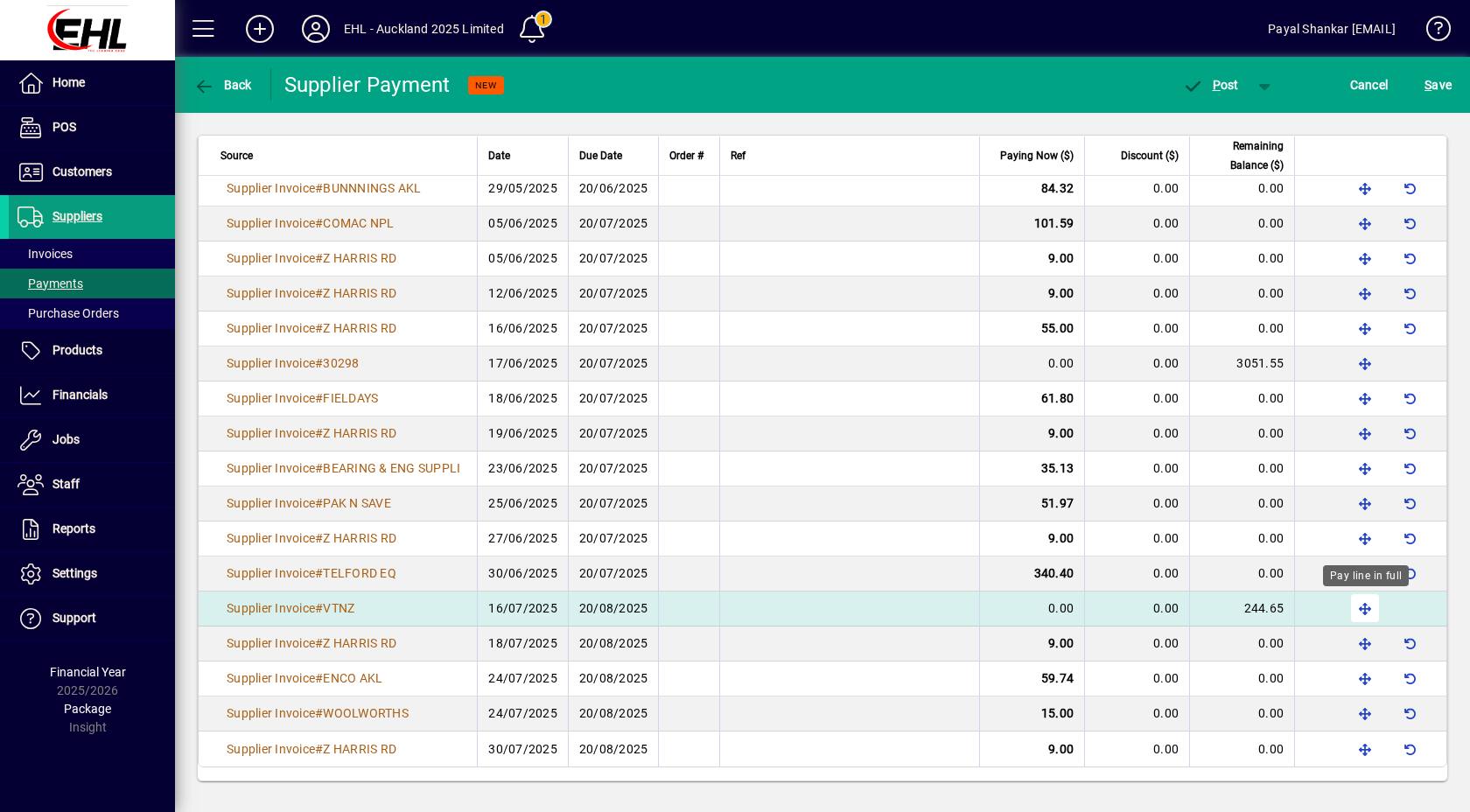 click at bounding box center [1365, 608] 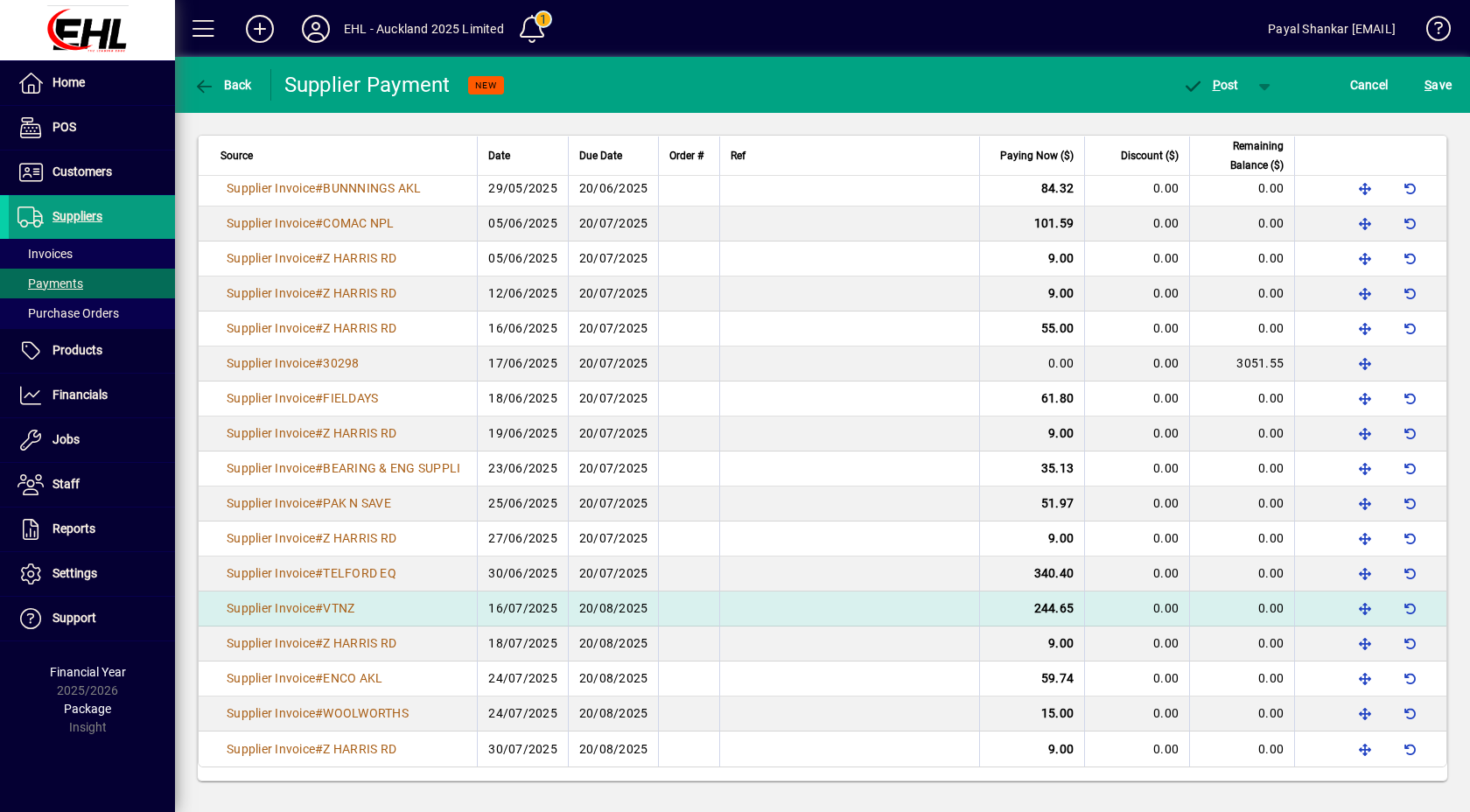 click on "244.65" at bounding box center [1032, 609] 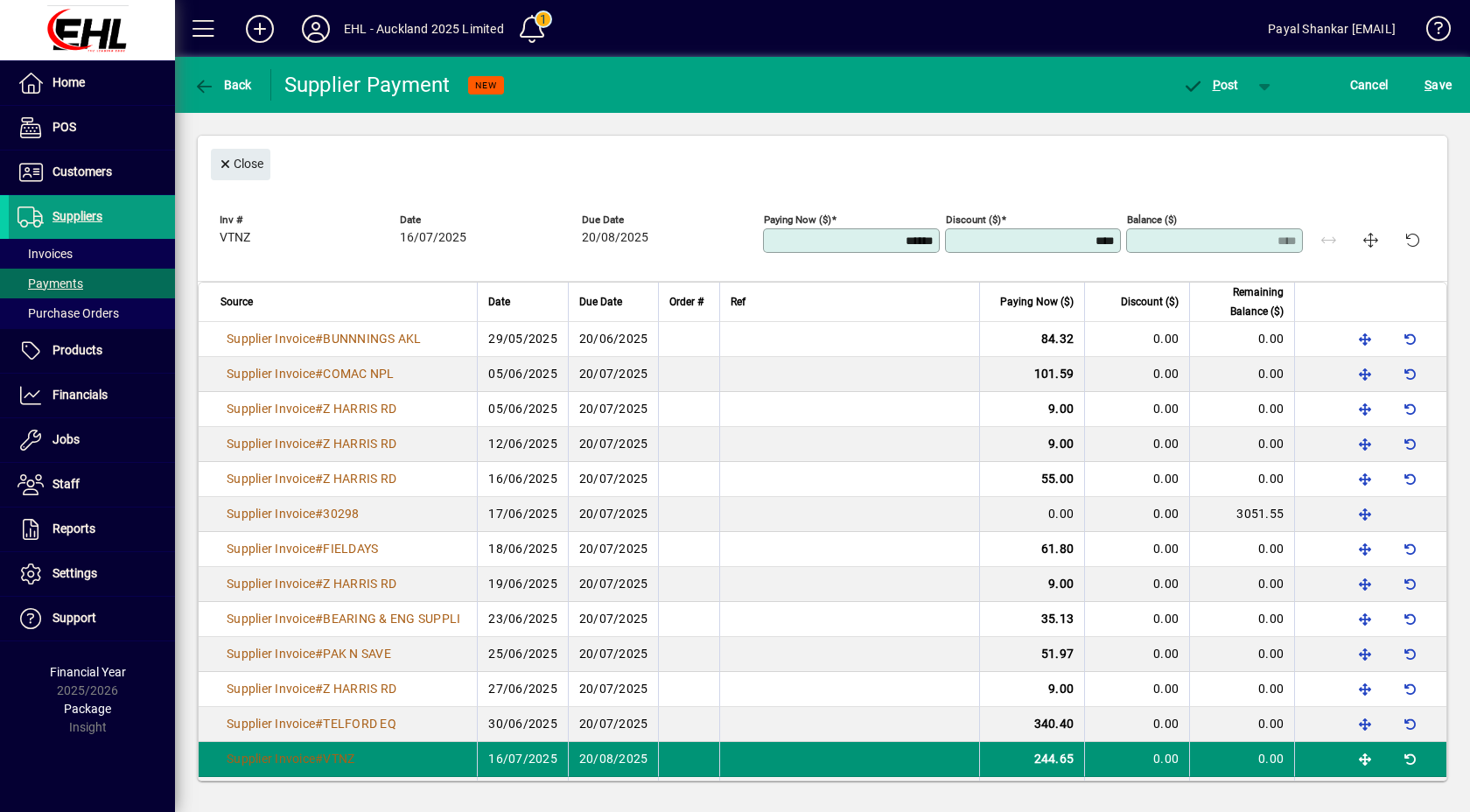 scroll, scrollTop: 276, scrollLeft: 0, axis: vertical 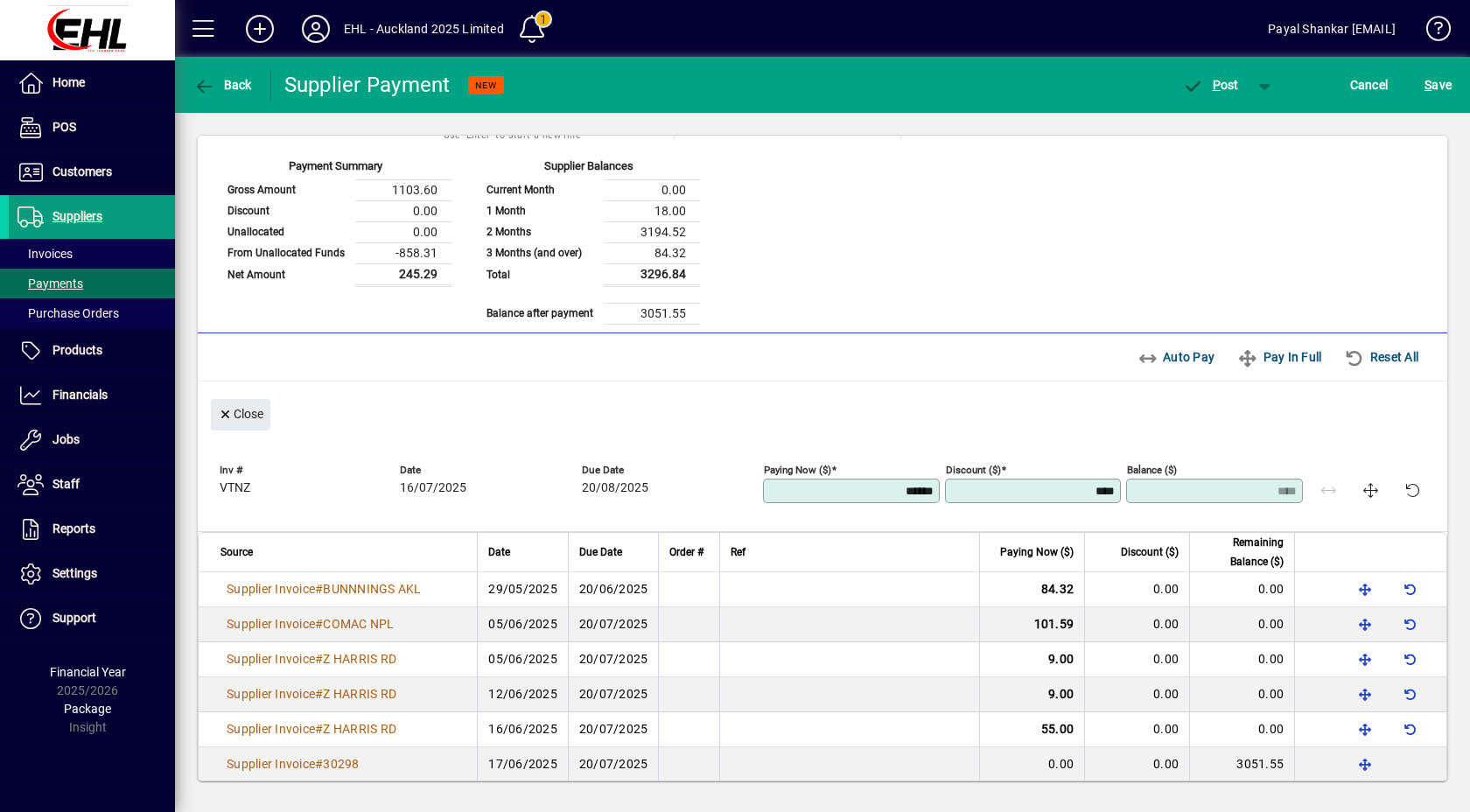 click on "****" at bounding box center [1035, 491] 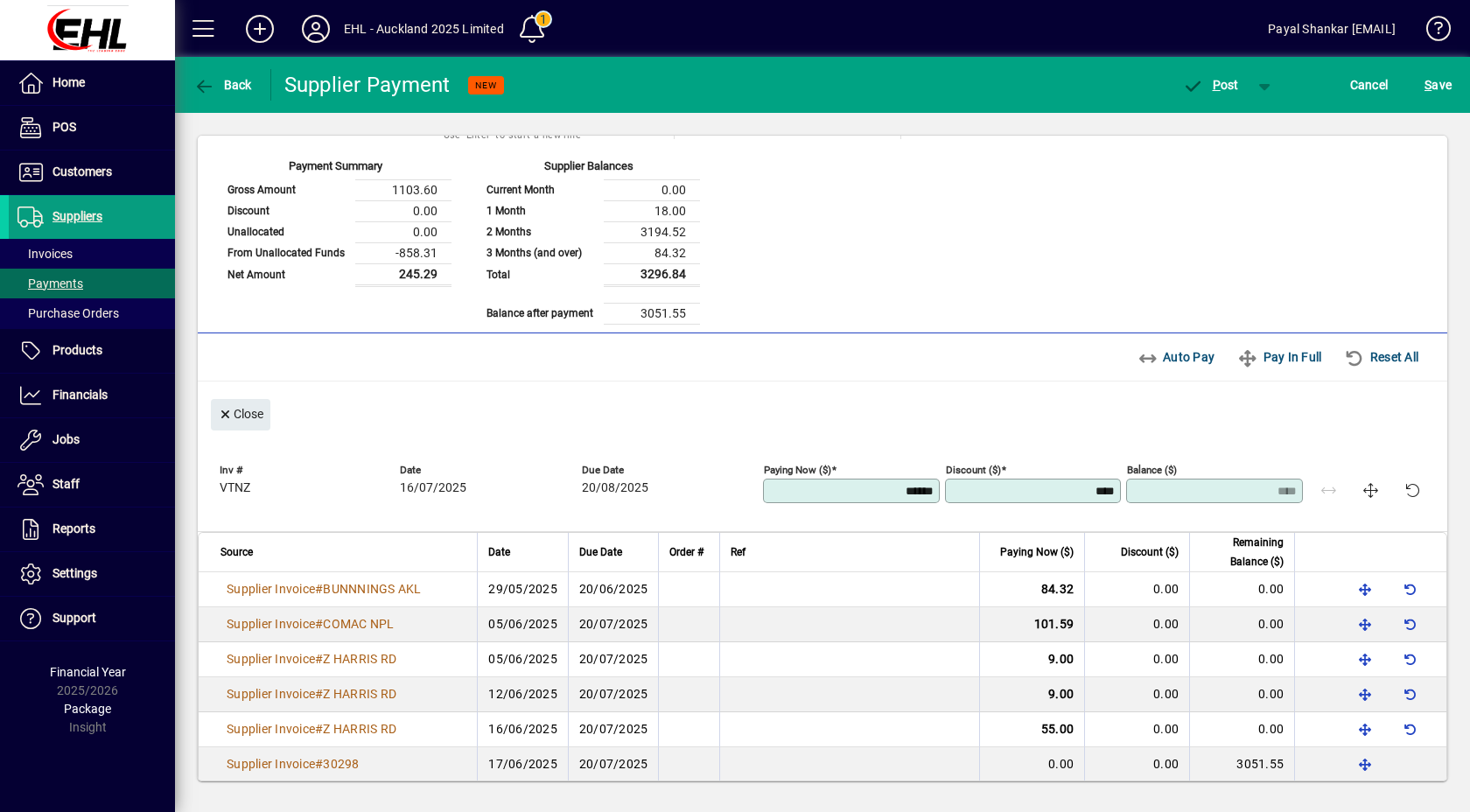 type 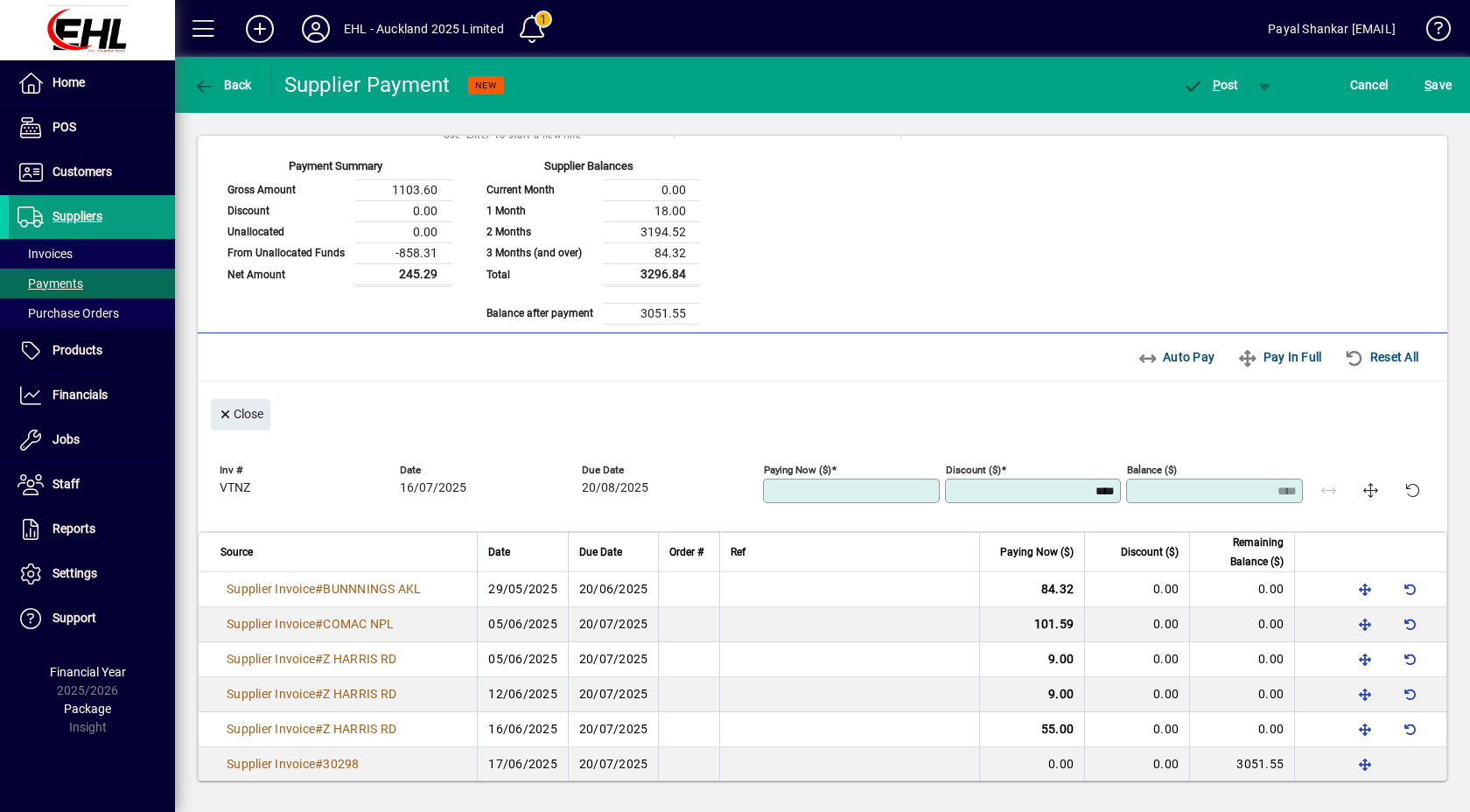 type on "******" 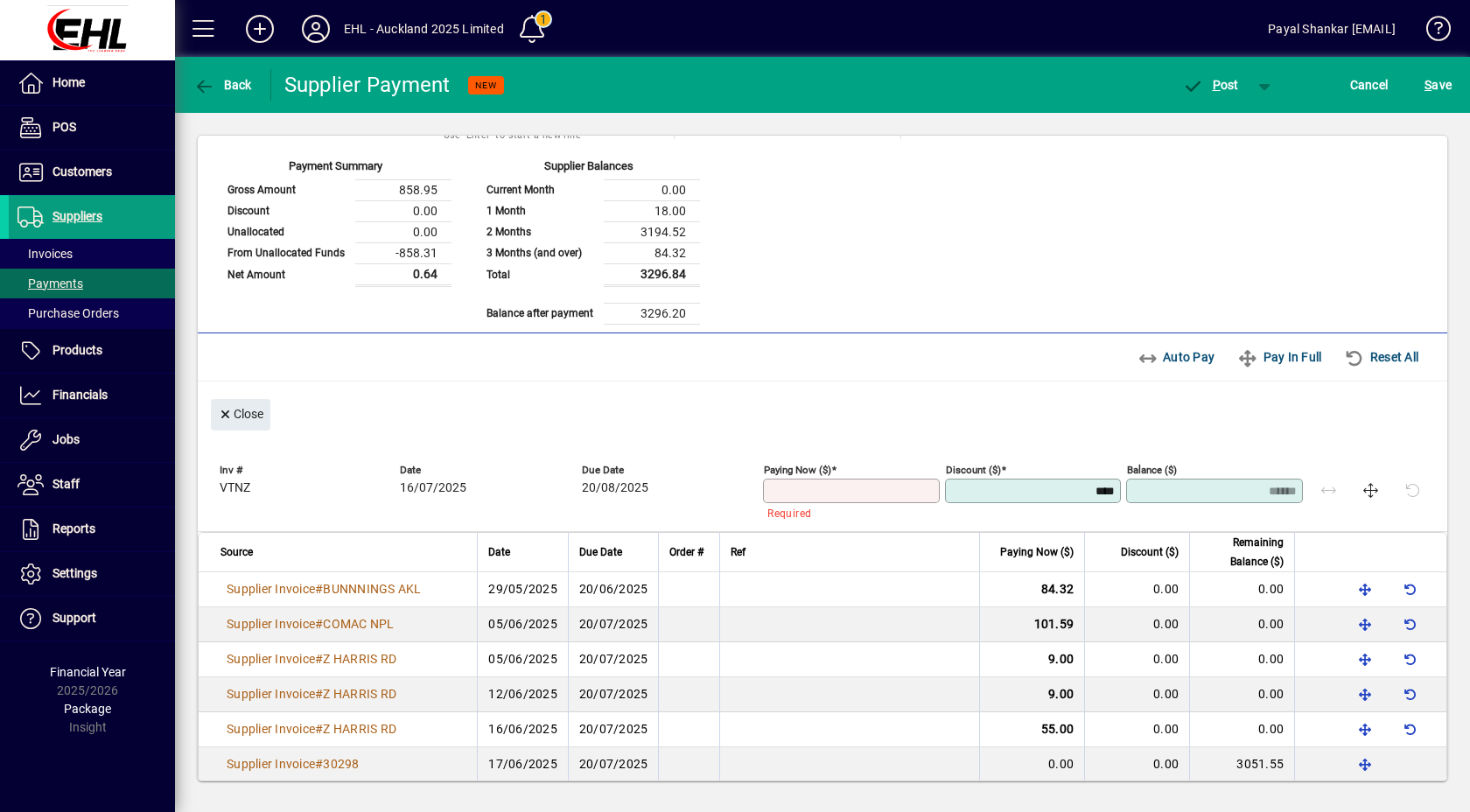 type 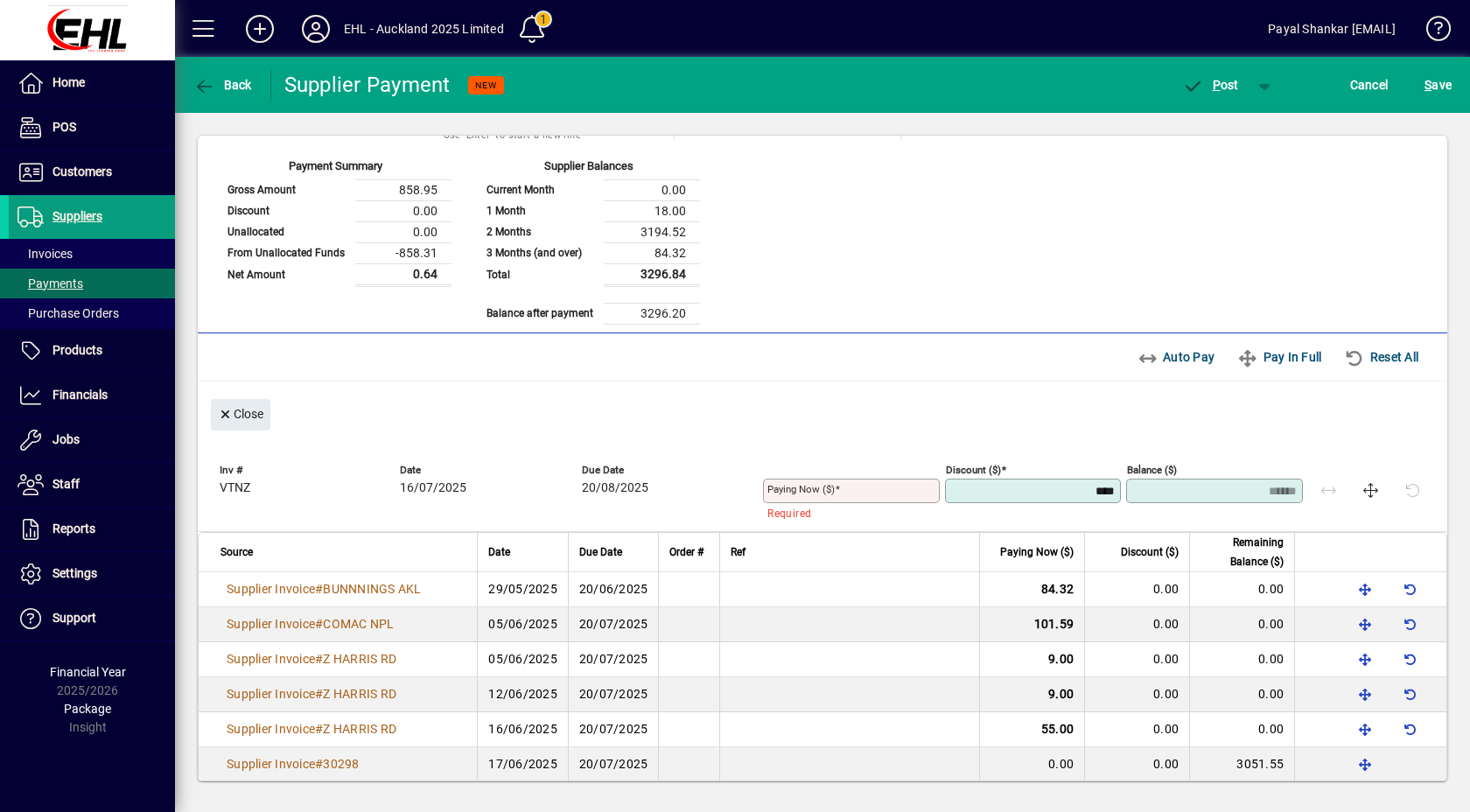 click on "Inv #   VTNZ  Date   16/07/2025  Due Date   20/08/2025 Paying Now ($) Required Discount ($) **** Balance ($) ******" 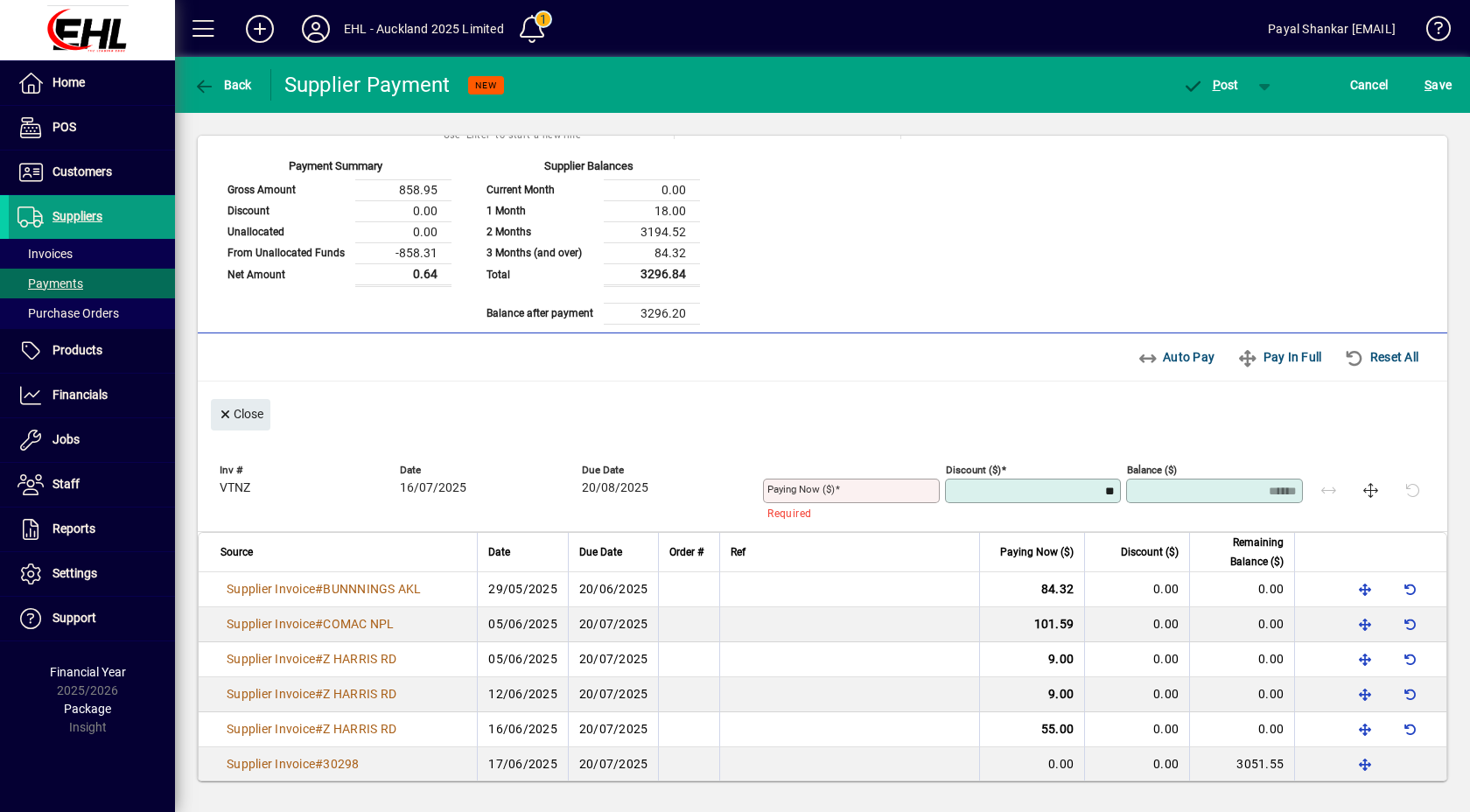 type on "***" 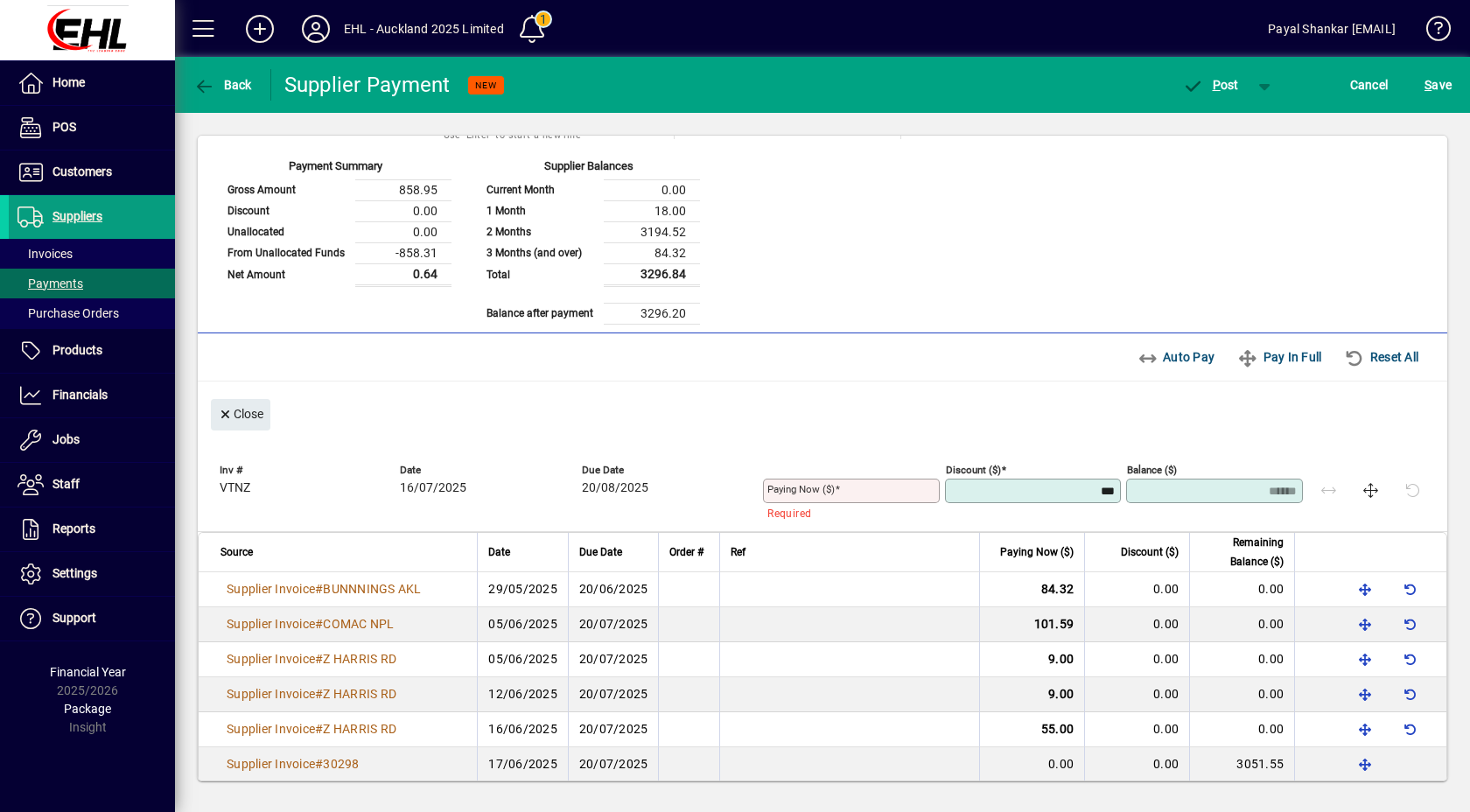 type on "******" 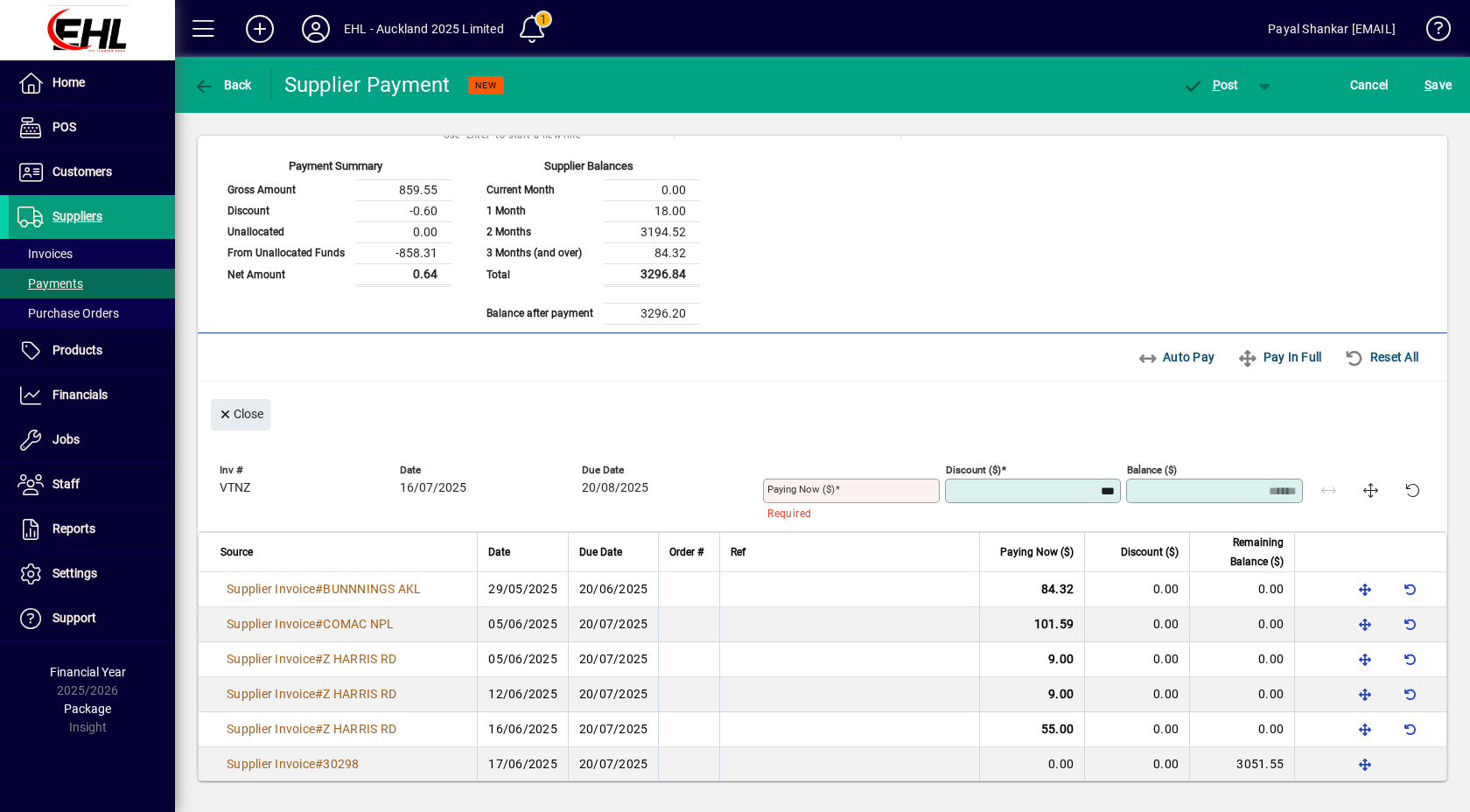type on "****" 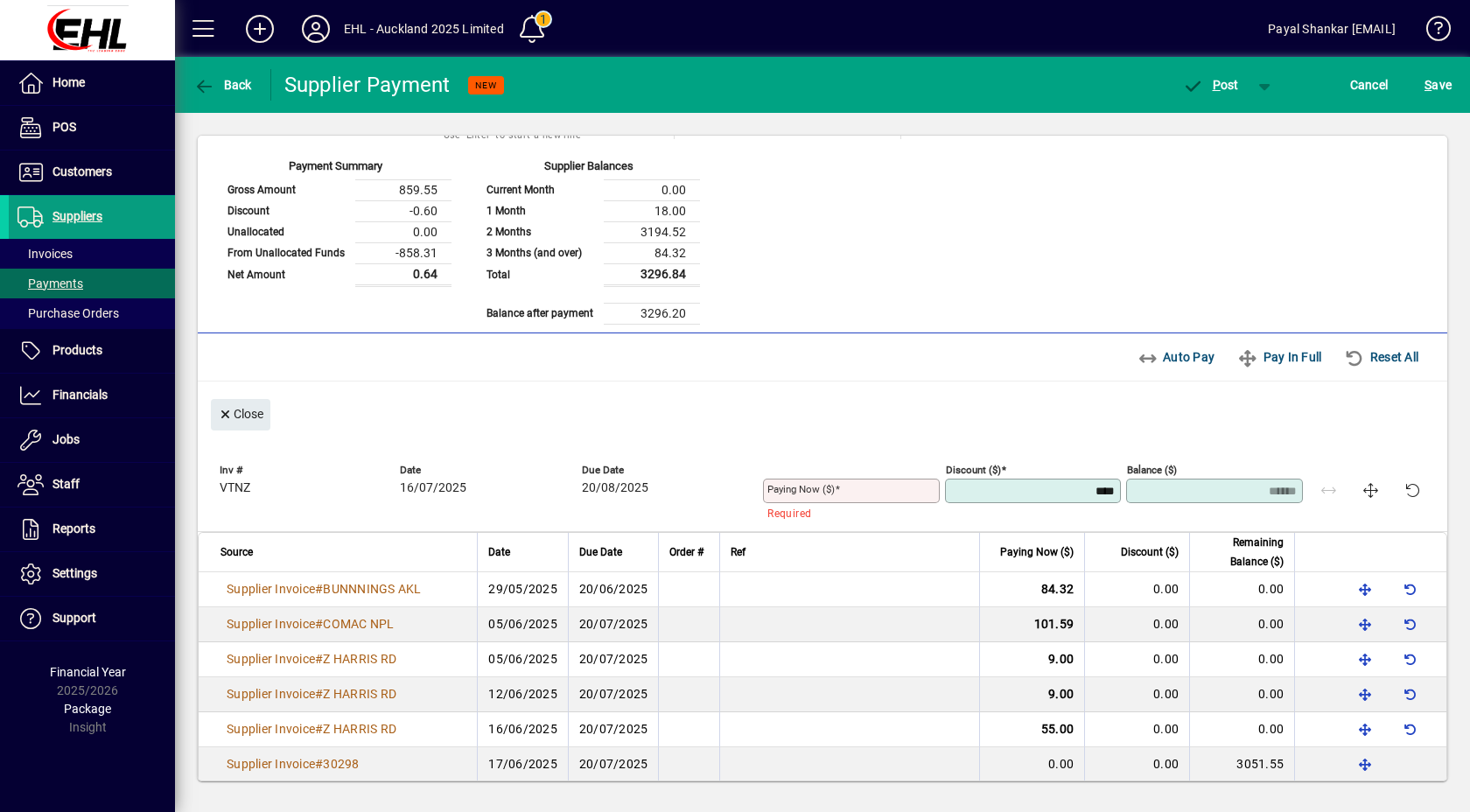 type on "******" 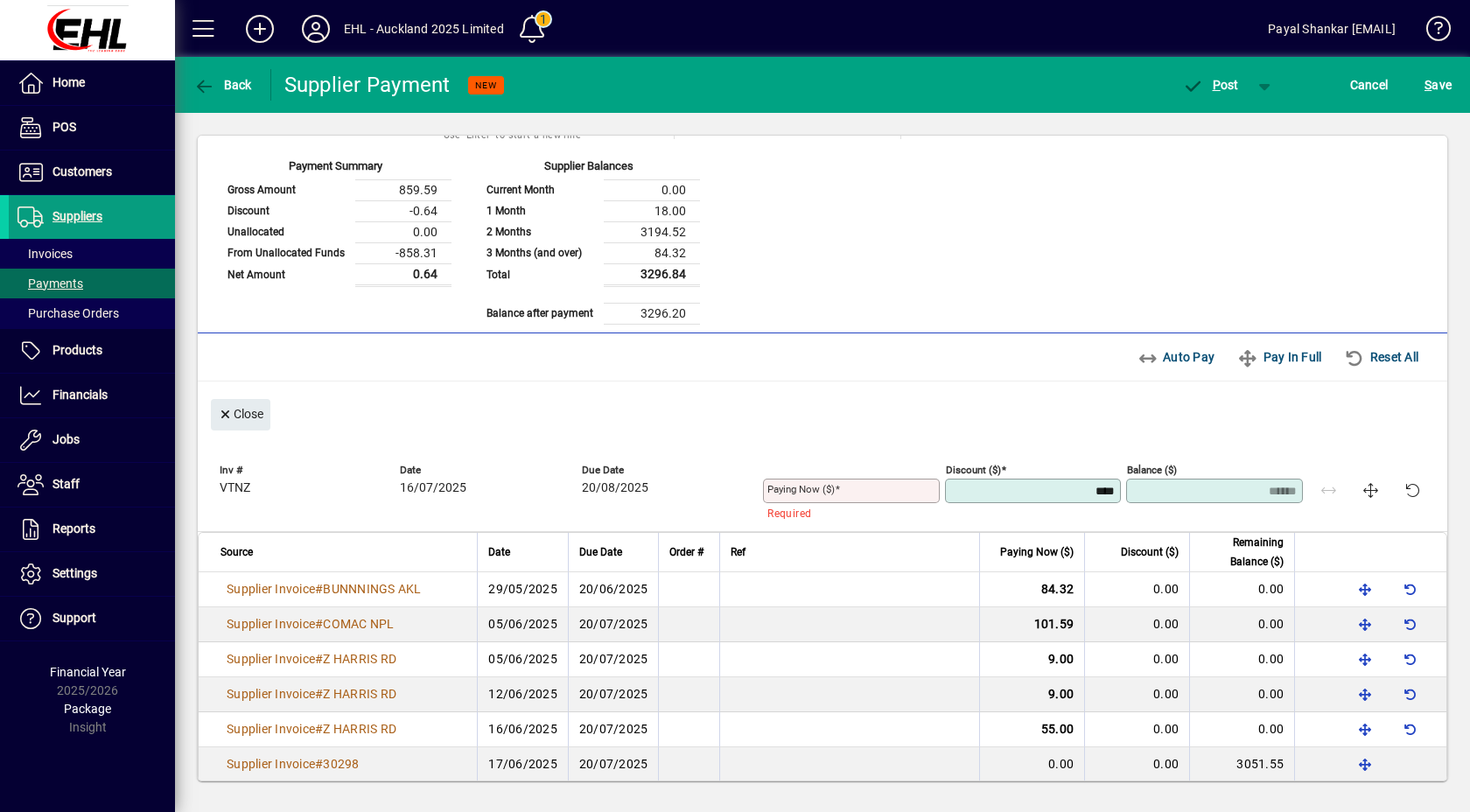 type on "****" 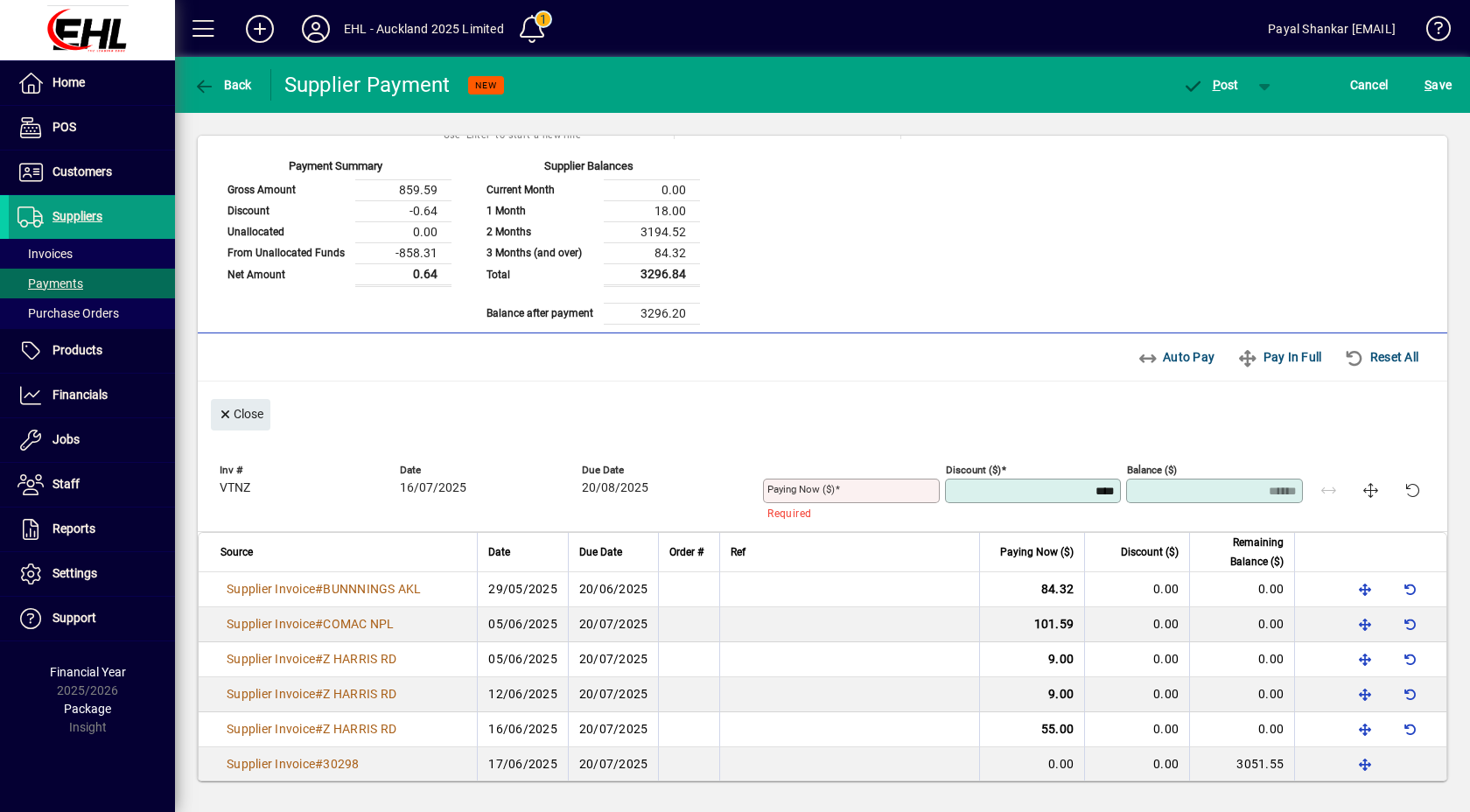 click on "Inv #   VTNZ  Date   16/07/2025  Due Date   20/08/2025 Paying Now ($) Required Discount ($) **** Balance ($) ******" 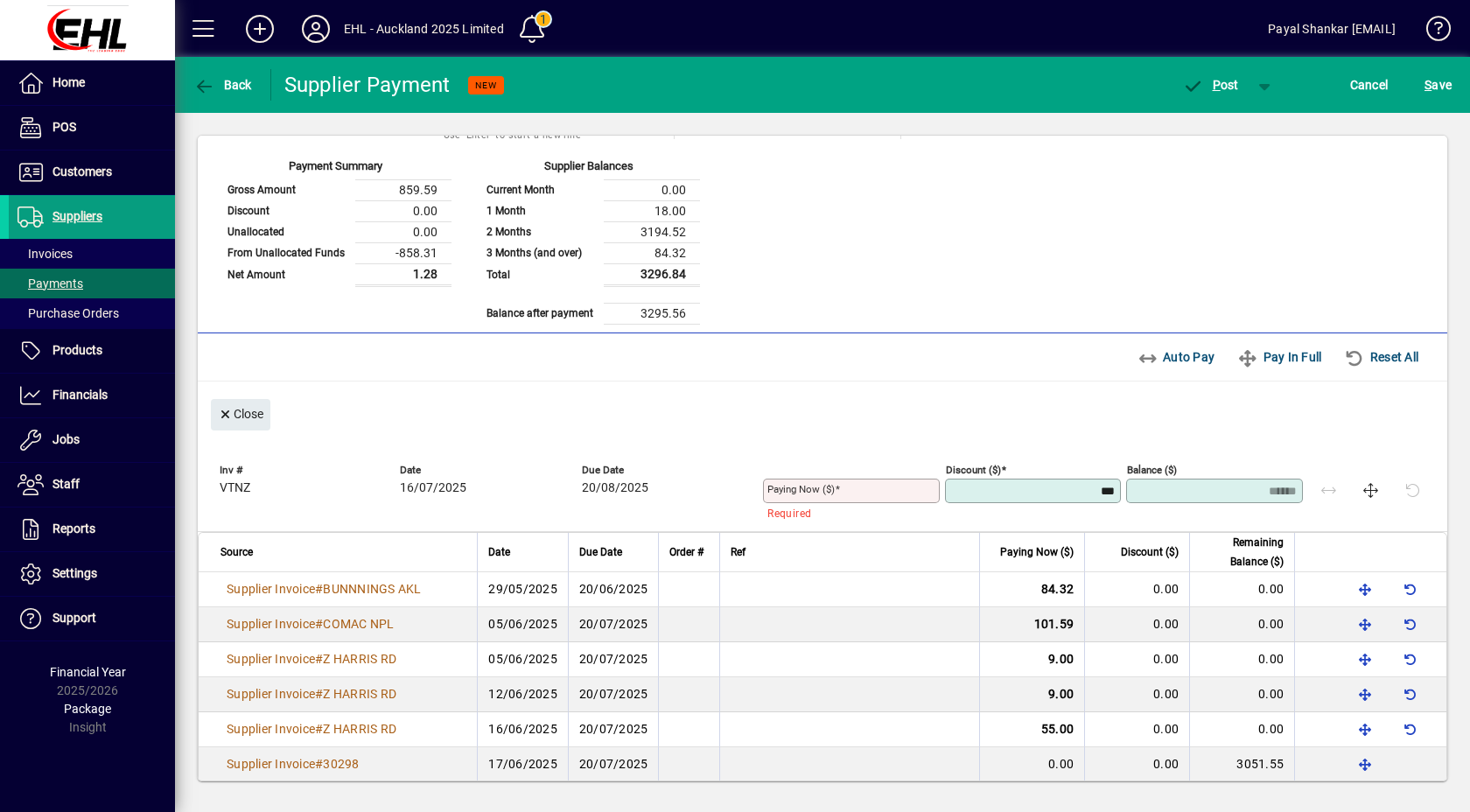 type on "****" 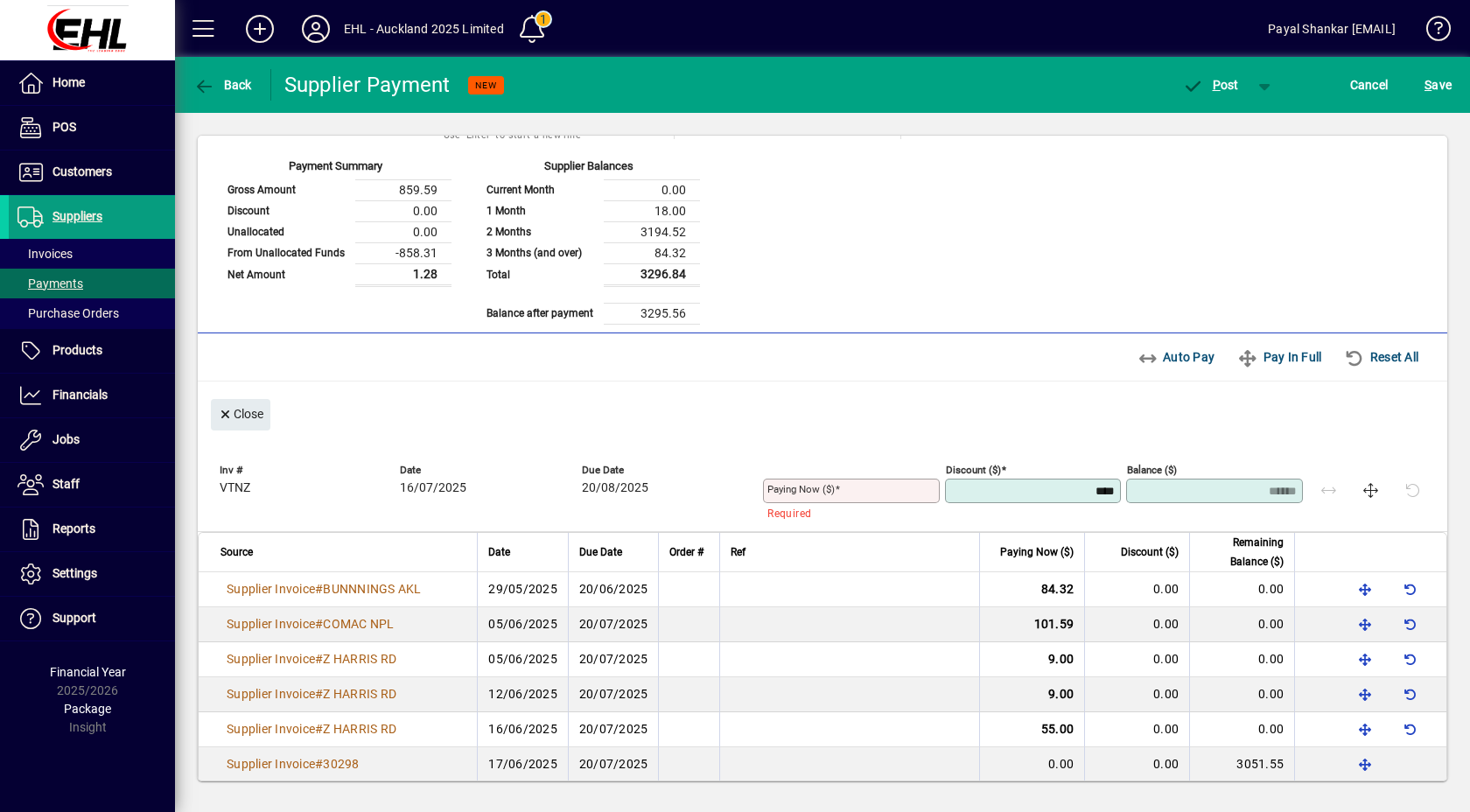type on "******" 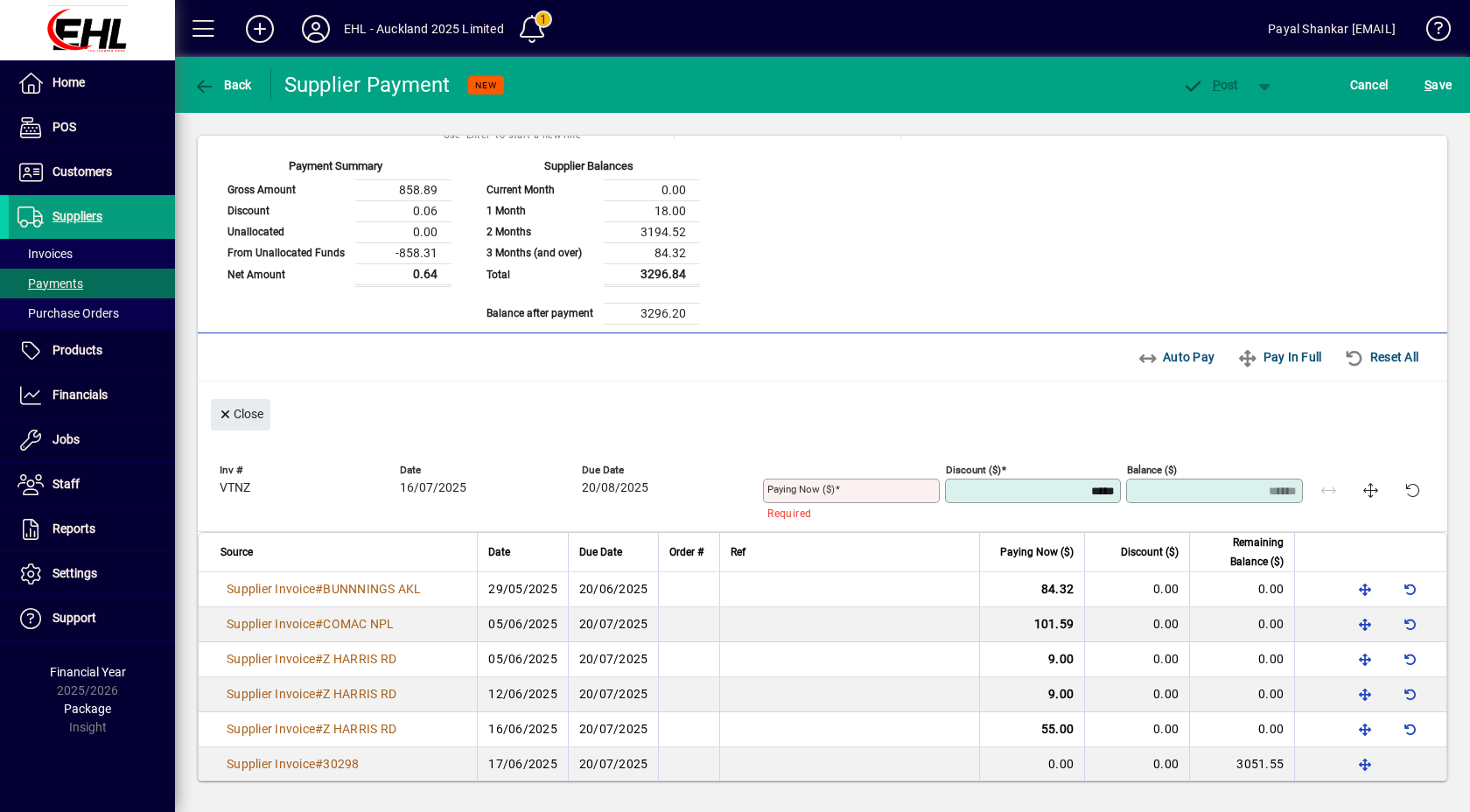 type on "*****" 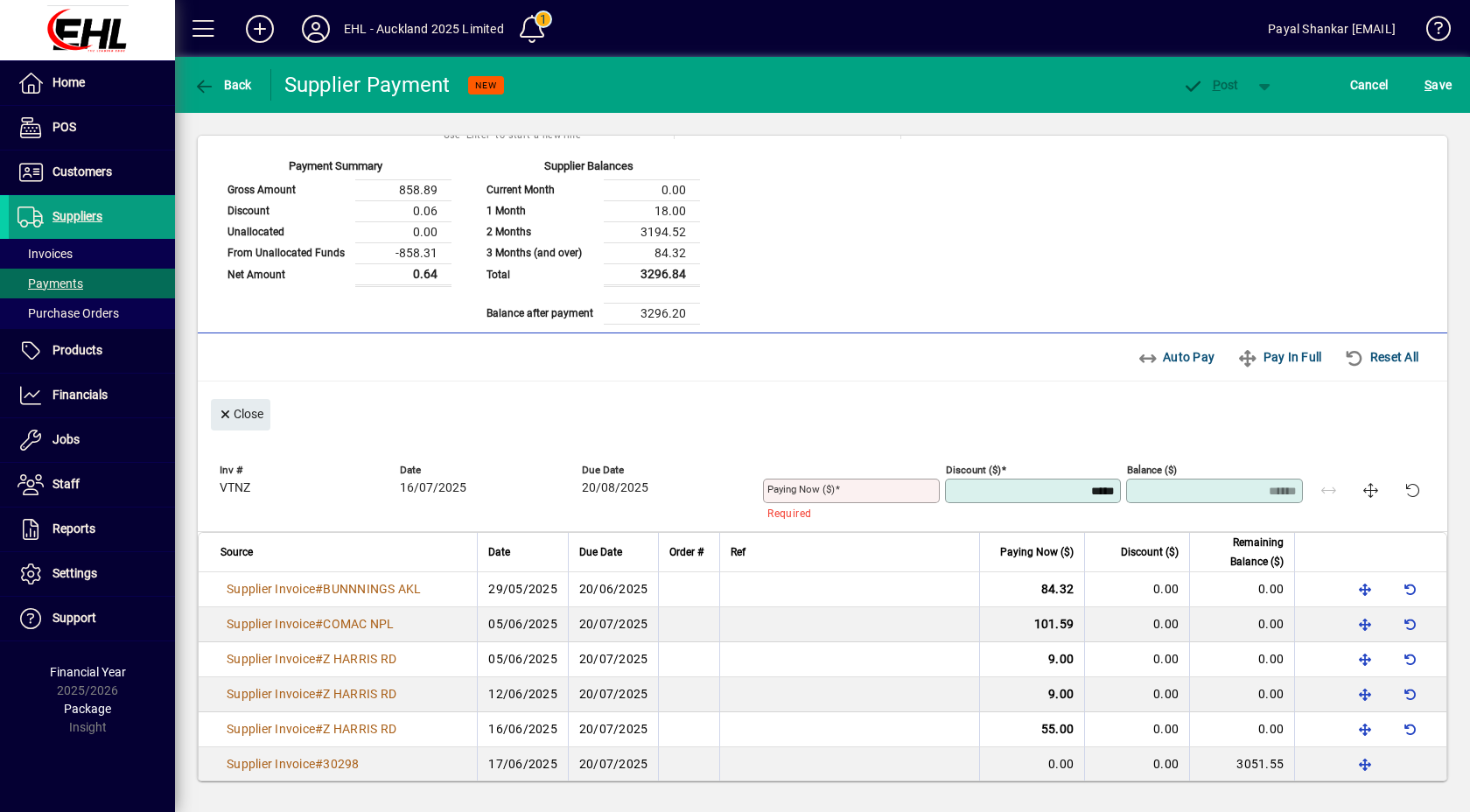 click on "Inv #   VTNZ  Date   16/07/2025  Due Date   20/08/2025 Paying Now ($) Required Discount ($) ***** Balance ($) ******" 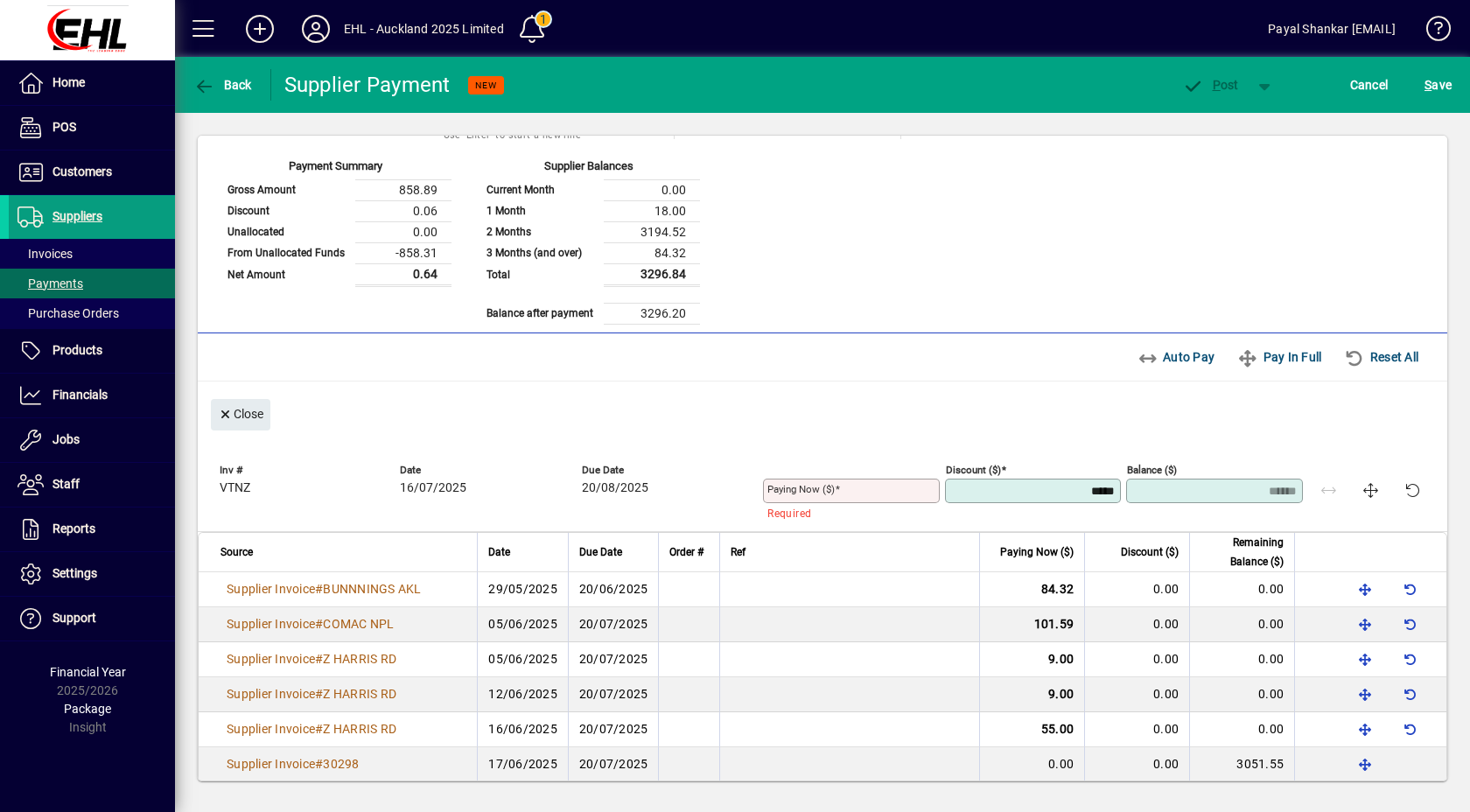 type 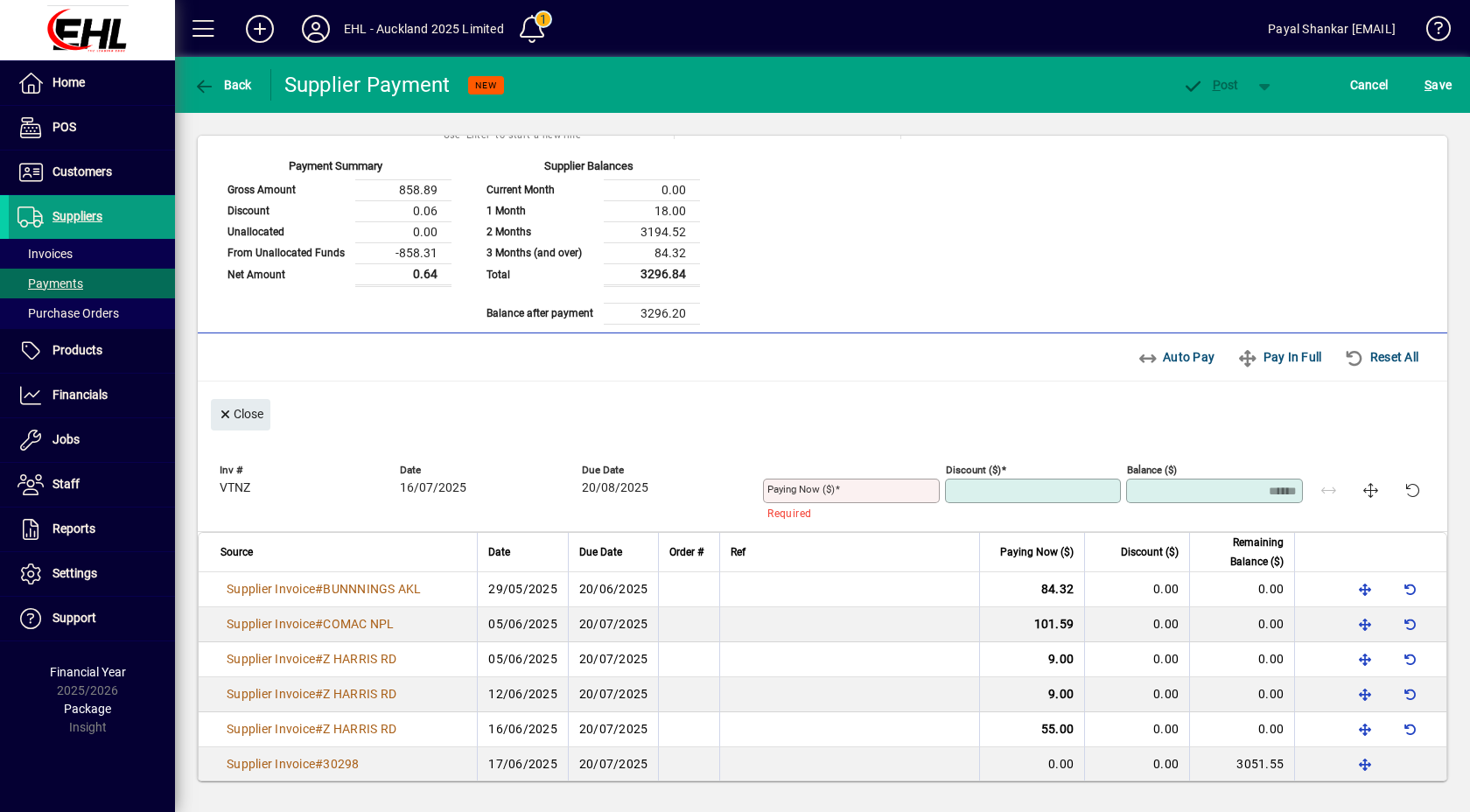 type on "******" 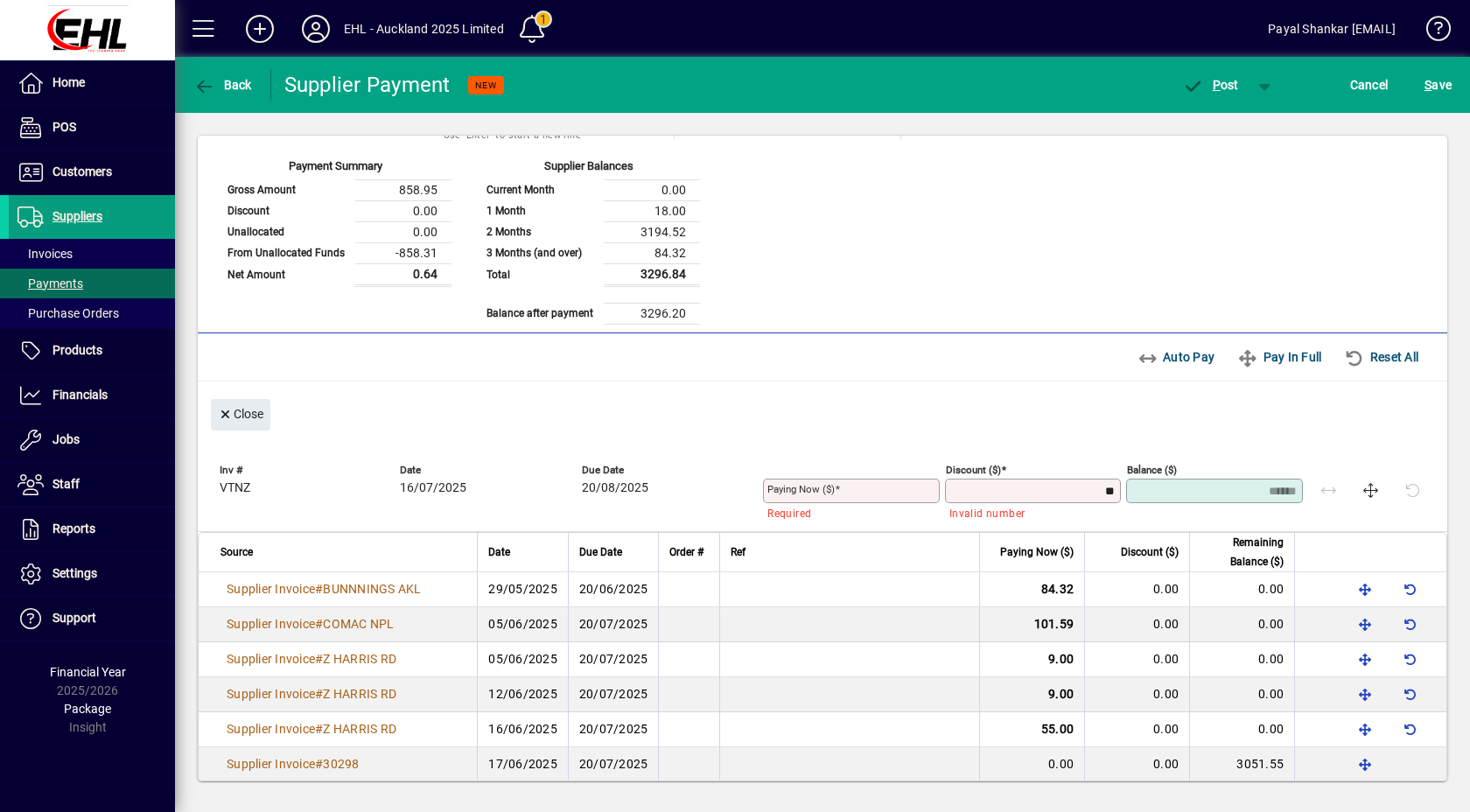 type on "***" 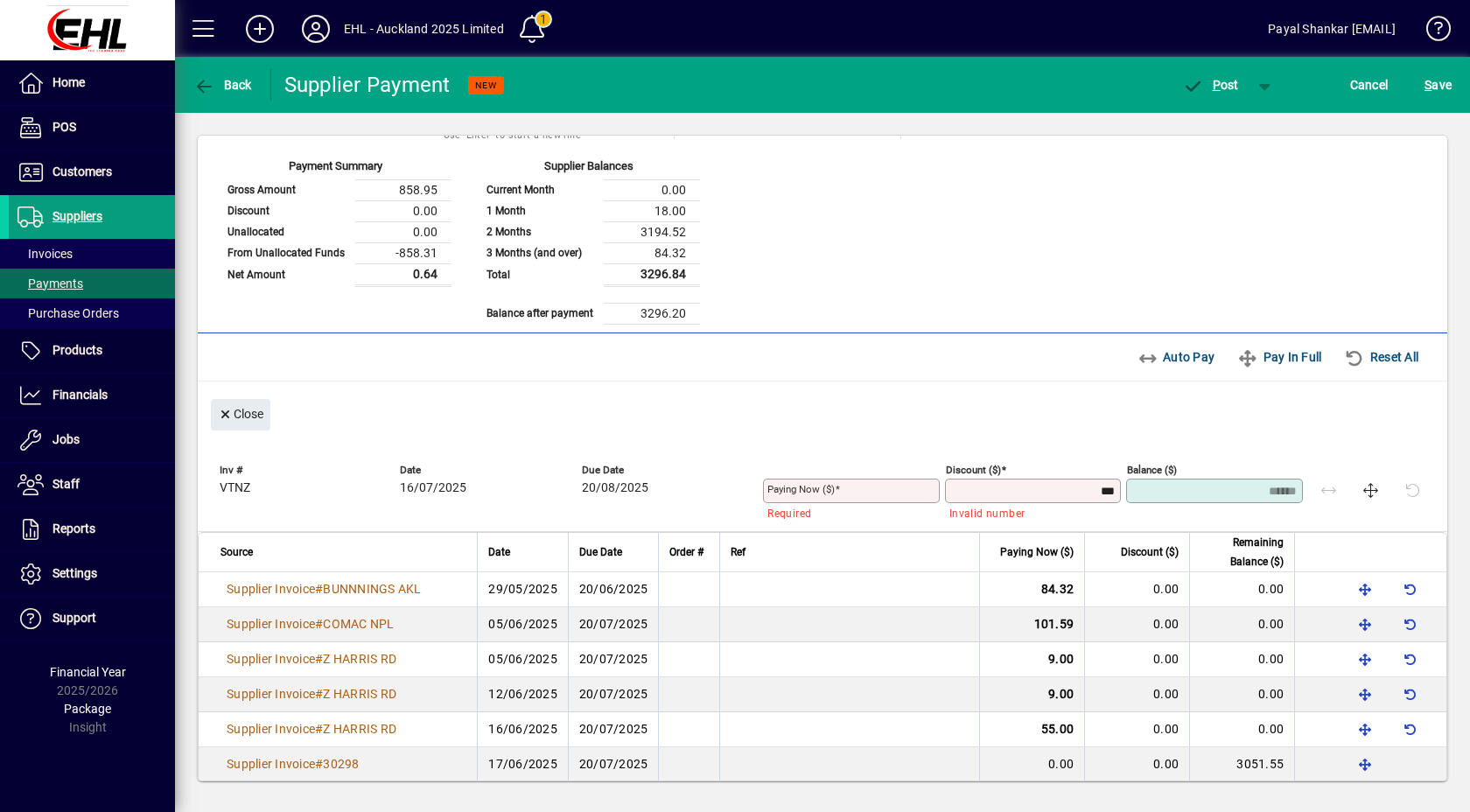 type on "******" 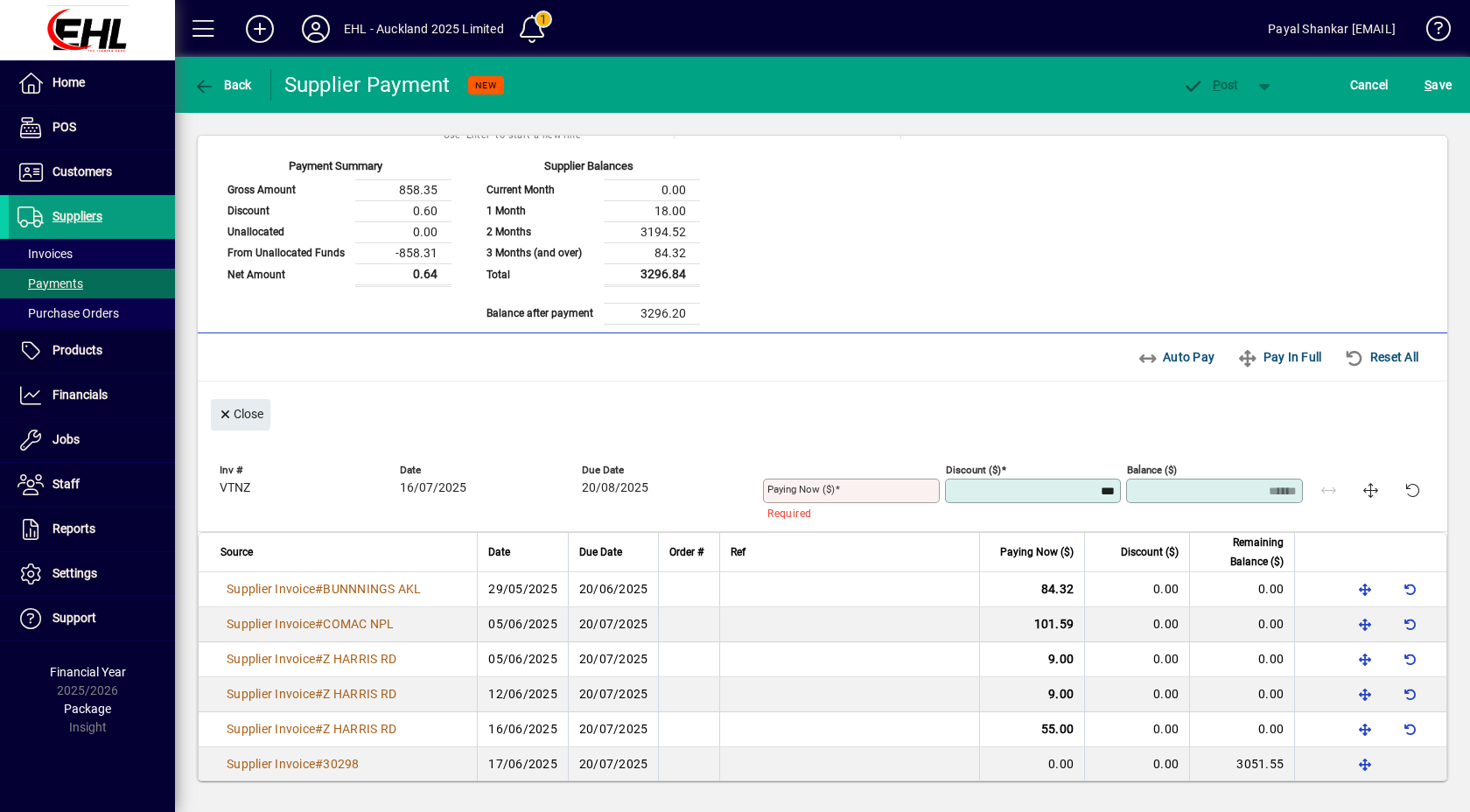 type on "****" 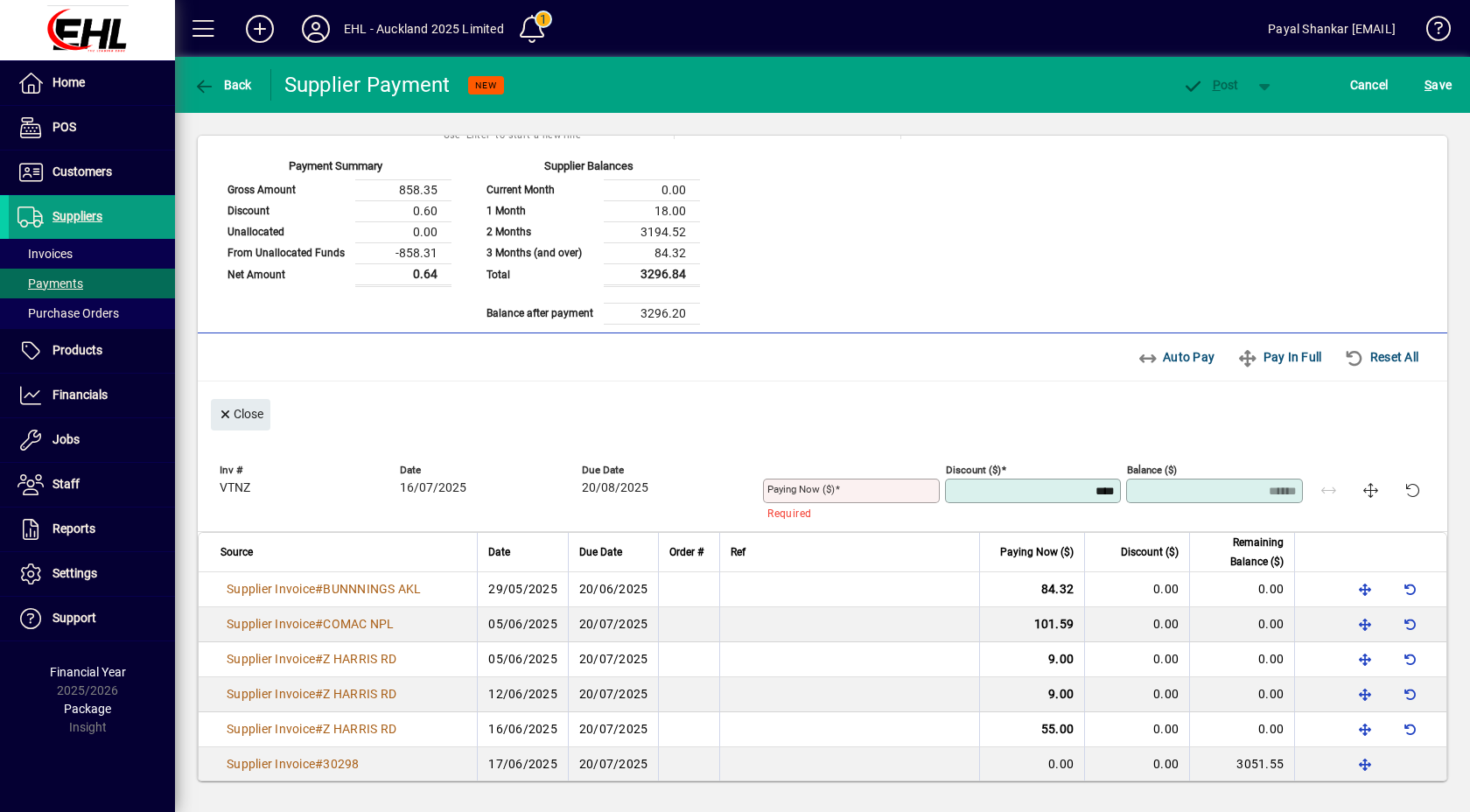 type on "******" 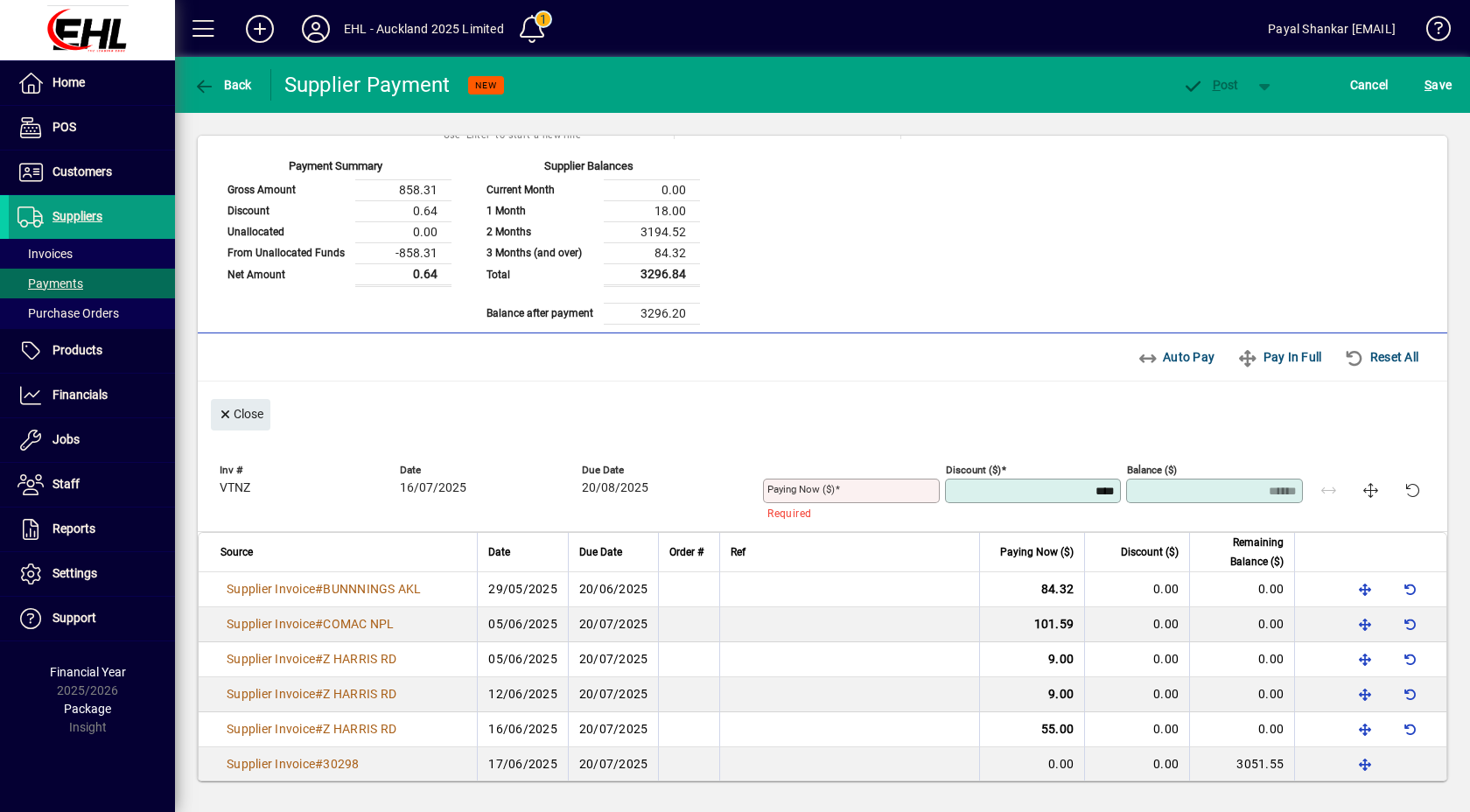 type on "*****" 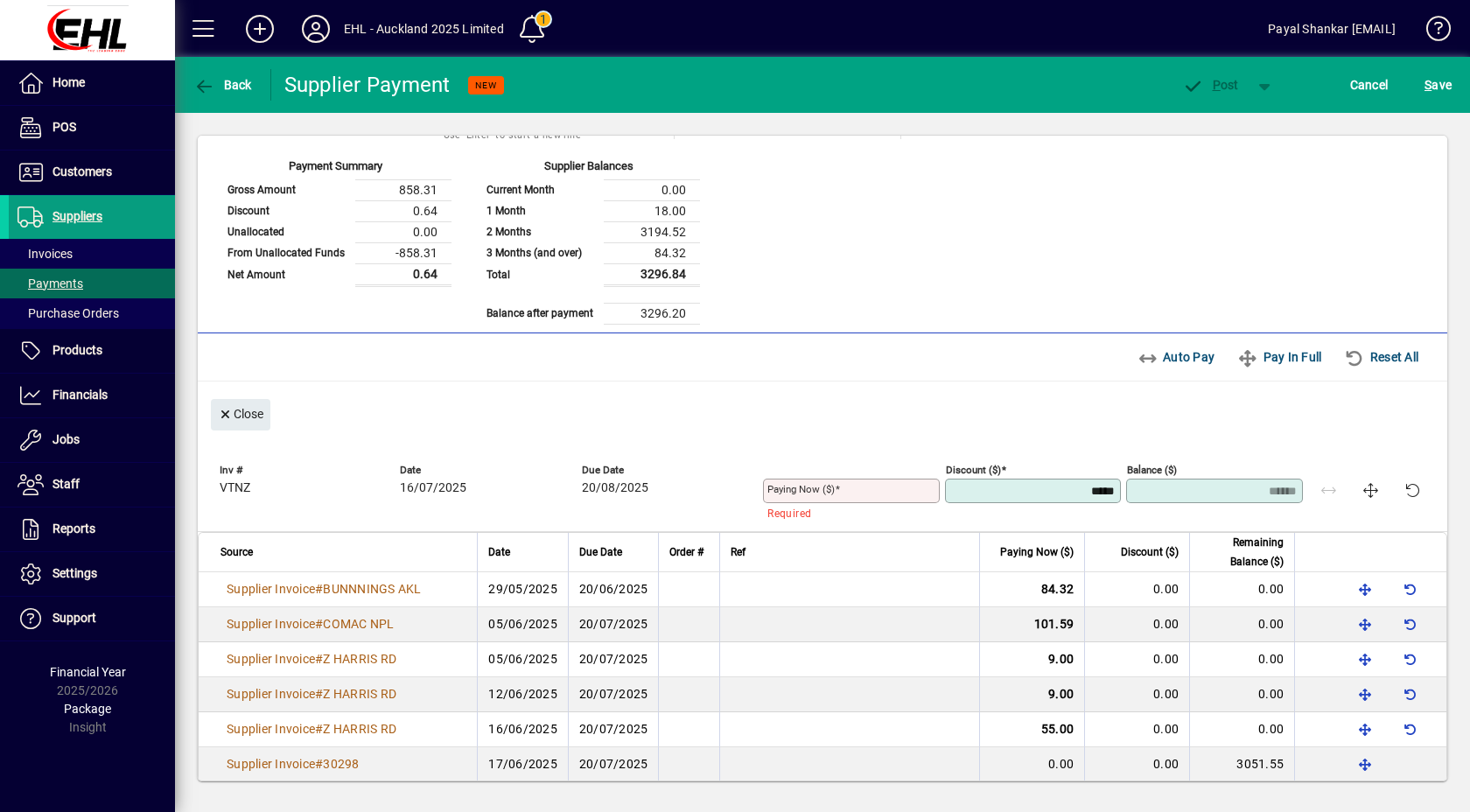 click on "Paying Now ($)" at bounding box center [801, 489] 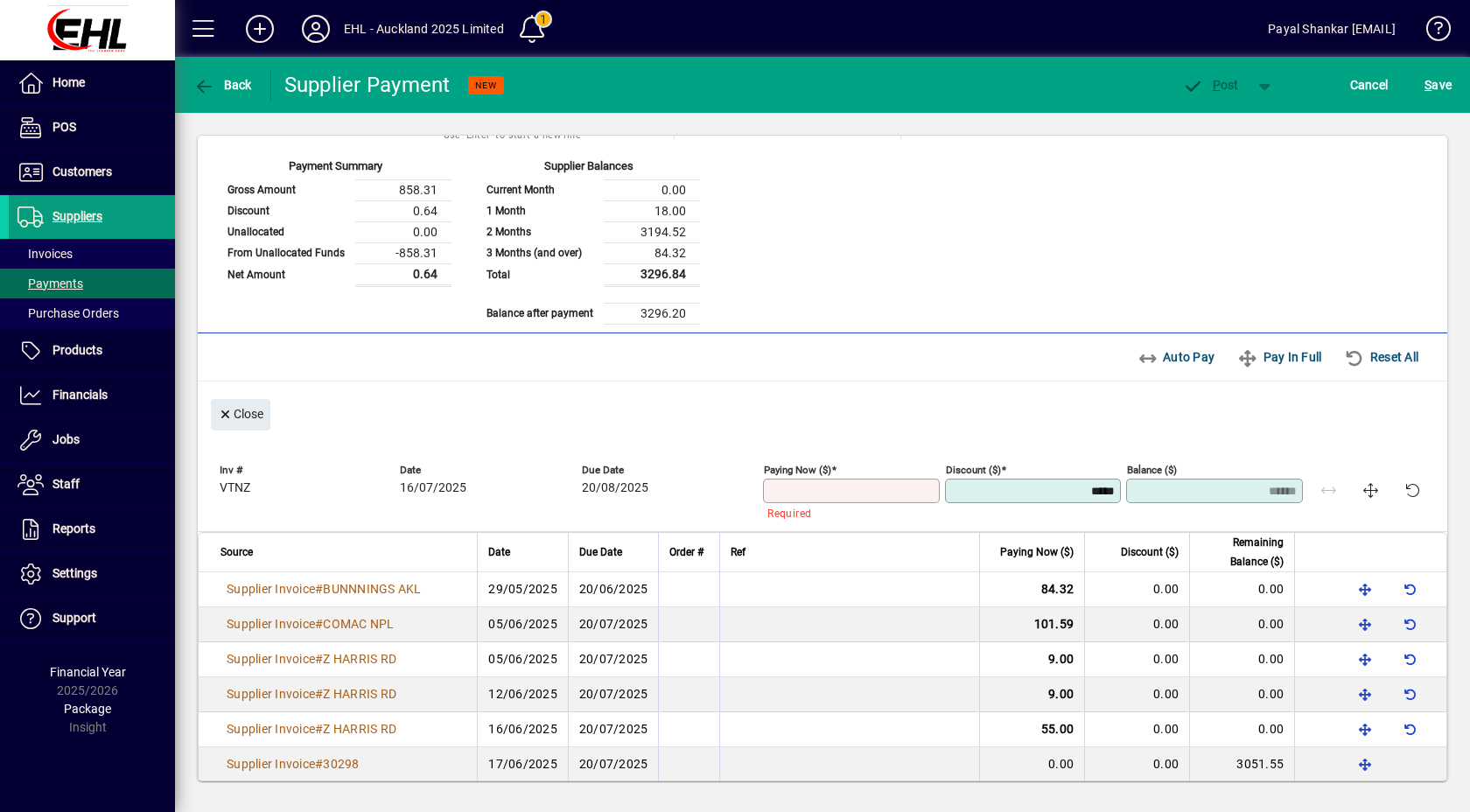 type on "*" 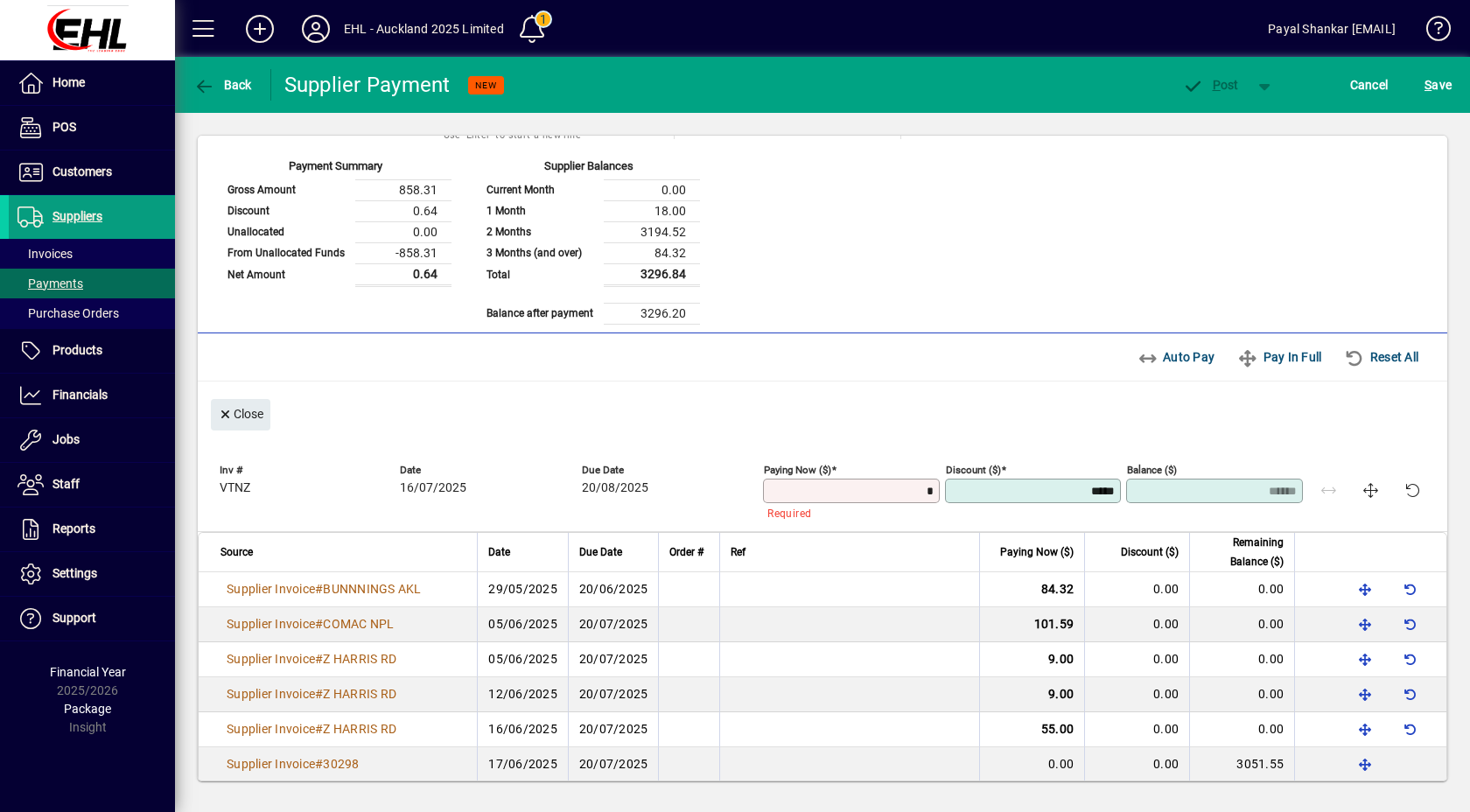 type on "******" 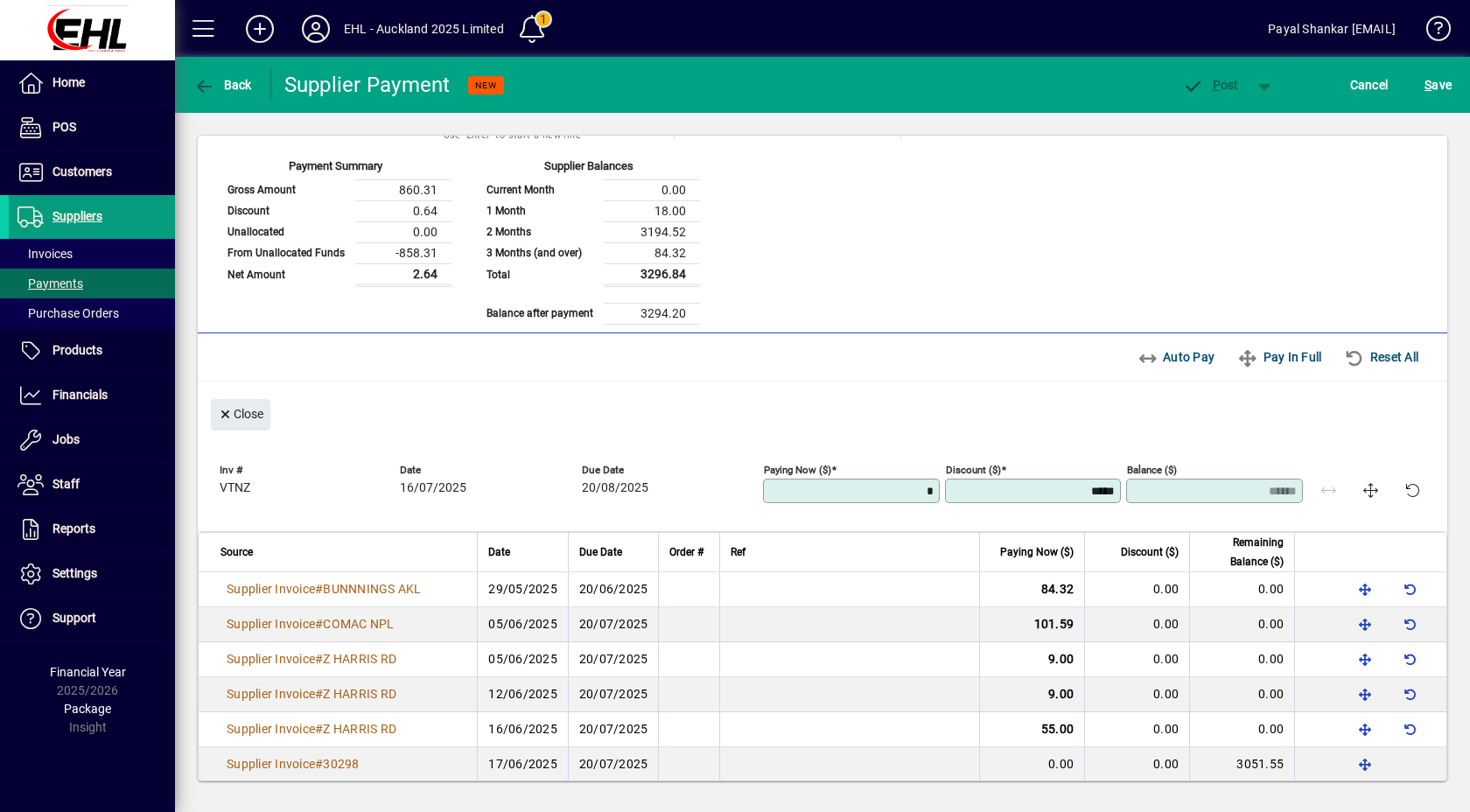 type on "**" 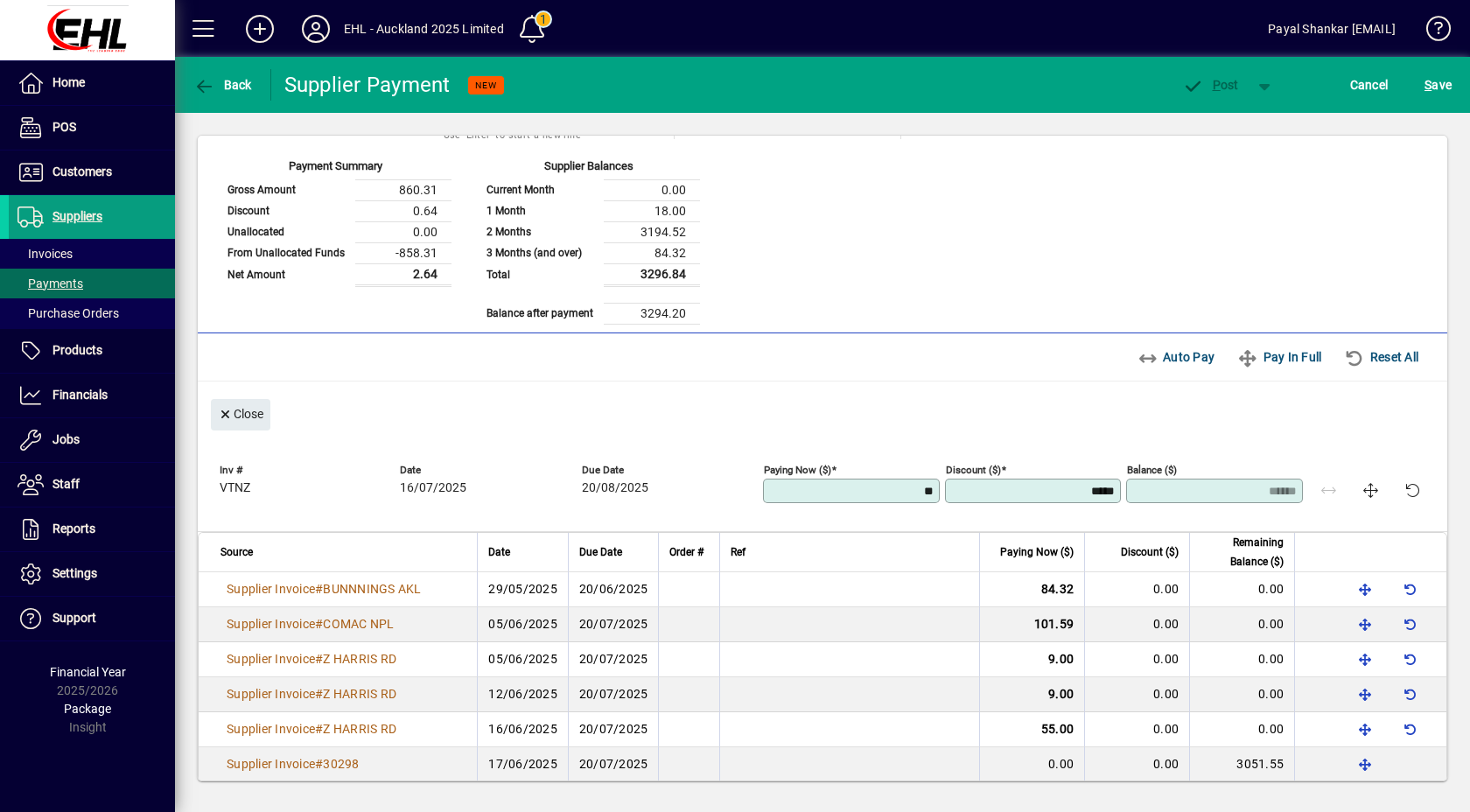 type on "******" 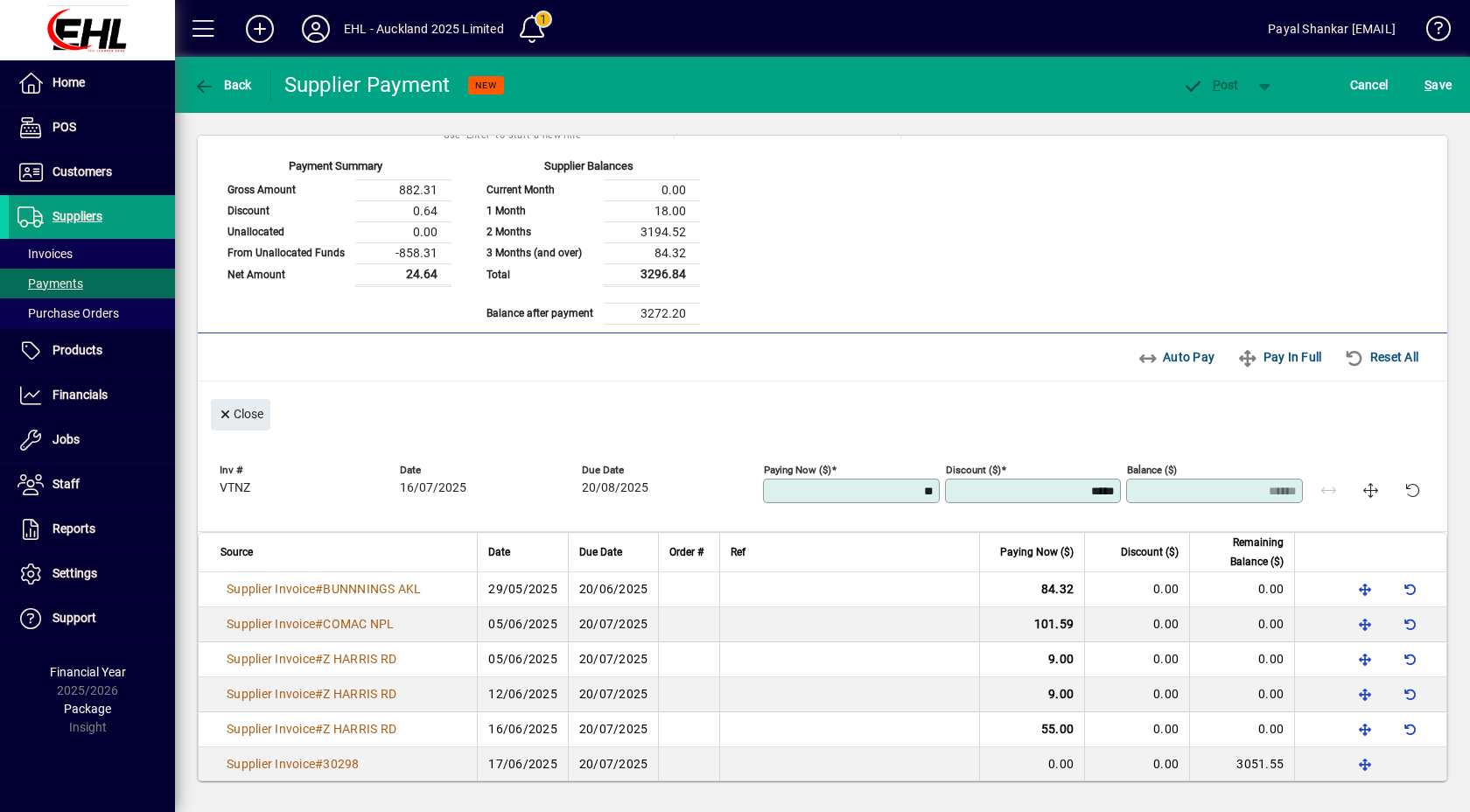 type on "***" 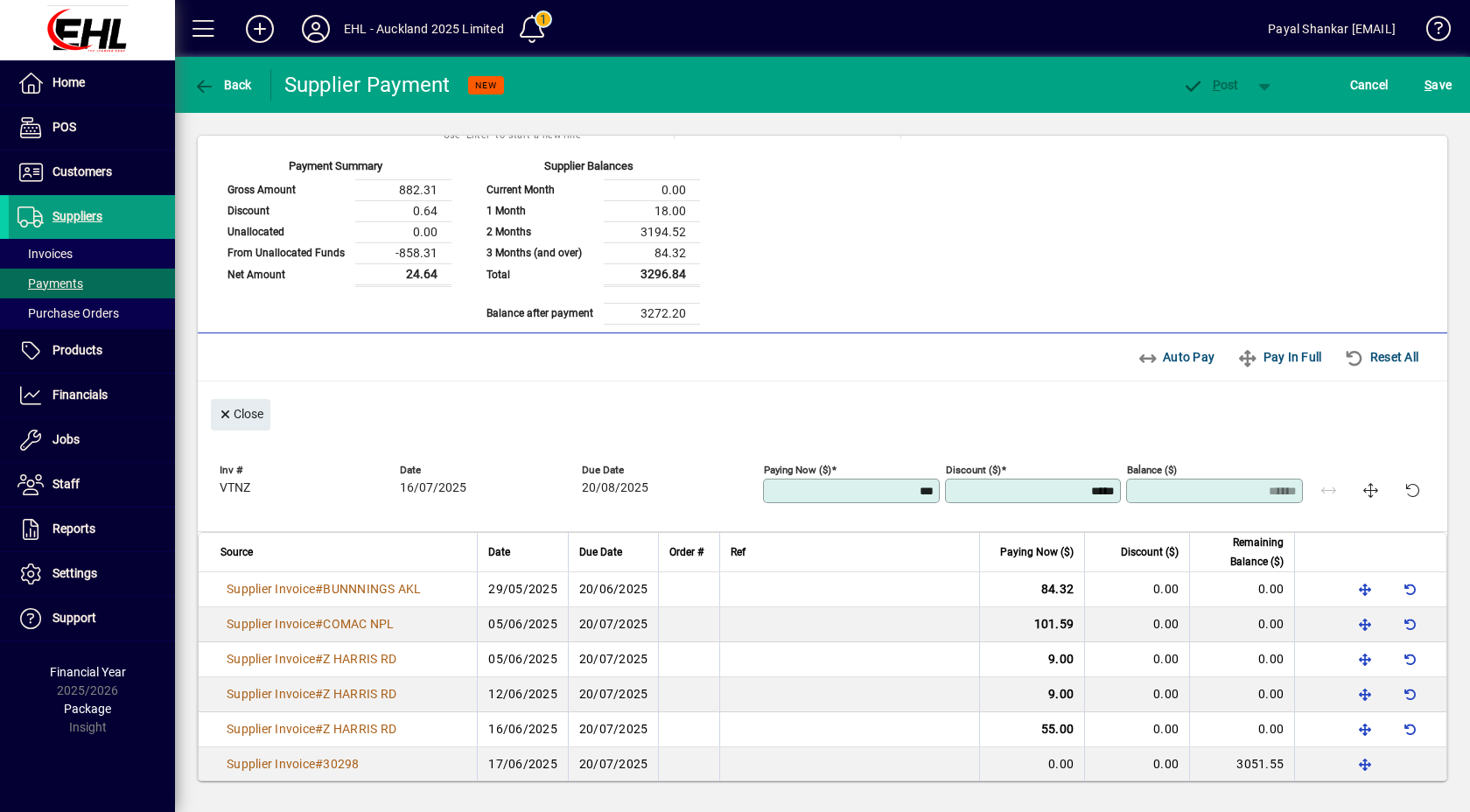 type on "****" 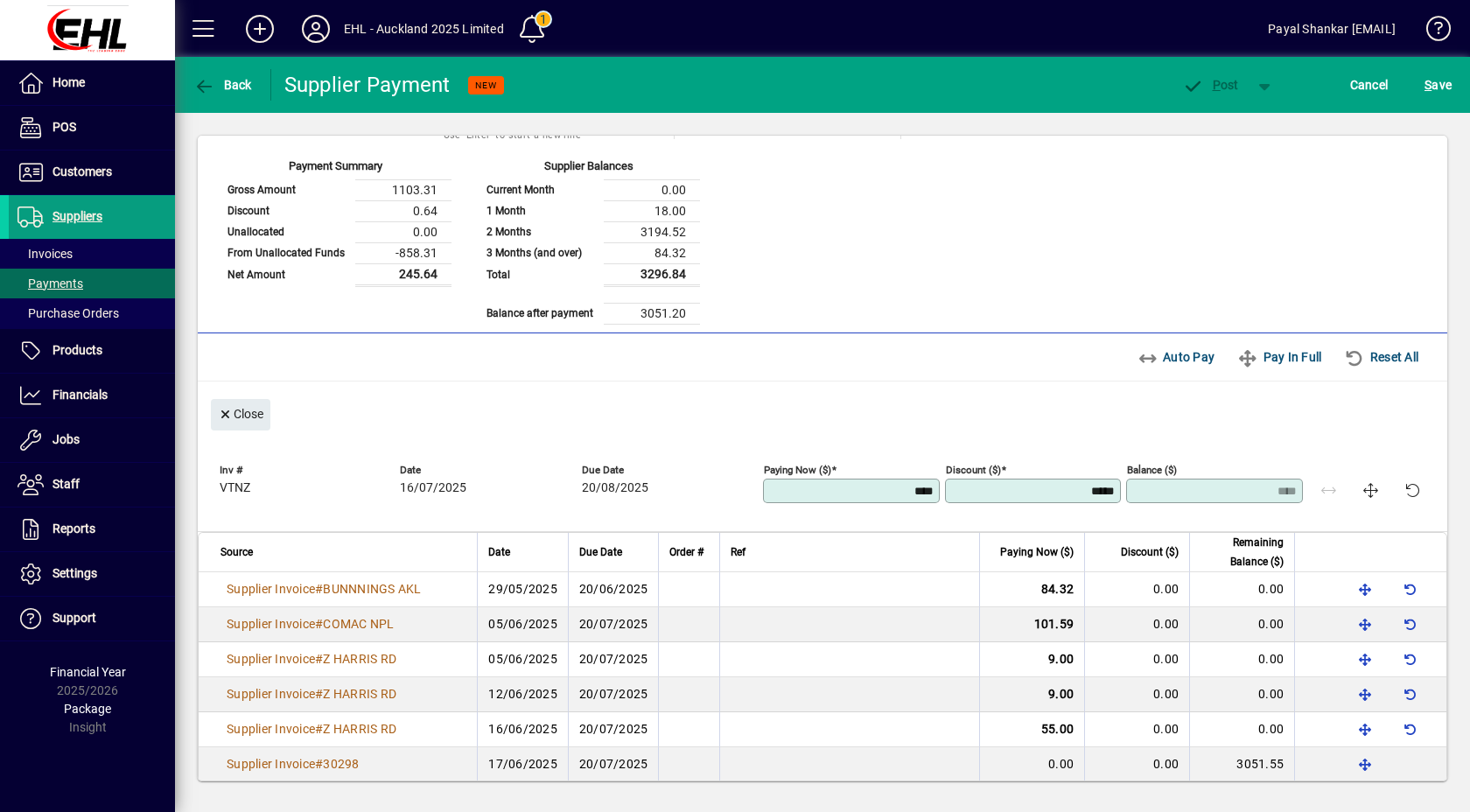 type on "*****" 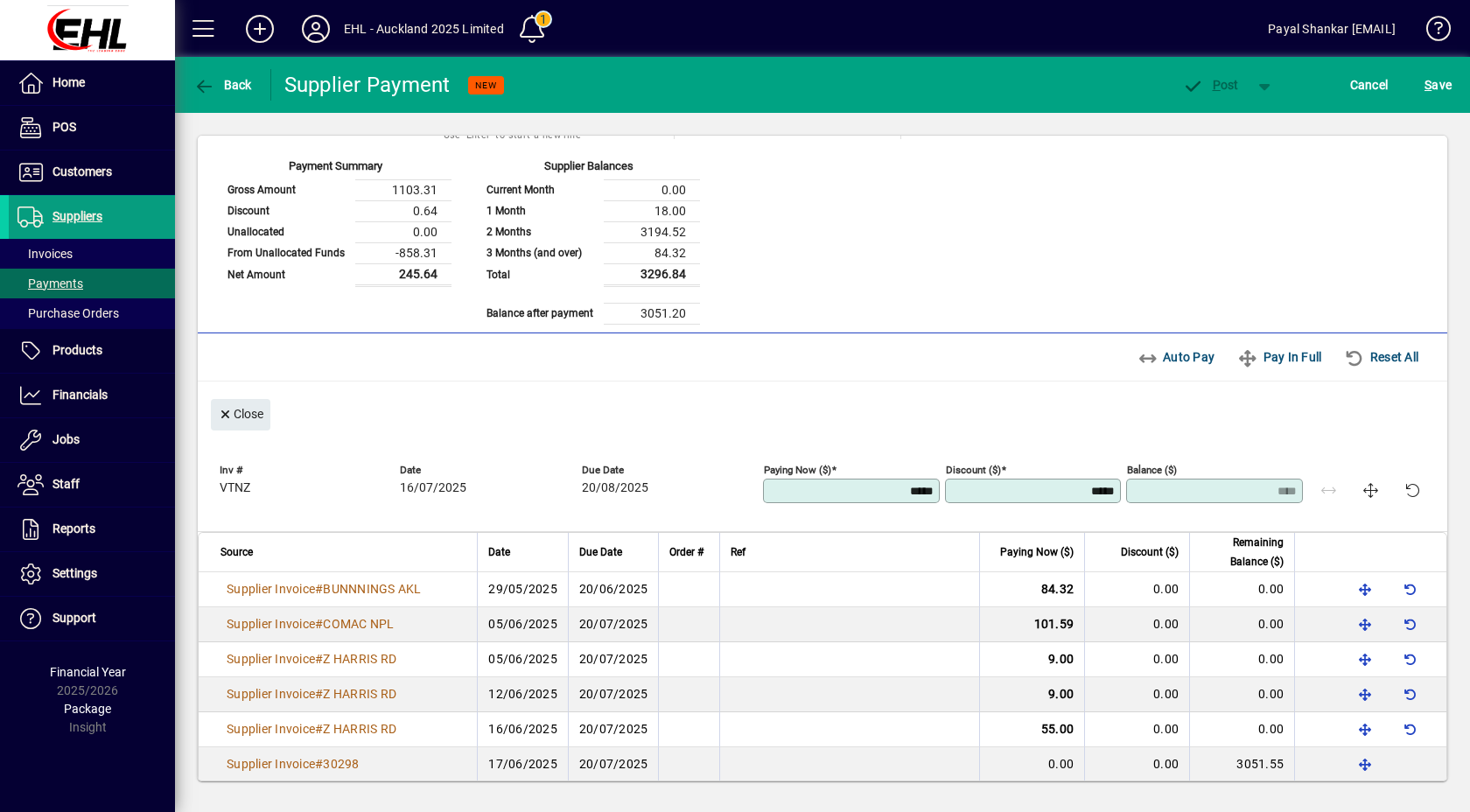 type on "****" 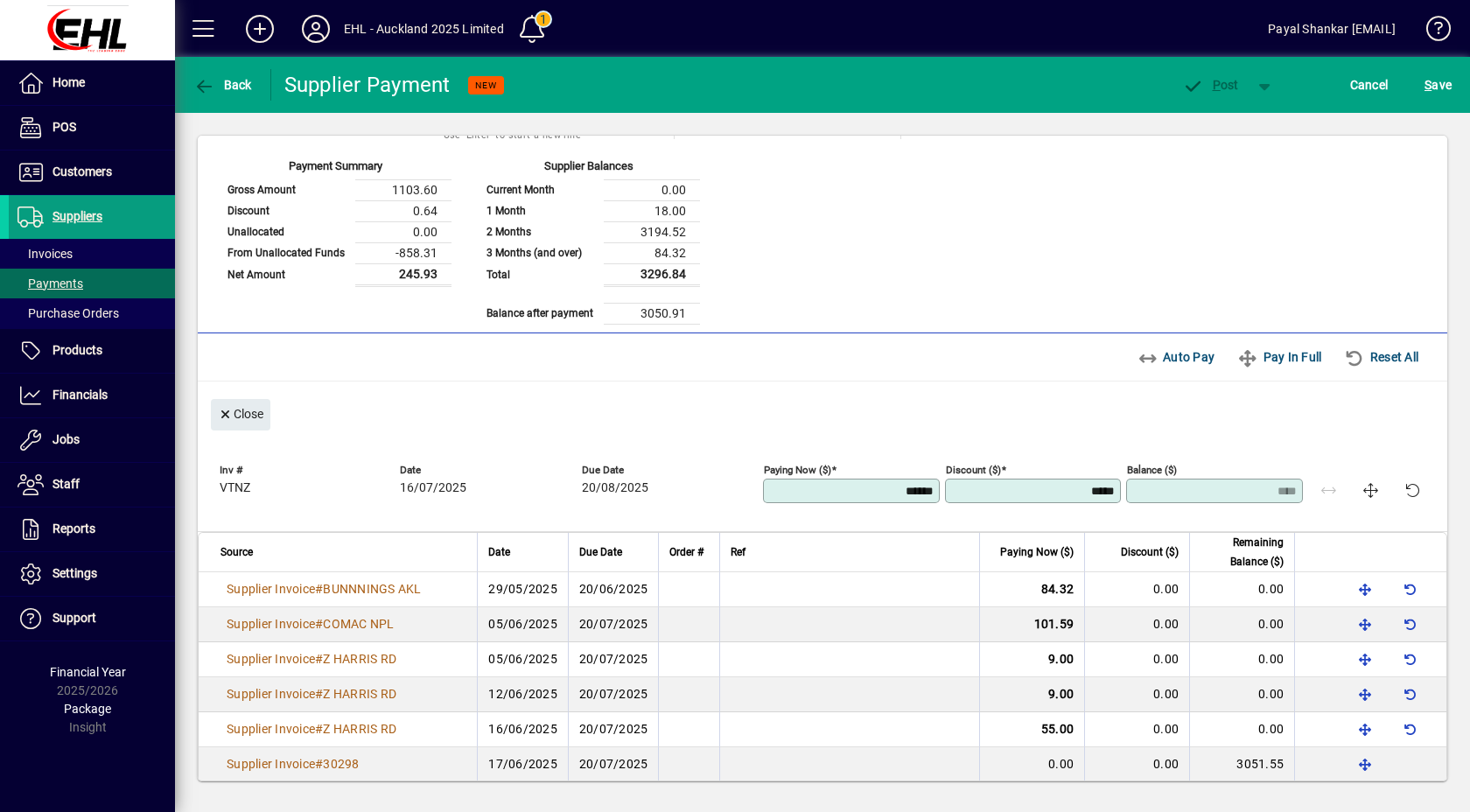 type on "****" 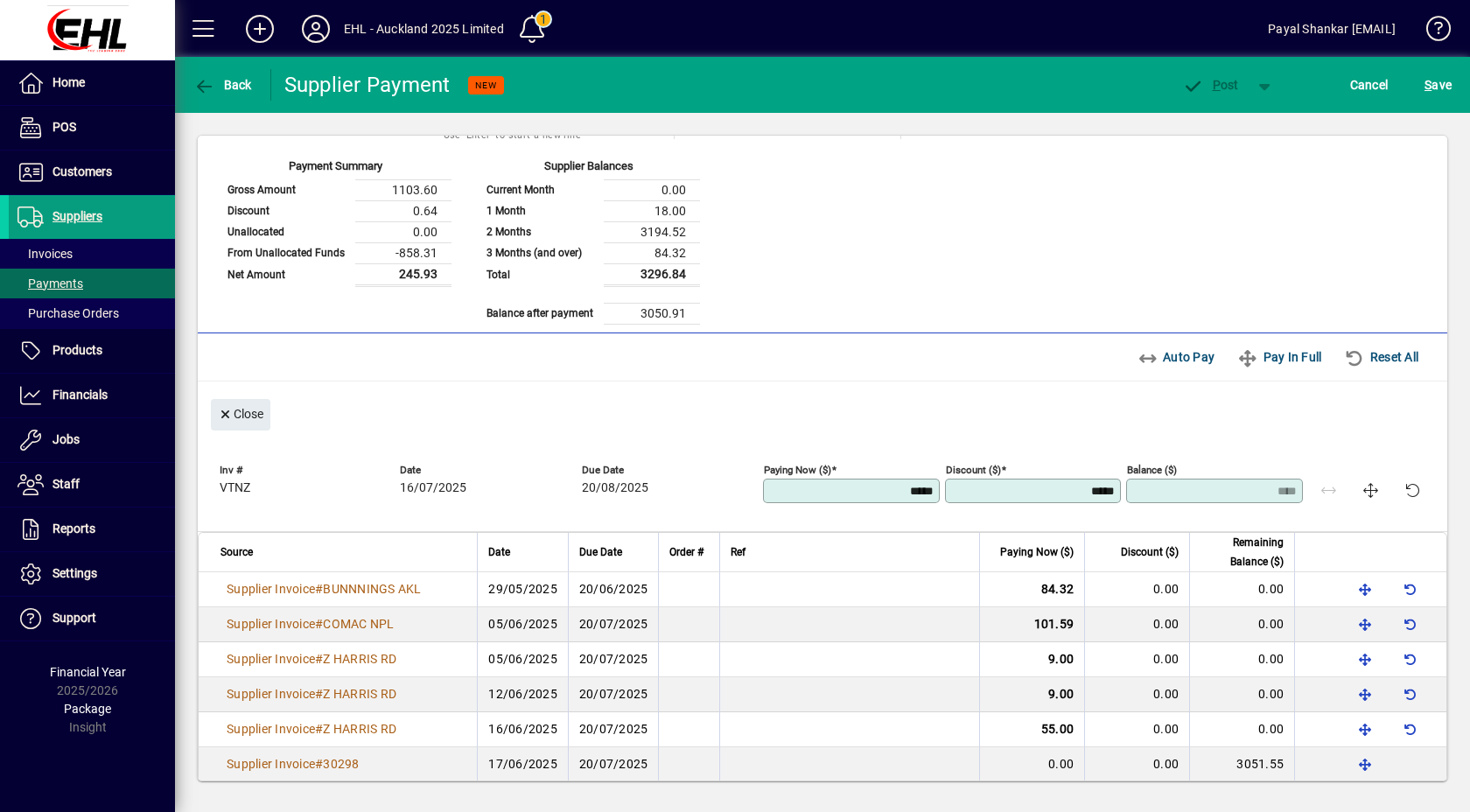 type on "****" 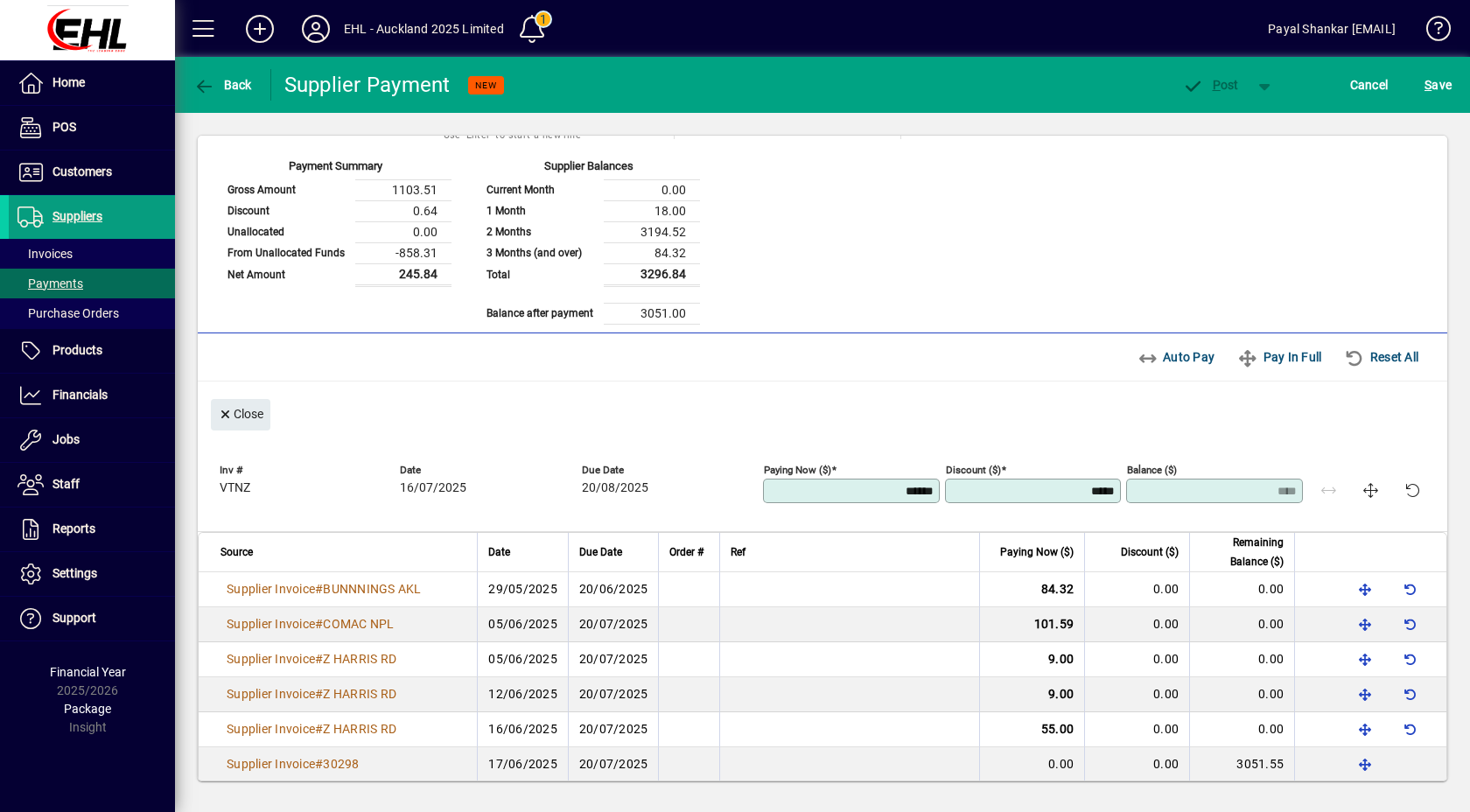 click on "*****" at bounding box center (1035, 491) 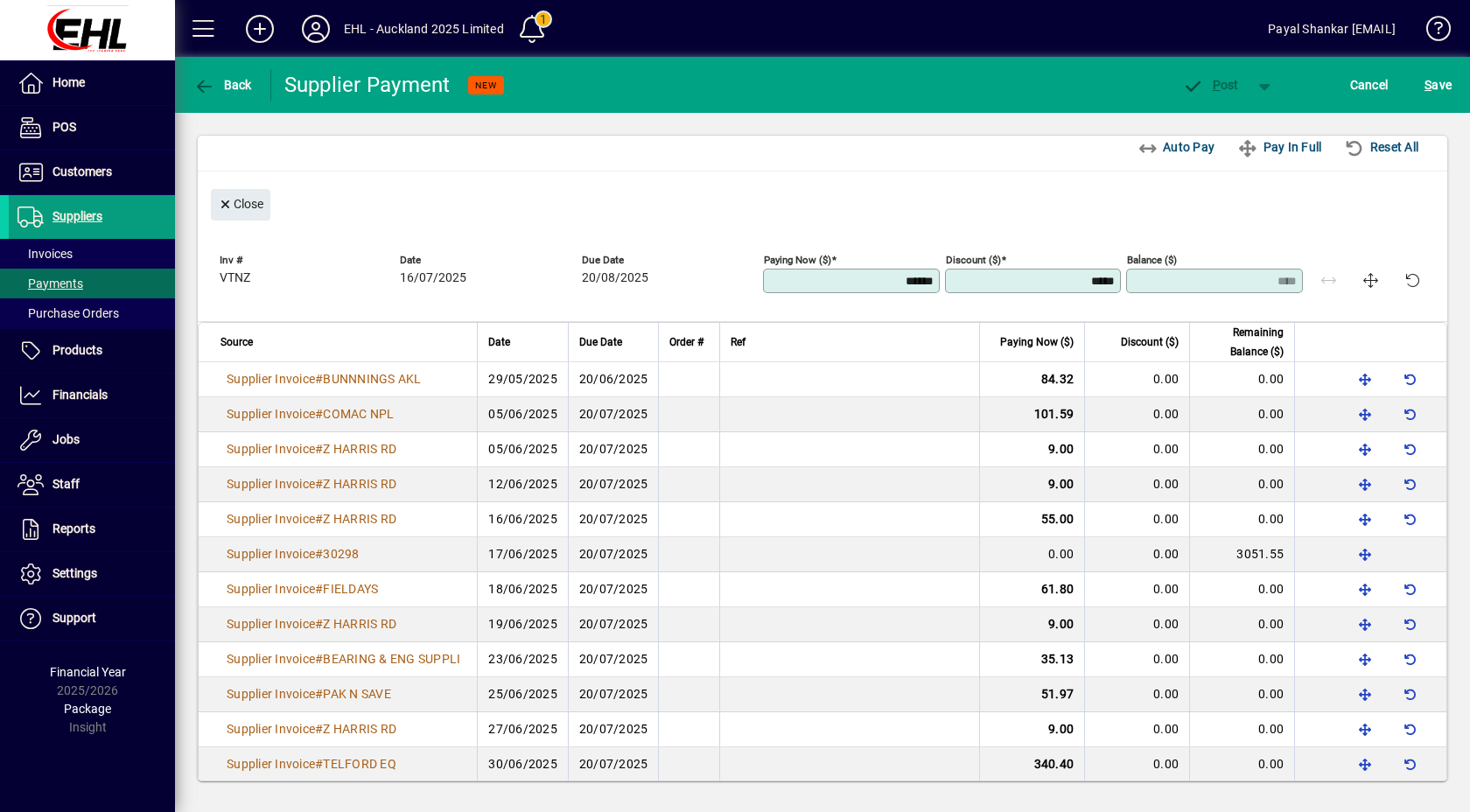 scroll, scrollTop: 677, scrollLeft: 0, axis: vertical 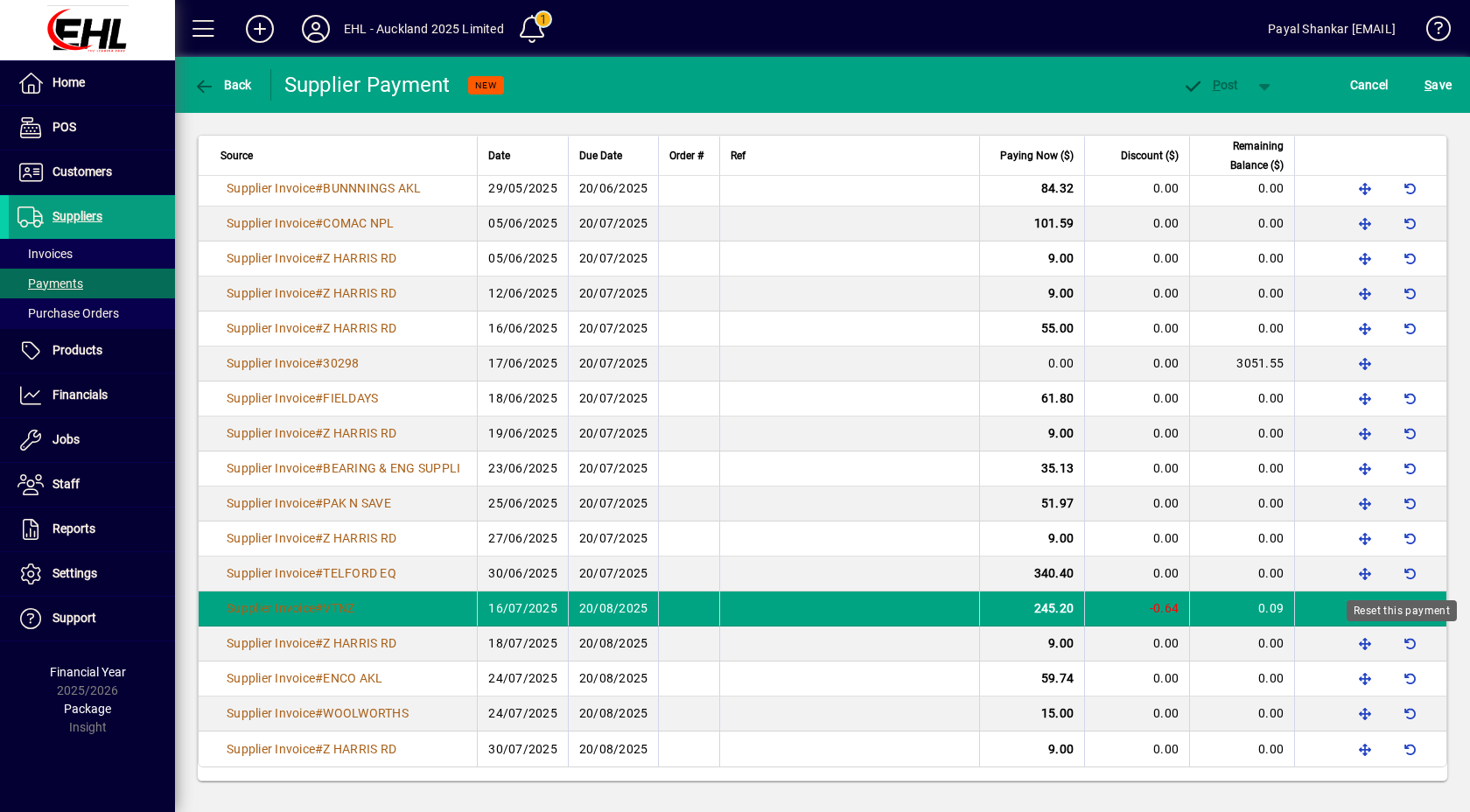 click on "Reset this payment" at bounding box center (1402, 611) 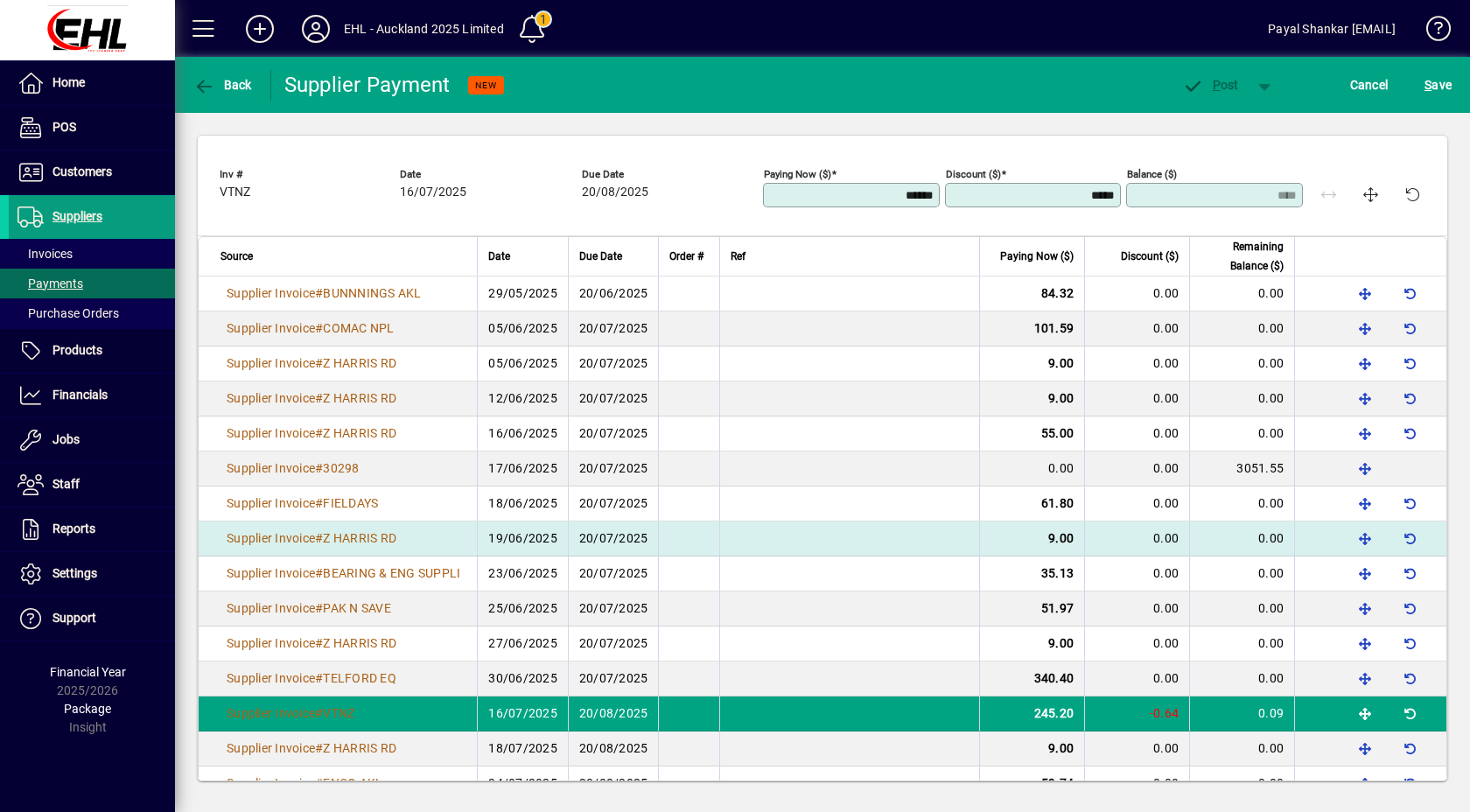 scroll, scrollTop: 677, scrollLeft: 0, axis: vertical 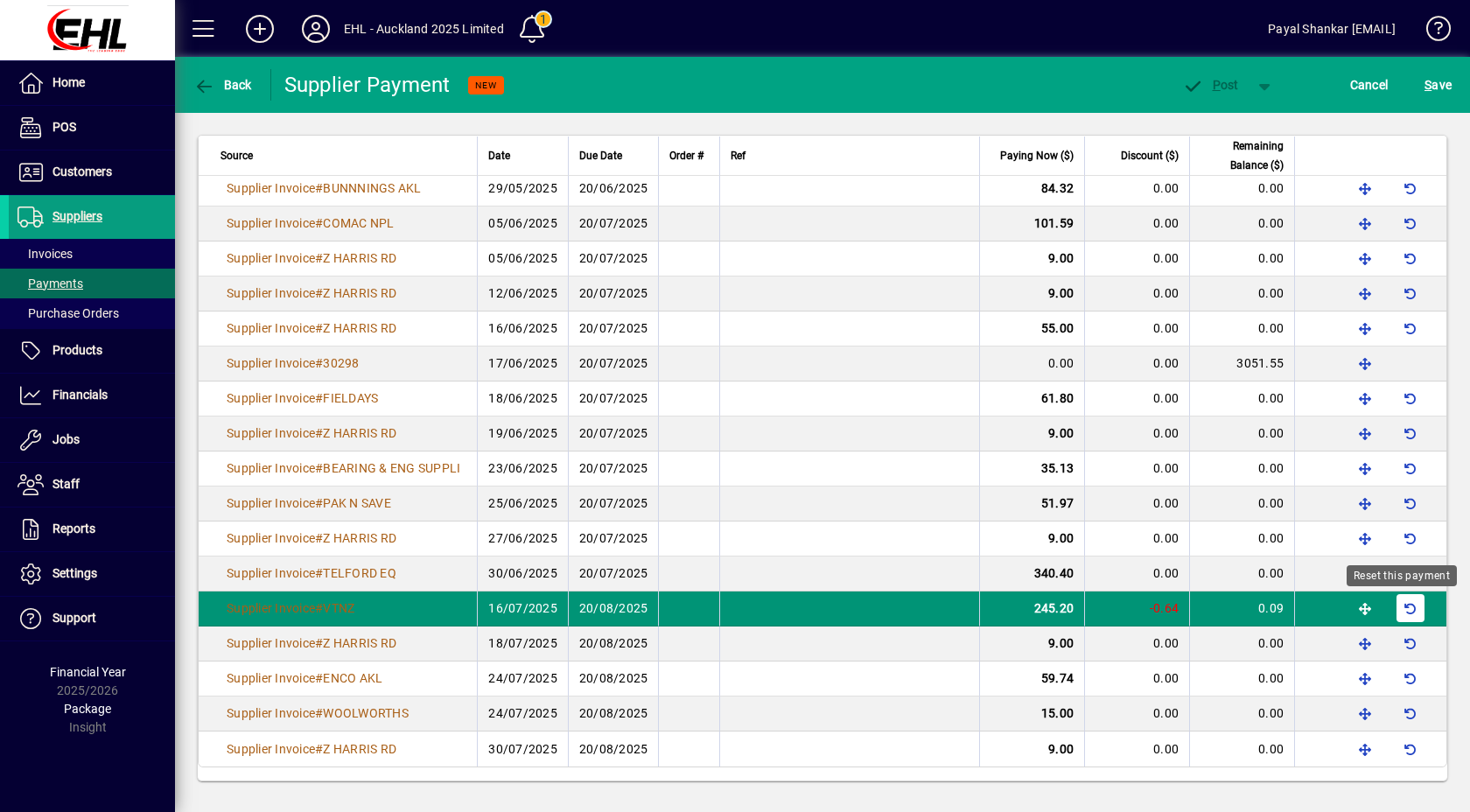 click at bounding box center [1410, 608] 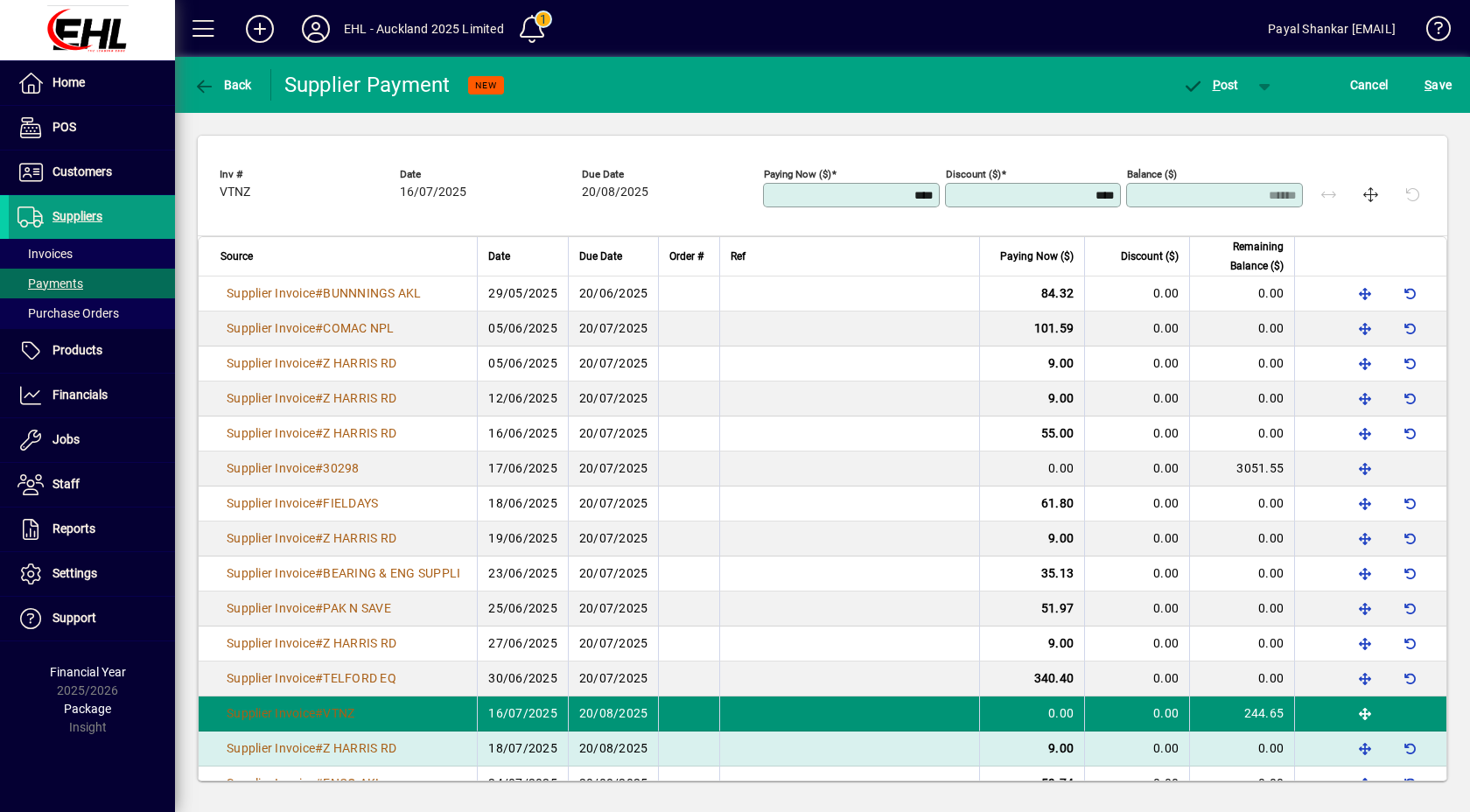 scroll, scrollTop: 677, scrollLeft: 0, axis: vertical 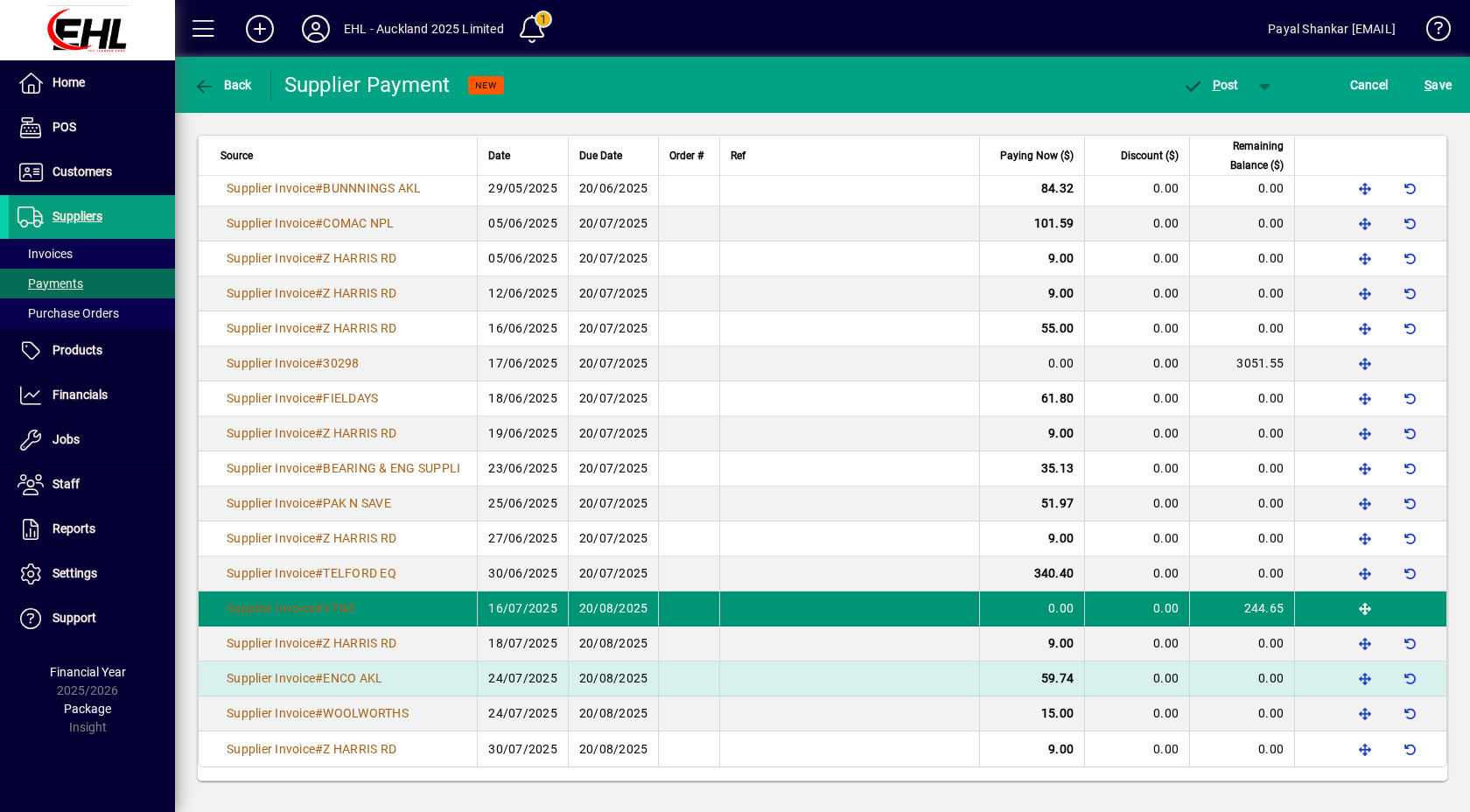 click on "59.74" at bounding box center [1057, 678] 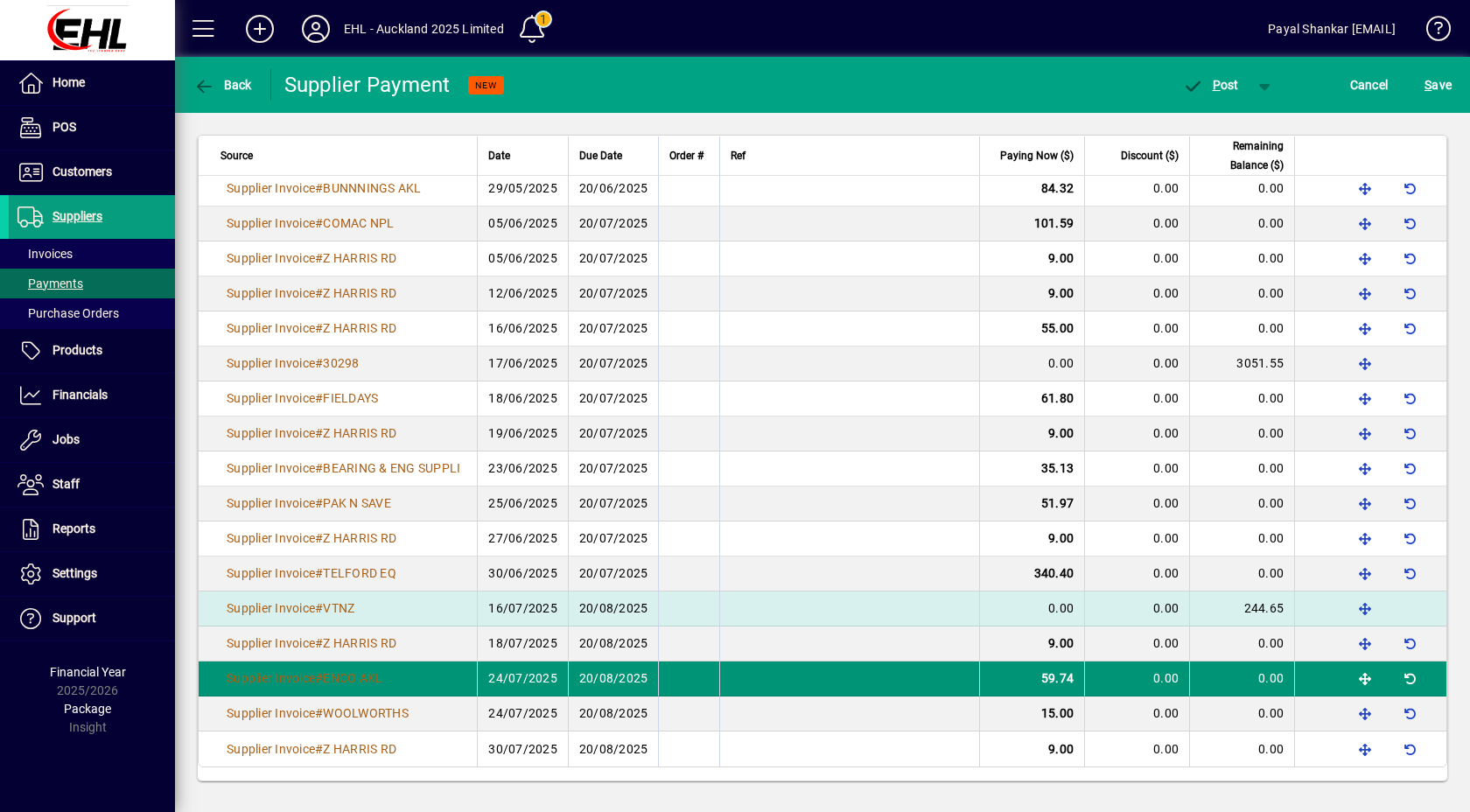 click on "59.74" at bounding box center [1057, 678] 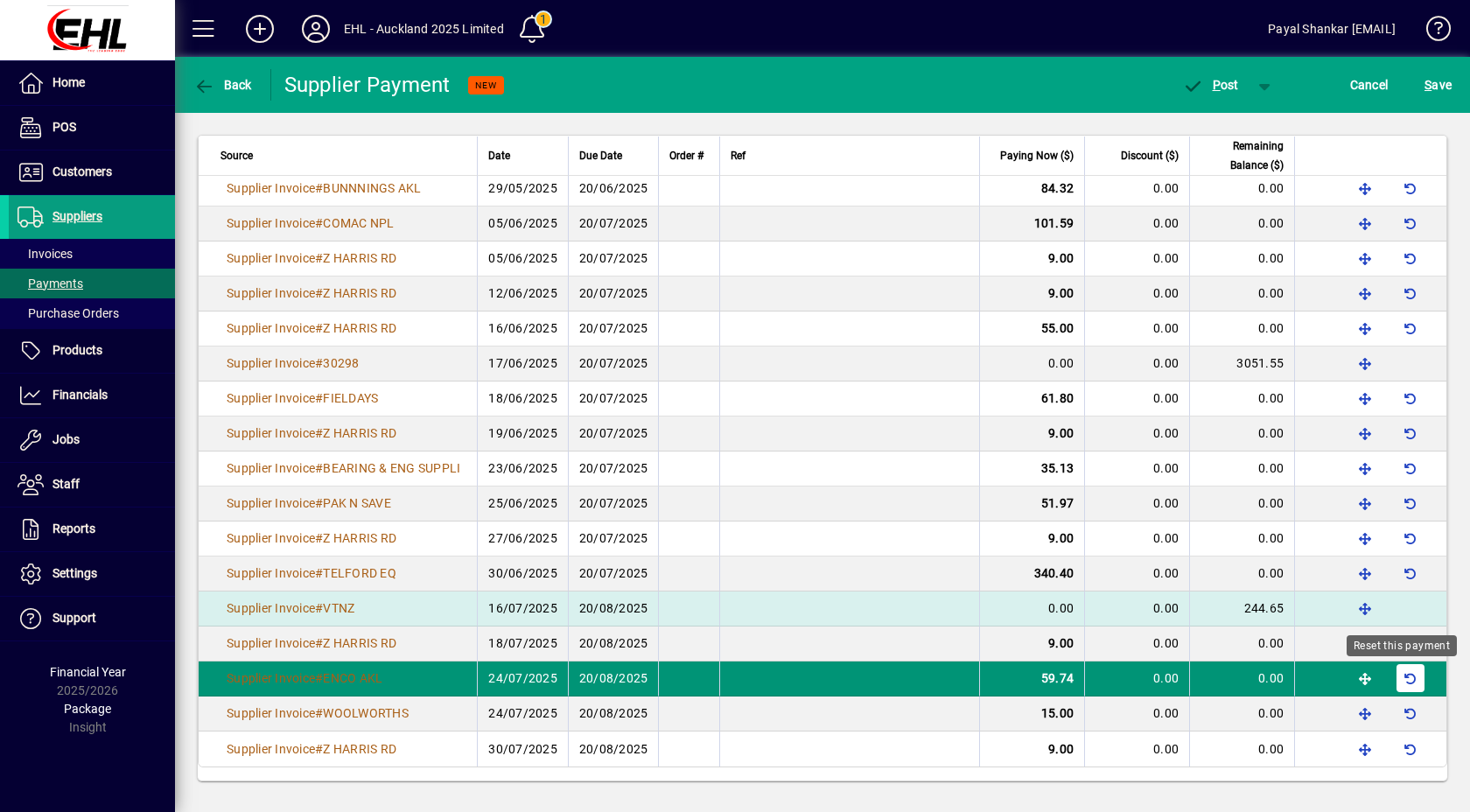 click at bounding box center [1410, 678] 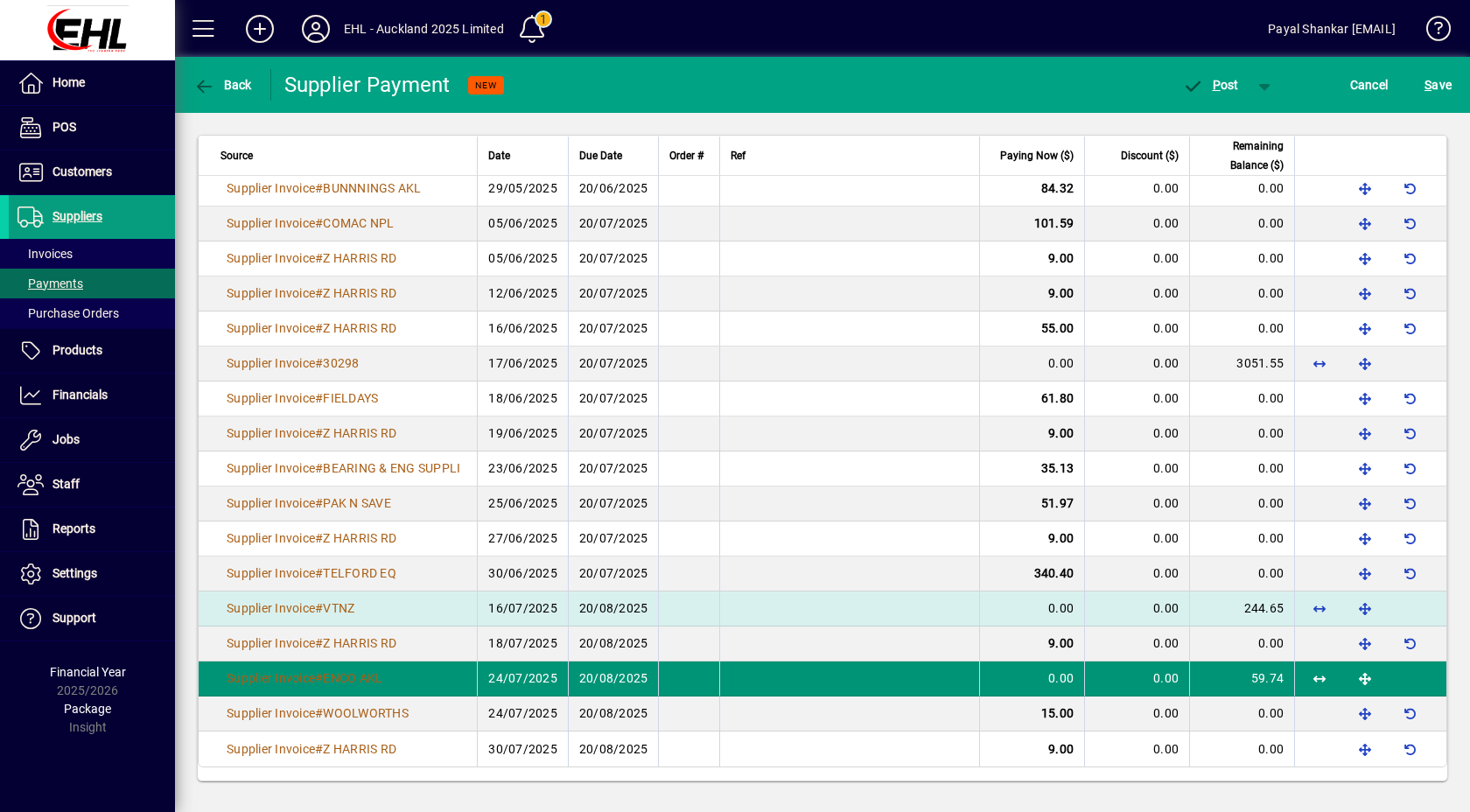 click on "0.00" at bounding box center (1032, 679) 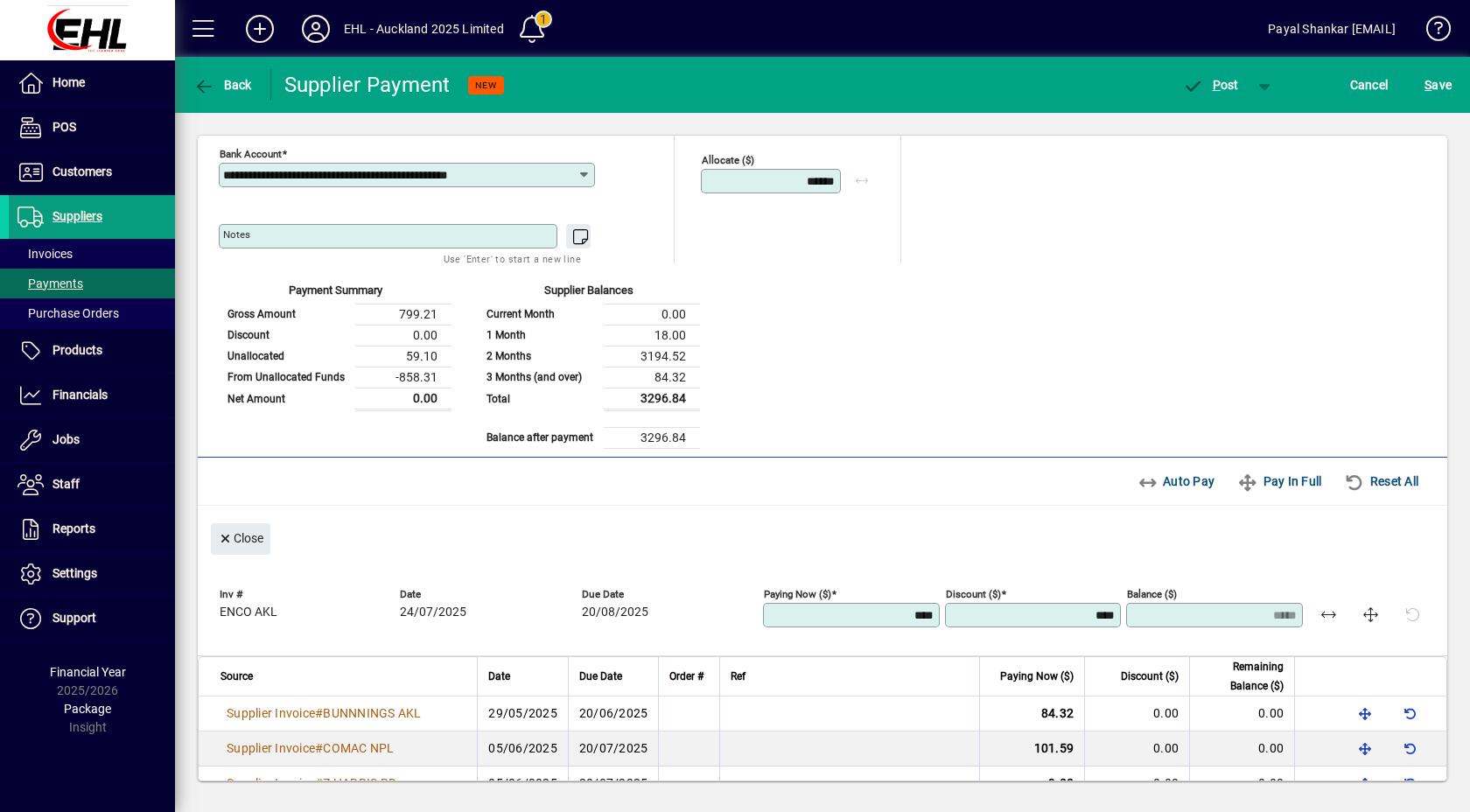 scroll, scrollTop: 257, scrollLeft: 0, axis: vertical 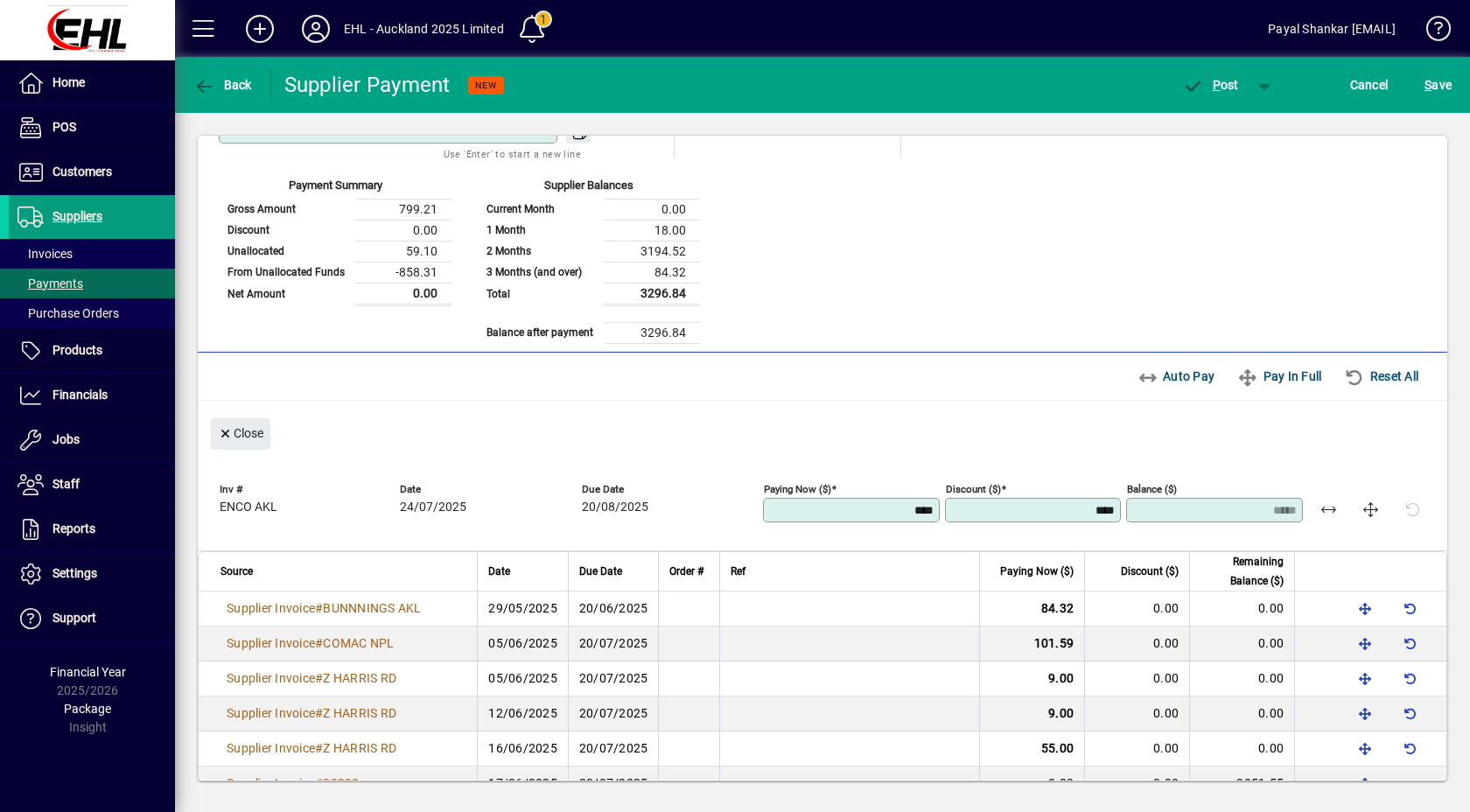 click on "****" at bounding box center [1035, 510] 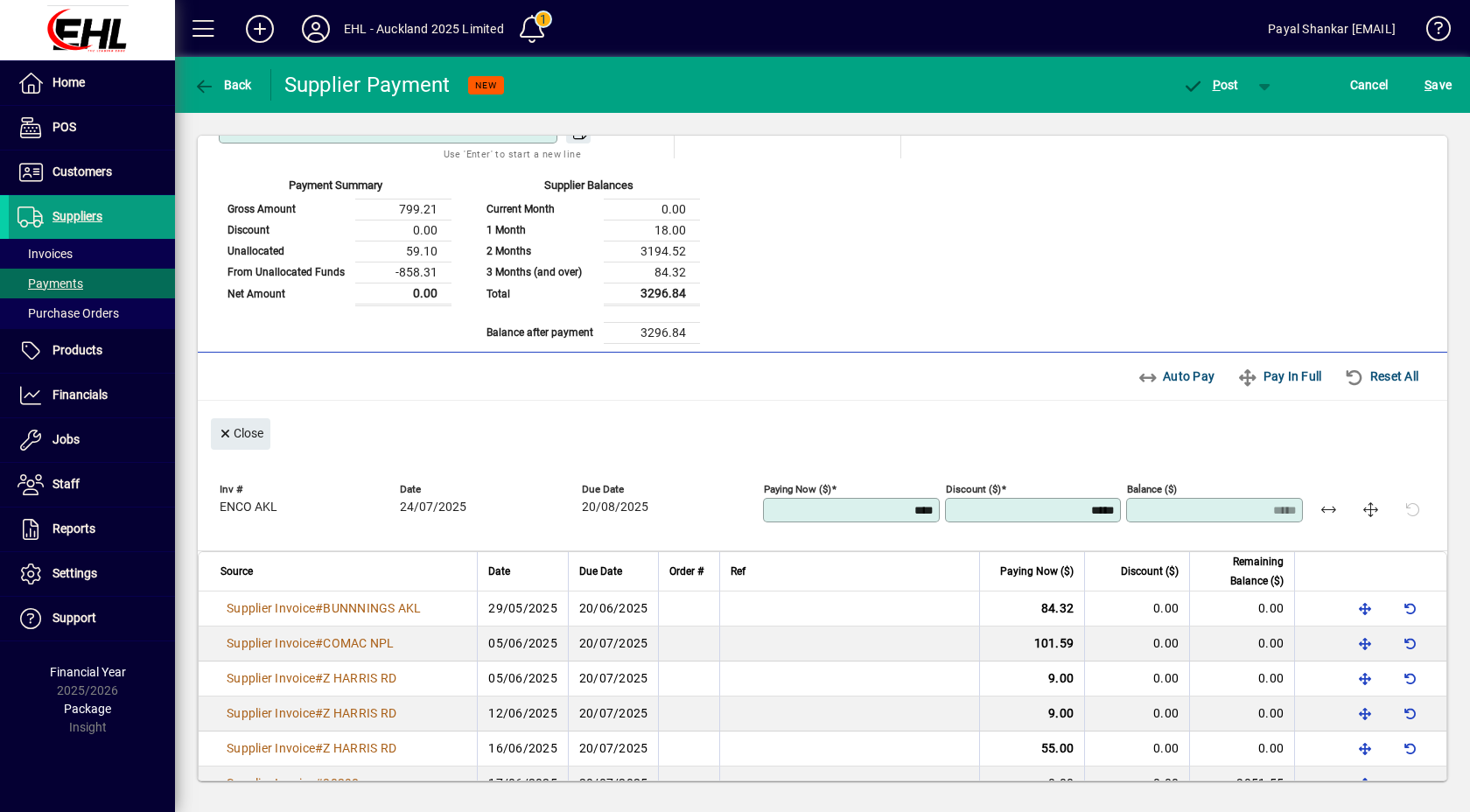 type on "******" 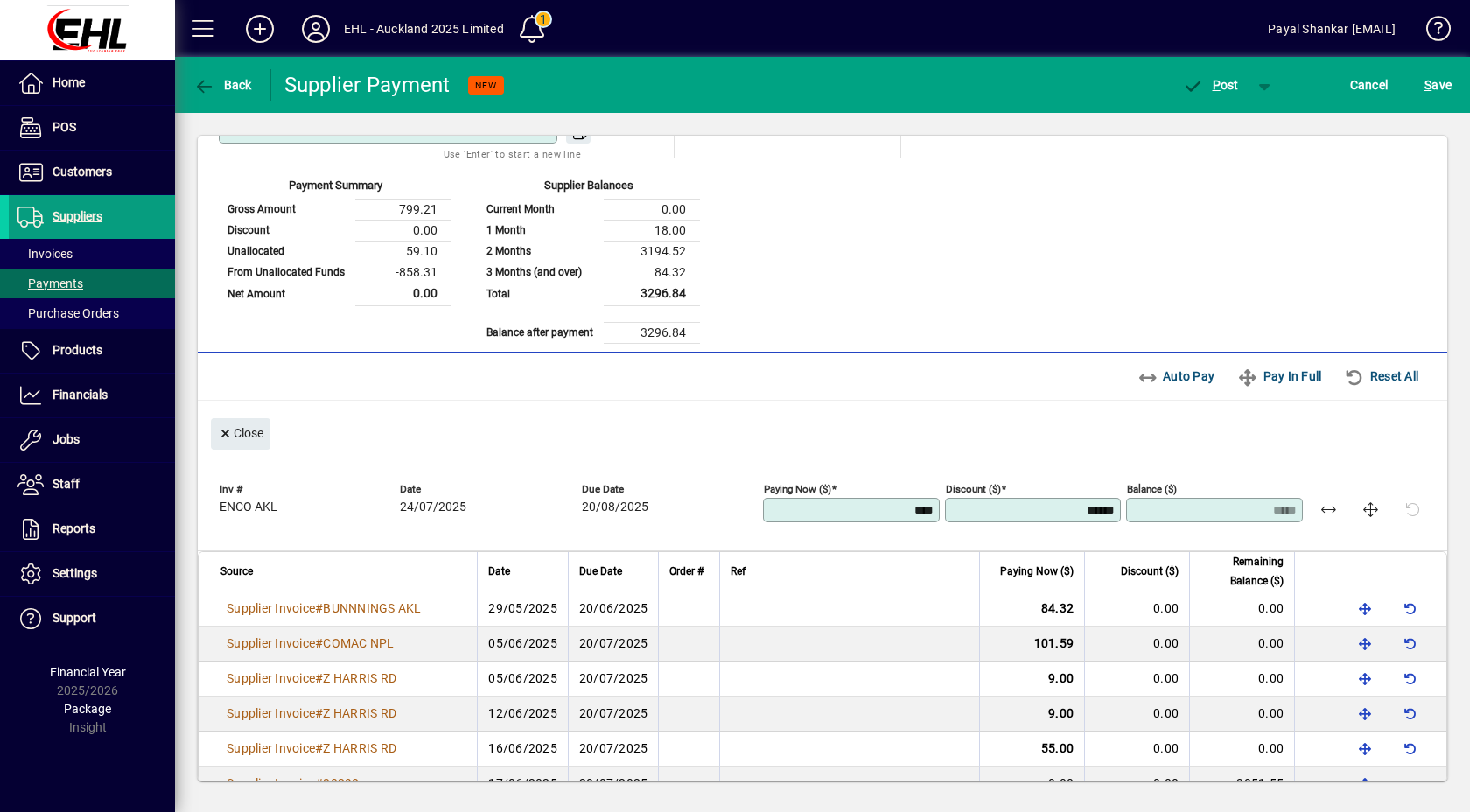 type on "******" 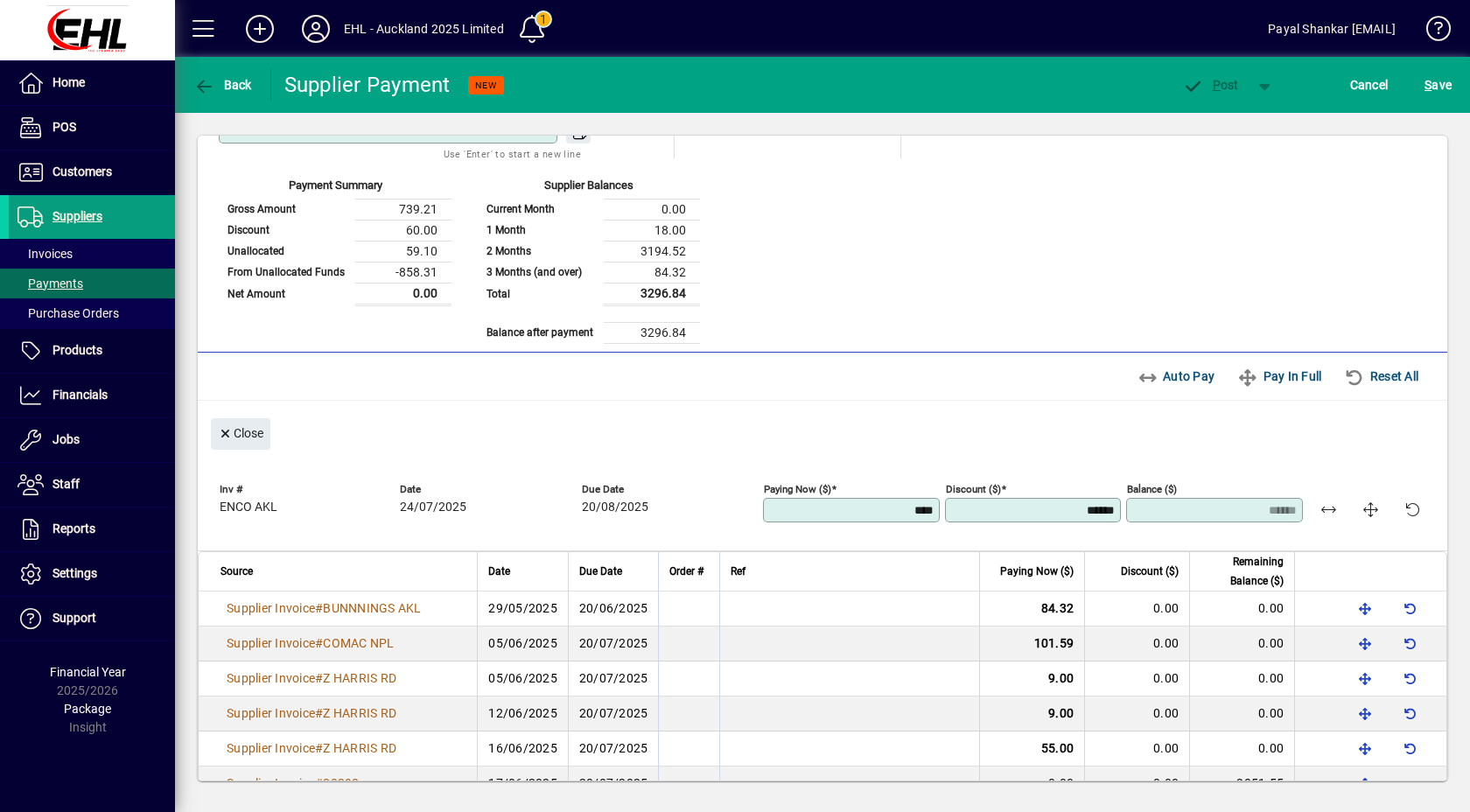 type on "*******" 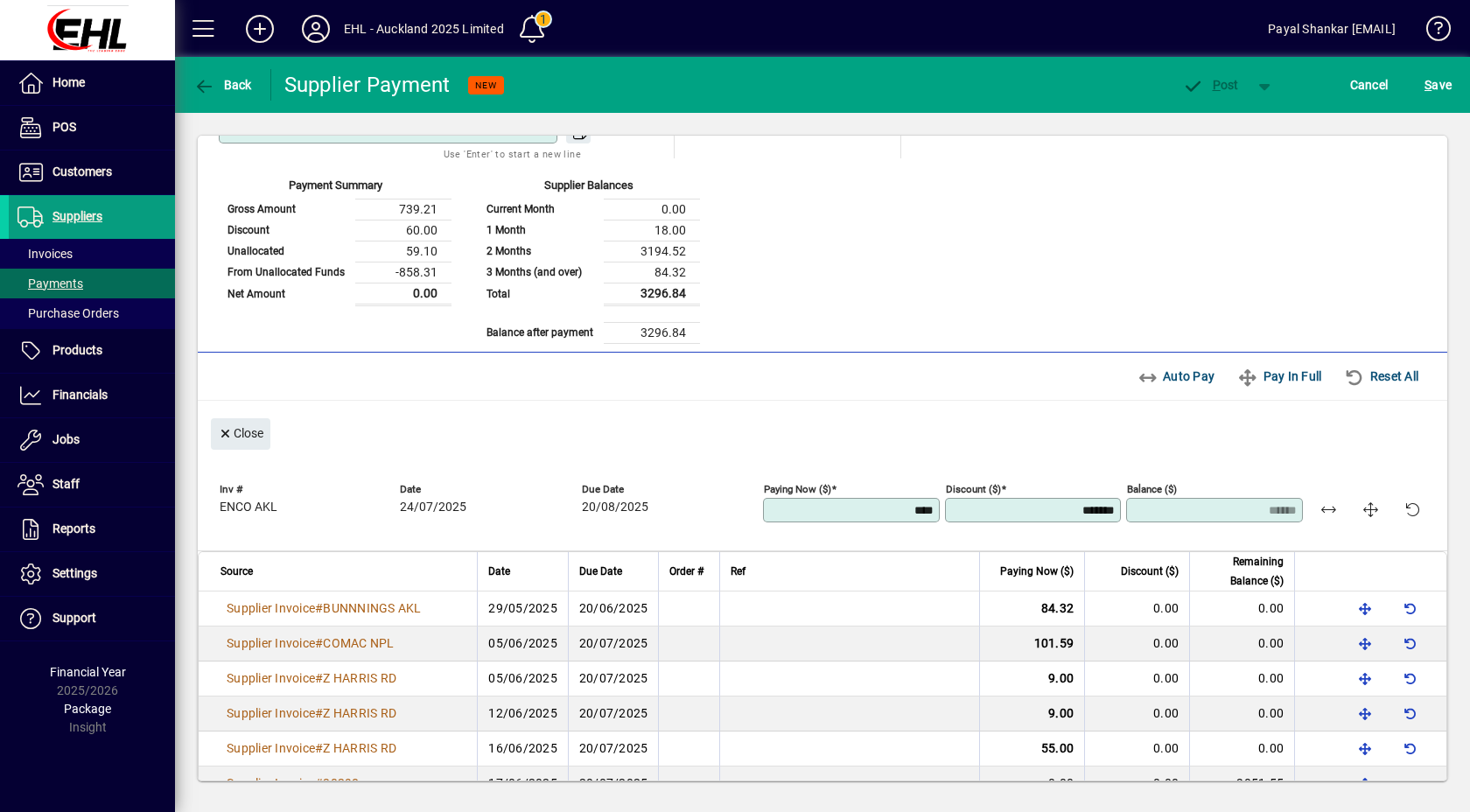 type on "******" 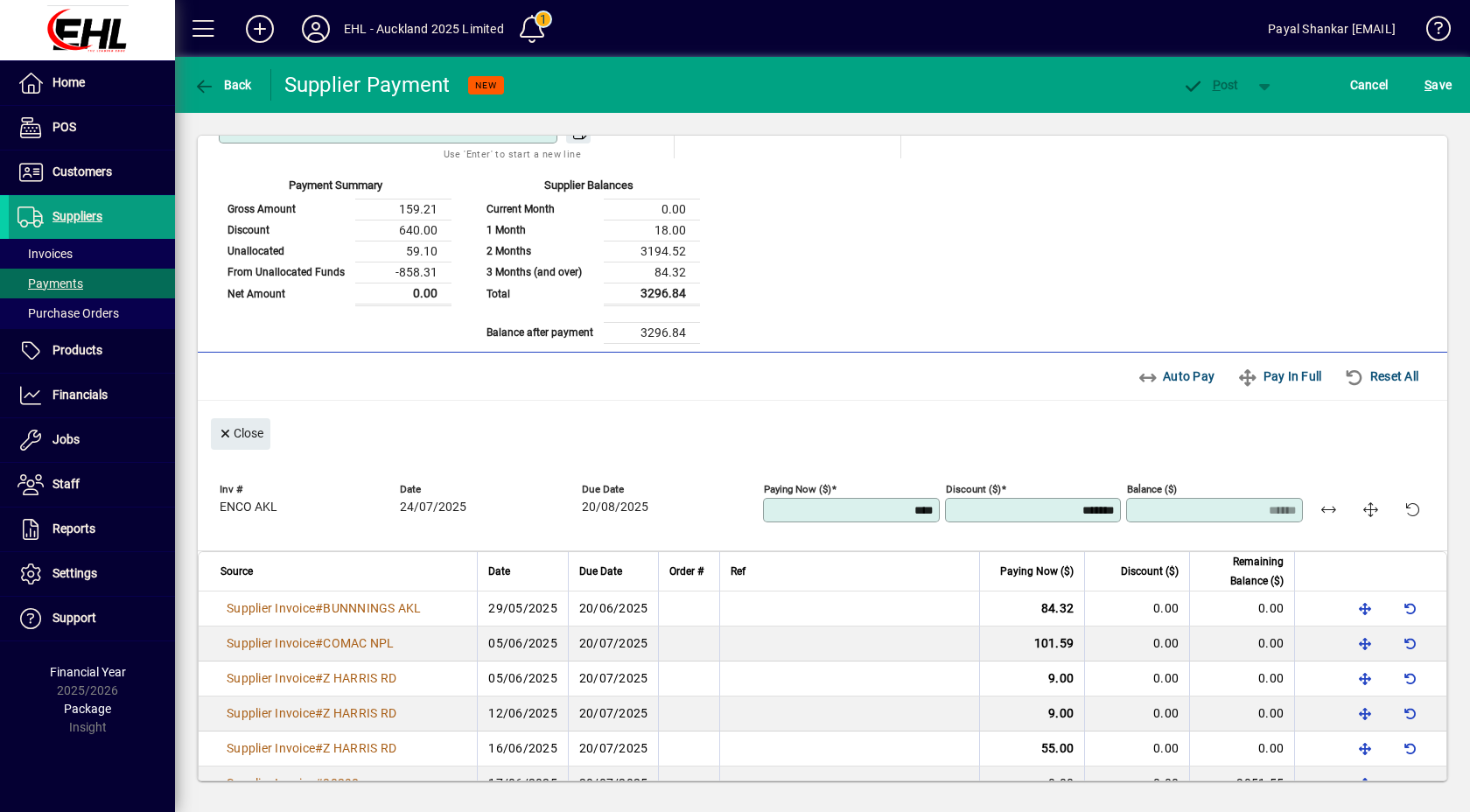 type on "******" 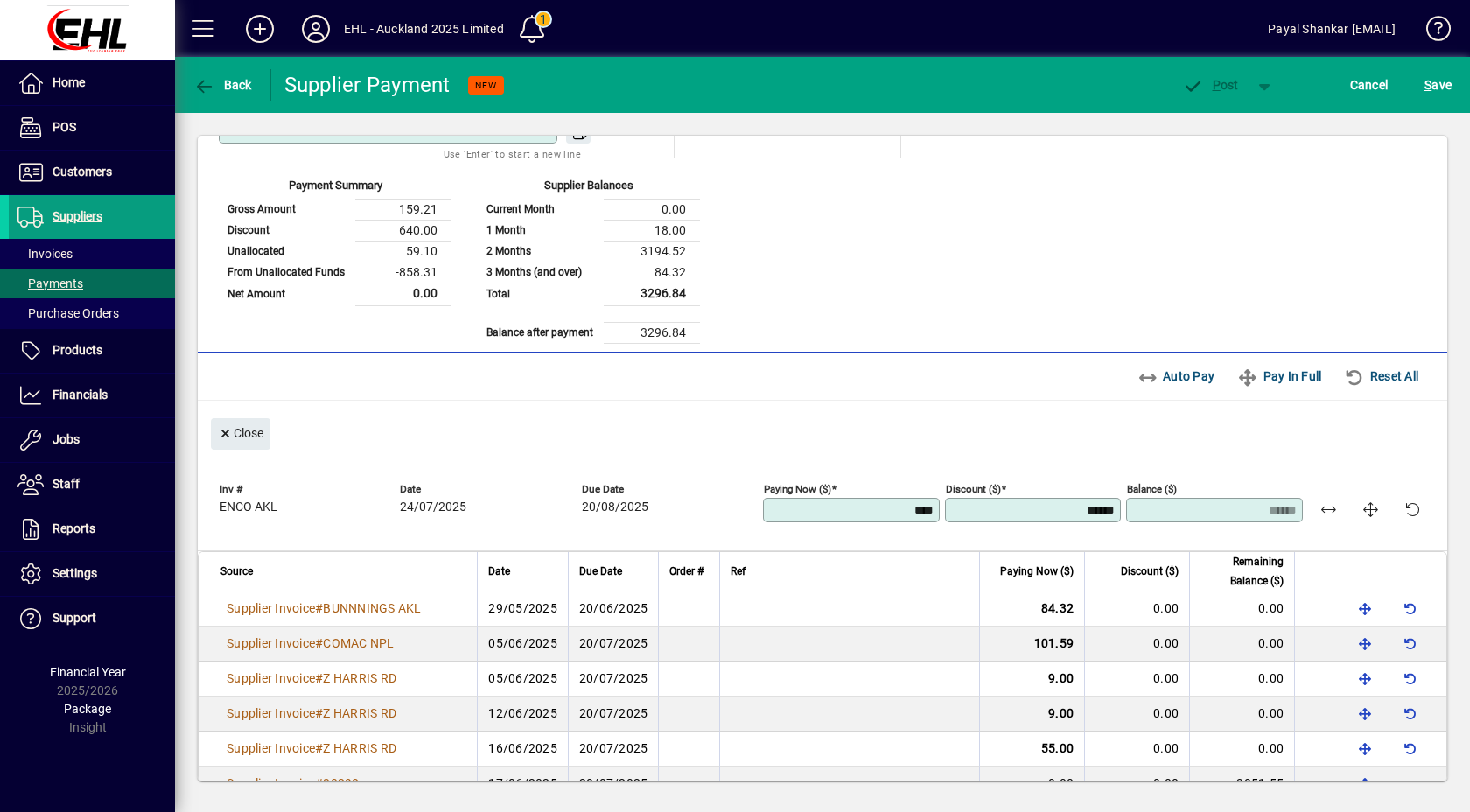 type on "******" 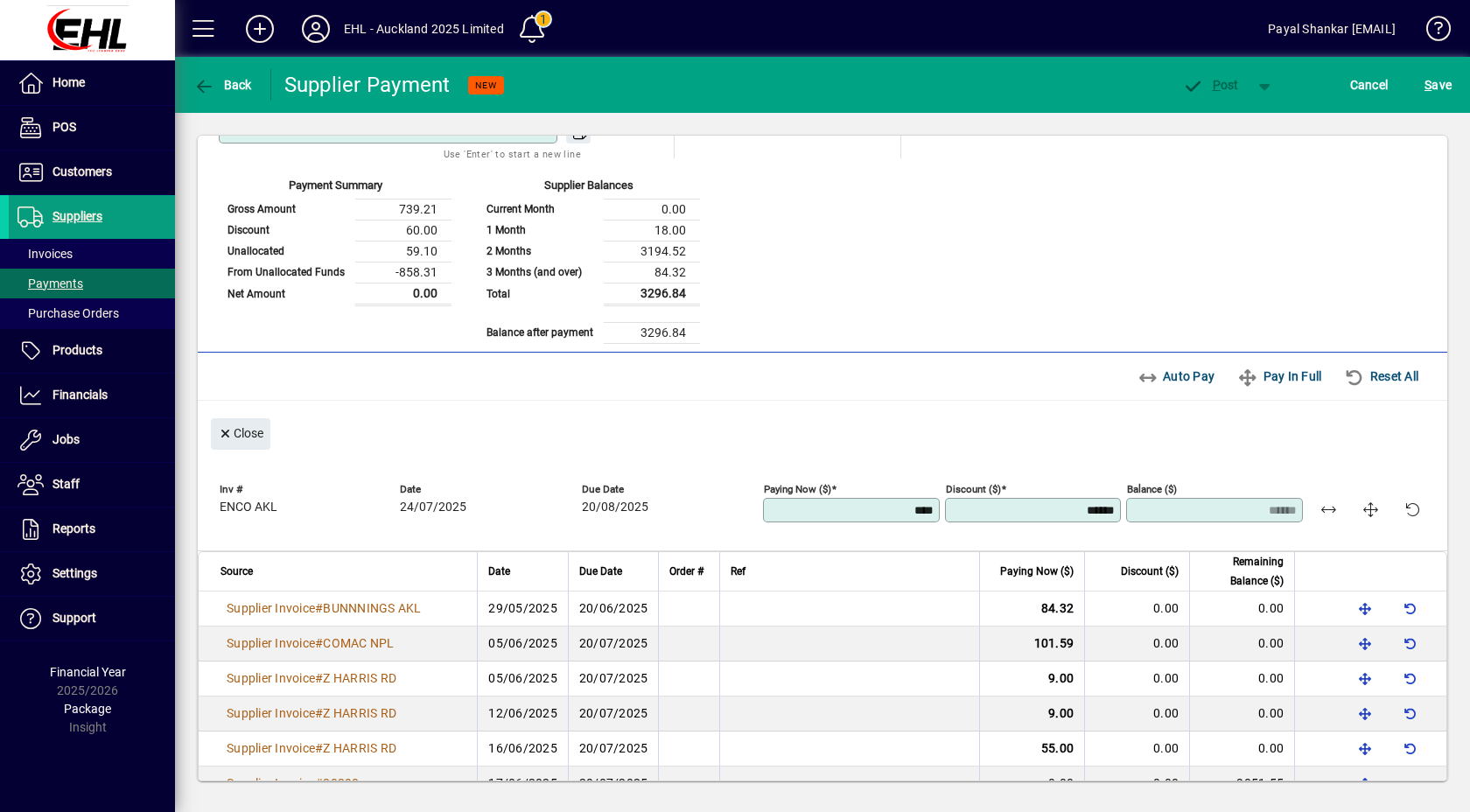type on "*****" 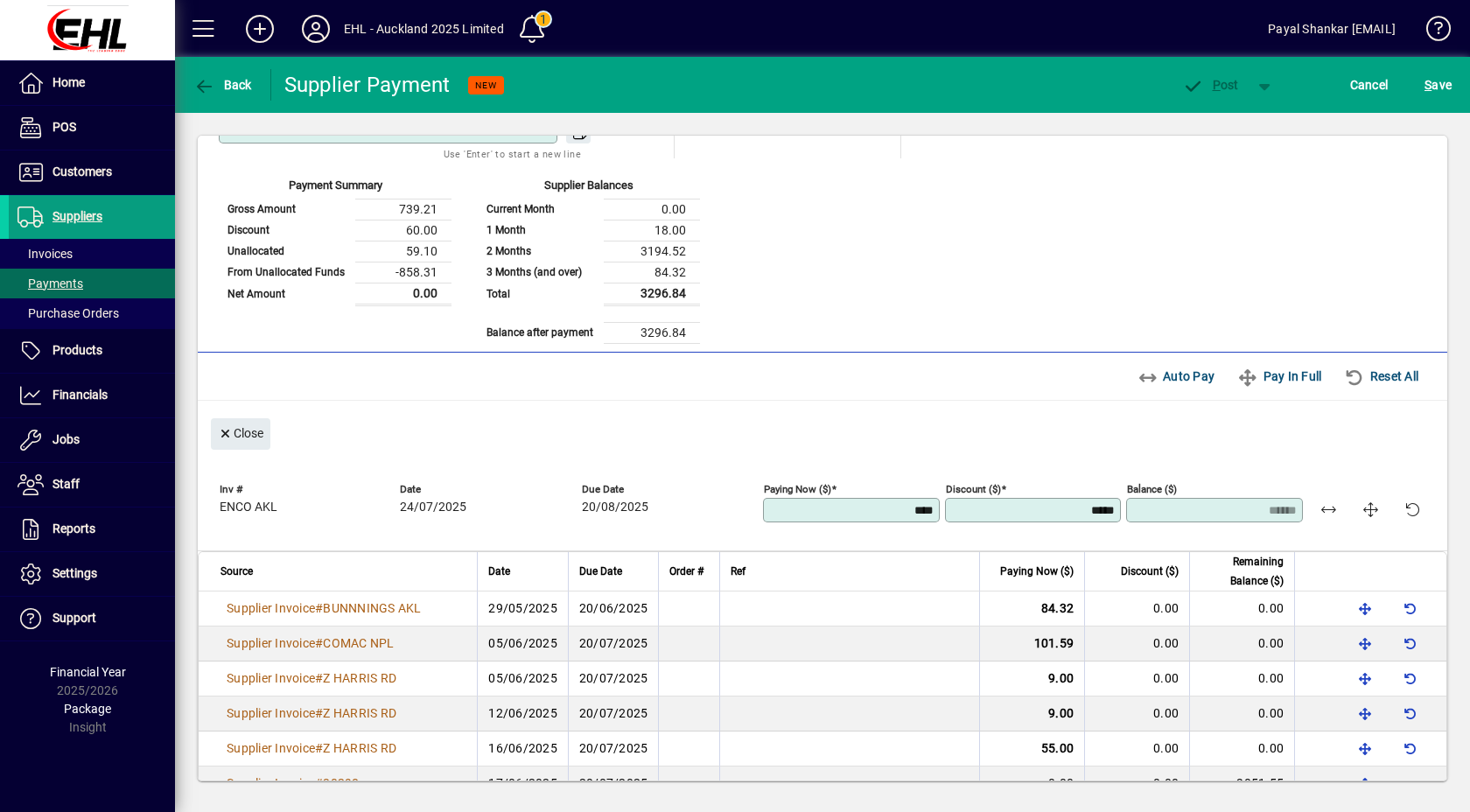 type on "*****" 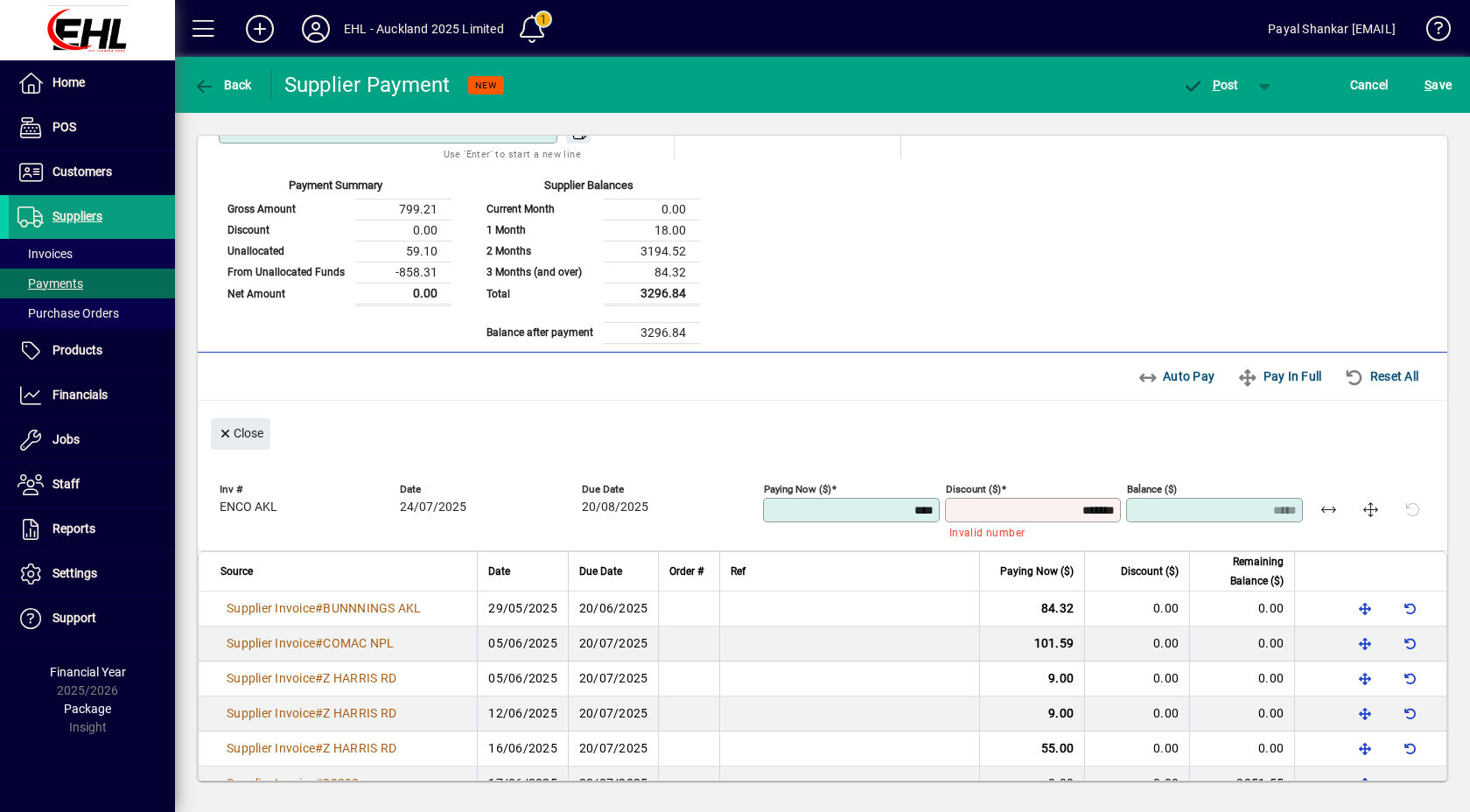 type on "******" 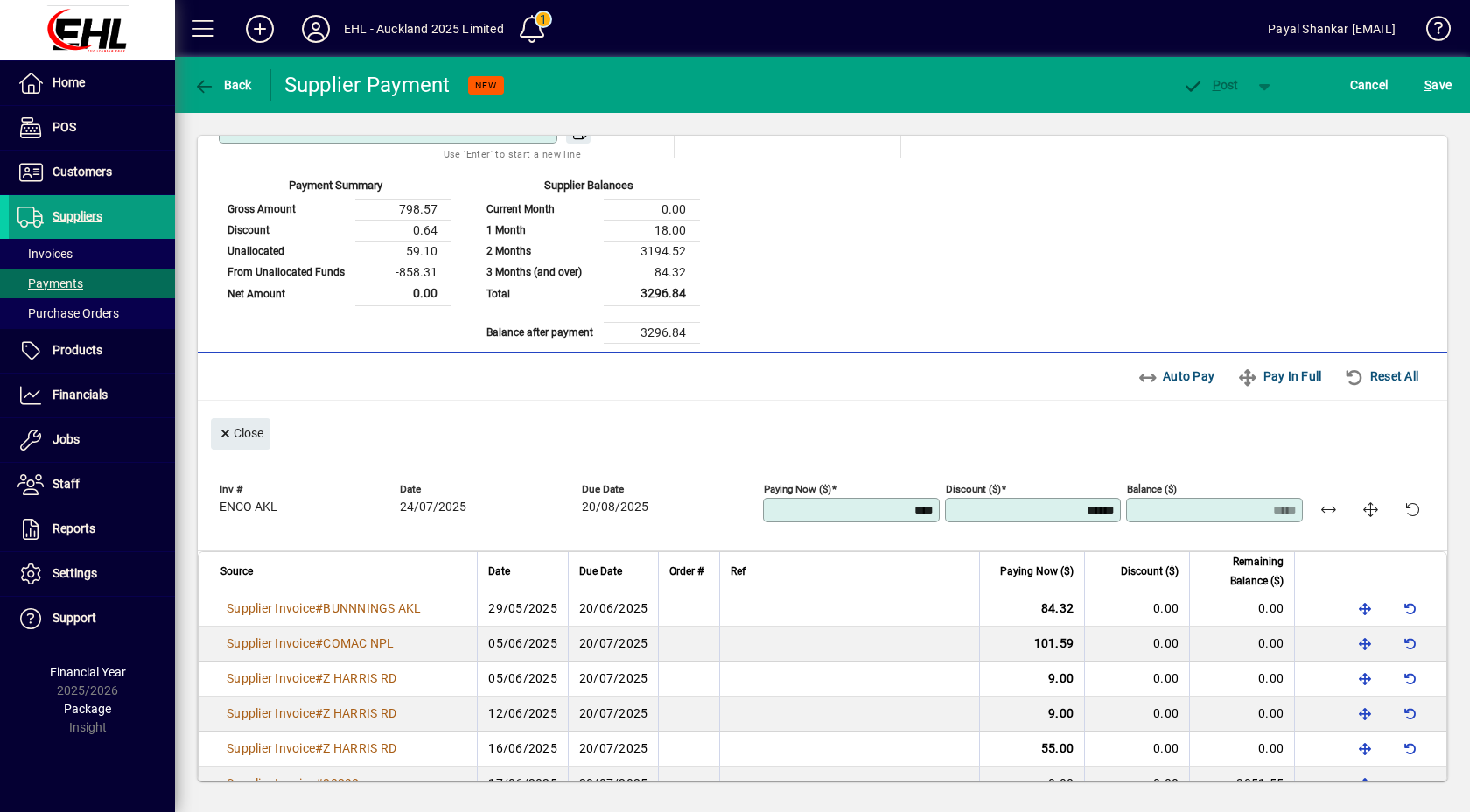 type on "*****" 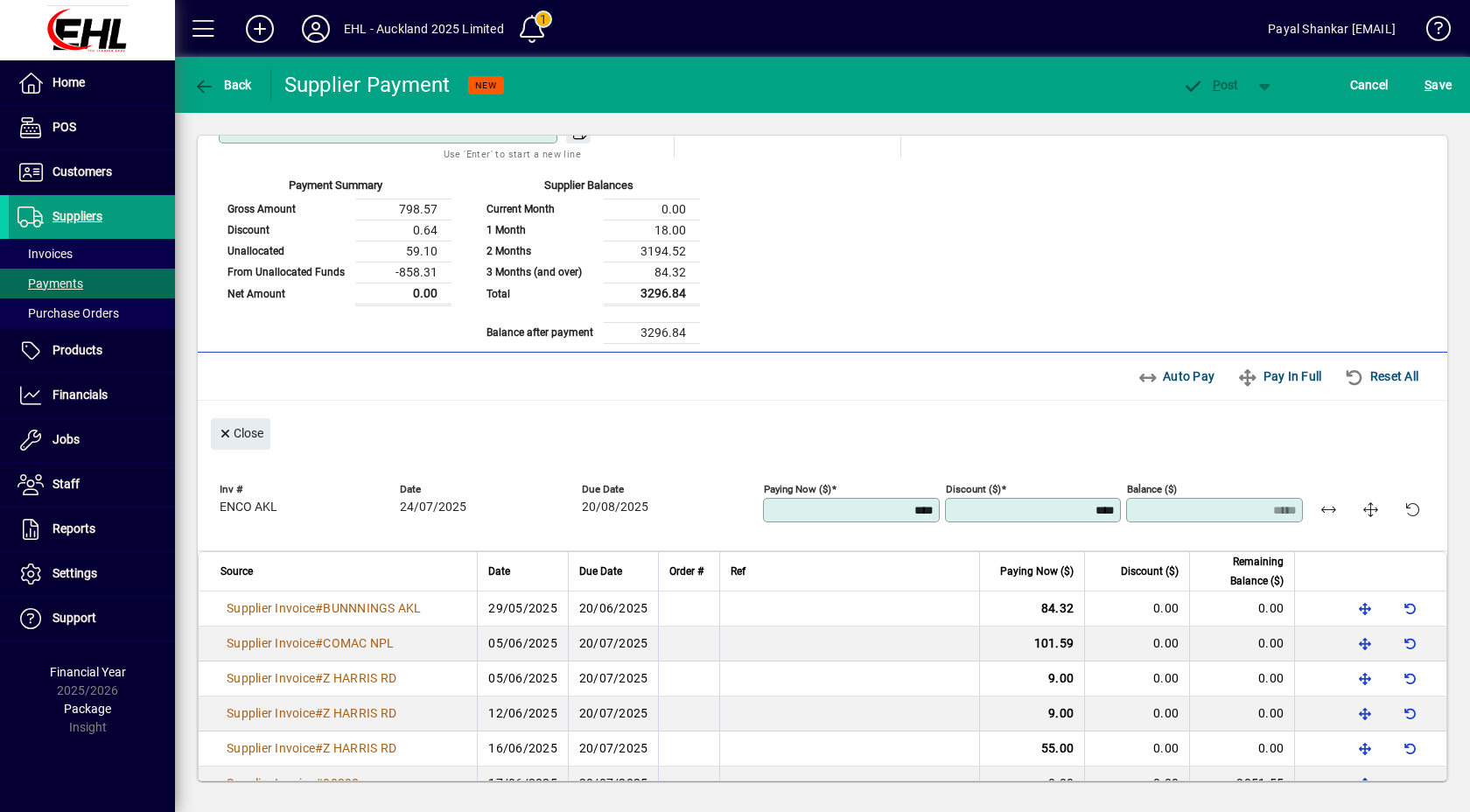 type on "*****" 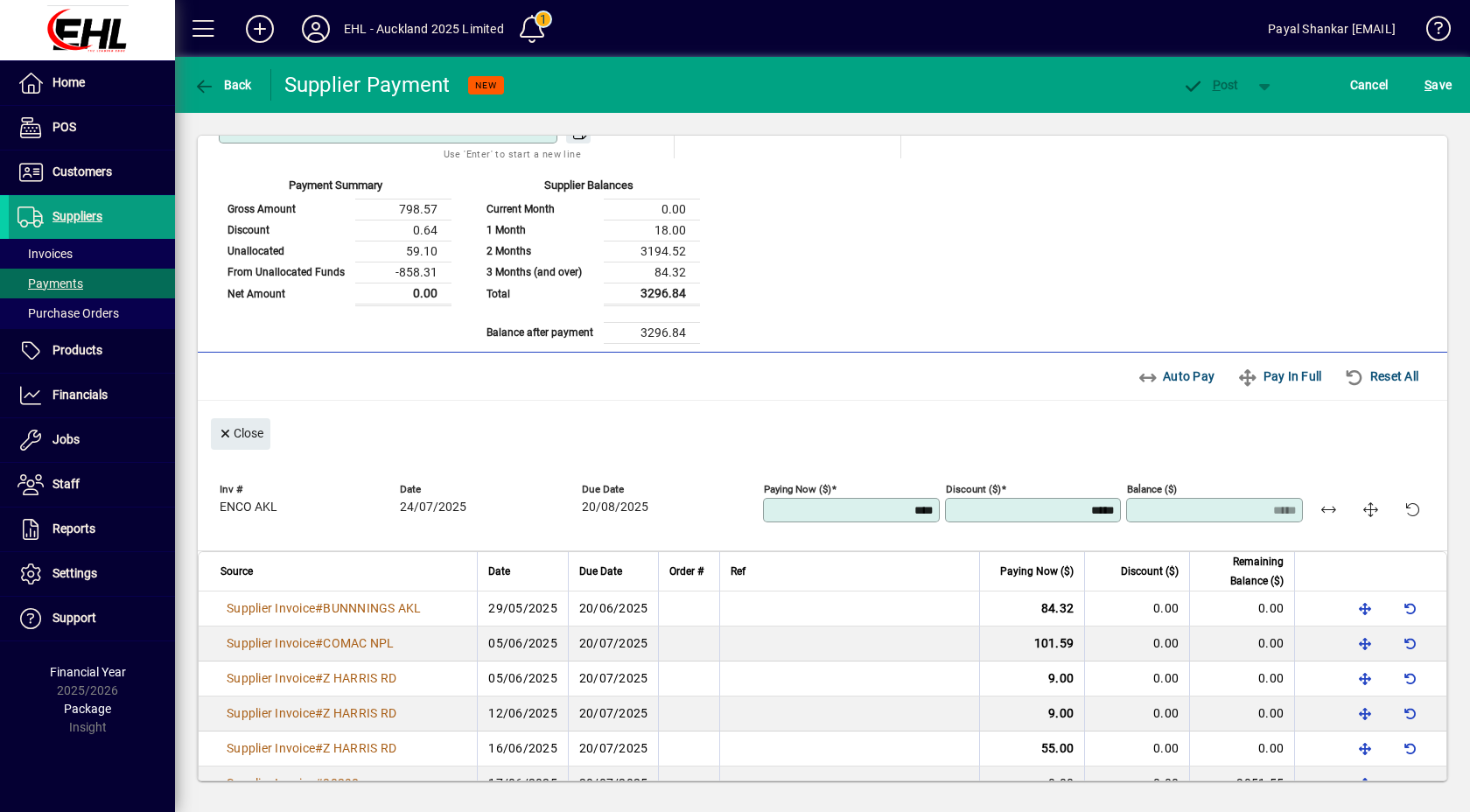 type 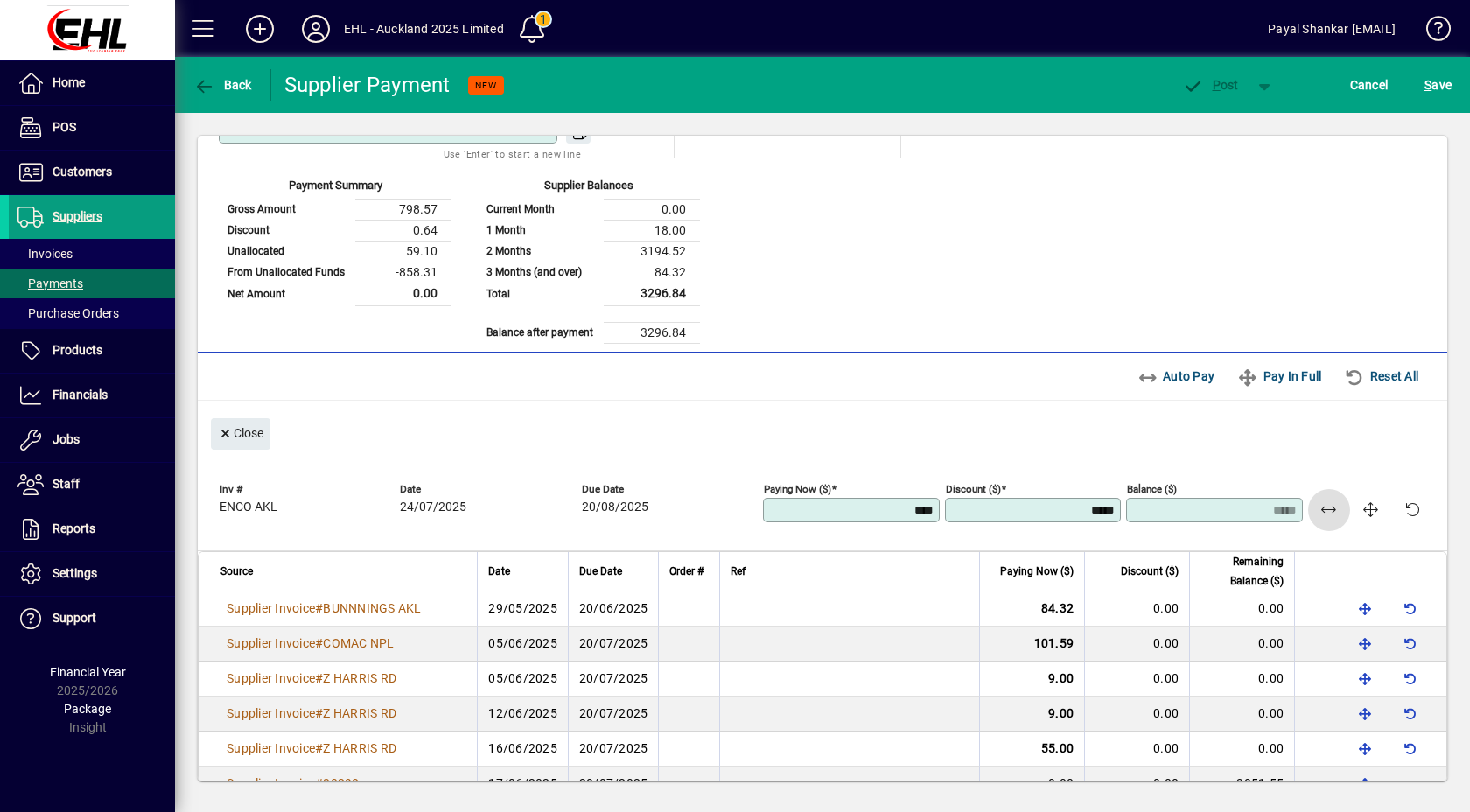 click on "****" at bounding box center [853, 510] 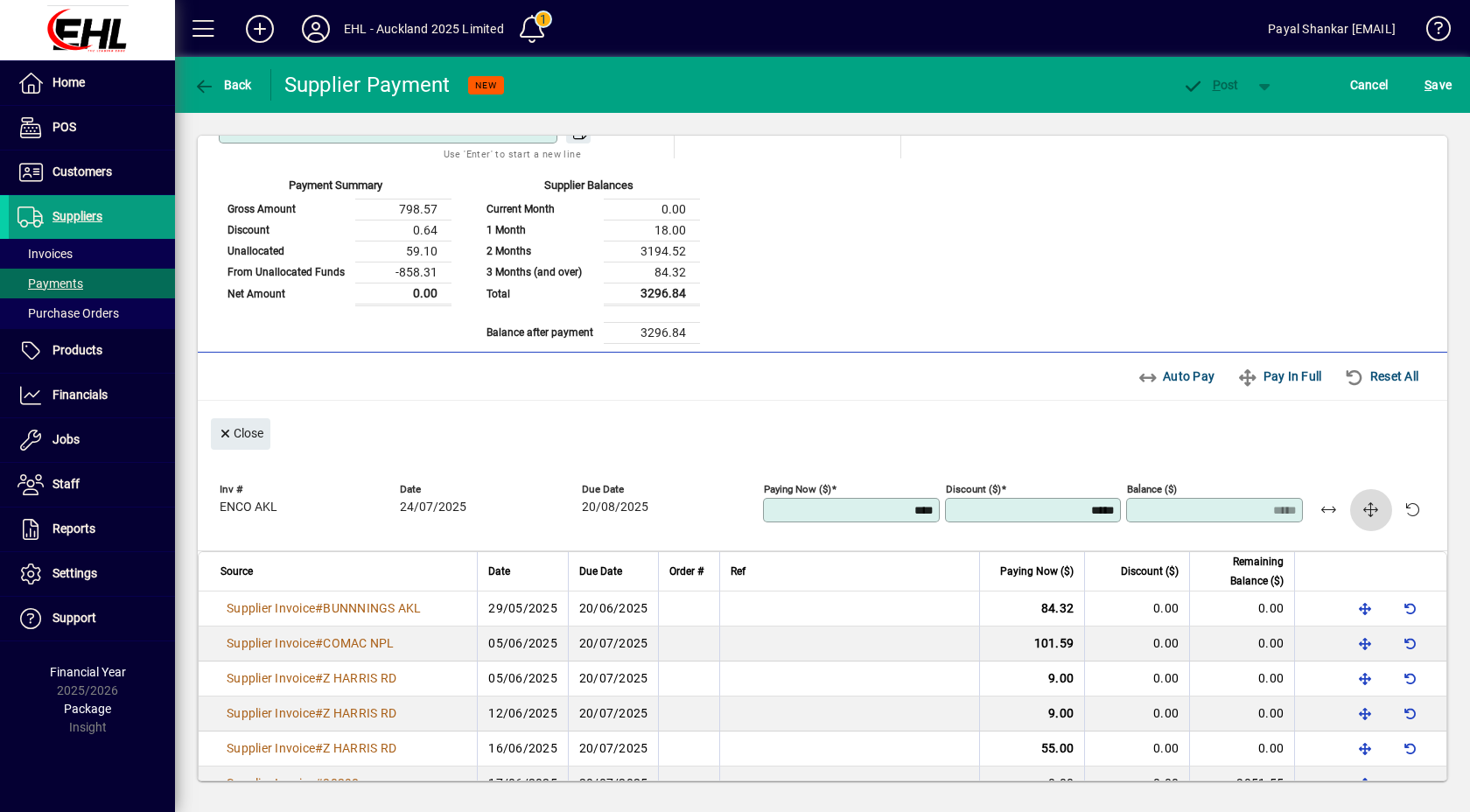 click 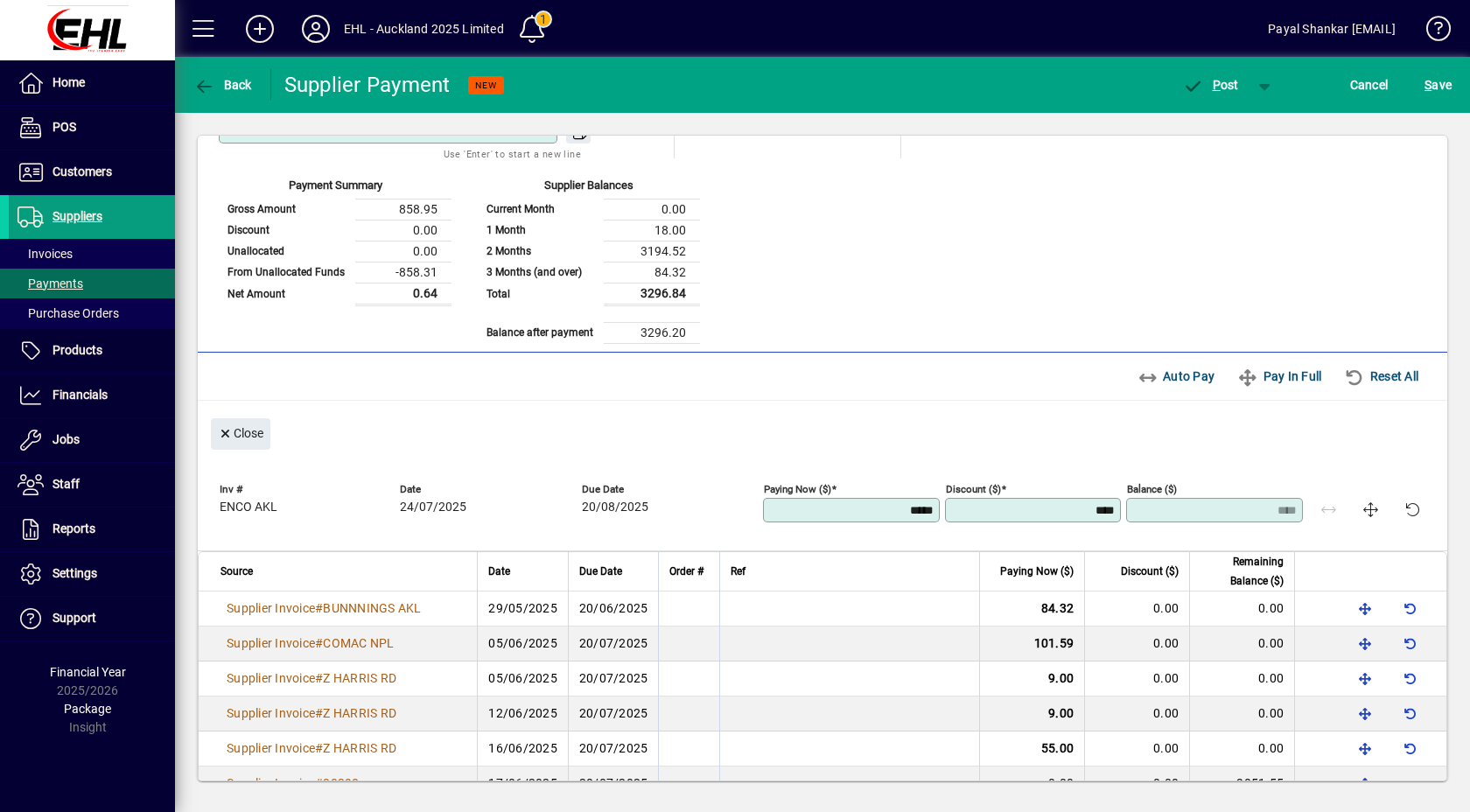 click on "****" at bounding box center [1035, 510] 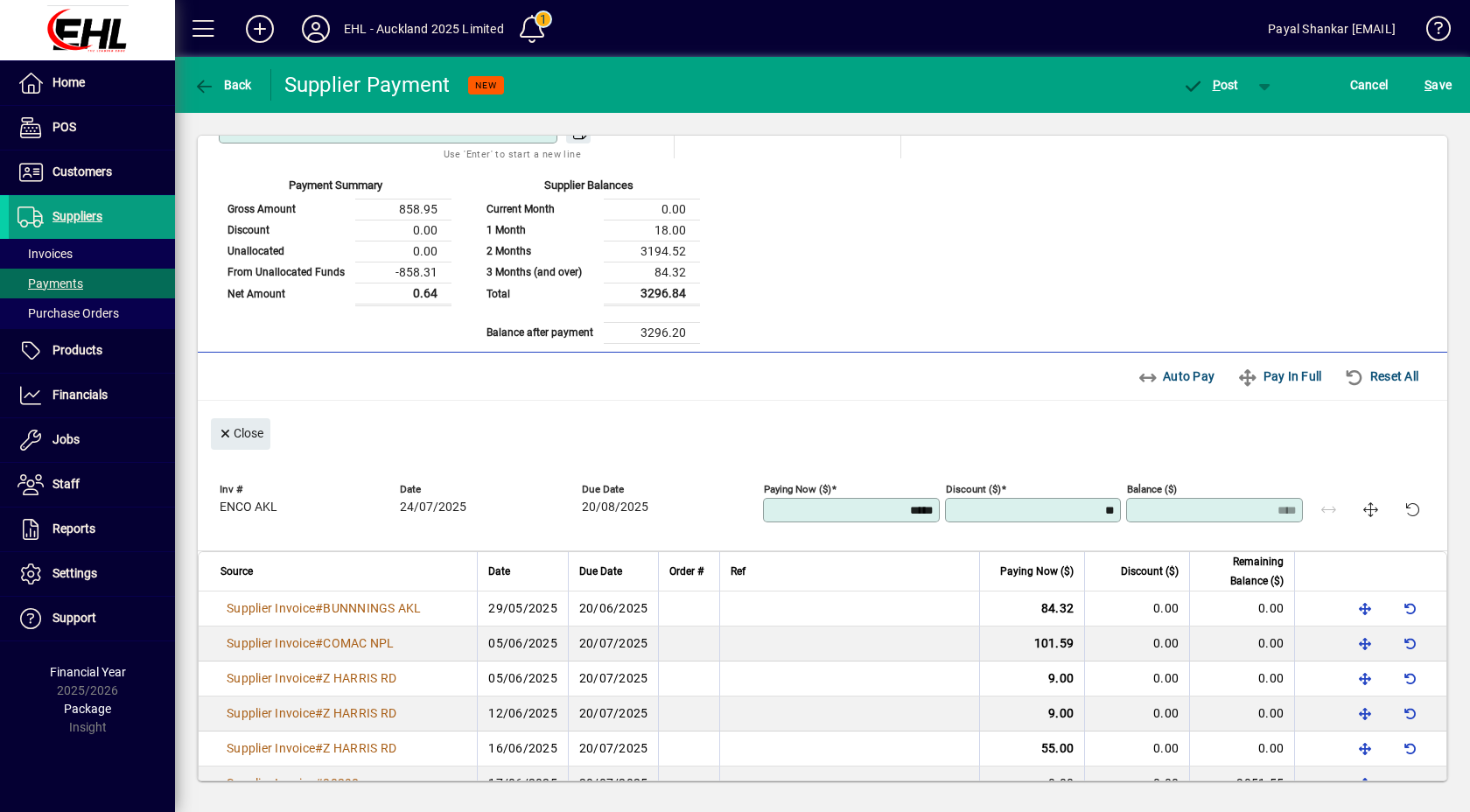 type on "*" 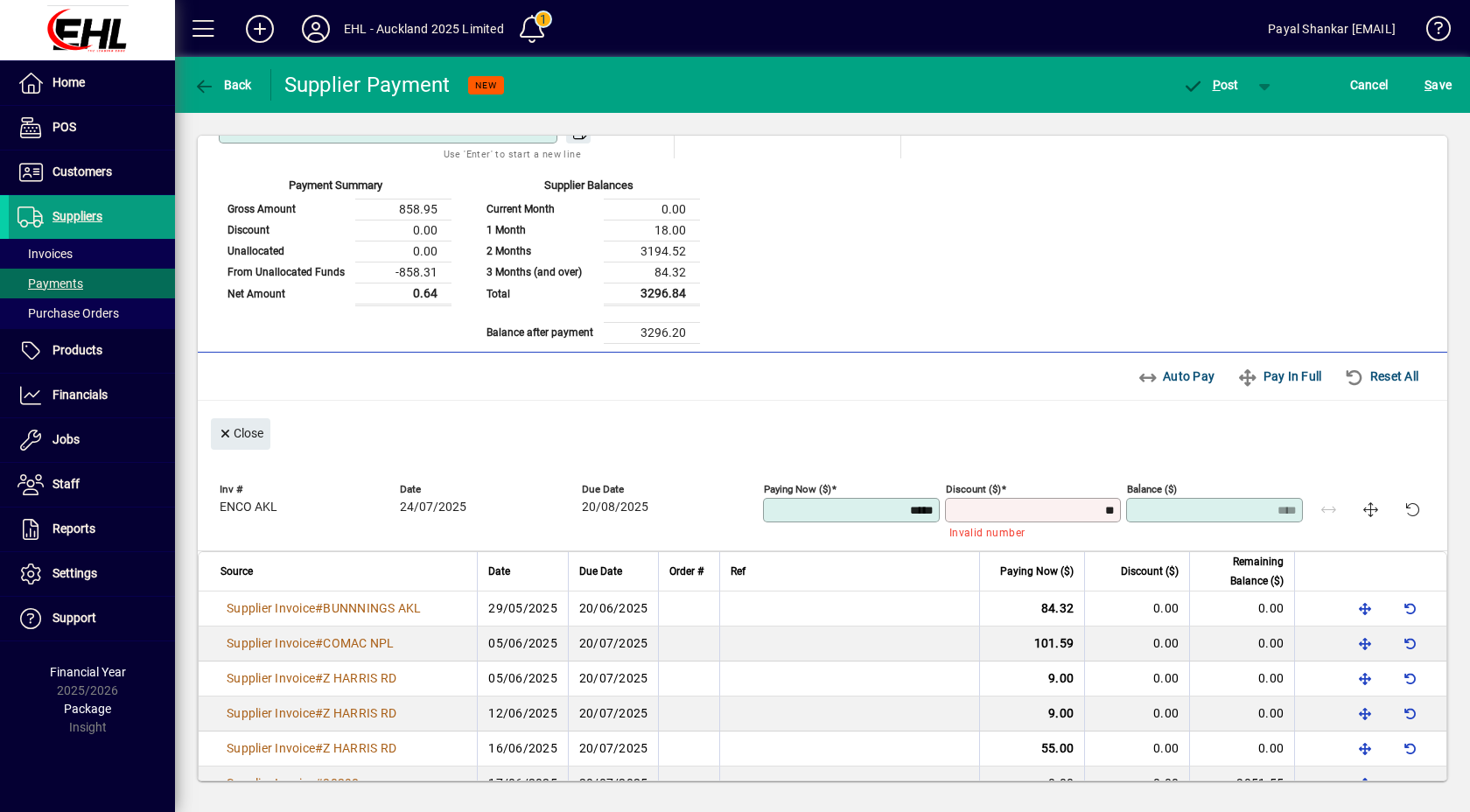 type on "***" 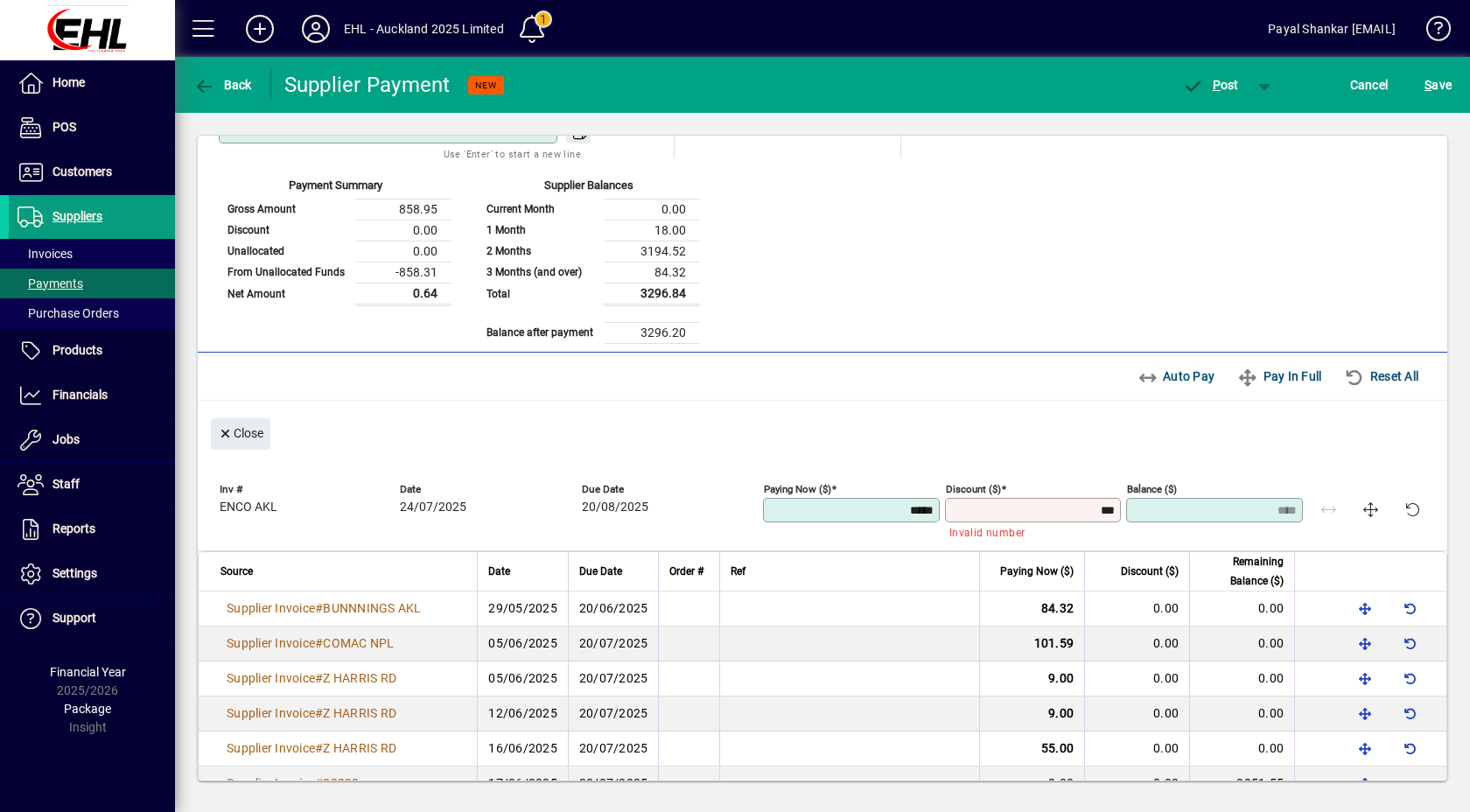 type on "****" 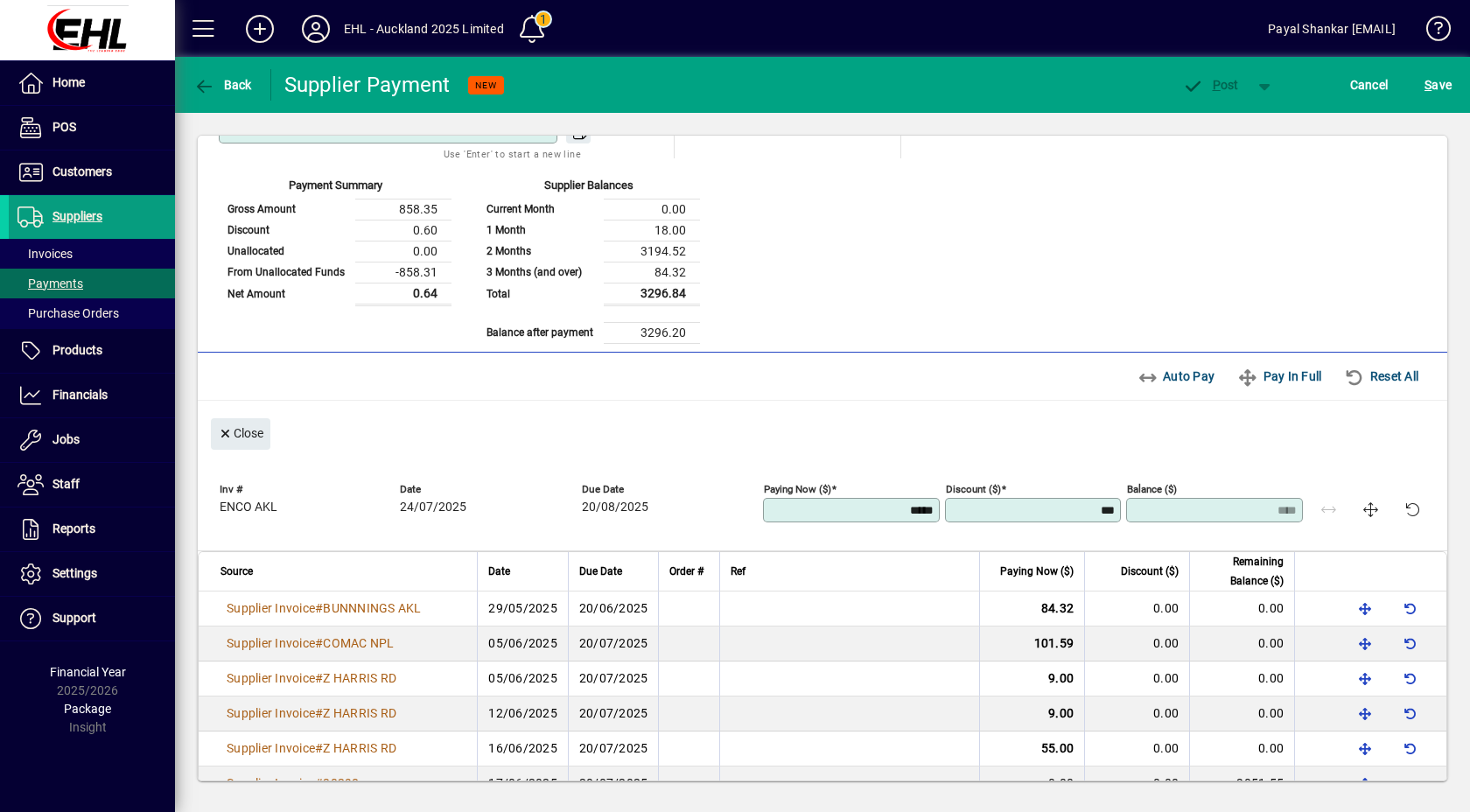 type on "****" 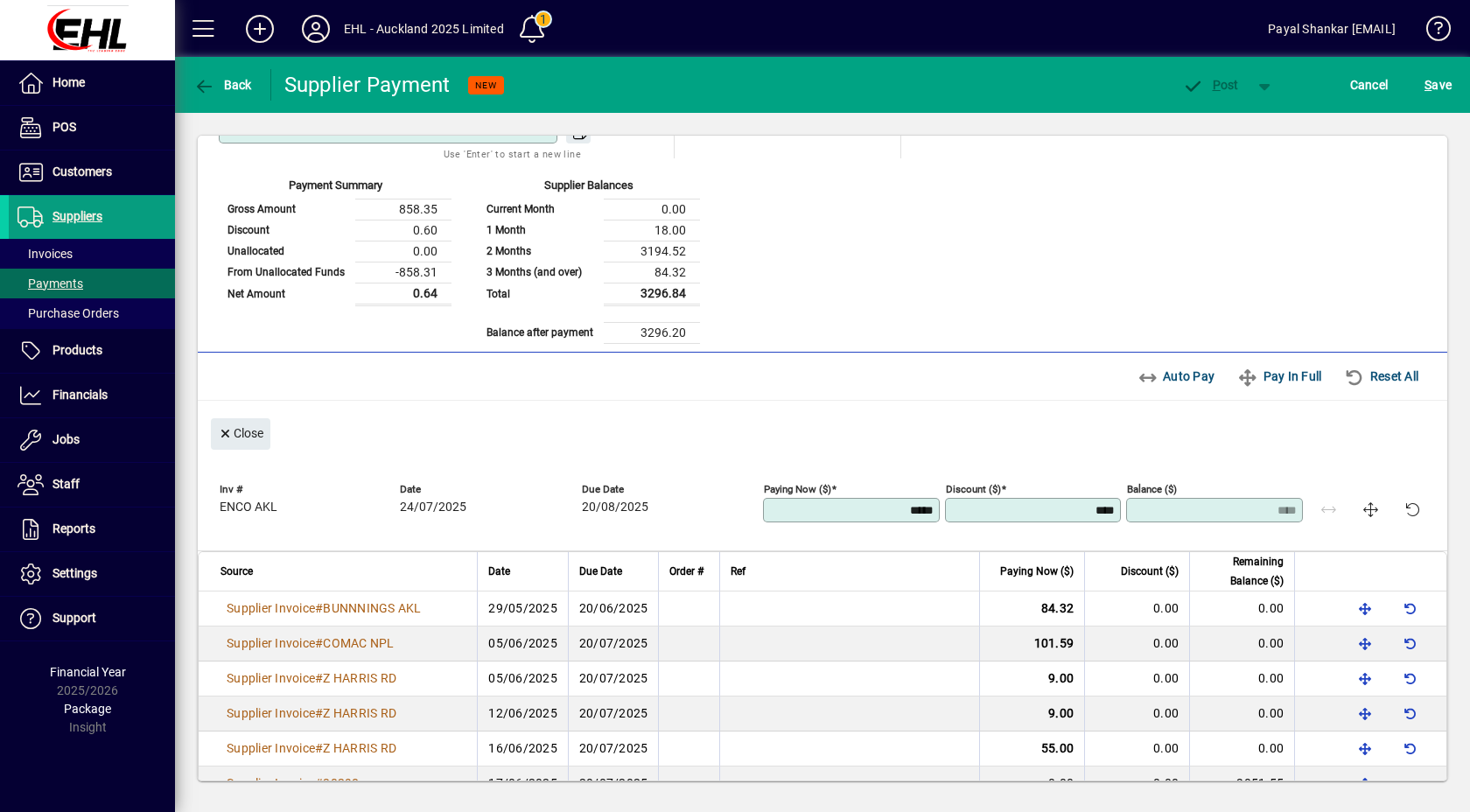 type on "****" 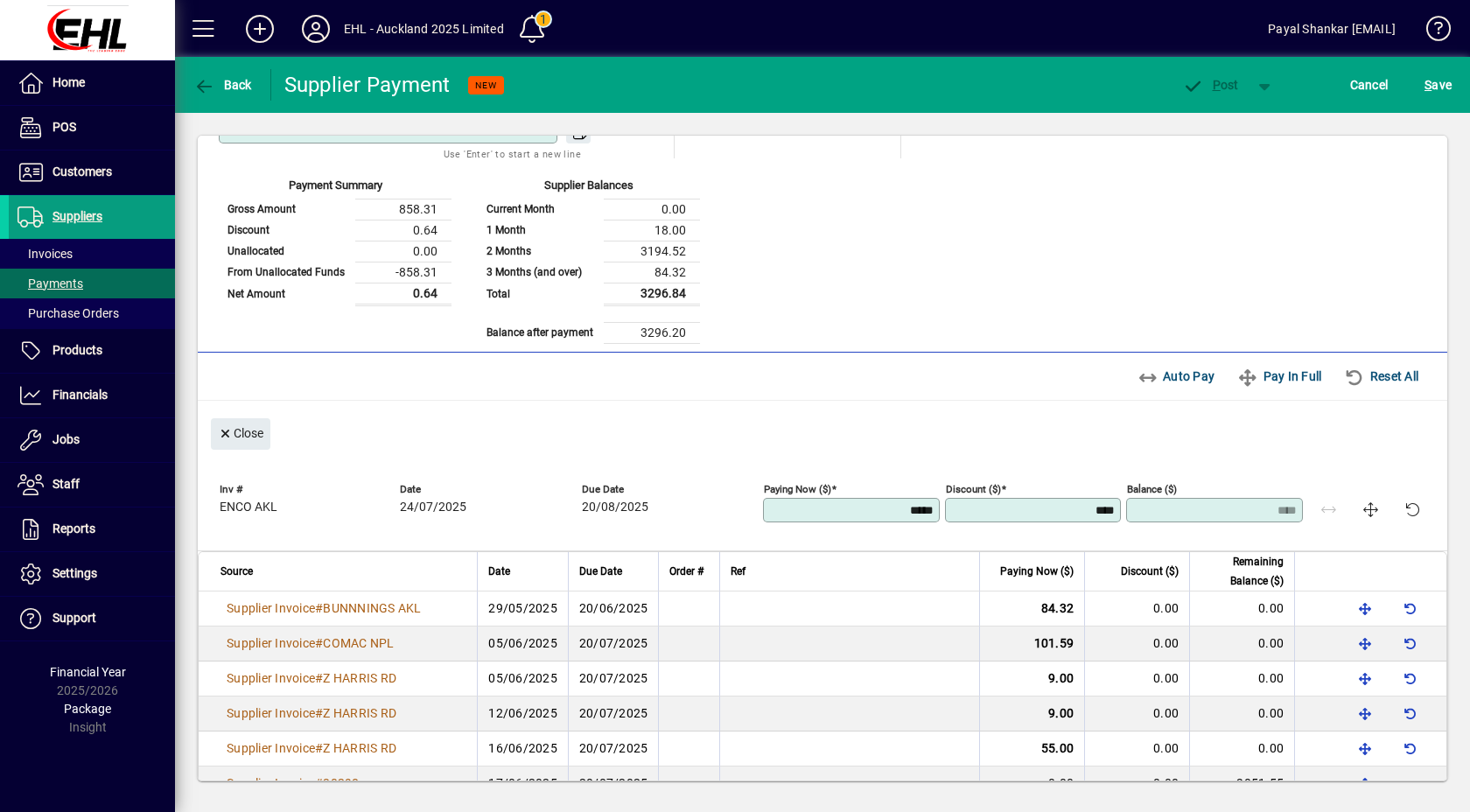 type on "*****" 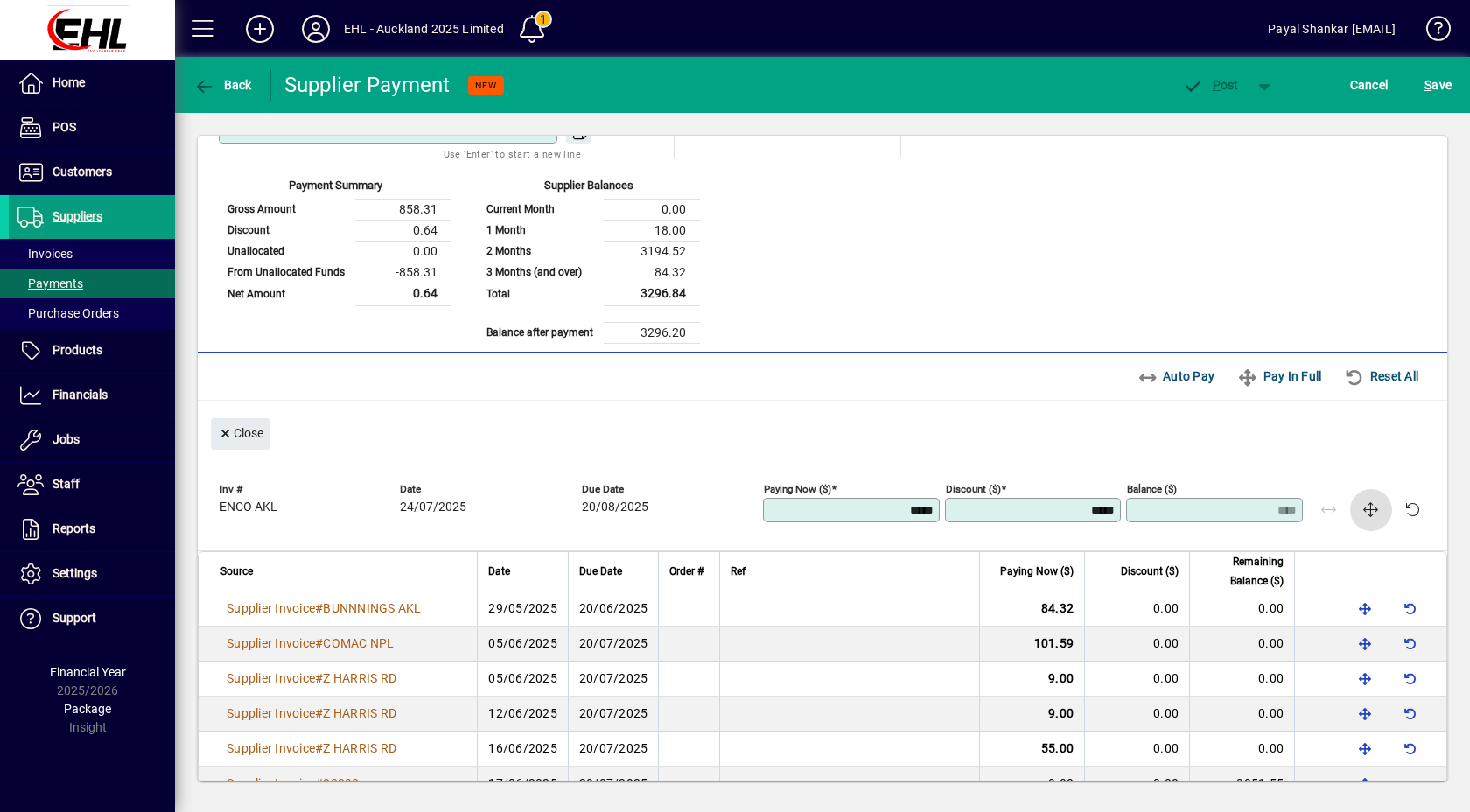 type 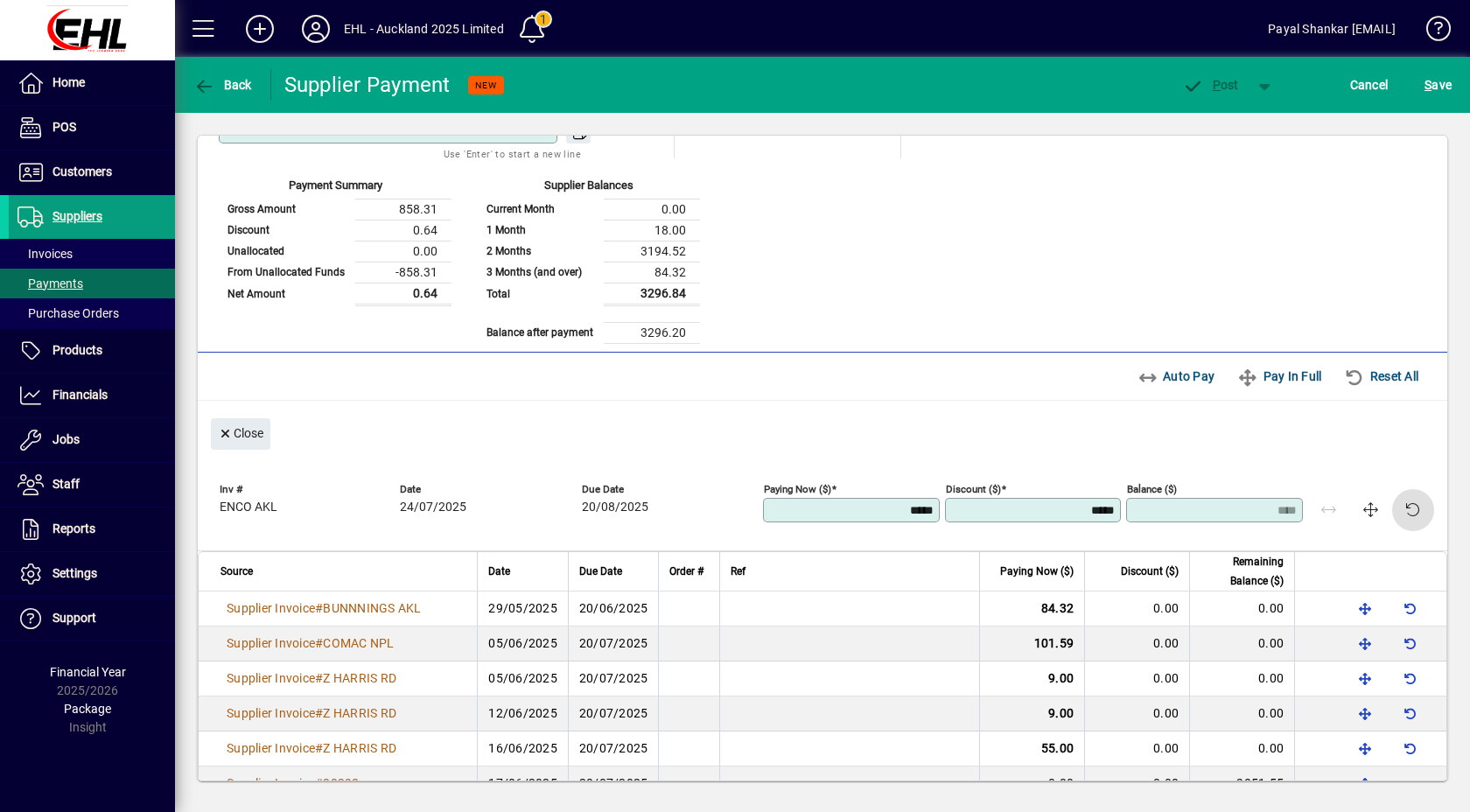 click on "*****" at bounding box center [853, 510] 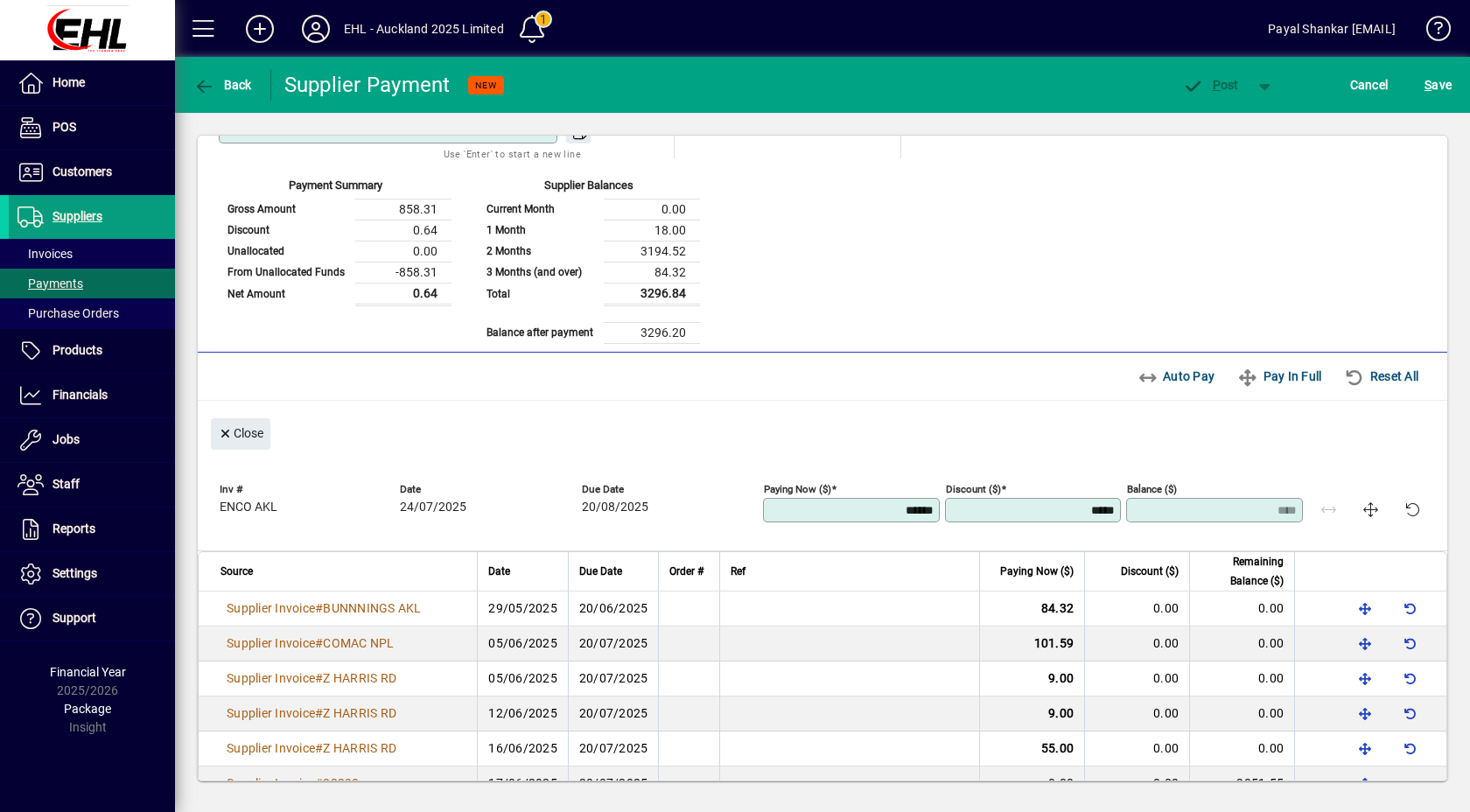 type on "*****" 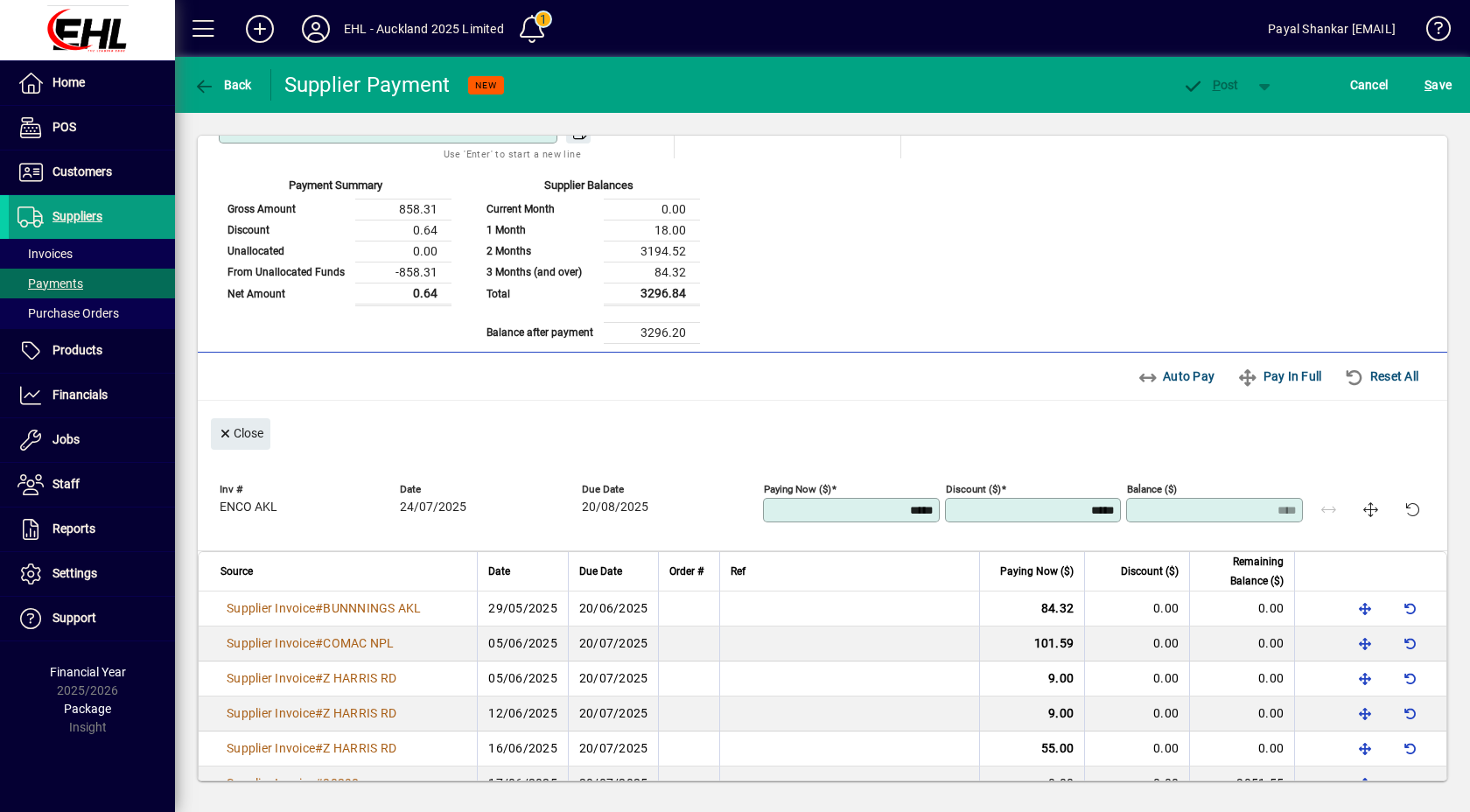 type on "*****" 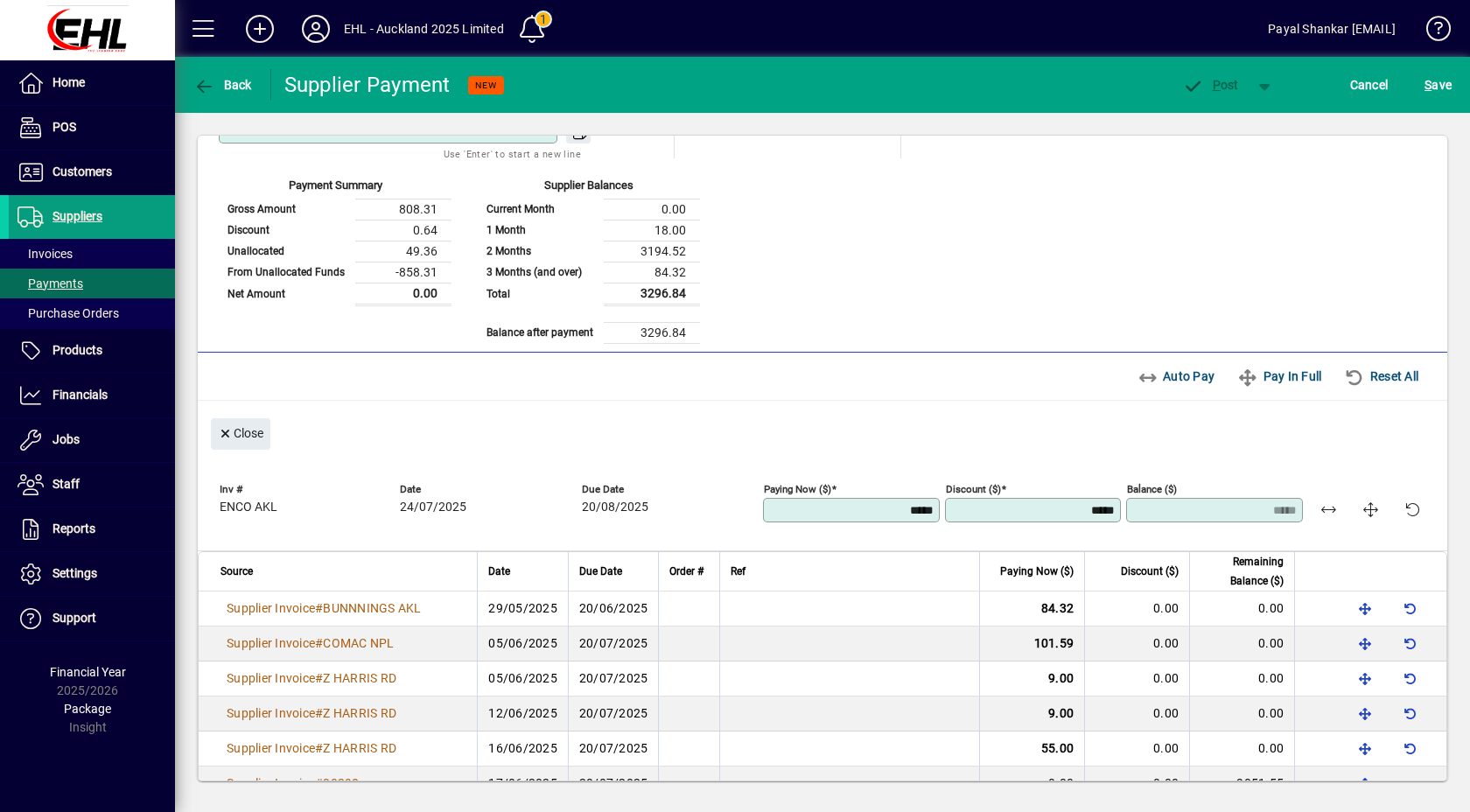 drag, startPoint x: 856, startPoint y: 508, endPoint x: 978, endPoint y: 518, distance: 122.40915 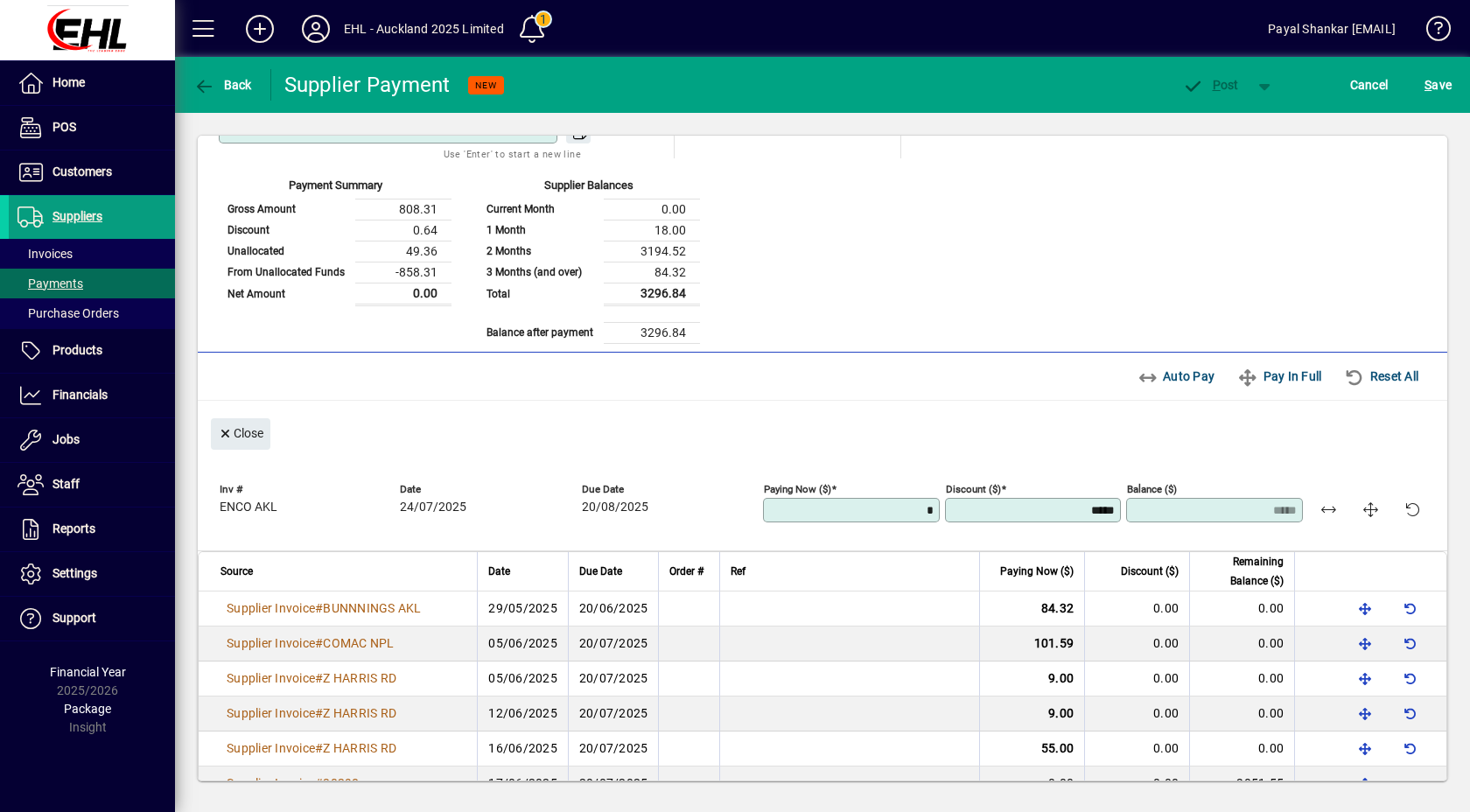 type on "*****" 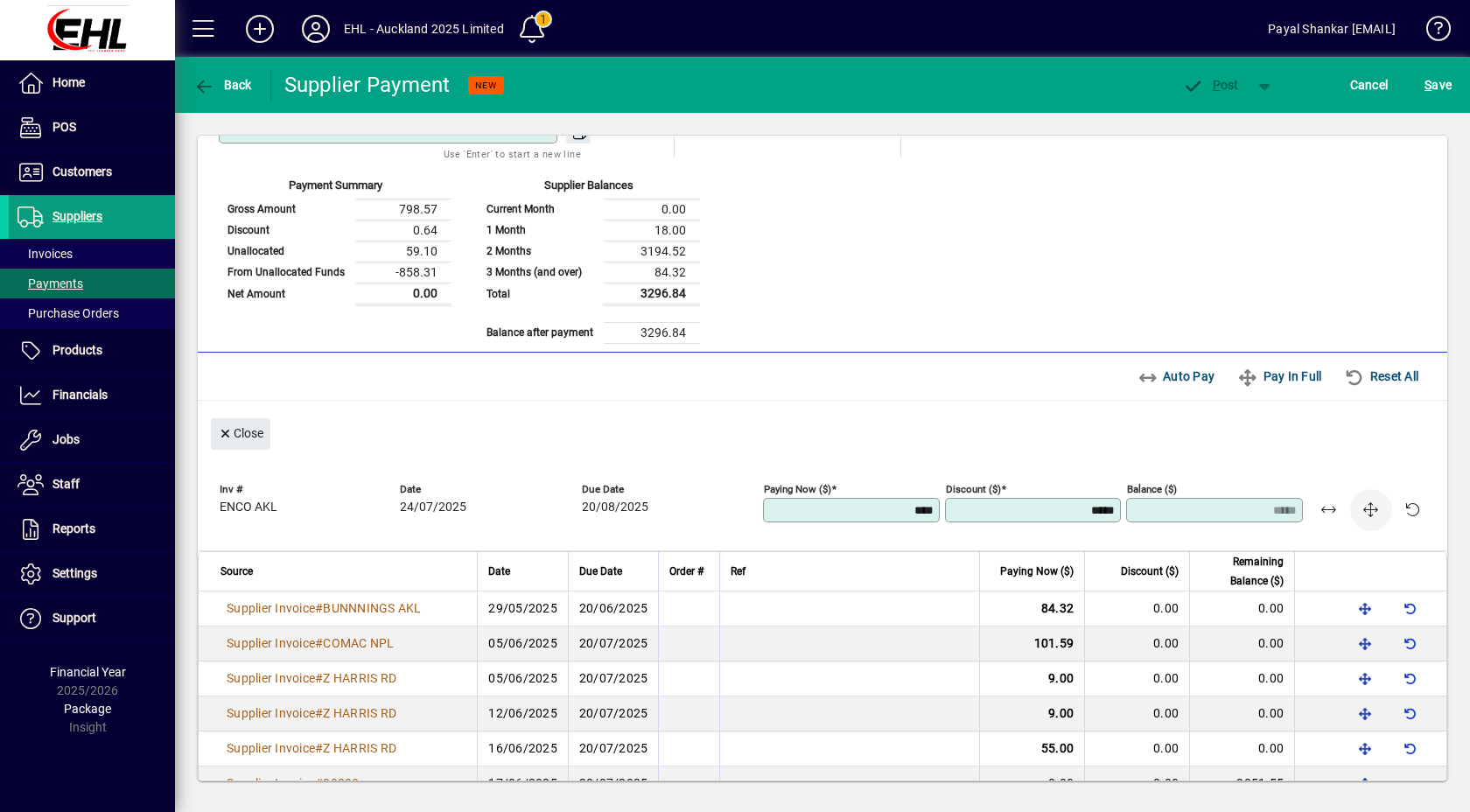 click 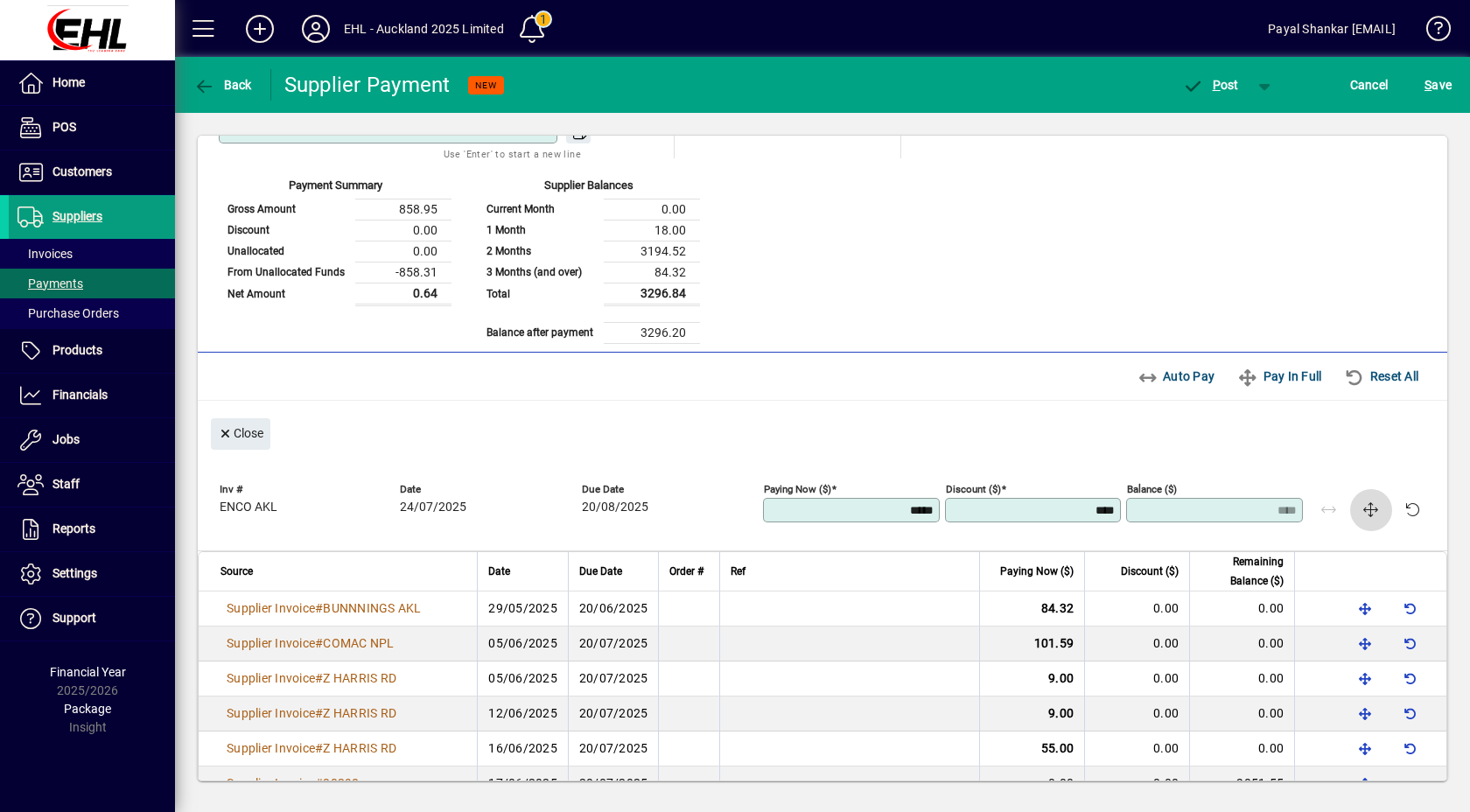 click 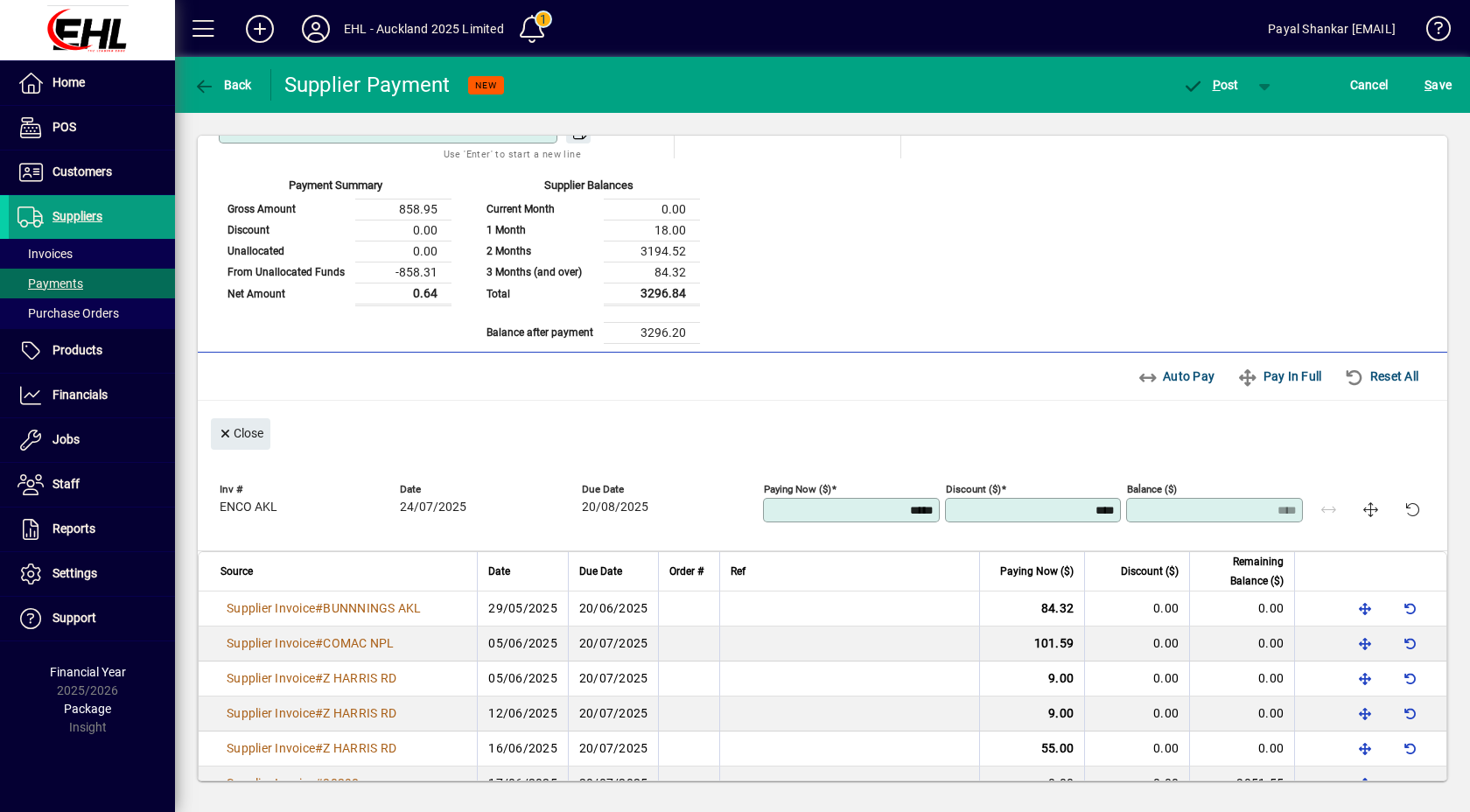 drag, startPoint x: 883, startPoint y: 504, endPoint x: 940, endPoint y: 507, distance: 57.07889 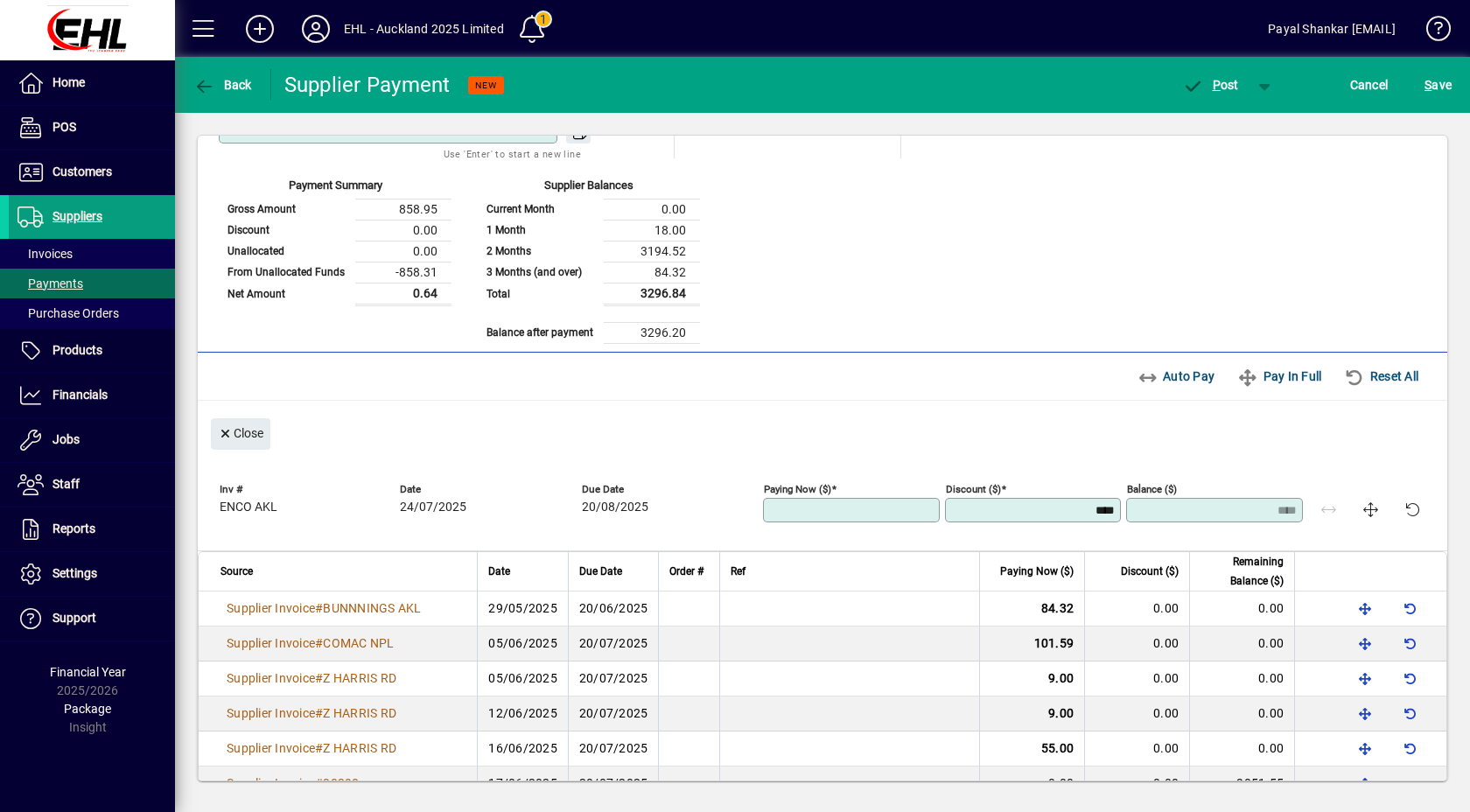 type on "*****" 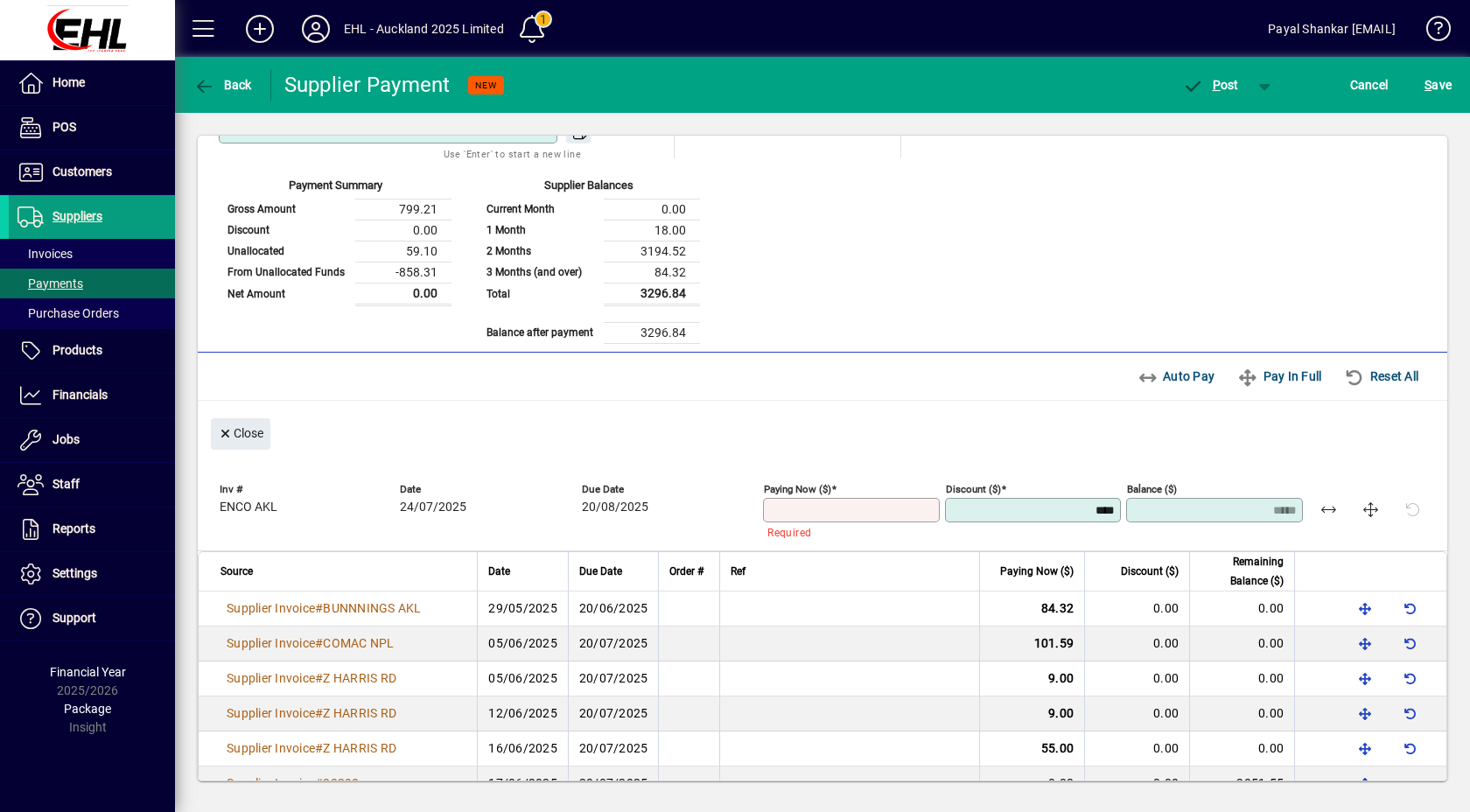 type 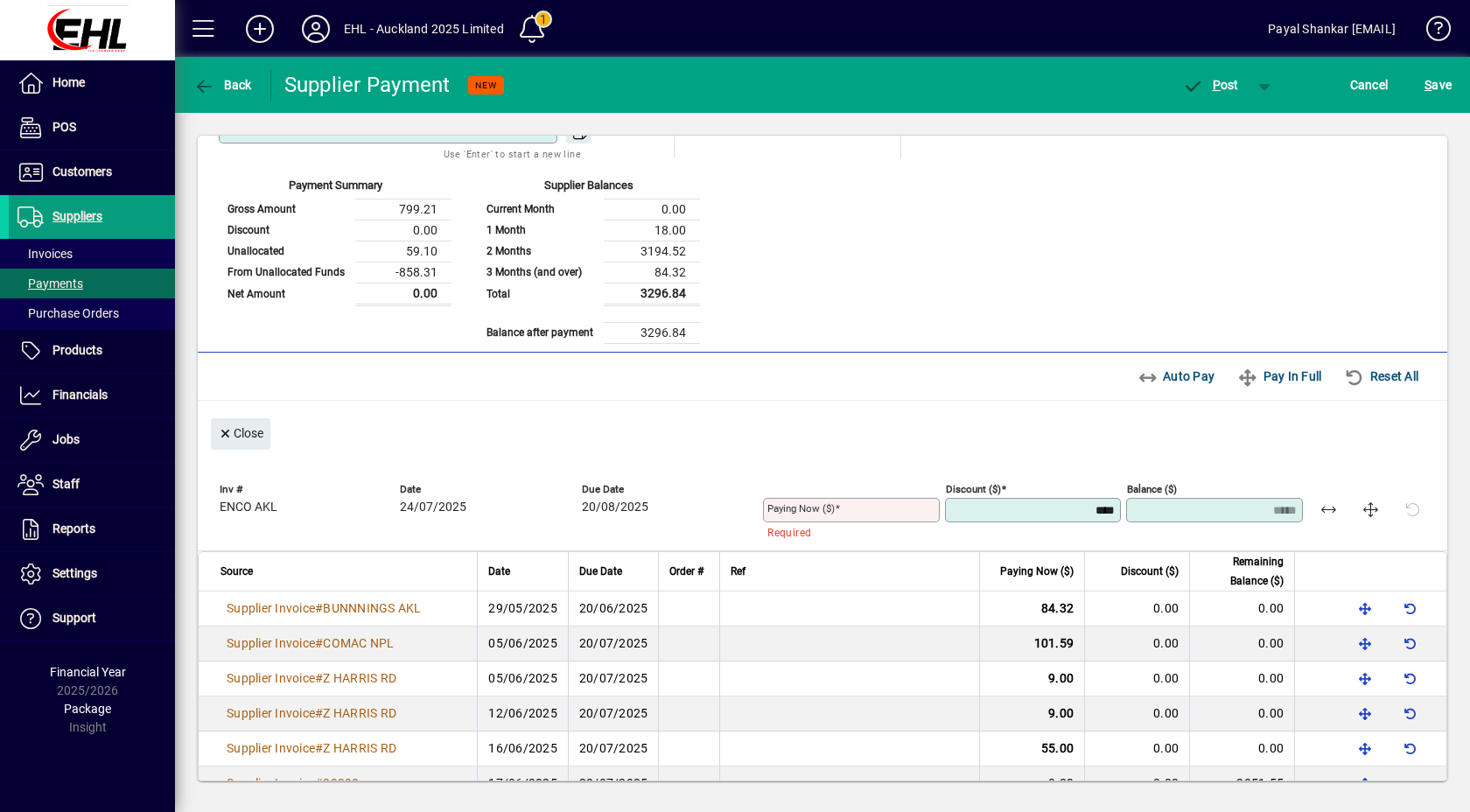 click on "****" at bounding box center [1035, 510] 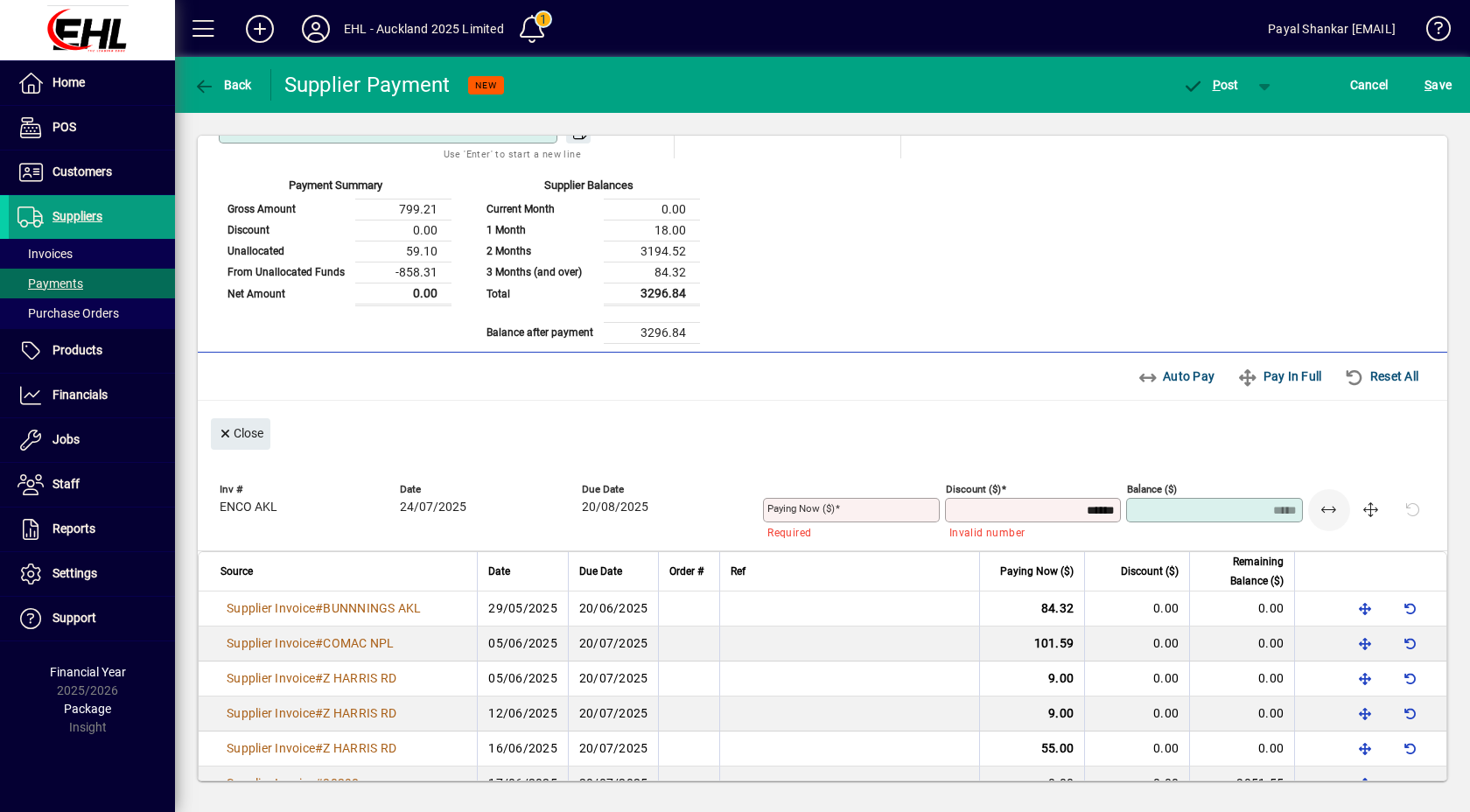 type on "*****" 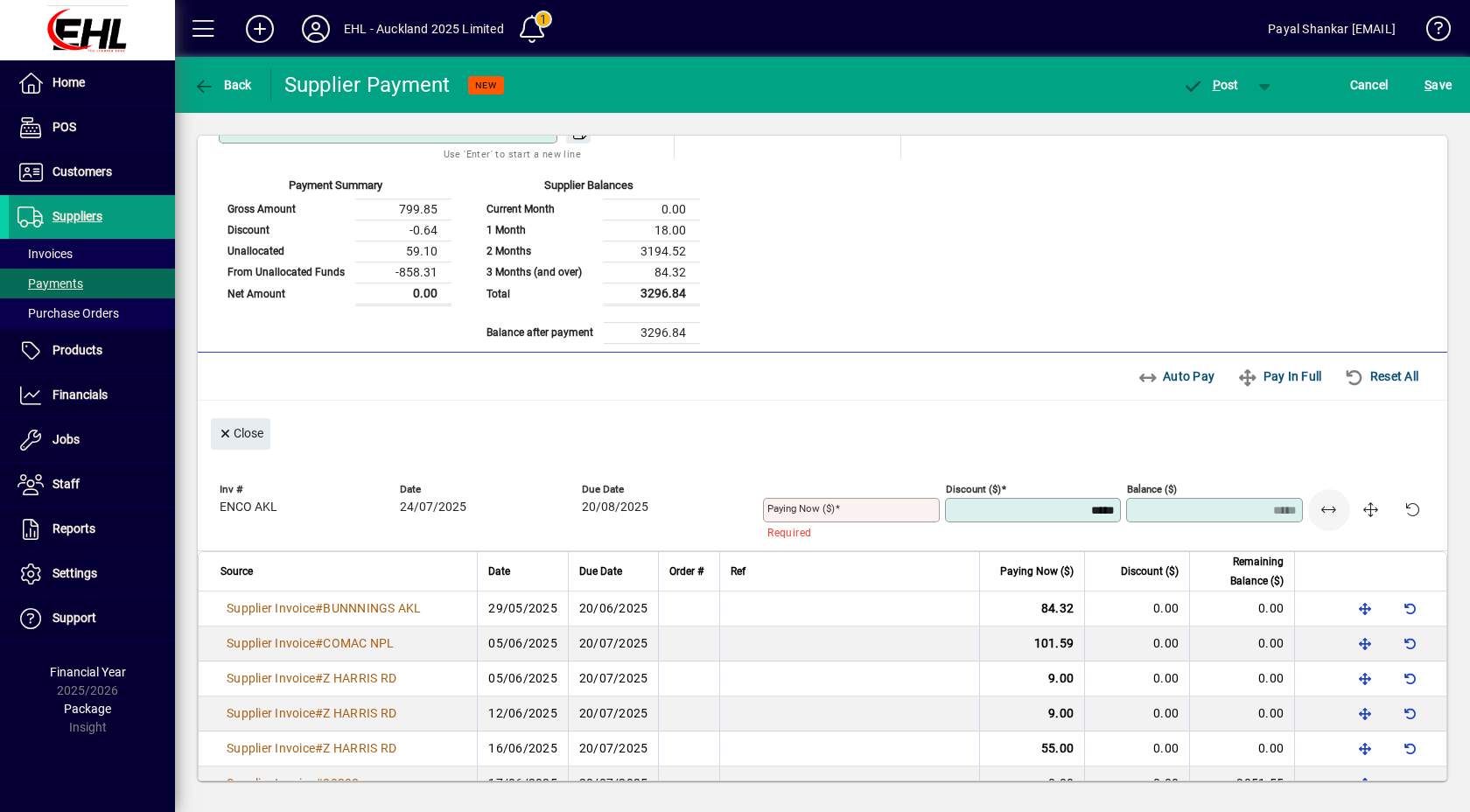 type on "*****" 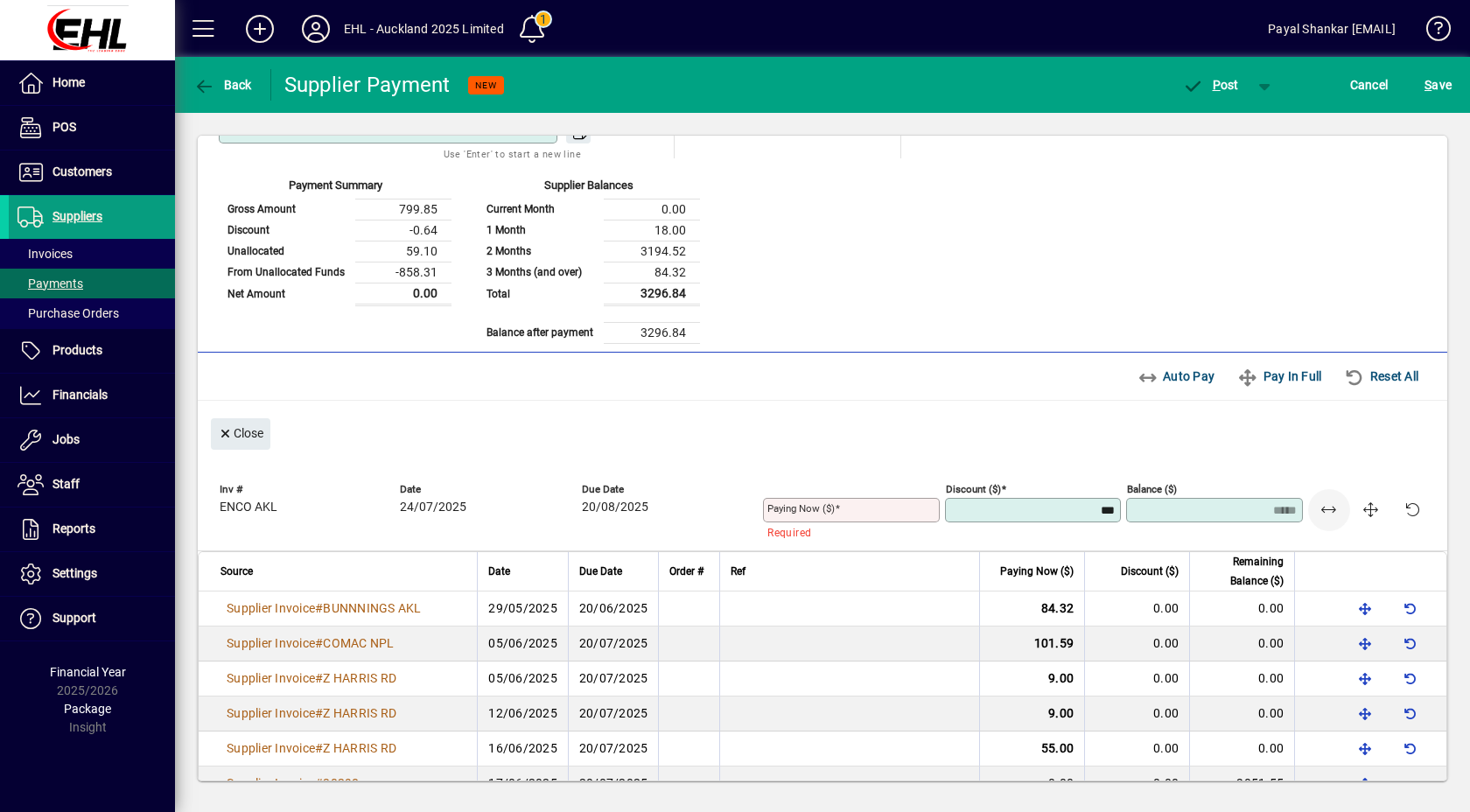 type on "****" 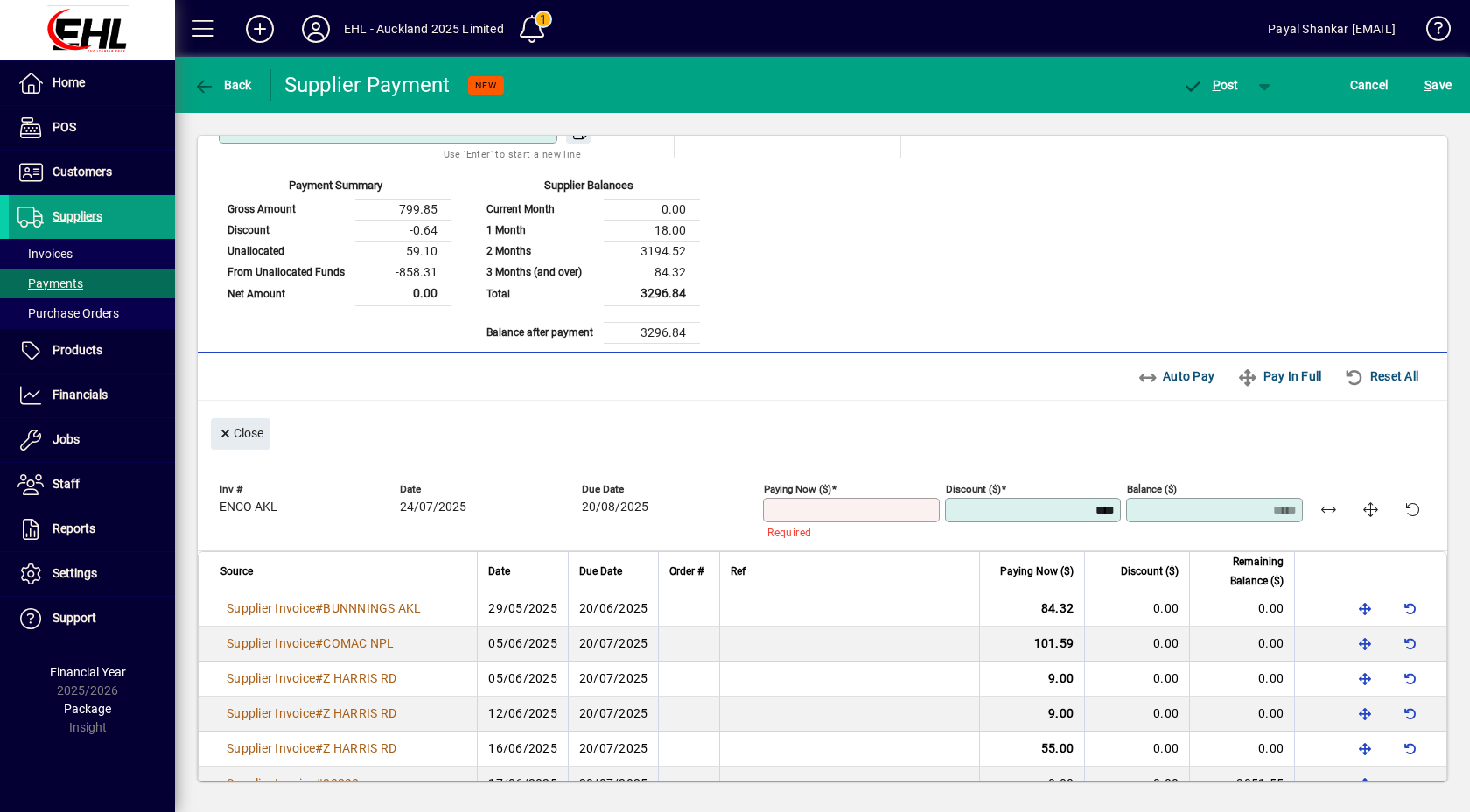 click on "Paying Now ($)" at bounding box center (853, 510) 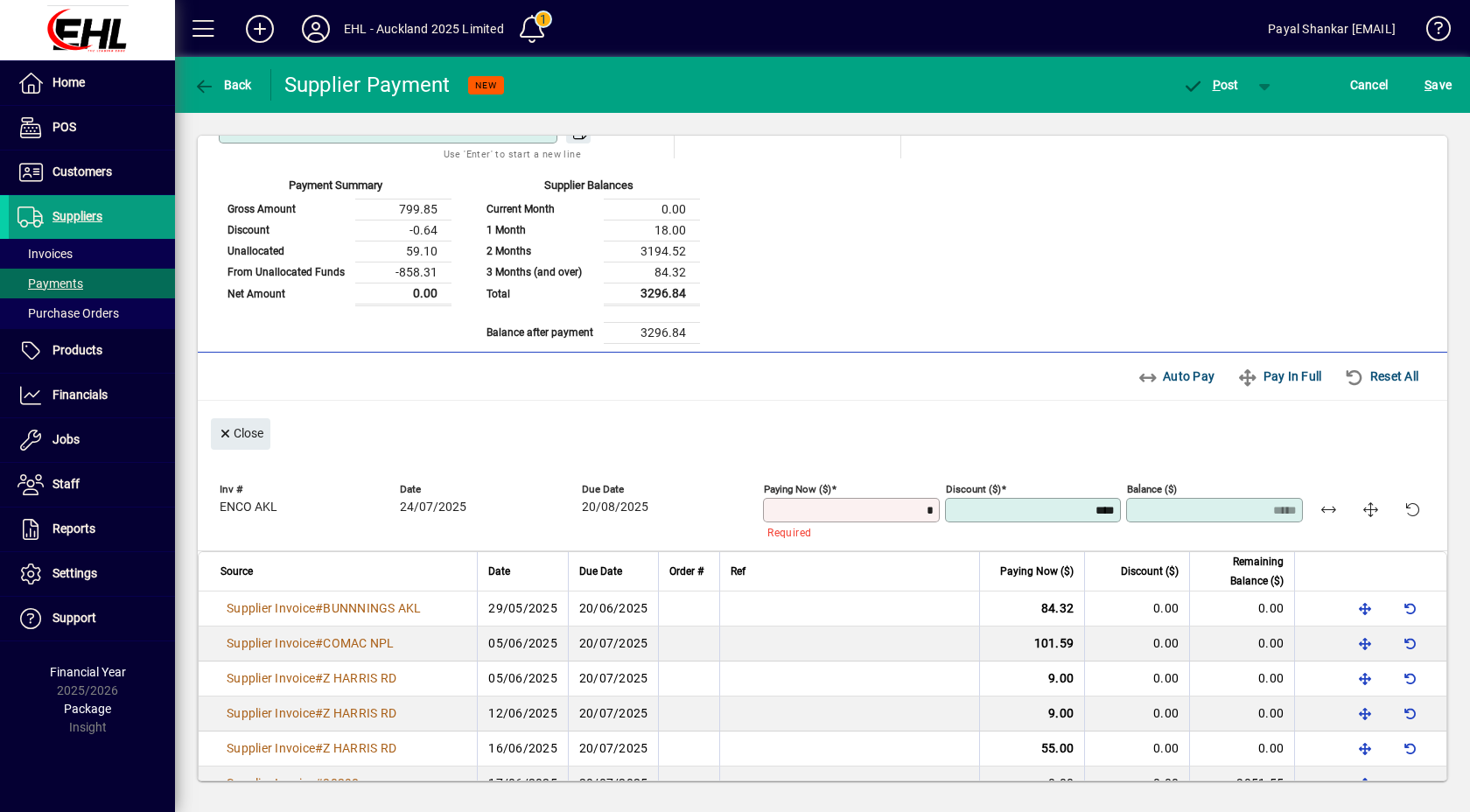 type on "*****" 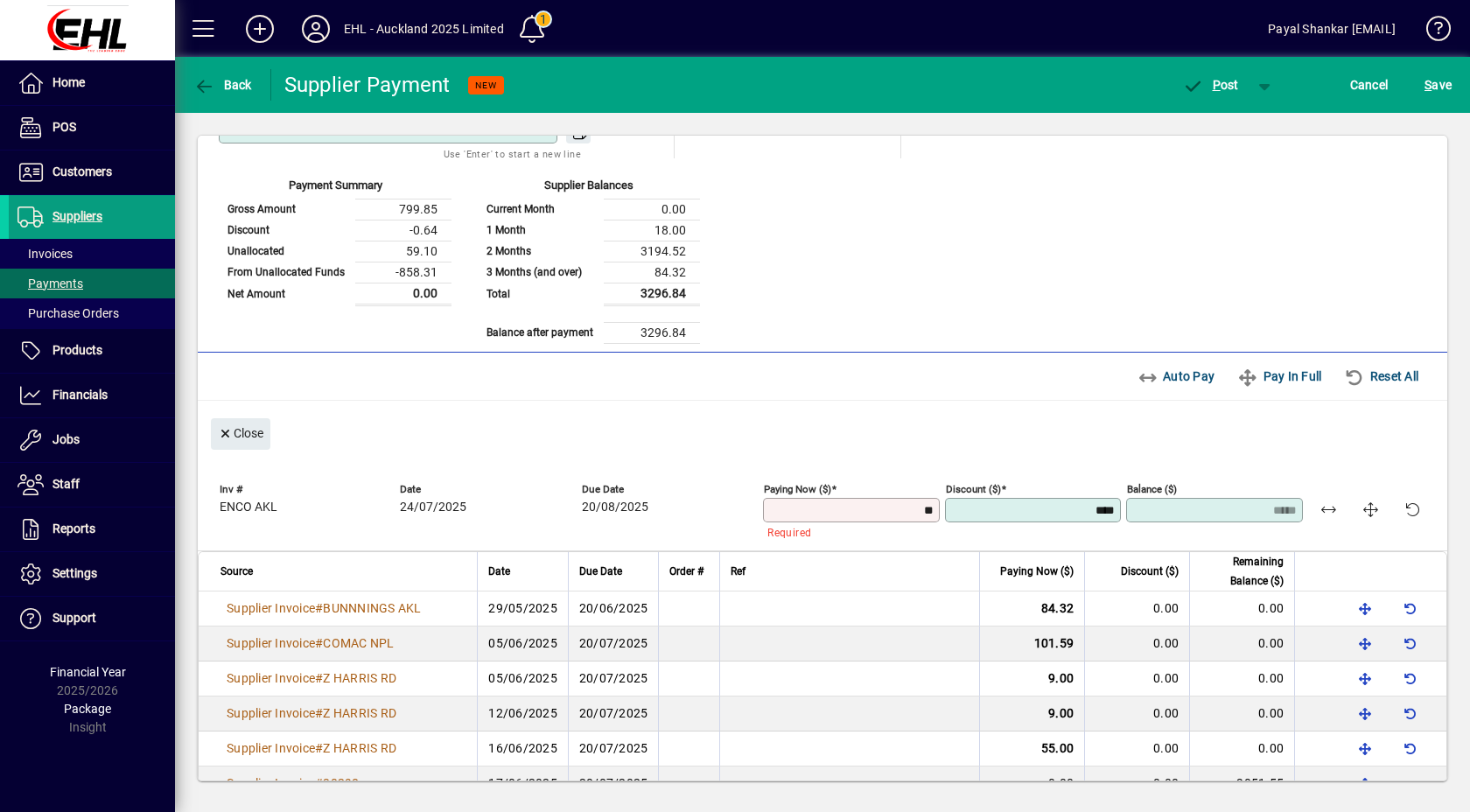 type on "****" 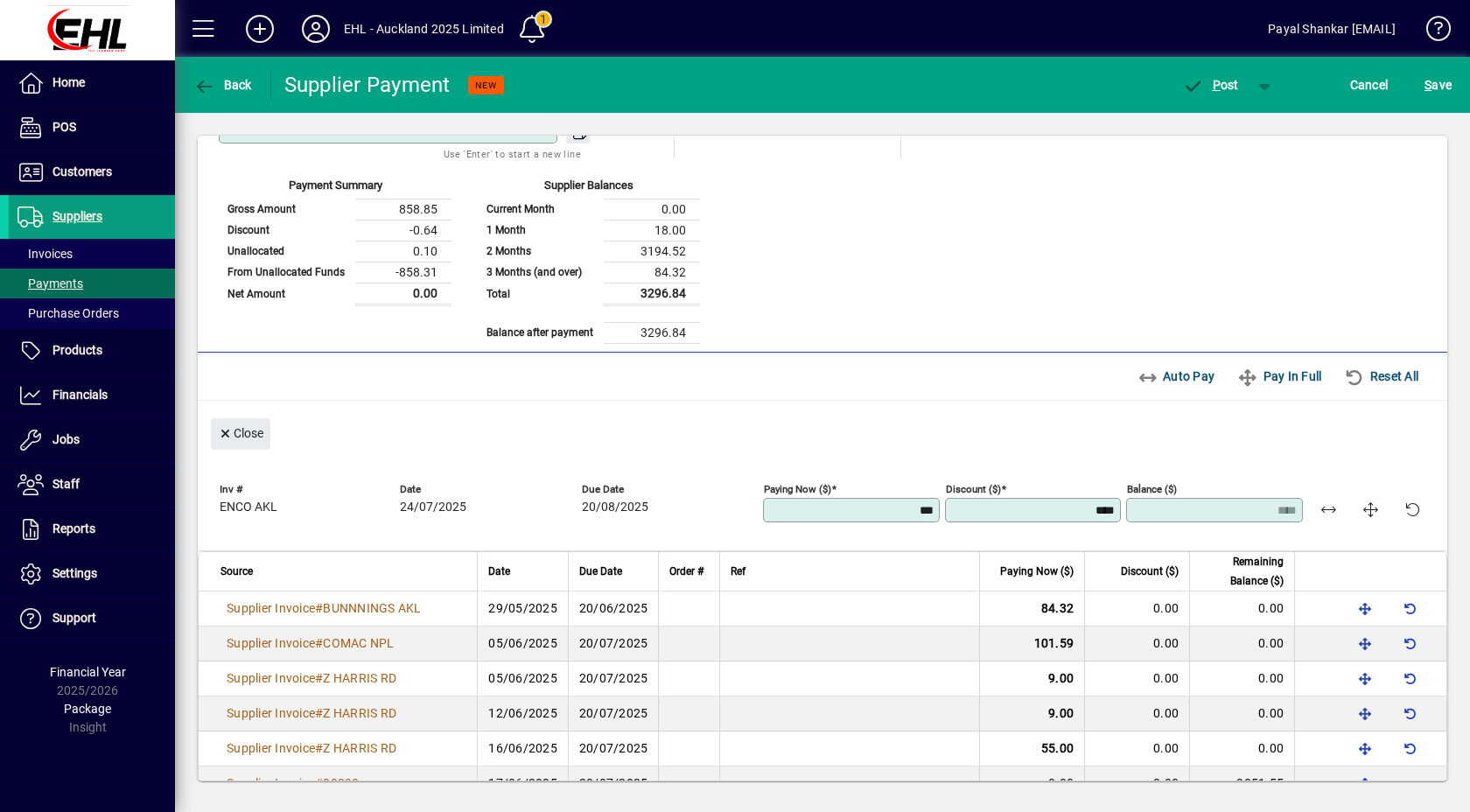 type on "****" 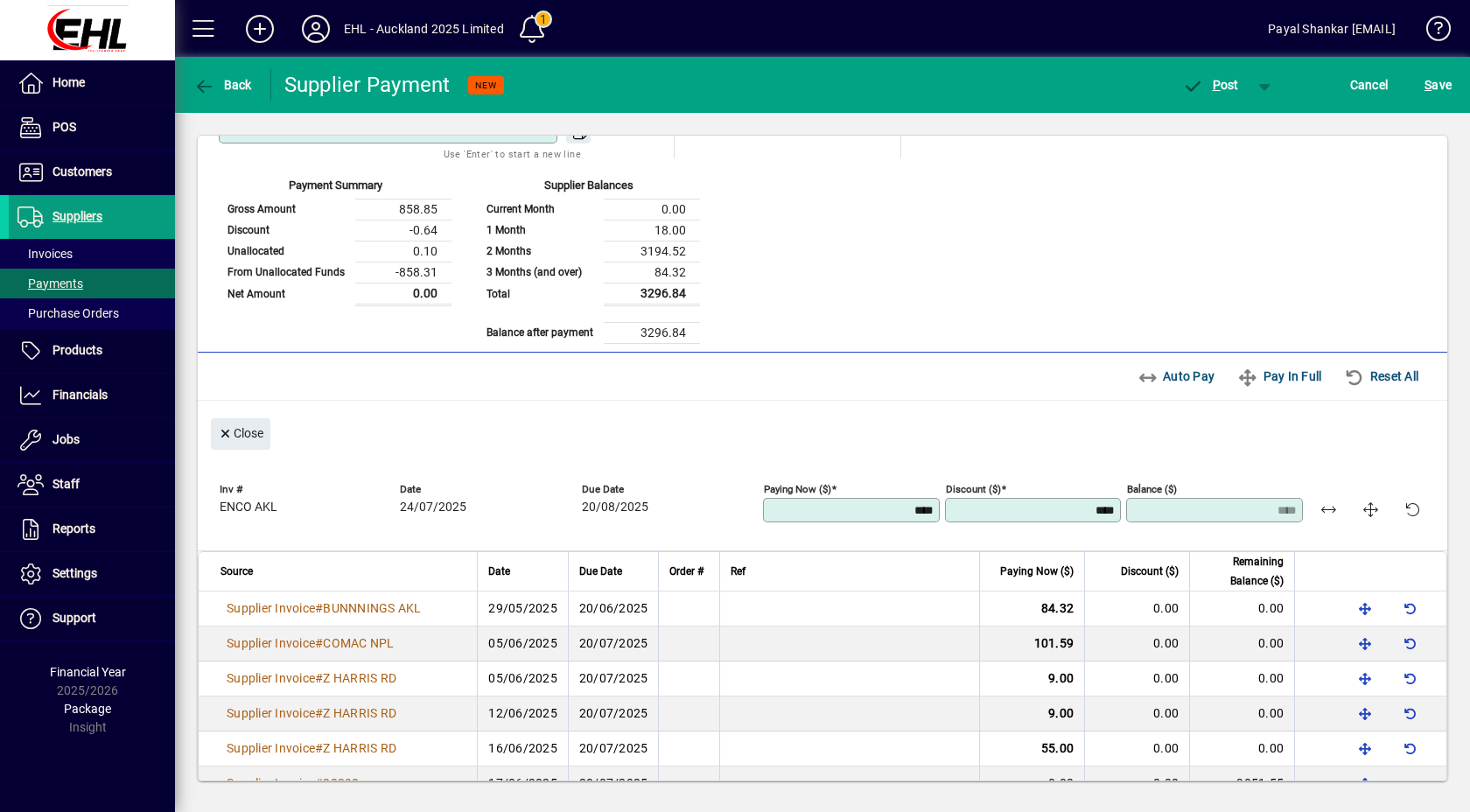 type on "****" 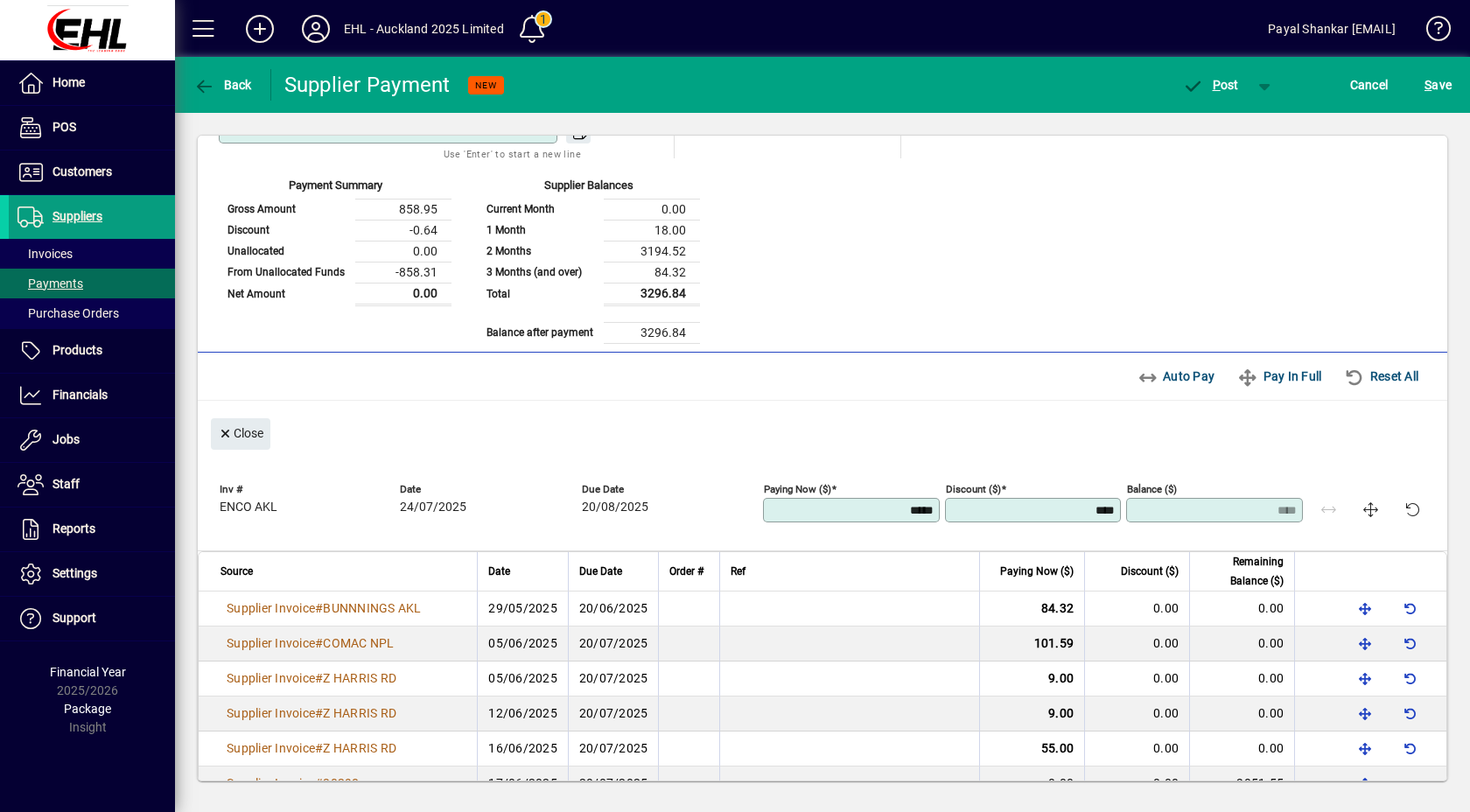 type on "*****" 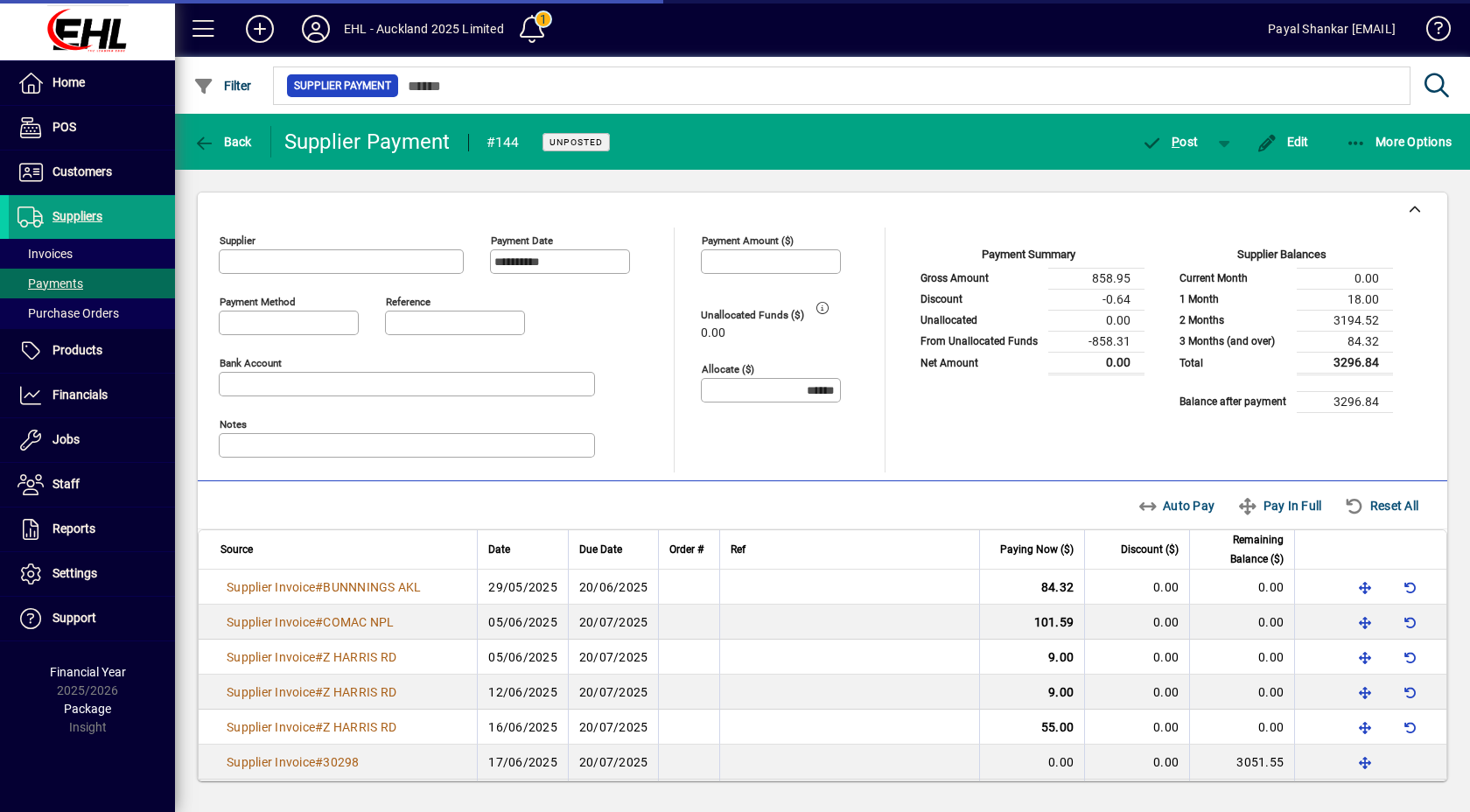 type on "**********" 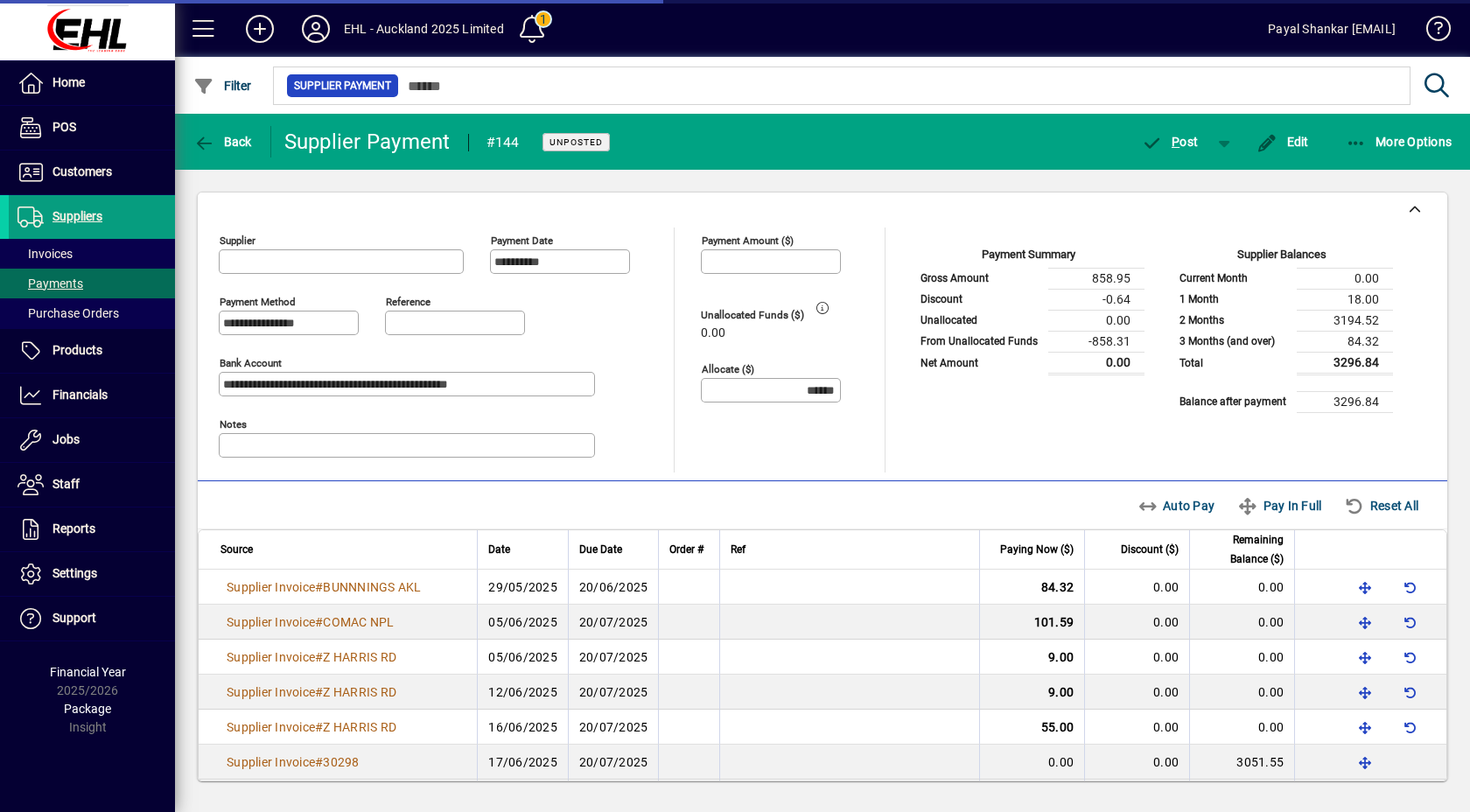 type on "**********" 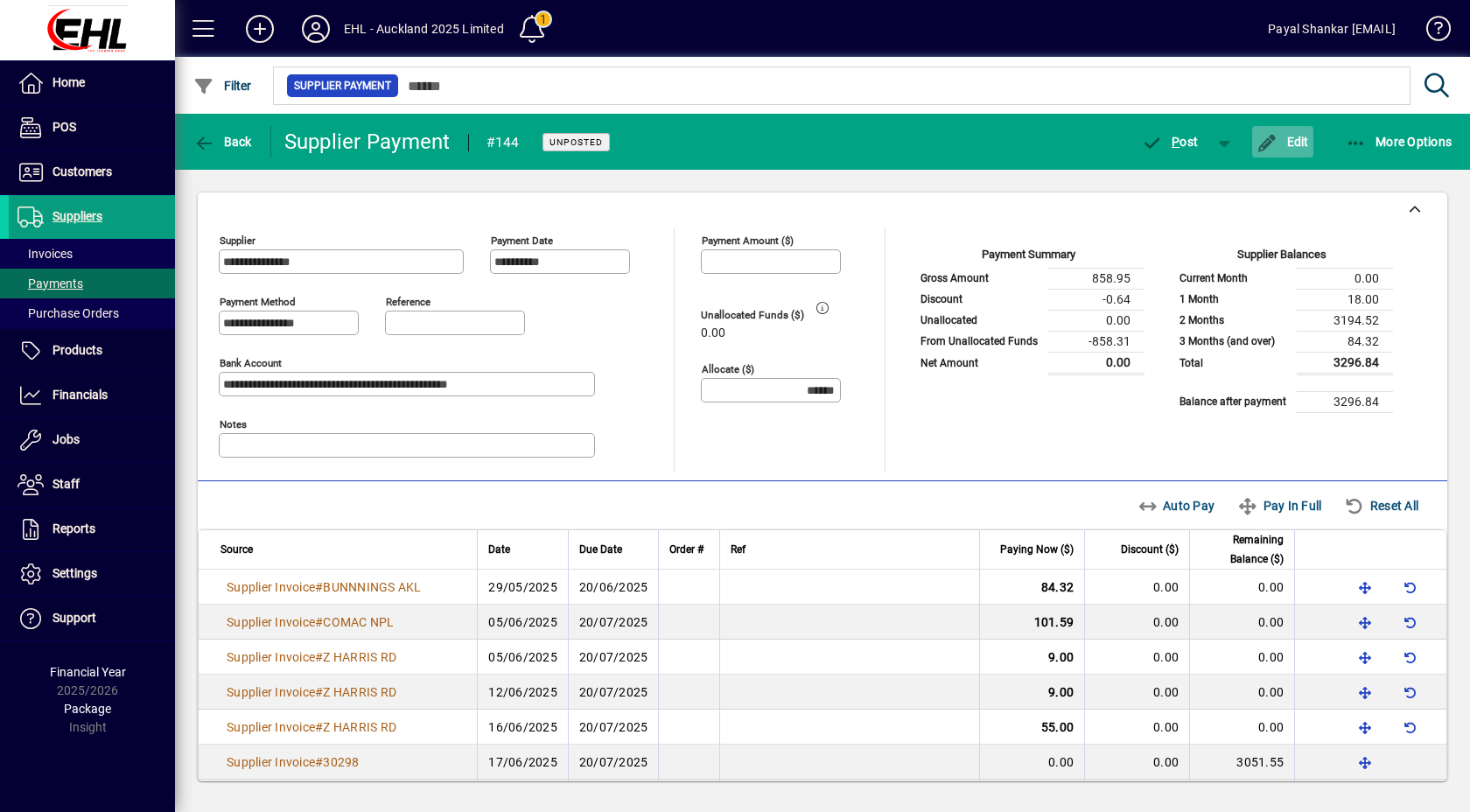click on "Edit" 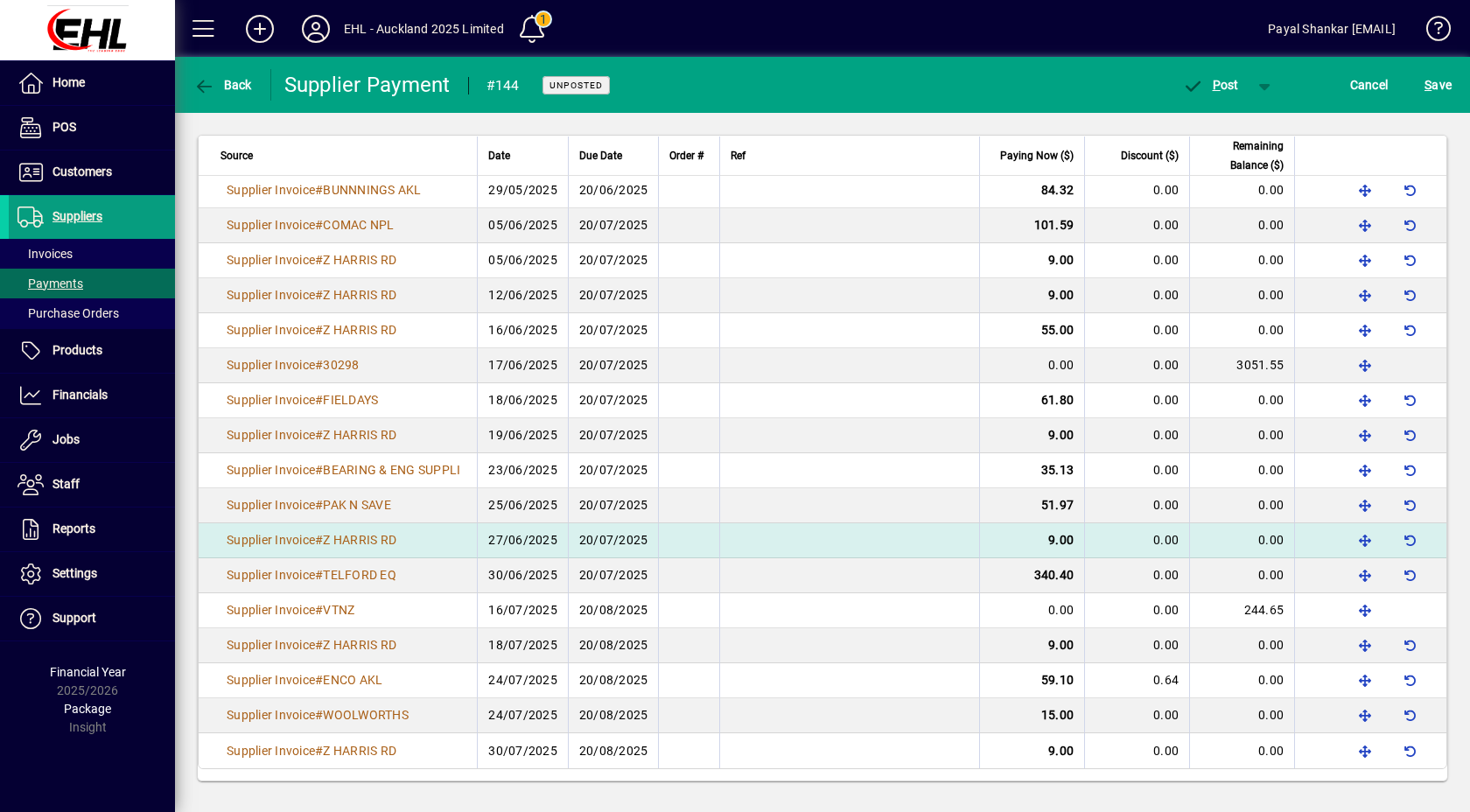 scroll, scrollTop: 0, scrollLeft: 0, axis: both 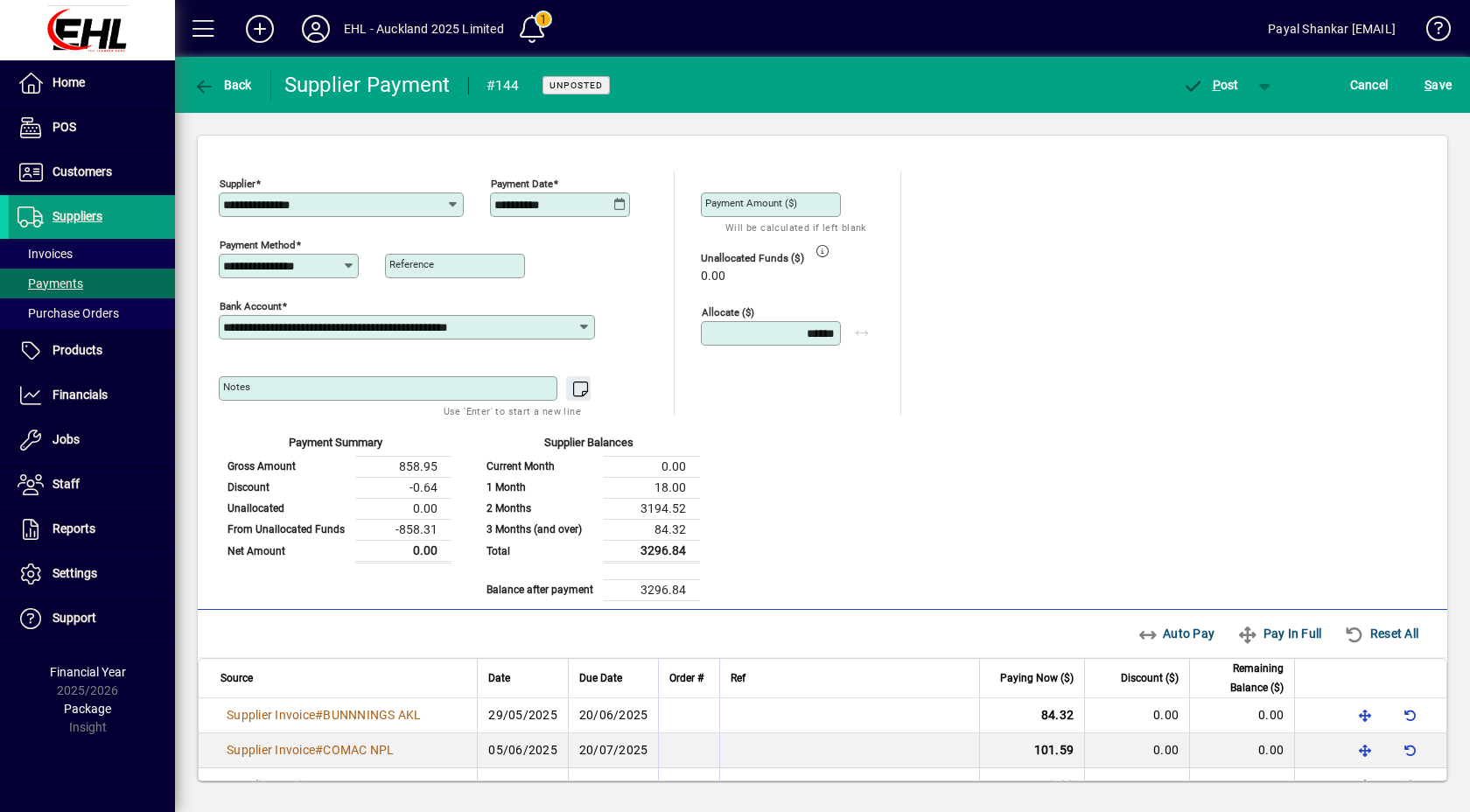 click 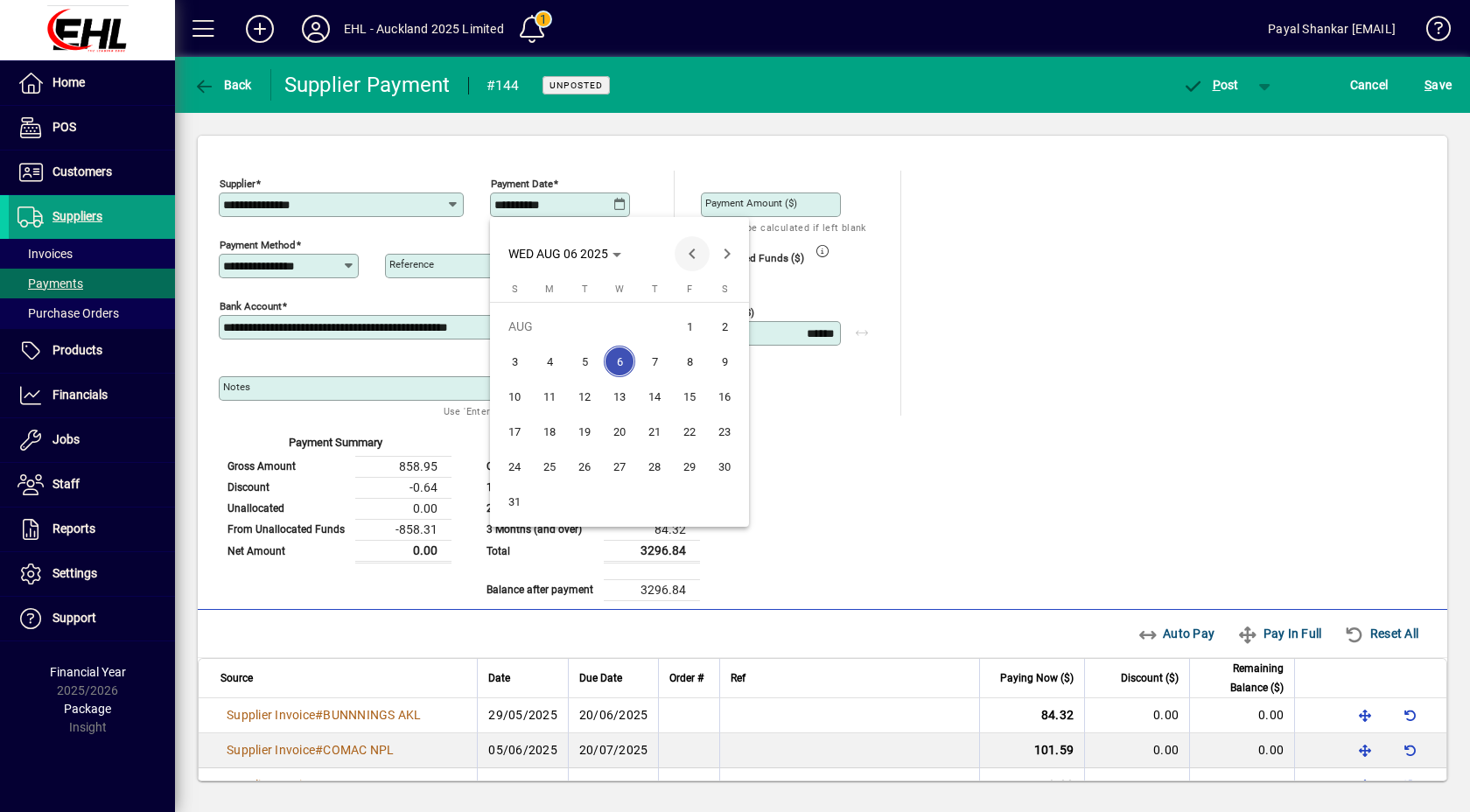 click at bounding box center (692, 254) 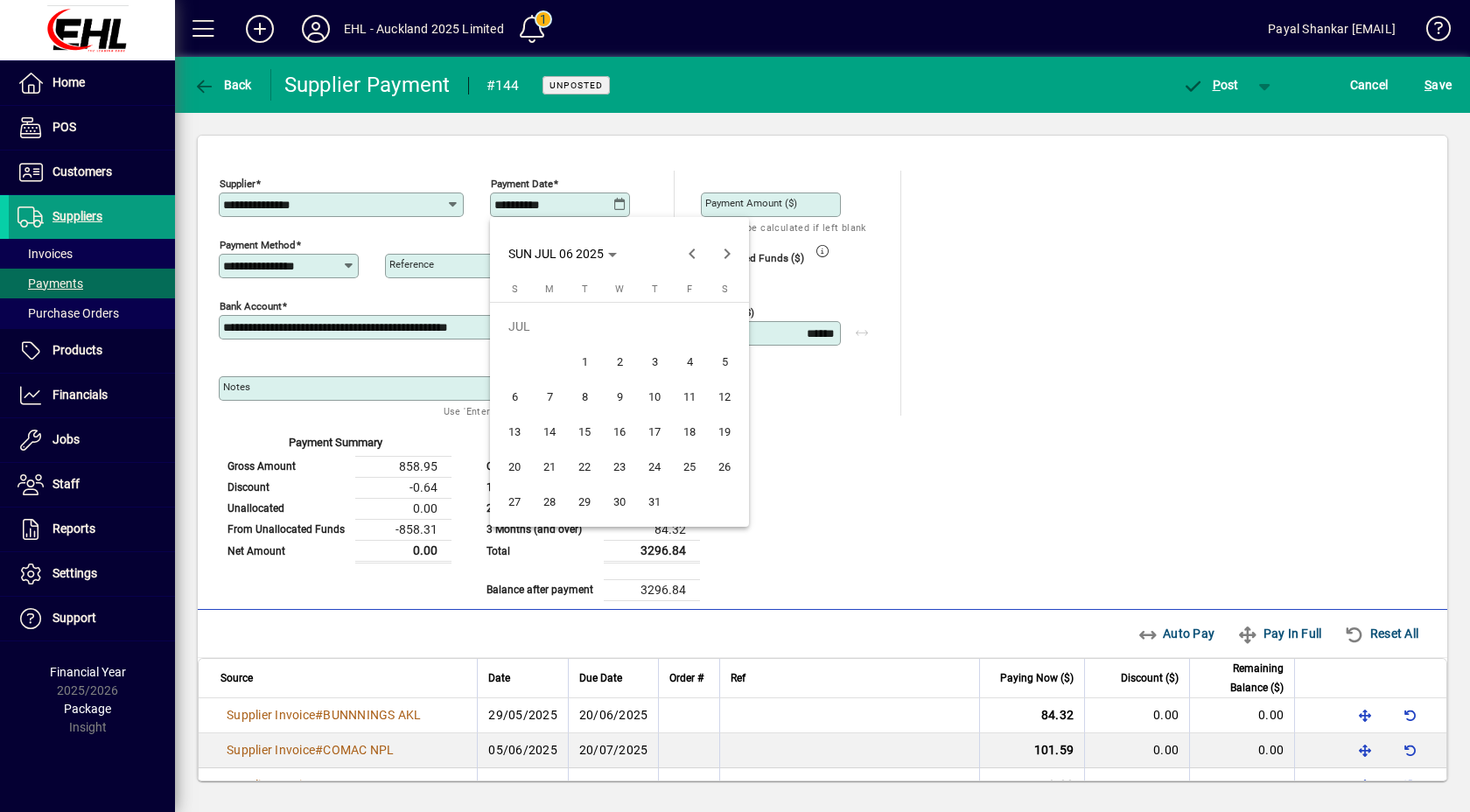 click on "30" at bounding box center [620, 501] 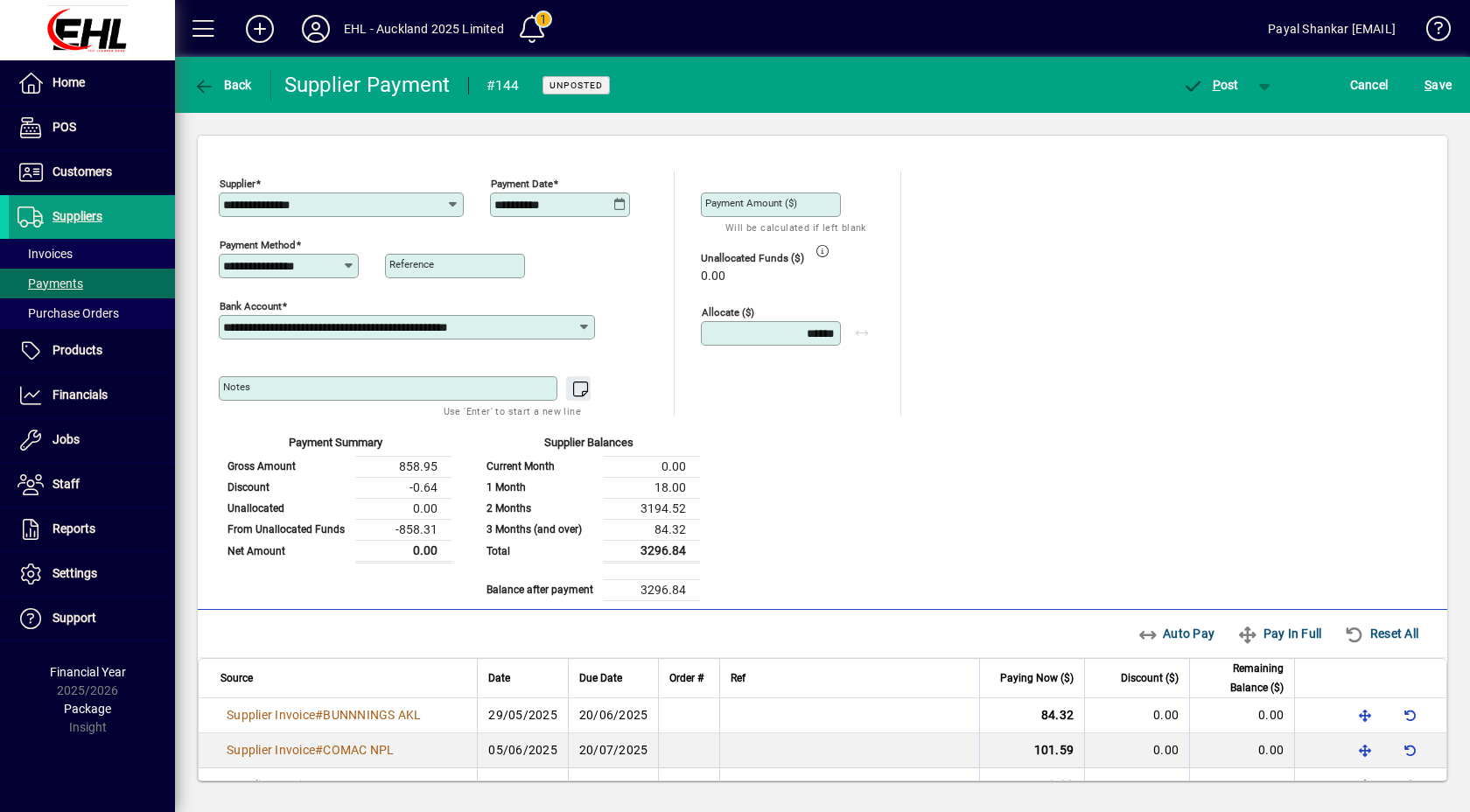 type on "**********" 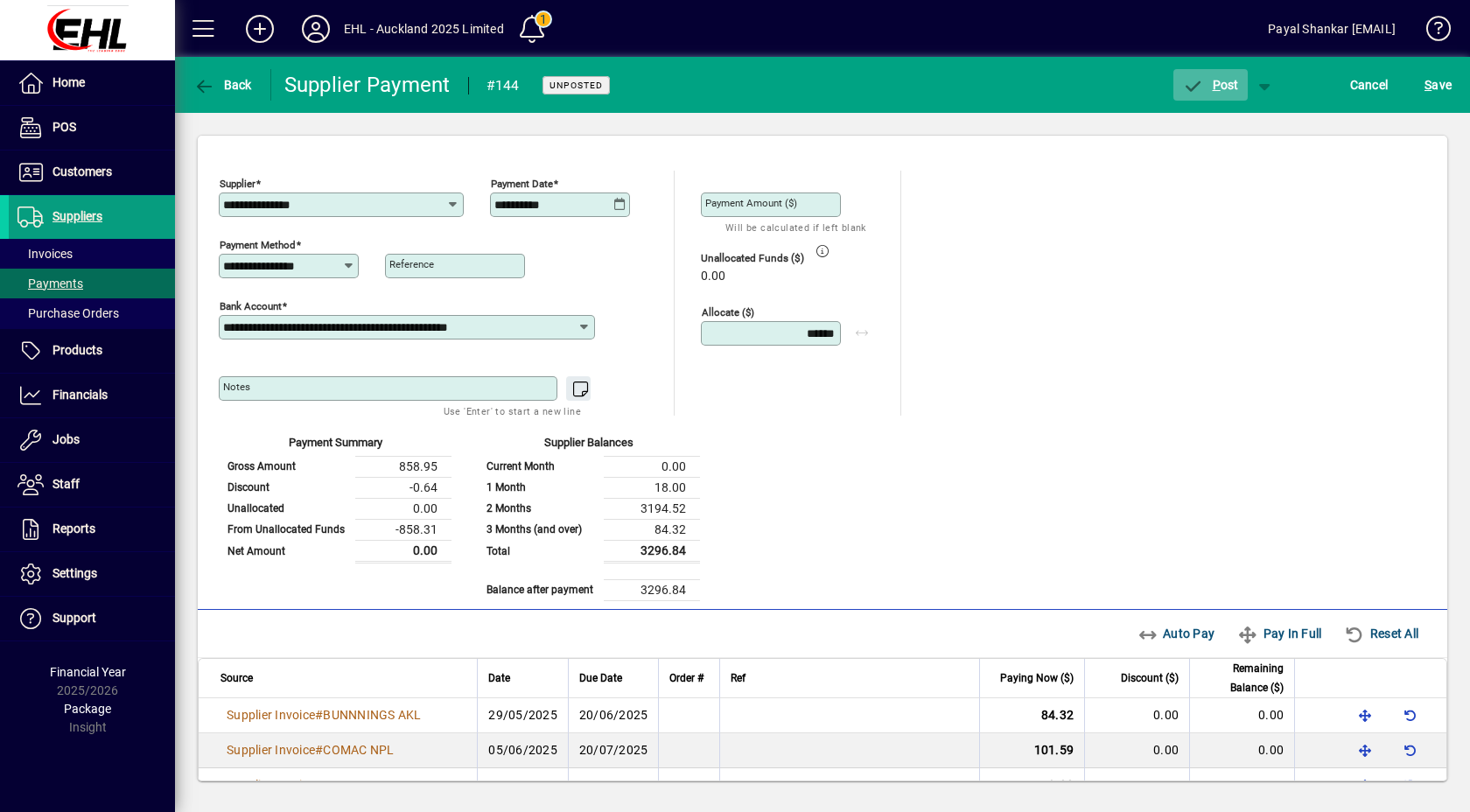 click 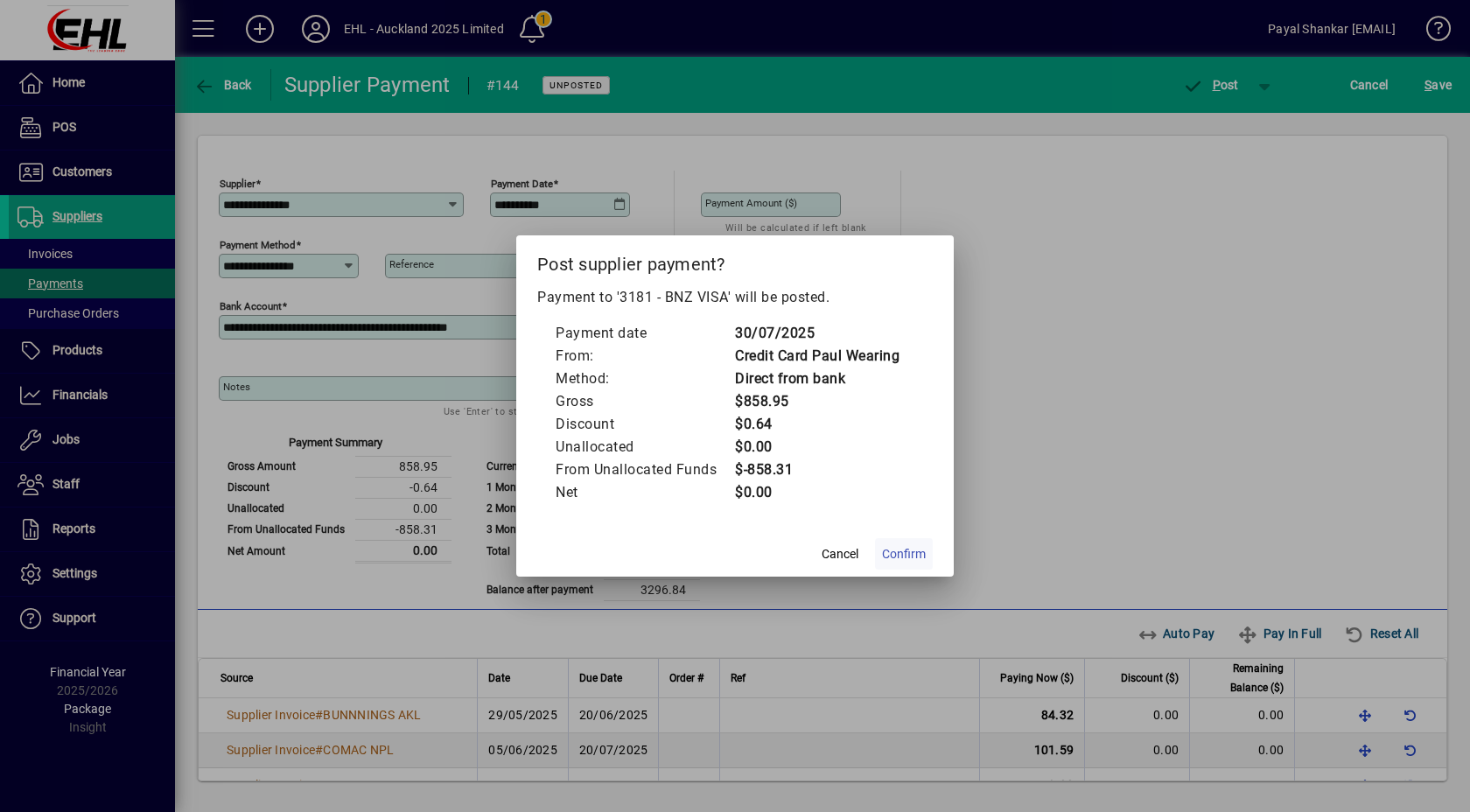 click on "Confirm" 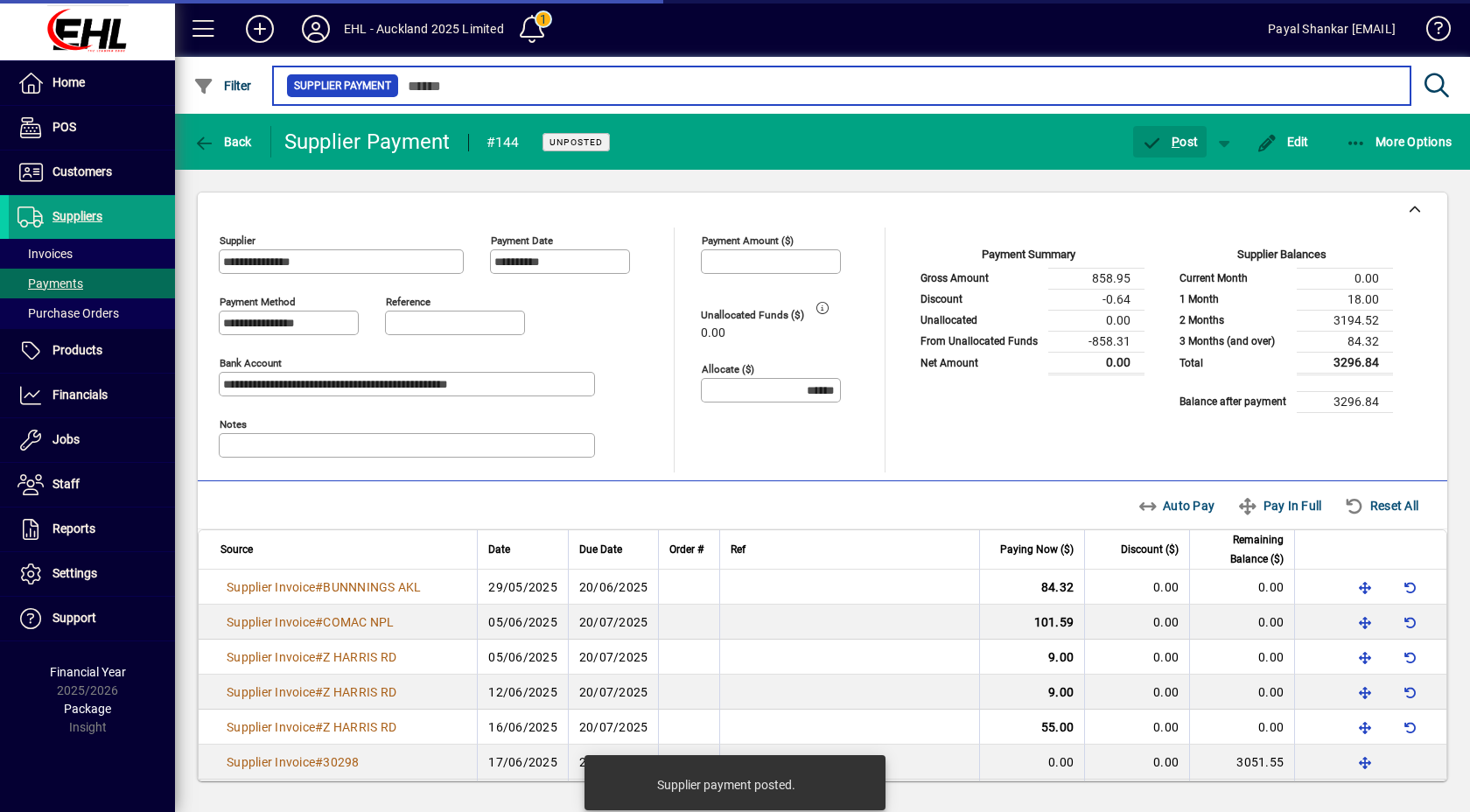 type on "****" 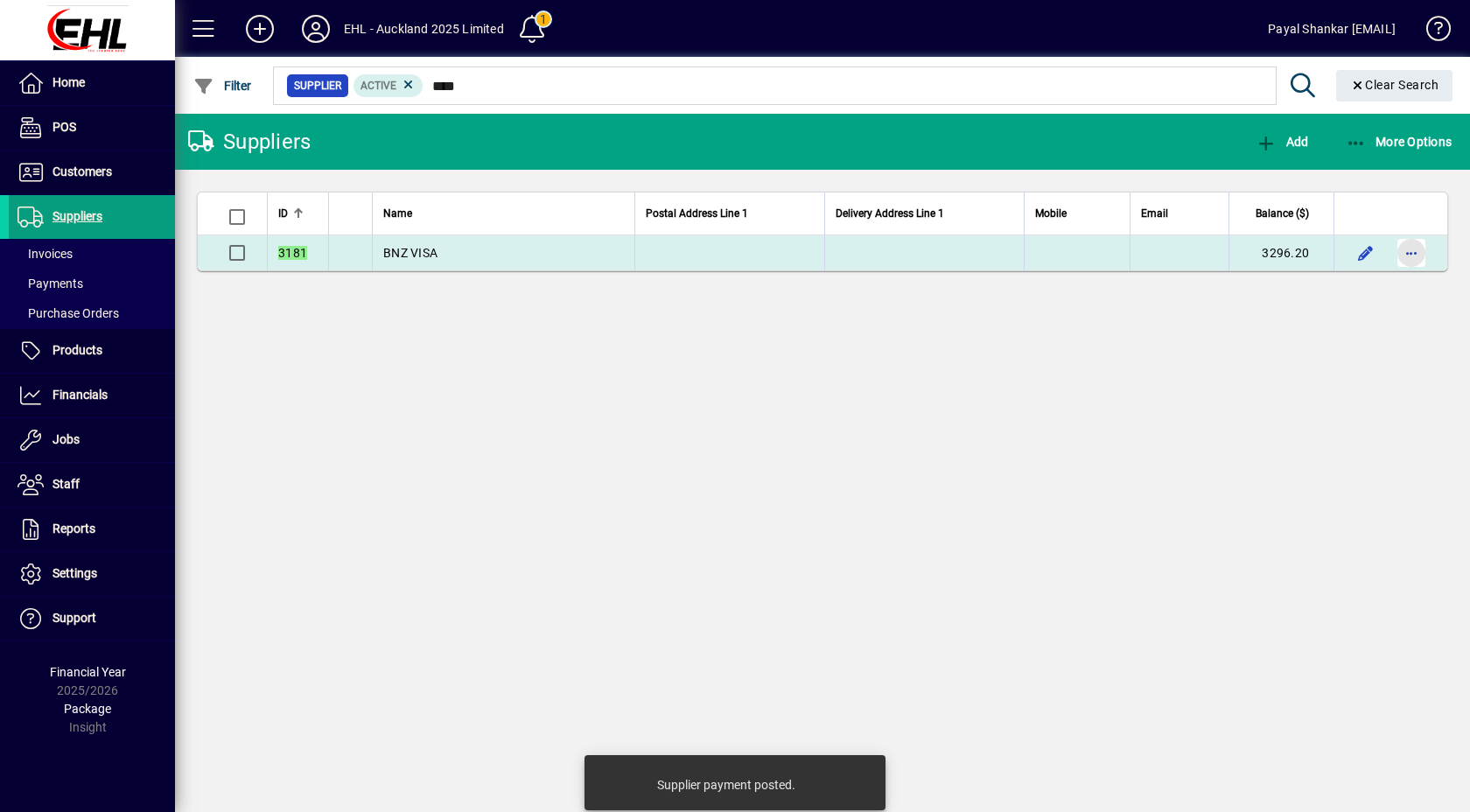 click at bounding box center [1411, 253] 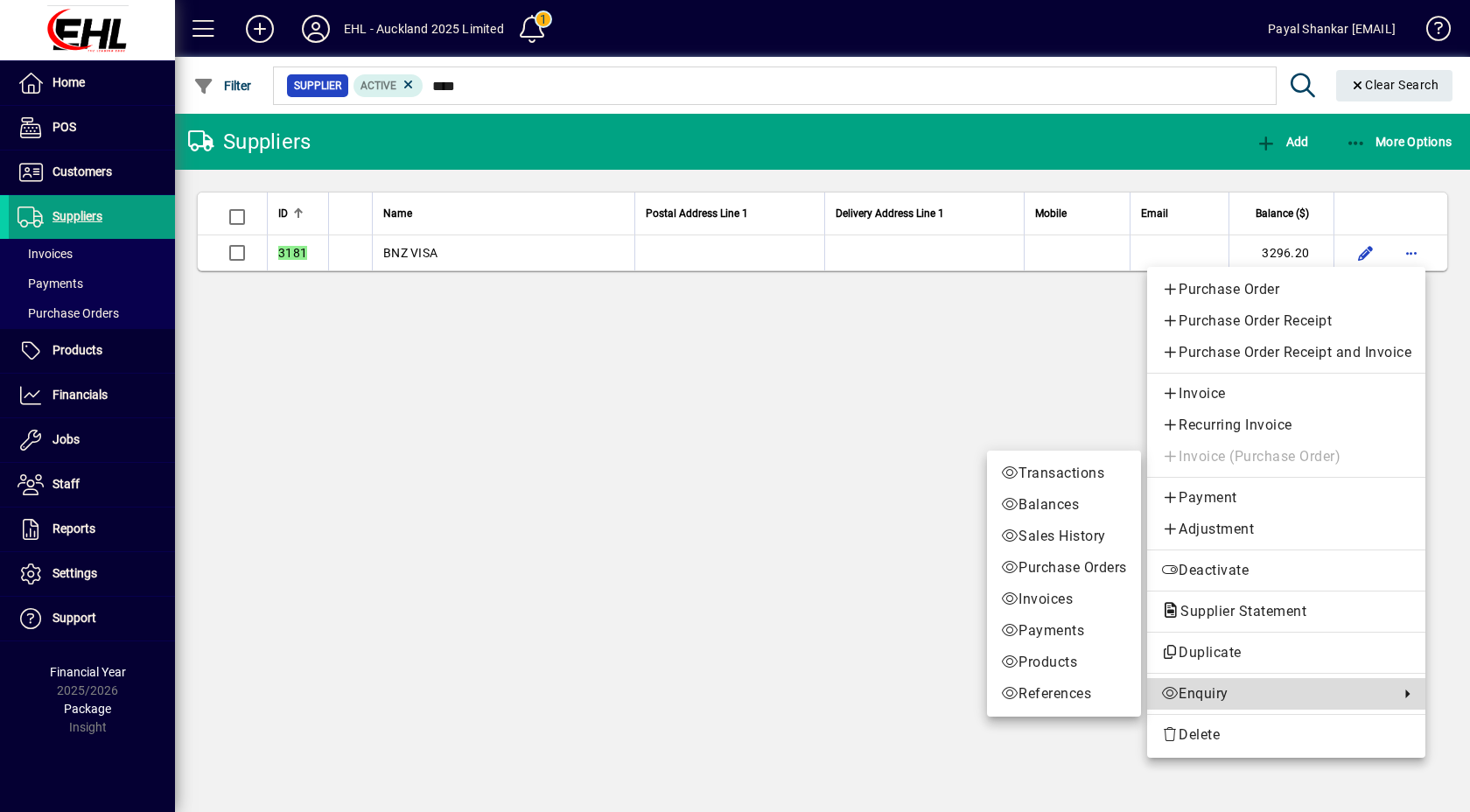 click on "Enquiry" at bounding box center (1276, 694) 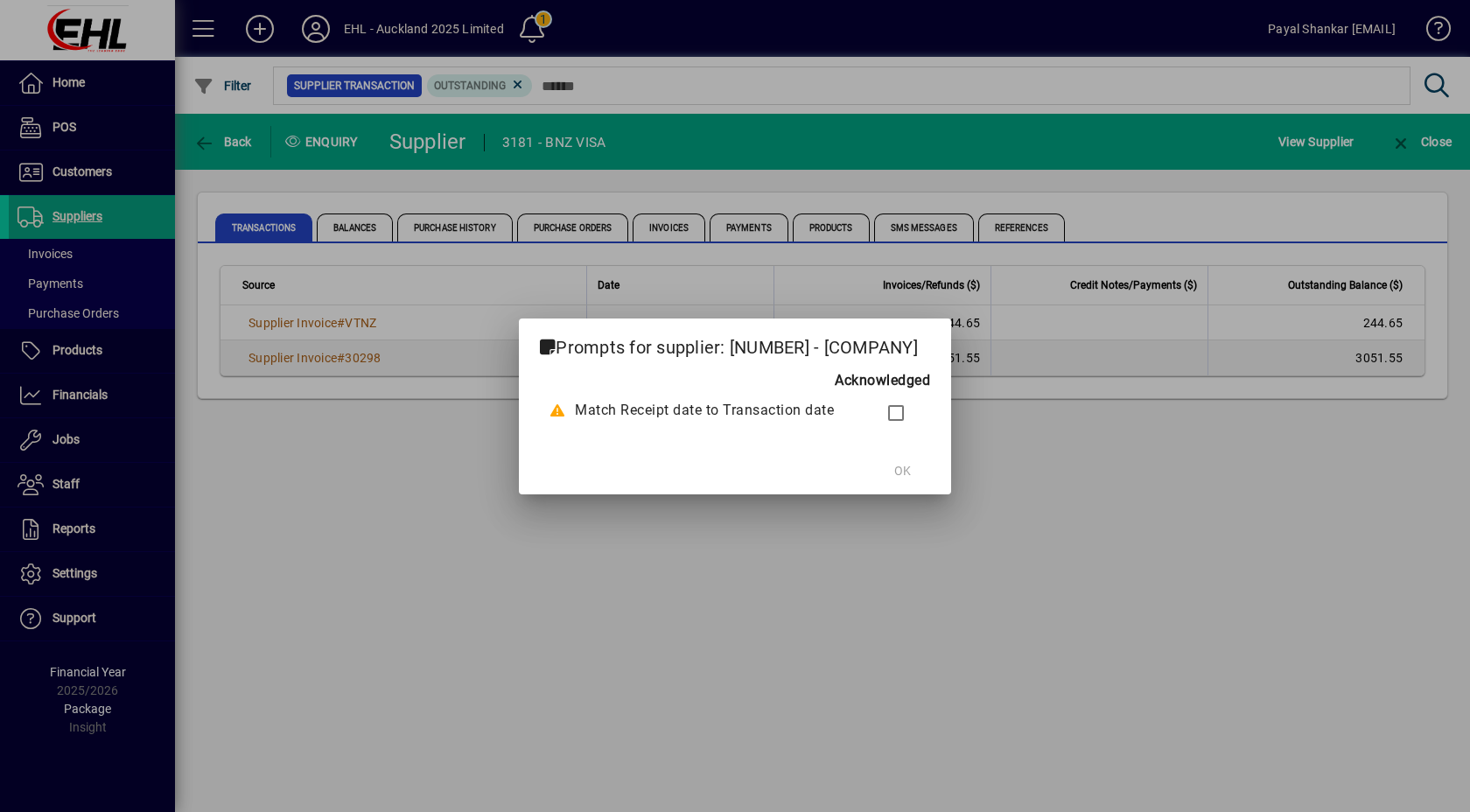 click at bounding box center (735, 406) 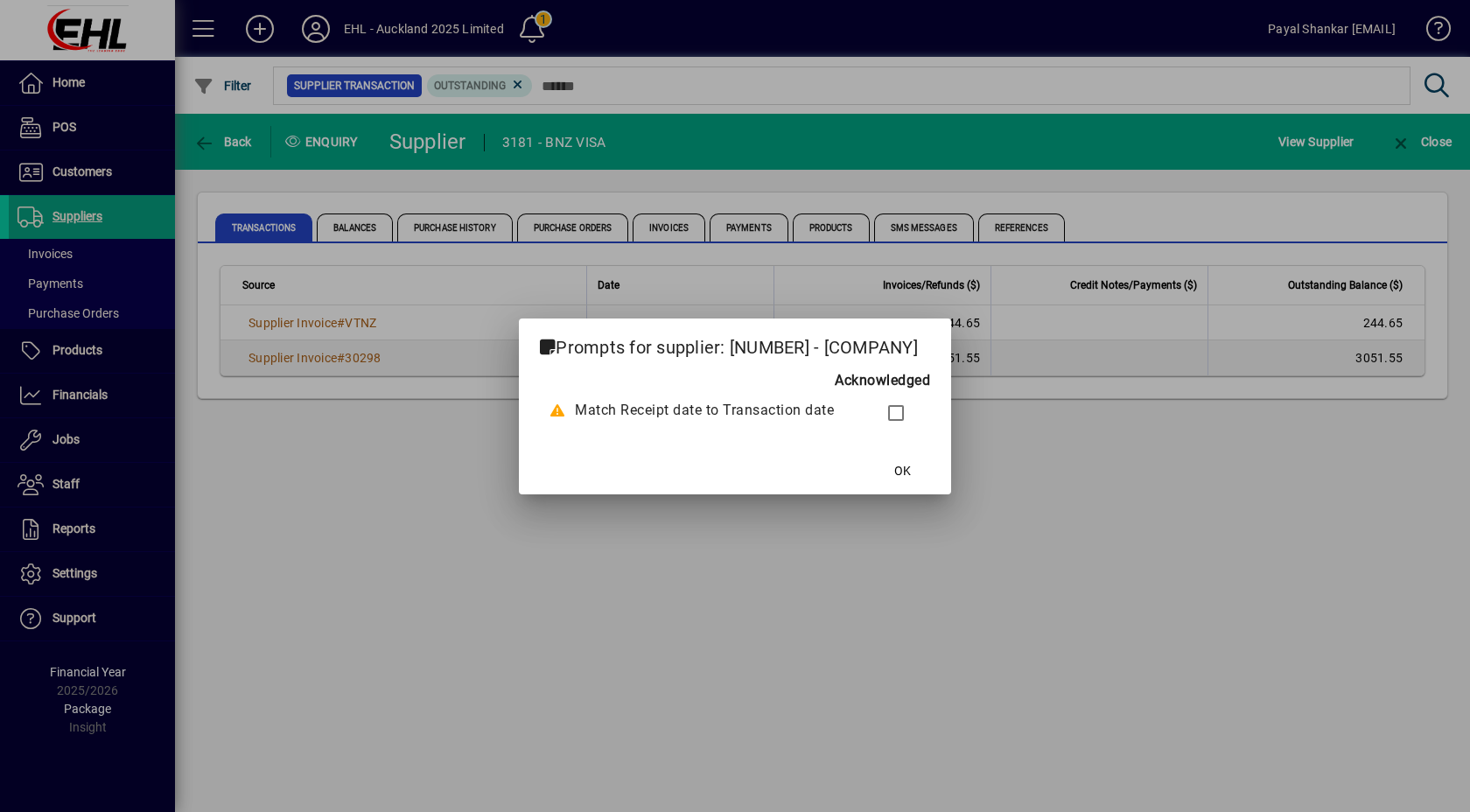 click on "OK" 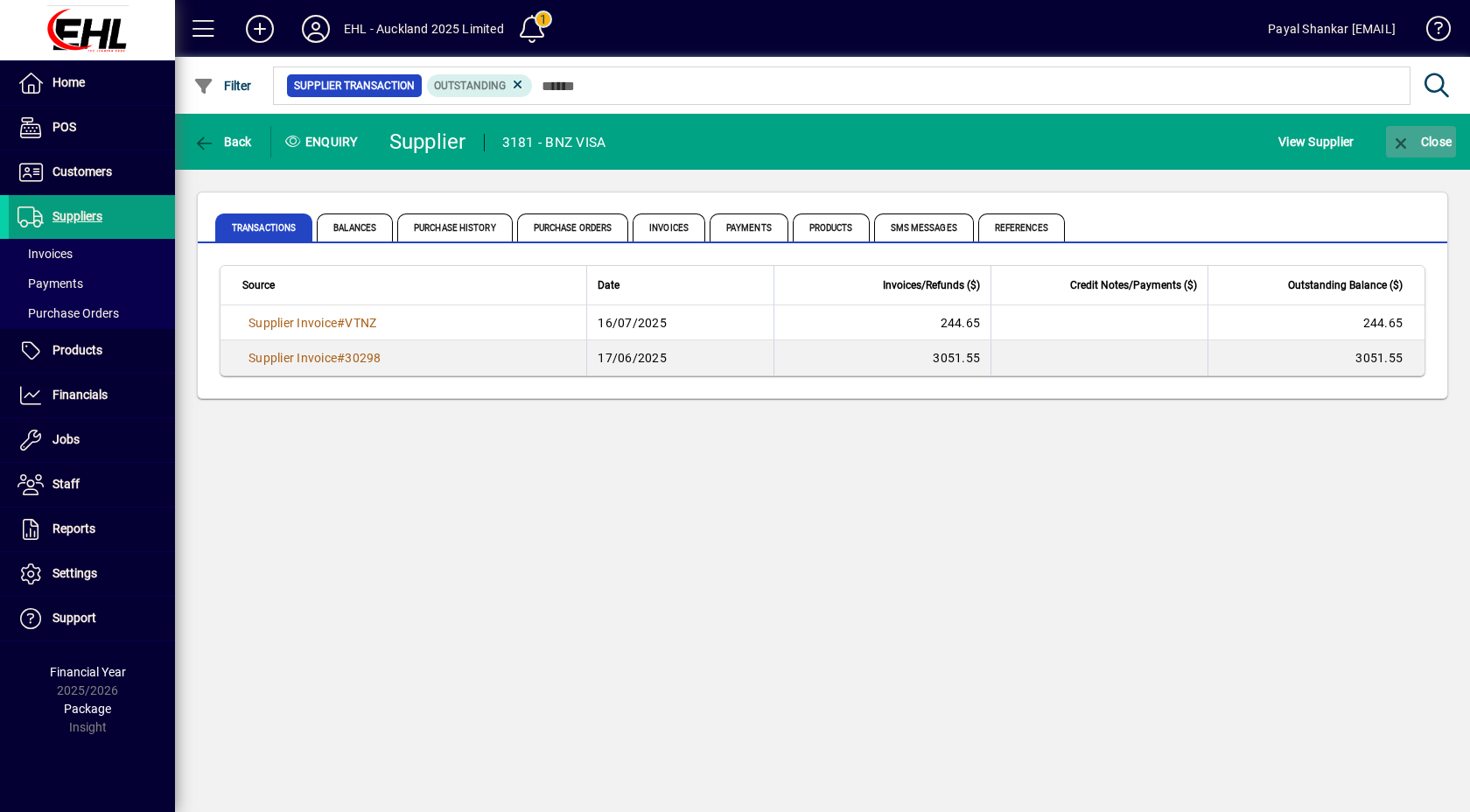 click 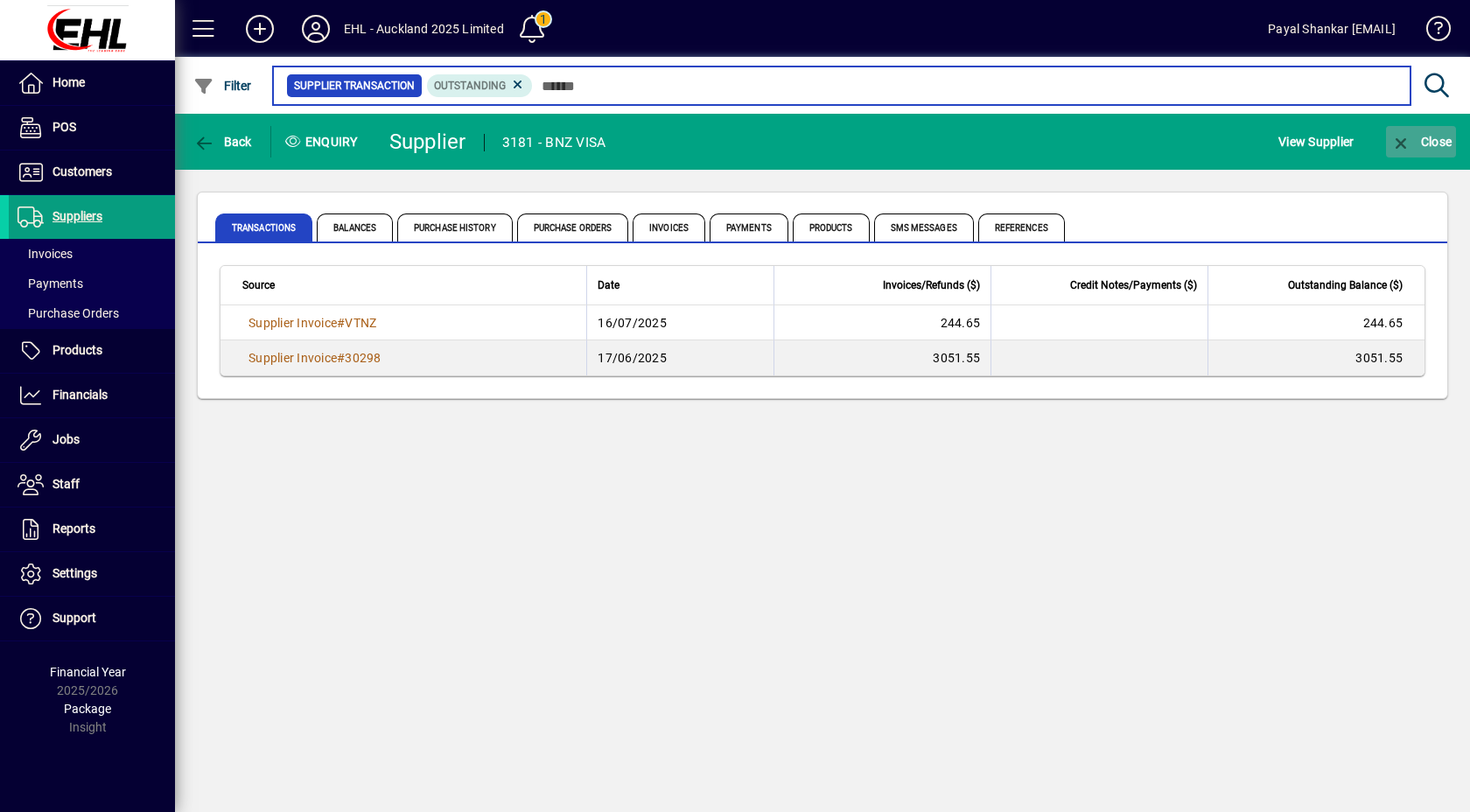 type on "****" 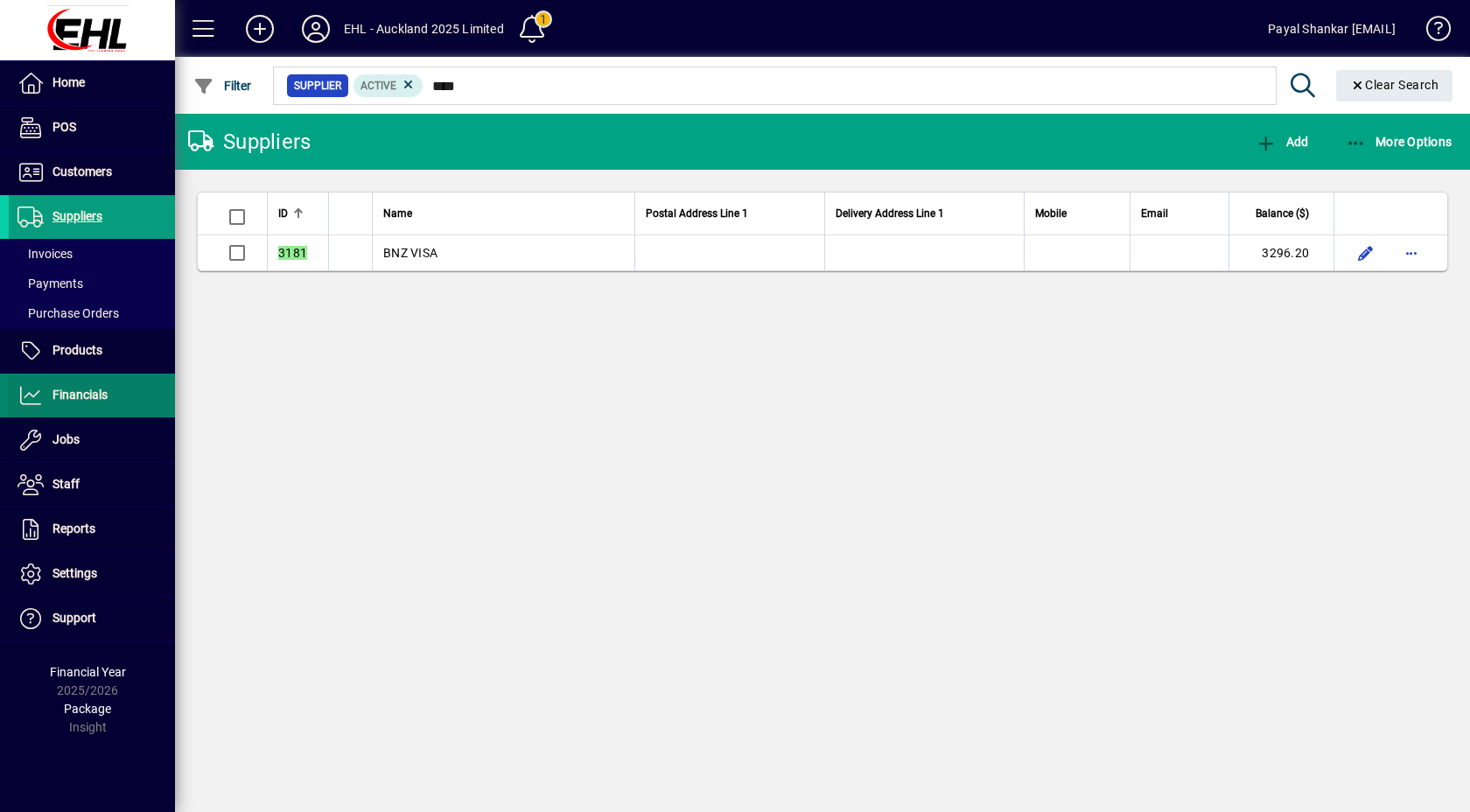 click on "Financials" at bounding box center [80, 395] 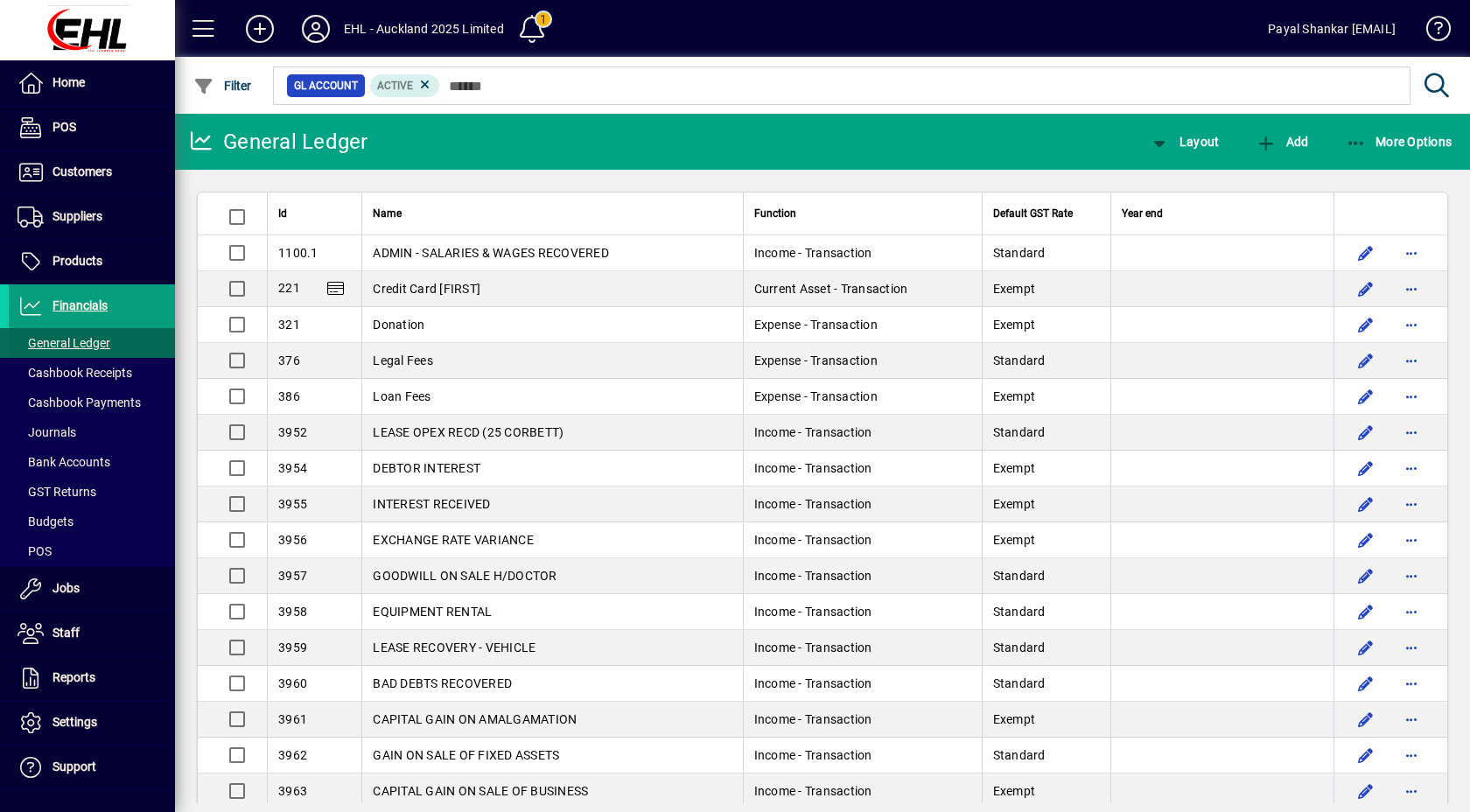 click on "General Ledger" at bounding box center (64, 343) 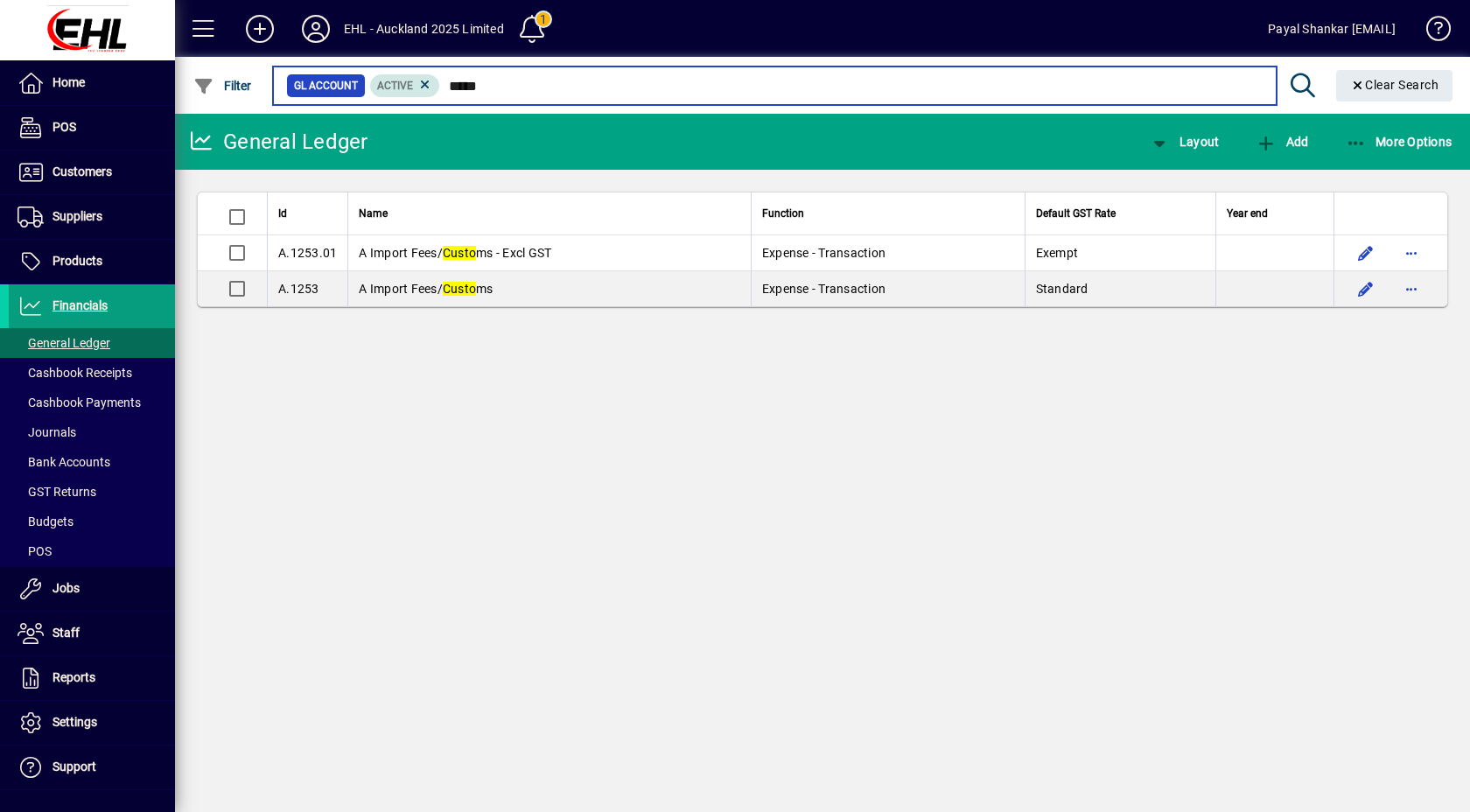 drag, startPoint x: 495, startPoint y: 90, endPoint x: 436, endPoint y: 87, distance: 59.076222 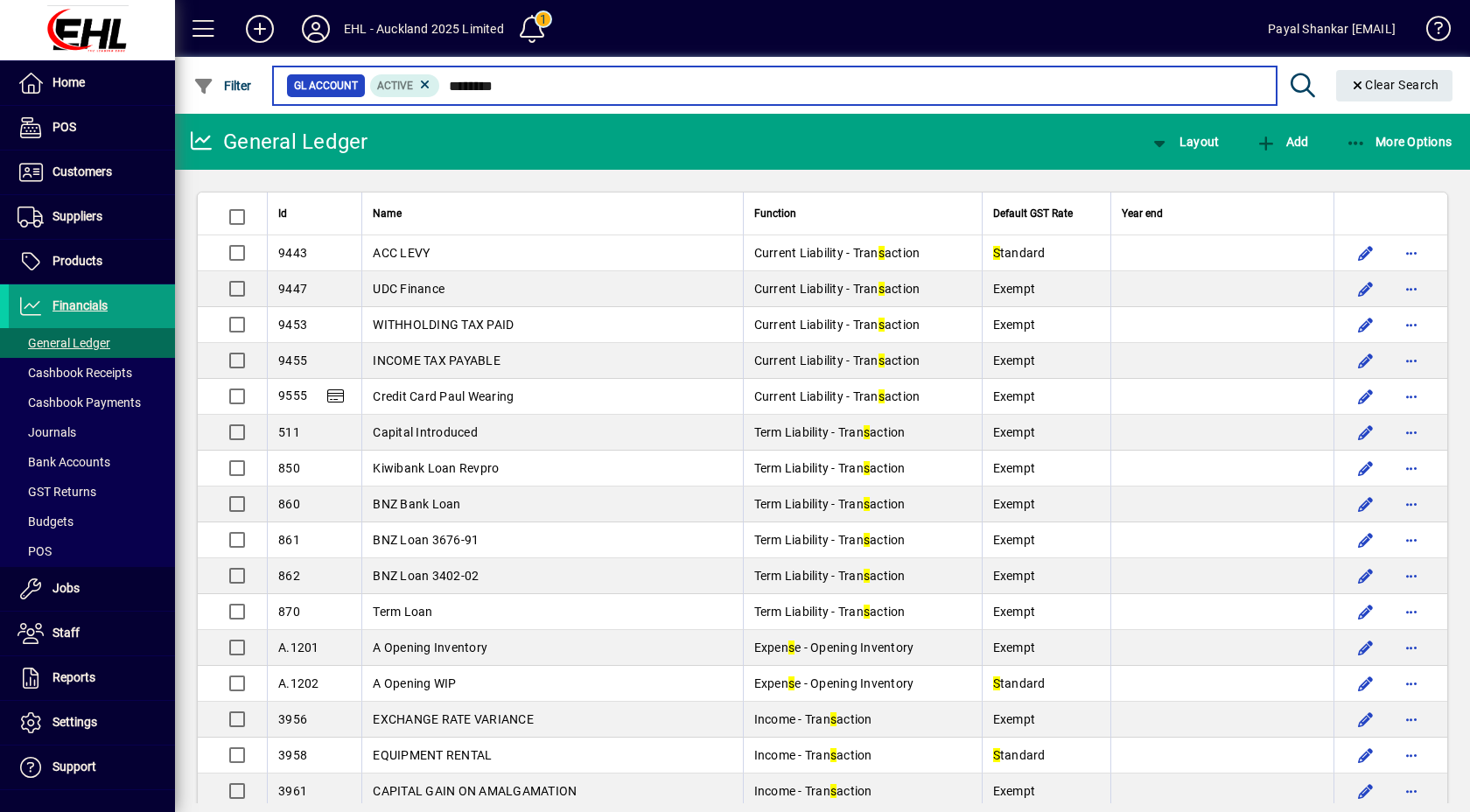 click on "********" at bounding box center (850, 86) 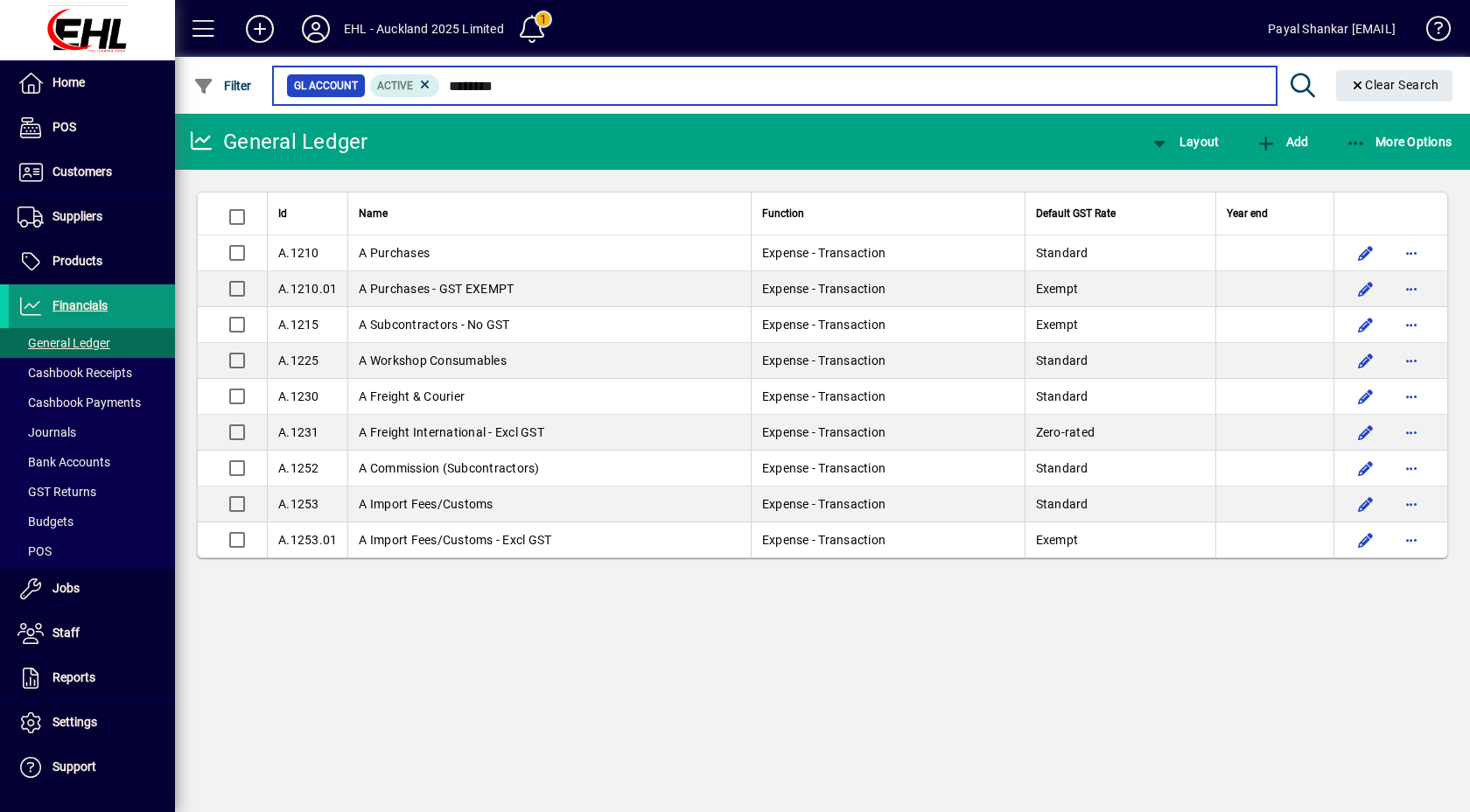 type on "********" 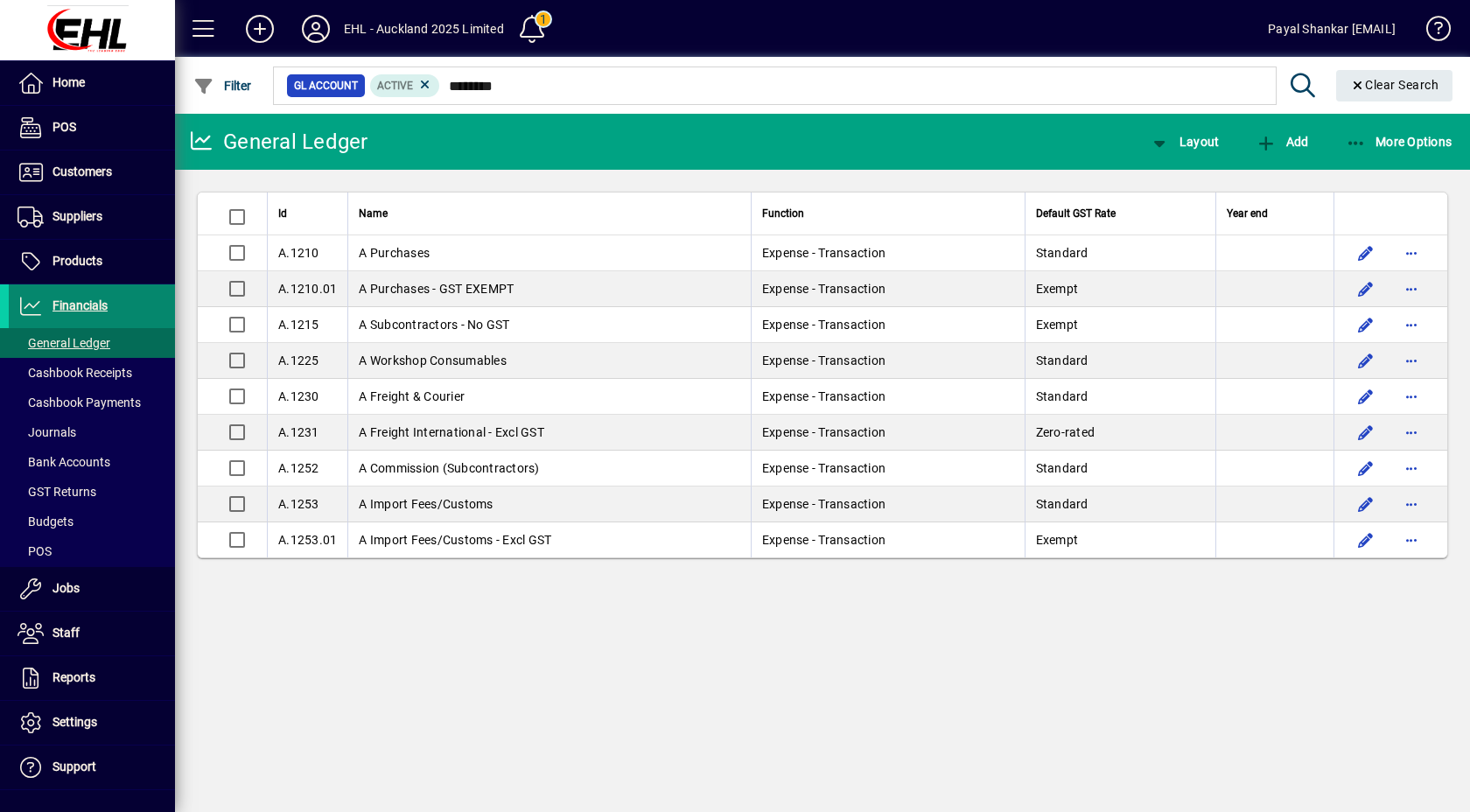 click on "Financials" at bounding box center [80, 305] 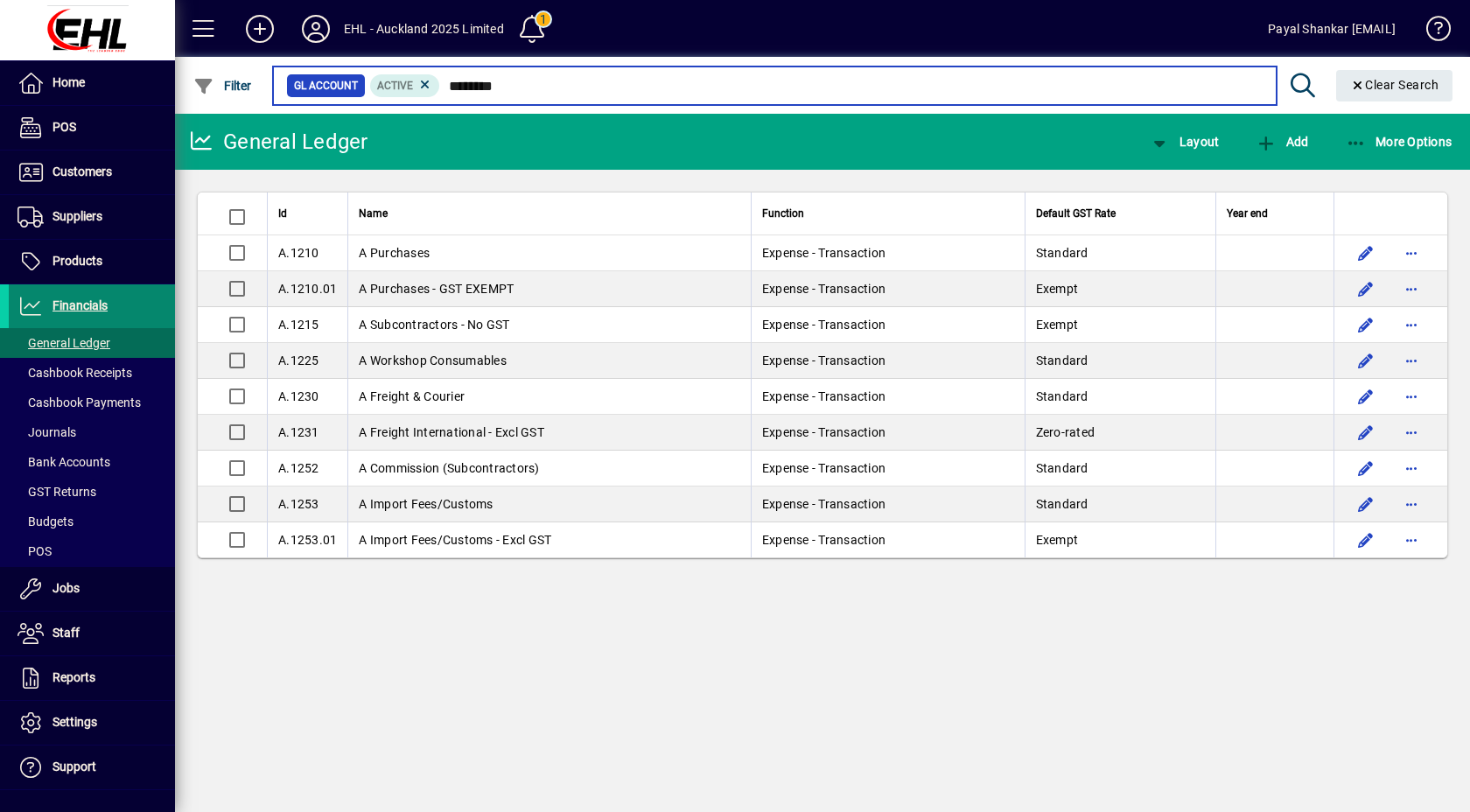 type 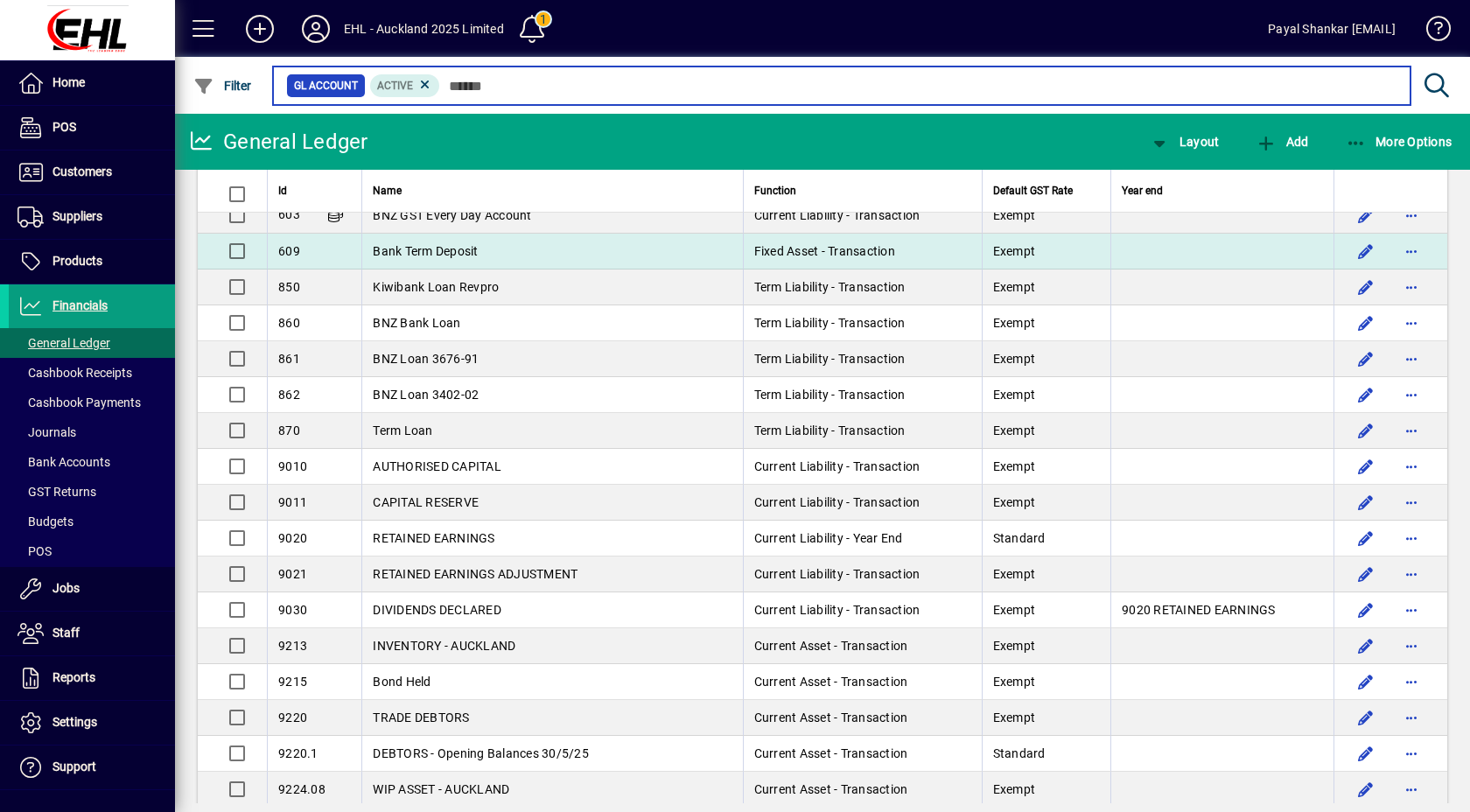 scroll, scrollTop: 1575, scrollLeft: 0, axis: vertical 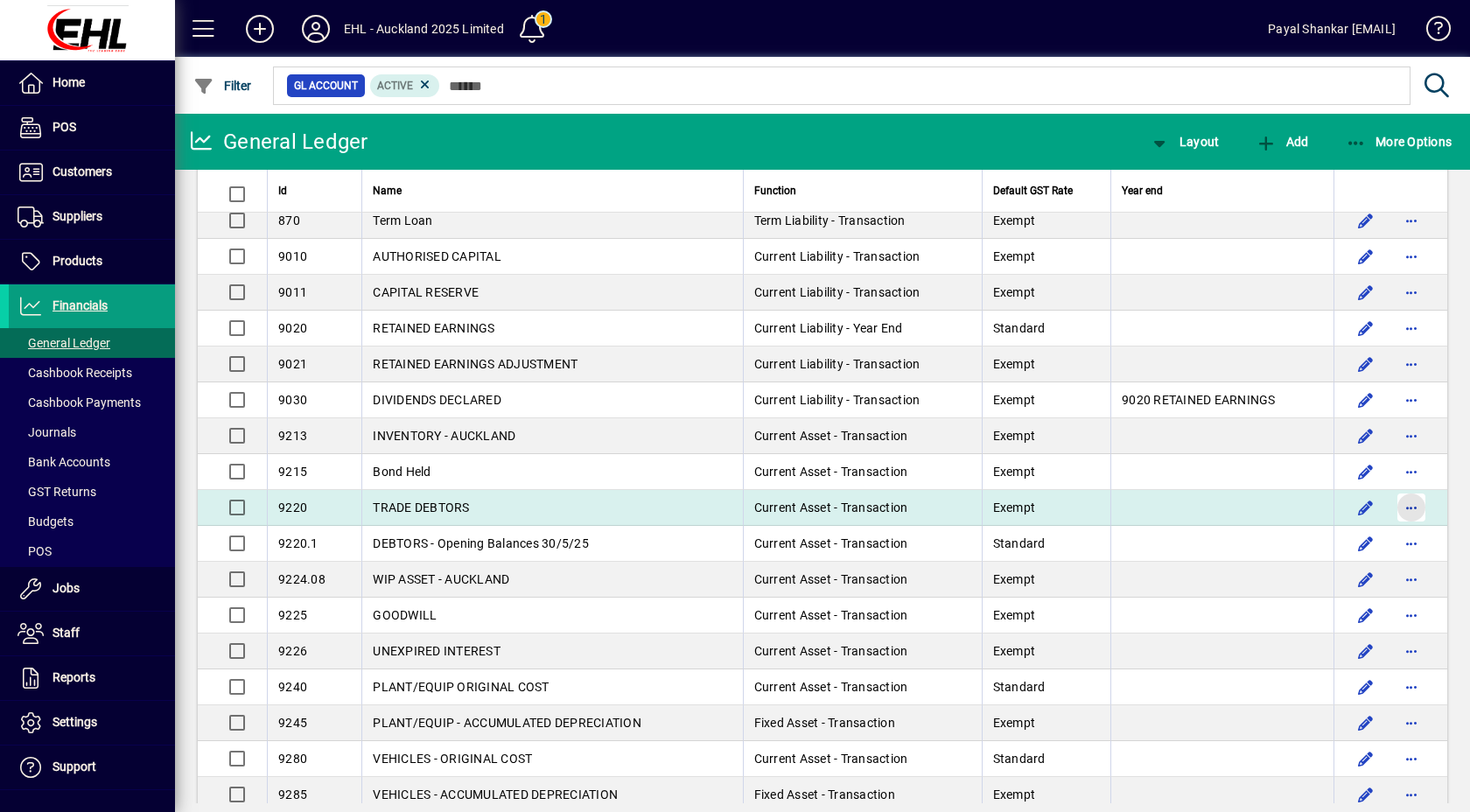 click at bounding box center (1411, 508) 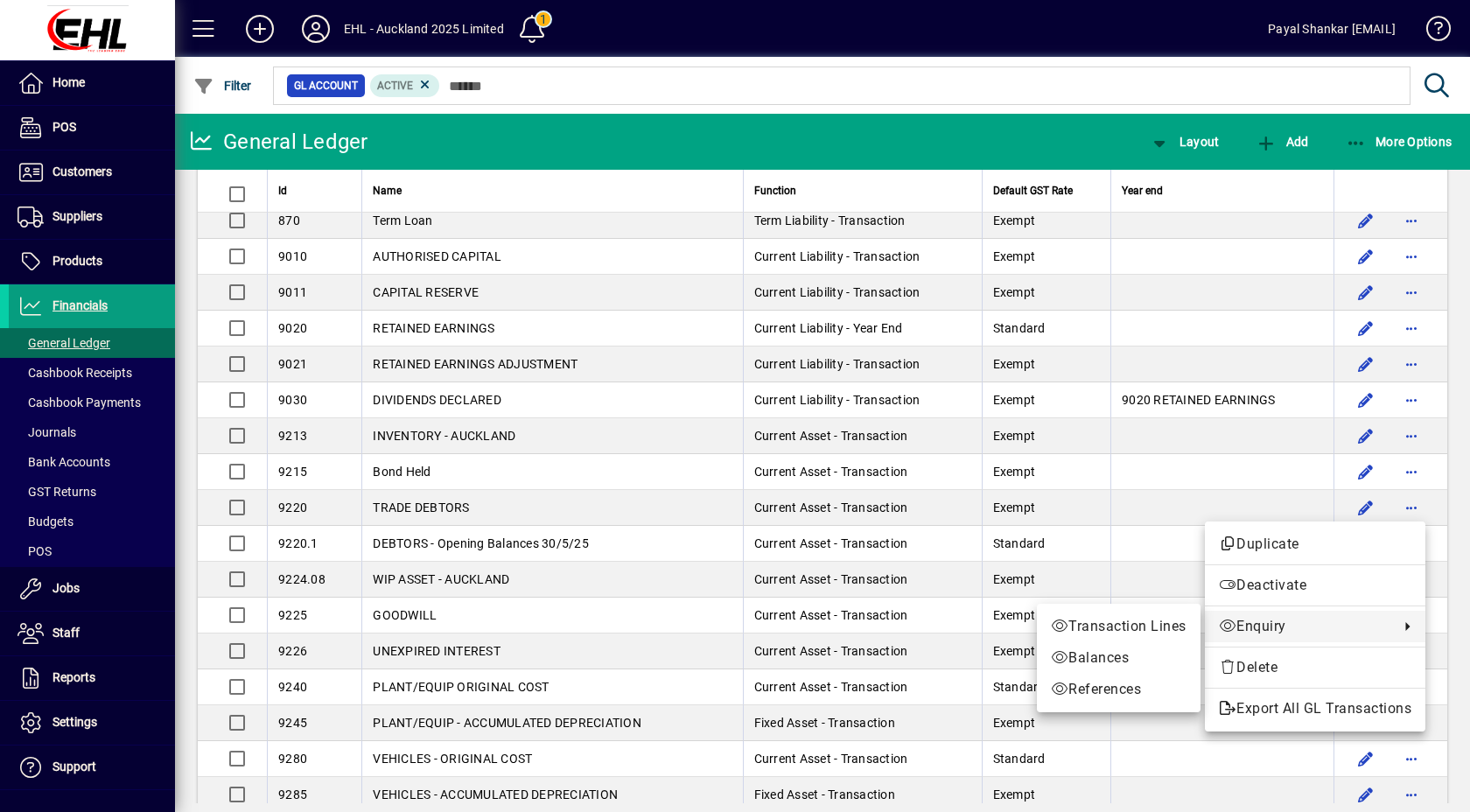 click on "Enquiry" at bounding box center [1305, 626] 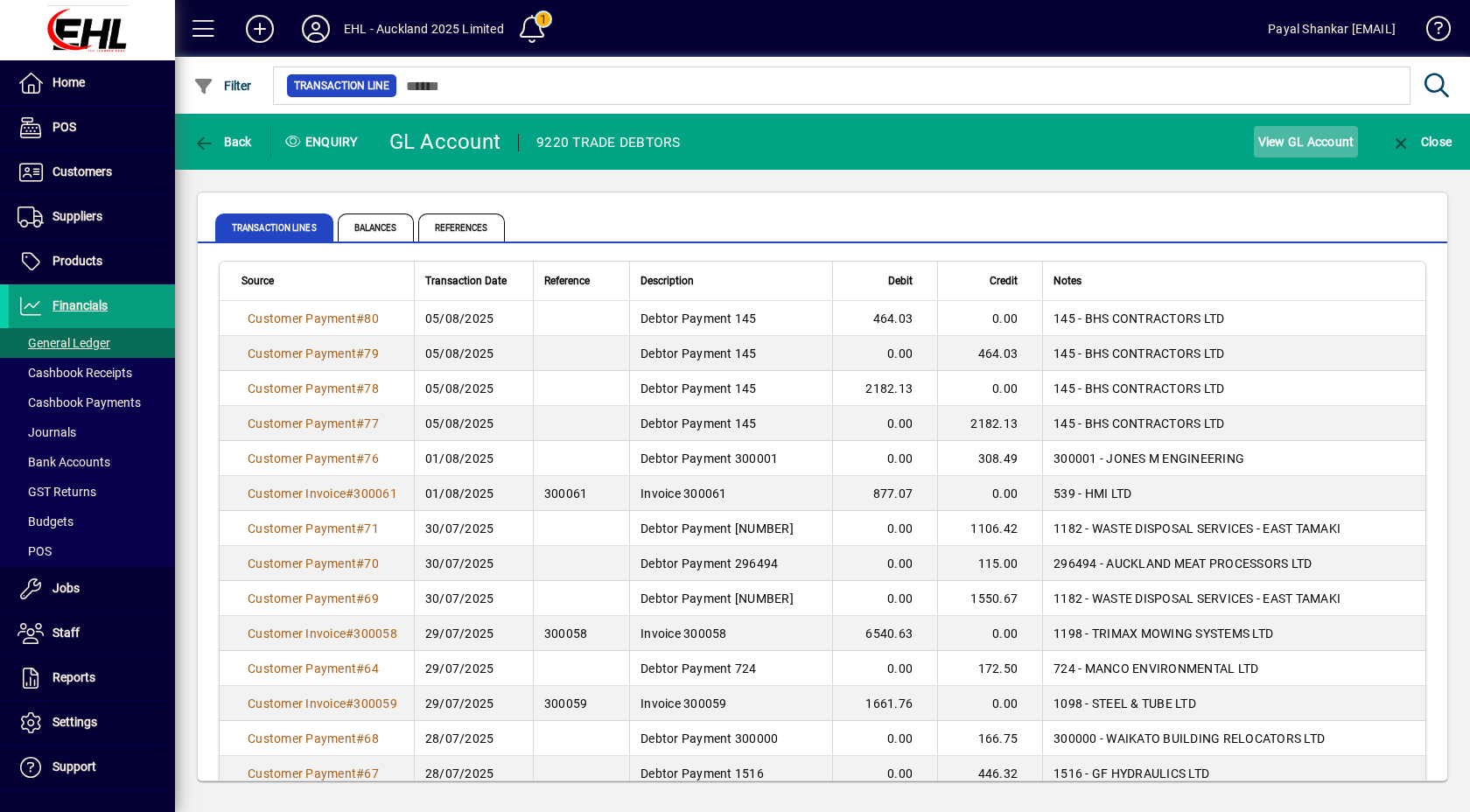 click on "View GL Account" 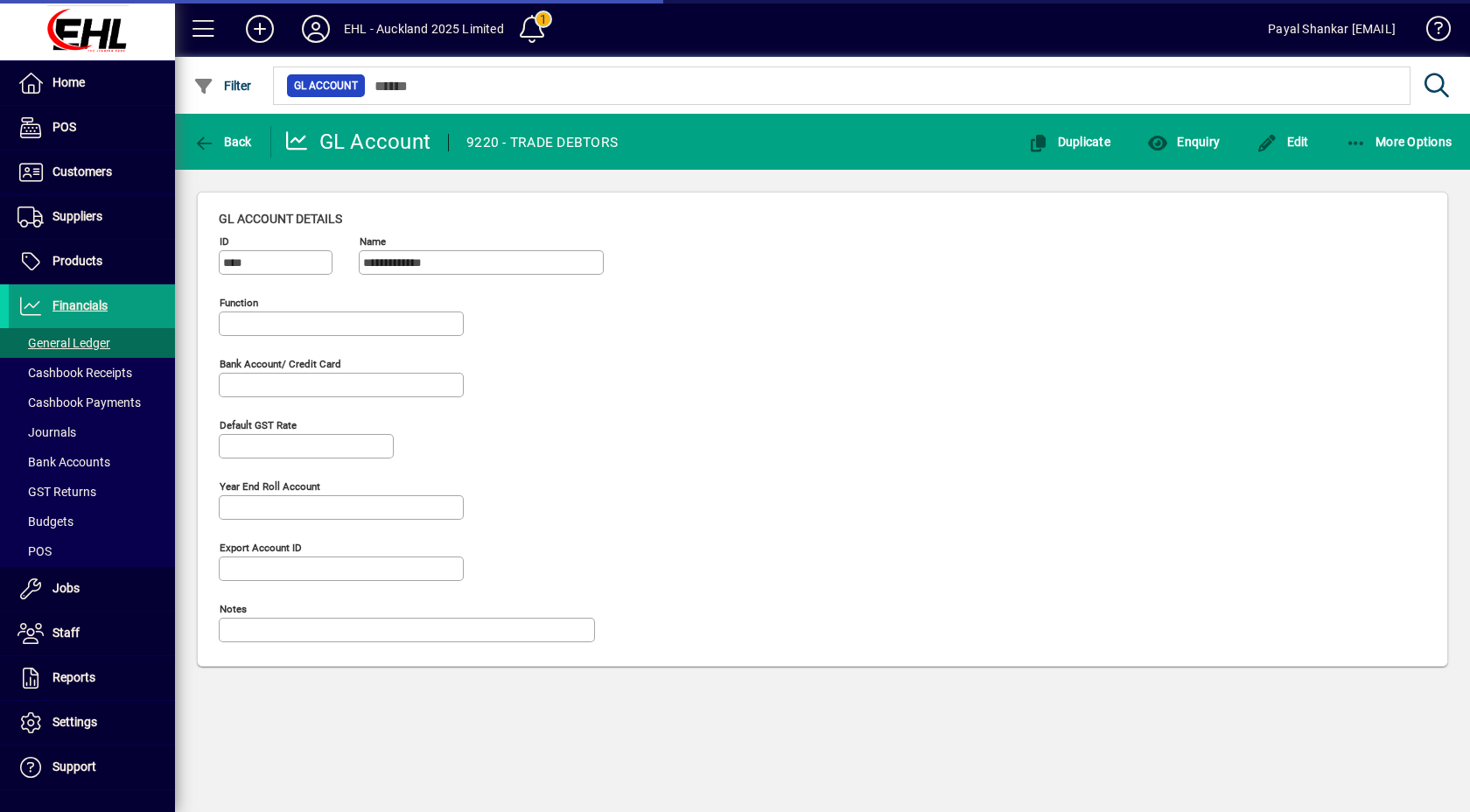 type on "**********" 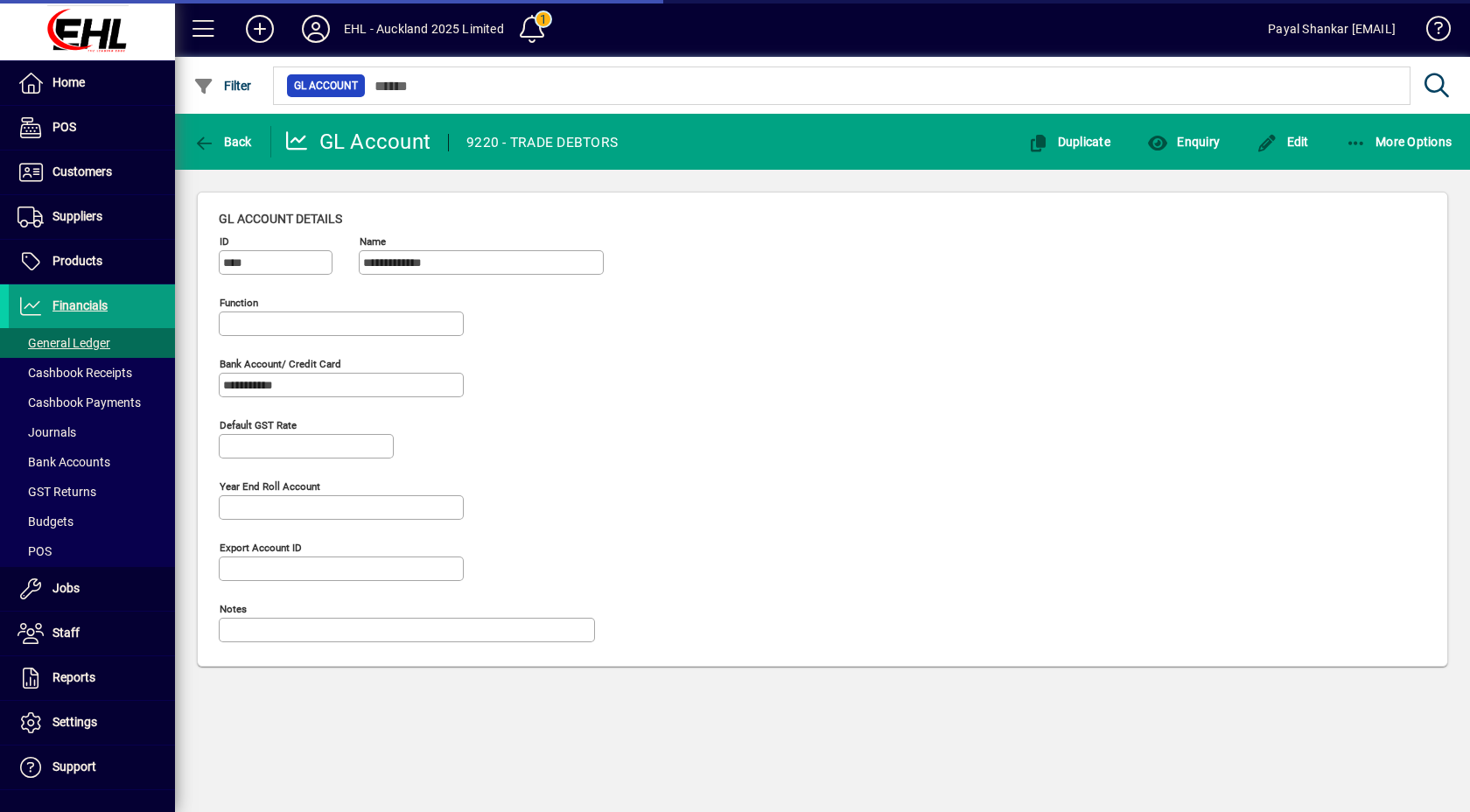 type on "**********" 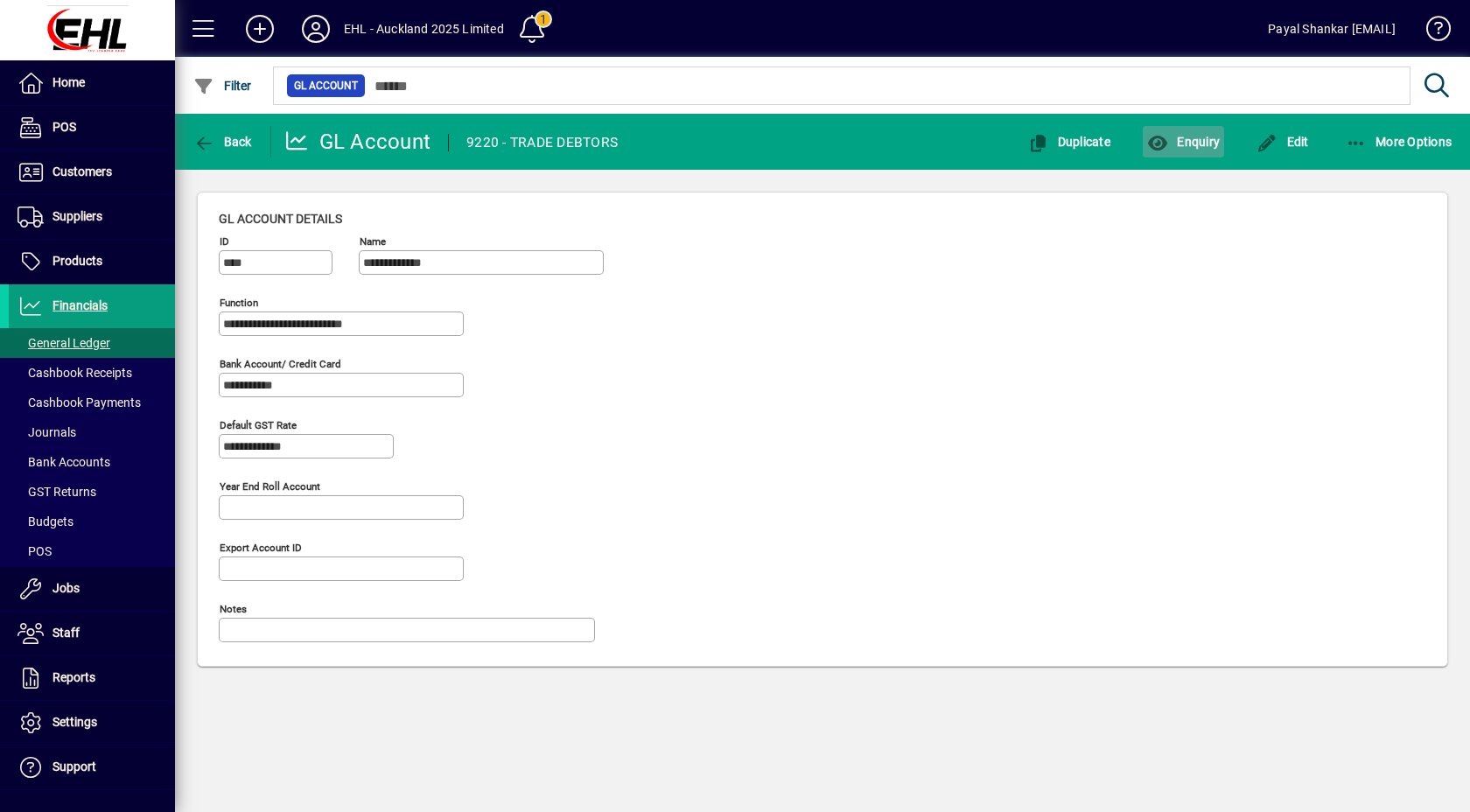 click on "Enquiry" 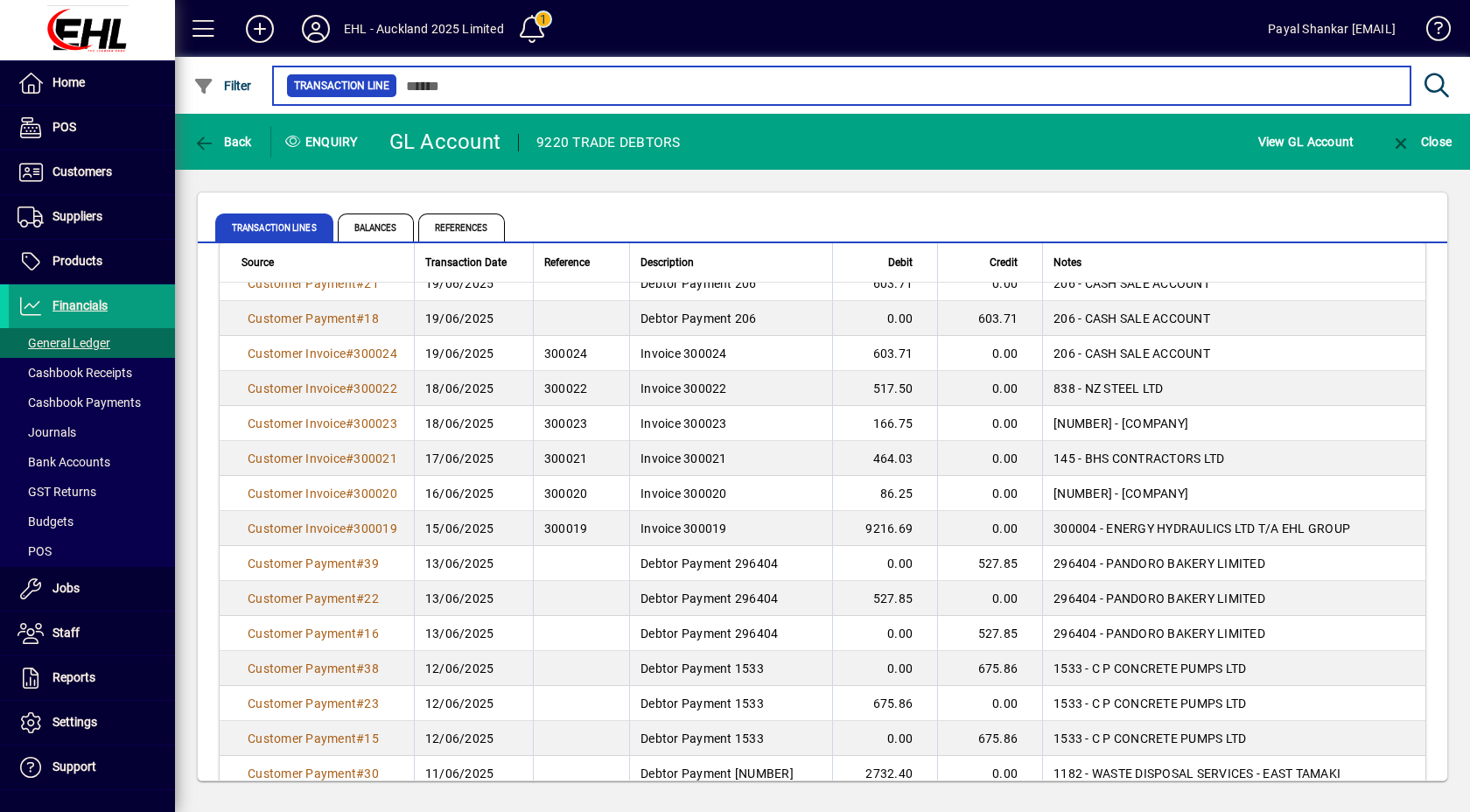 scroll, scrollTop: 3084, scrollLeft: 0, axis: vertical 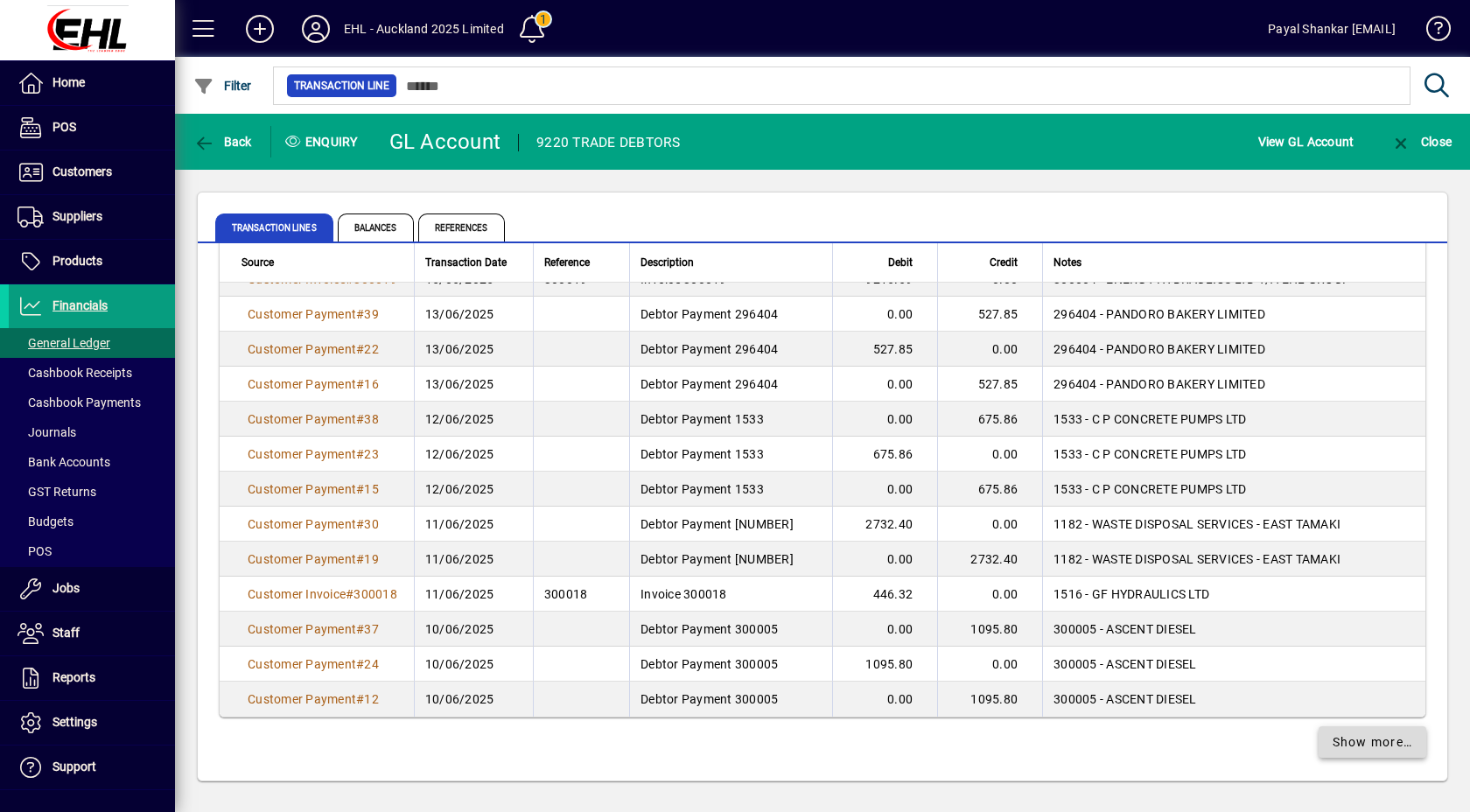 click on "Show more…" 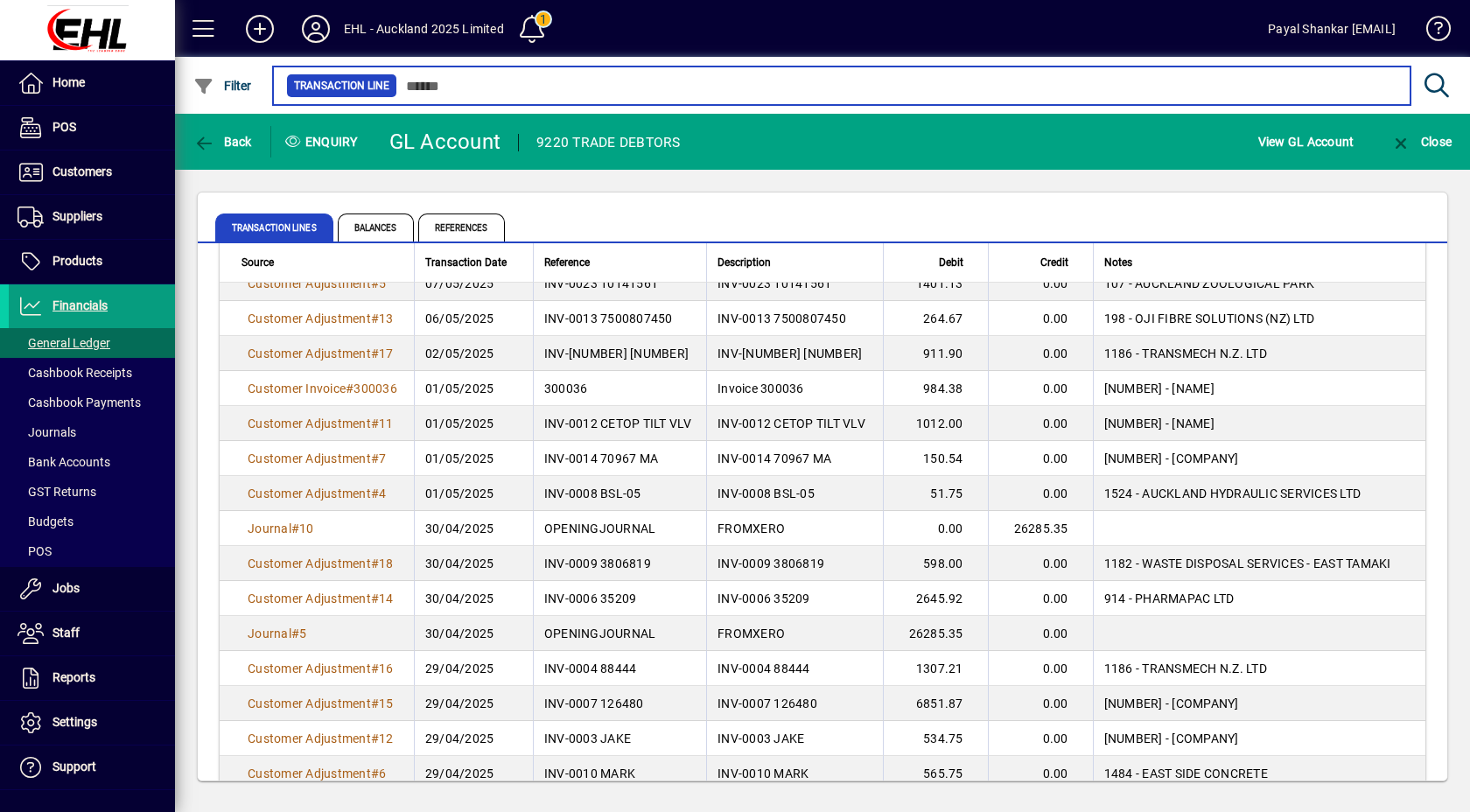 scroll, scrollTop: 5100, scrollLeft: 0, axis: vertical 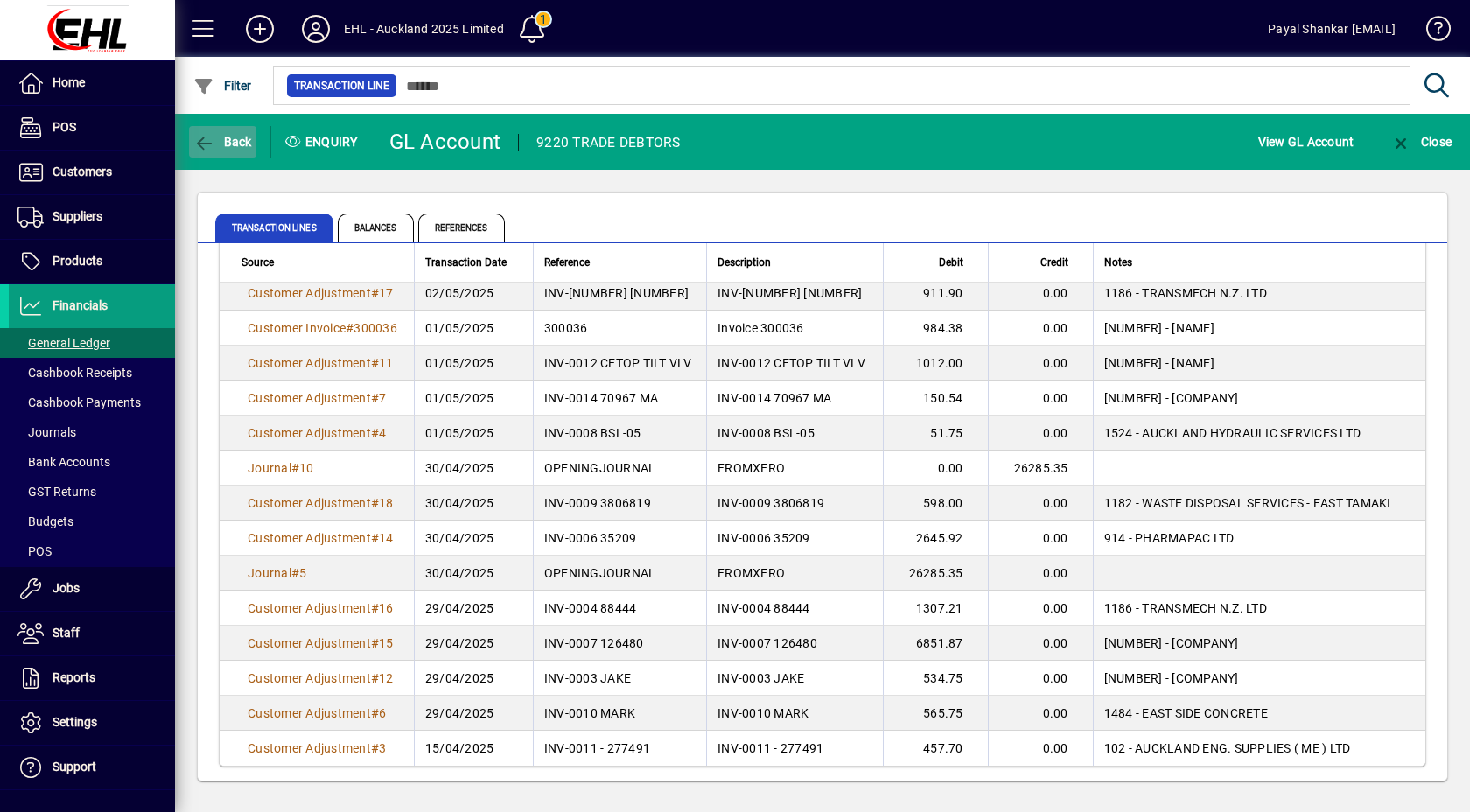 click 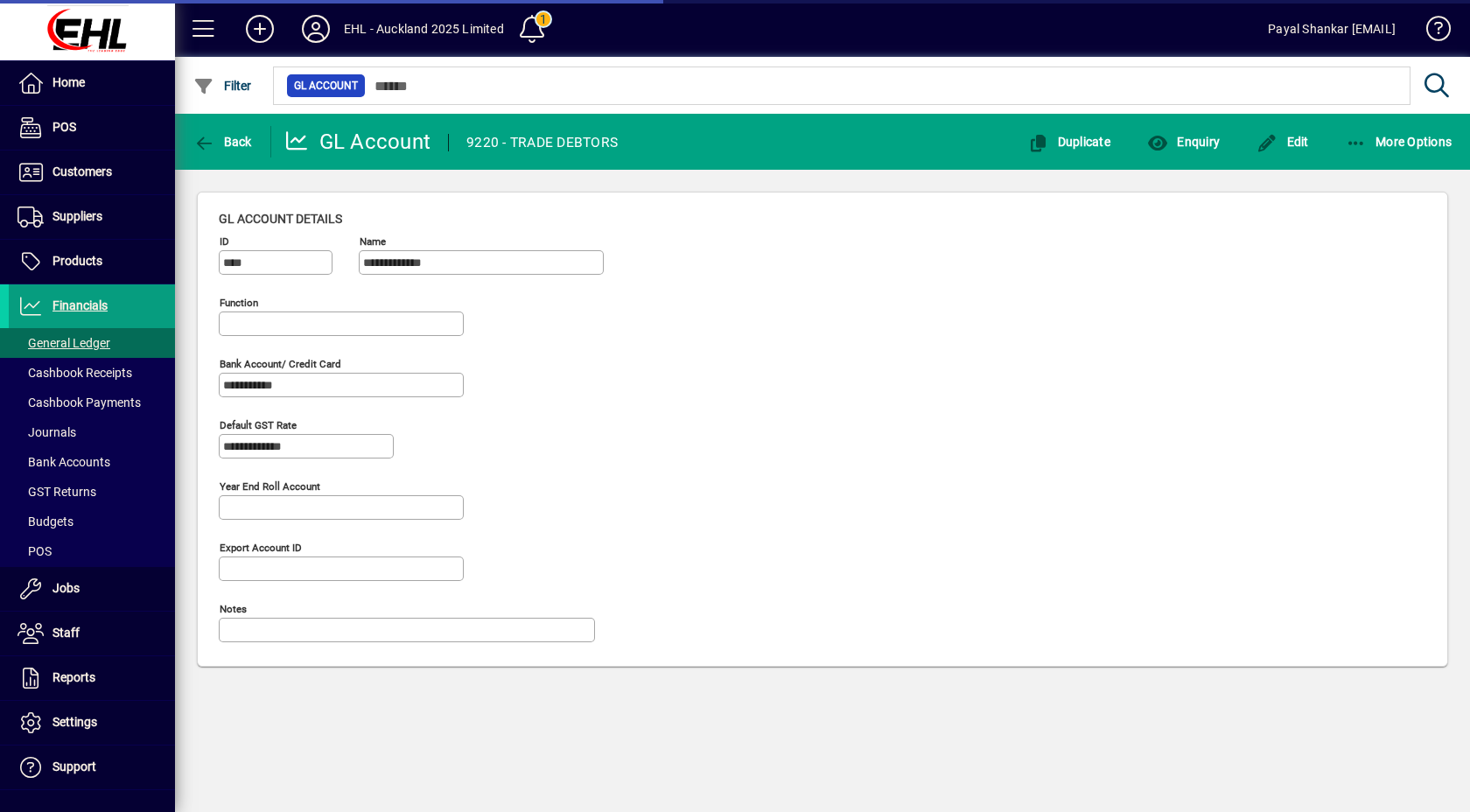 type on "**********" 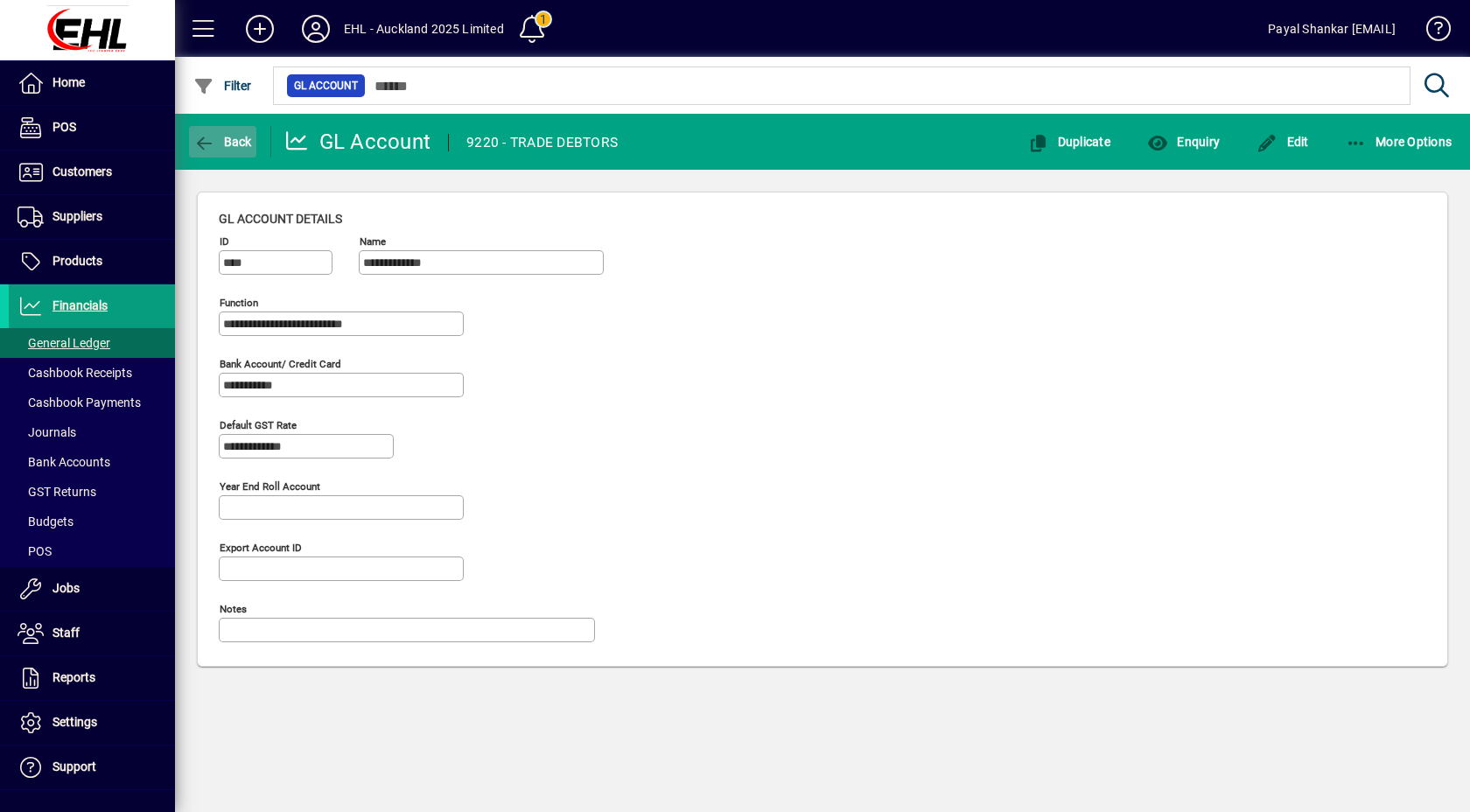 click on "Back" 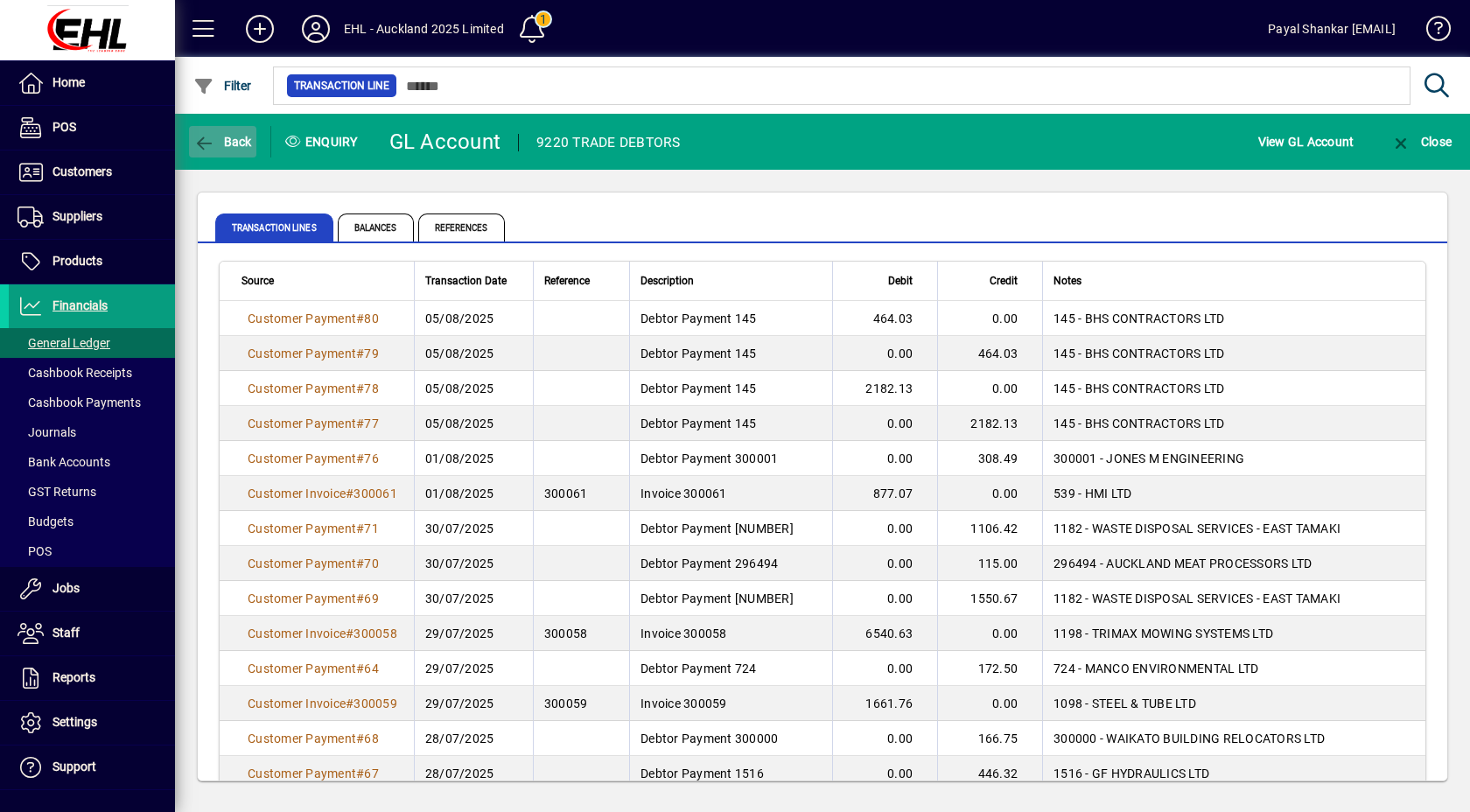 click on "Back" 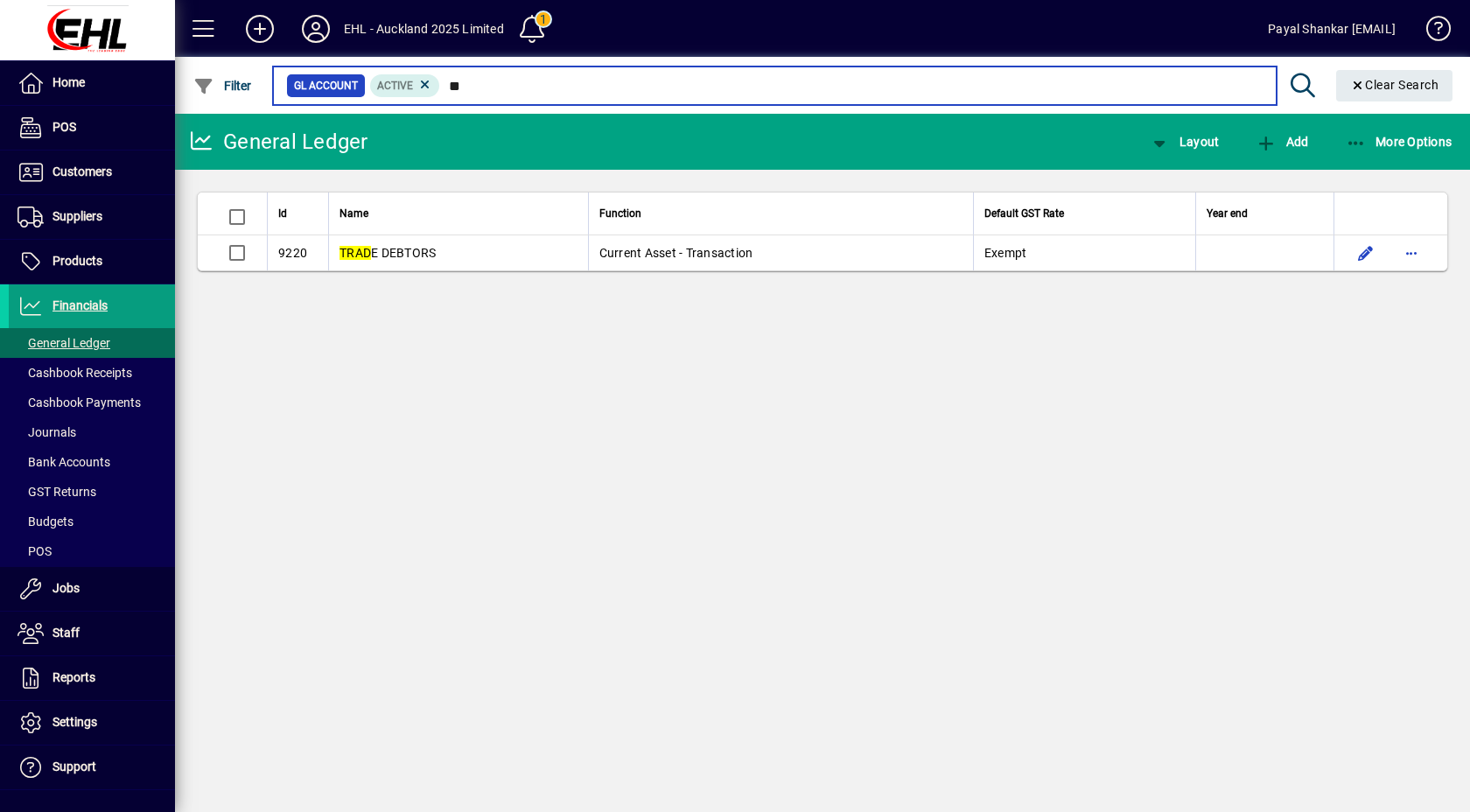 type on "*" 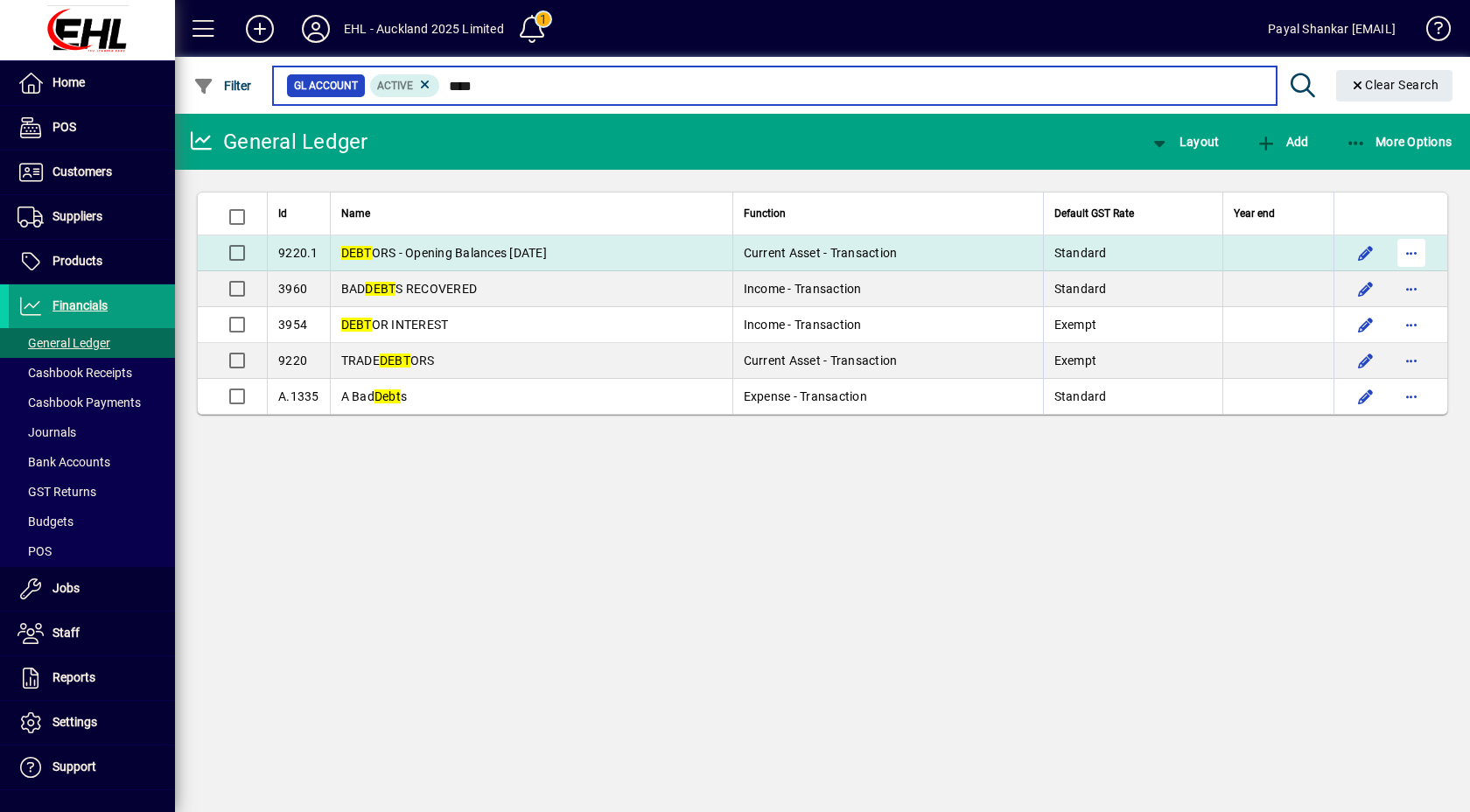 type on "****" 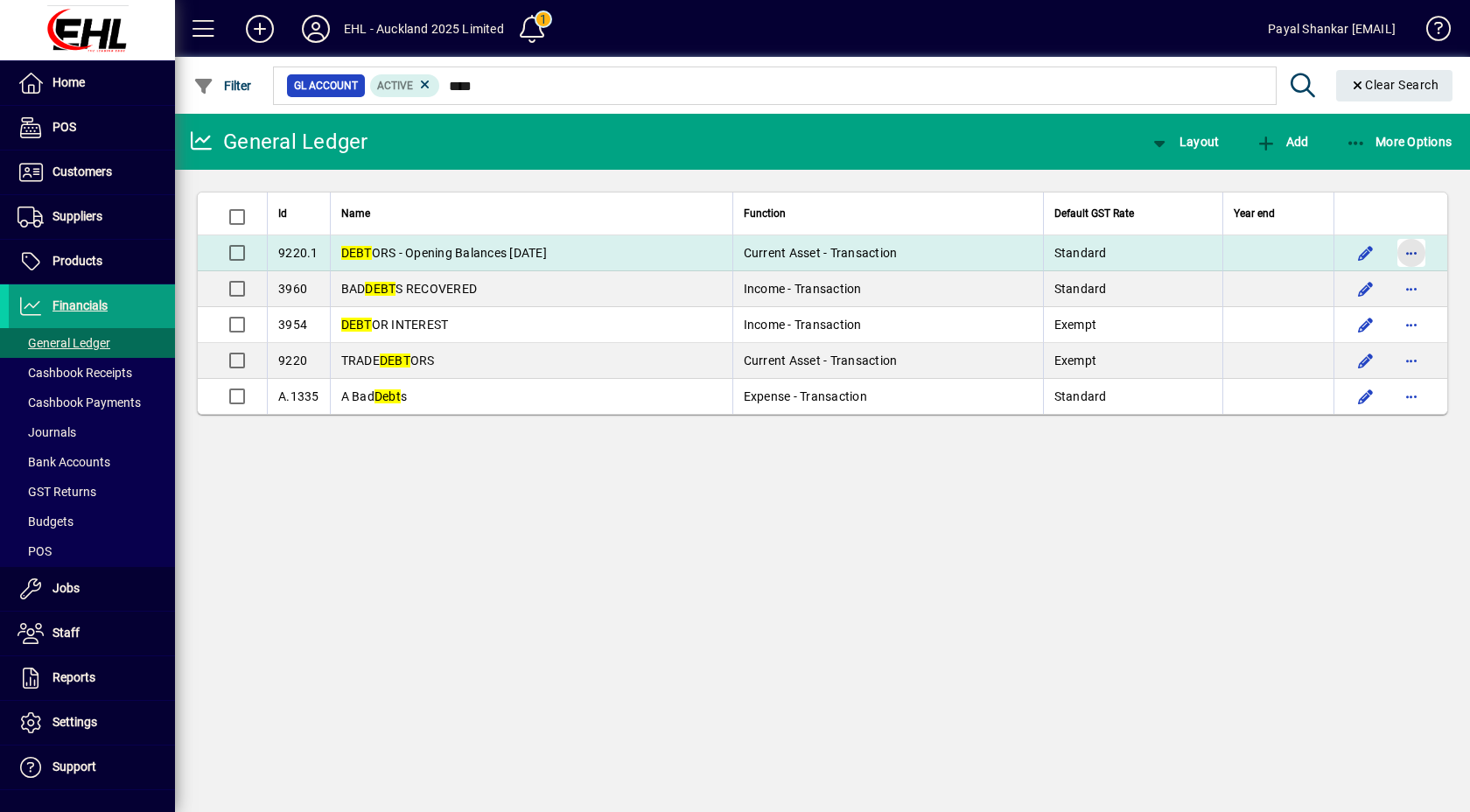 click at bounding box center (1411, 253) 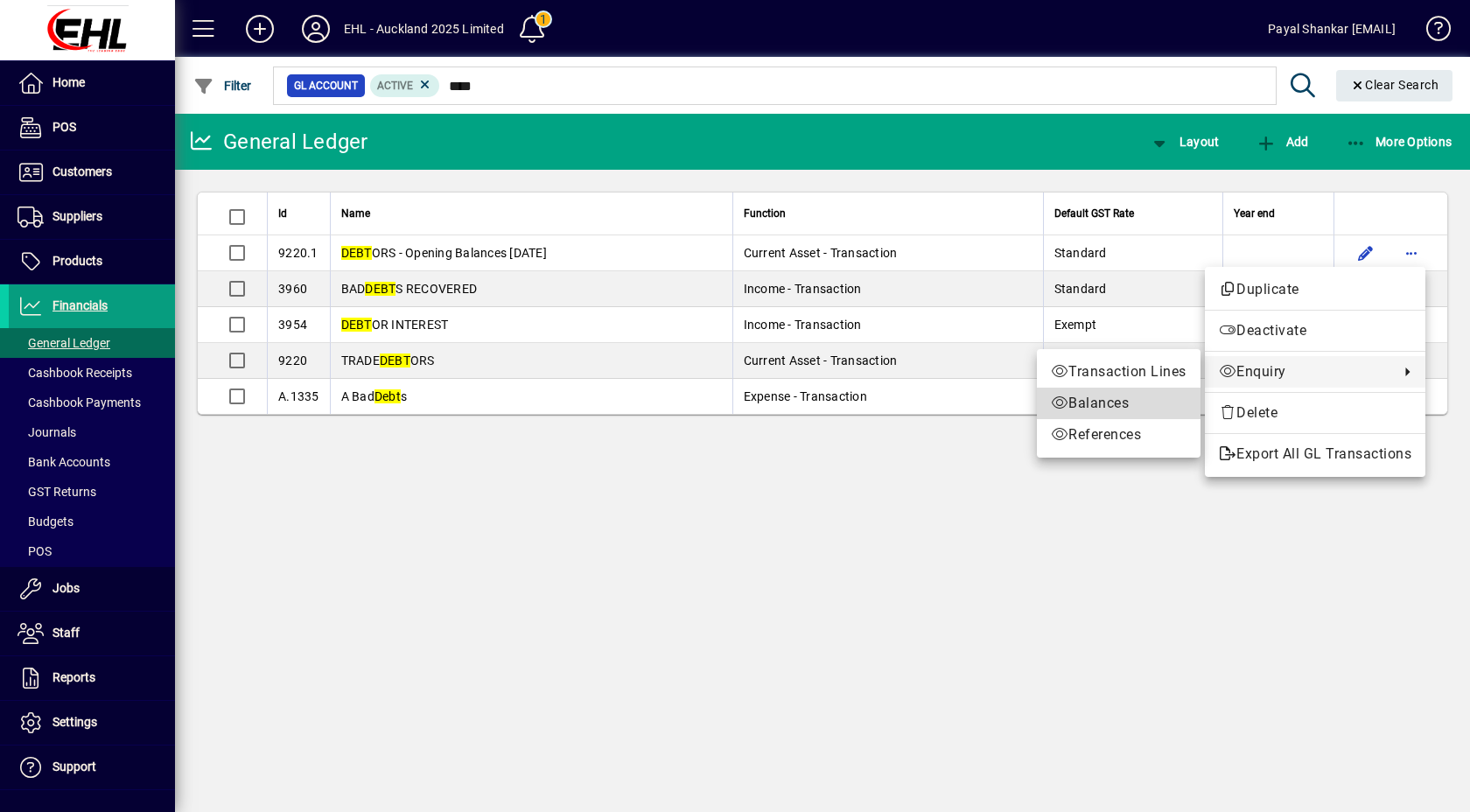 click on "Balances" at bounding box center [1118, 403] 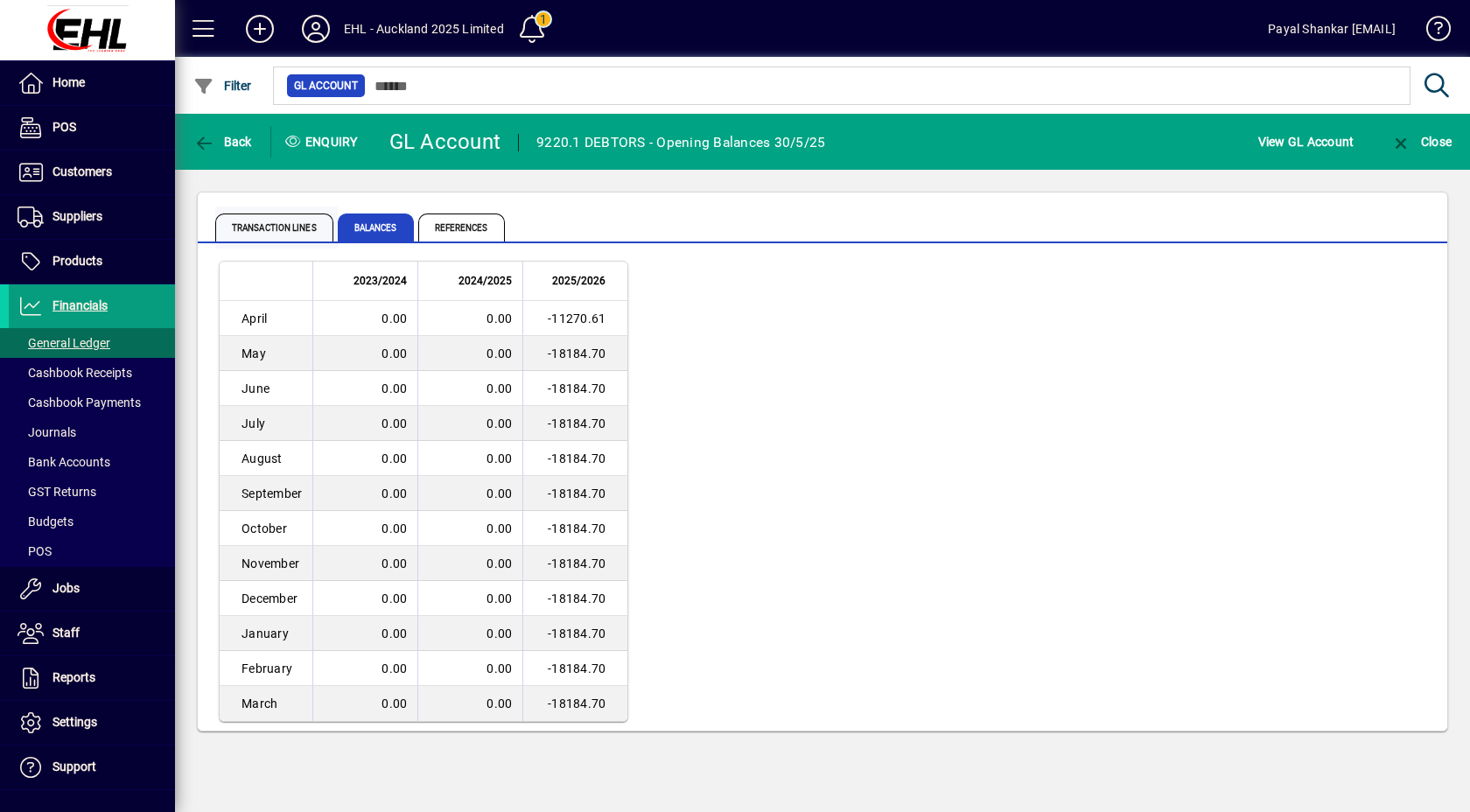 click on "Transaction lines" at bounding box center (274, 228) 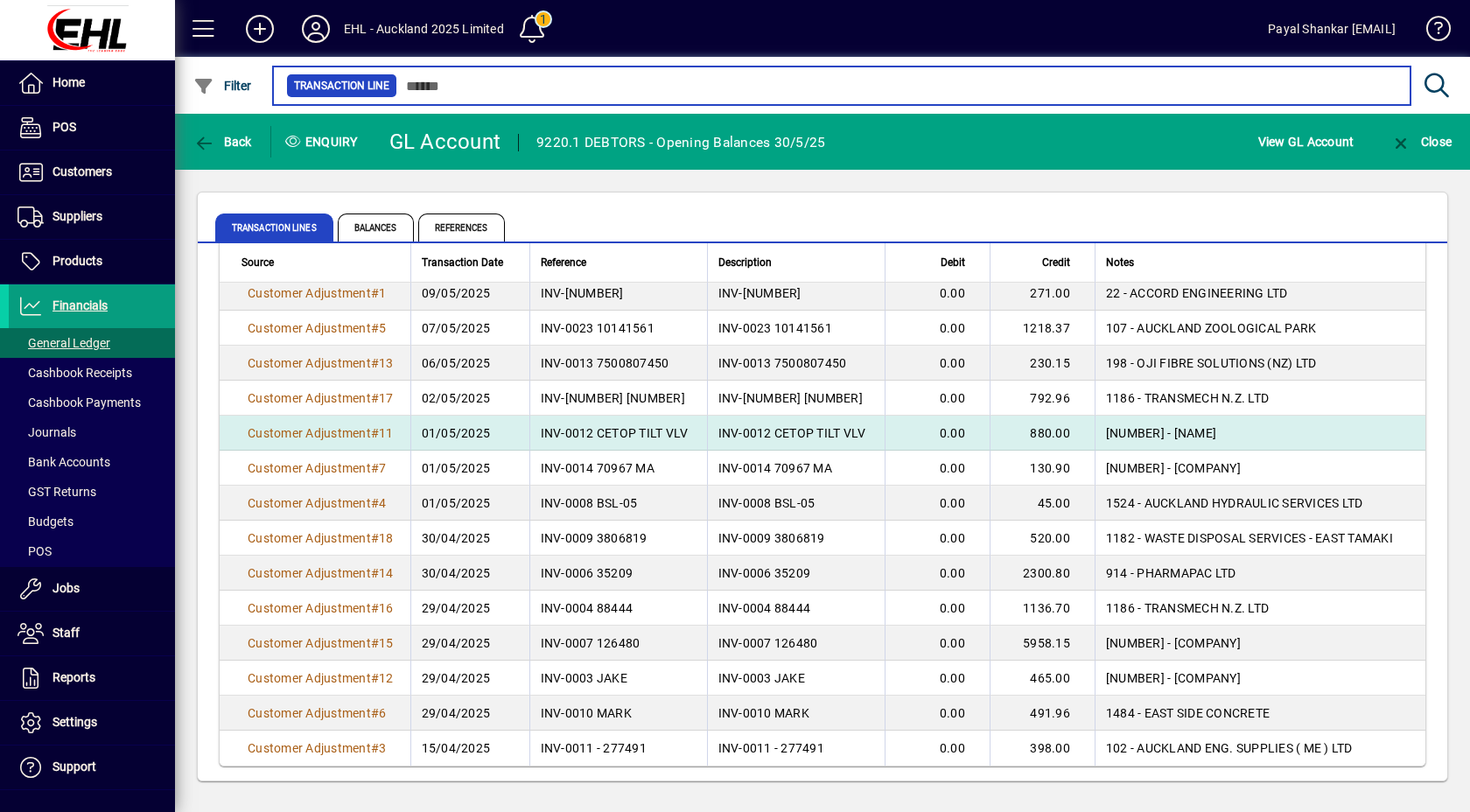 scroll, scrollTop: 0, scrollLeft: 0, axis: both 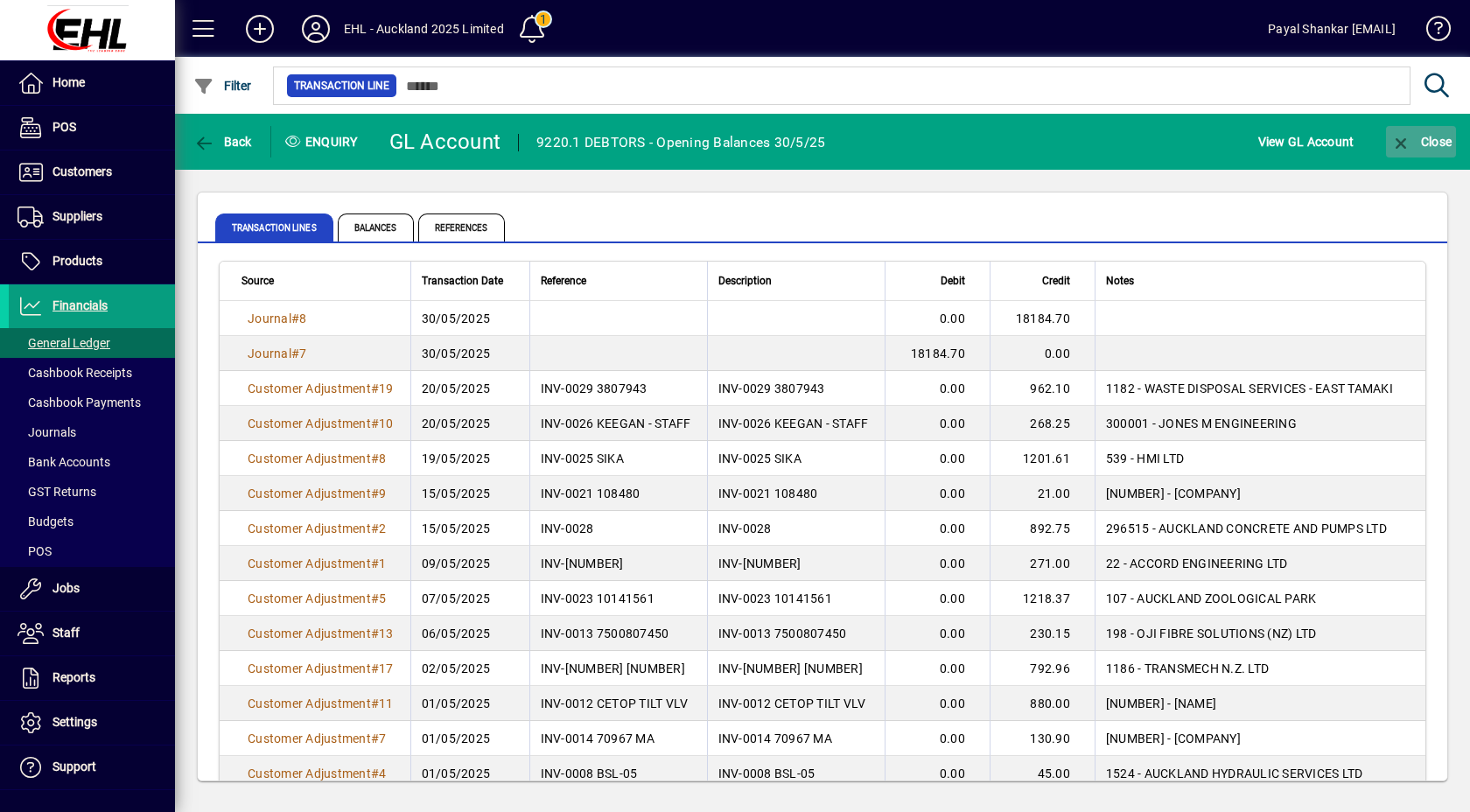 click 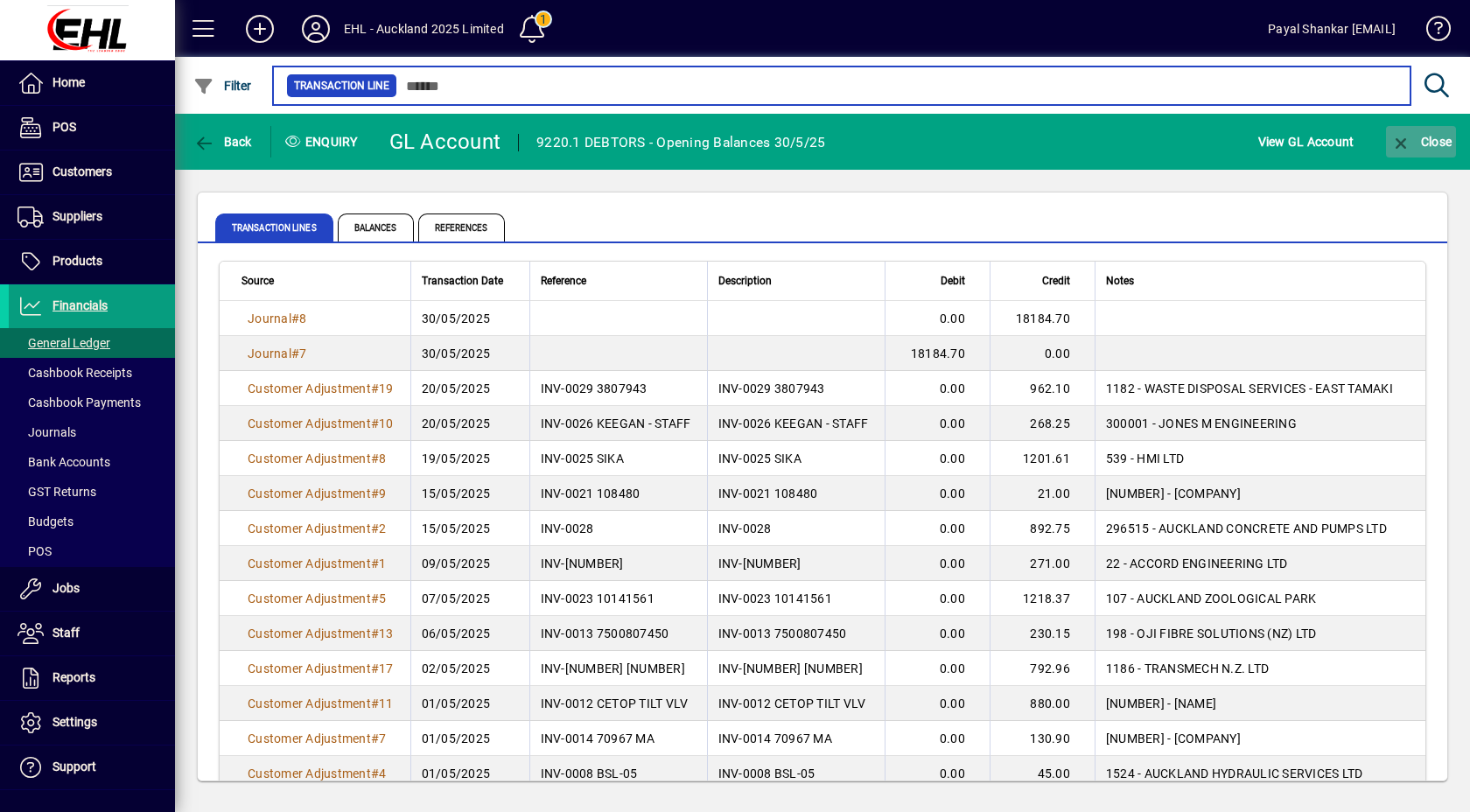 type on "****" 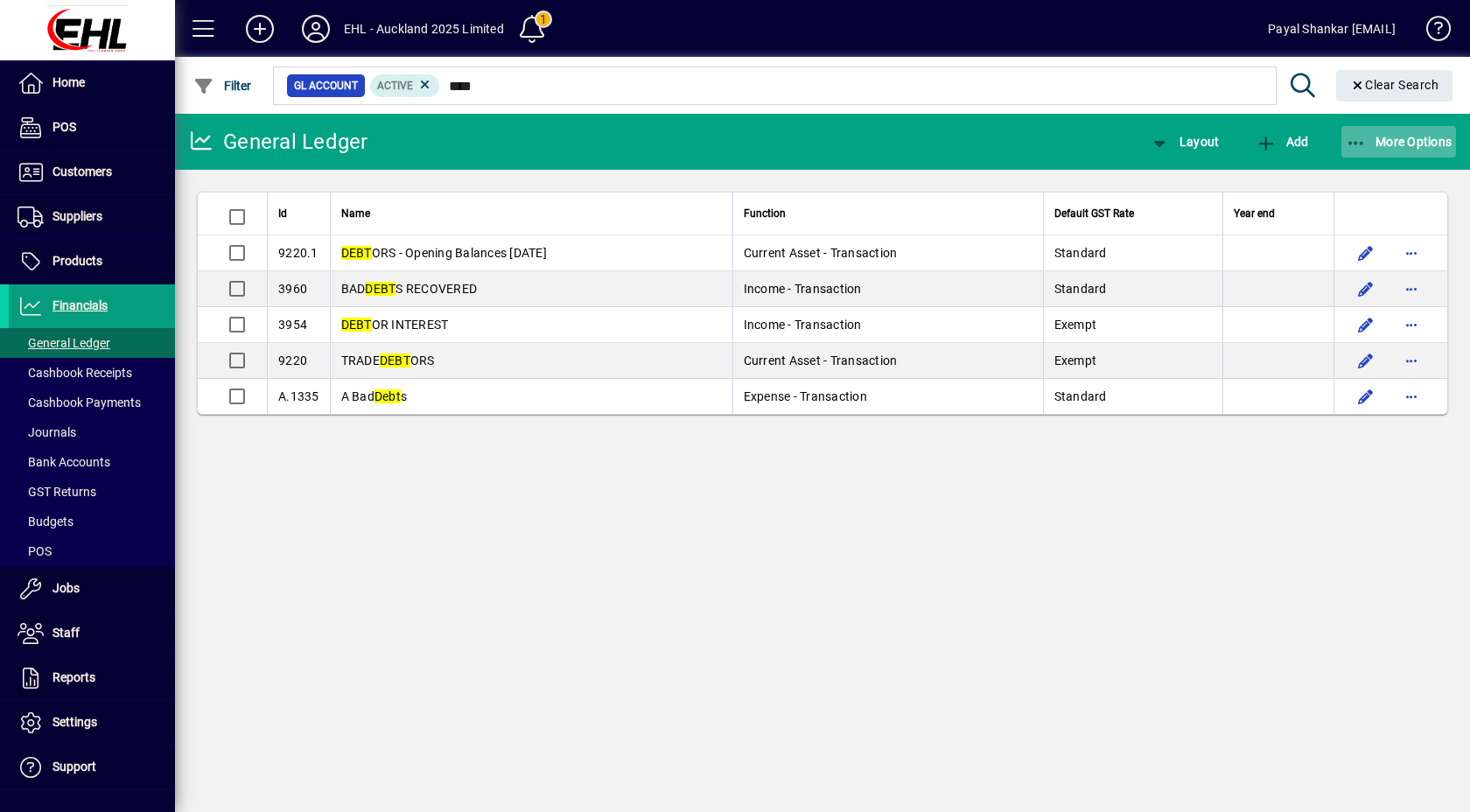 click on "More Options" 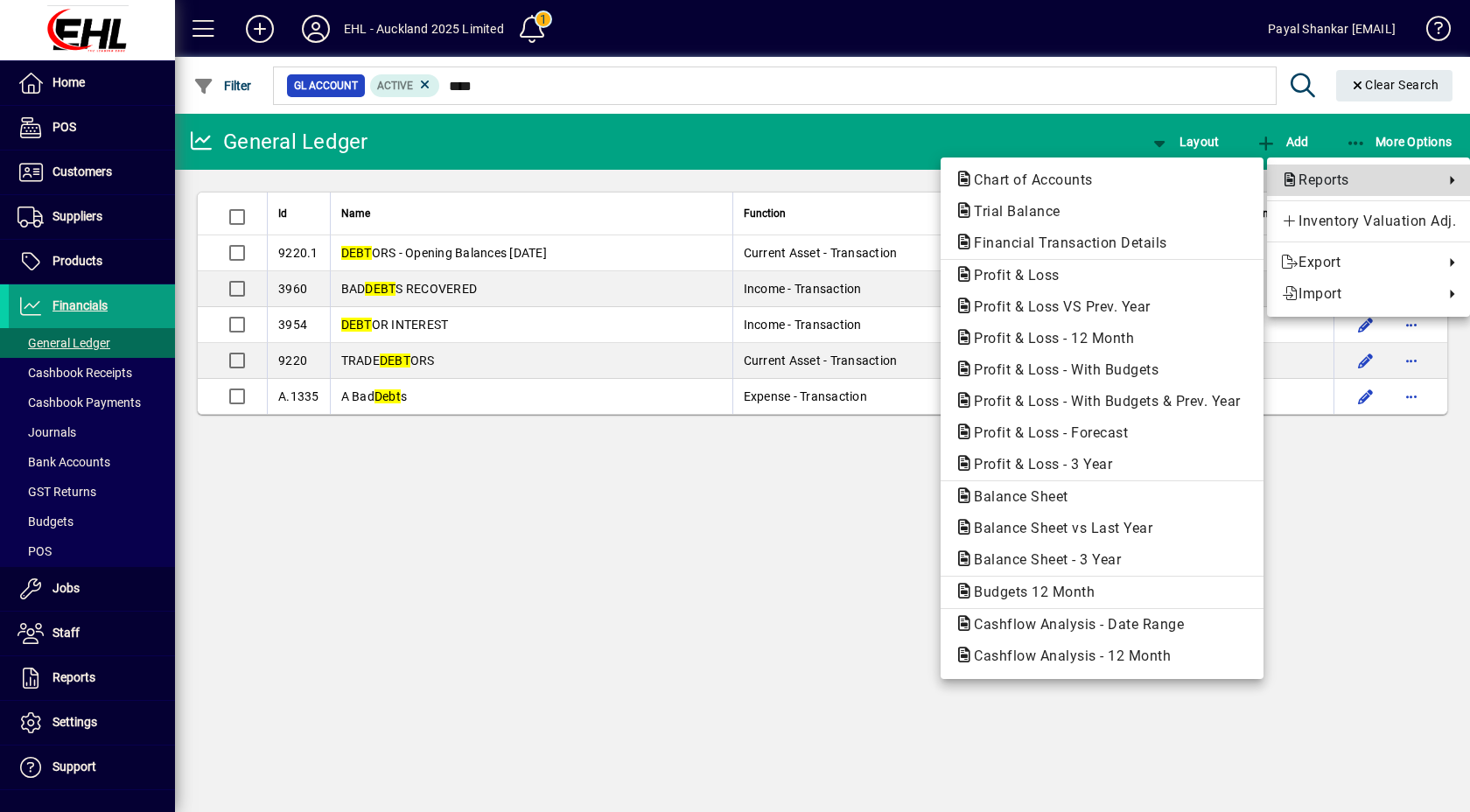 click on "Reports" at bounding box center (1358, 180) 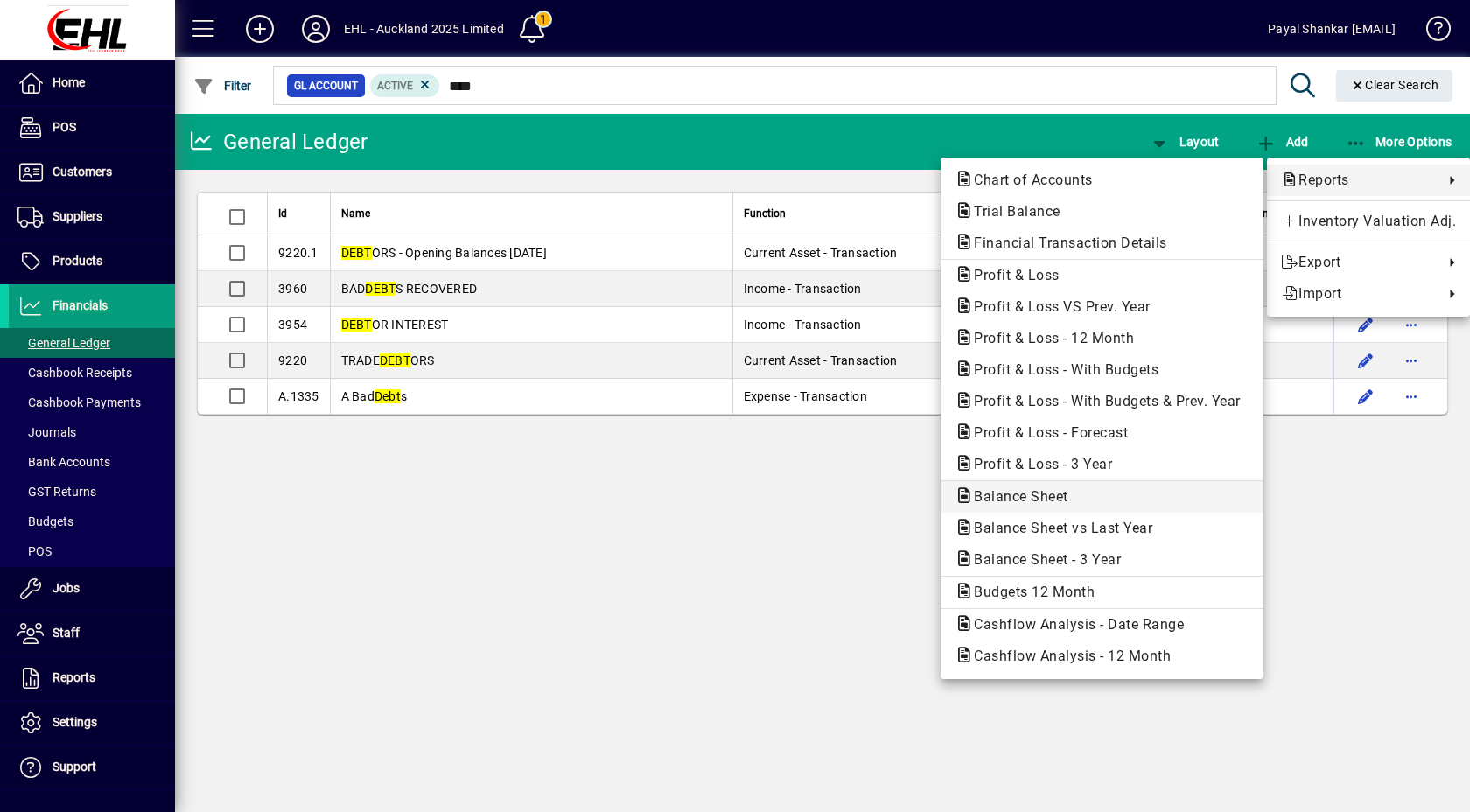 click on "Balance Sheet" 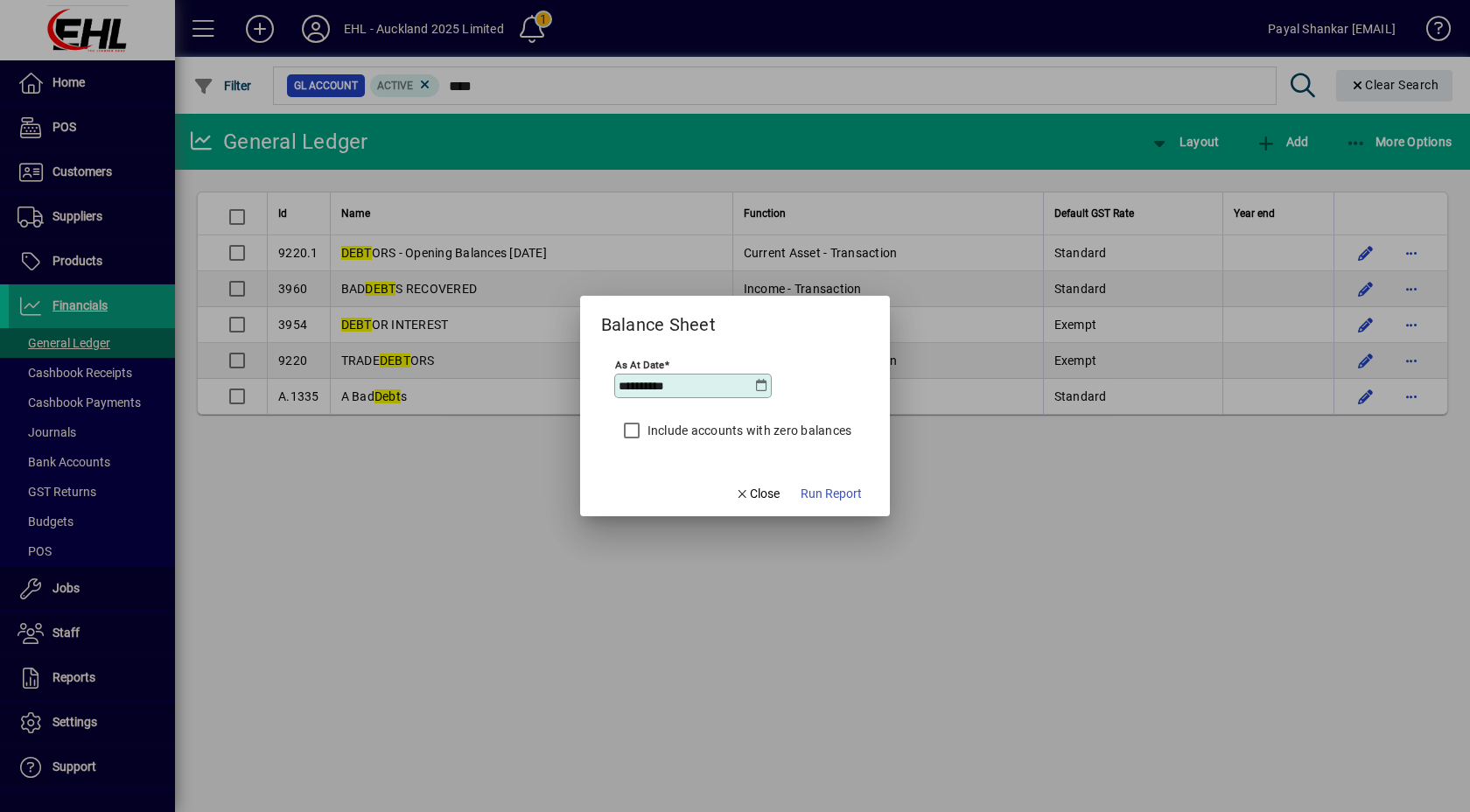 click at bounding box center [761, 386] 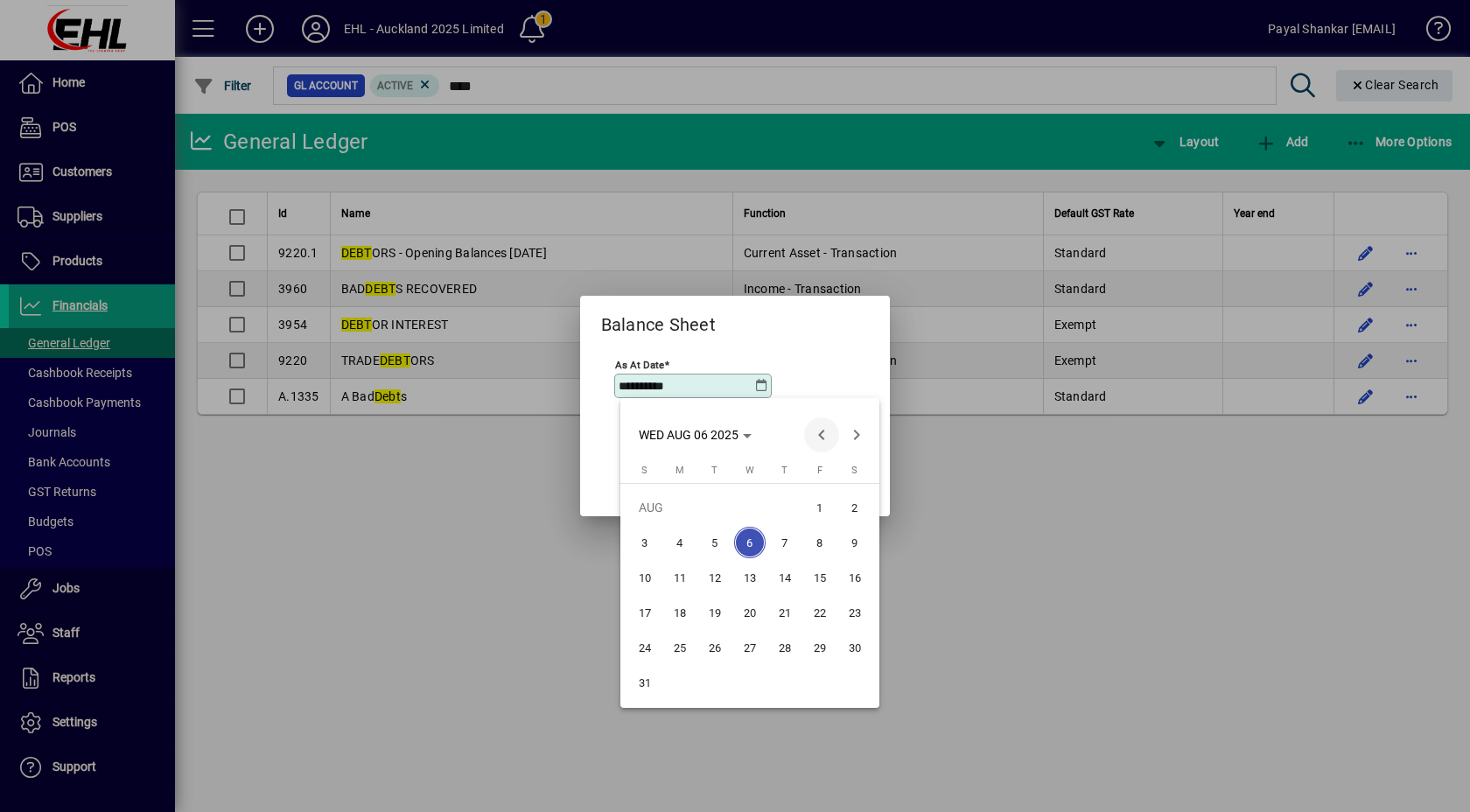click at bounding box center [822, 435] 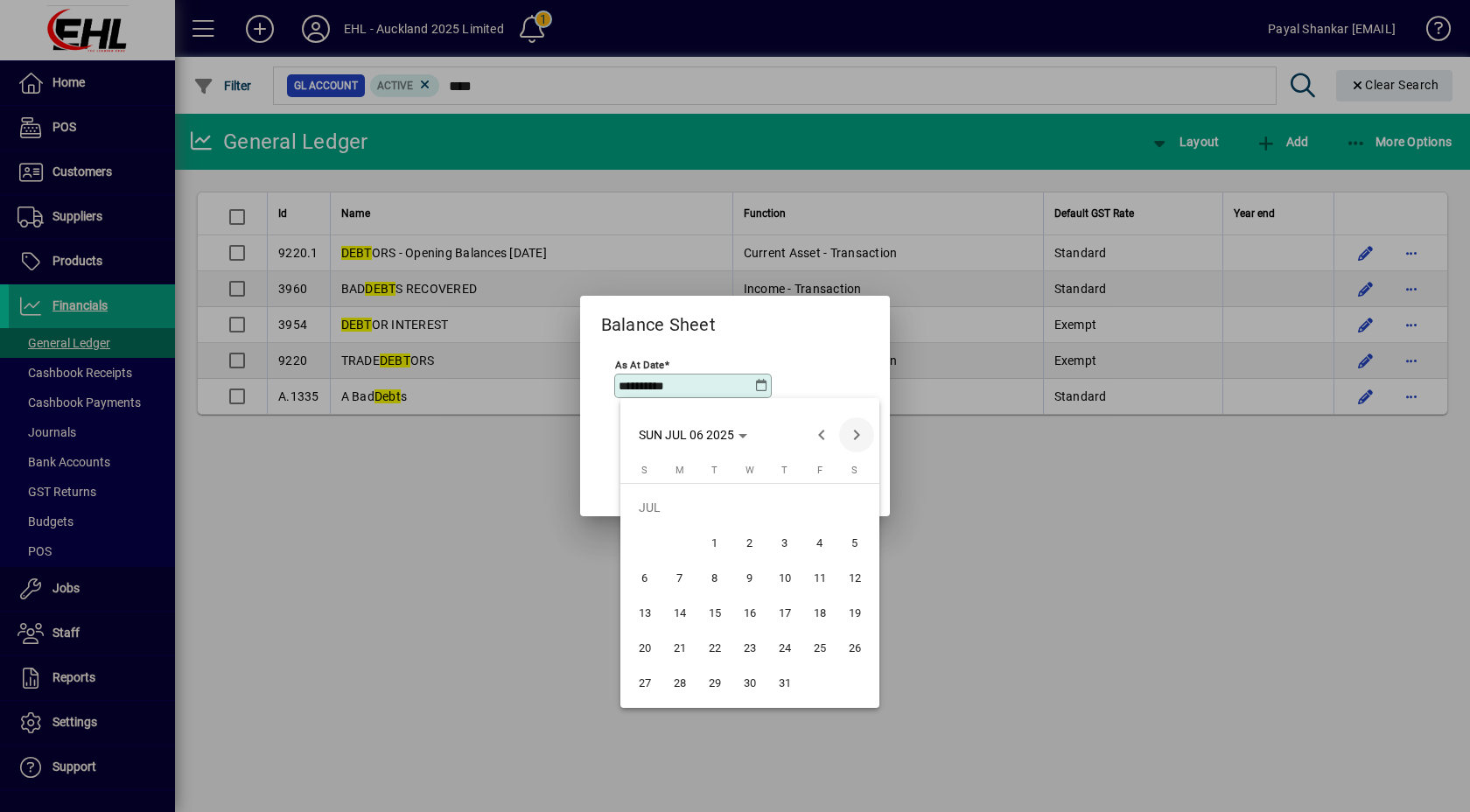 click at bounding box center (857, 435) 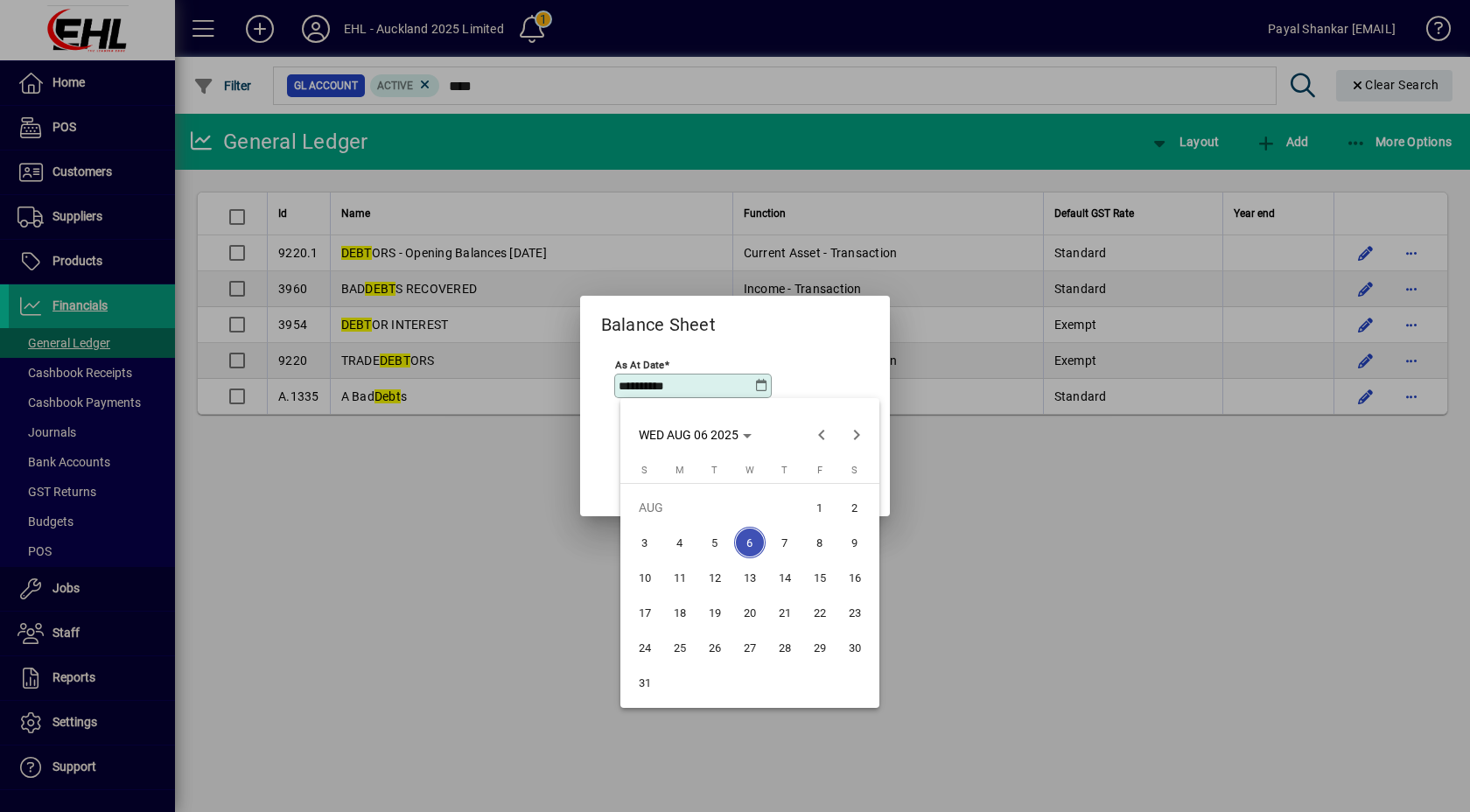 click on "6" at bounding box center [750, 542] 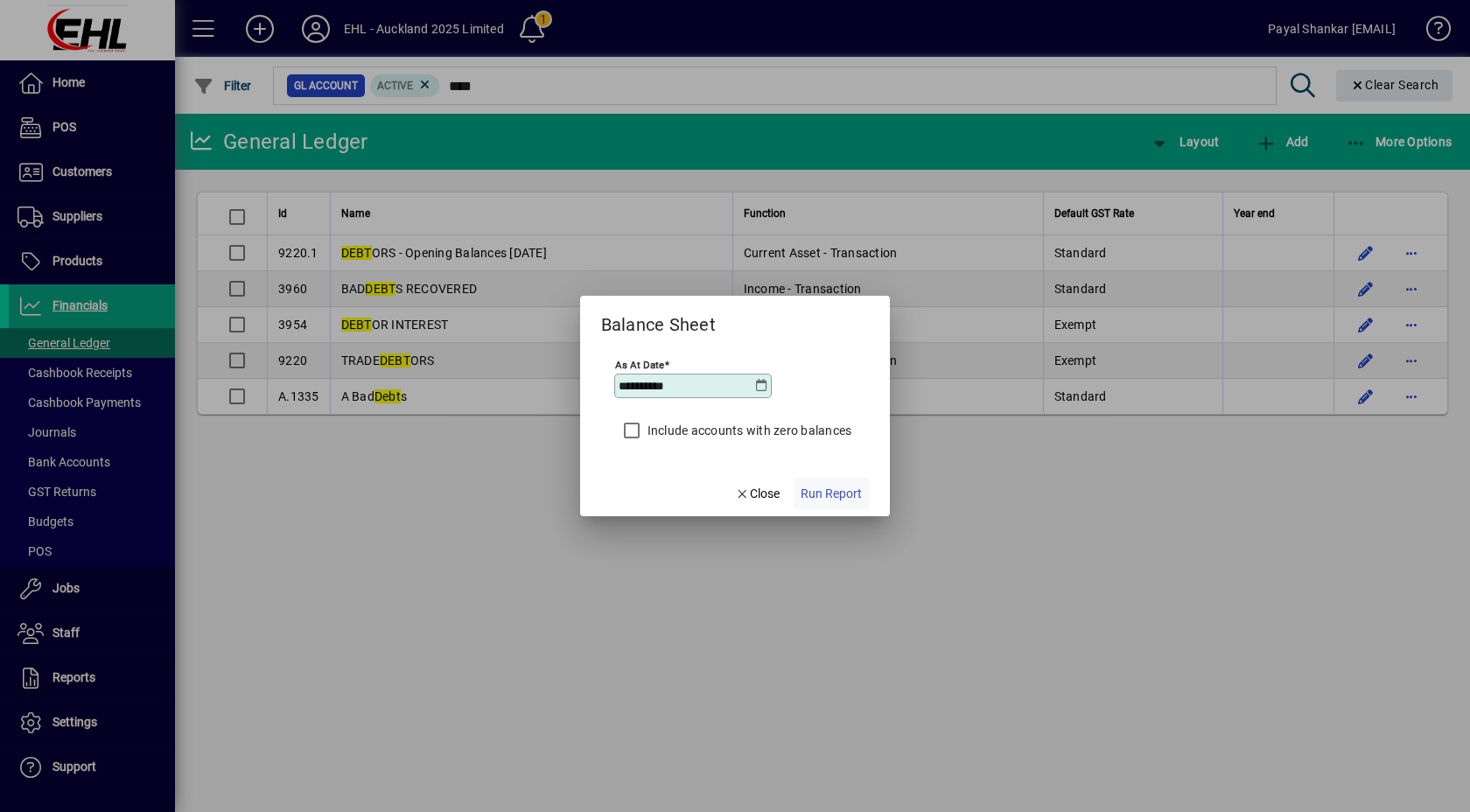 click on "Run Report" 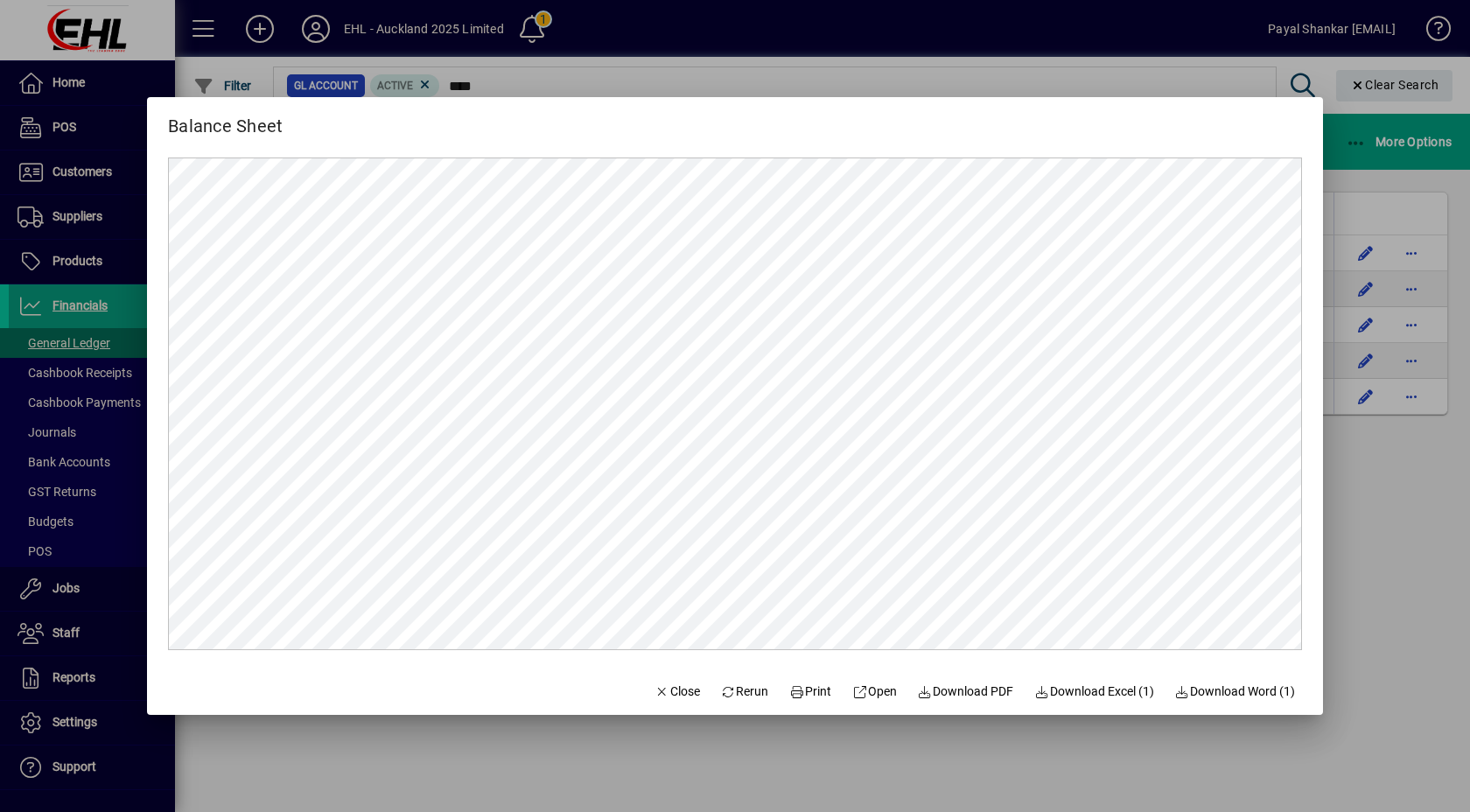 scroll, scrollTop: 0, scrollLeft: 0, axis: both 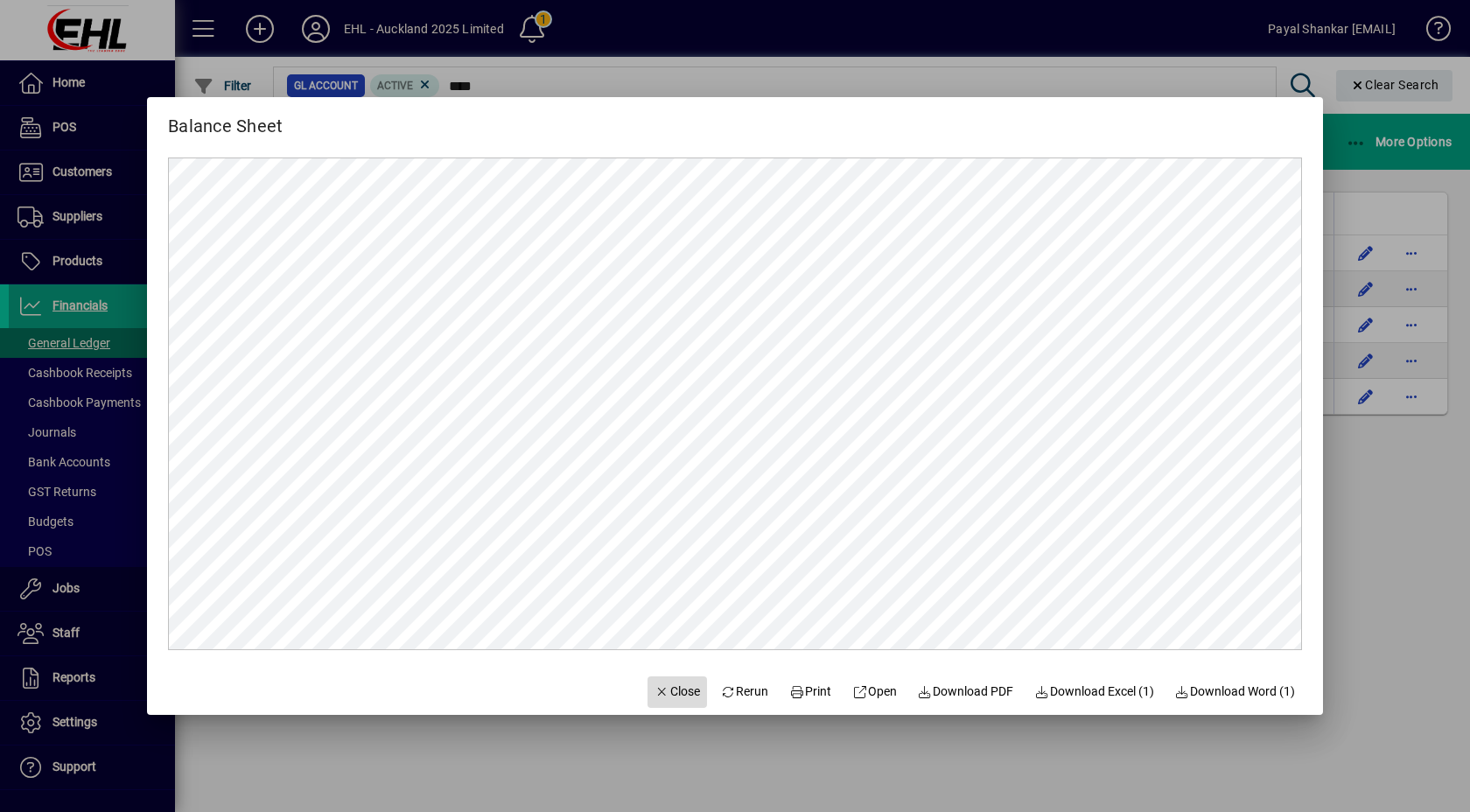 click 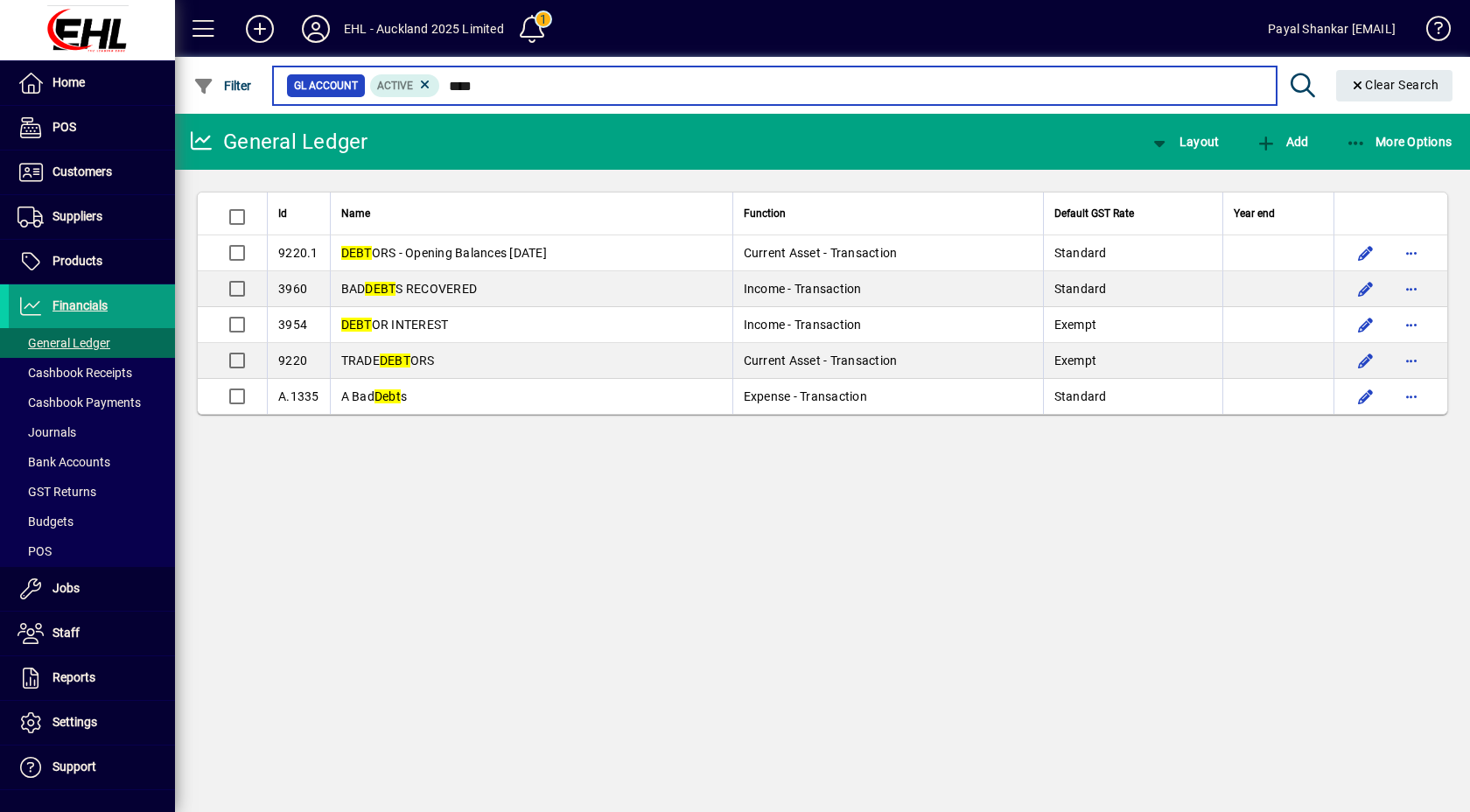 drag, startPoint x: 492, startPoint y: 77, endPoint x: 450, endPoint y: 77, distance: 42 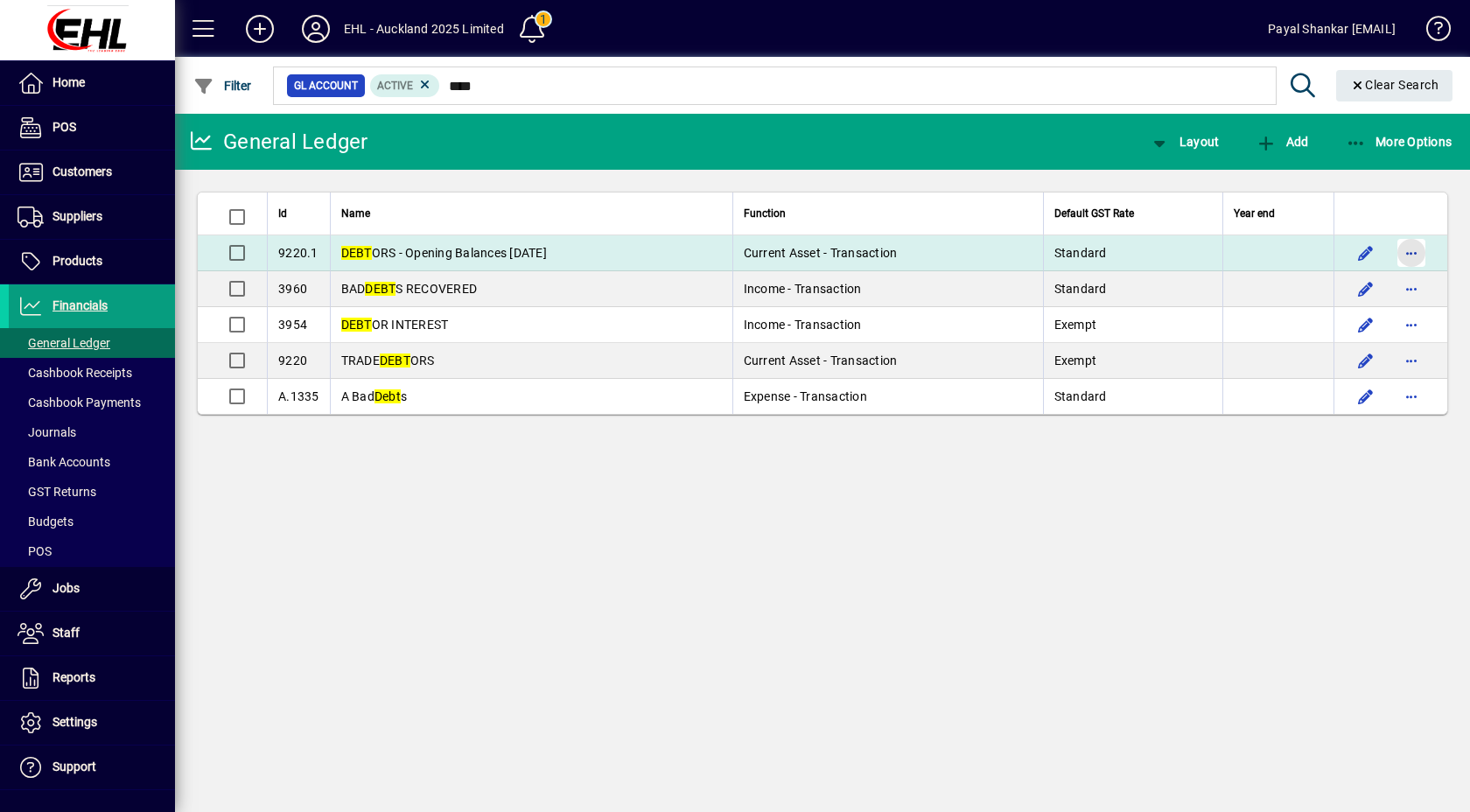 click at bounding box center (1411, 253) 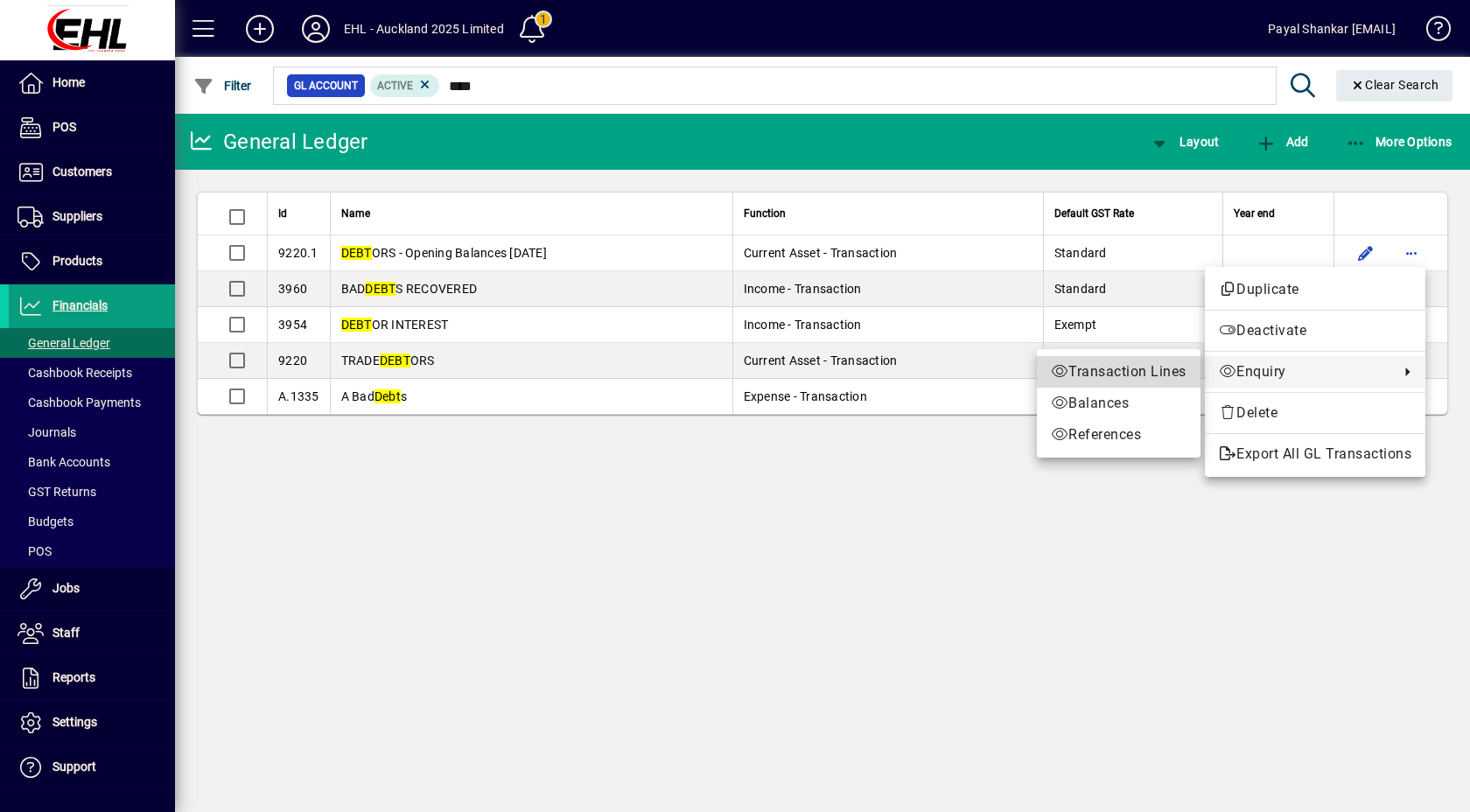 click on "Transaction Lines" at bounding box center [1118, 372] 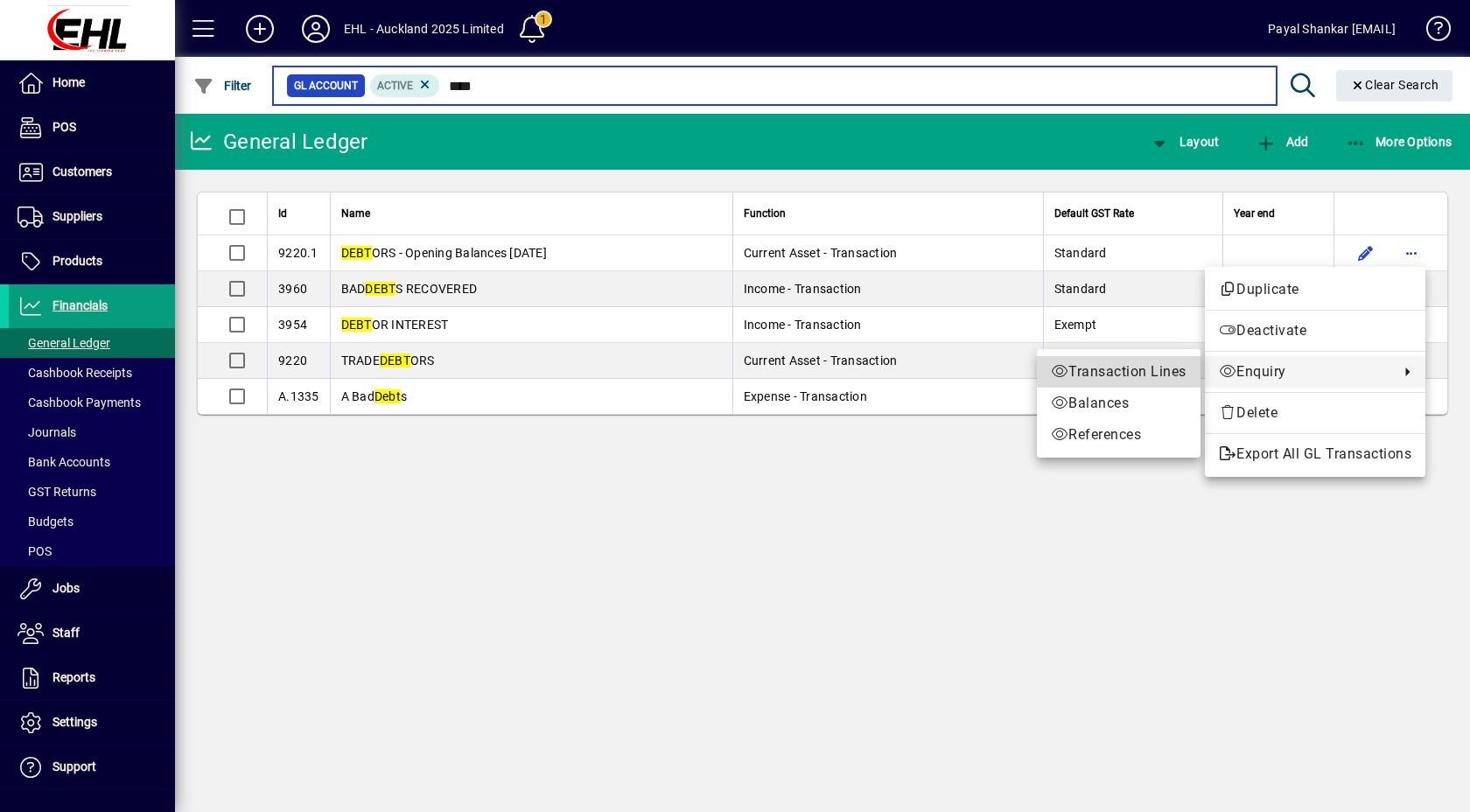 type 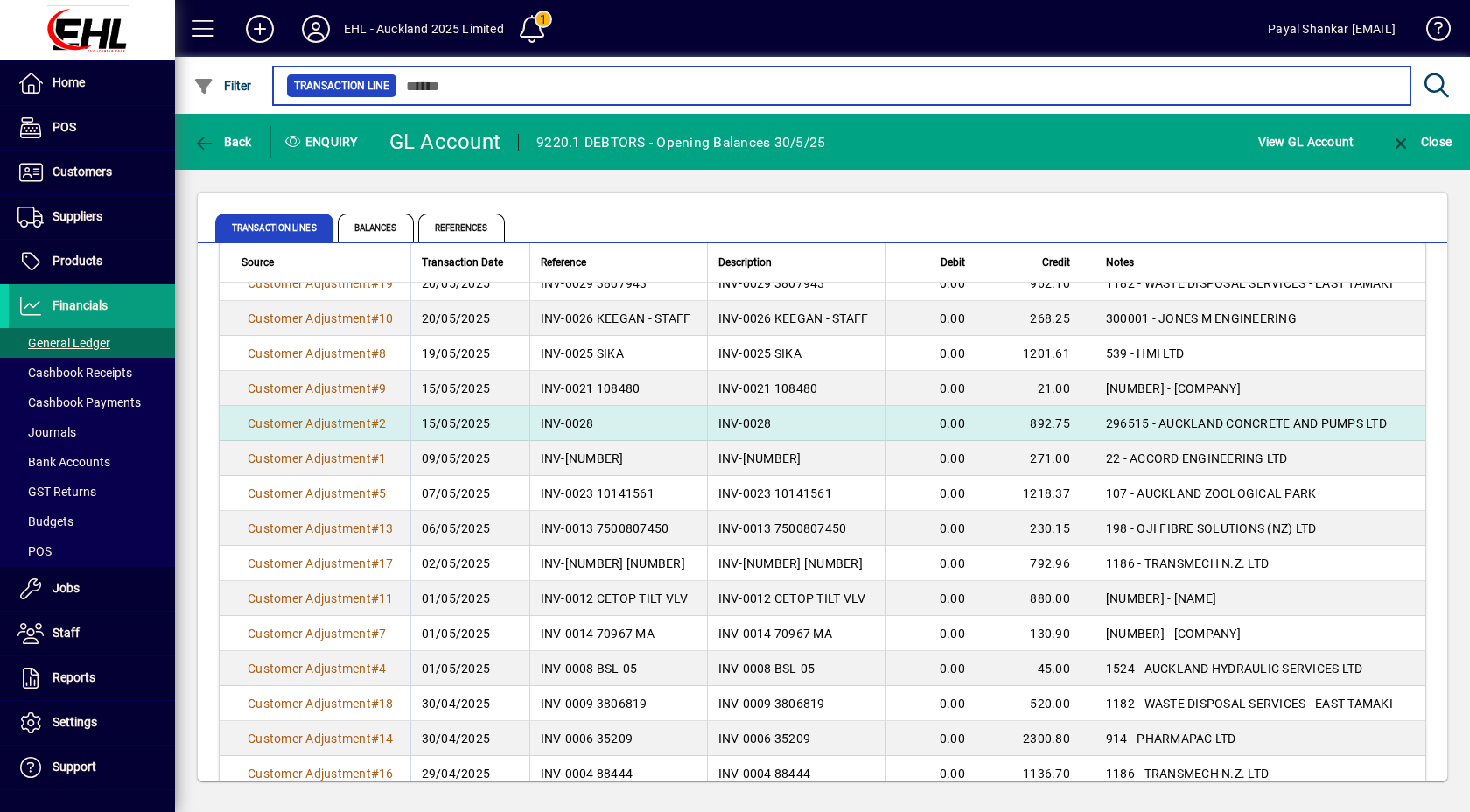 scroll, scrollTop: 0, scrollLeft: 0, axis: both 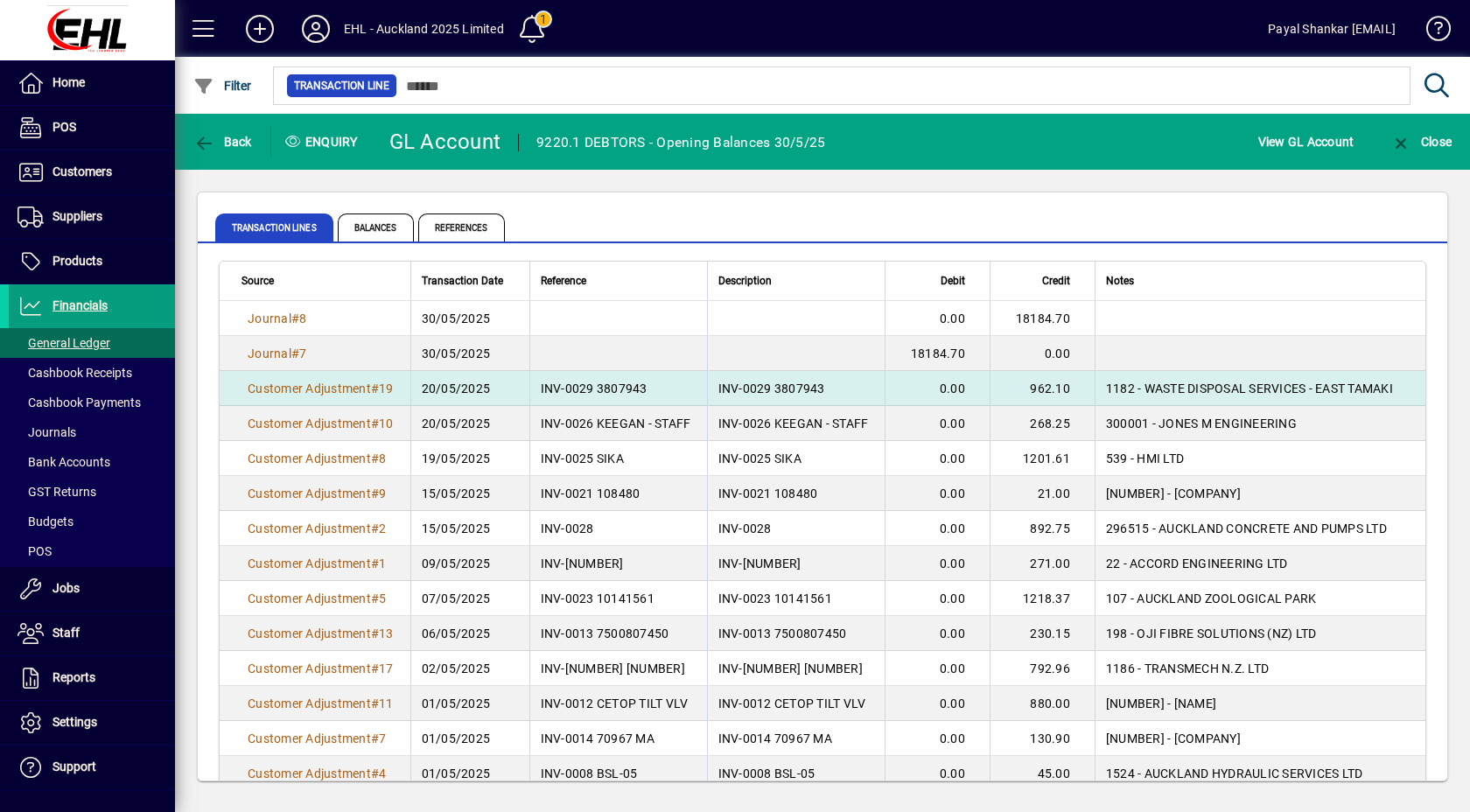 click on "962.10" at bounding box center [1042, 388] 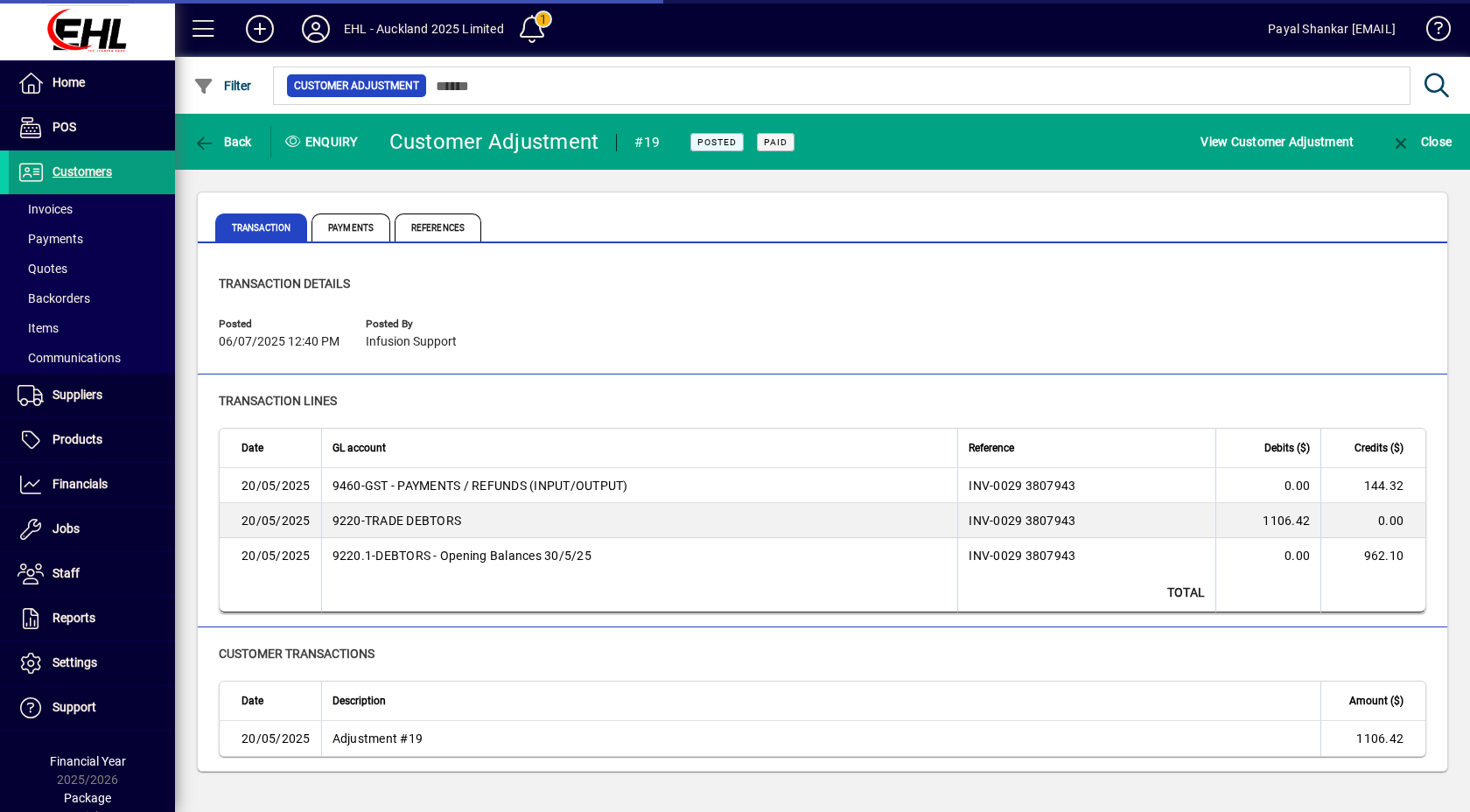 click on "Reference" at bounding box center [1086, 448] 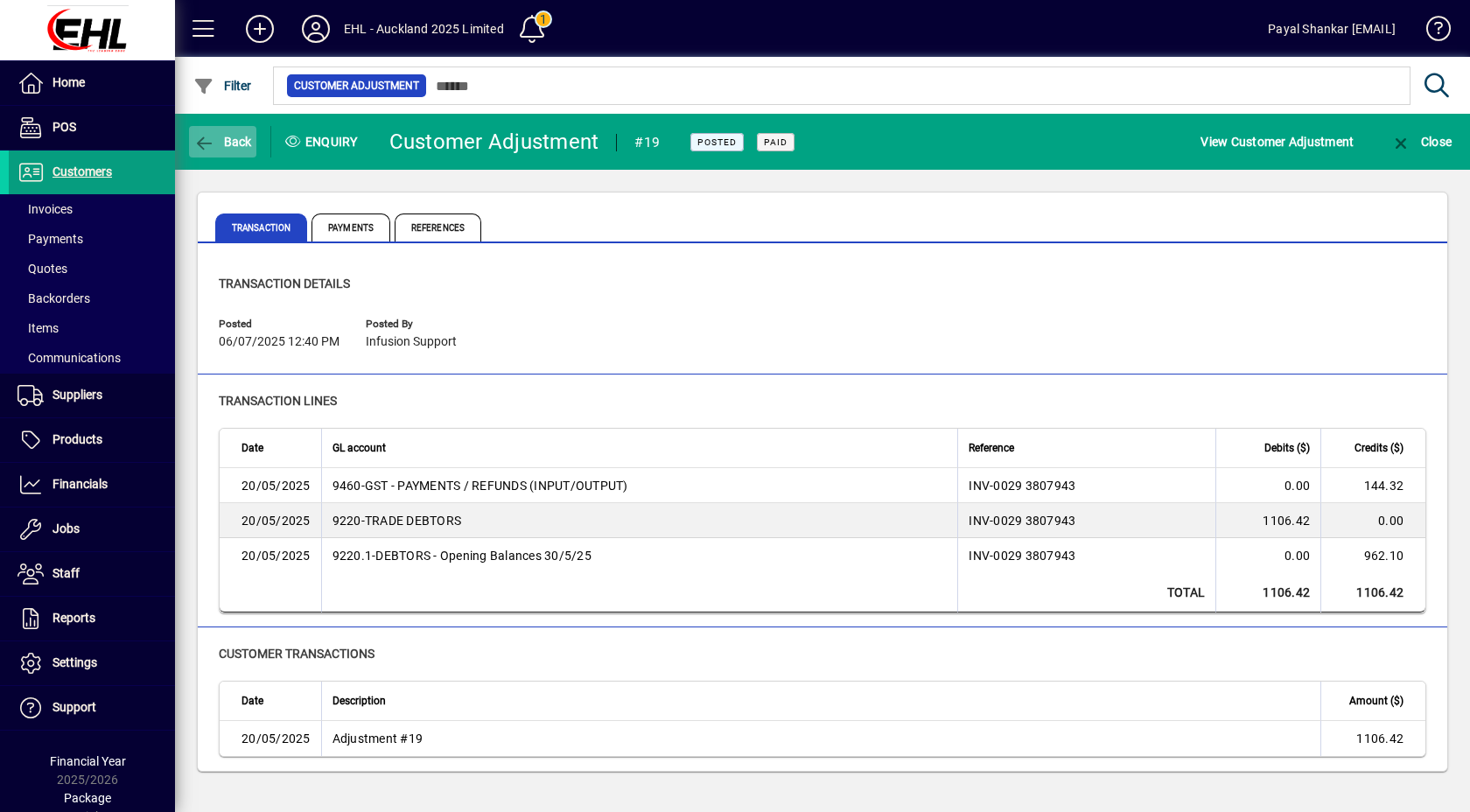 click on "Back" 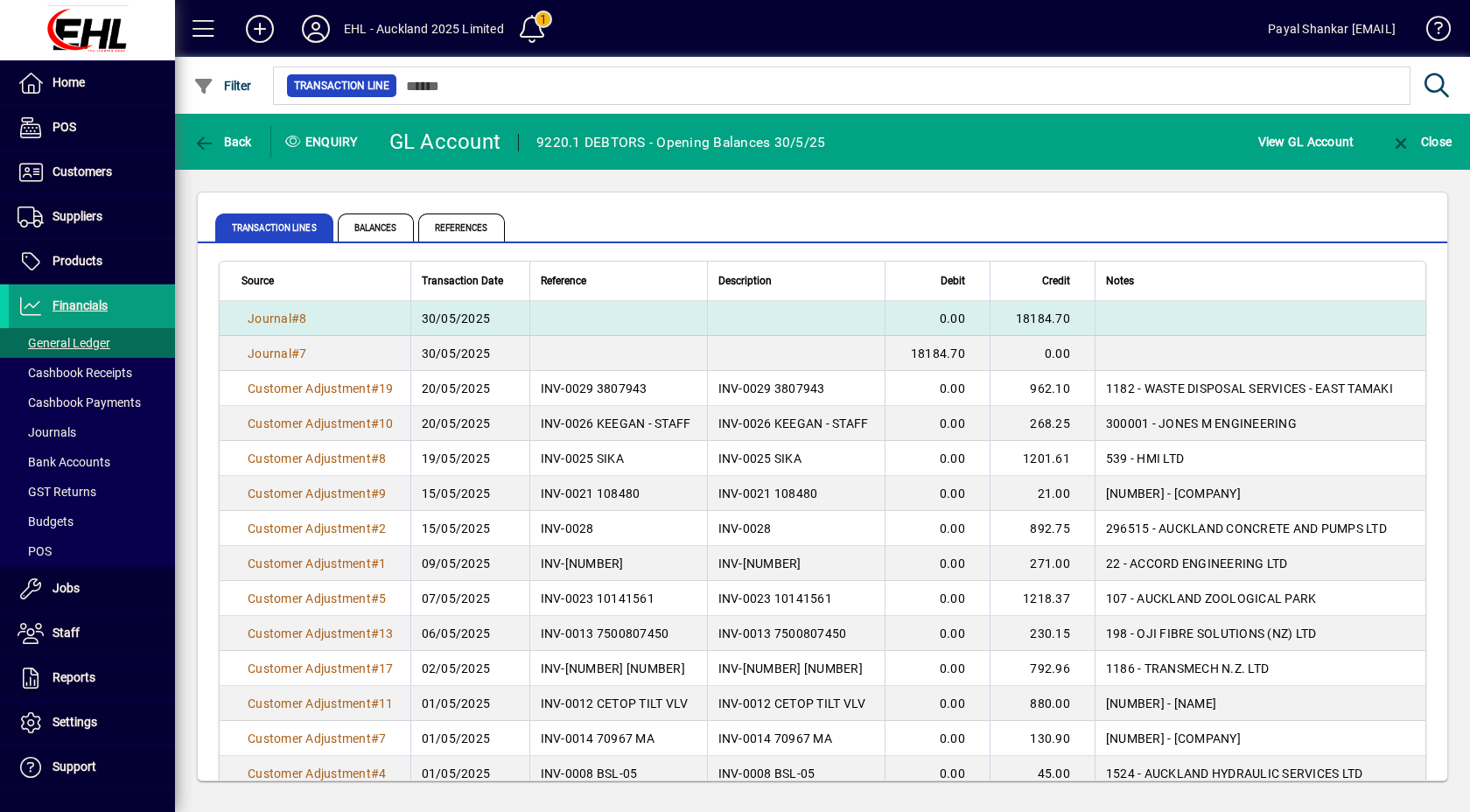 click on "30/05/2025" at bounding box center [456, 318] 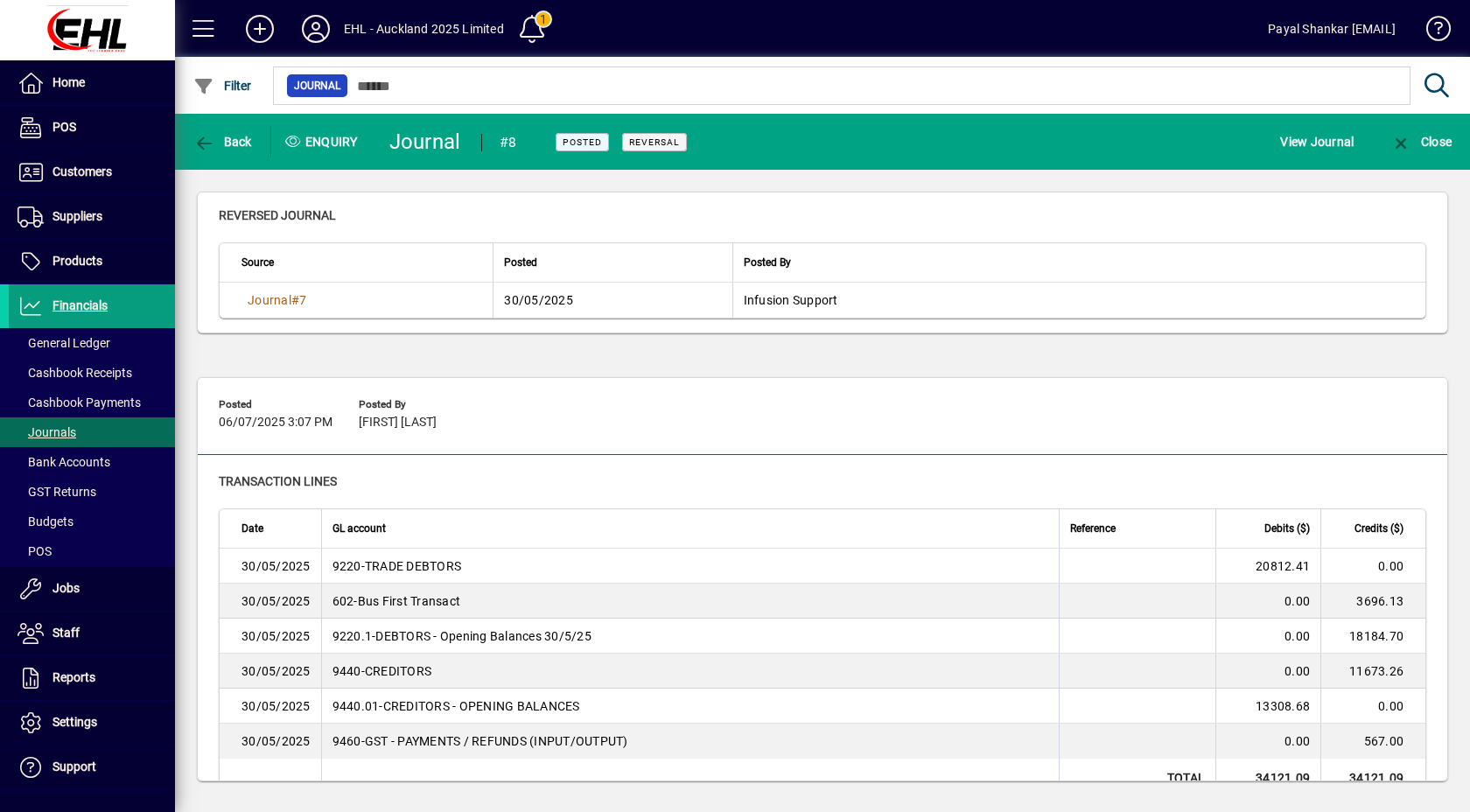 scroll, scrollTop: 137, scrollLeft: 0, axis: vertical 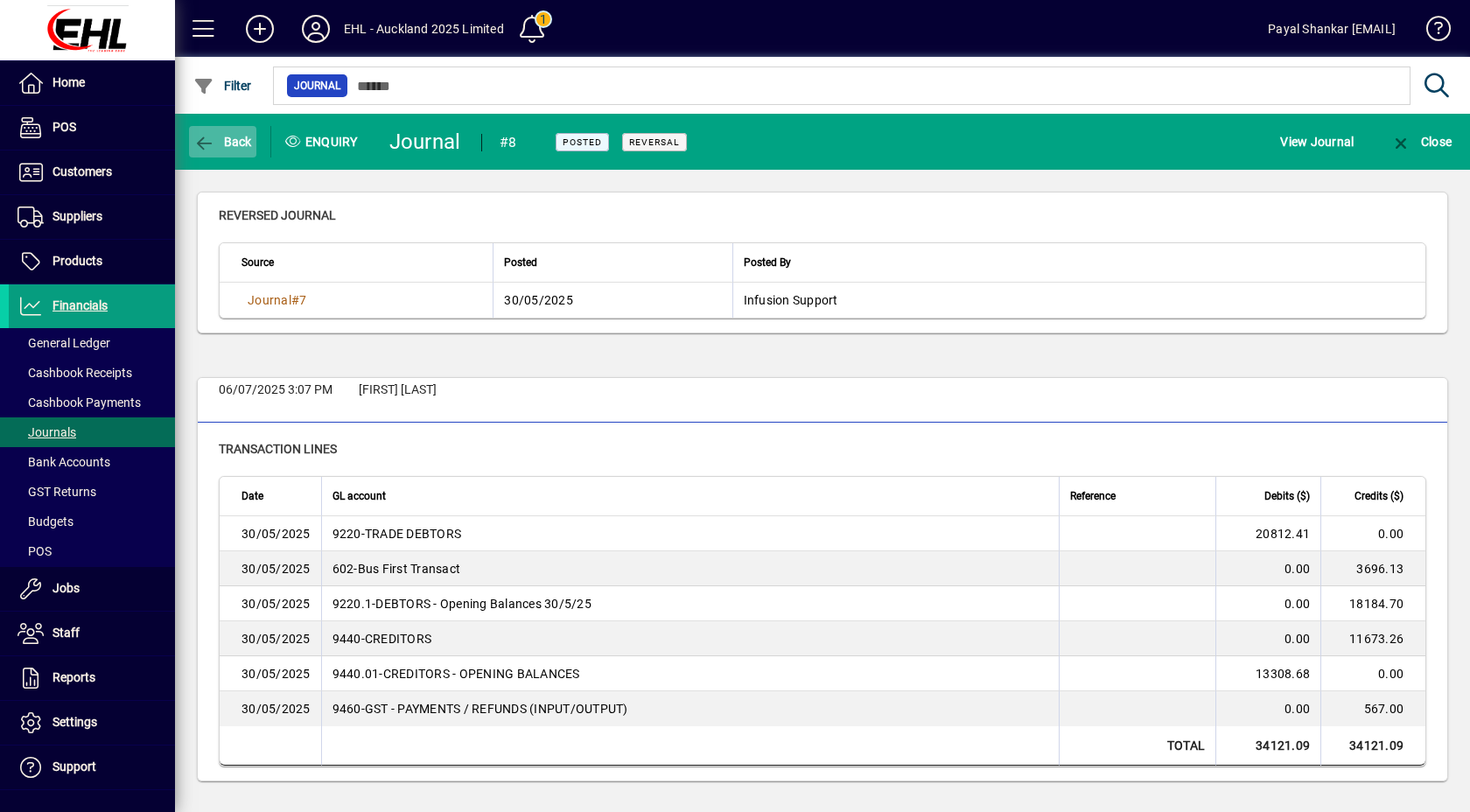 click on "Back" 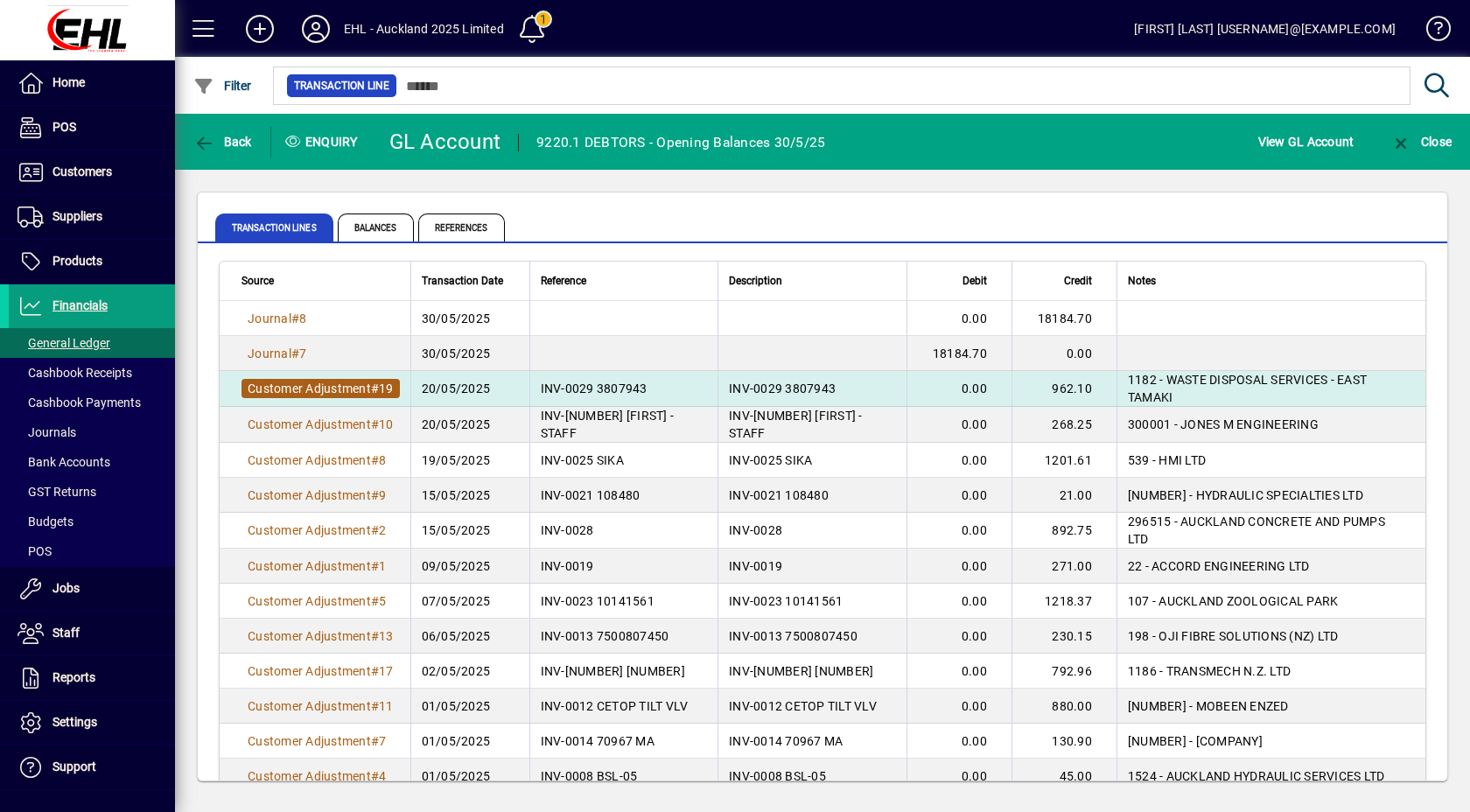 scroll, scrollTop: 0, scrollLeft: 0, axis: both 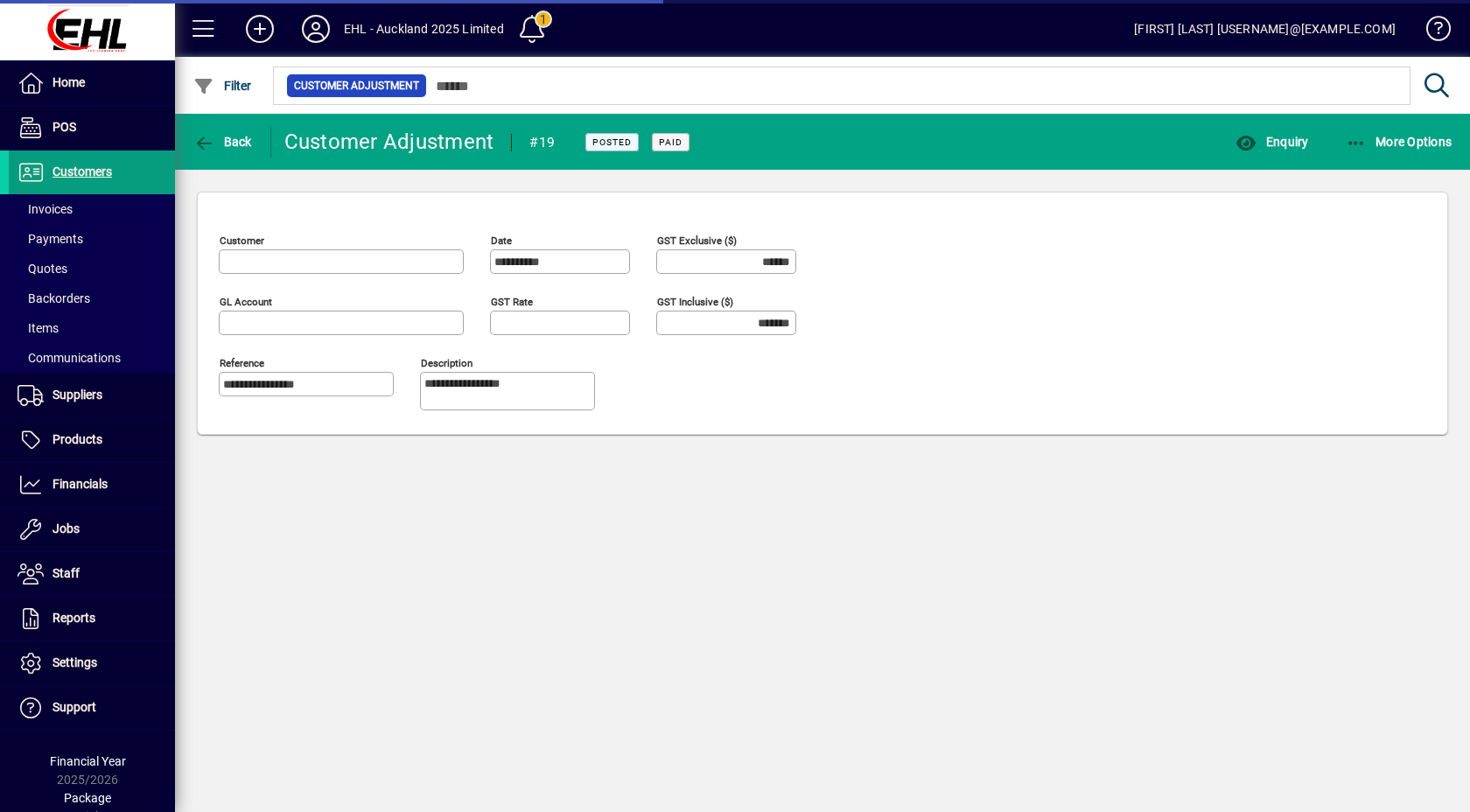 type on "**********" 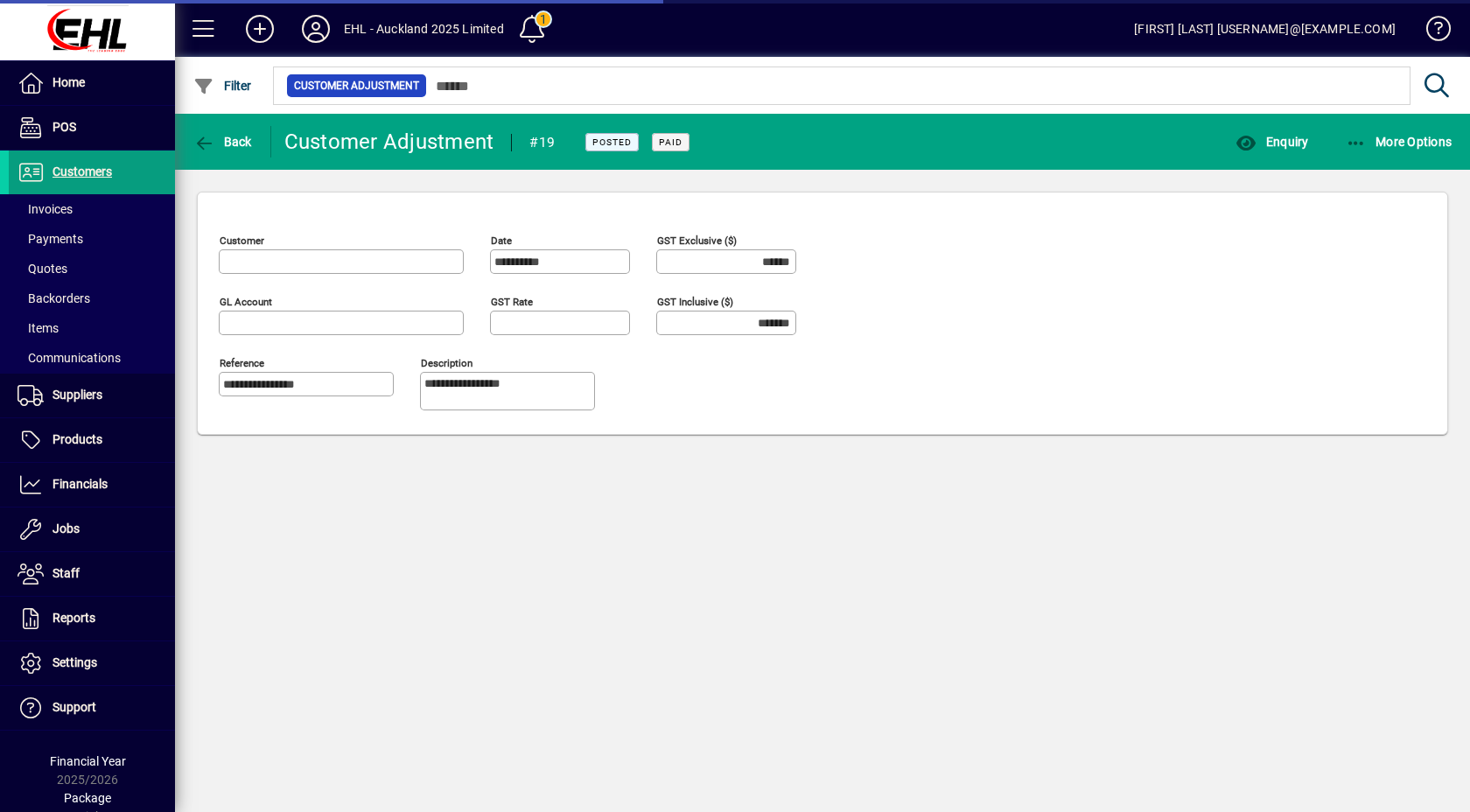 type on "********" 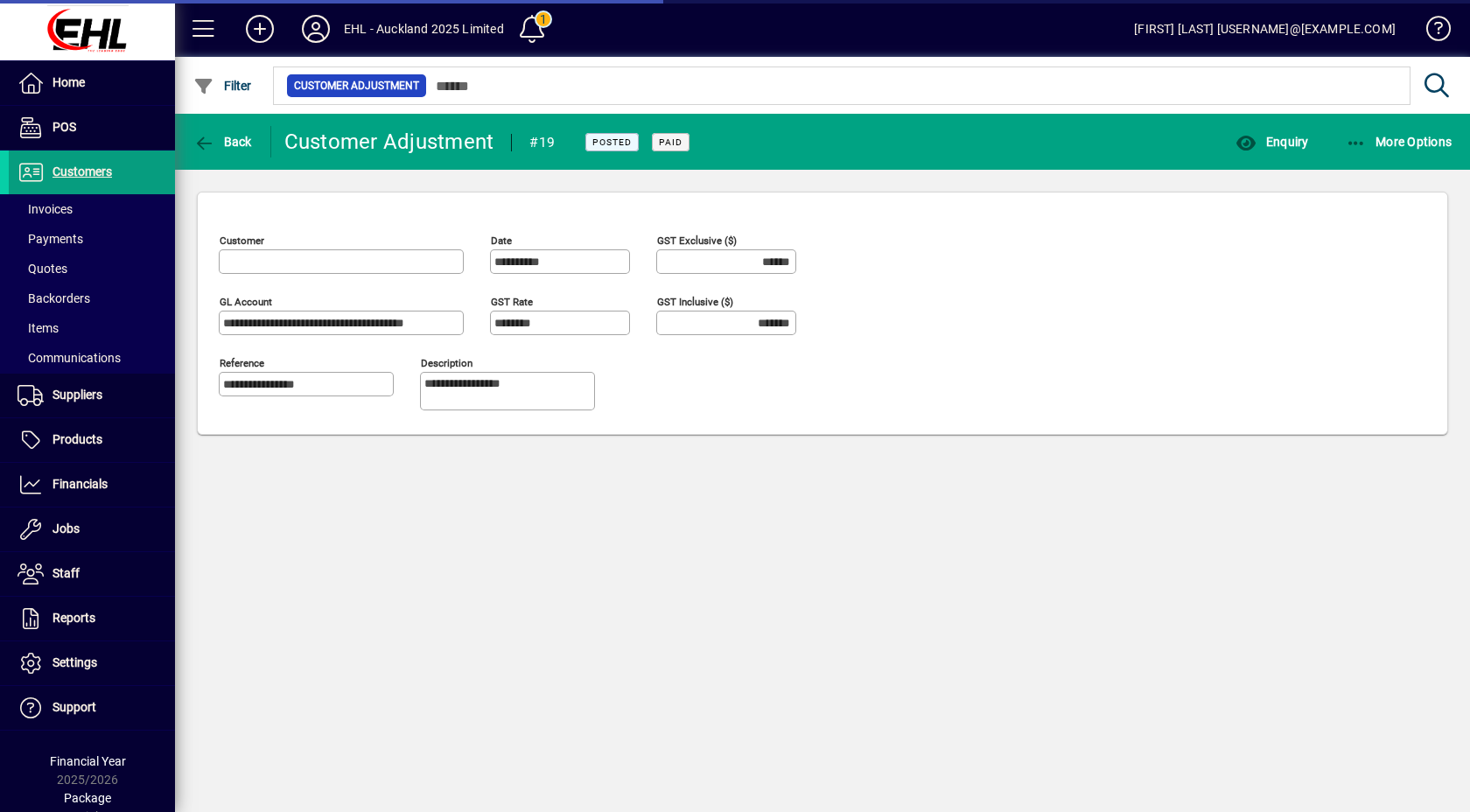 type on "**********" 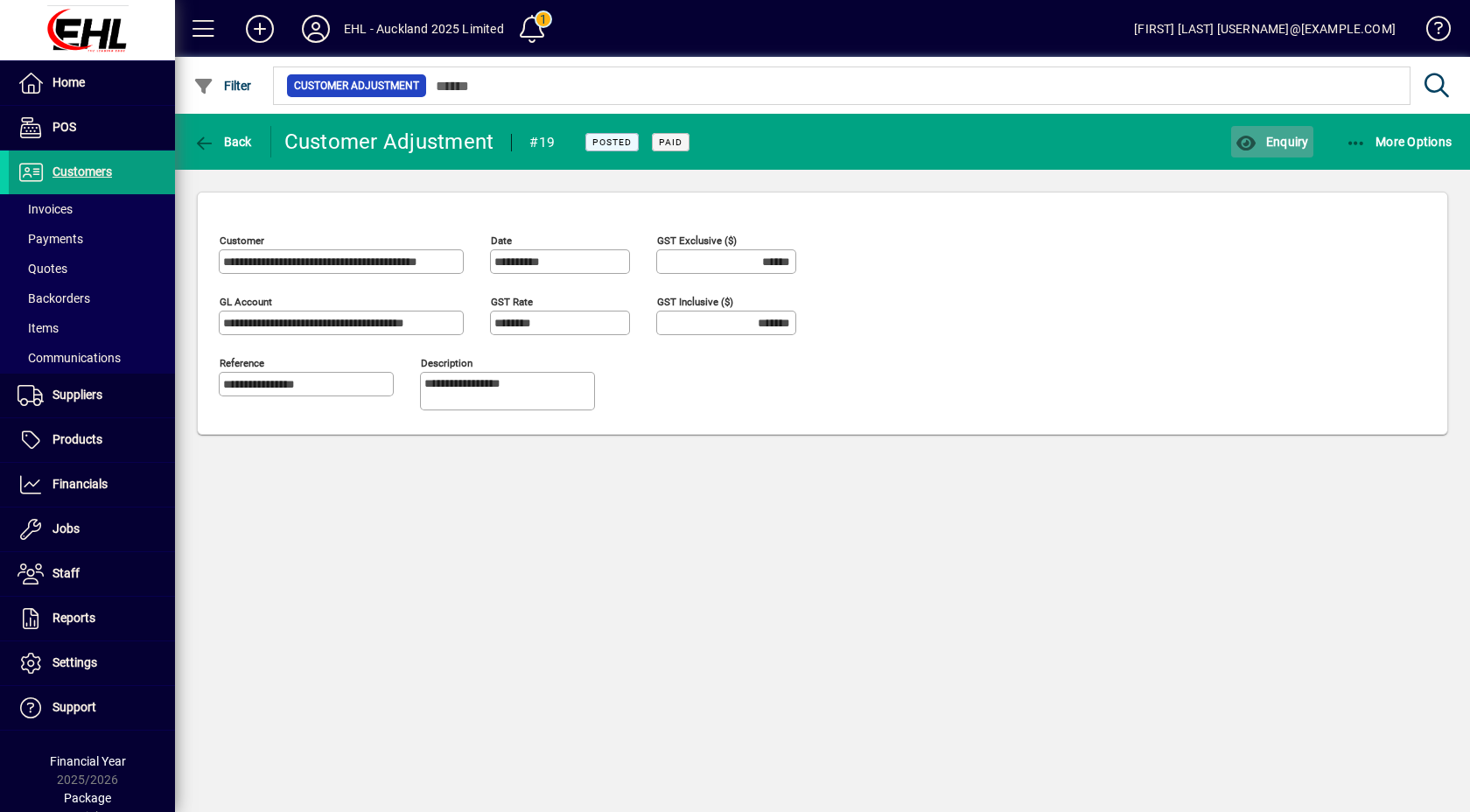 click on "Enquiry" 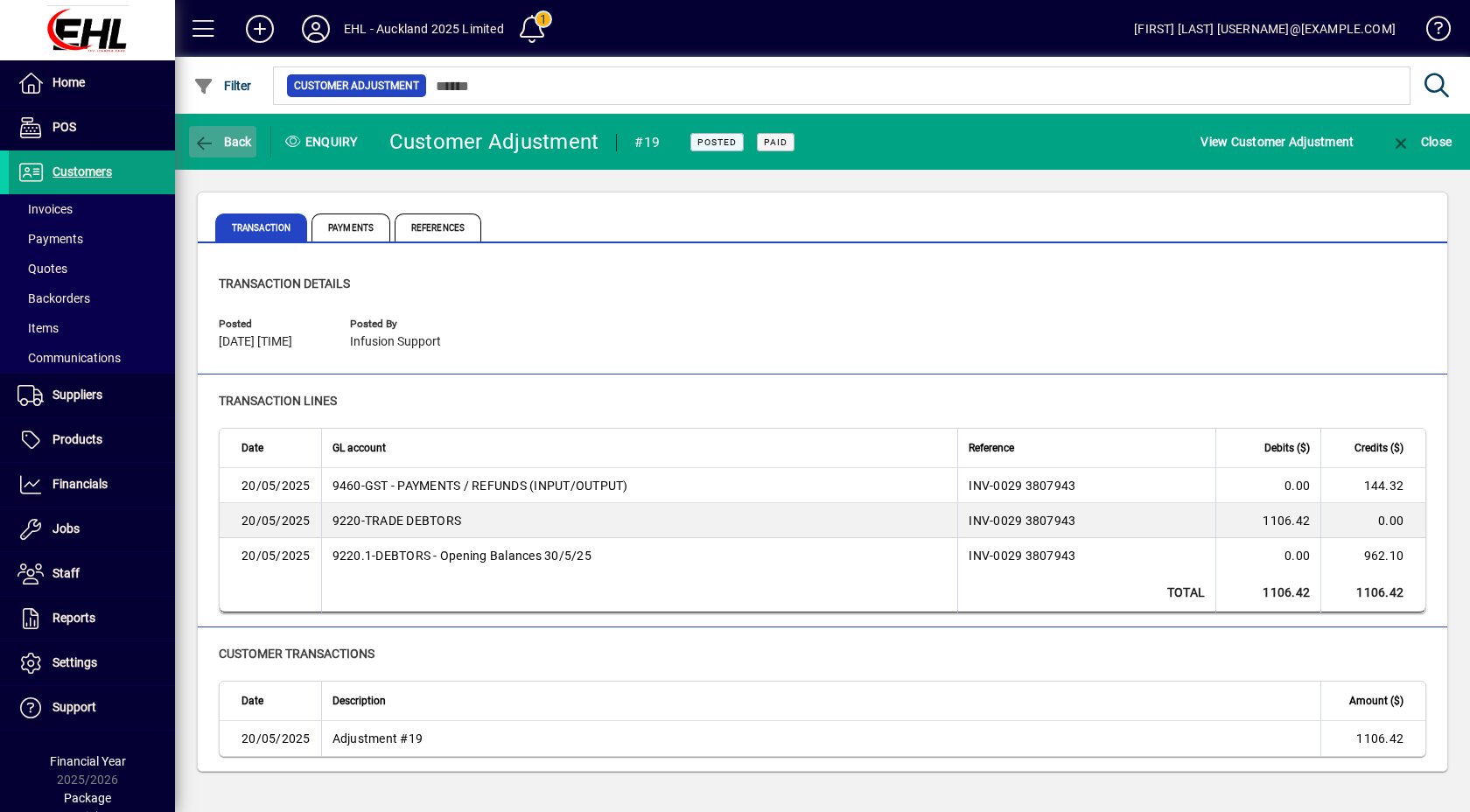 click on "Back" 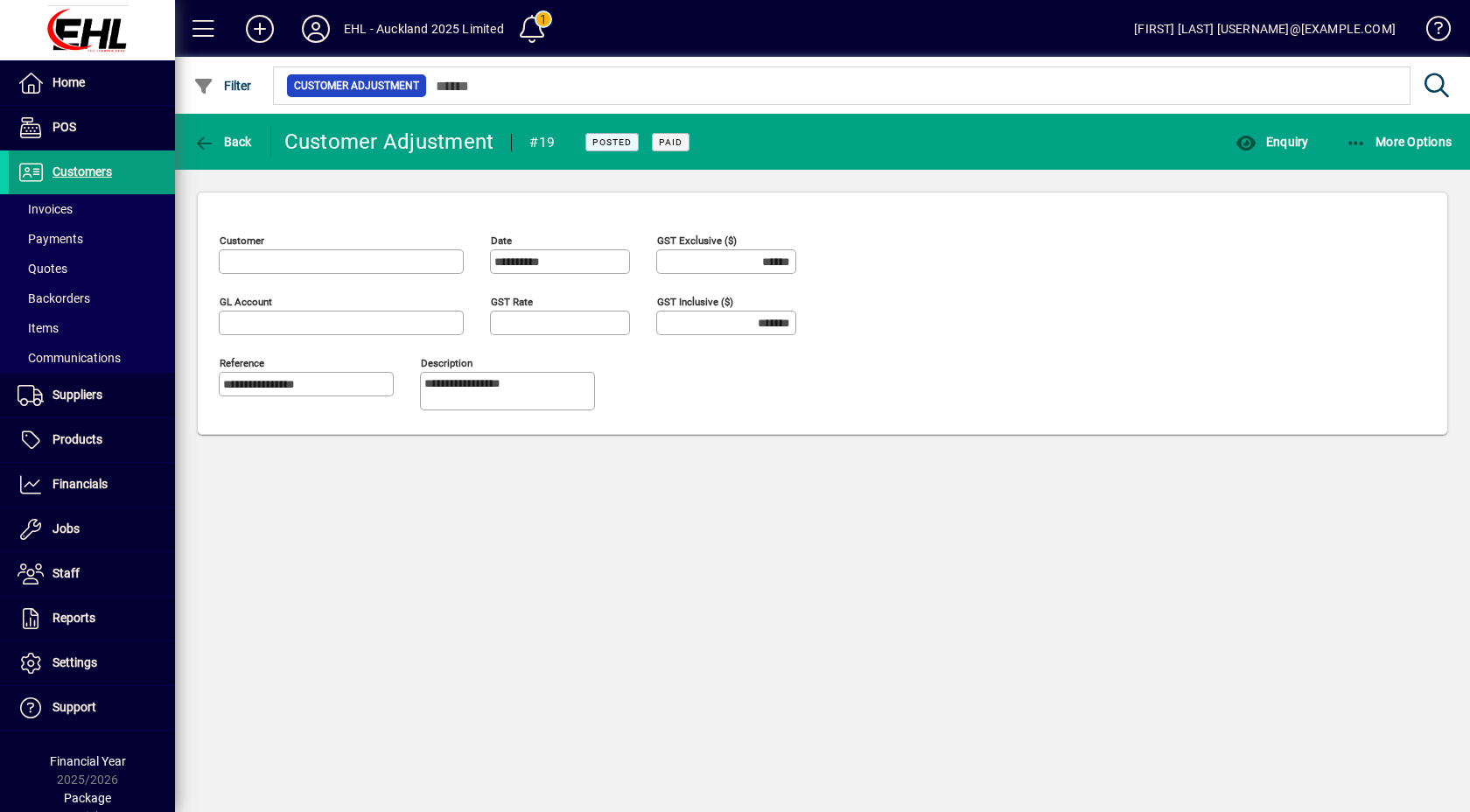 type on "**********" 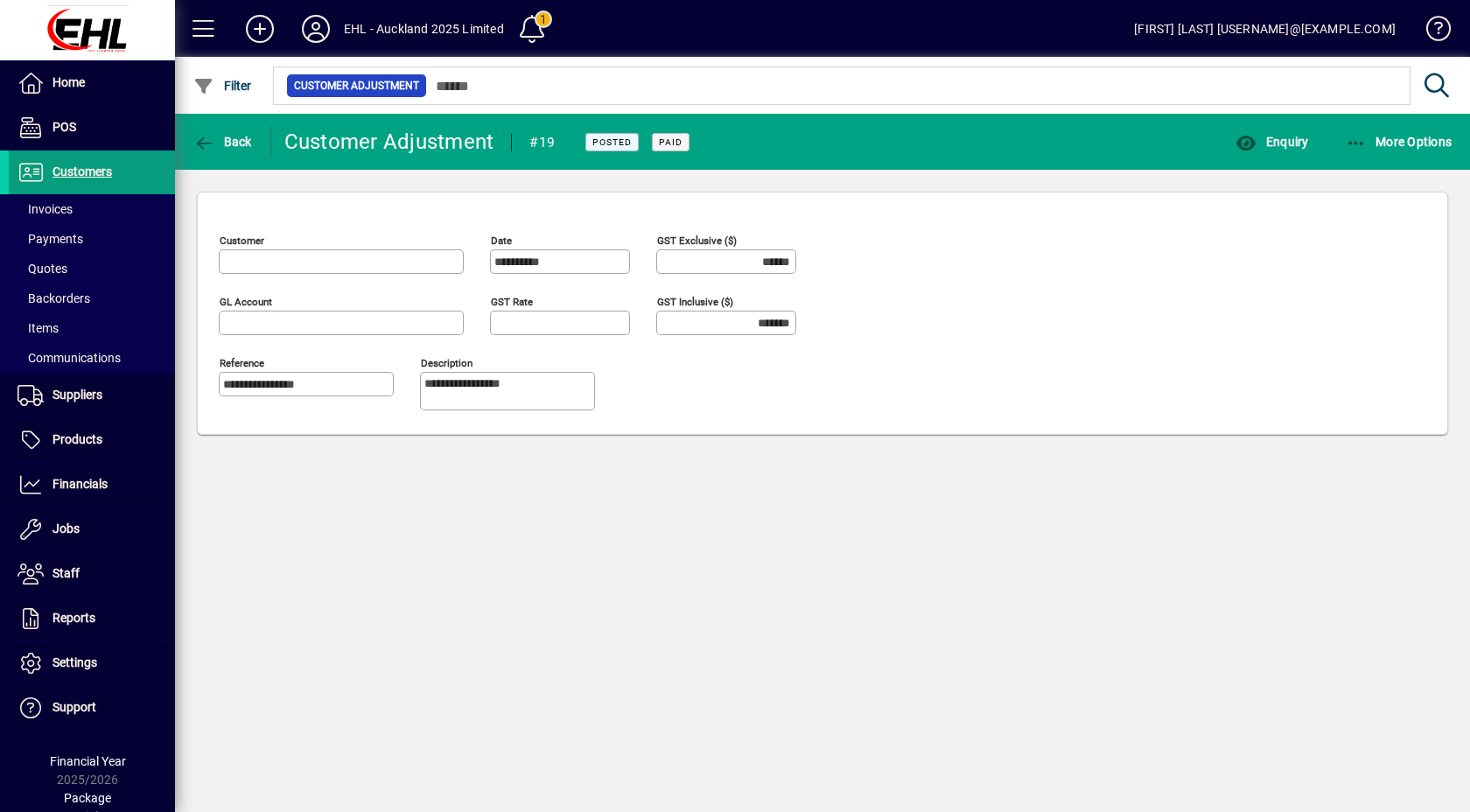type on "********" 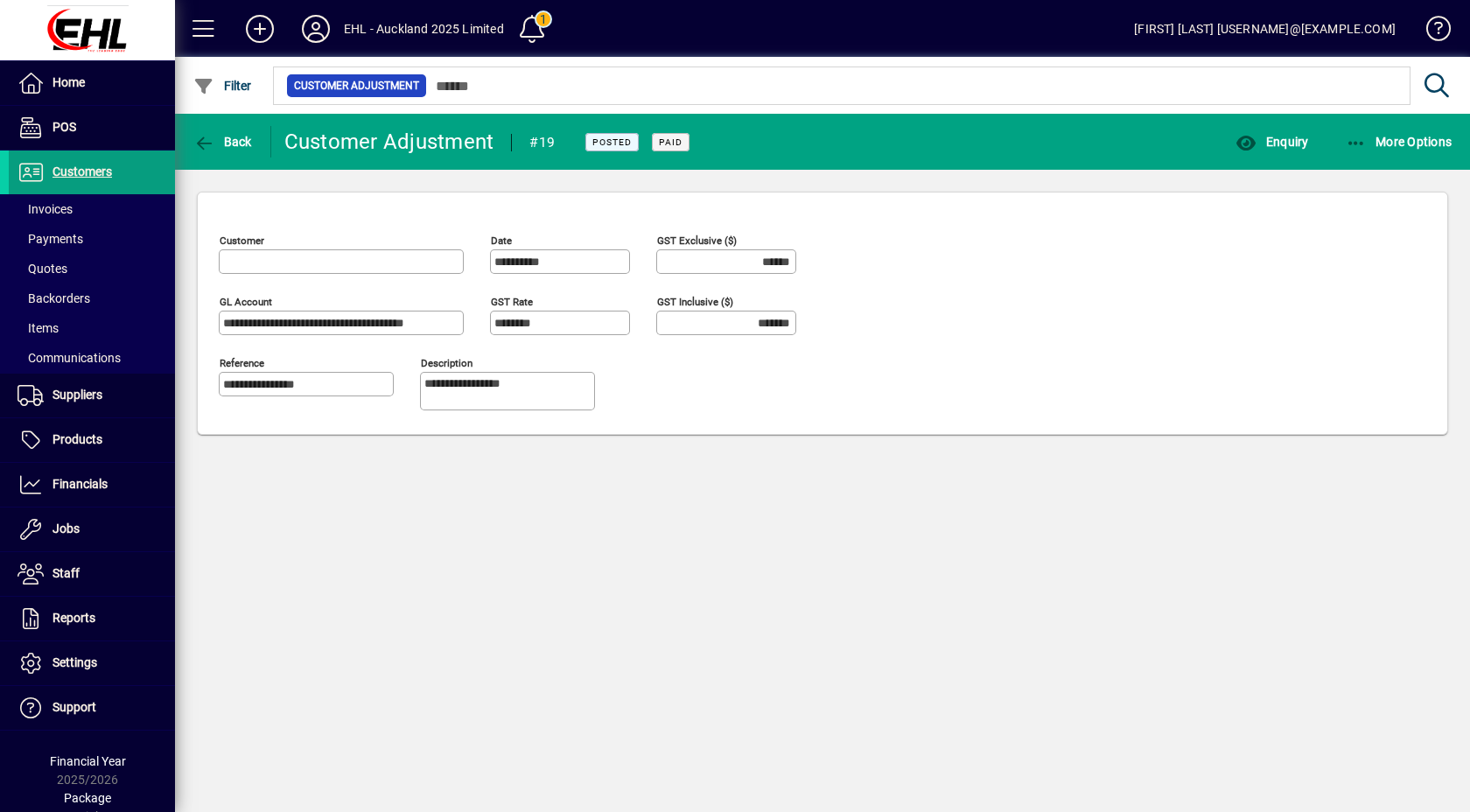 type on "**********" 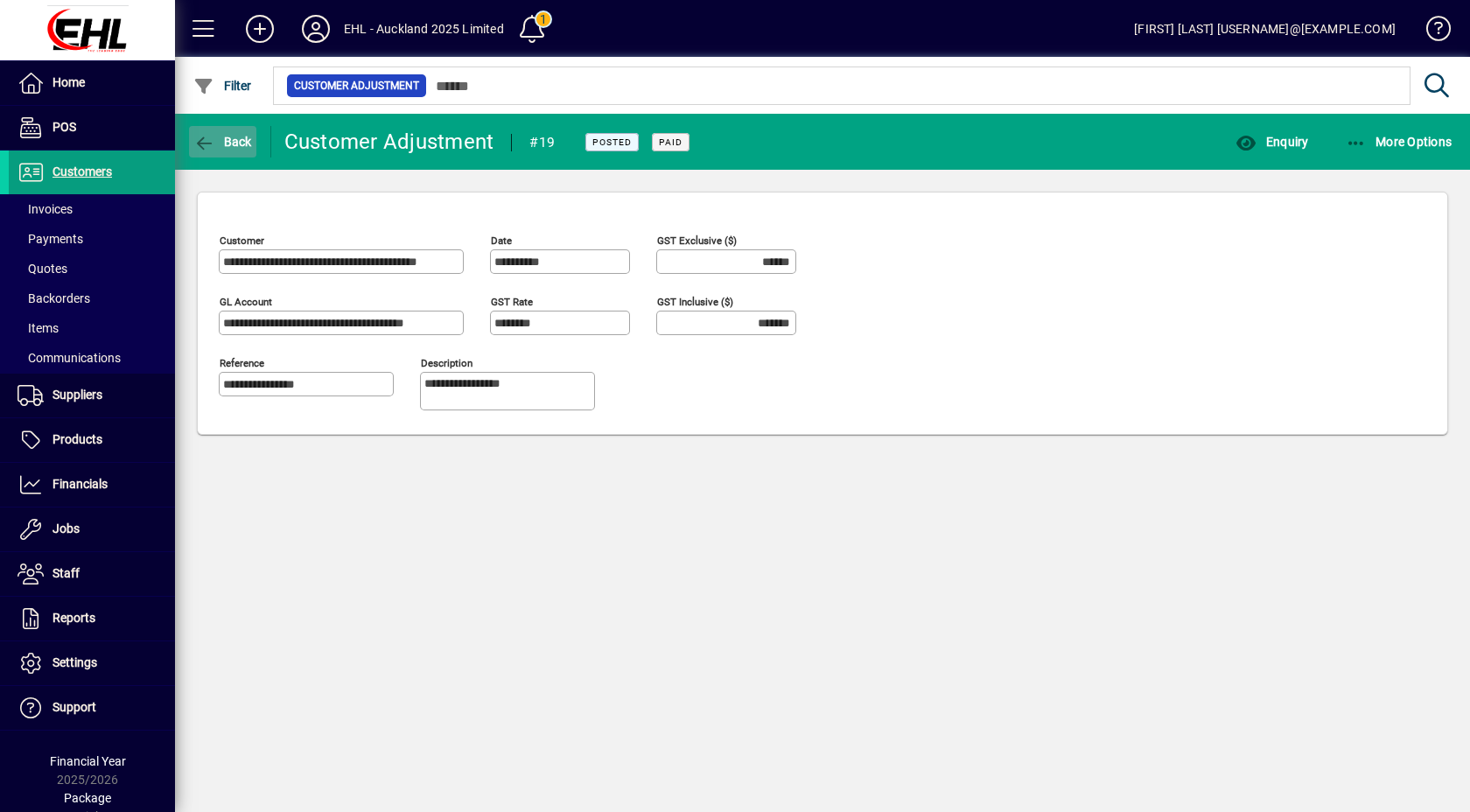 click on "Back" 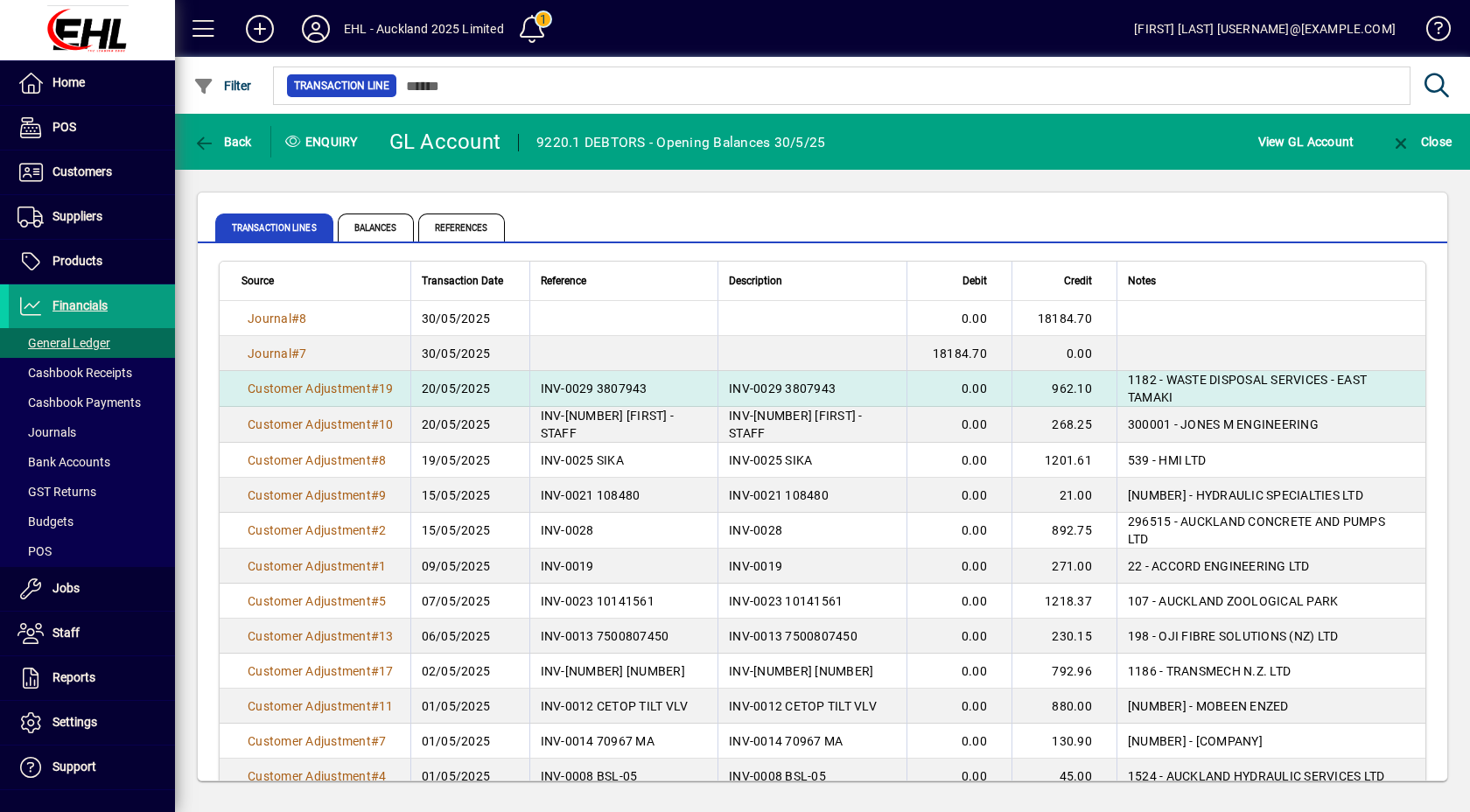 click on "962.10" at bounding box center [1064, 388] 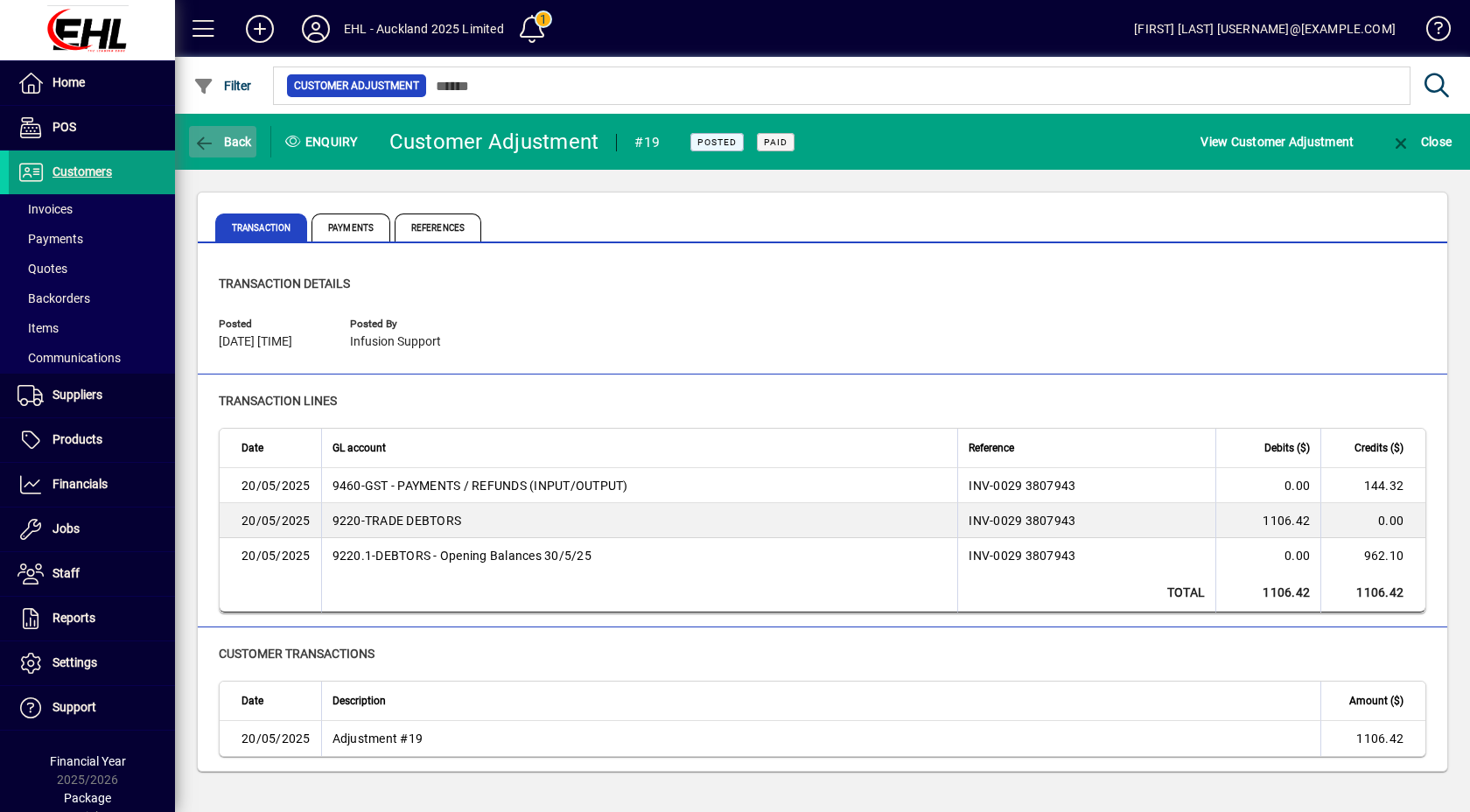 click on "Back" 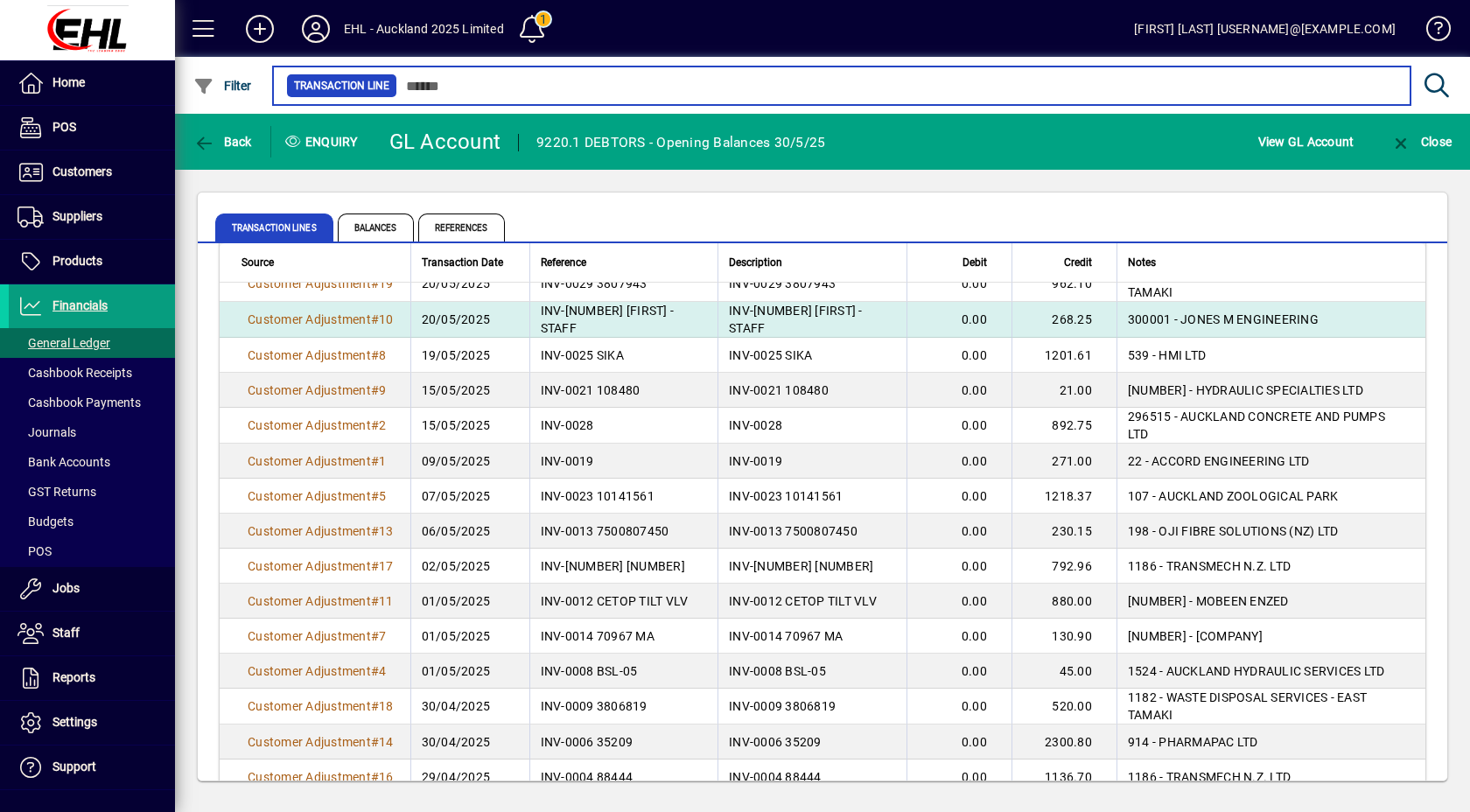 scroll, scrollTop: 270, scrollLeft: 0, axis: vertical 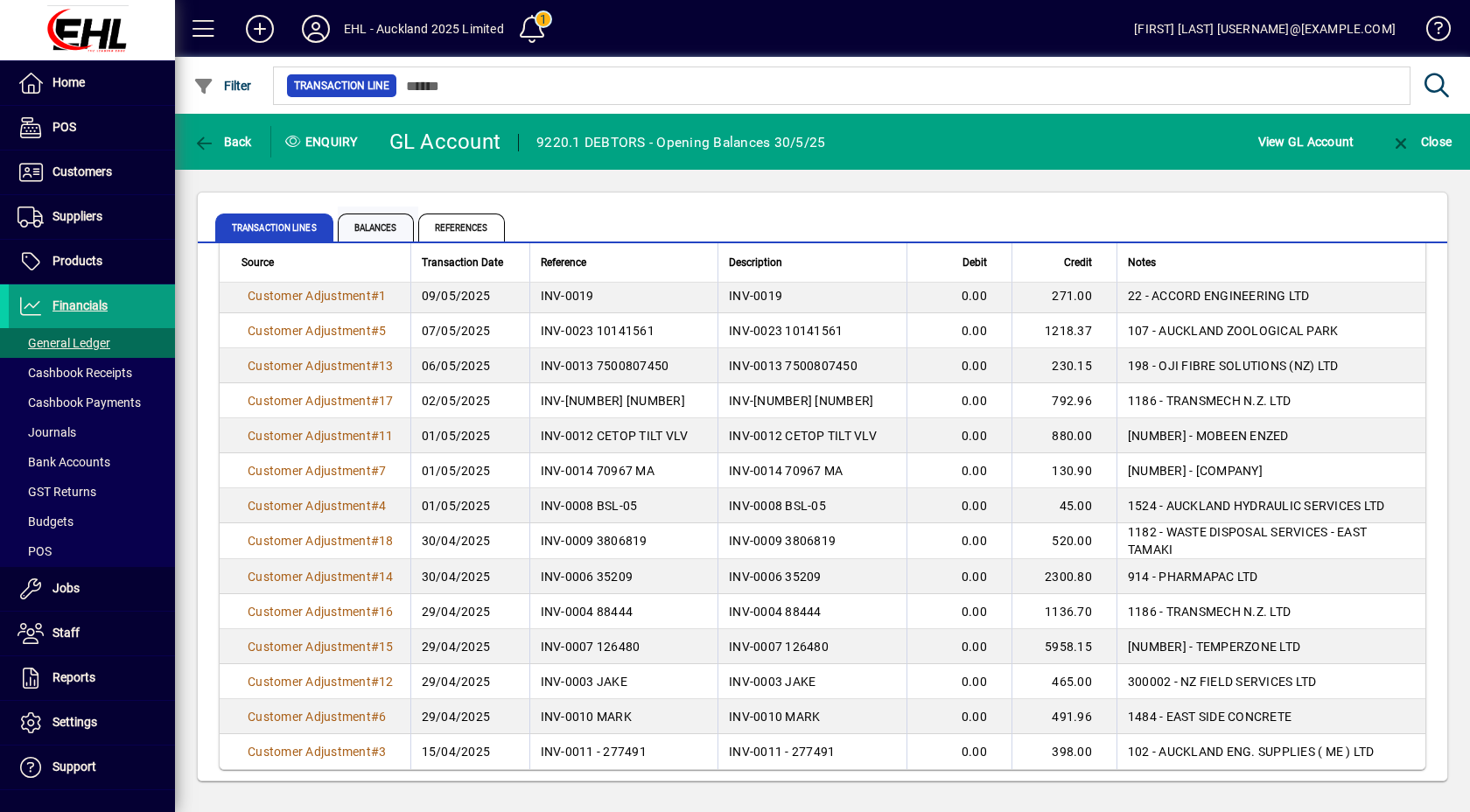 click on "Balances" at bounding box center (375, 228) 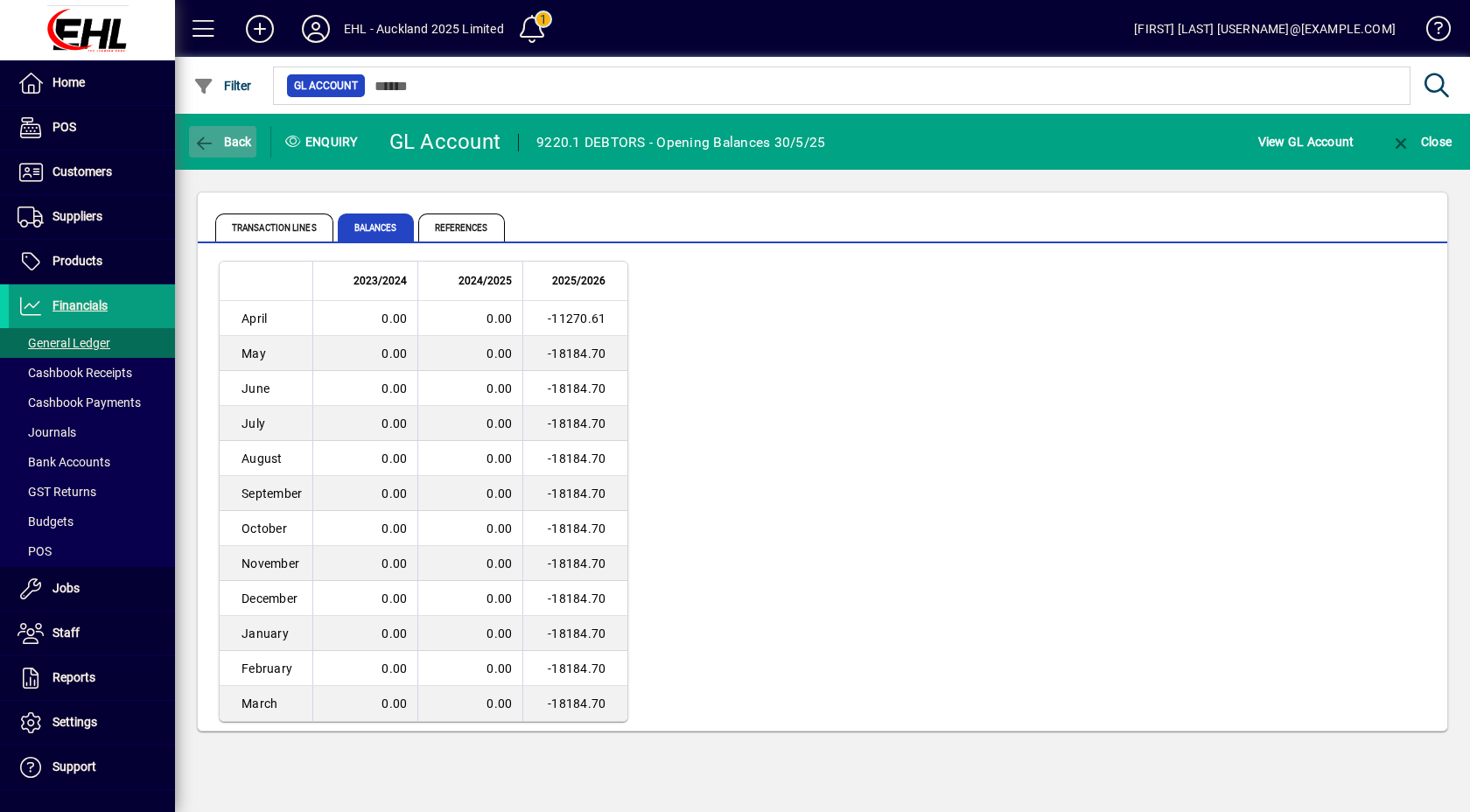 click on "Back" 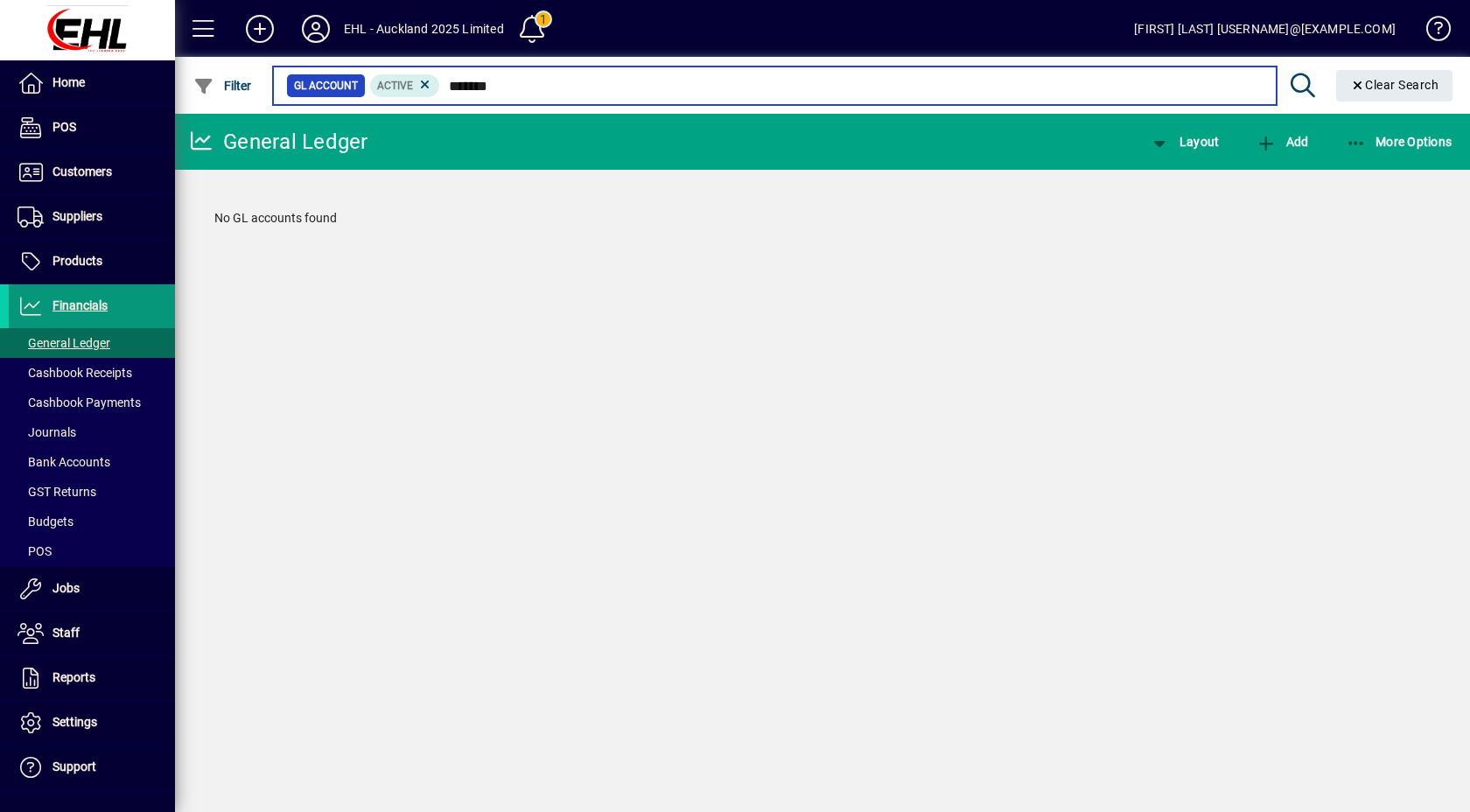 type on "*******" 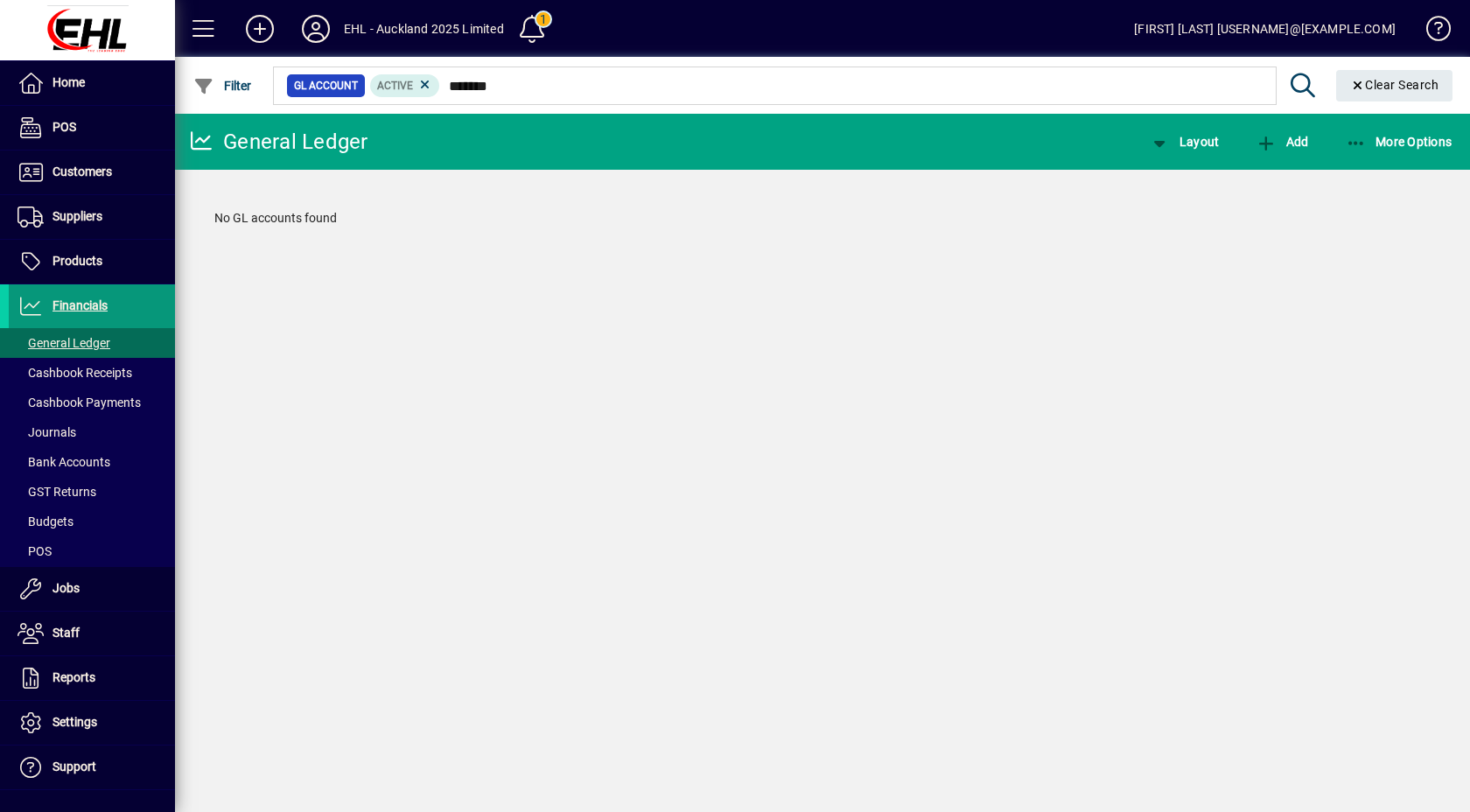 click on "Financials" at bounding box center (80, 305) 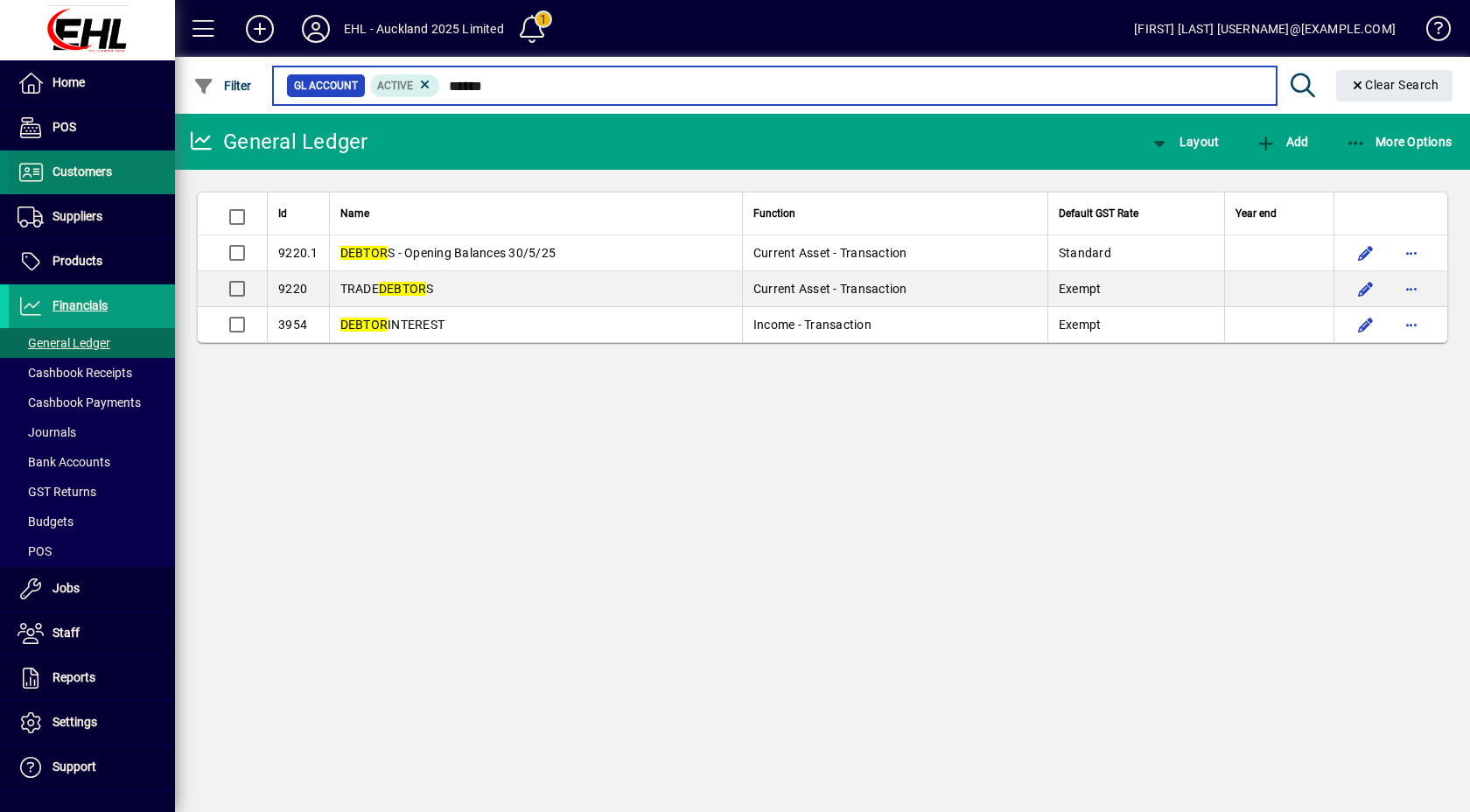 type on "******" 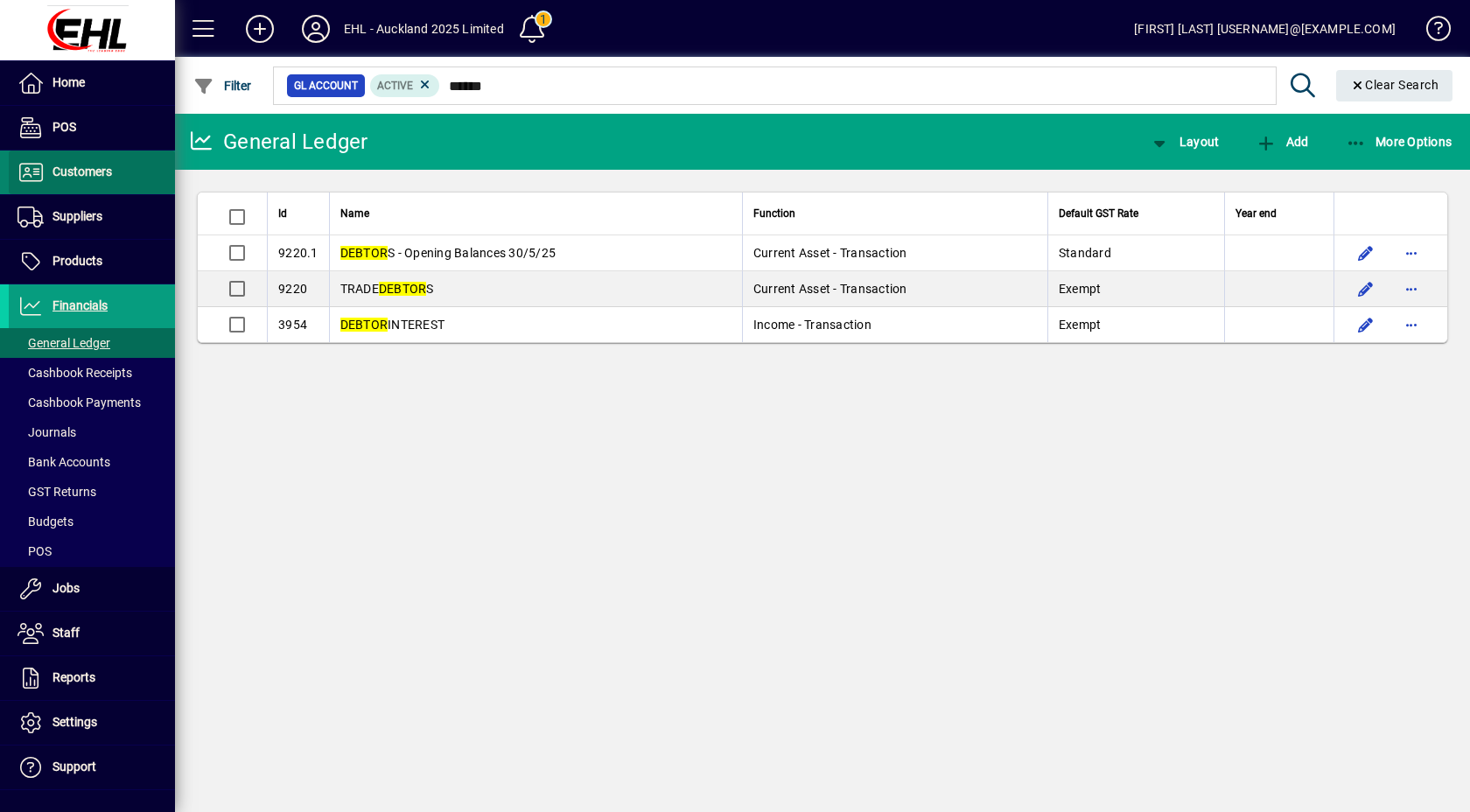 click on "Customers" at bounding box center [82, 172] 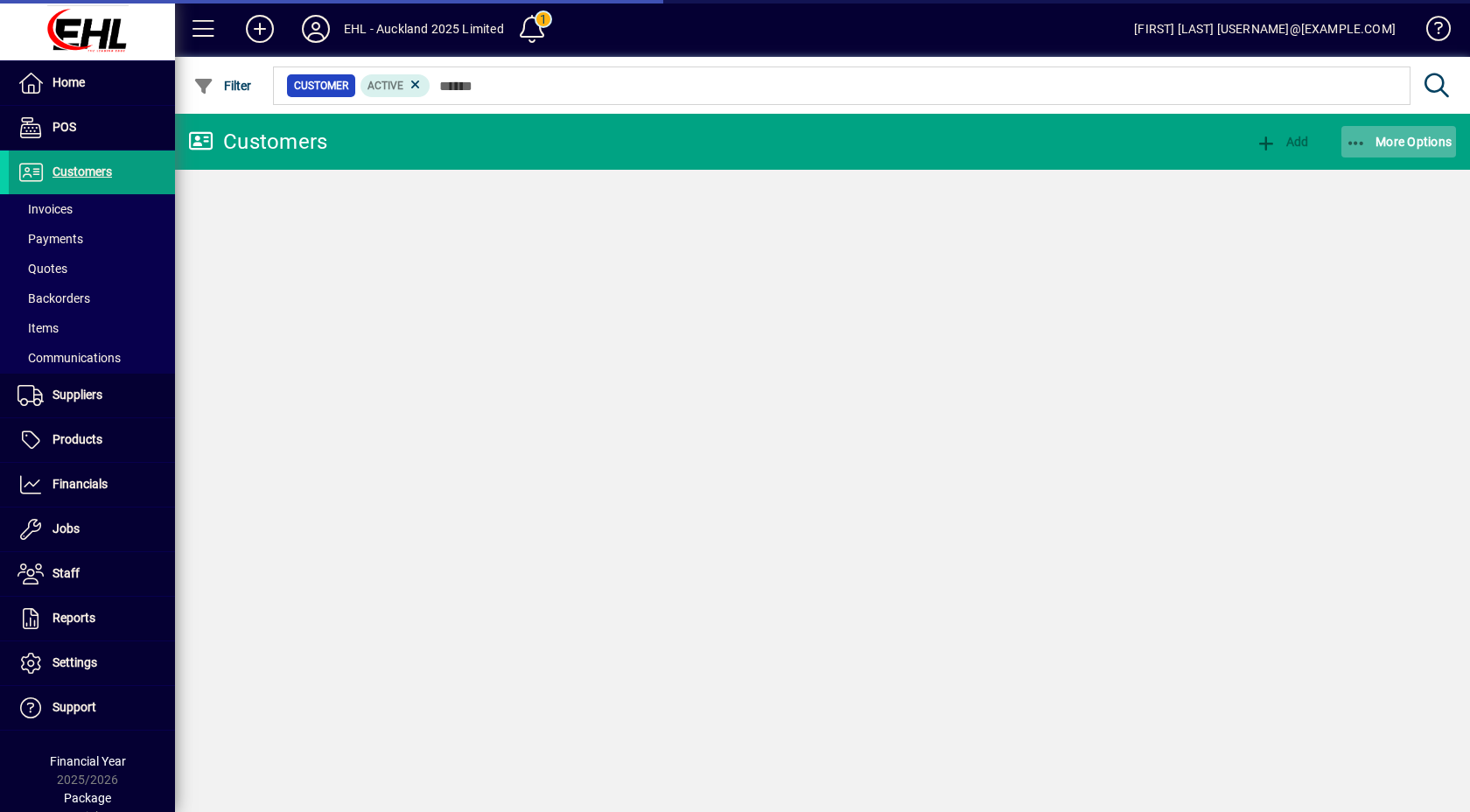 click 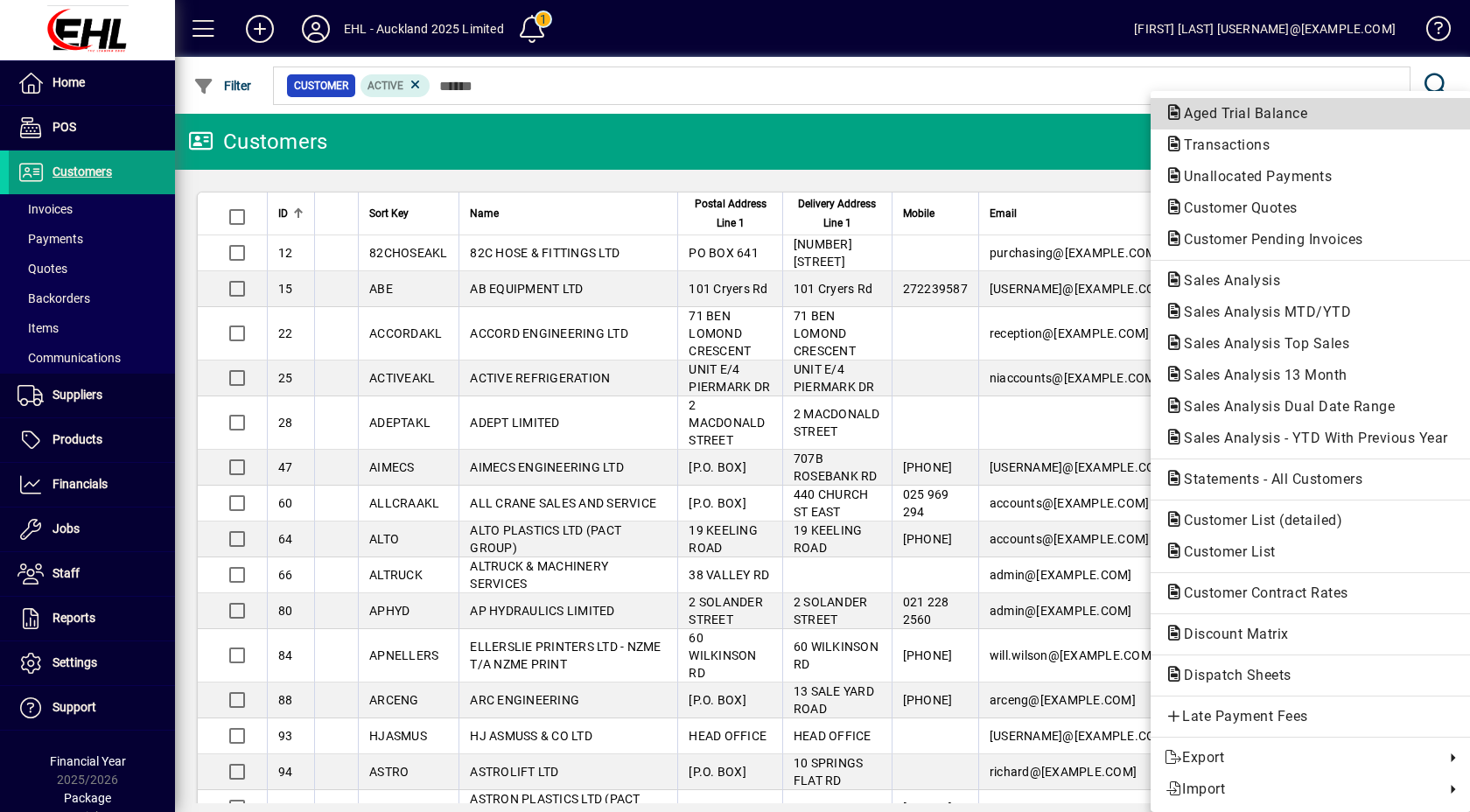 click on "Aged Trial Balance" 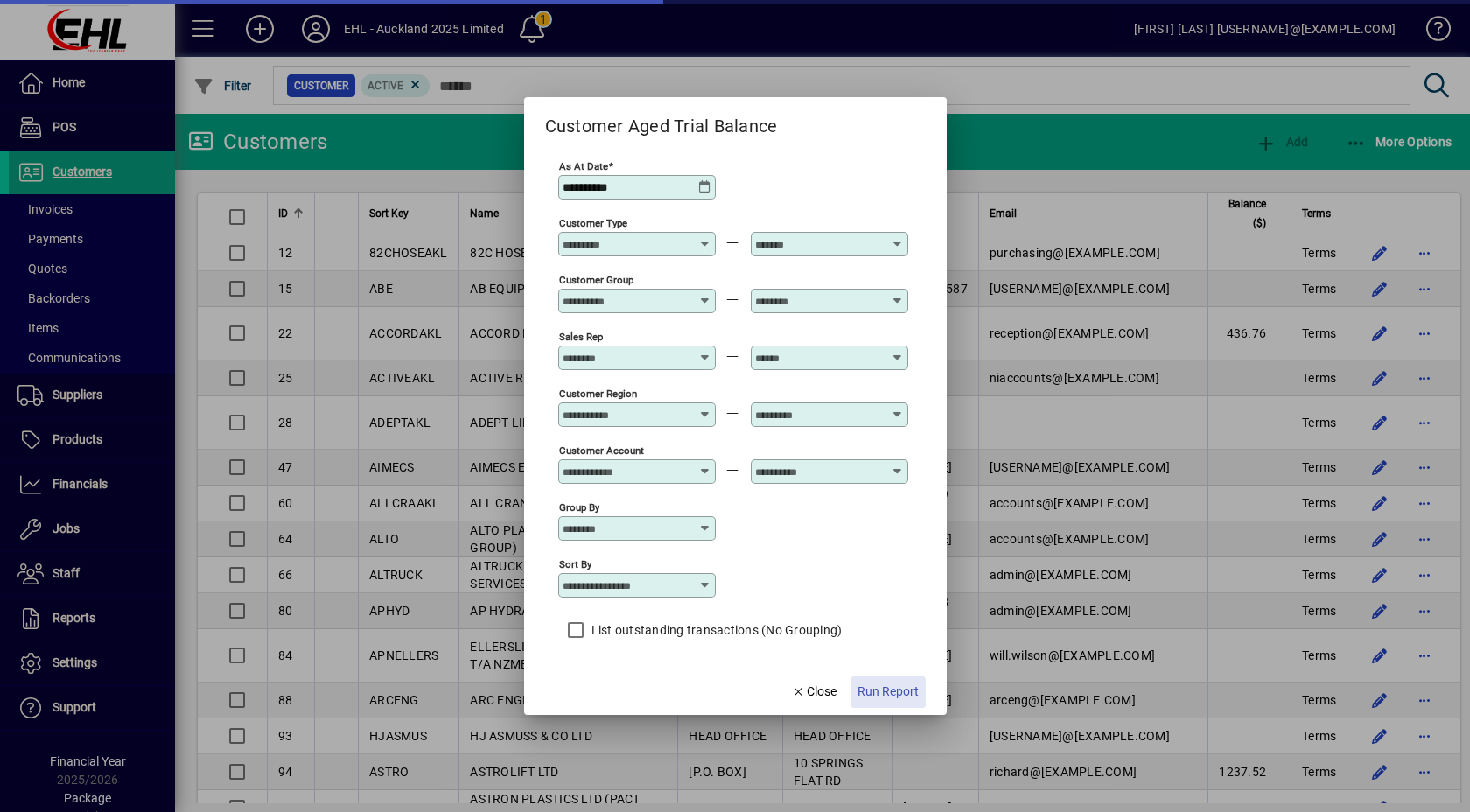 click on "Run Report" 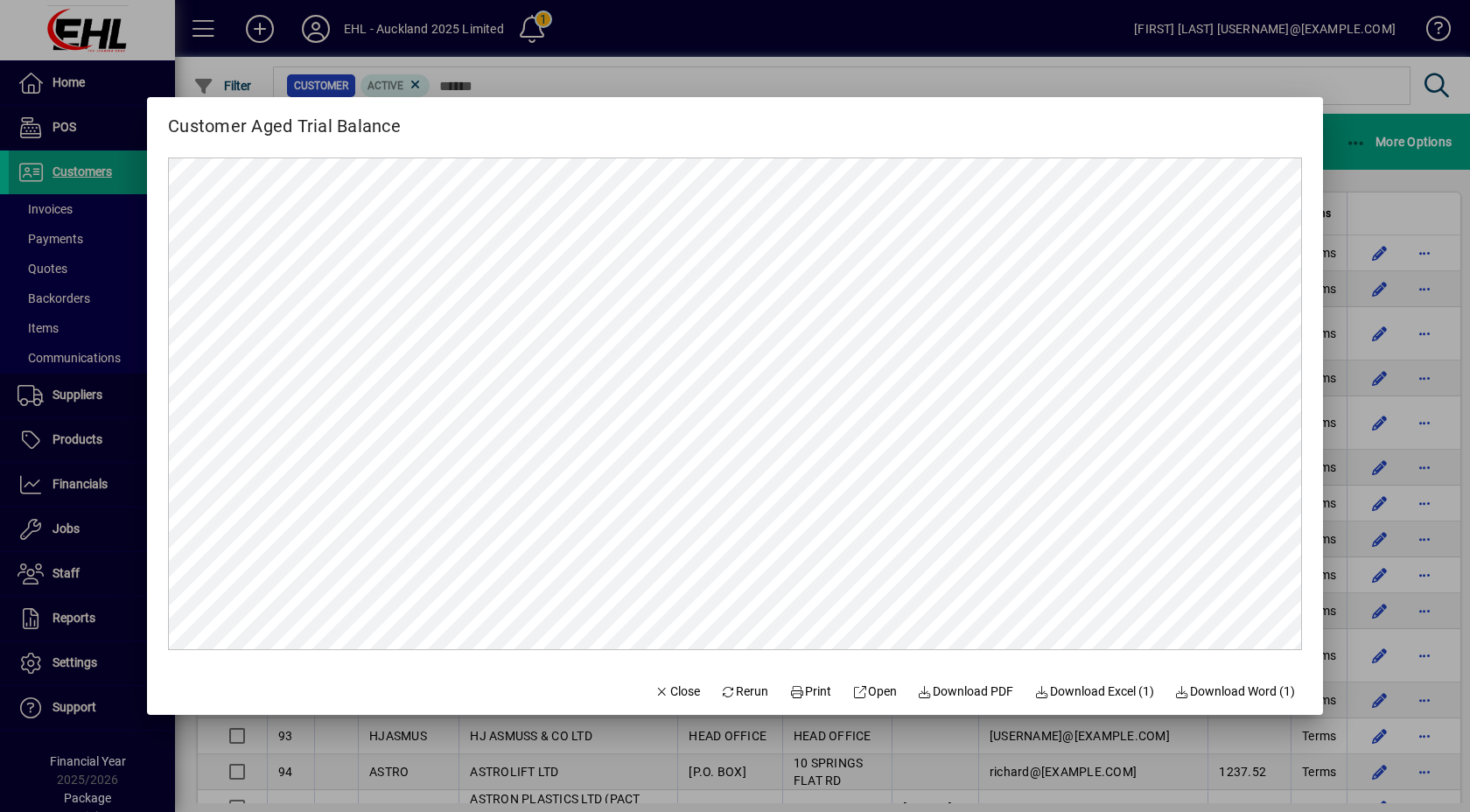 scroll, scrollTop: 0, scrollLeft: 0, axis: both 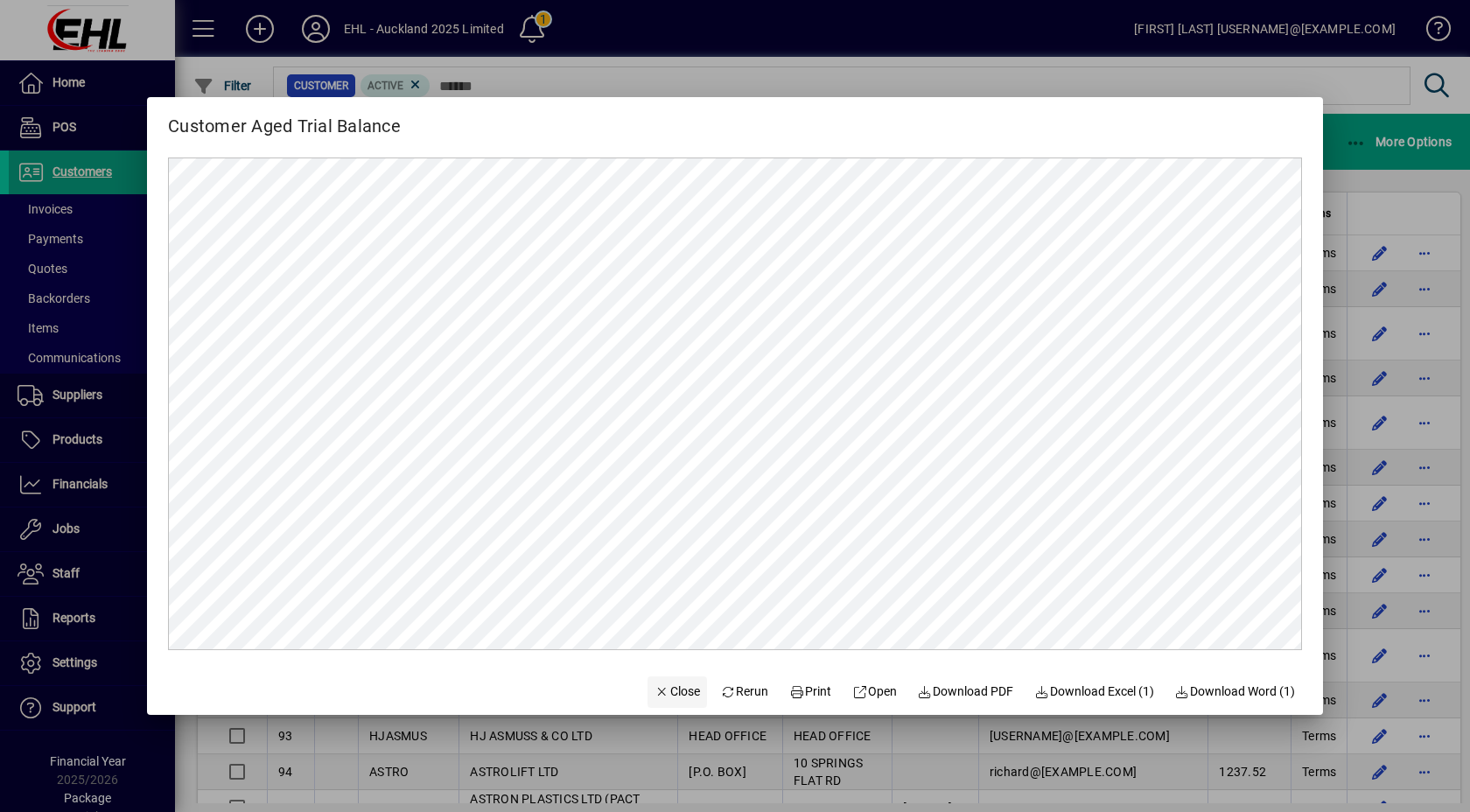 click on "Close" 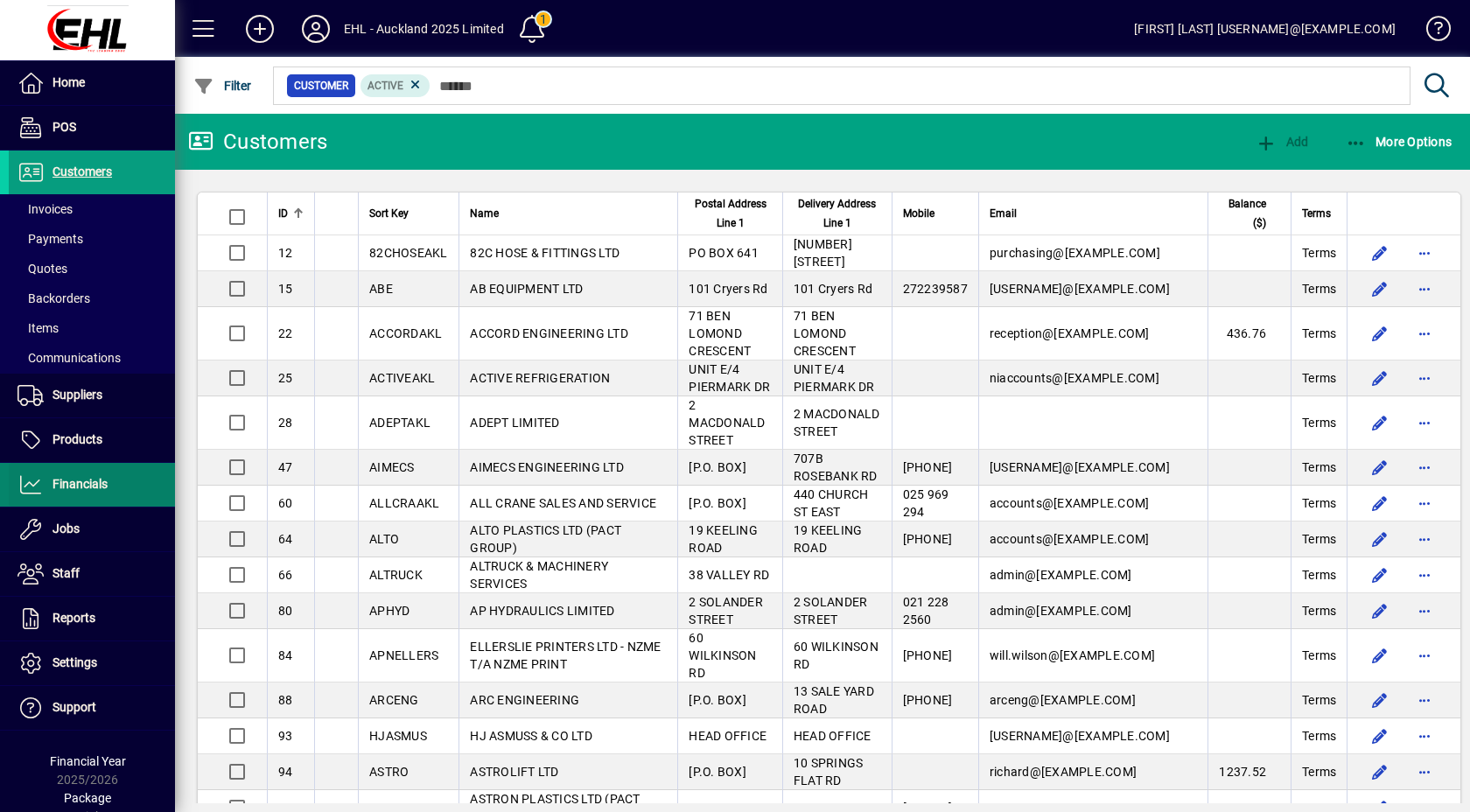click on "Financials" at bounding box center (80, 484) 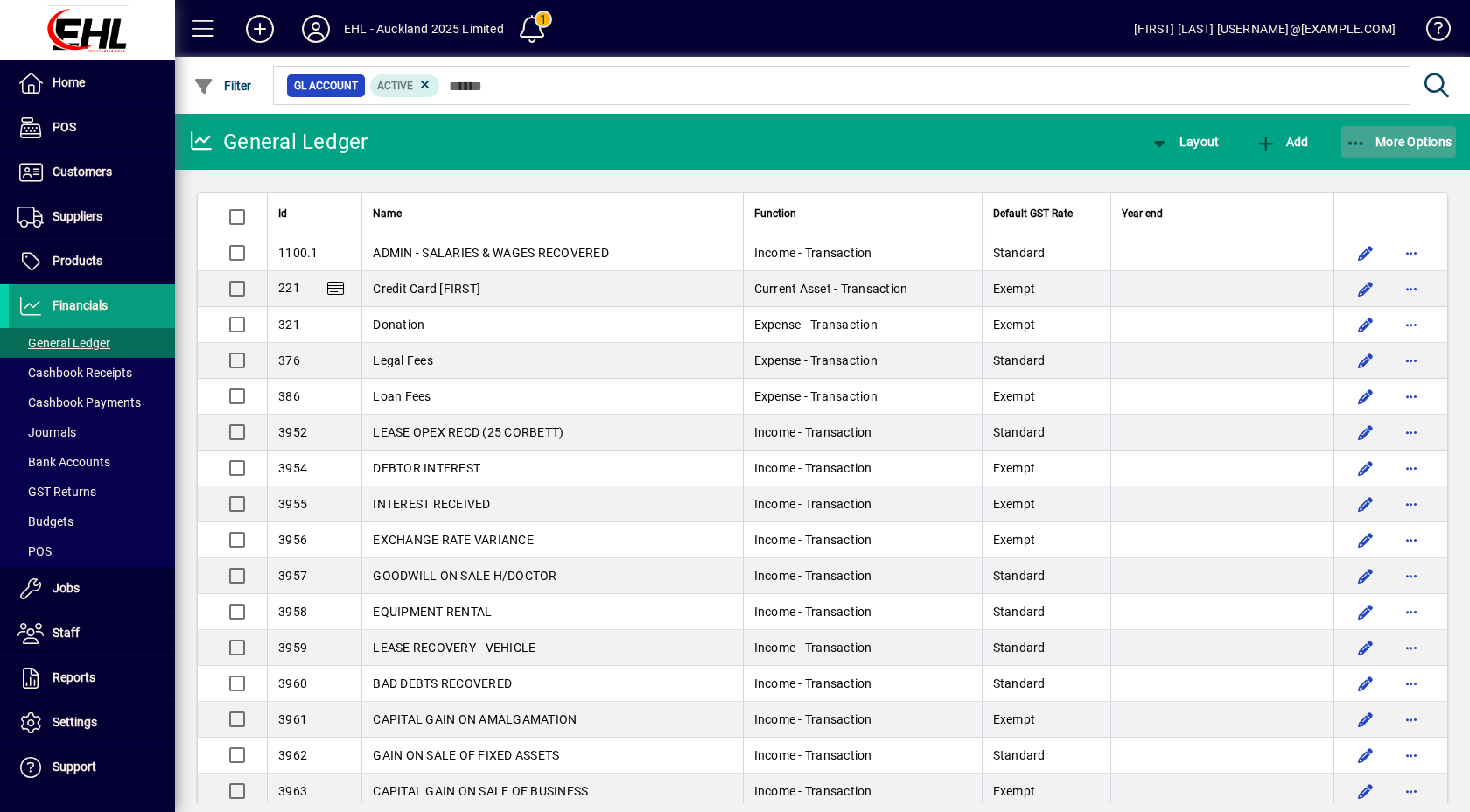 click 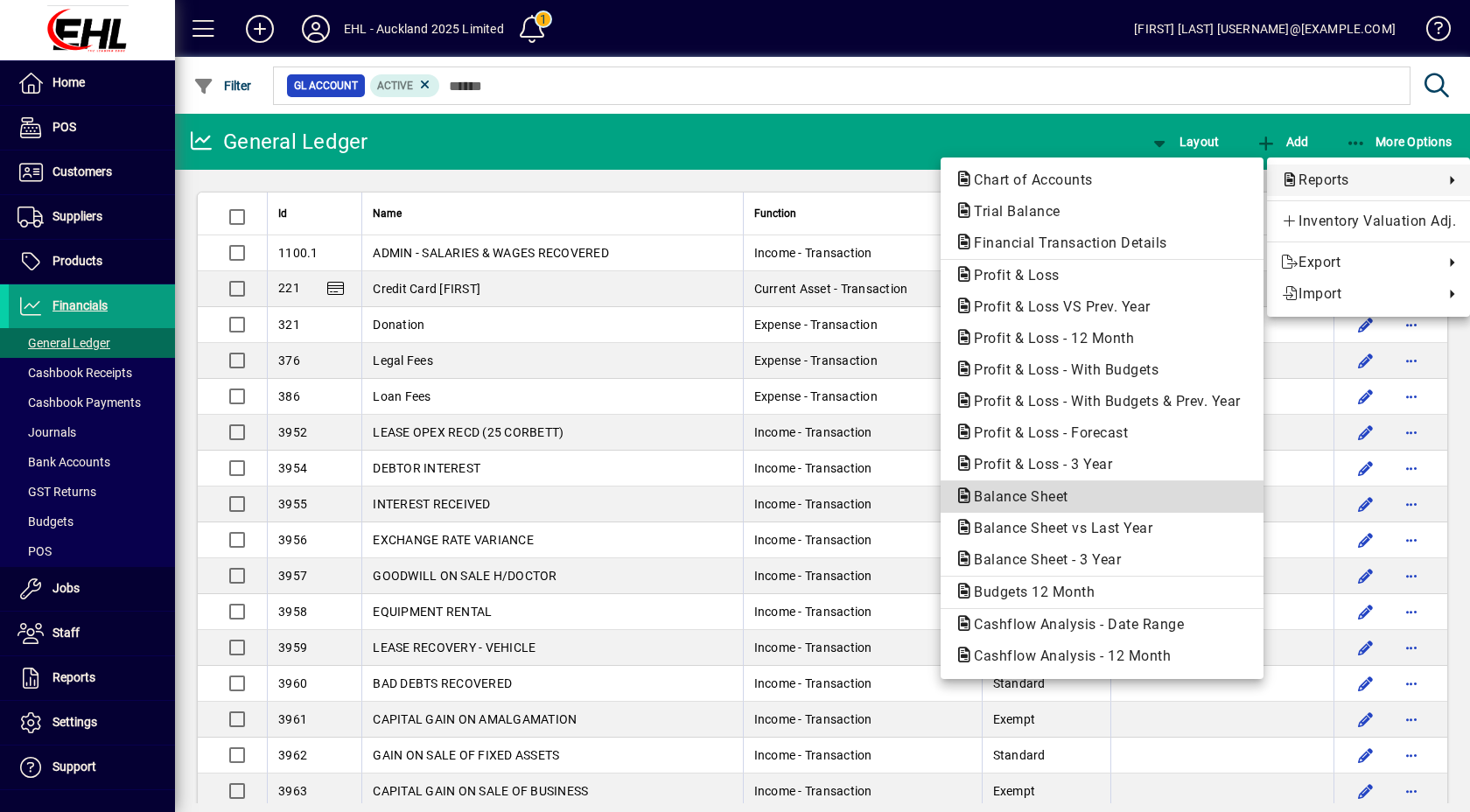 click on "Balance Sheet" 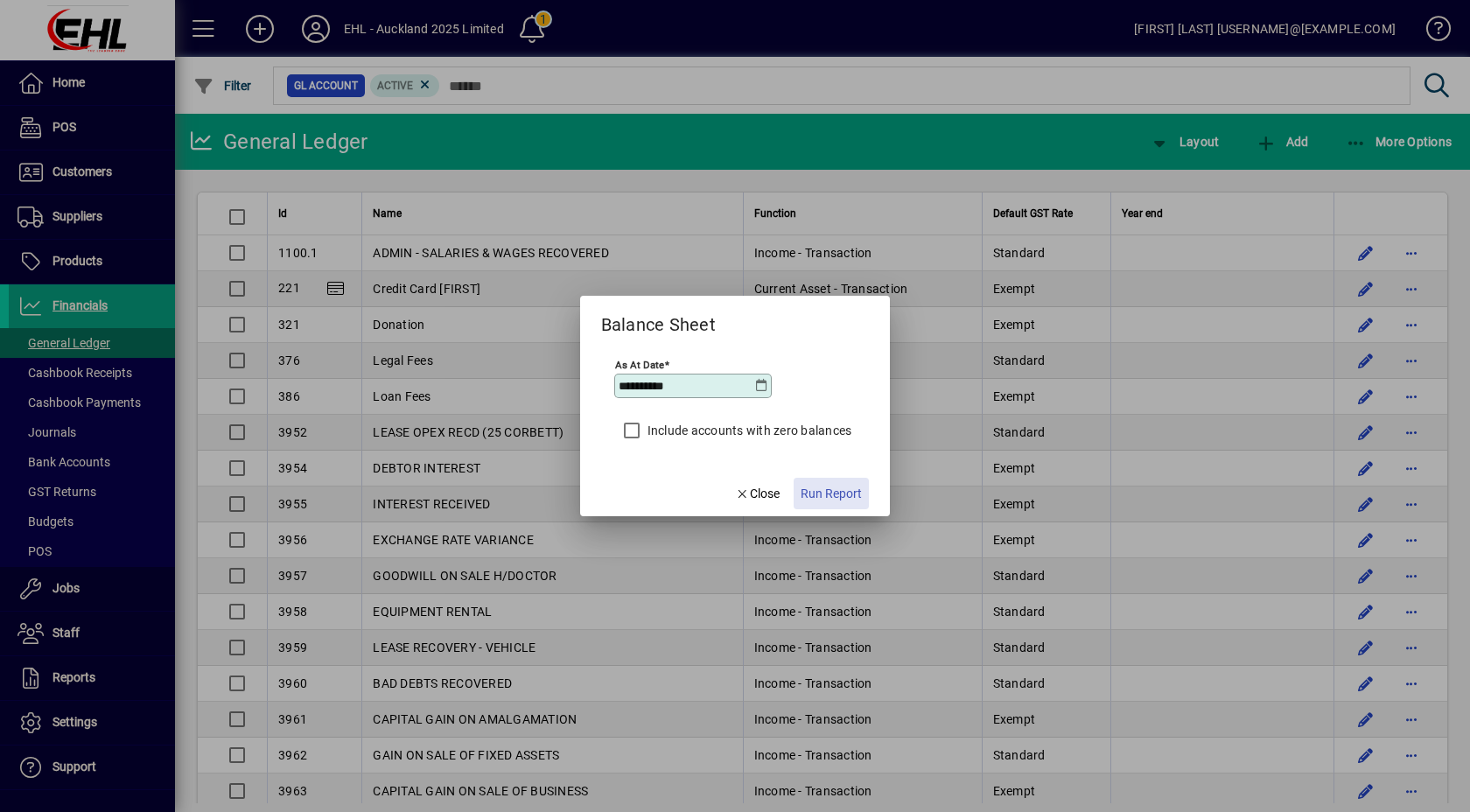 click on "Run Report" 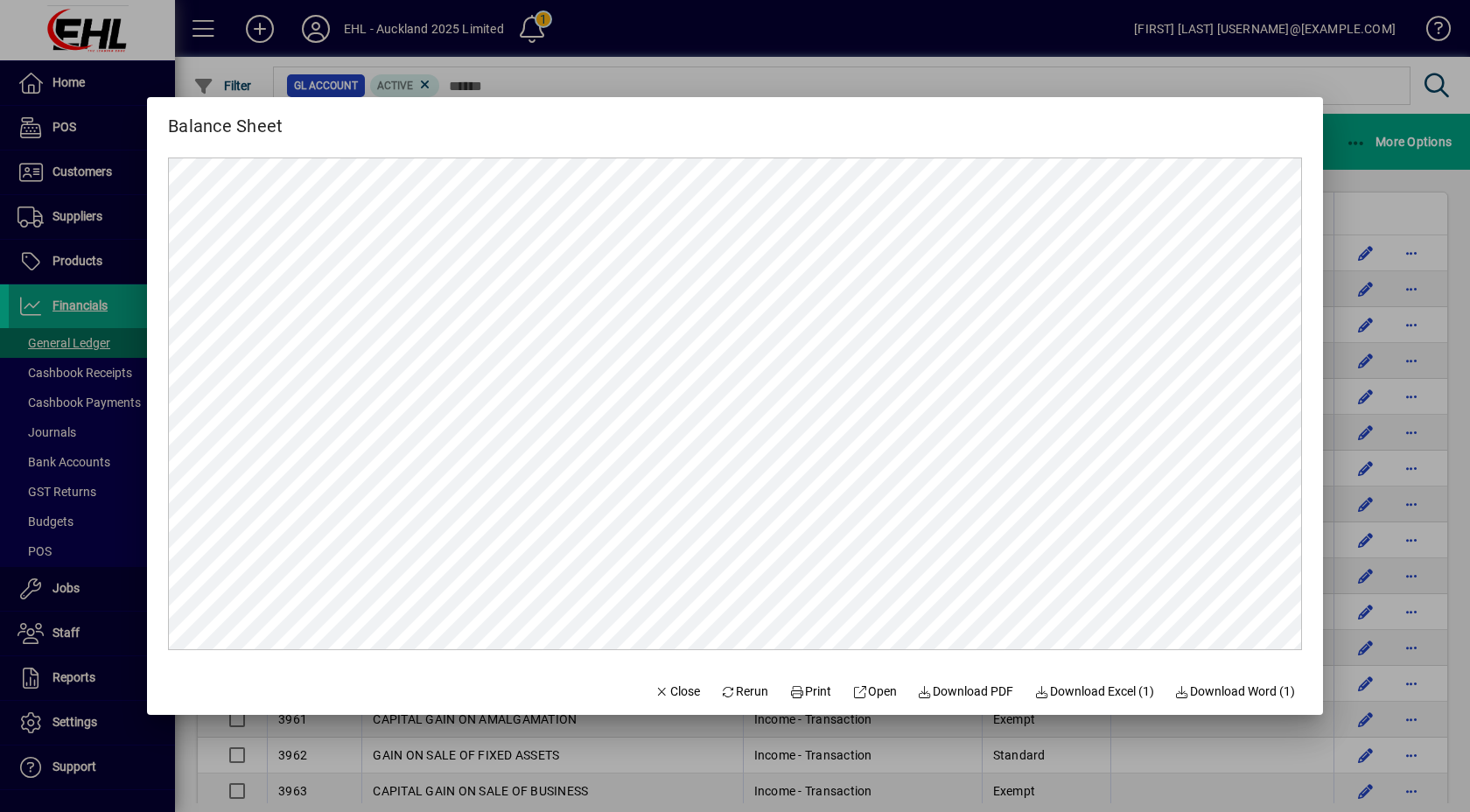 scroll, scrollTop: 0, scrollLeft: 0, axis: both 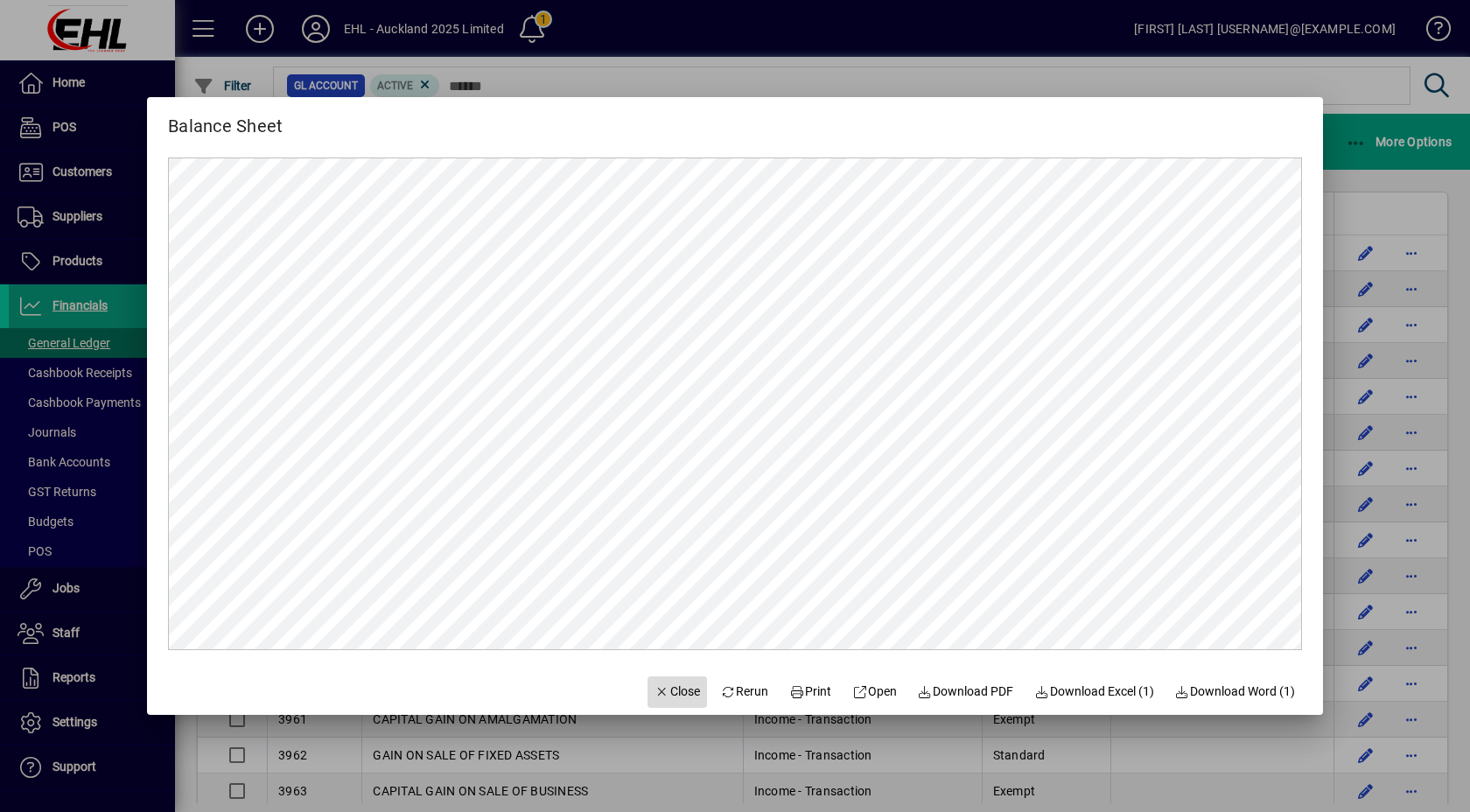 click on "Close" 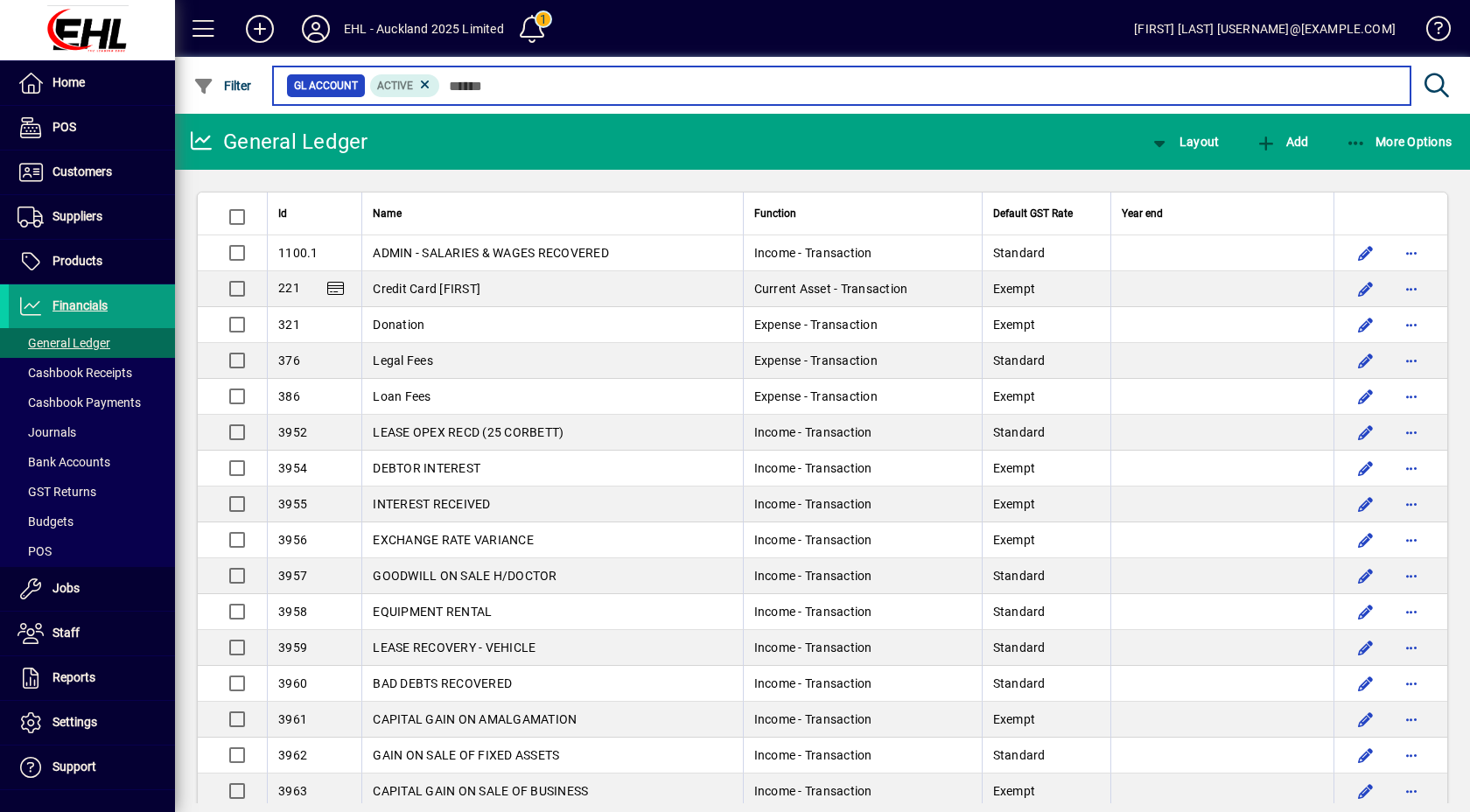 click at bounding box center [918, 86] 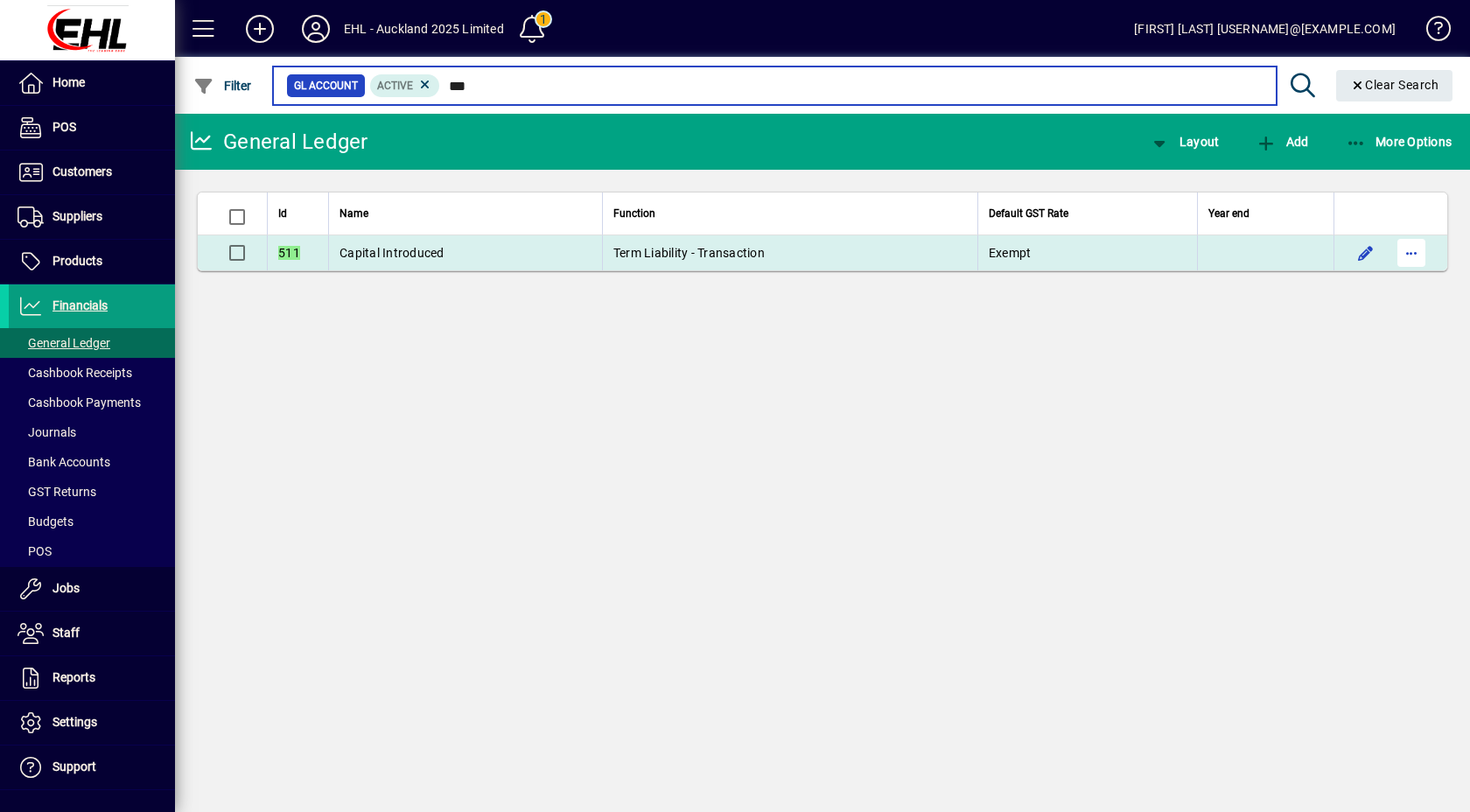 type on "***" 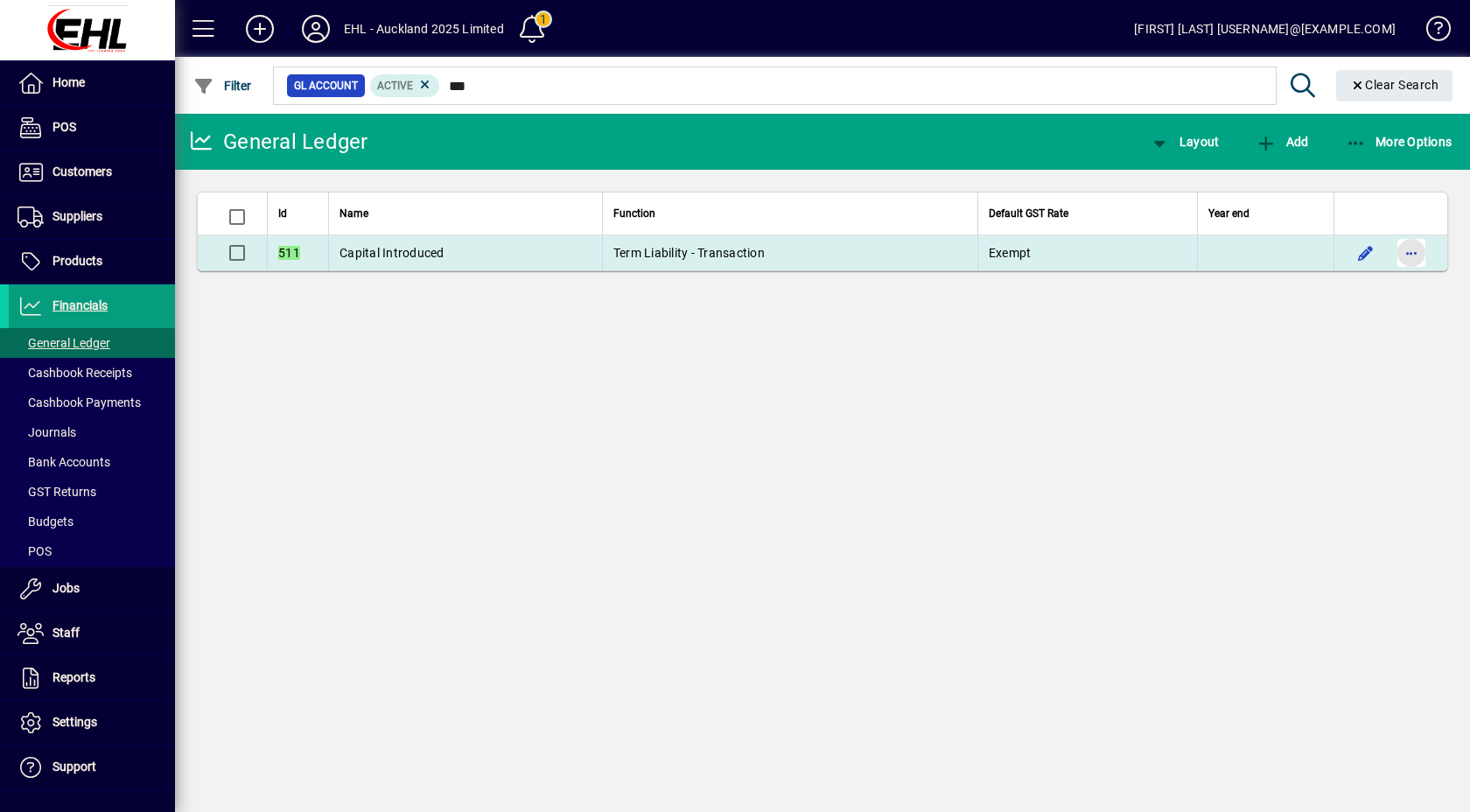 click at bounding box center (1411, 253) 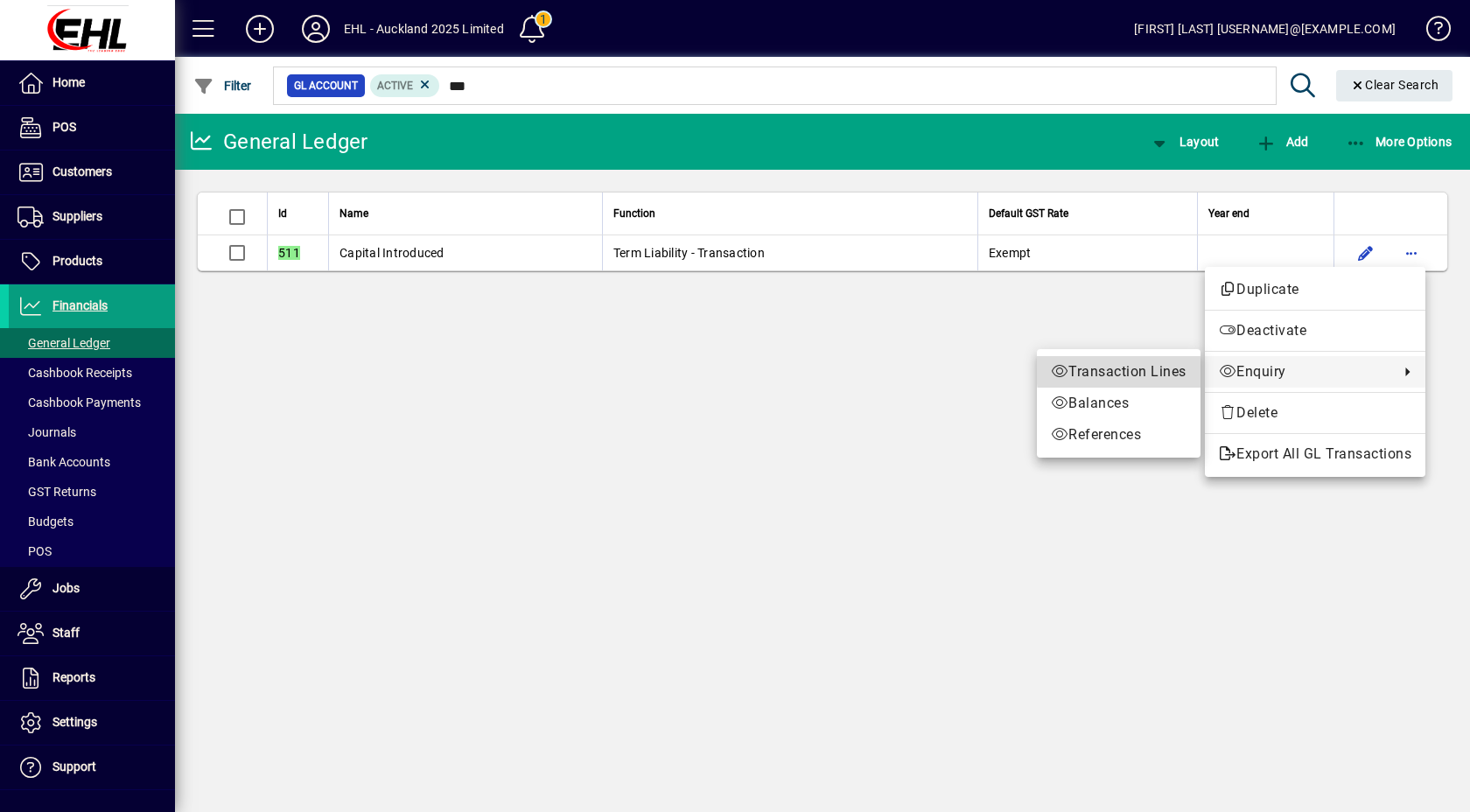 click on "Transaction Lines" at bounding box center (1118, 372) 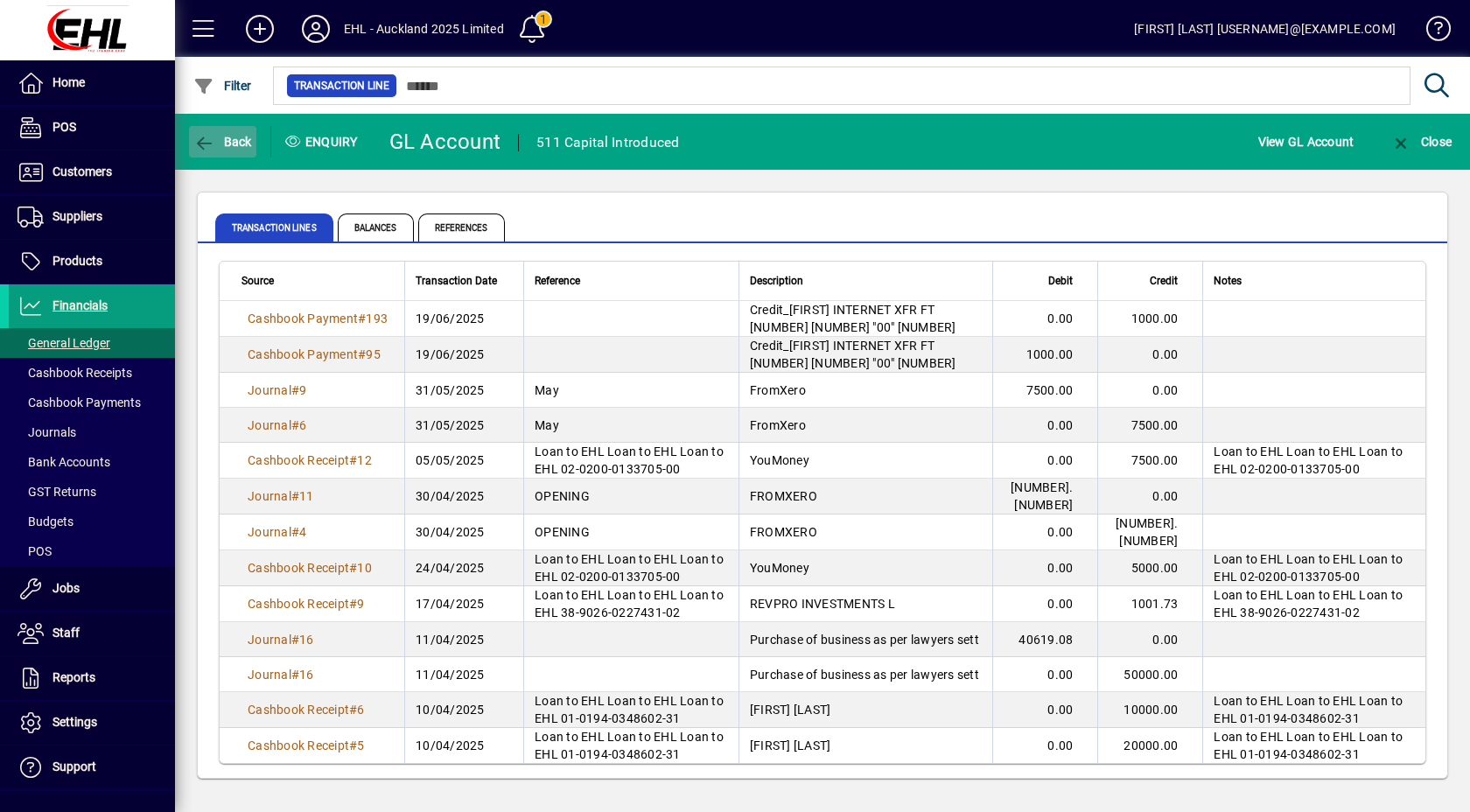 click on "Back" 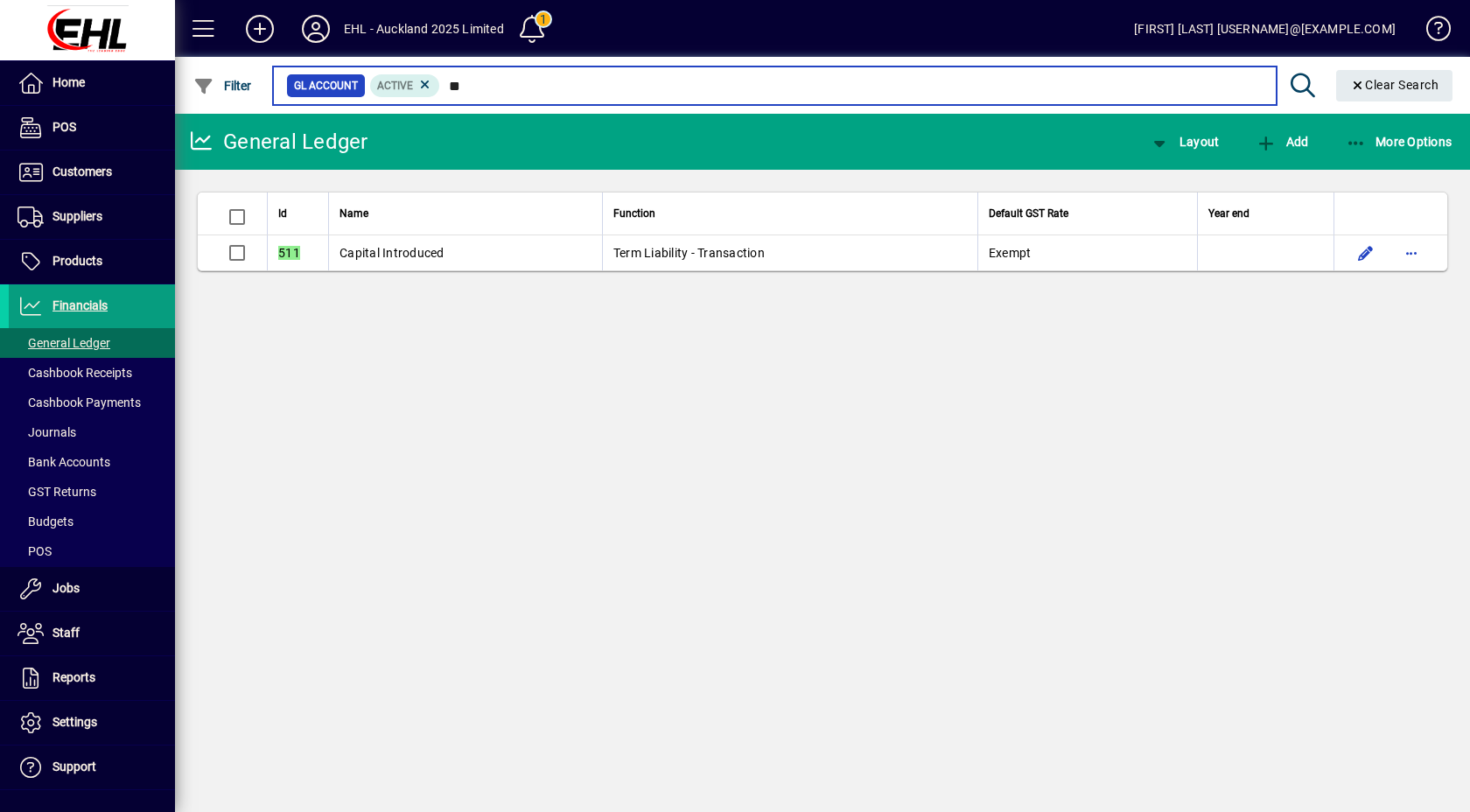 type on "*" 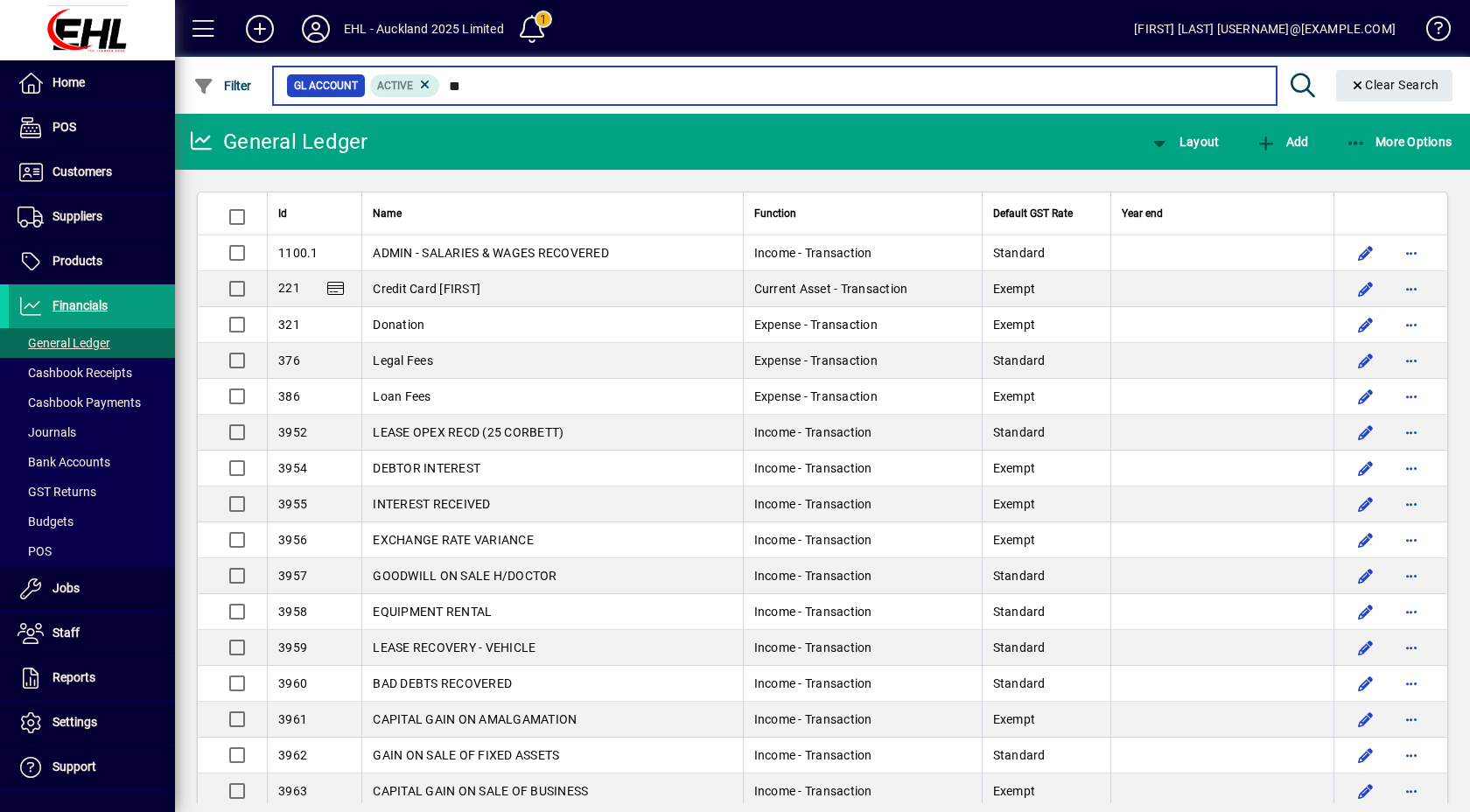 type on "*" 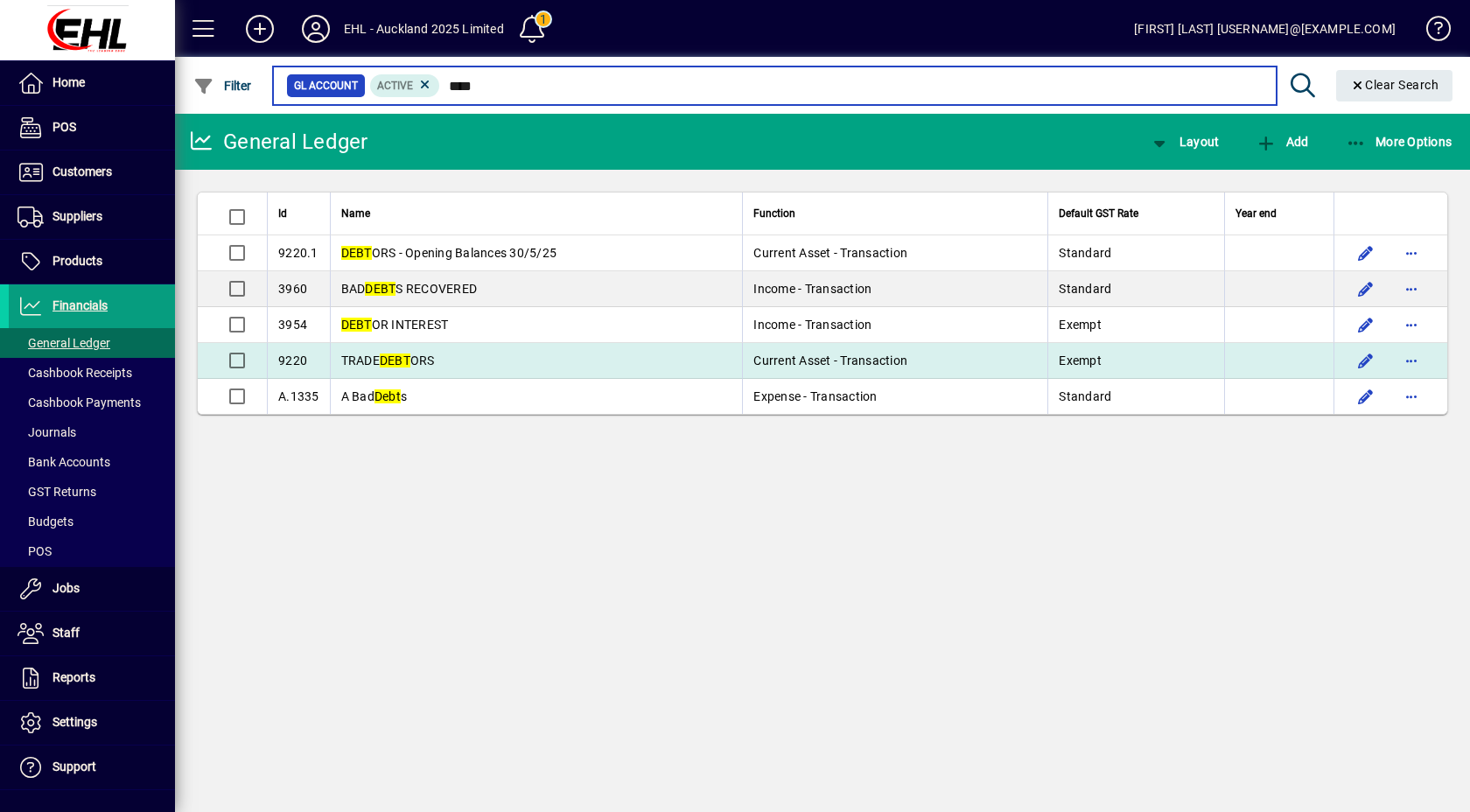 type on "****" 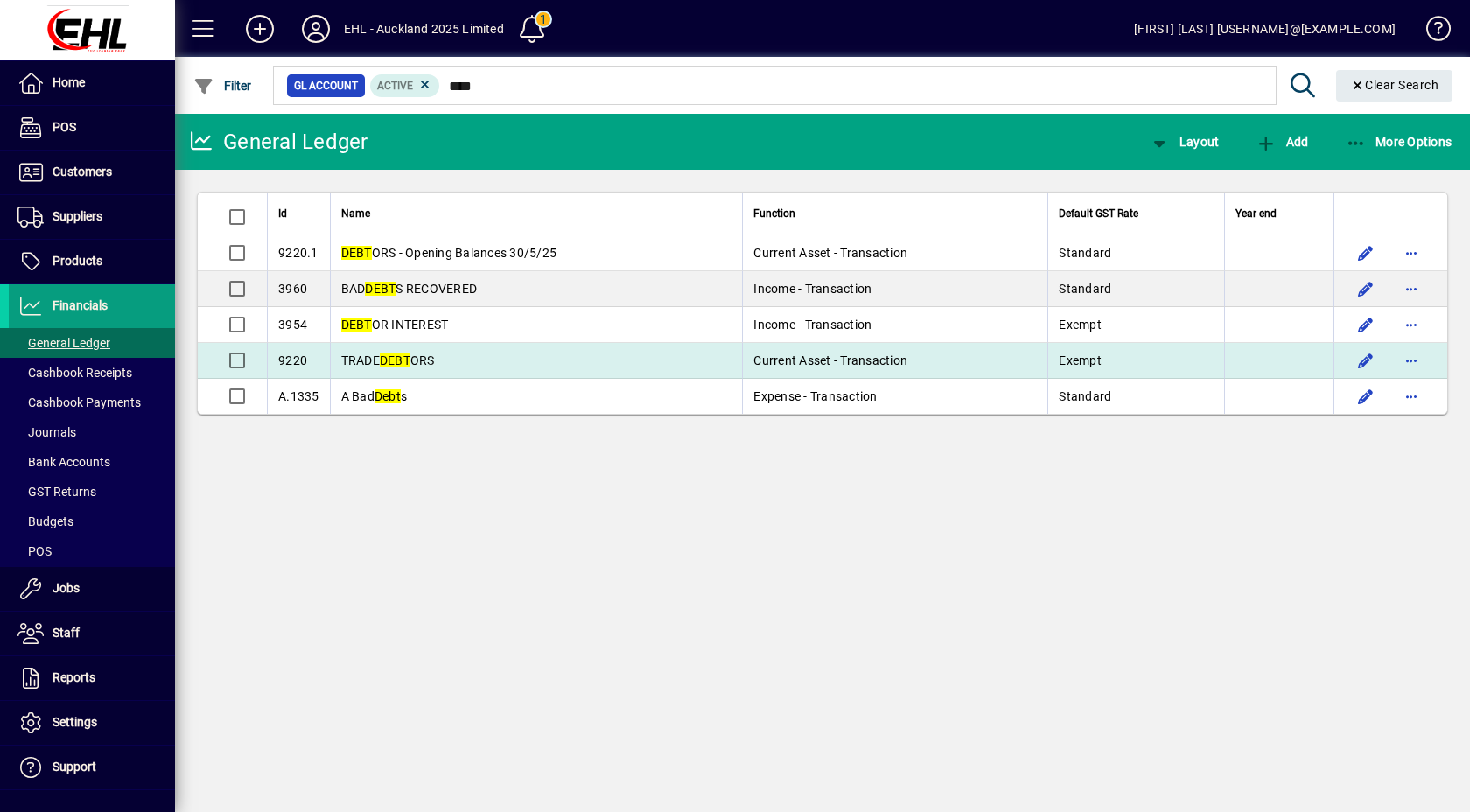 click on "DEBT" at bounding box center (395, 360) 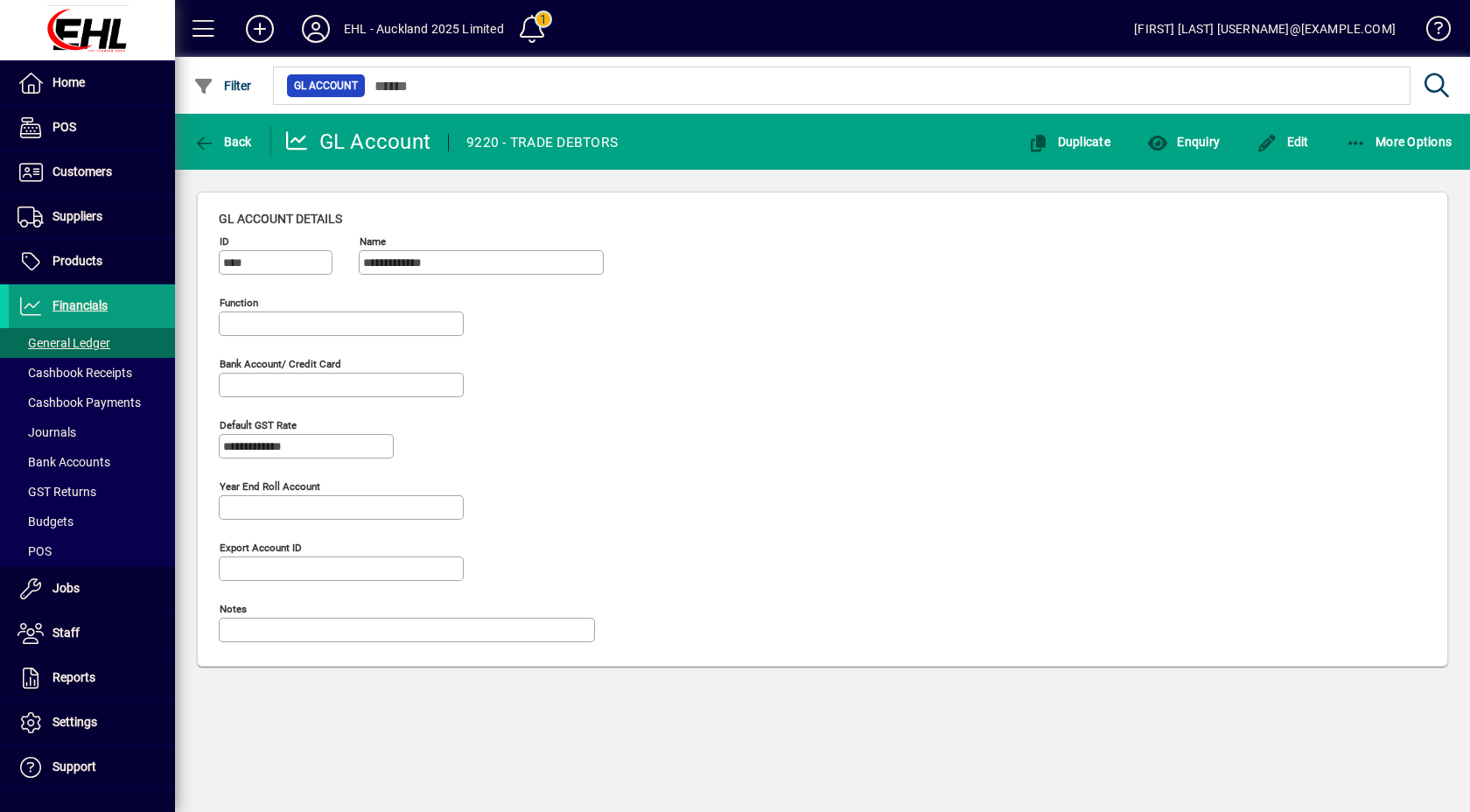 type on "**********" 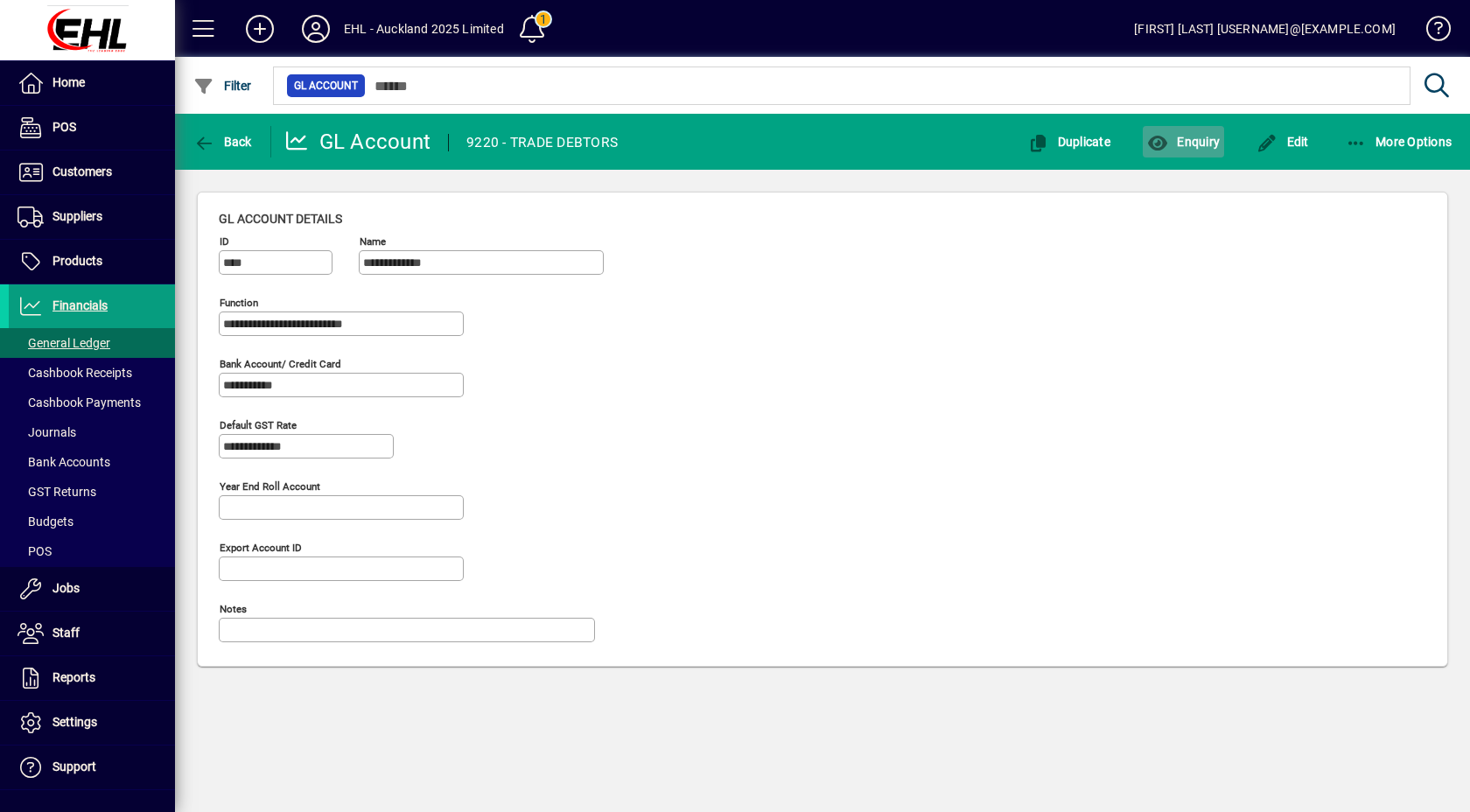 click 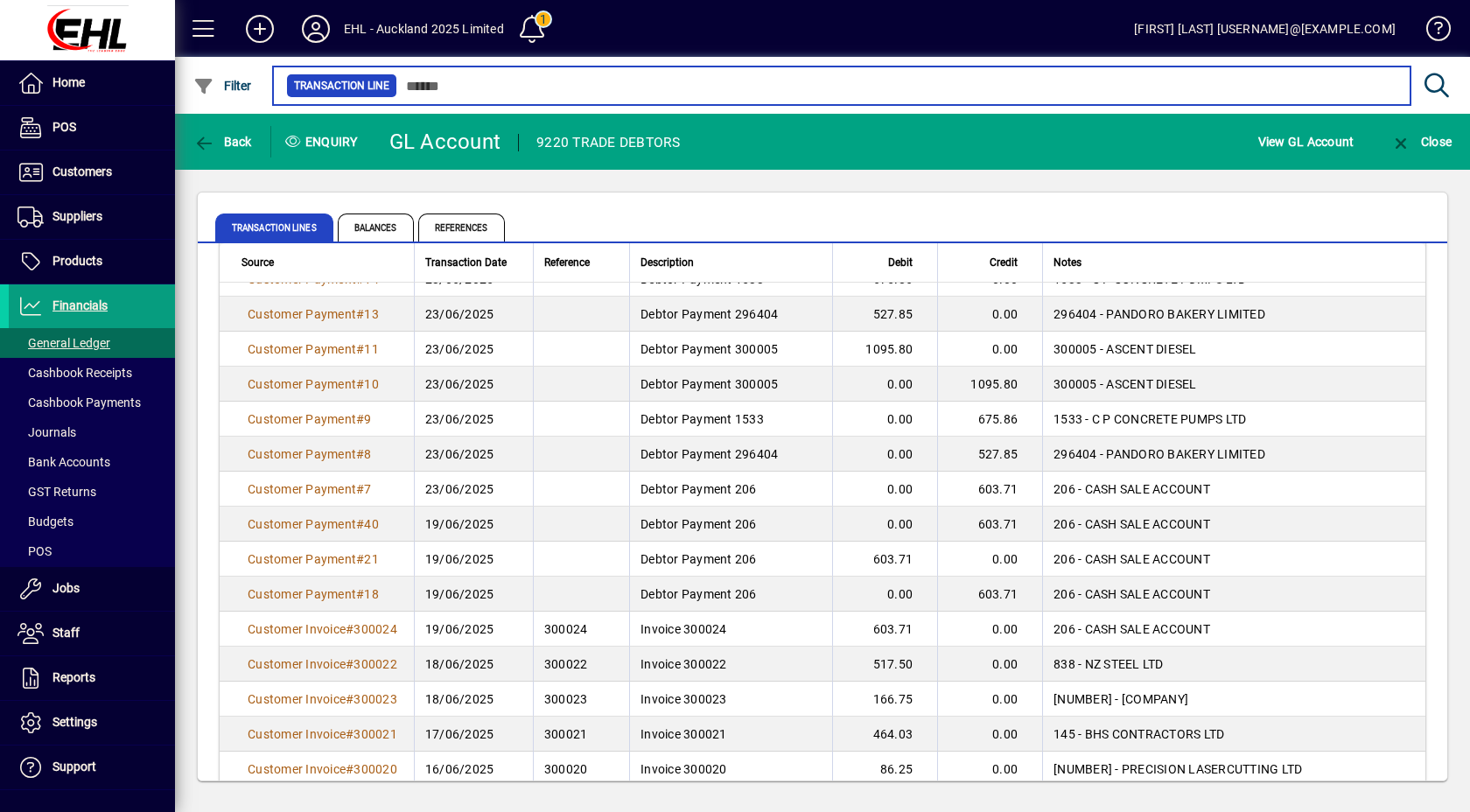 scroll, scrollTop: 2139, scrollLeft: 0, axis: vertical 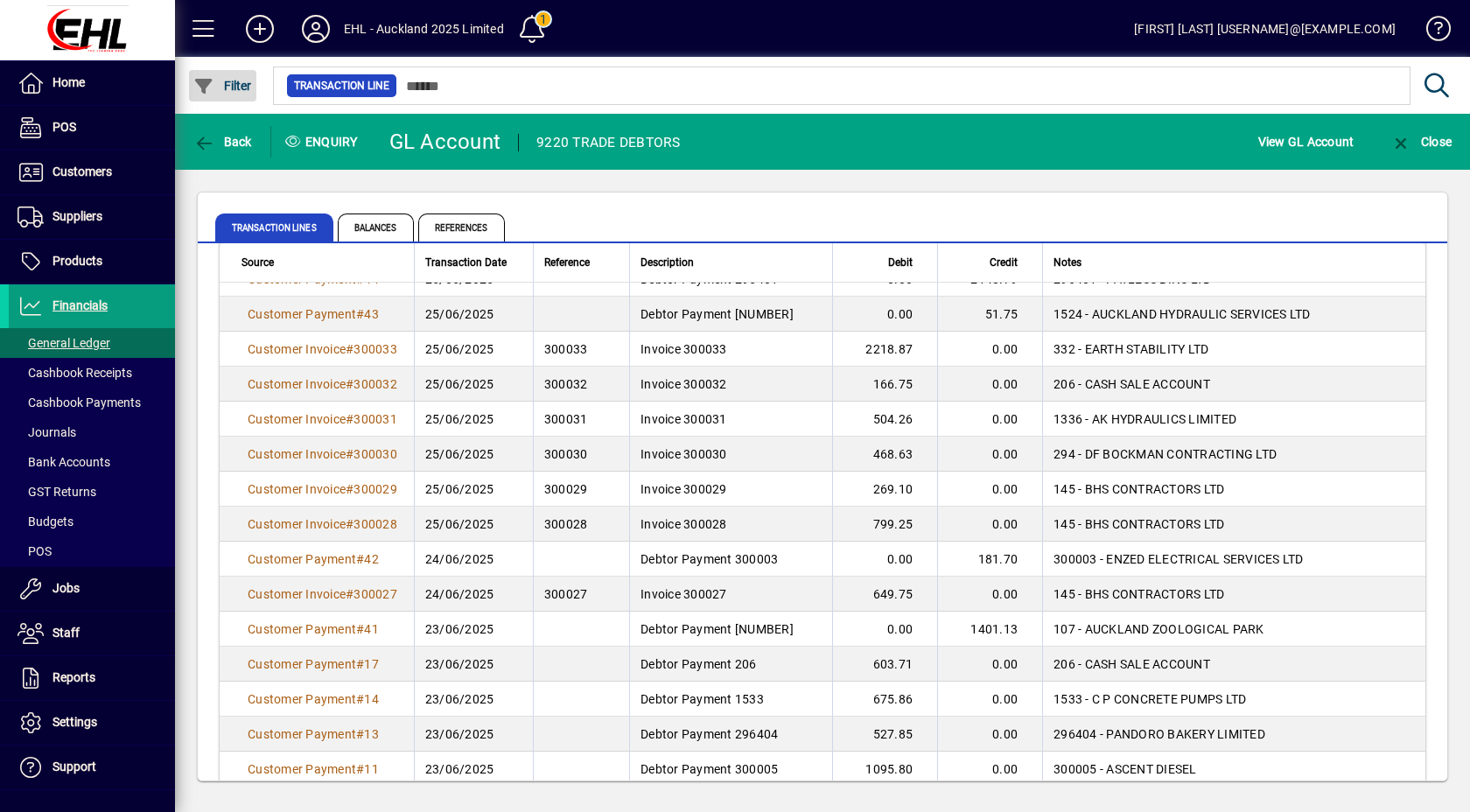 click 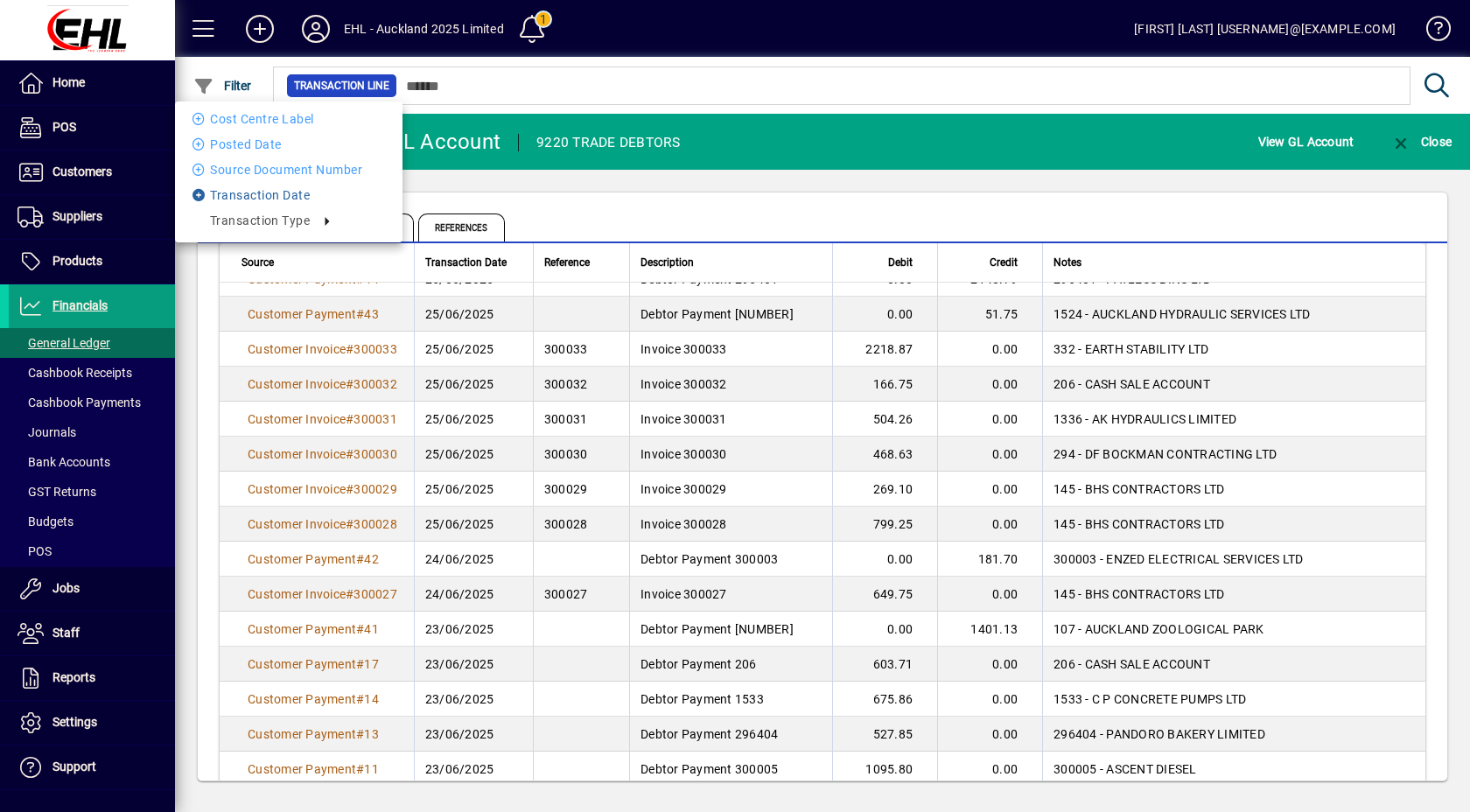 click on "Transaction Date" at bounding box center (289, 195) 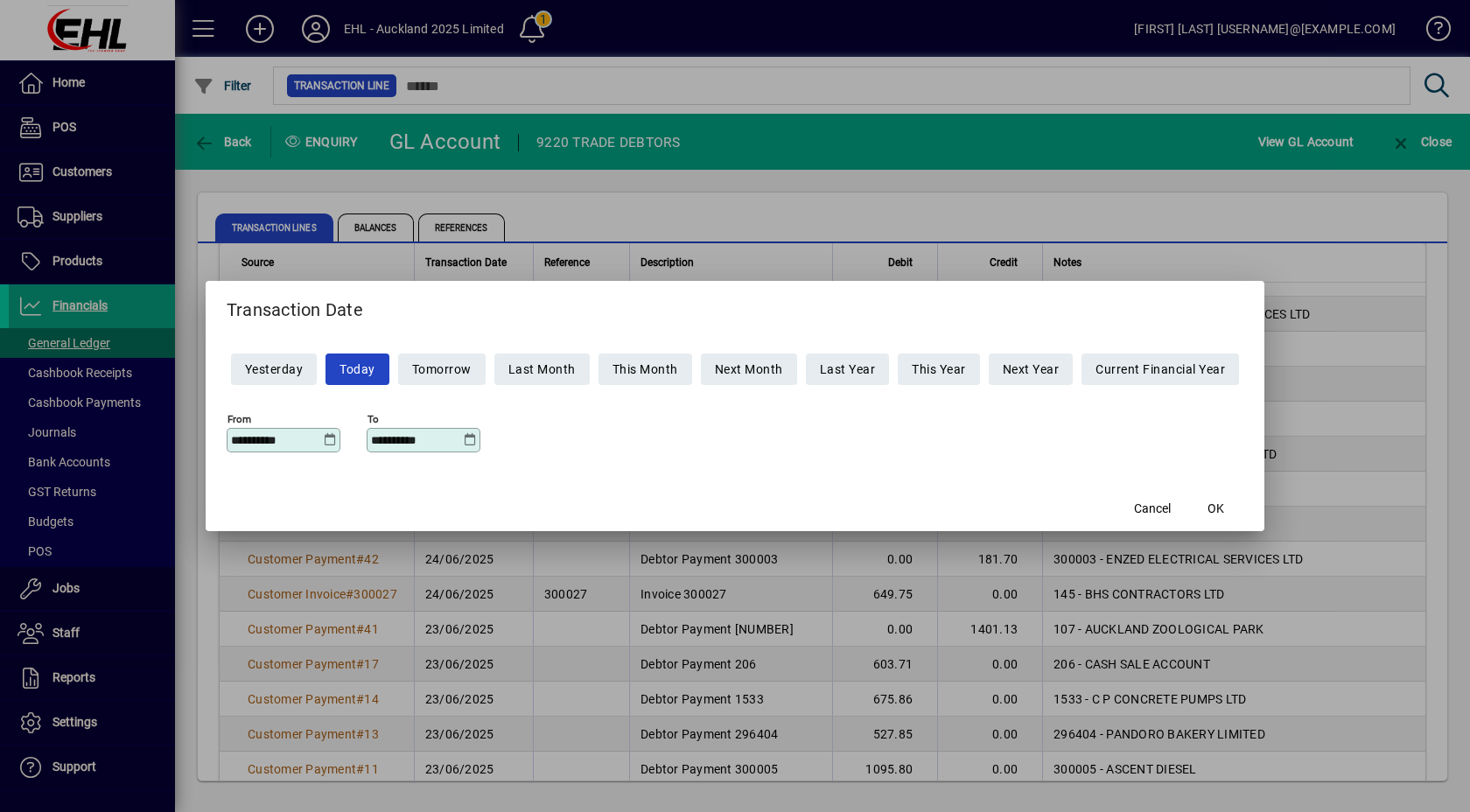 click at bounding box center [330, 440] 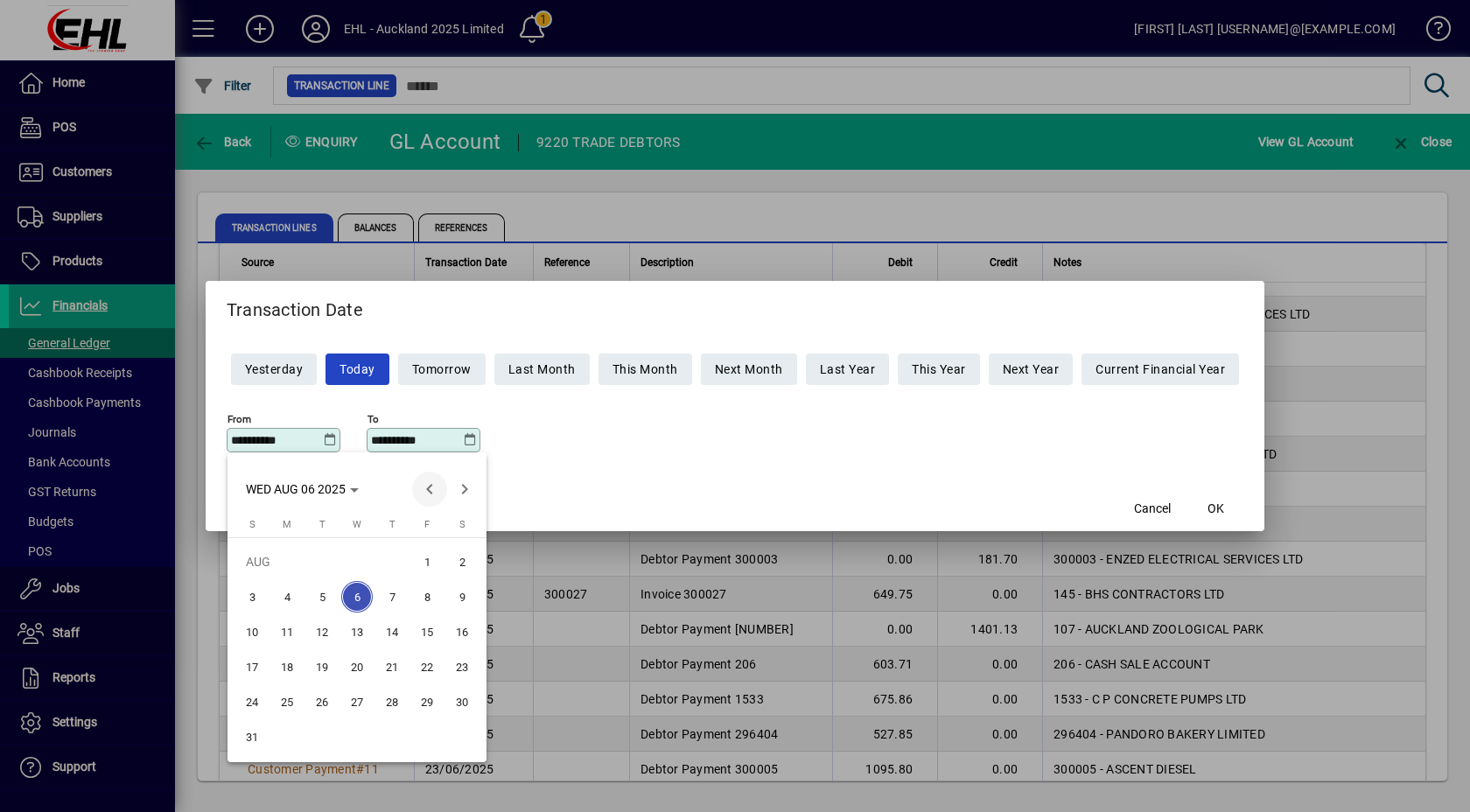 click at bounding box center (430, 489) 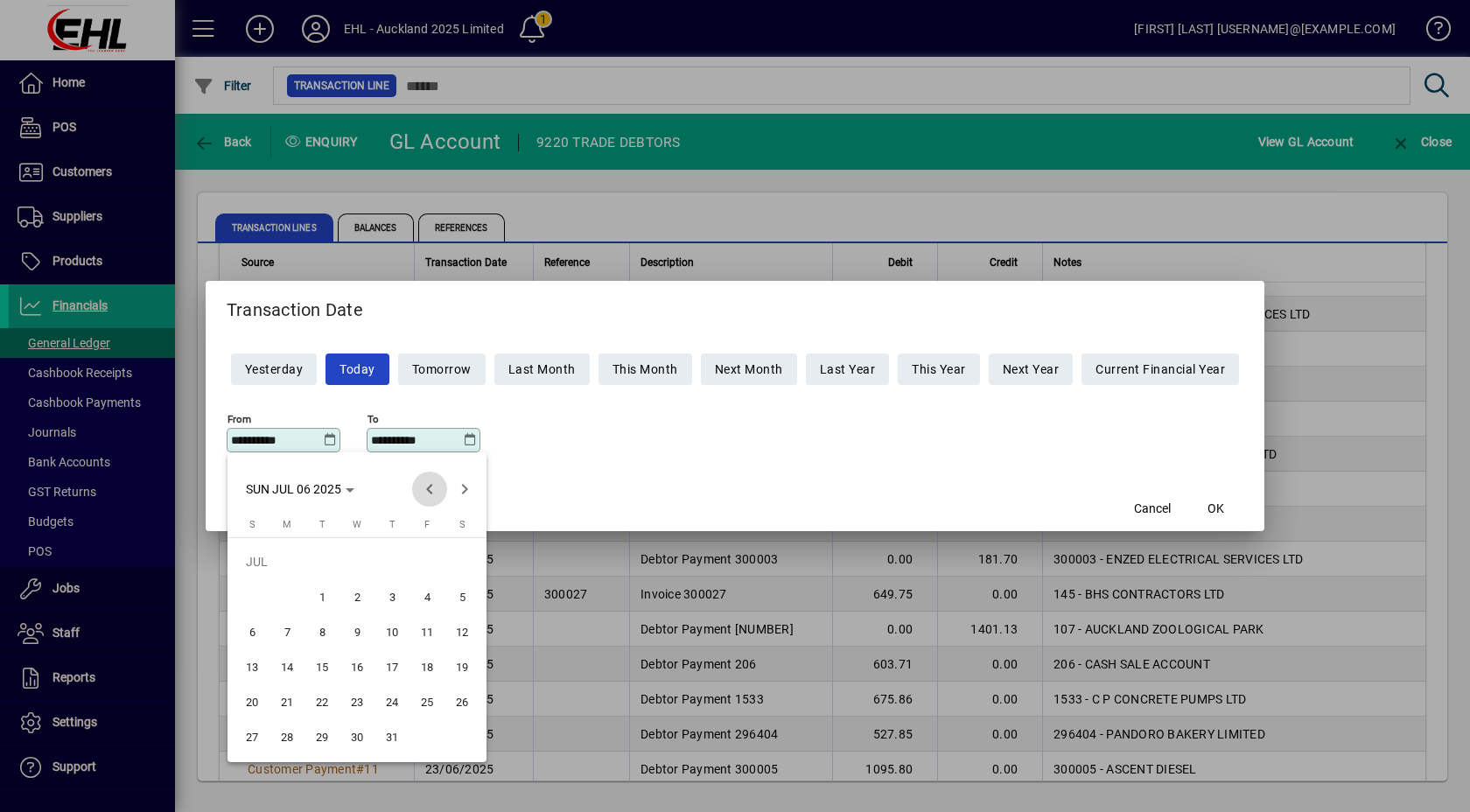 click at bounding box center [430, 489] 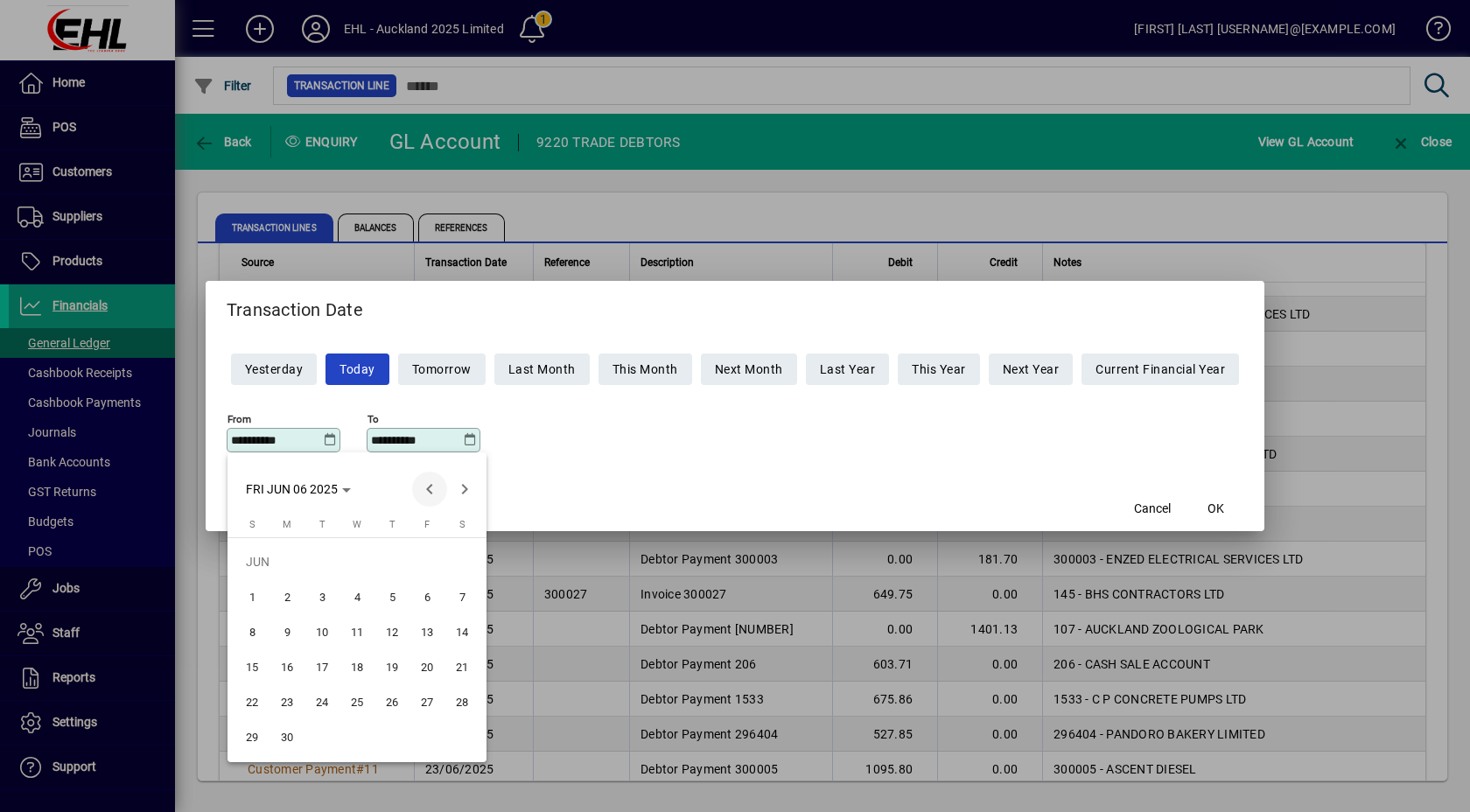 click at bounding box center [430, 489] 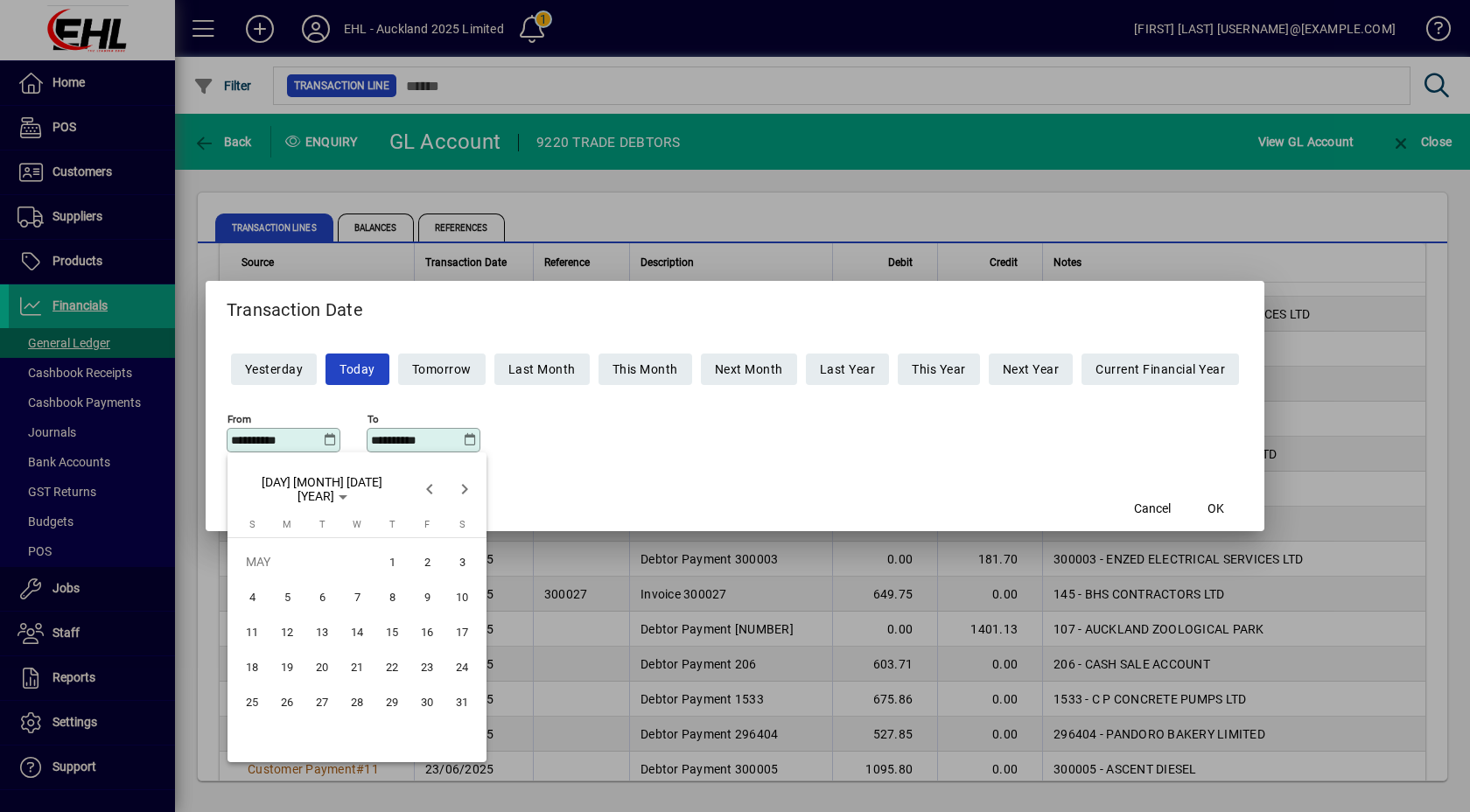 click on "1" at bounding box center (392, 562) 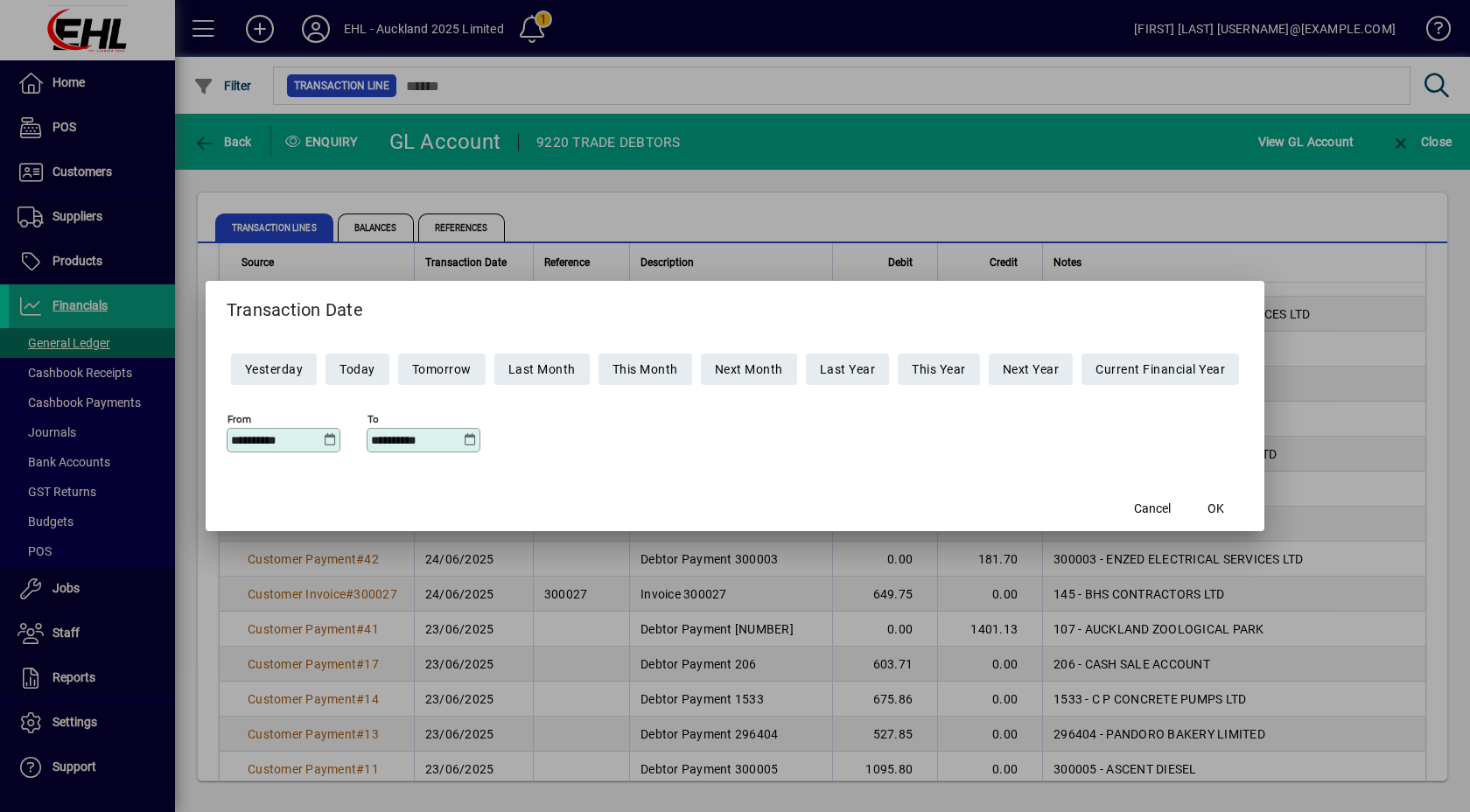 click at bounding box center (470, 440) 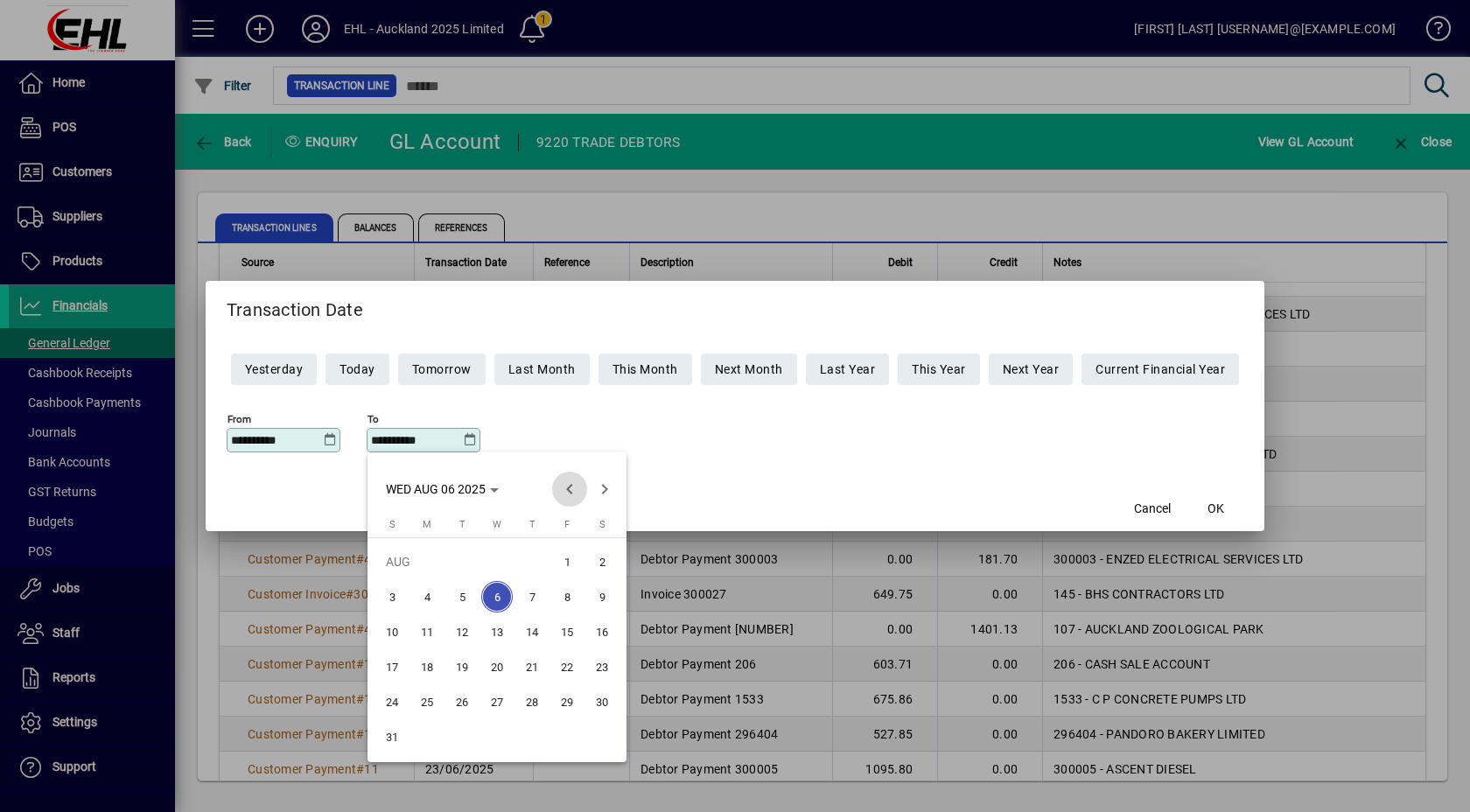 click at bounding box center [570, 489] 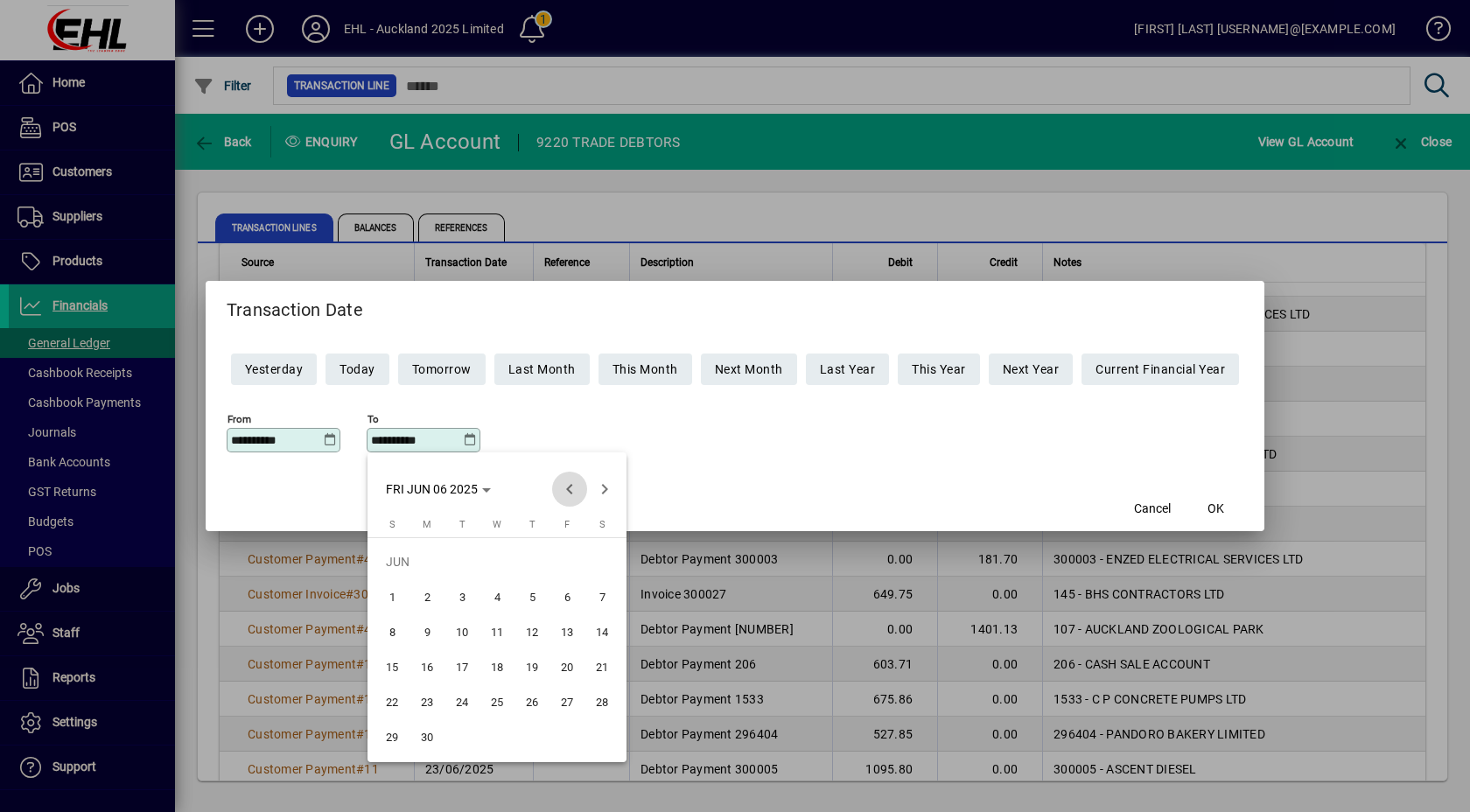 click at bounding box center (570, 489) 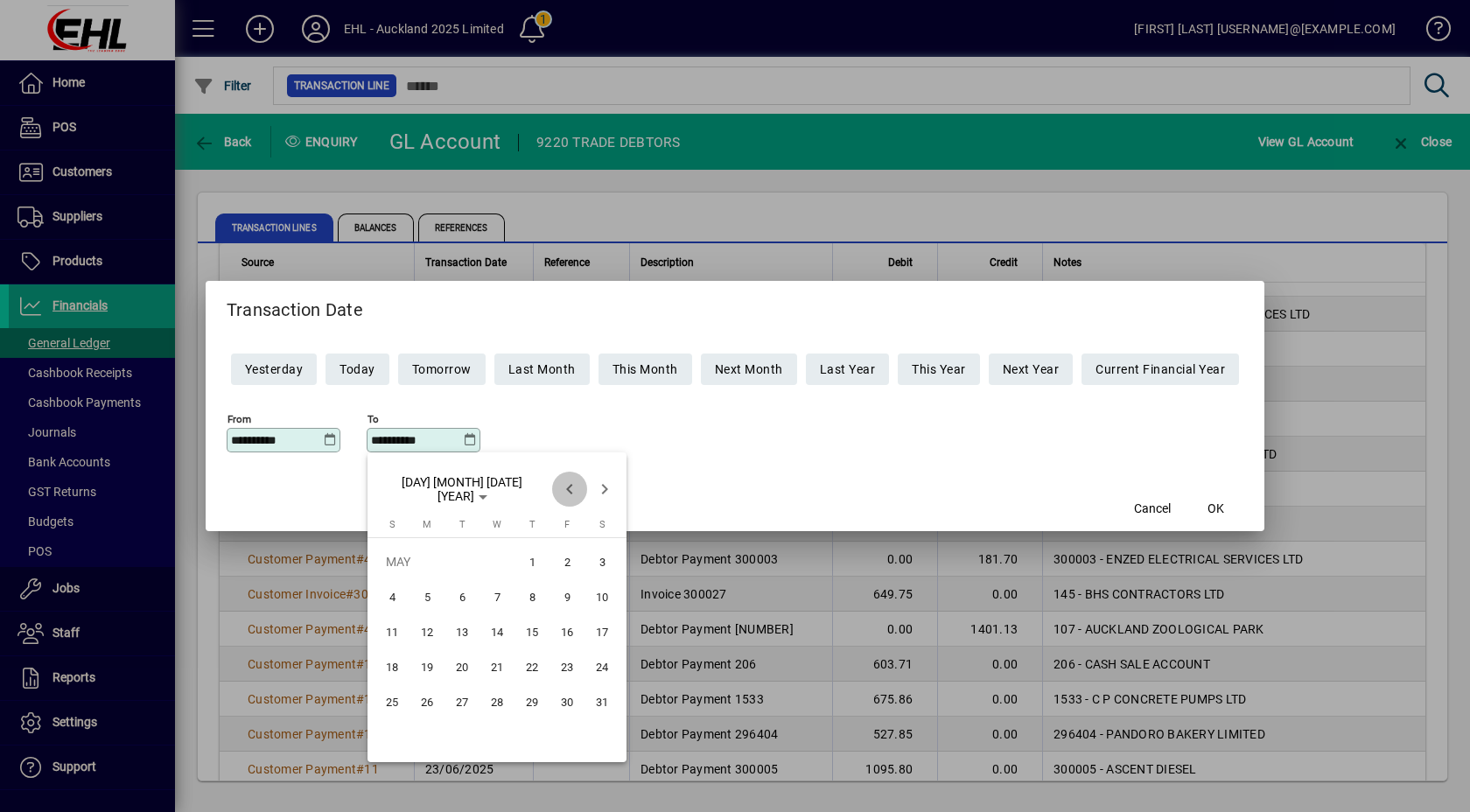 click at bounding box center [570, 489] 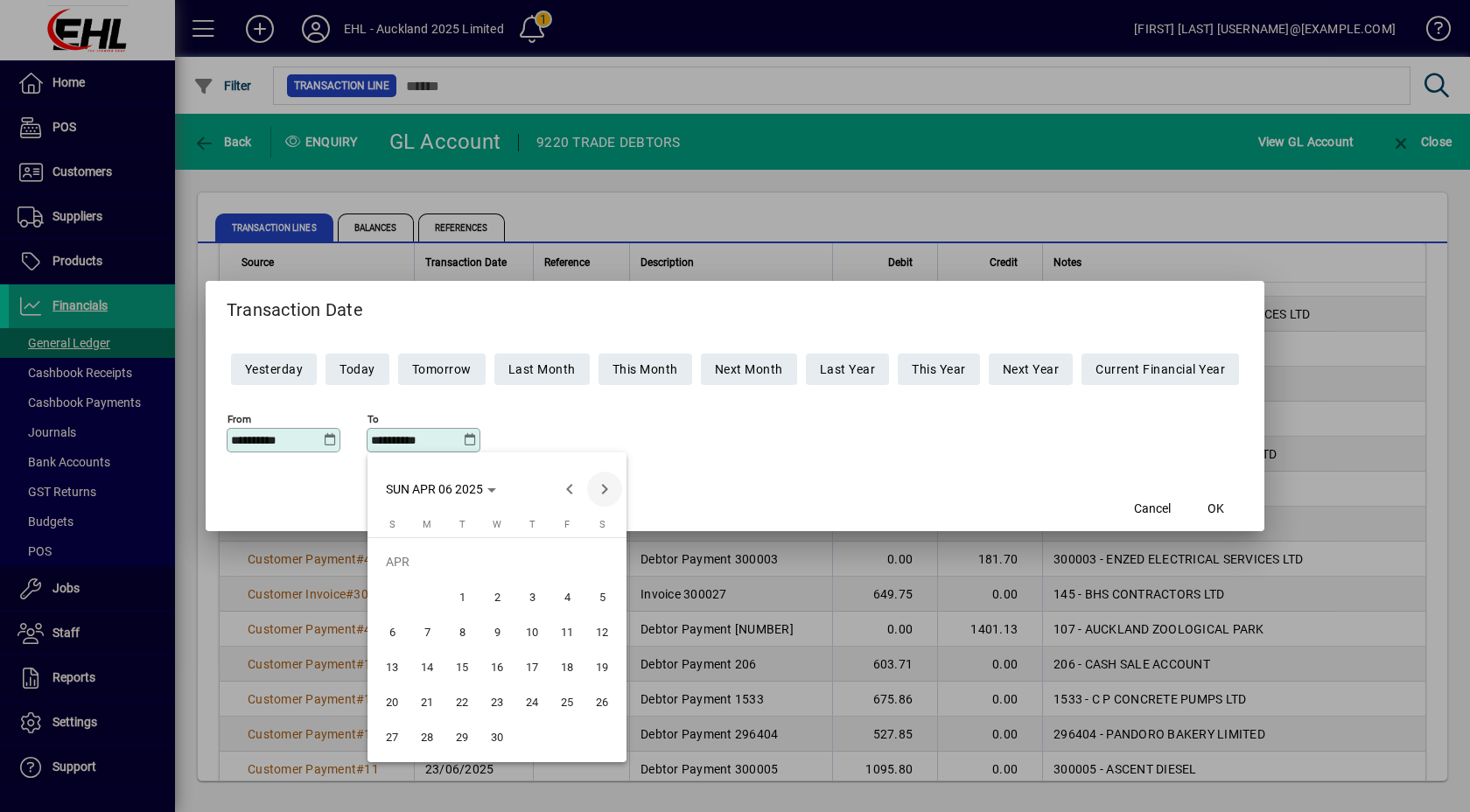click at bounding box center [605, 489] 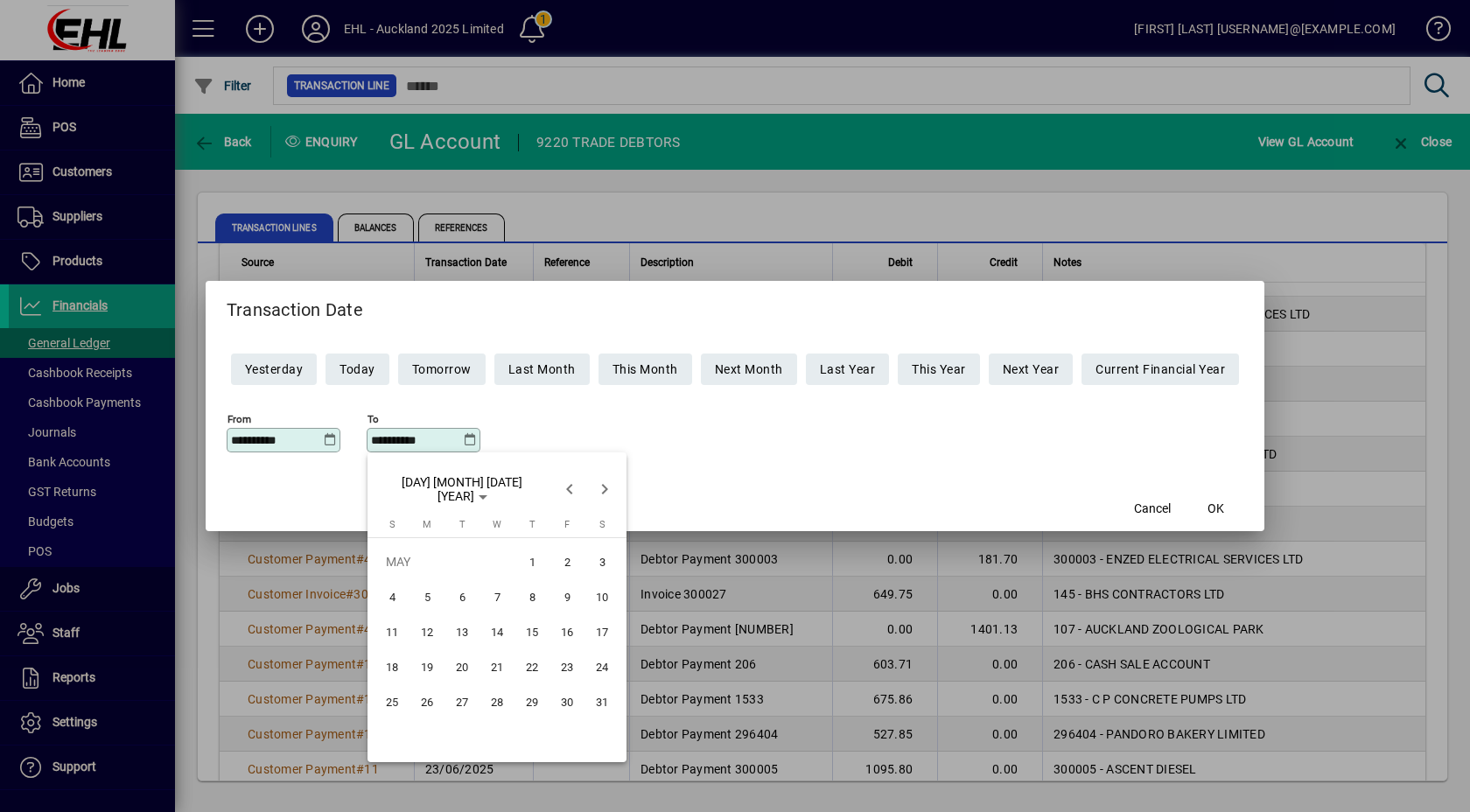 click on "31" at bounding box center (602, 702) 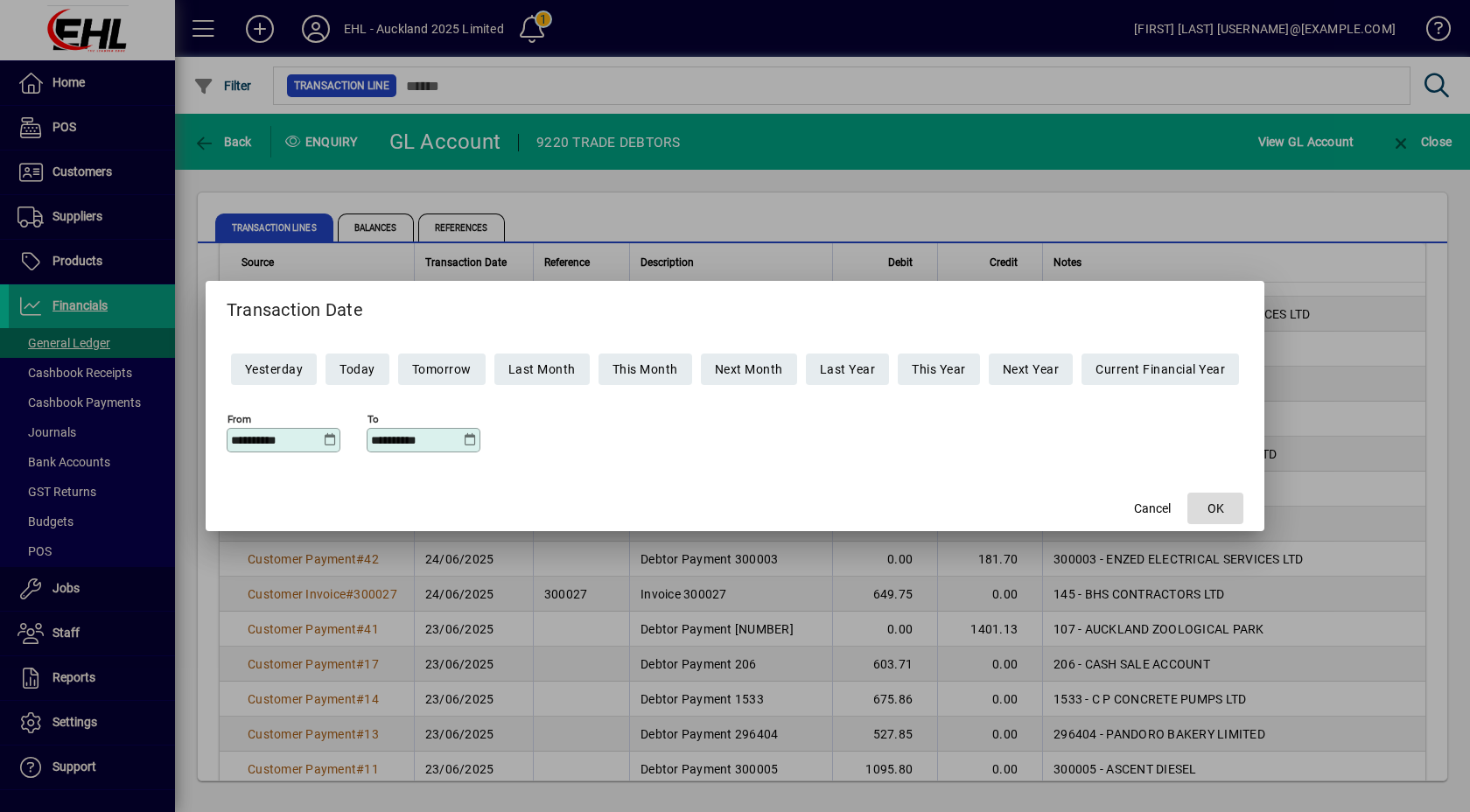 click 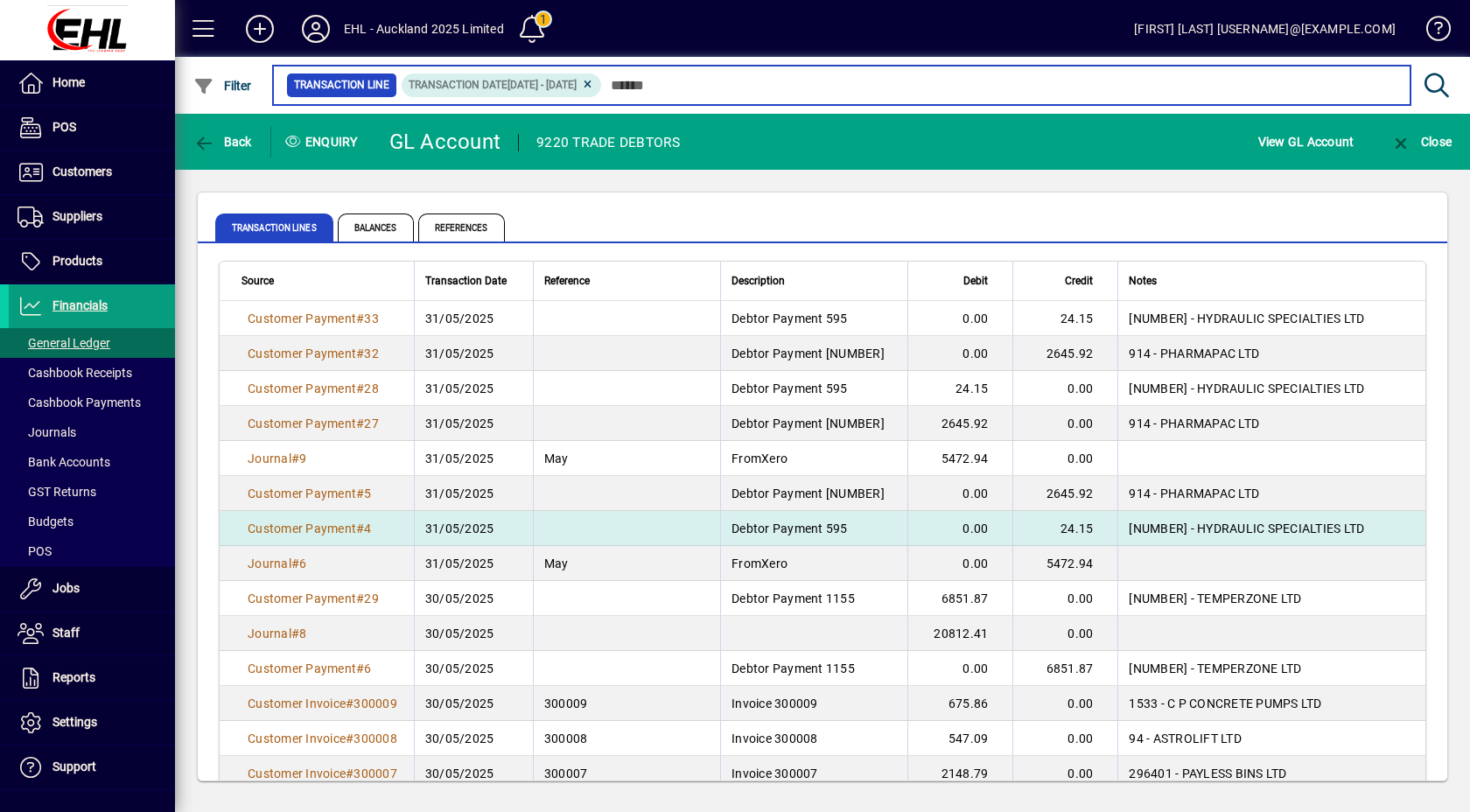 scroll, scrollTop: 105, scrollLeft: 0, axis: vertical 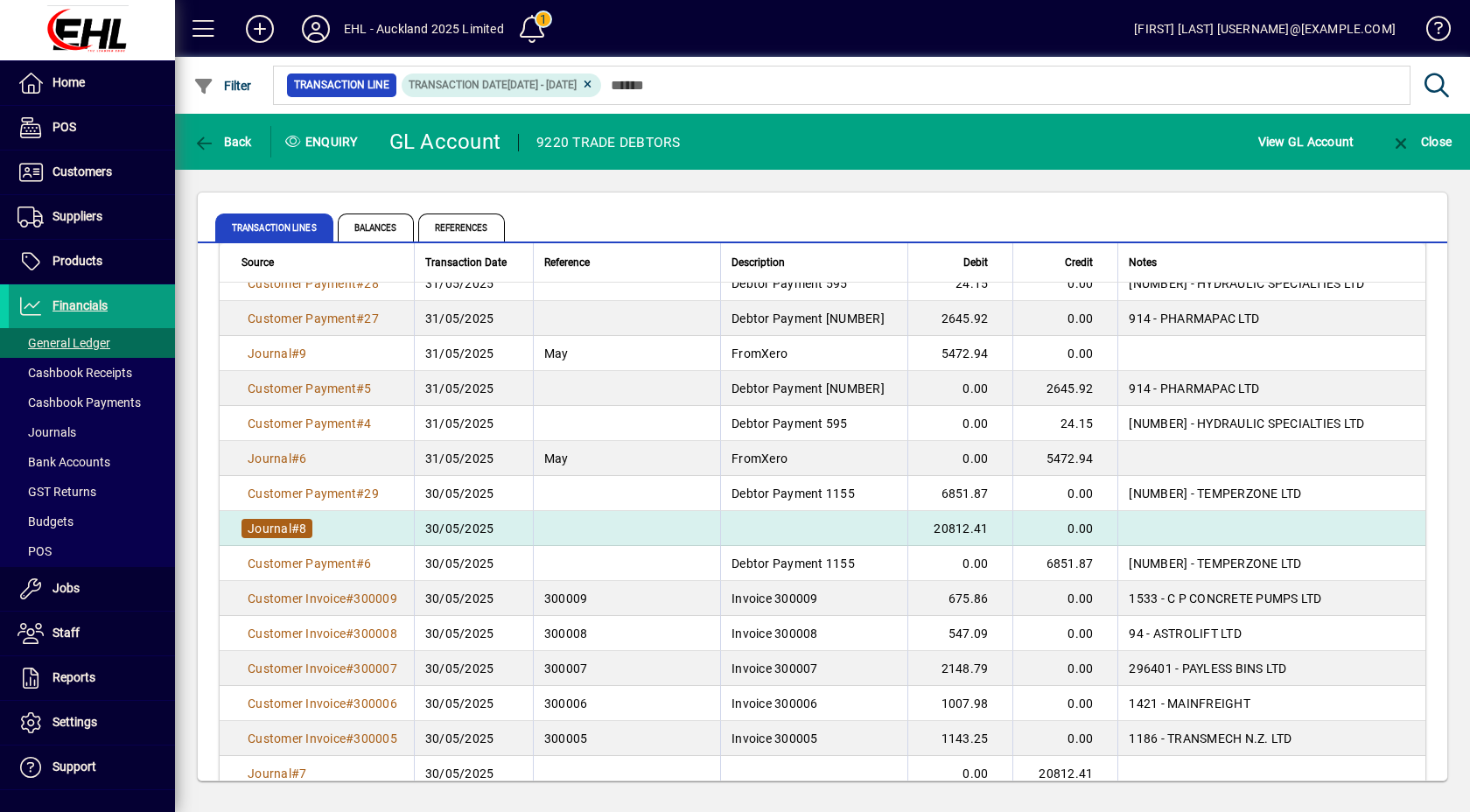 click on "Journal" at bounding box center (270, 528) 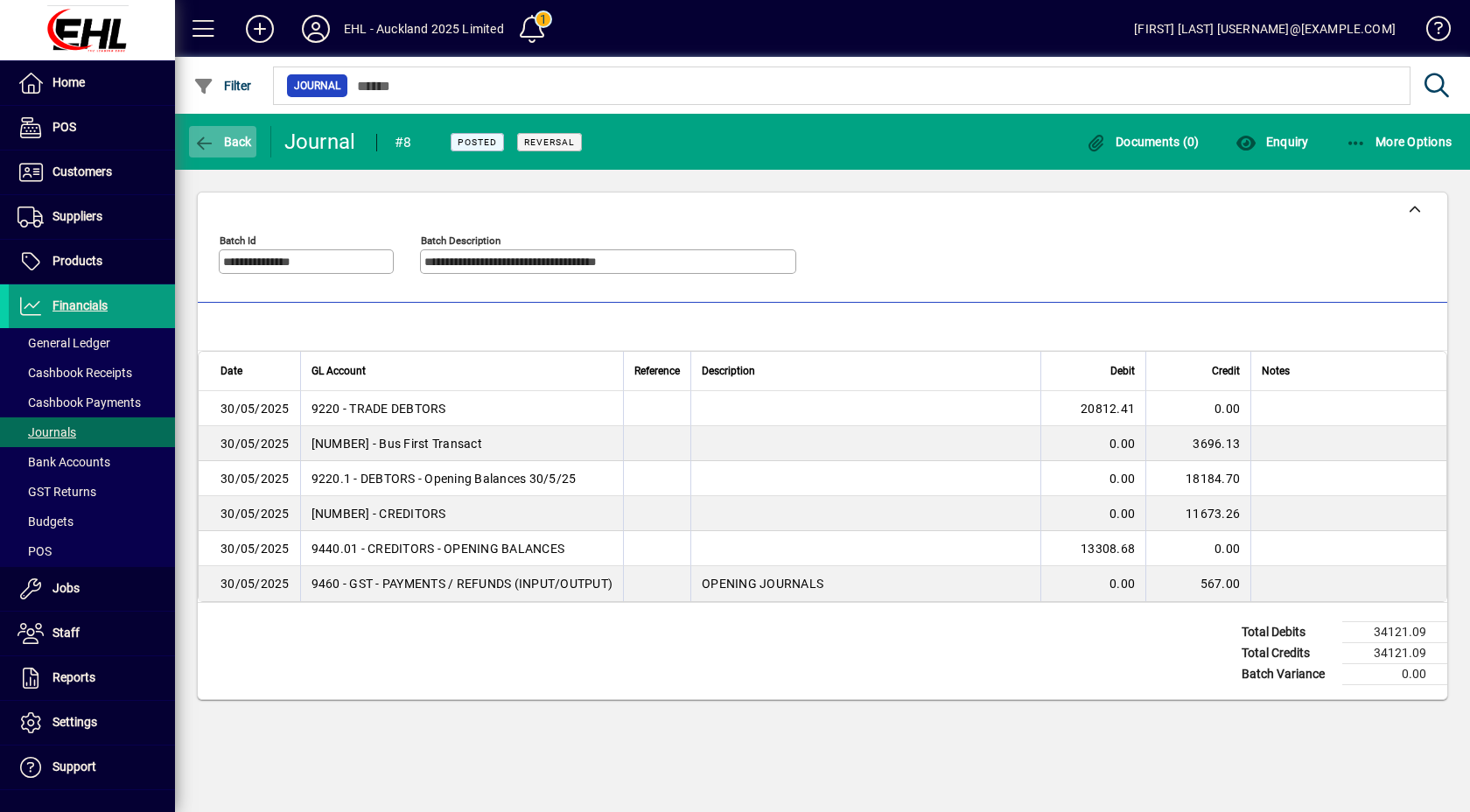 click 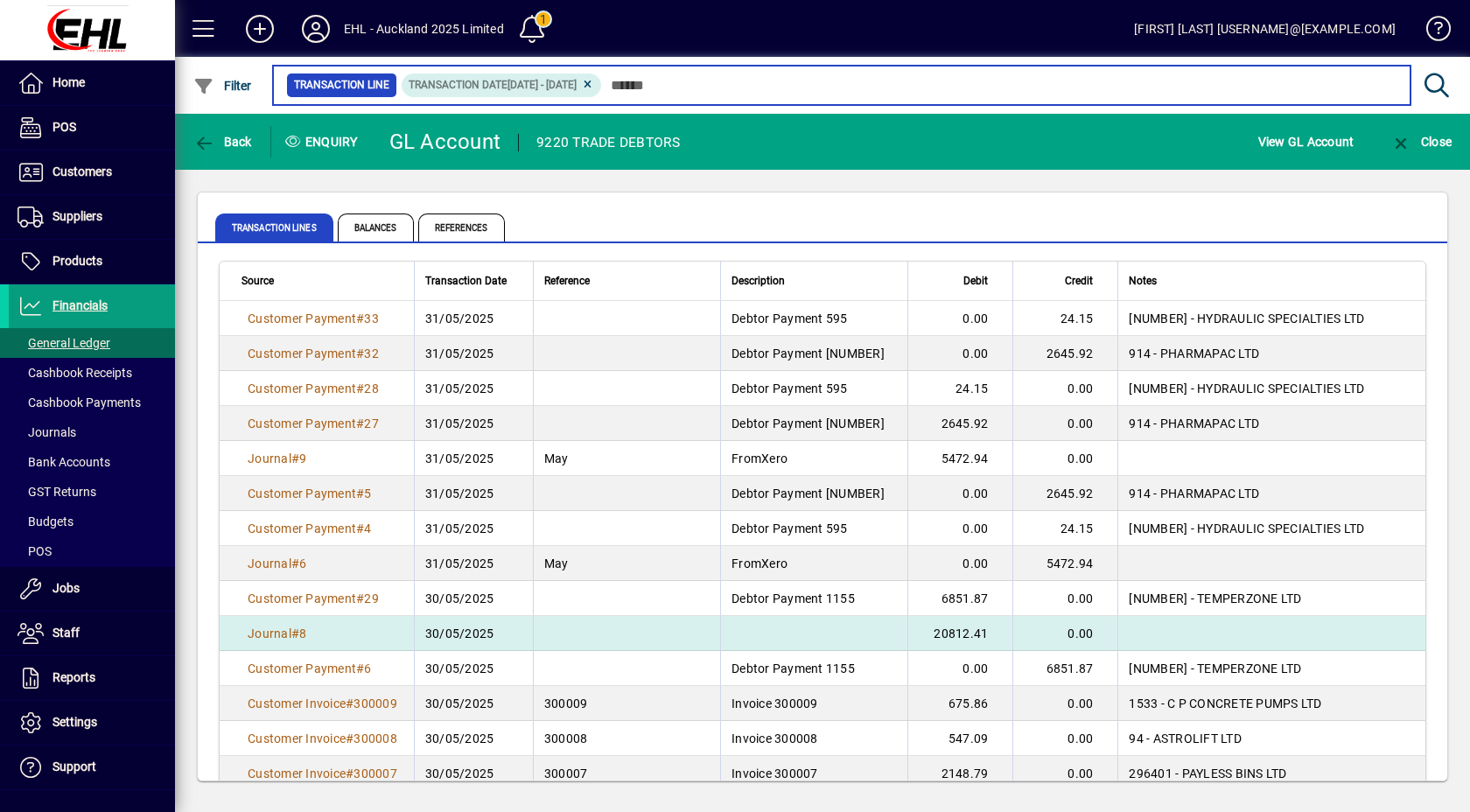scroll, scrollTop: 105, scrollLeft: 0, axis: vertical 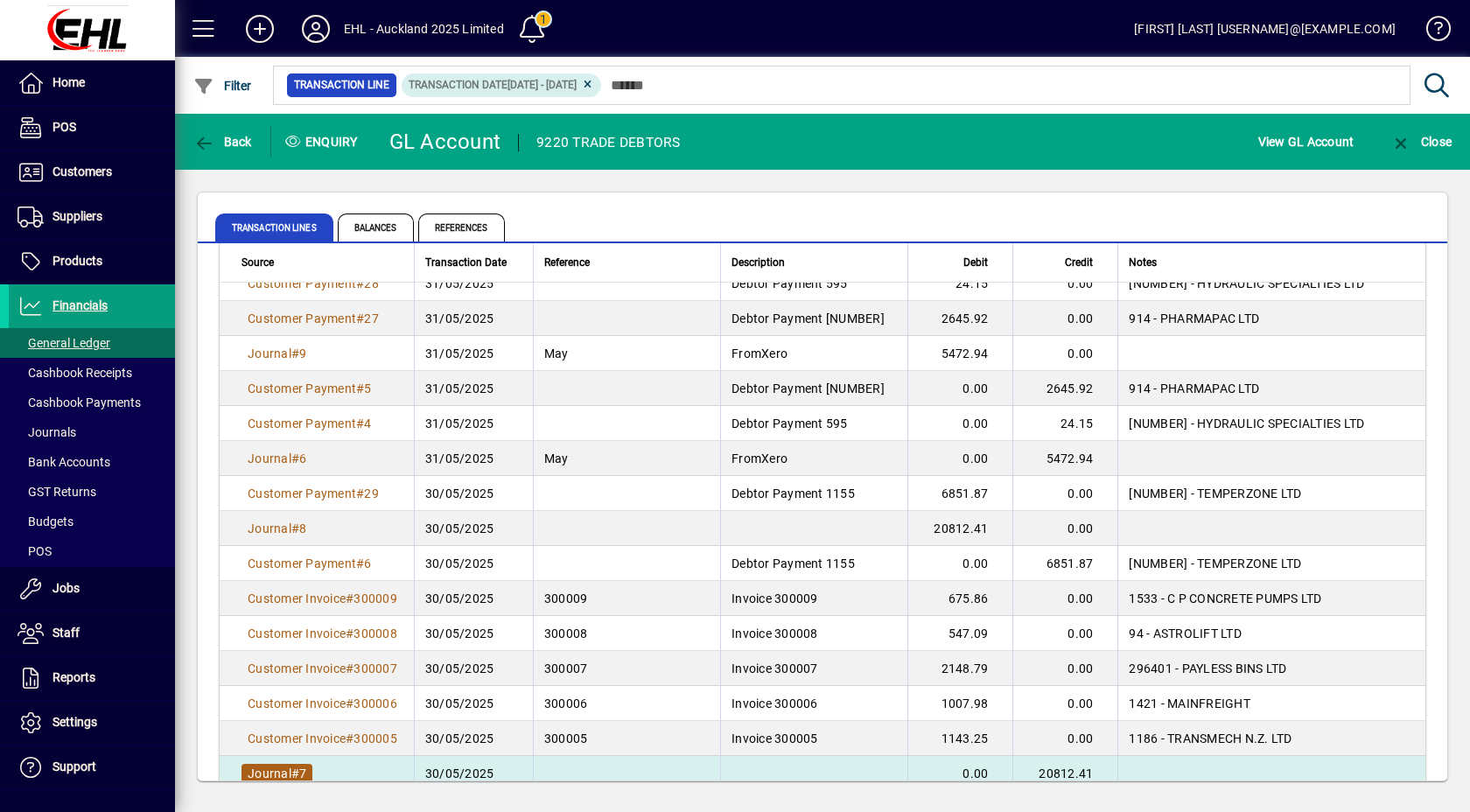 click on "Journal" at bounding box center (270, 774) 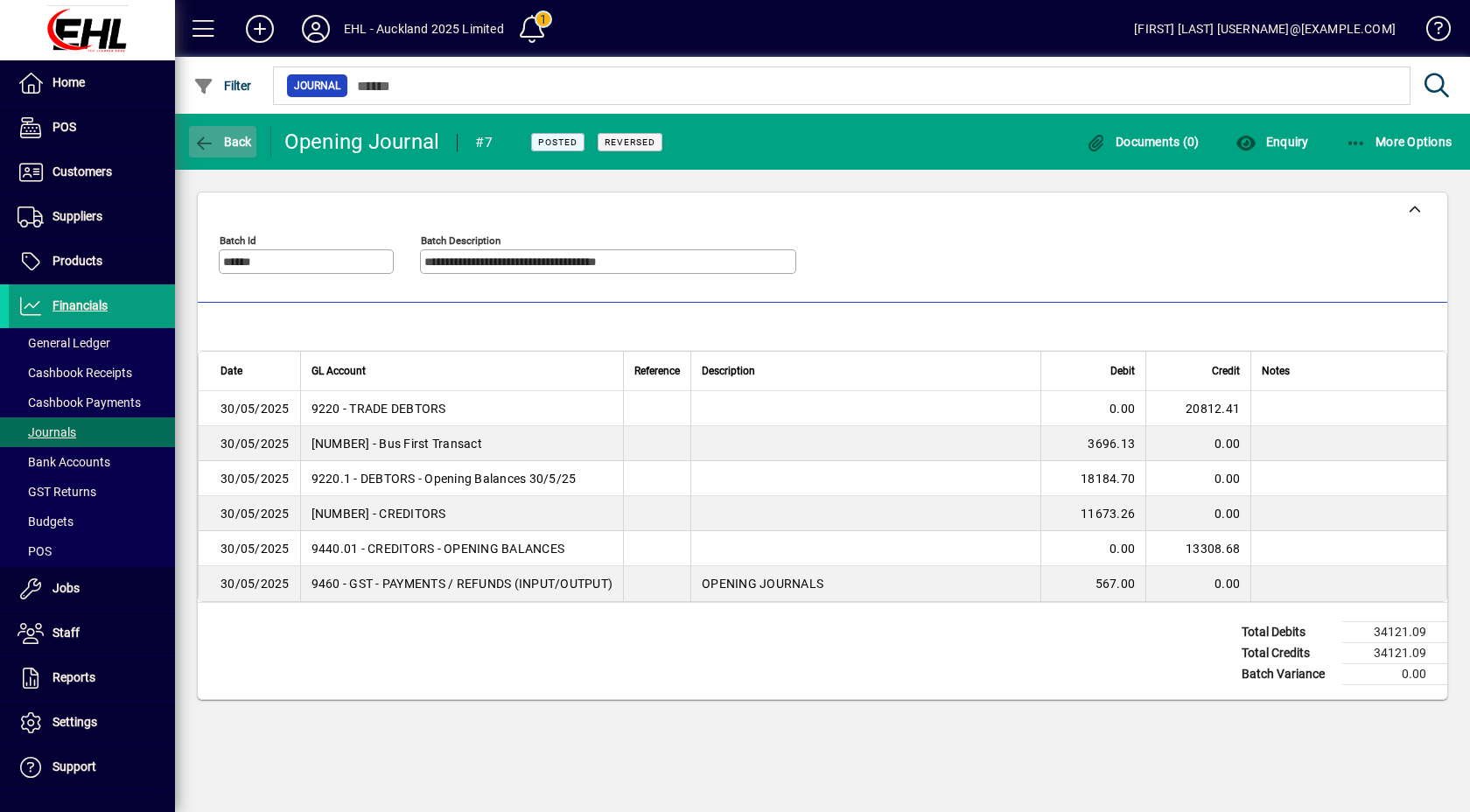 click on "Back" 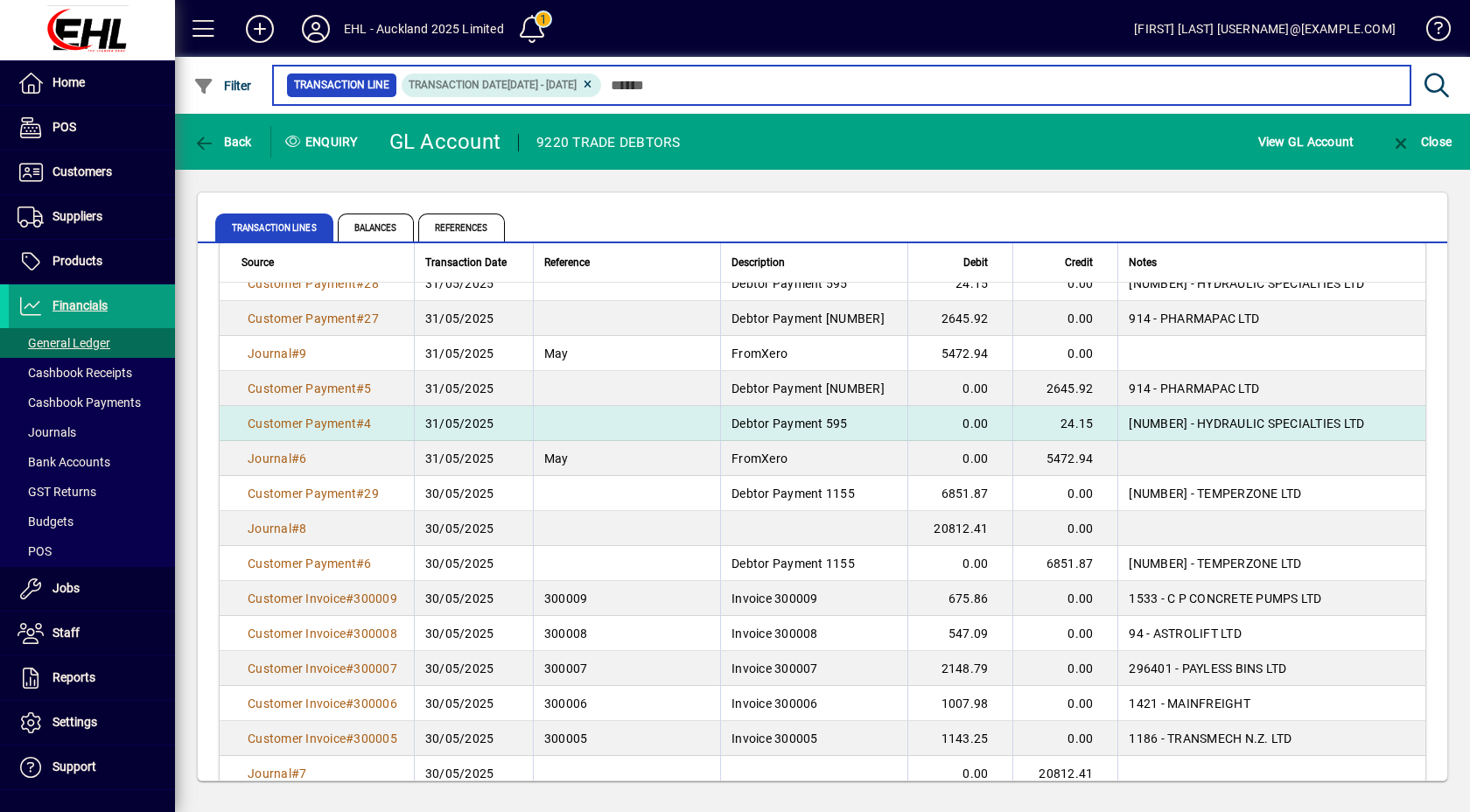 scroll, scrollTop: 0, scrollLeft: 0, axis: both 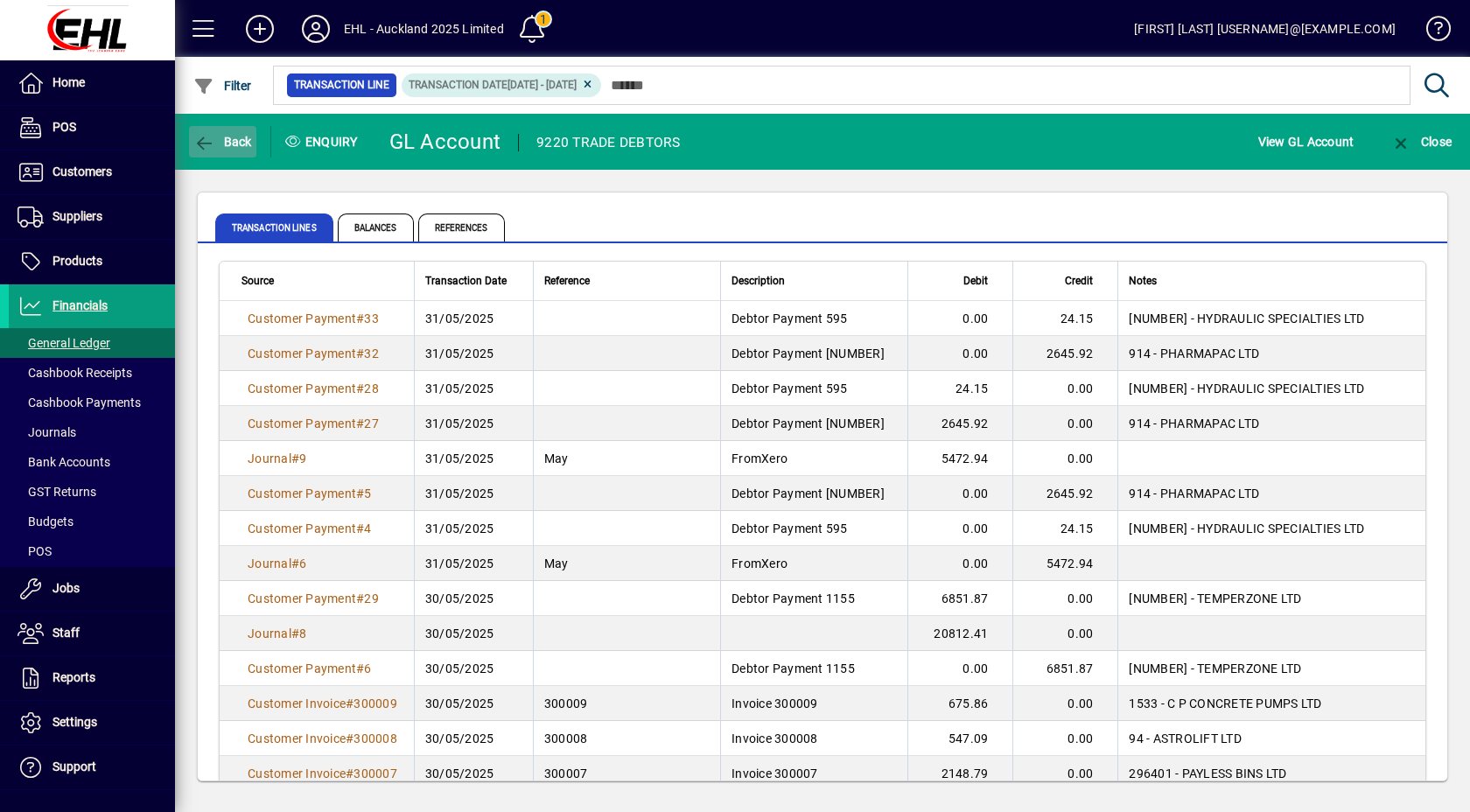 click 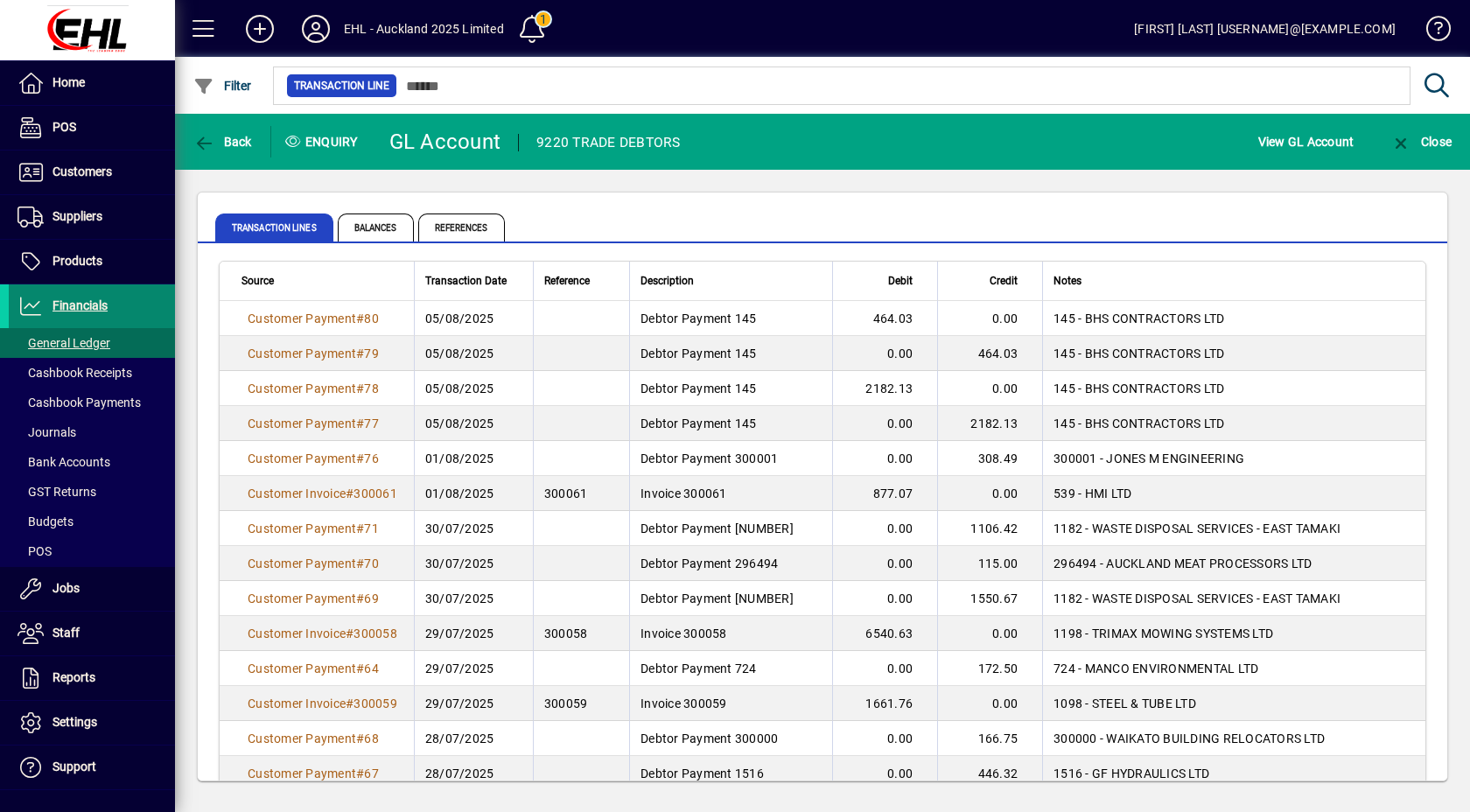 click on "Financials" at bounding box center [80, 305] 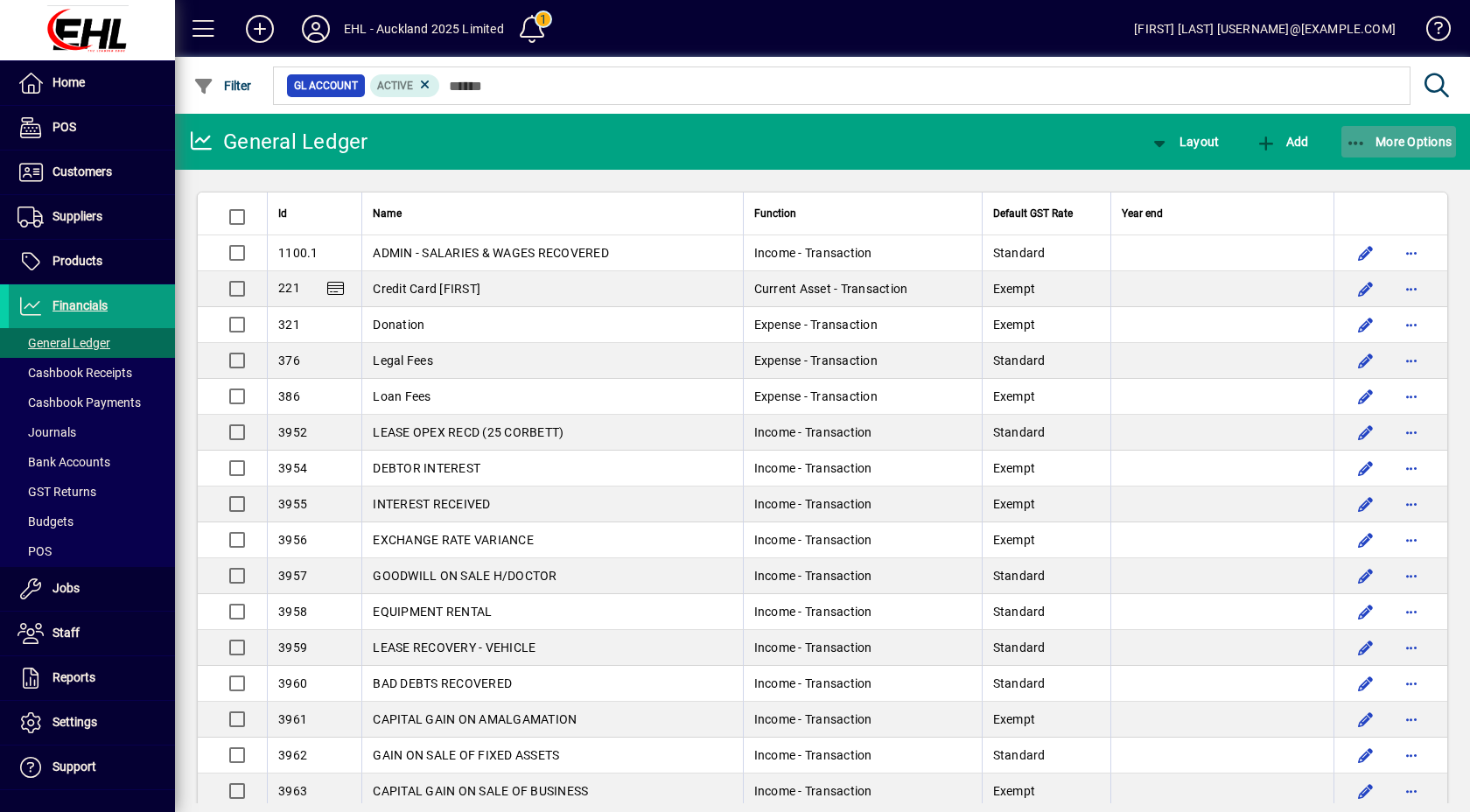click 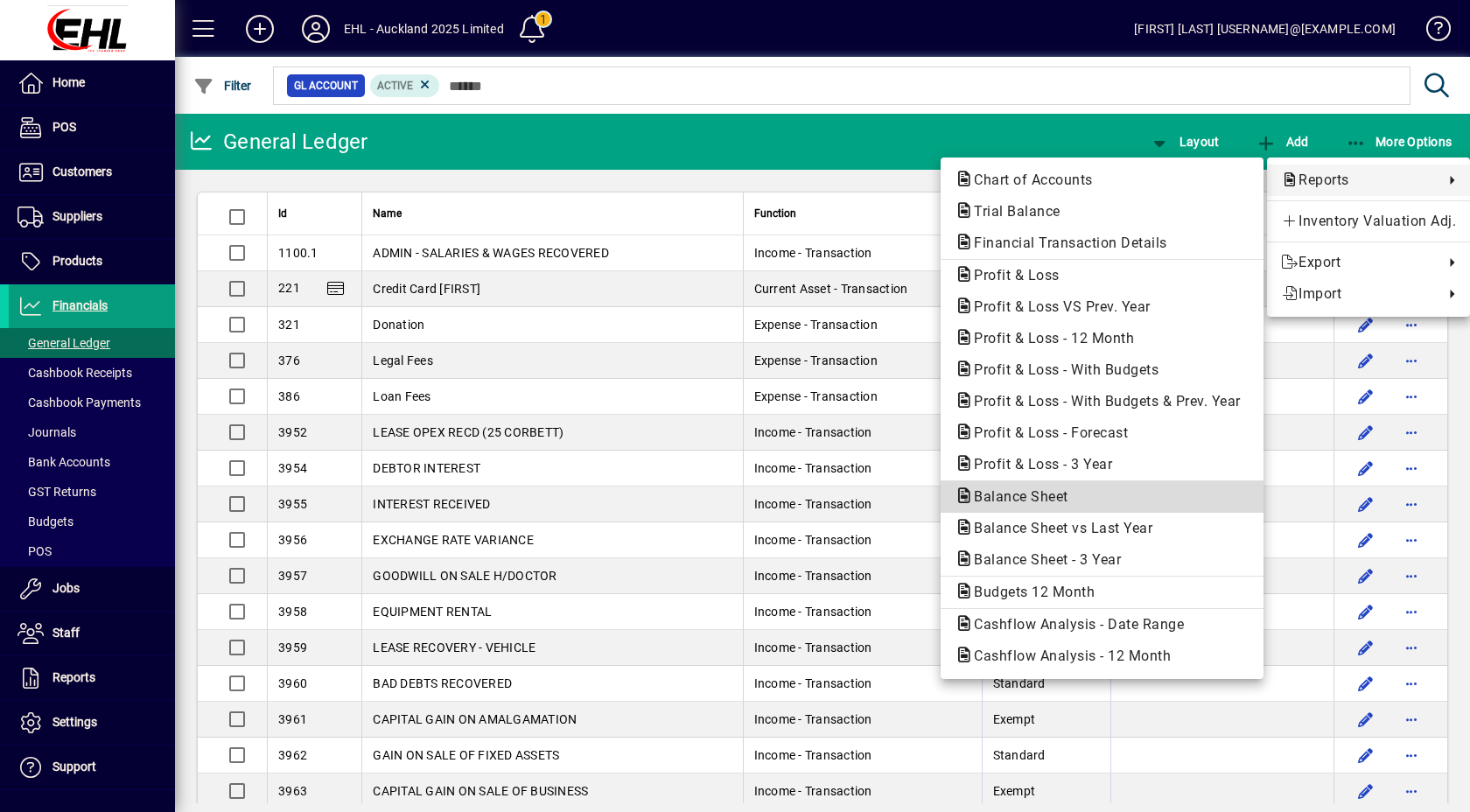 click on "Balance Sheet" 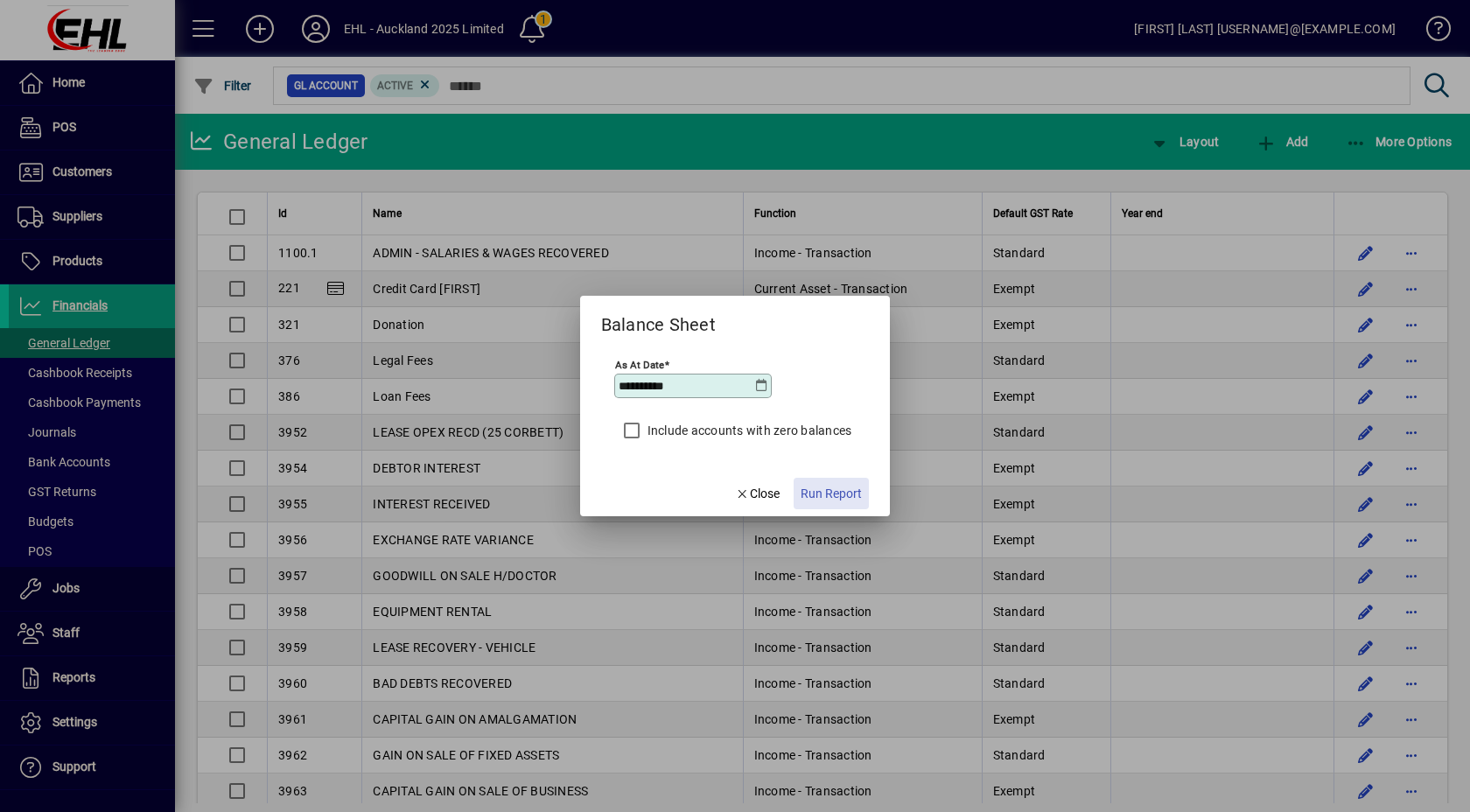 click on "Run Report" 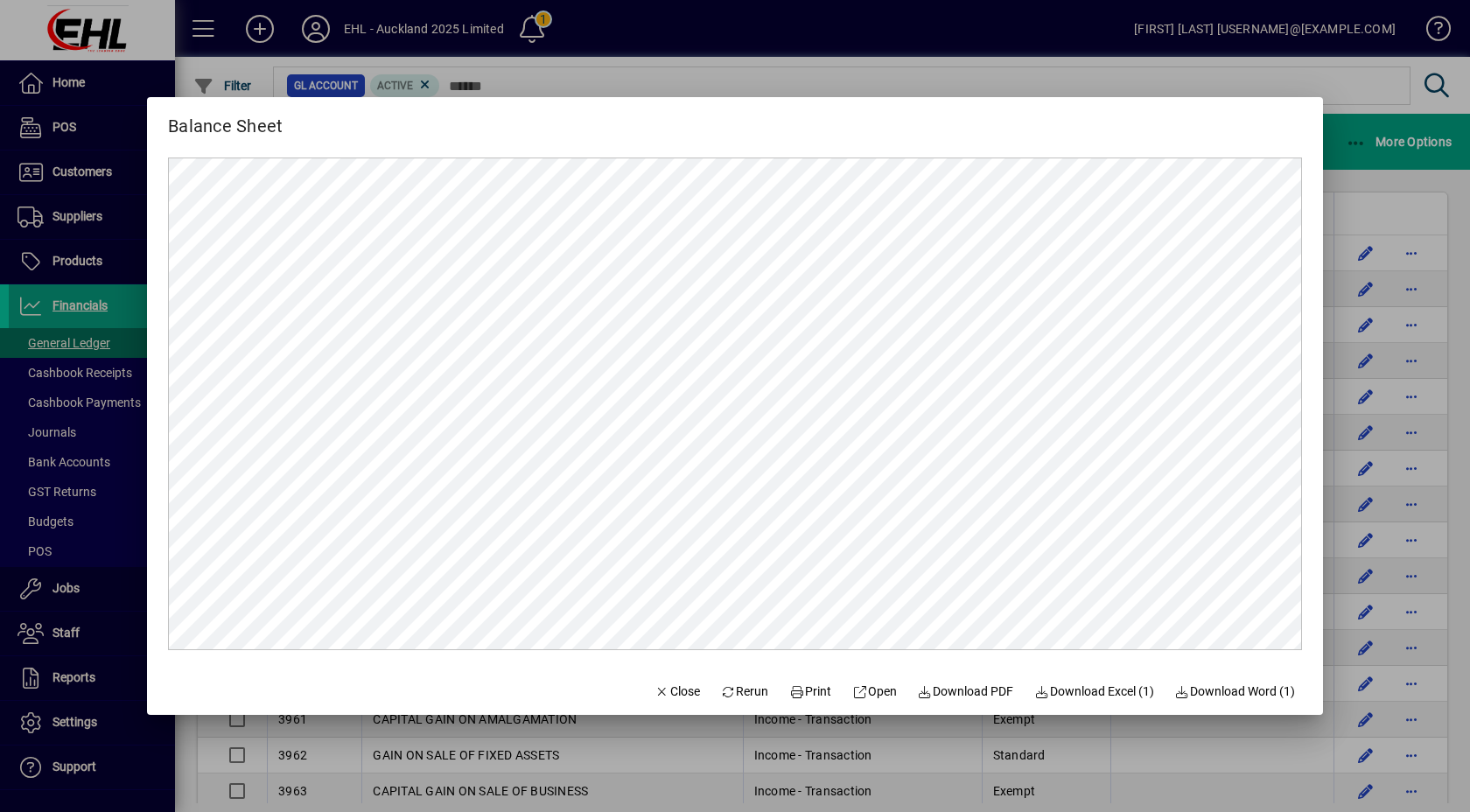 scroll, scrollTop: 0, scrollLeft: 0, axis: both 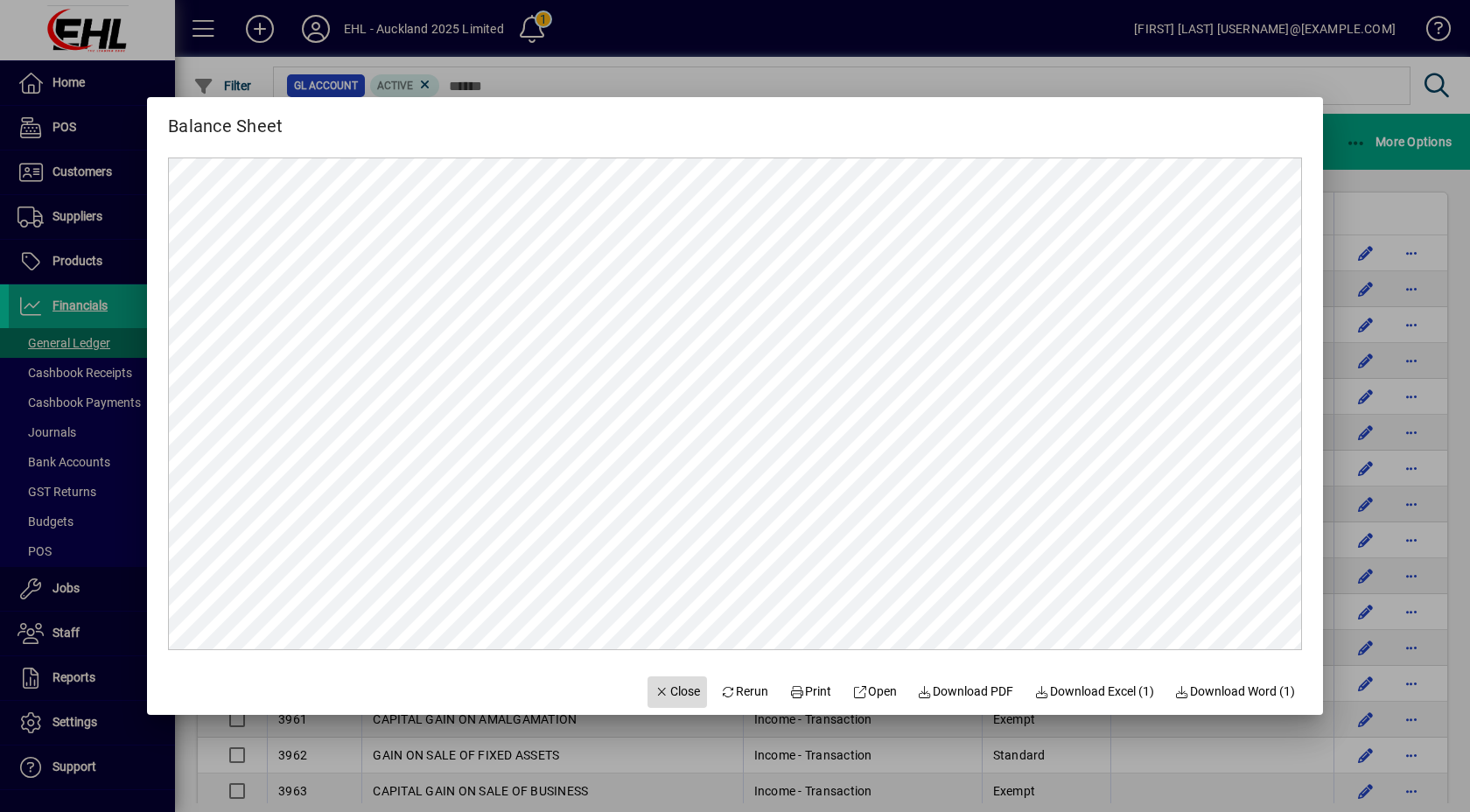 click on "Close" 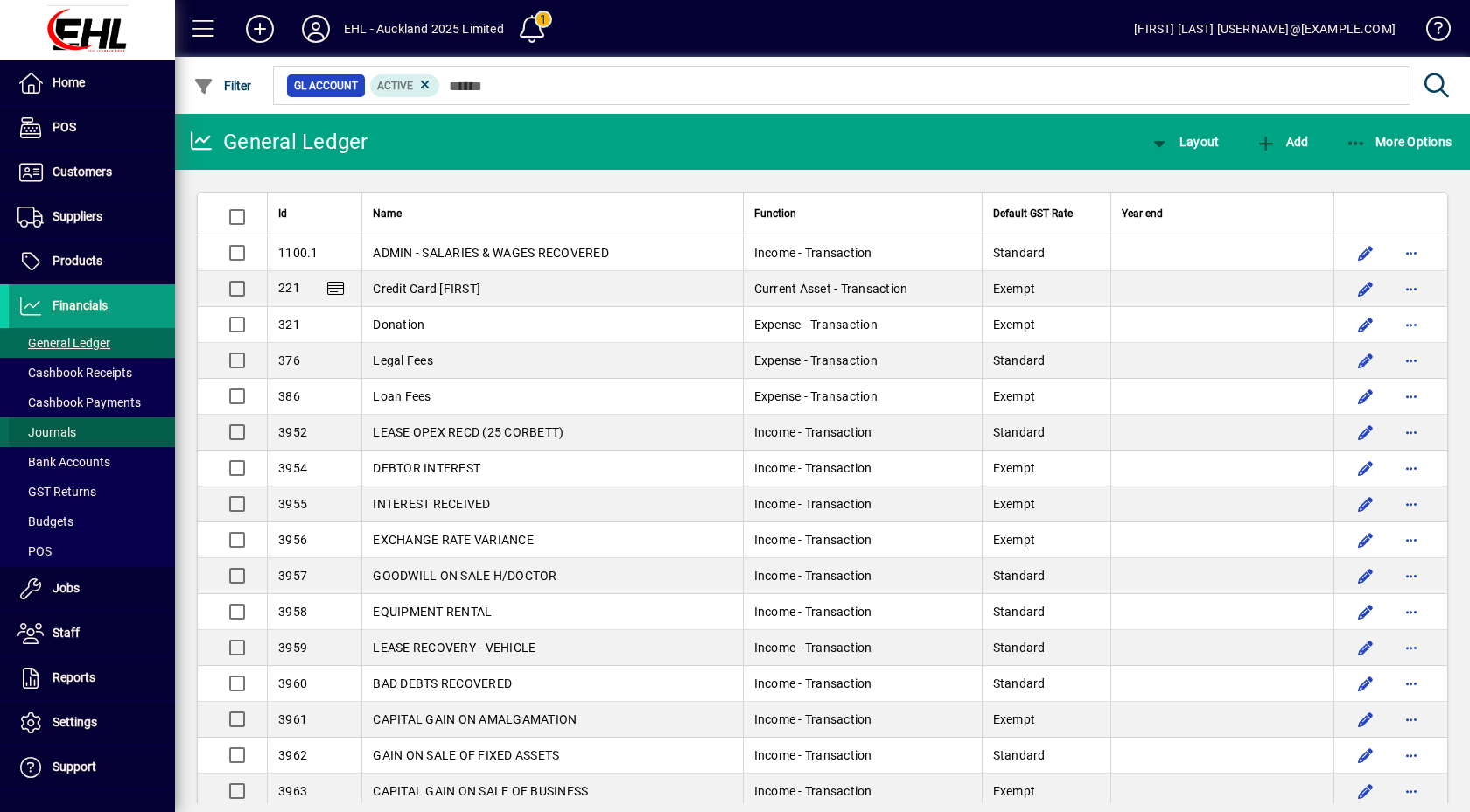 click on "Journals" at bounding box center (46, 432) 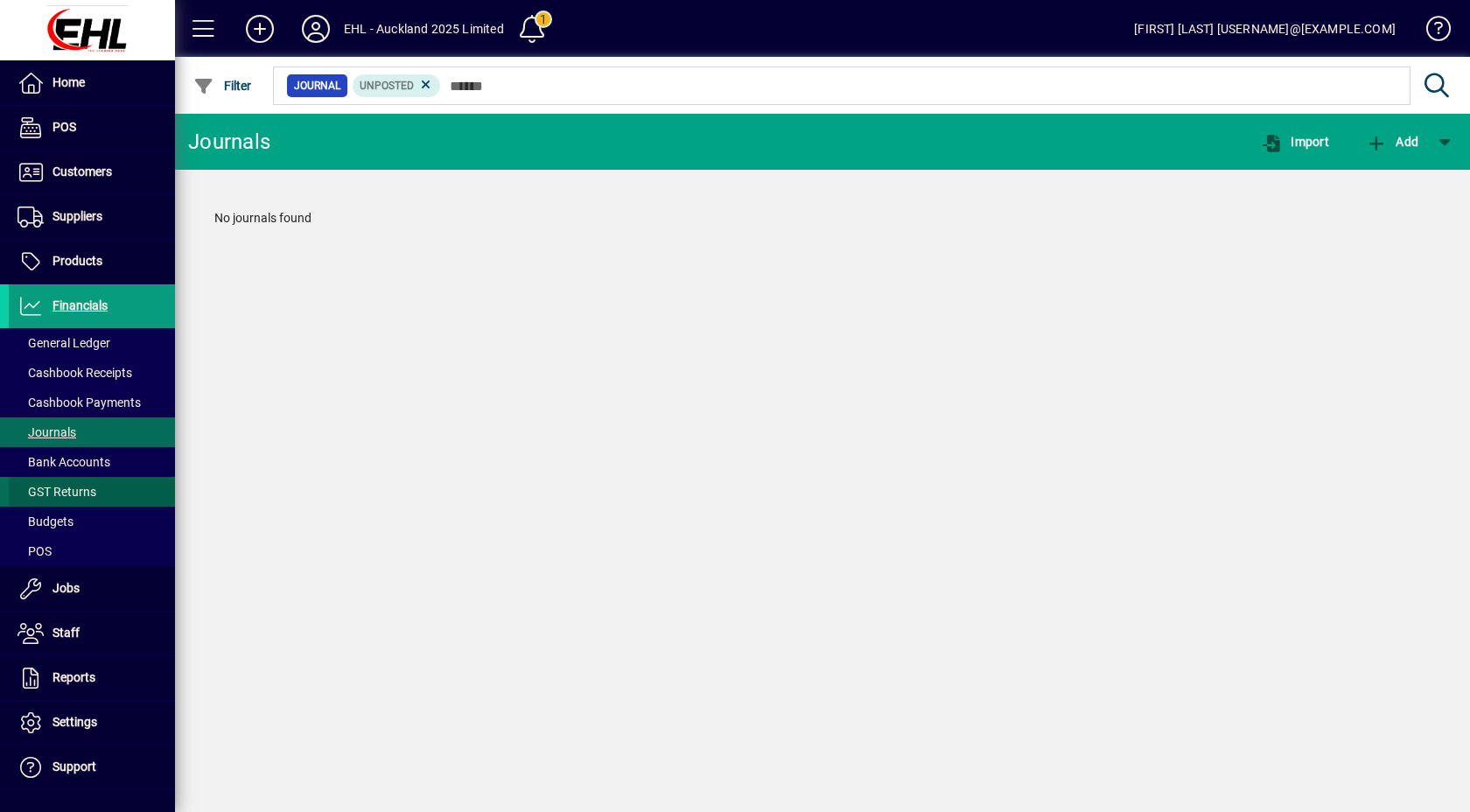click on "GST Returns" at bounding box center [57, 492] 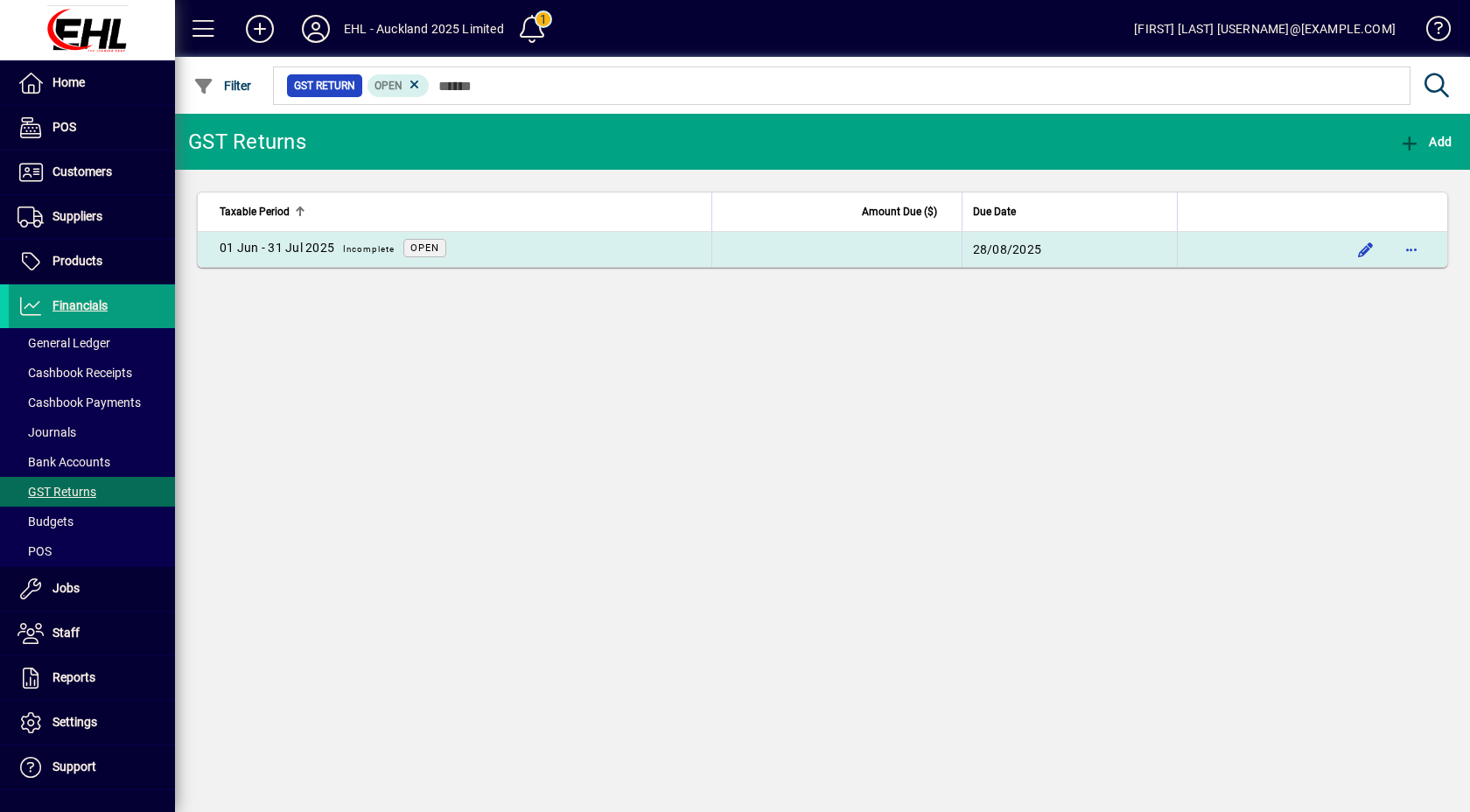 click on "01 Jun - 31 Jul 2025  Incomplete" at bounding box center (312, 249) 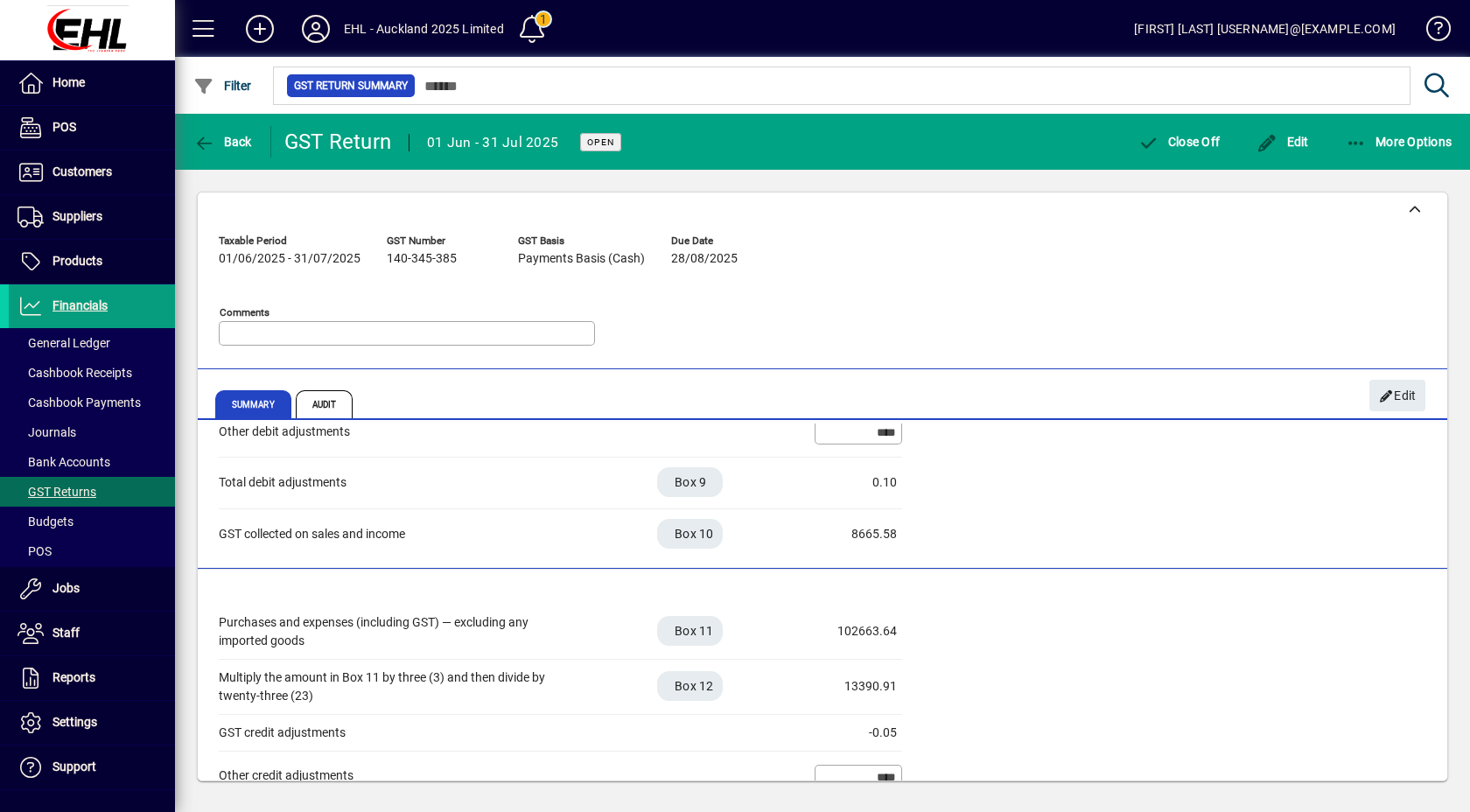 scroll, scrollTop: 193, scrollLeft: 0, axis: vertical 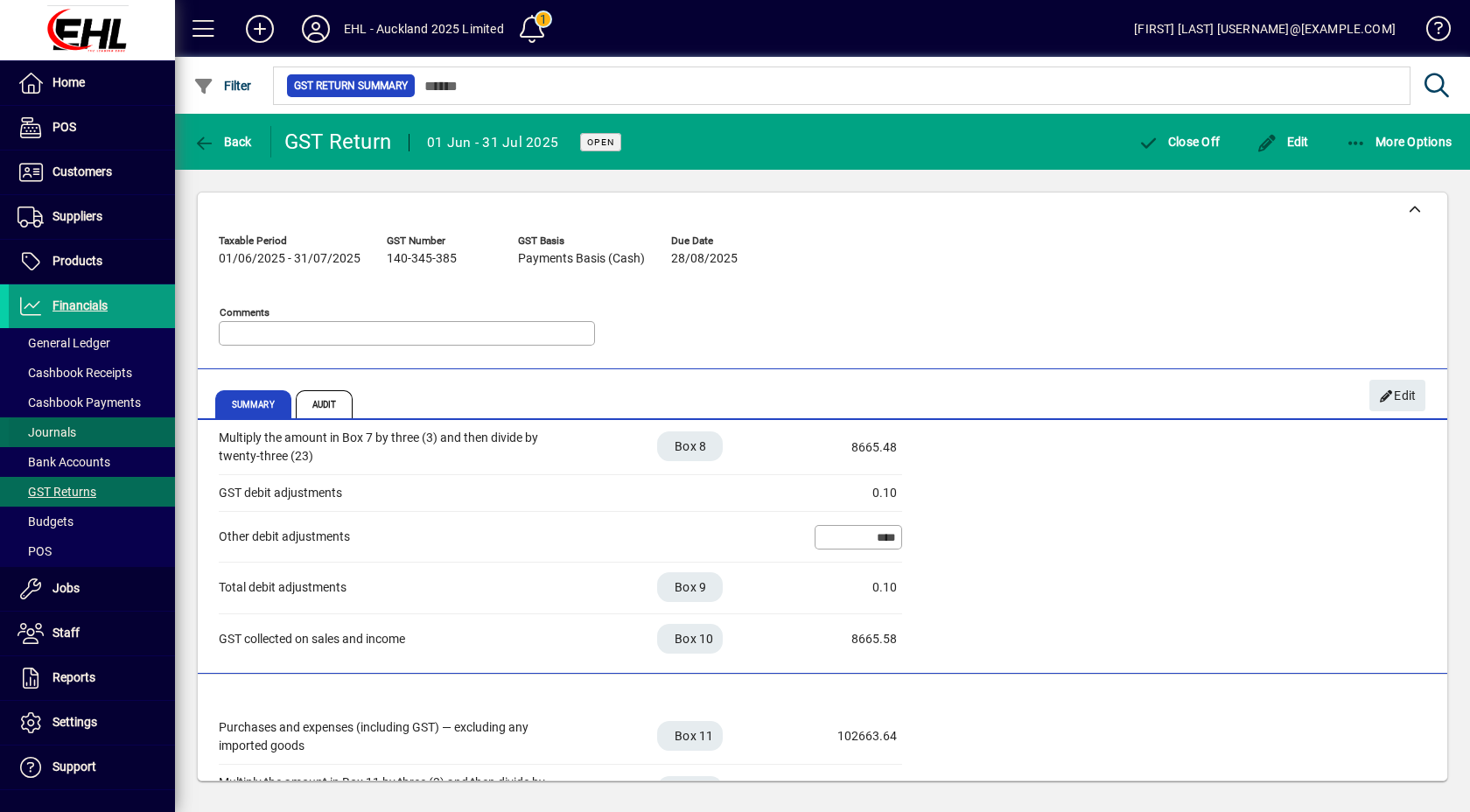 click on "Journals" at bounding box center [46, 432] 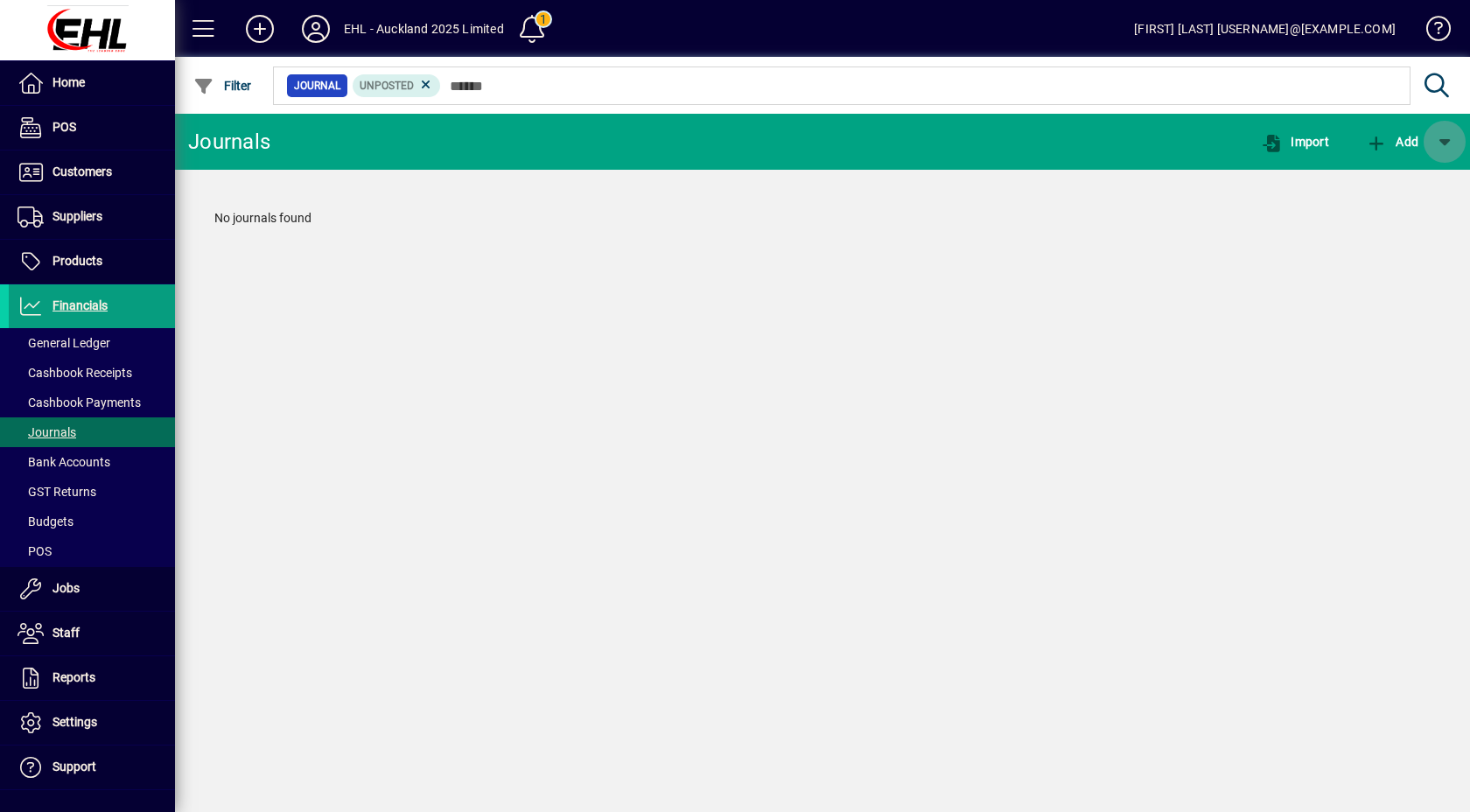 click 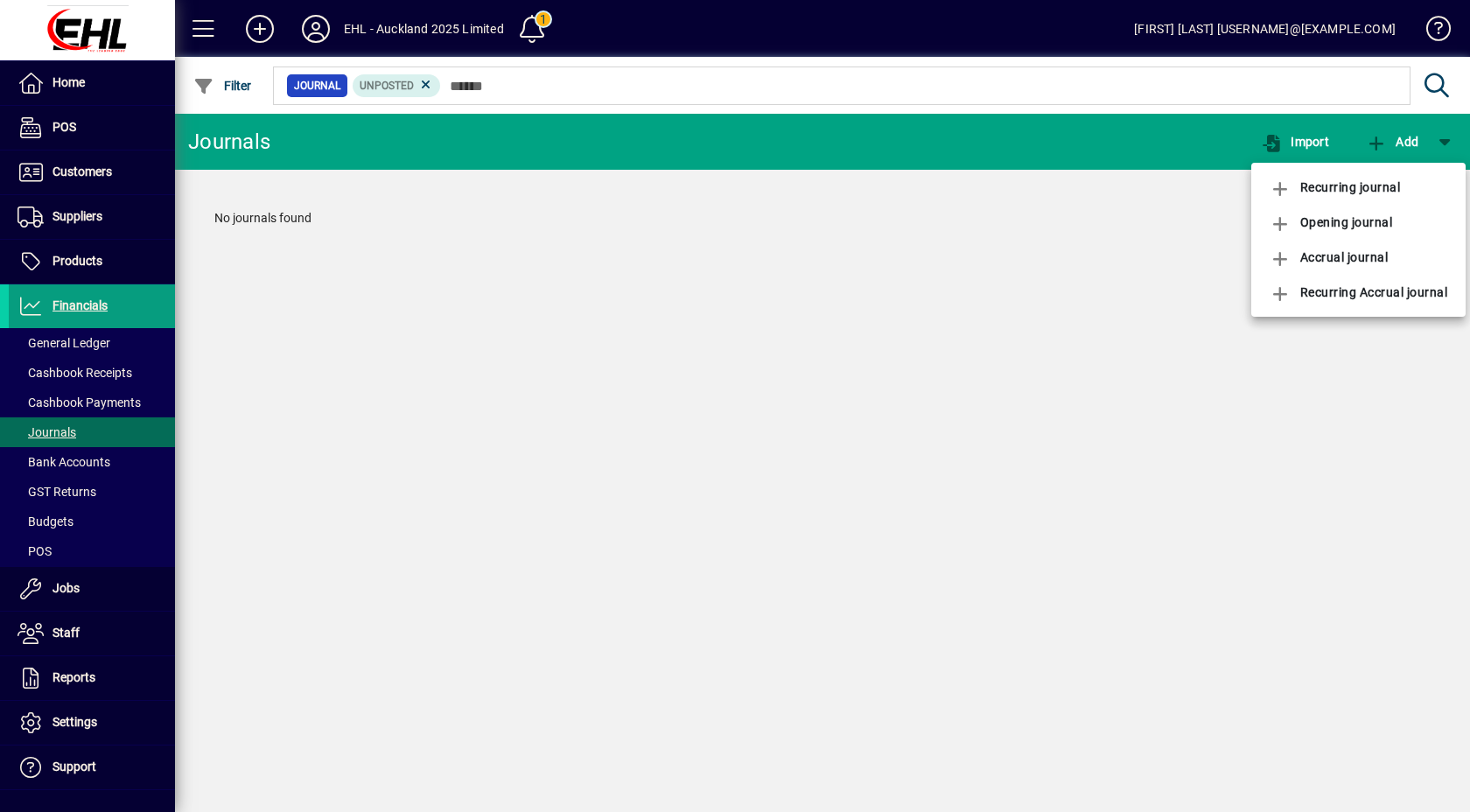click at bounding box center [735, 406] 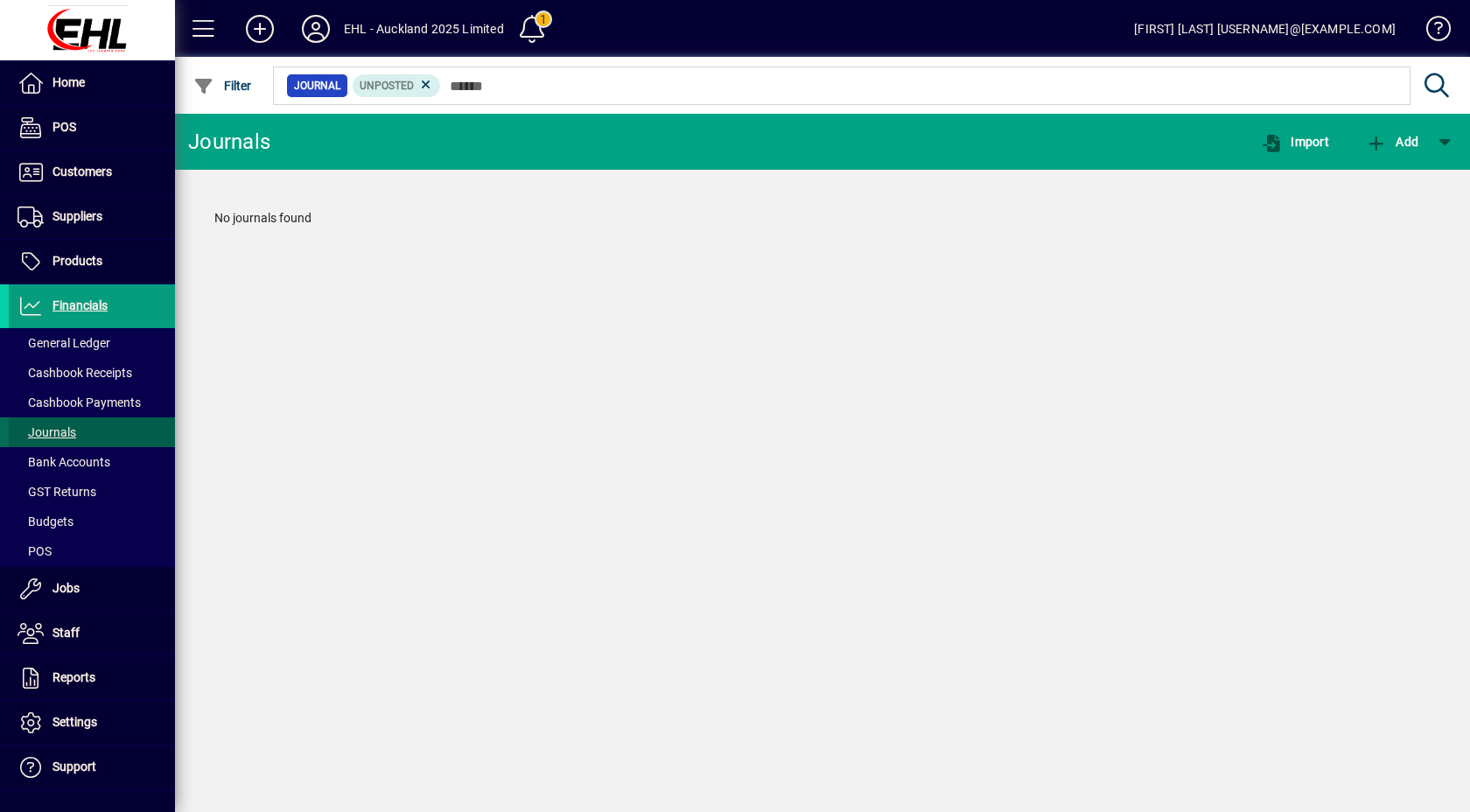 click on "Journals" at bounding box center (46, 432) 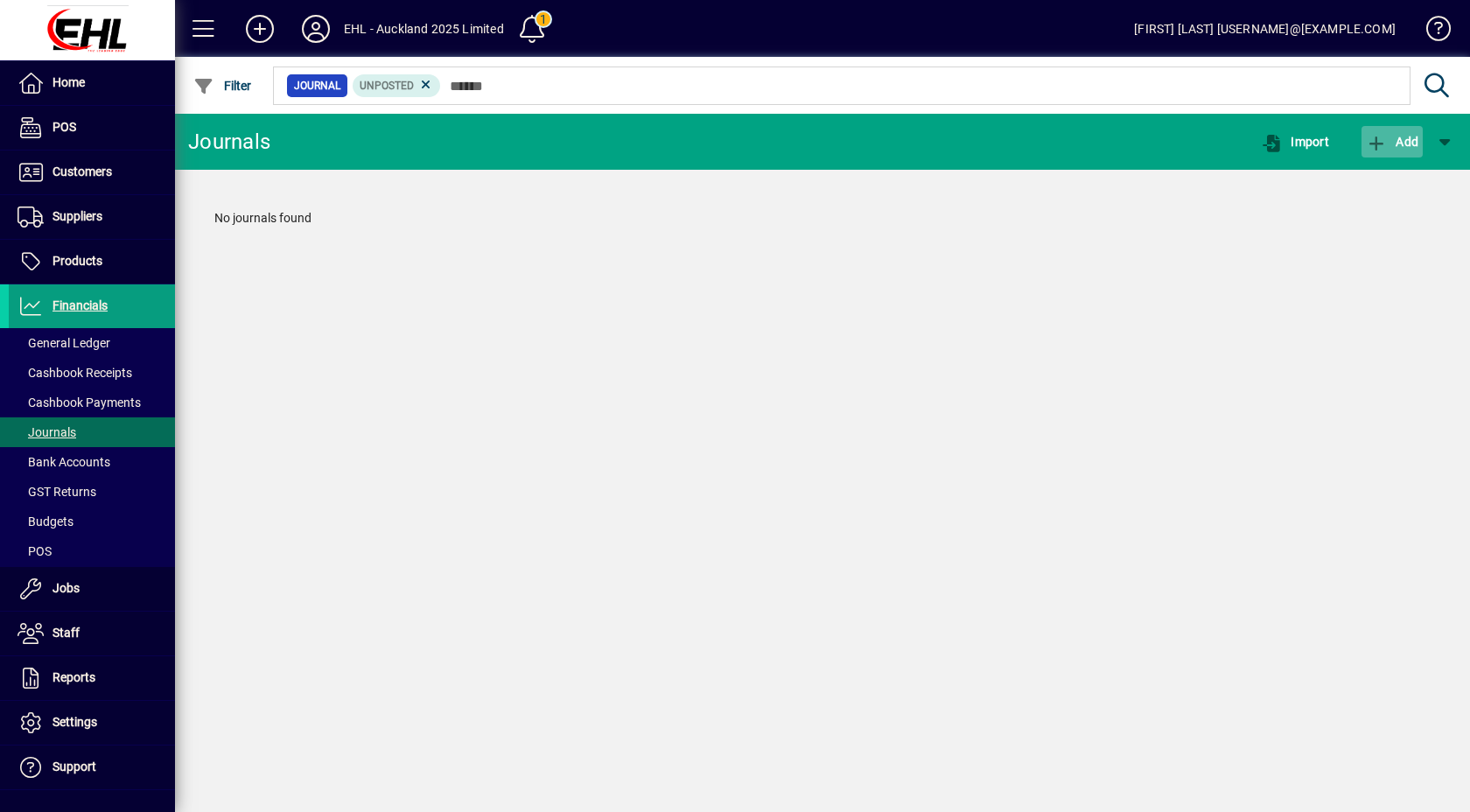 click on "Add" 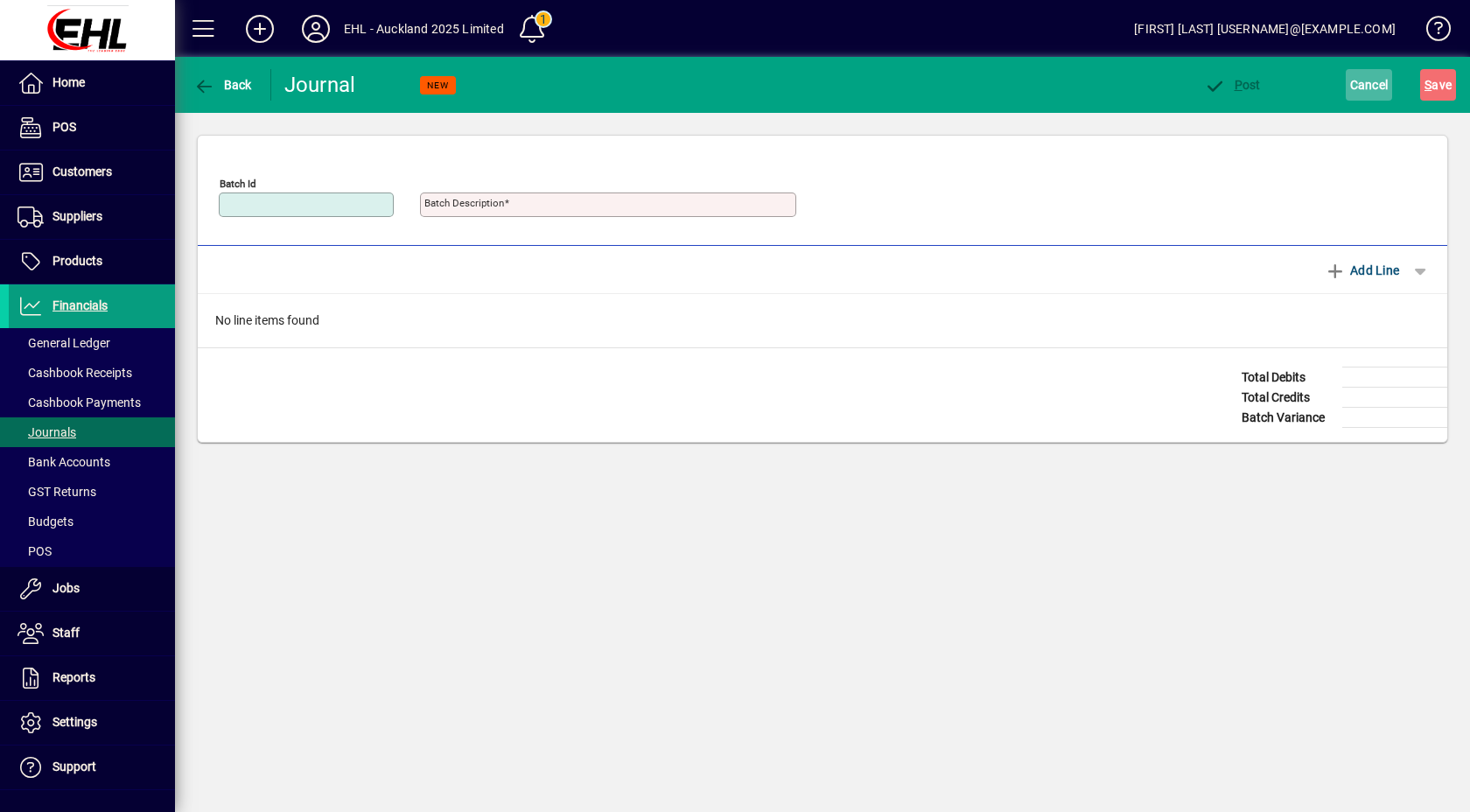 click on "Cancel" 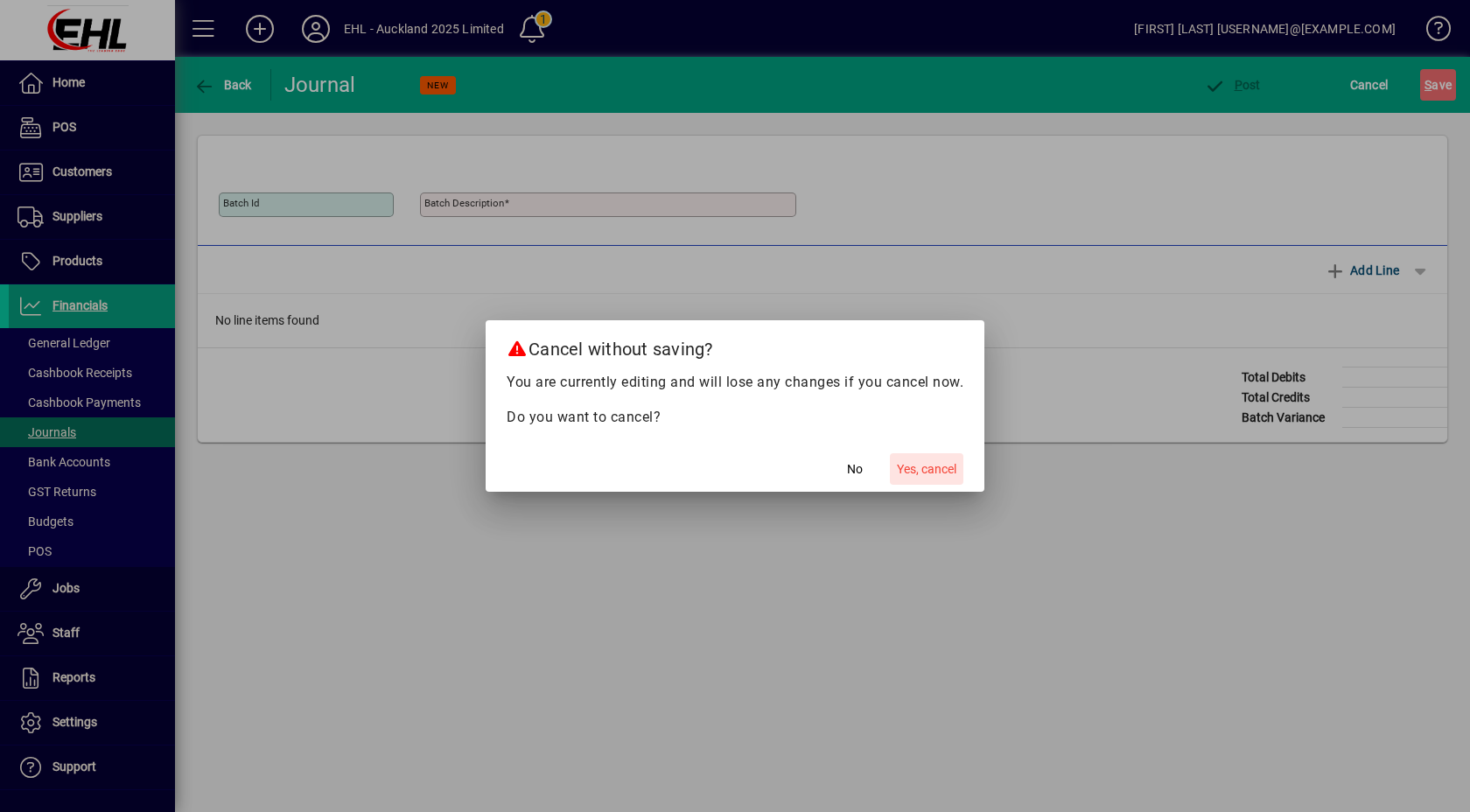click on "Yes, cancel" 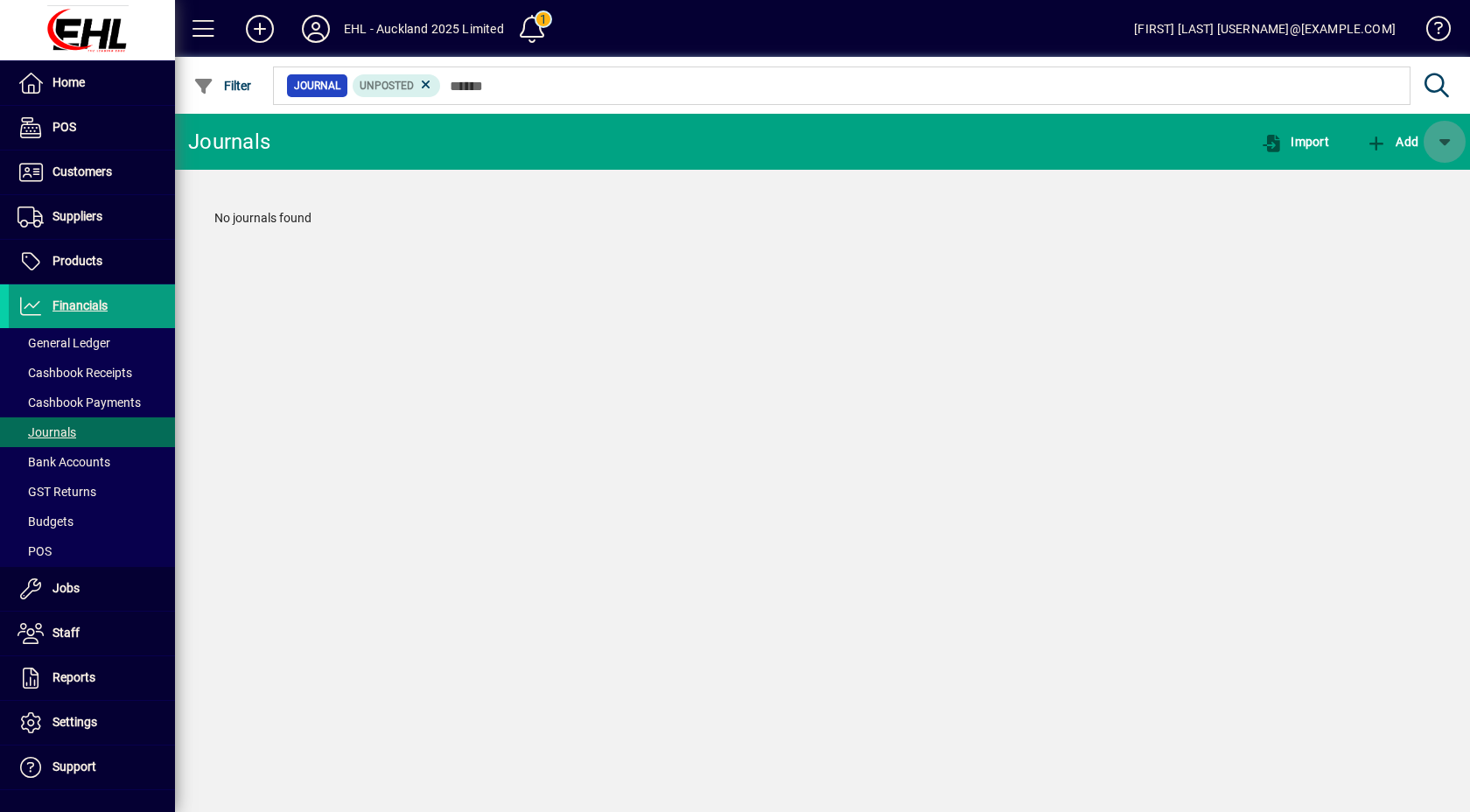 click 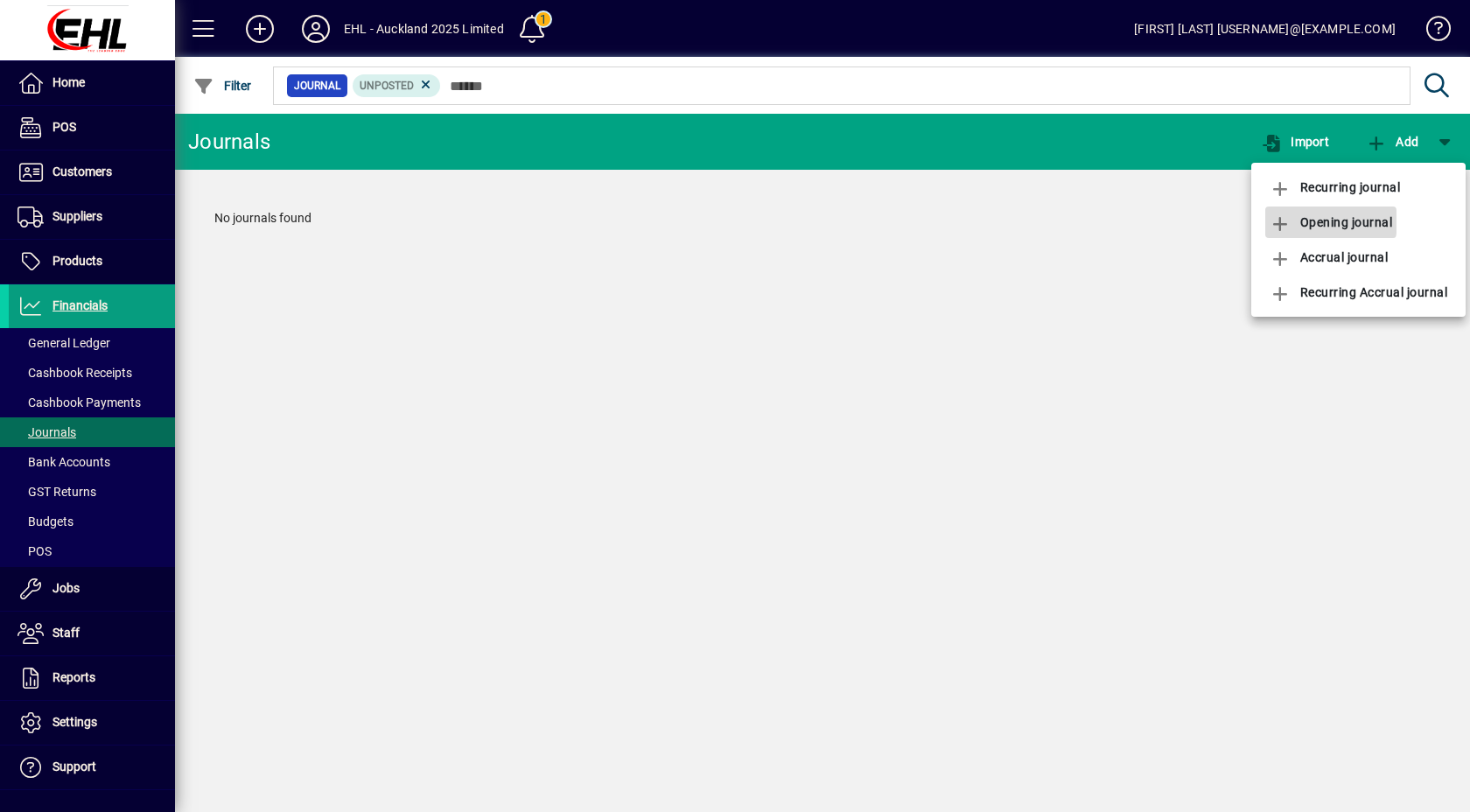 click on "Opening journal" at bounding box center [1331, 222] 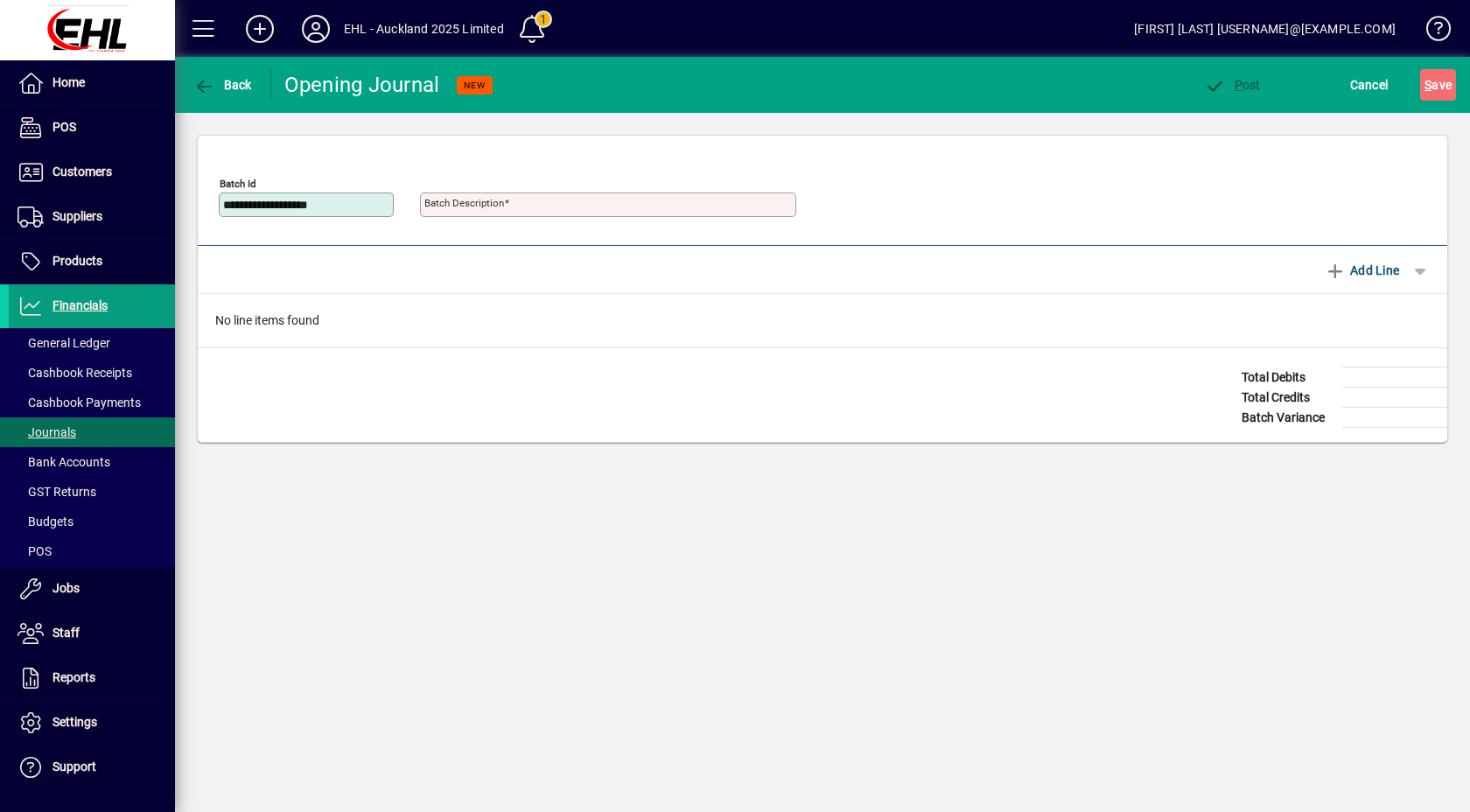 type on "**********" 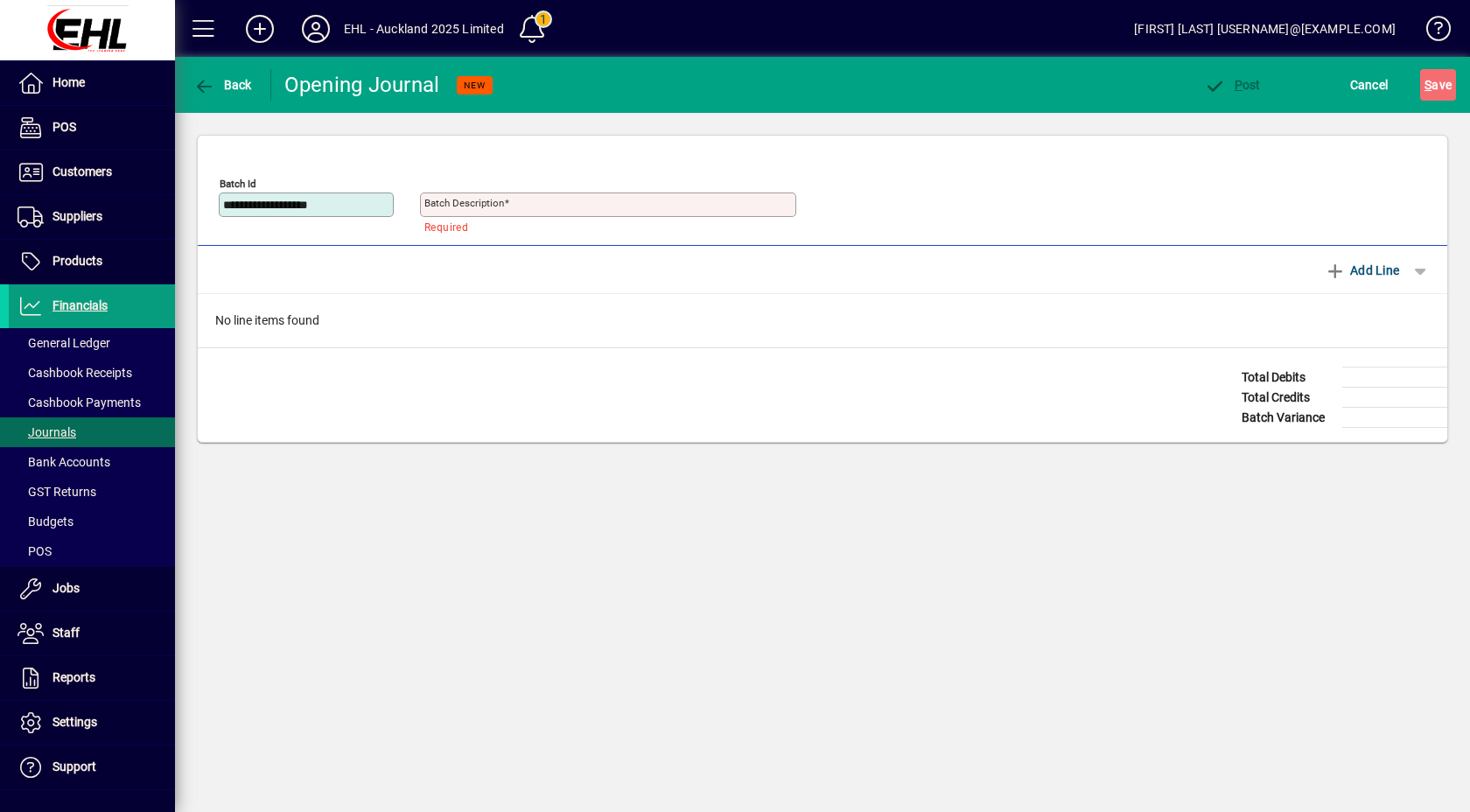 drag, startPoint x: 387, startPoint y: 204, endPoint x: 207, endPoint y: 188, distance: 180.70971 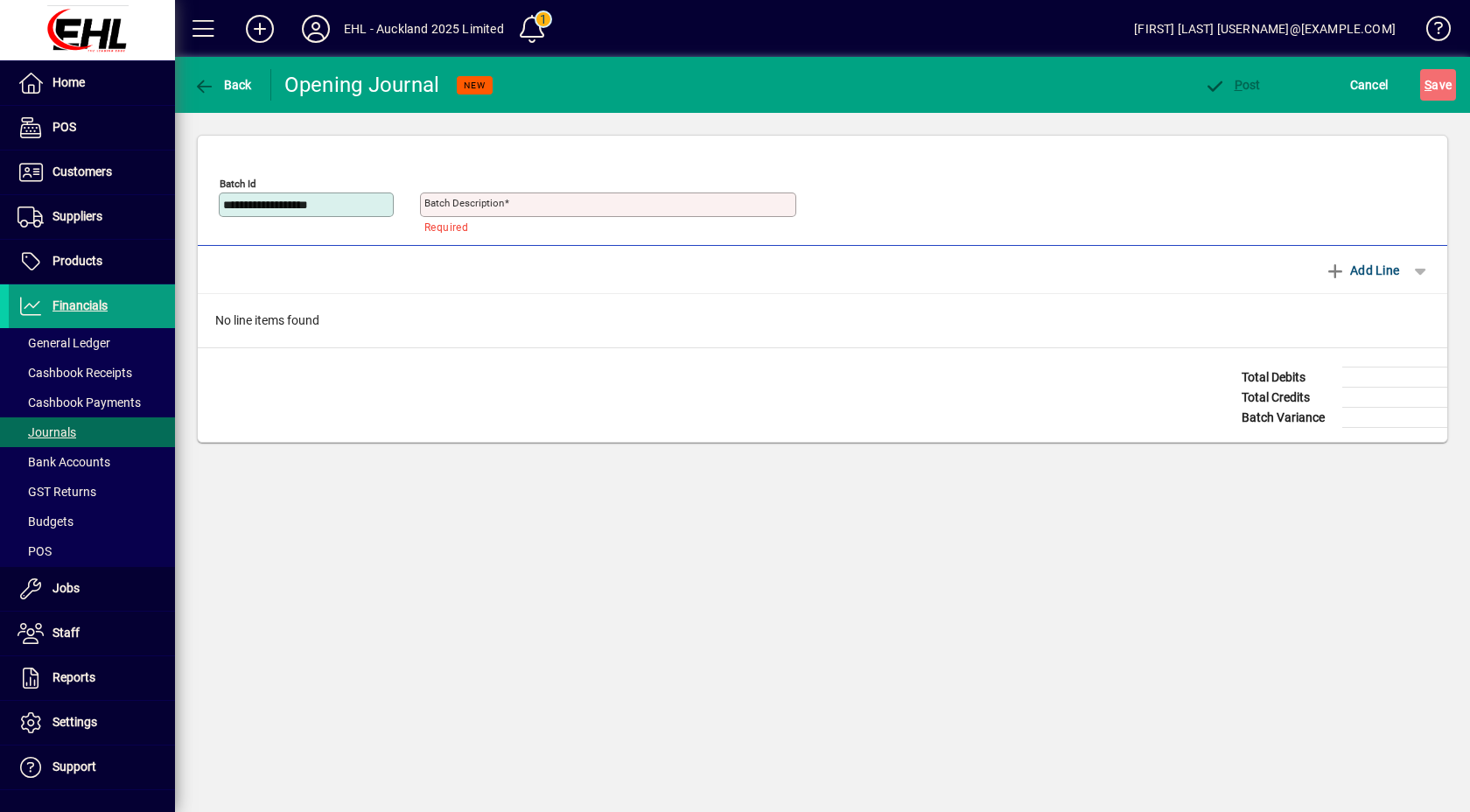 click on "**********" 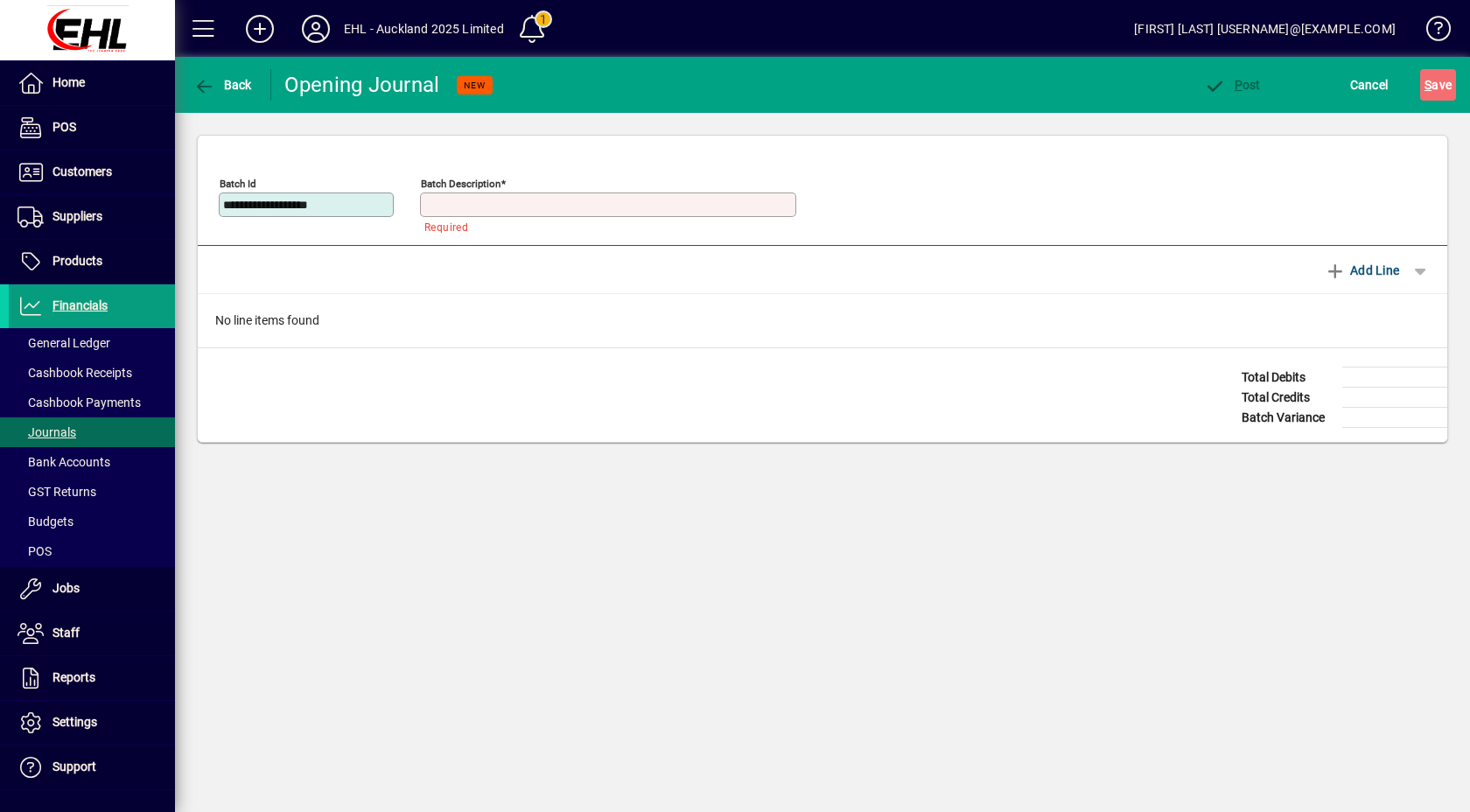 click on "Batch Description" at bounding box center (610, 205) 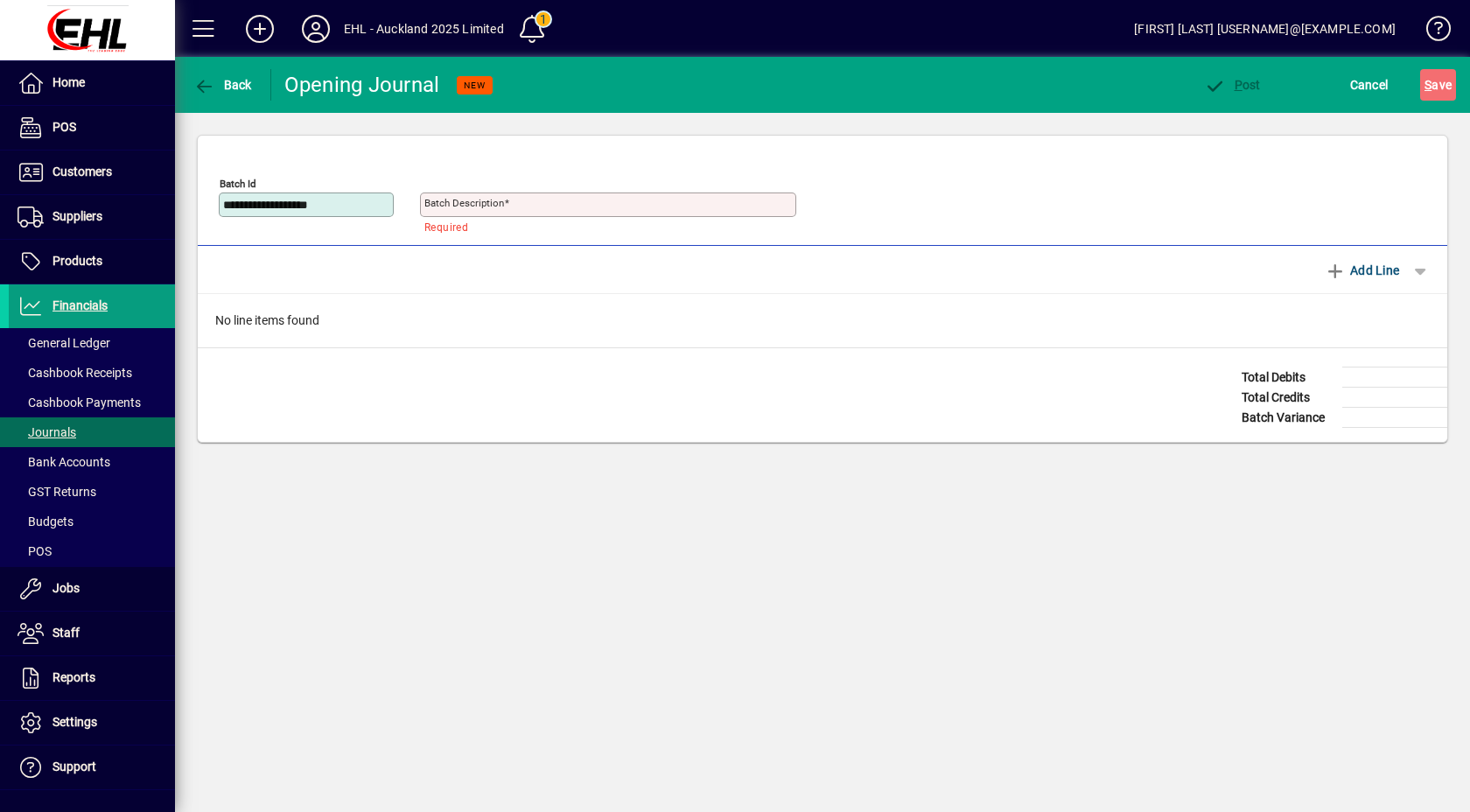 drag, startPoint x: 338, startPoint y: 203, endPoint x: 179, endPoint y: 193, distance: 159.31416 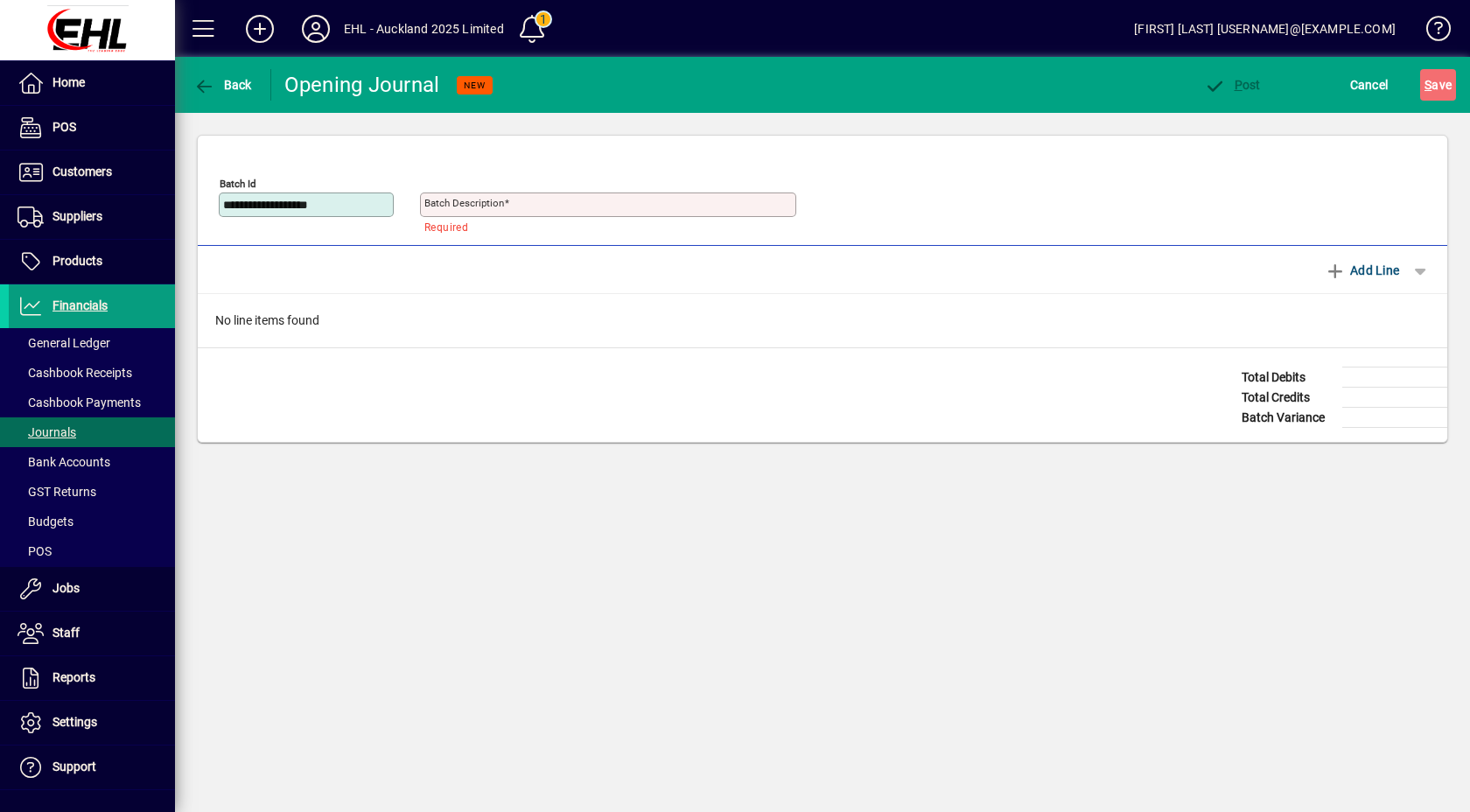 click on "**********" 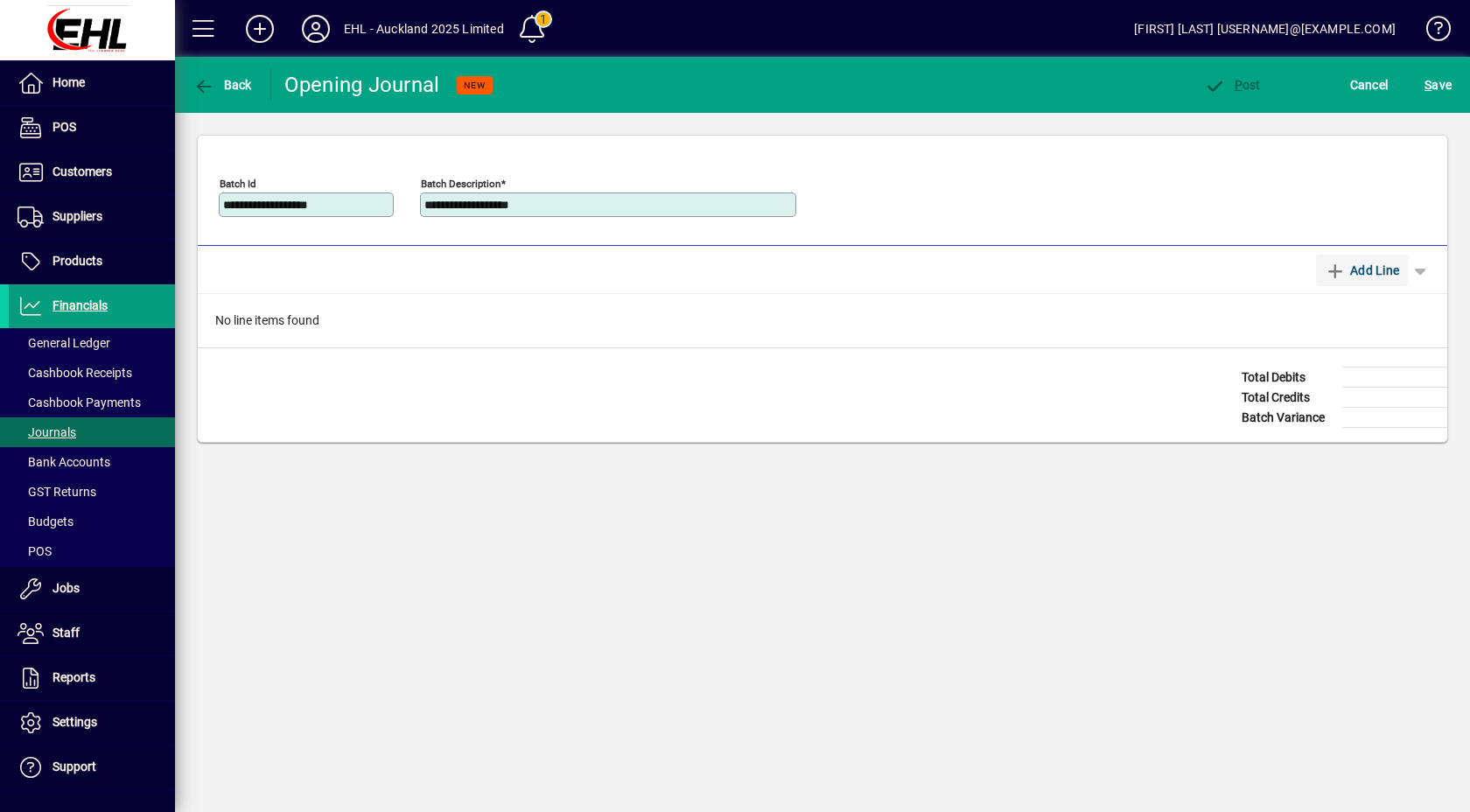 type on "**********" 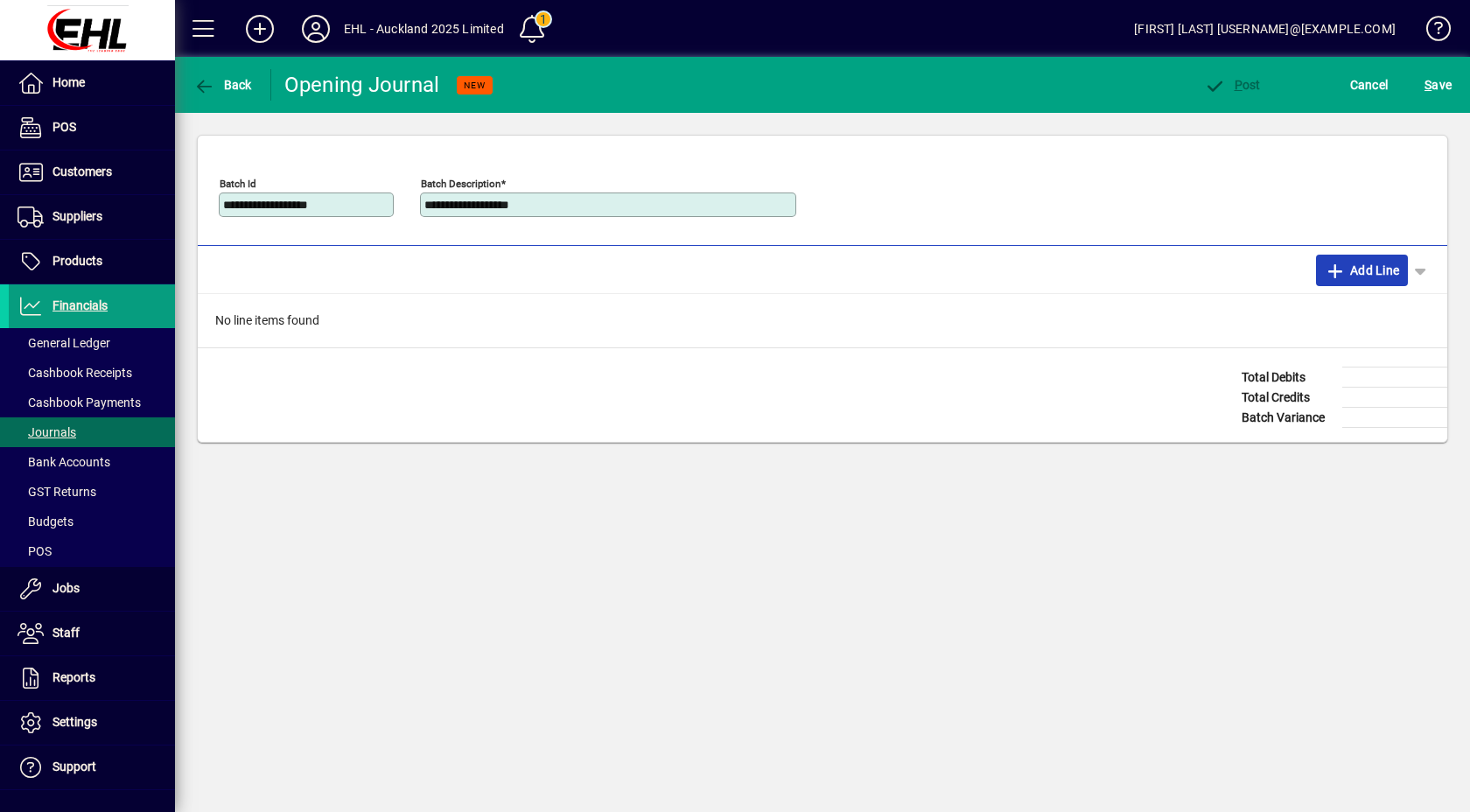 click on "Add Line" 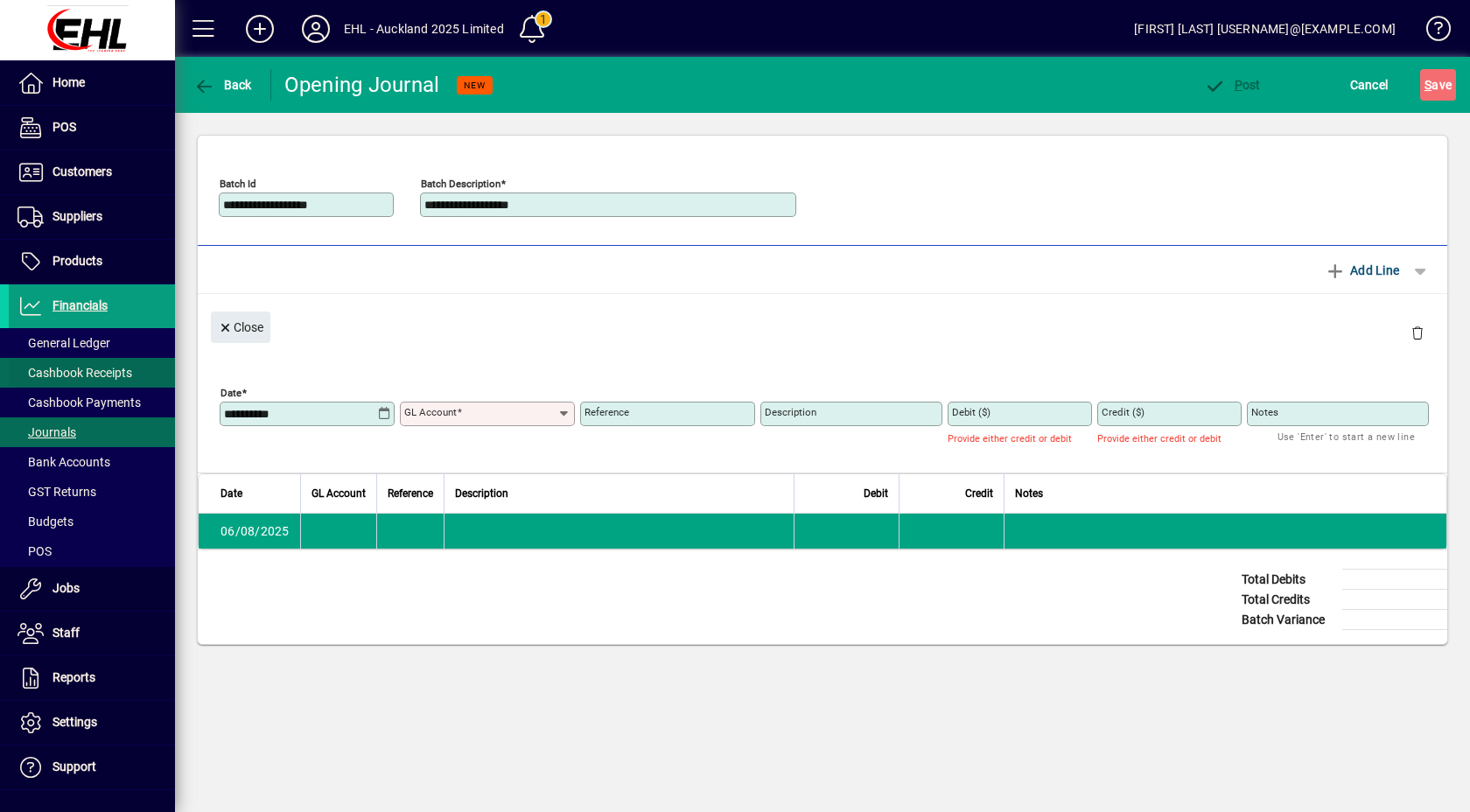 drag, startPoint x: 321, startPoint y: 414, endPoint x: 112, endPoint y: 379, distance: 211.91036 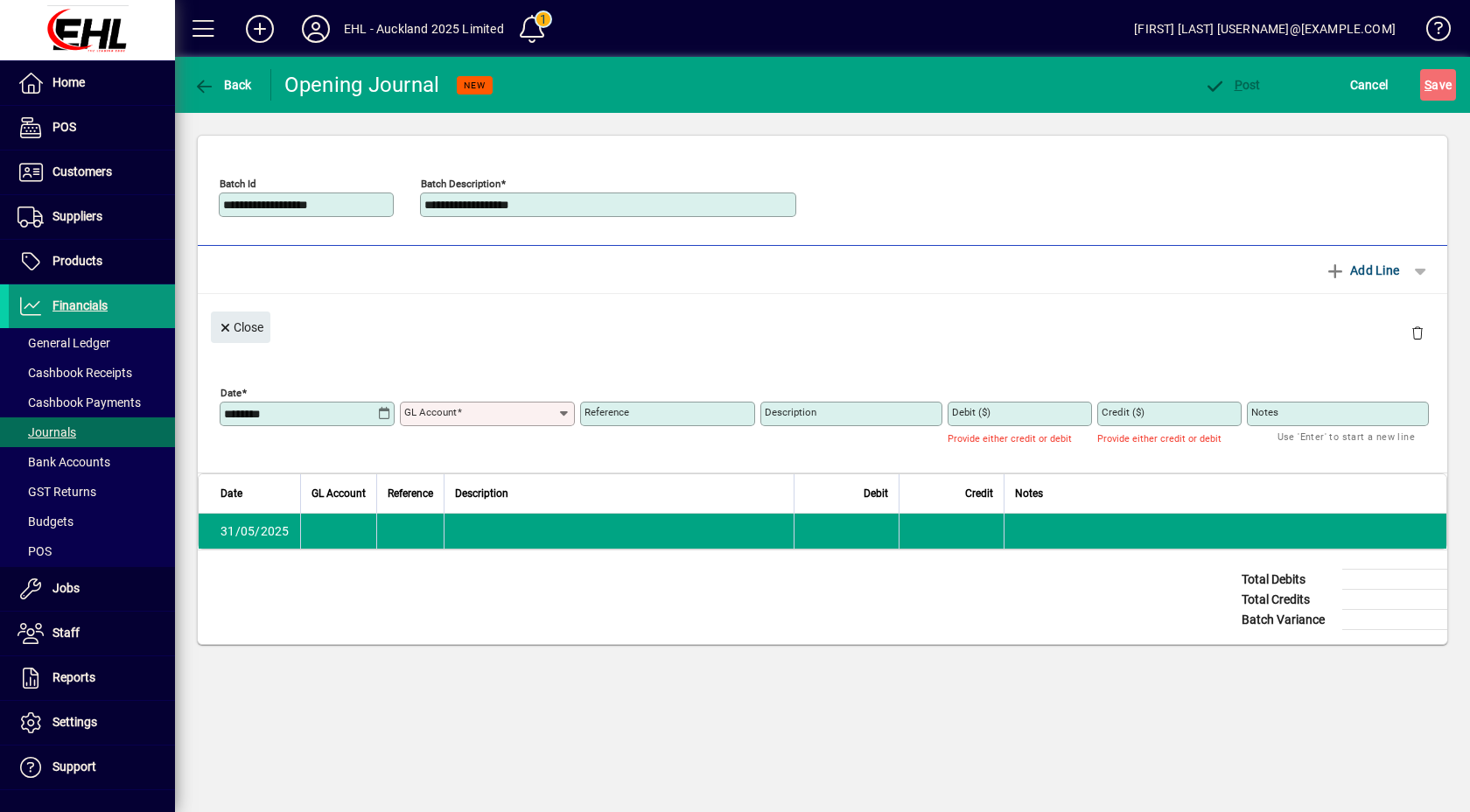 type on "**********" 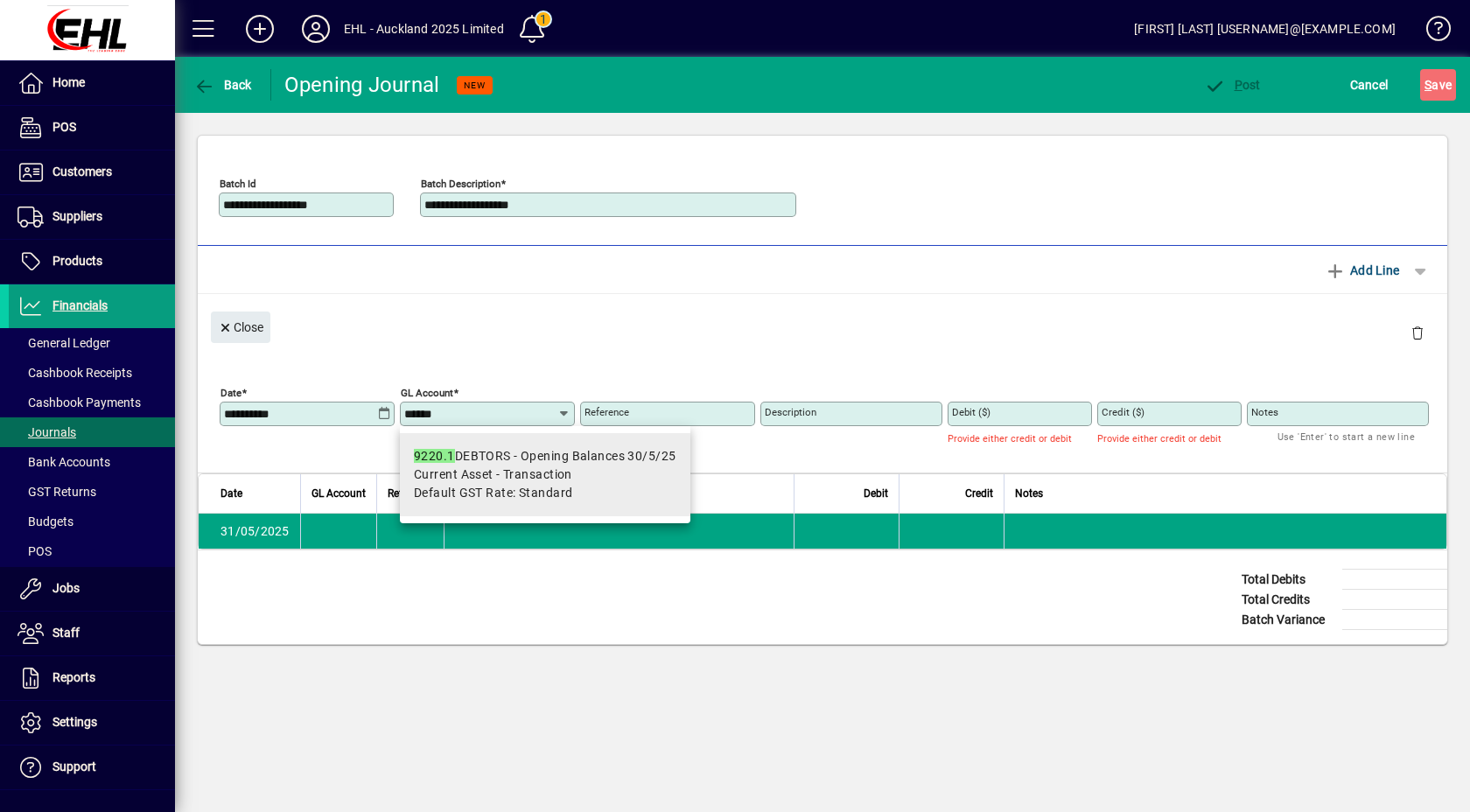 click on "9220.1  DEBTORS - Opening Balances 30/5/25" at bounding box center [545, 456] 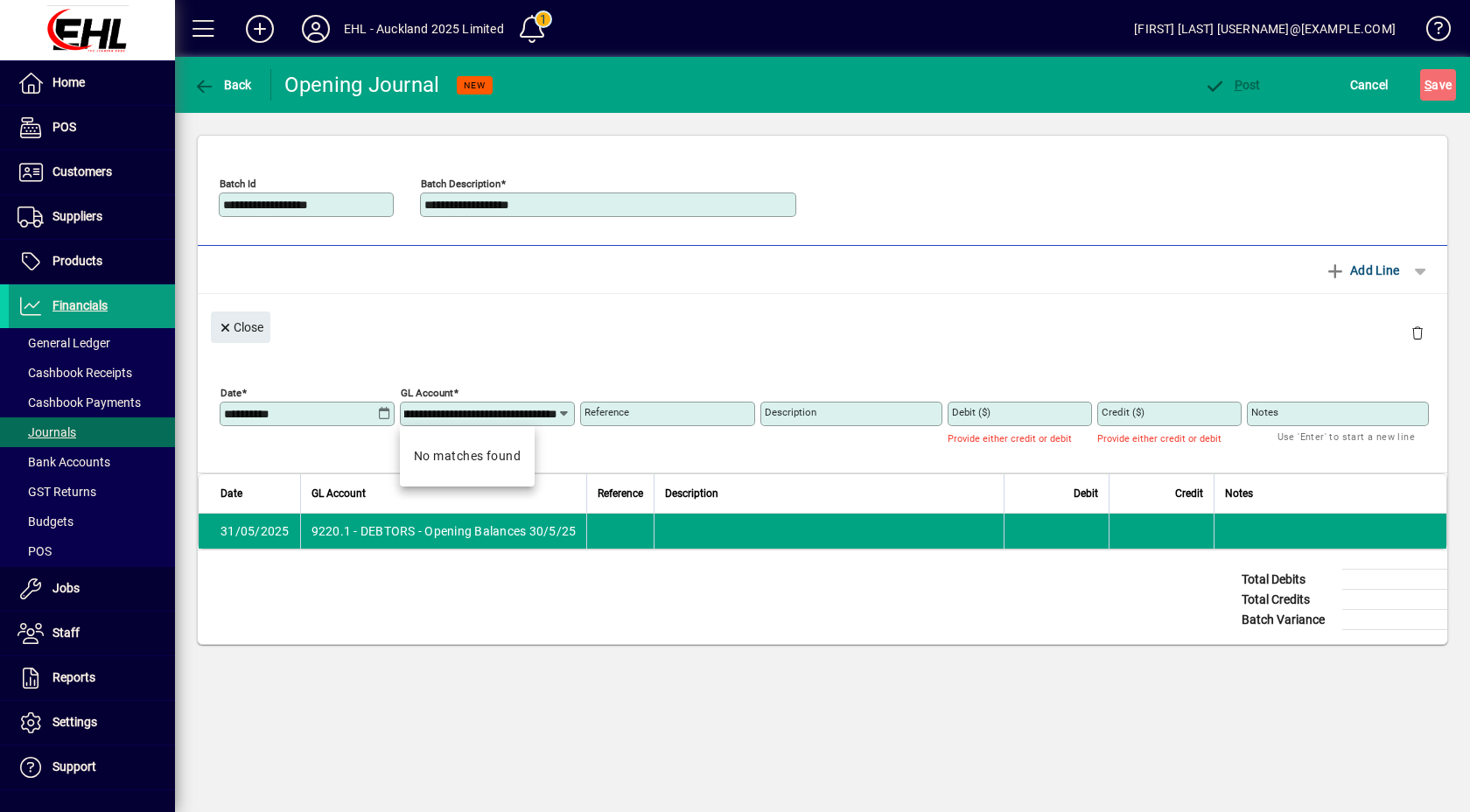 scroll, scrollTop: 0, scrollLeft: 114, axis: horizontal 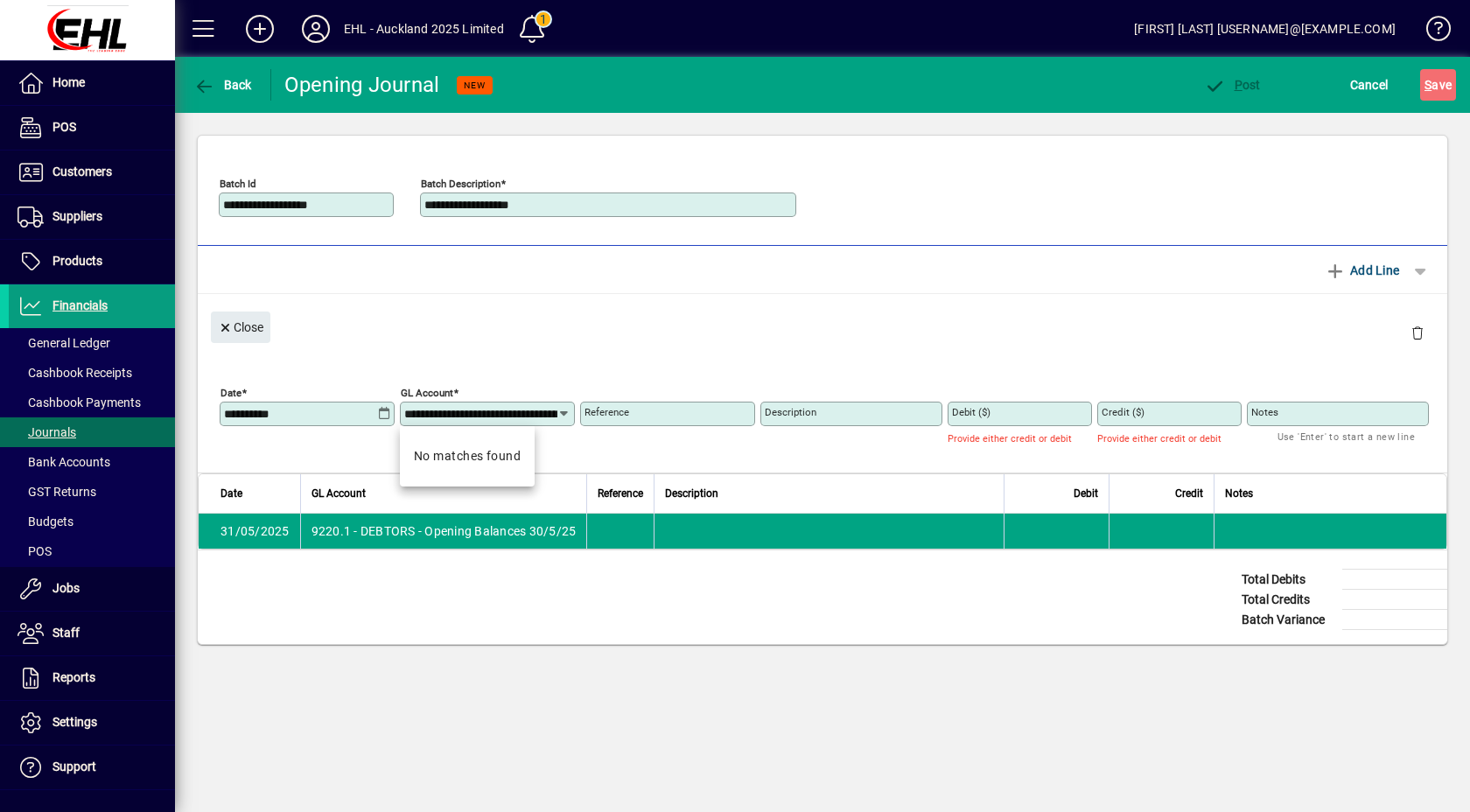 click on "Reference" at bounding box center [606, 412] 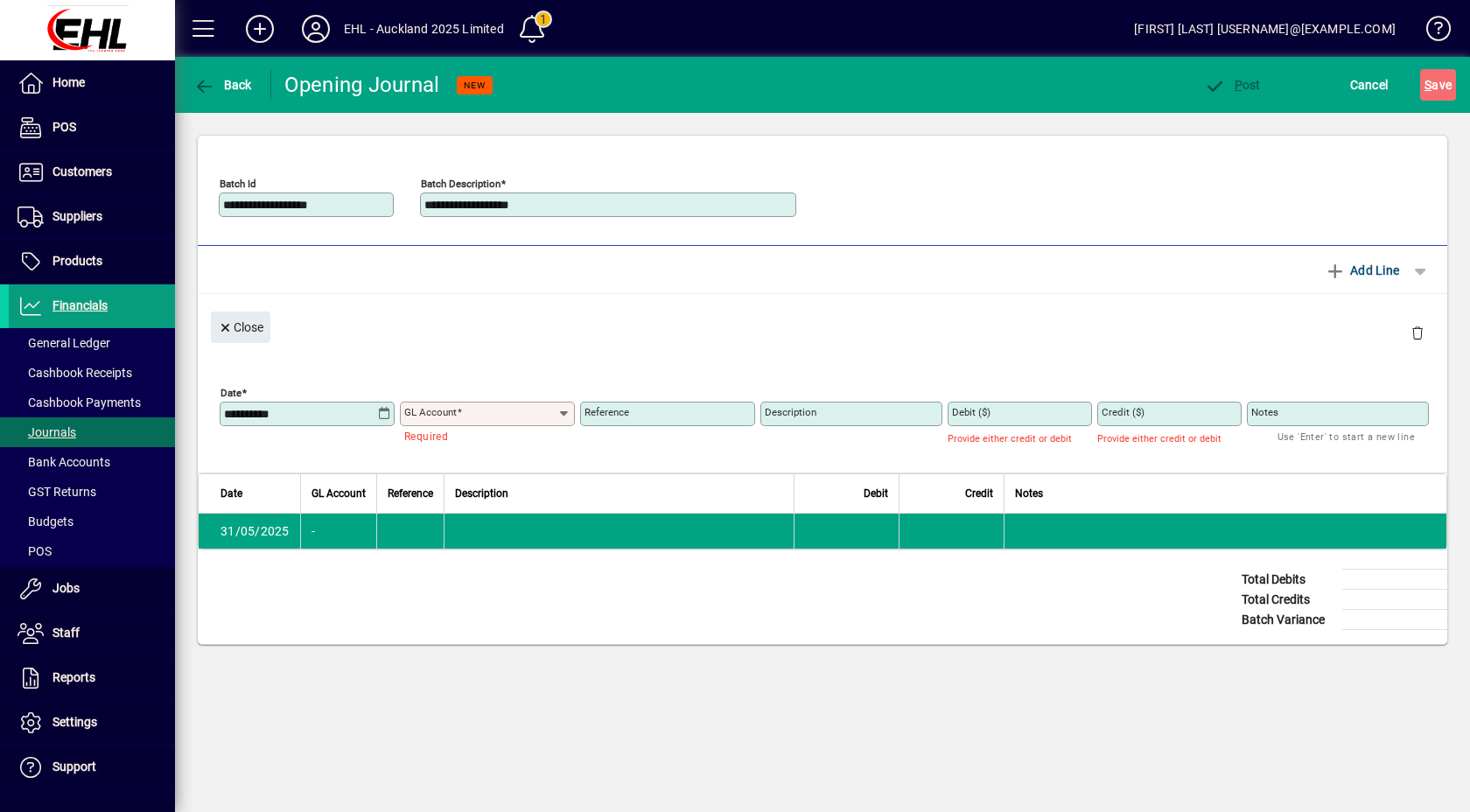 drag, startPoint x: 519, startPoint y: 205, endPoint x: 381, endPoint y: 181, distance: 140.07141 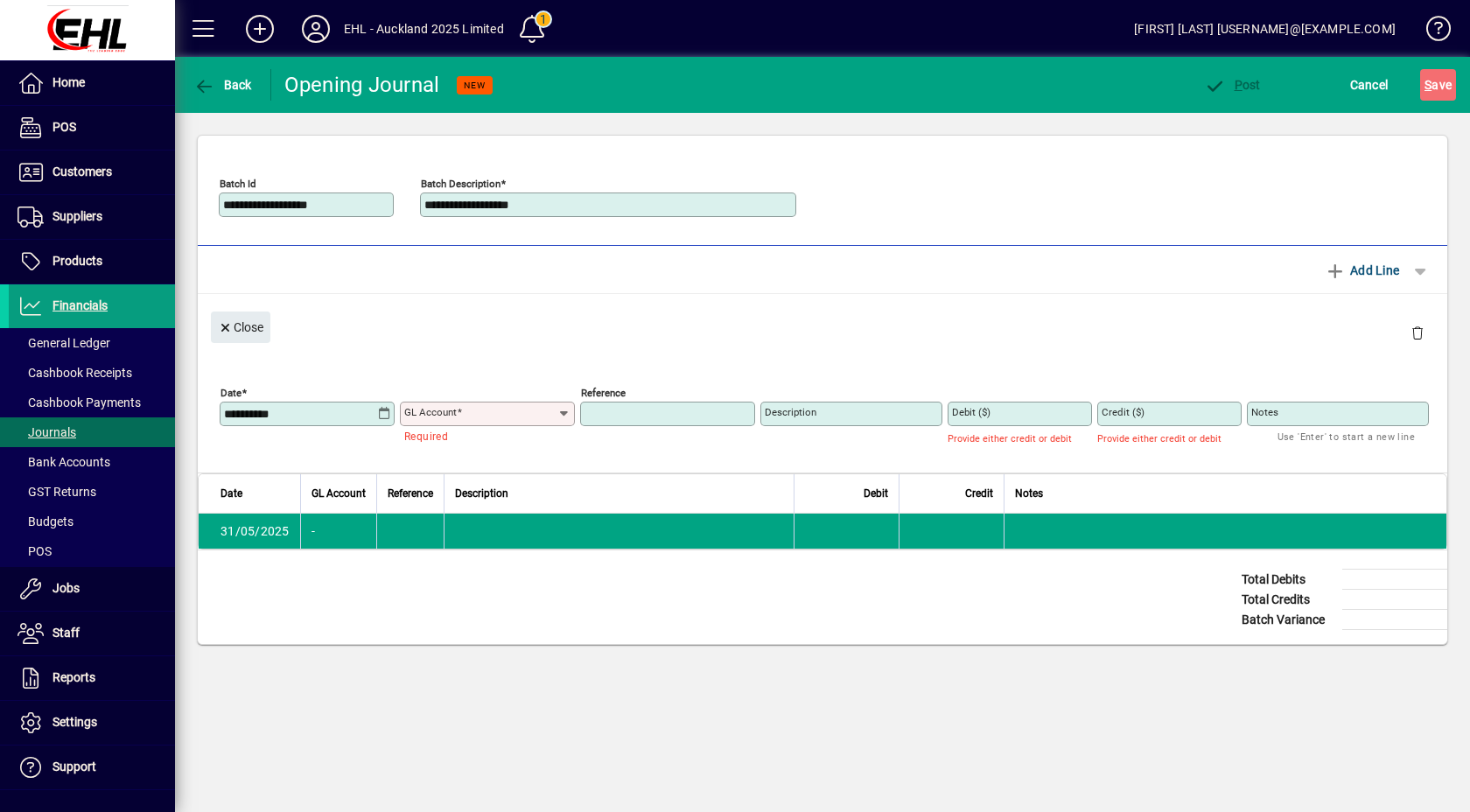 paste on "**********" 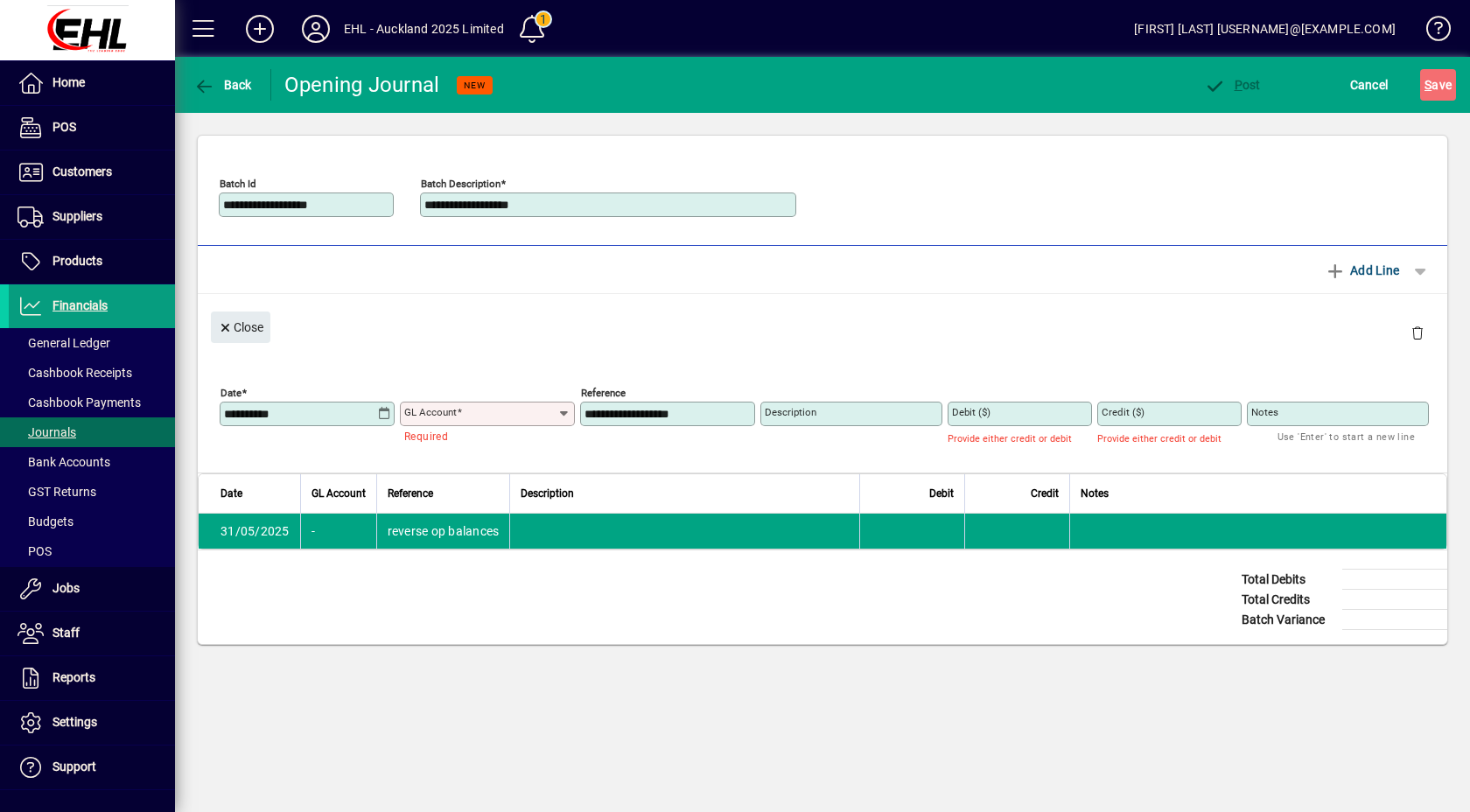 type on "**********" 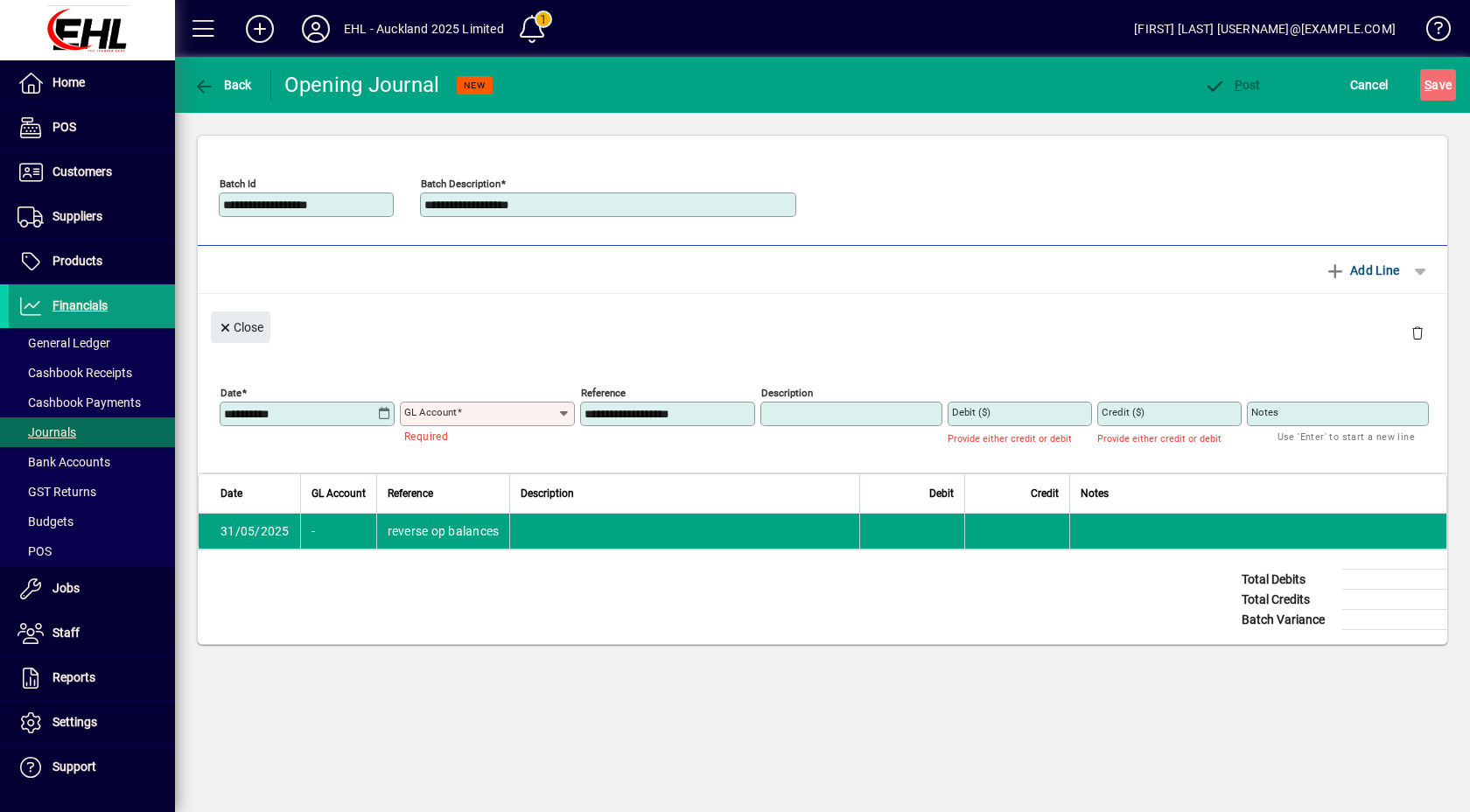 paste on "**********" 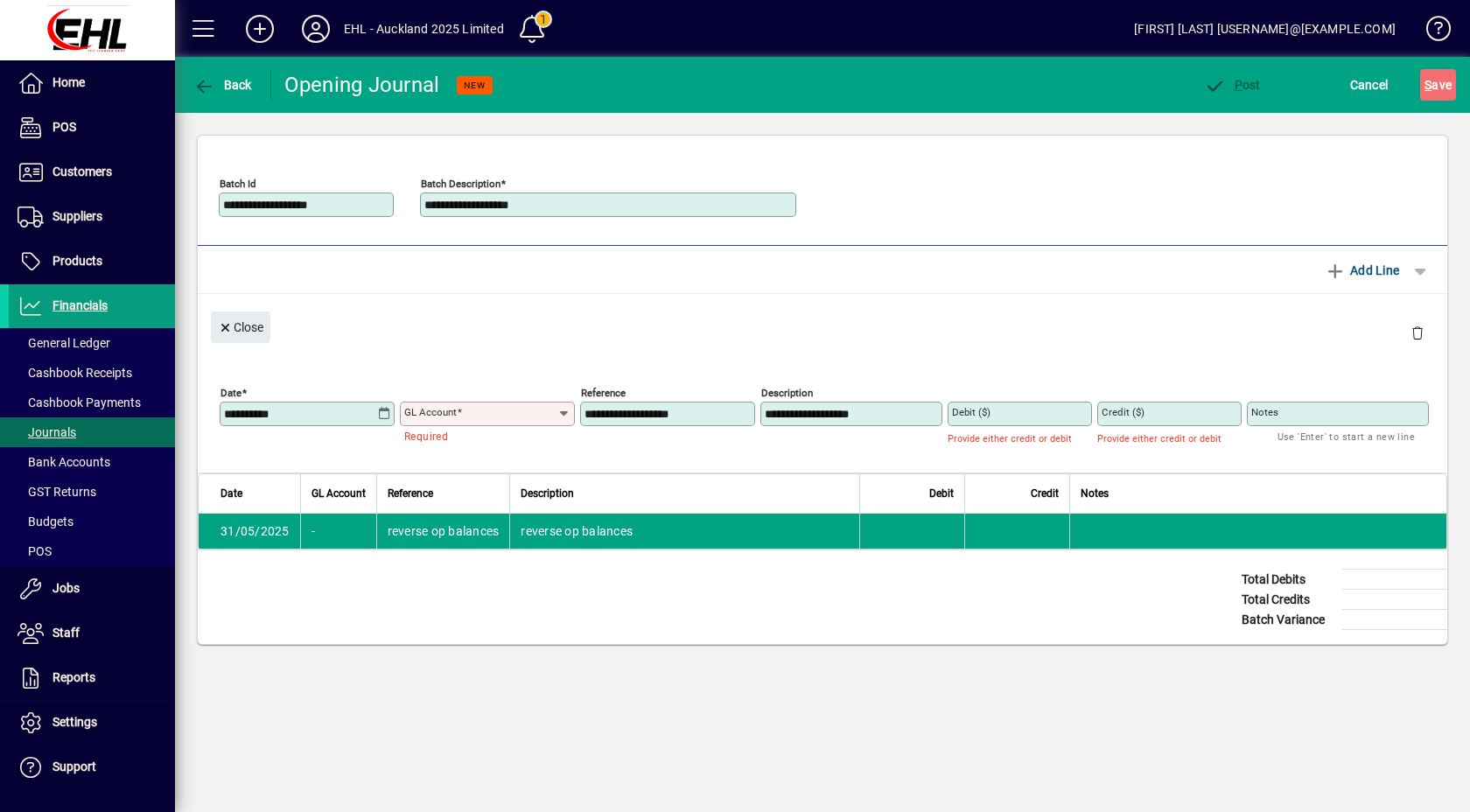 type on "**********" 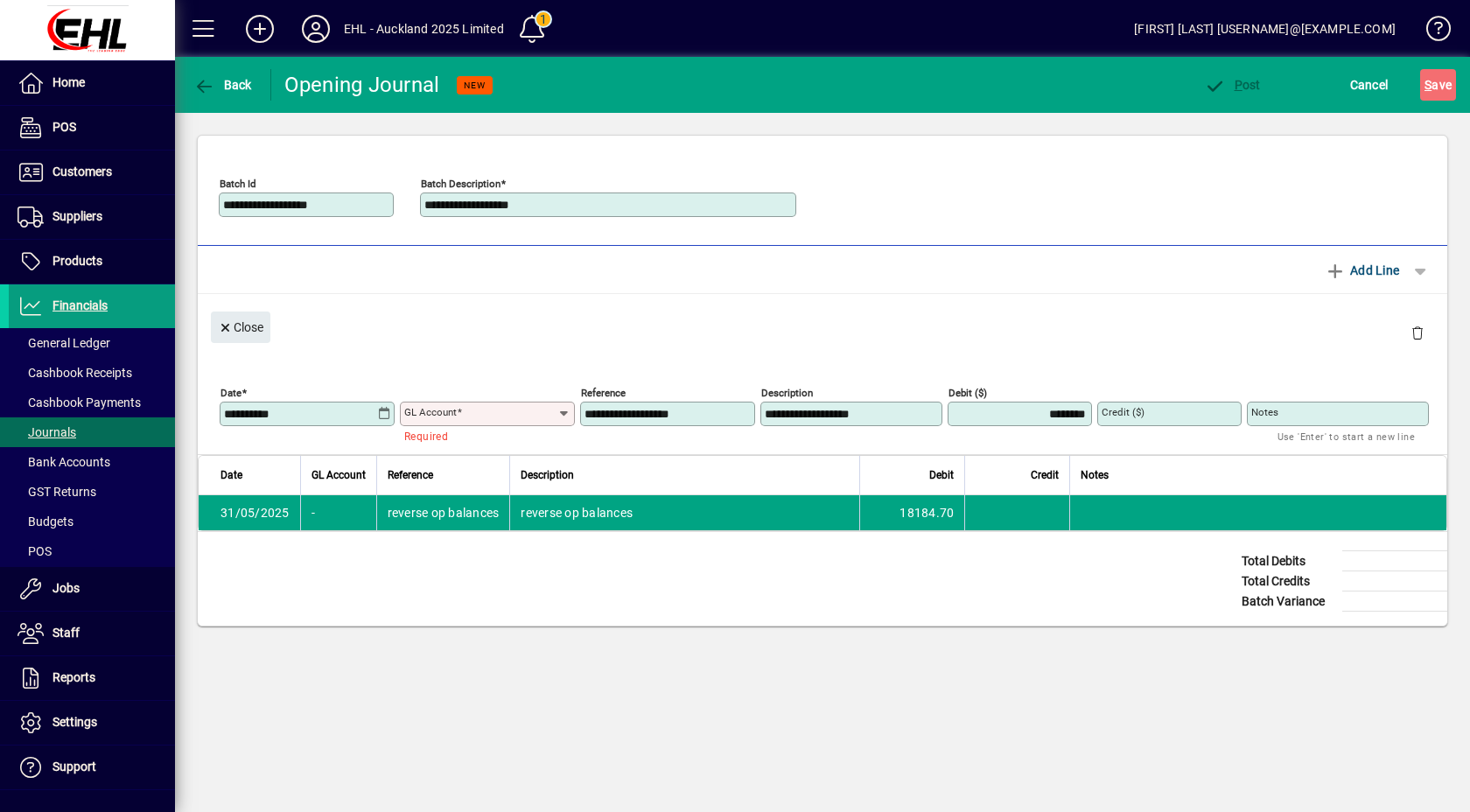 type on "********" 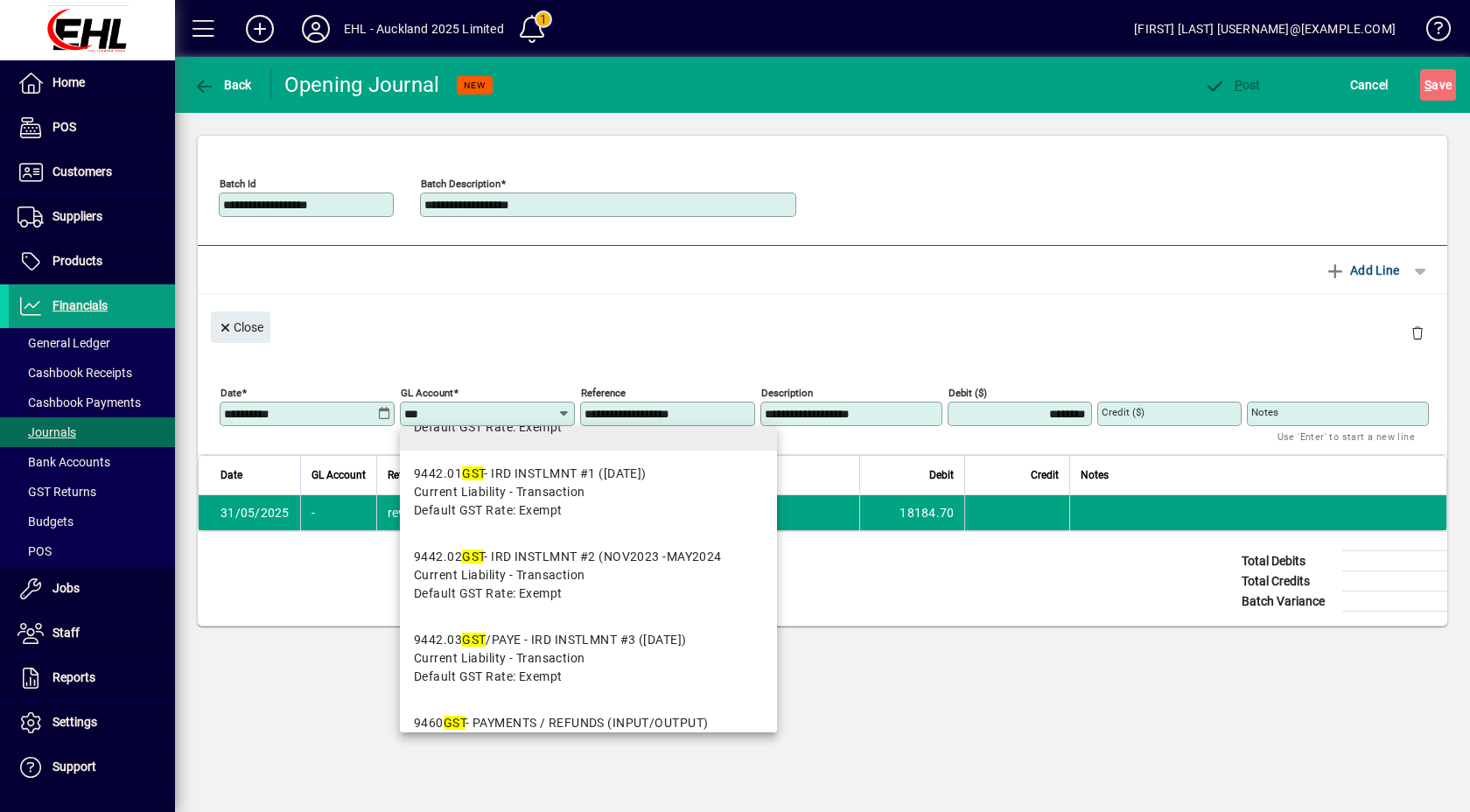 scroll, scrollTop: 525, scrollLeft: 0, axis: vertical 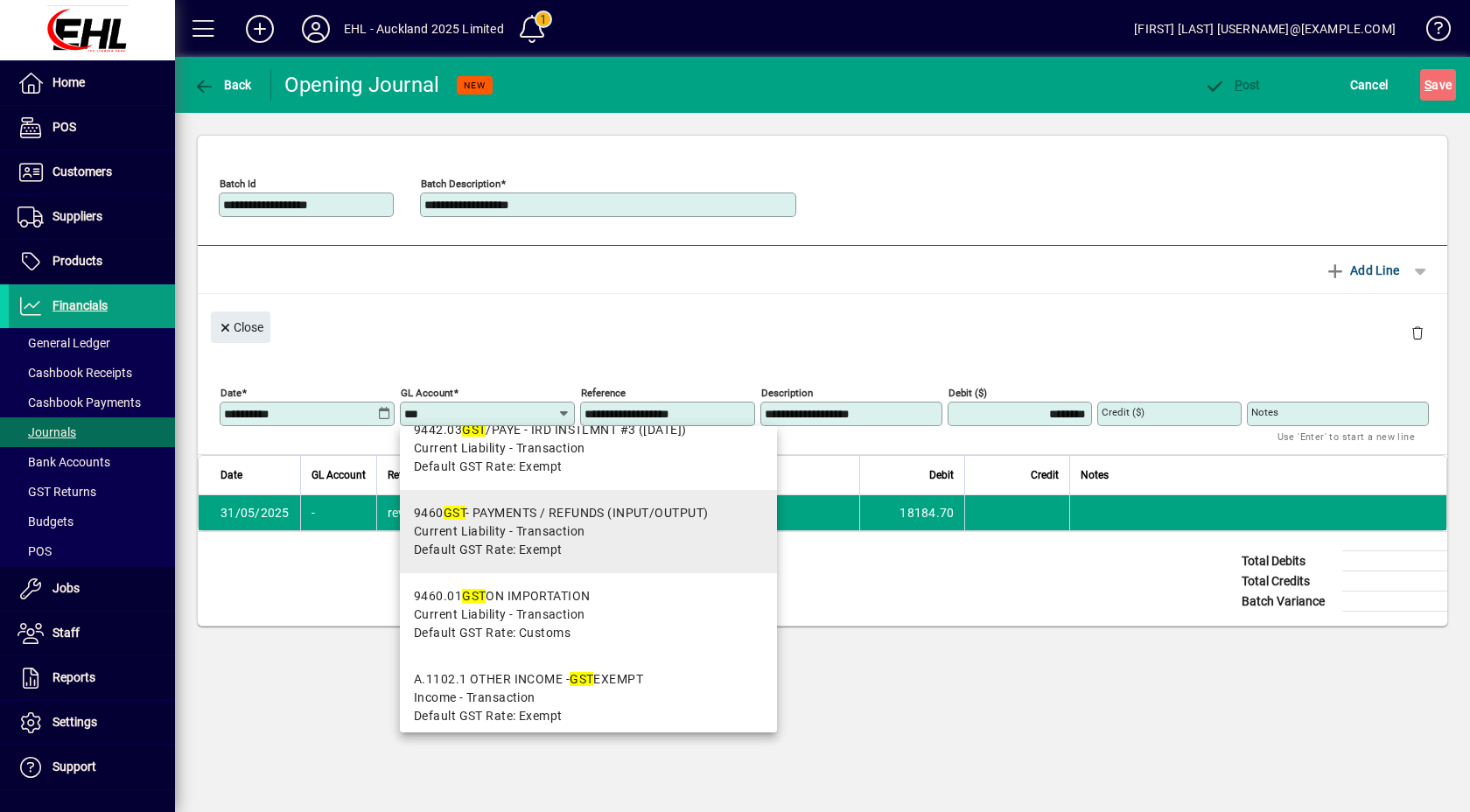 click on "9460  GST  - PAYMENTS / REFUNDS (INPUT/OUTPUT)" at bounding box center [561, 513] 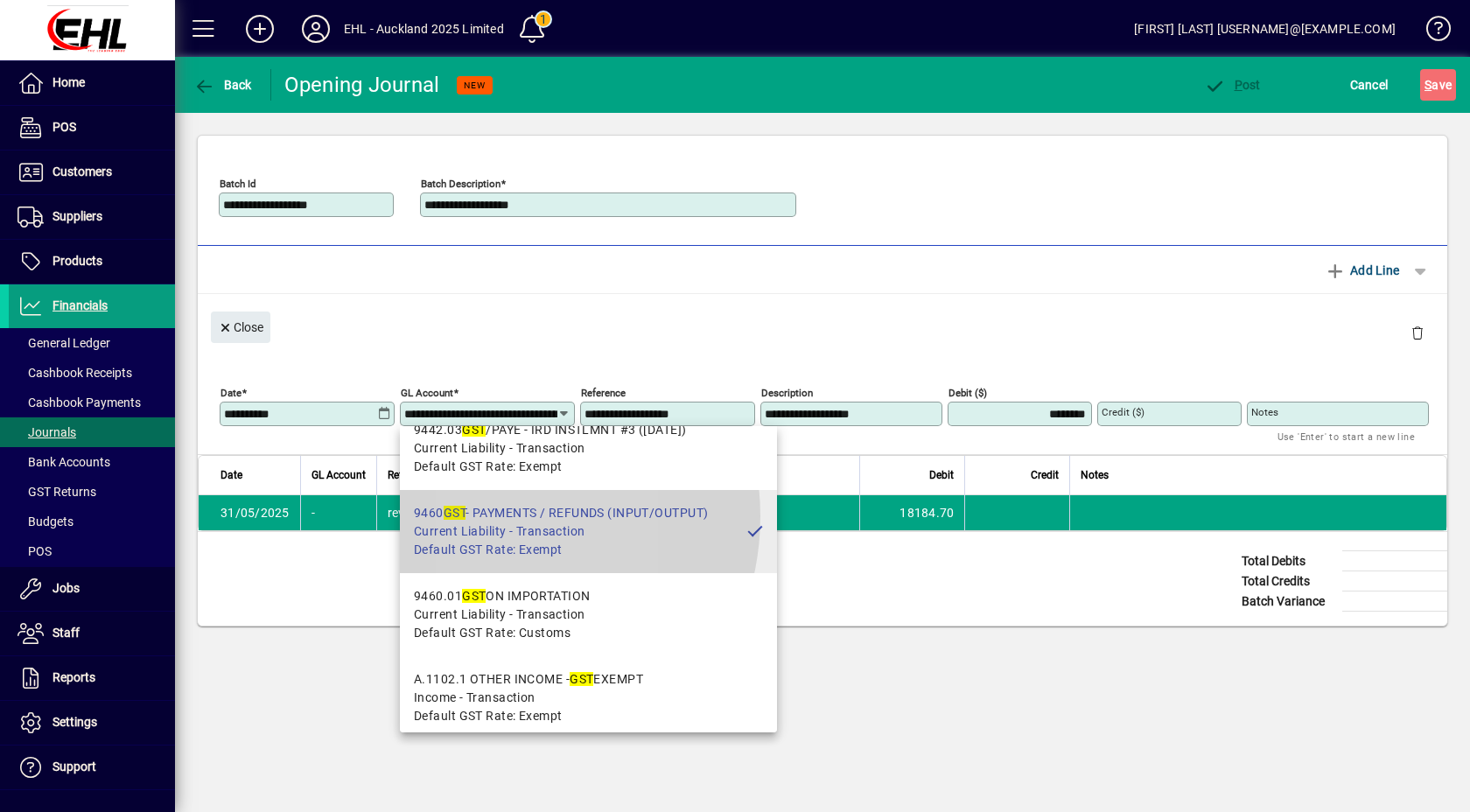 scroll, scrollTop: 0, scrollLeft: 145, axis: horizontal 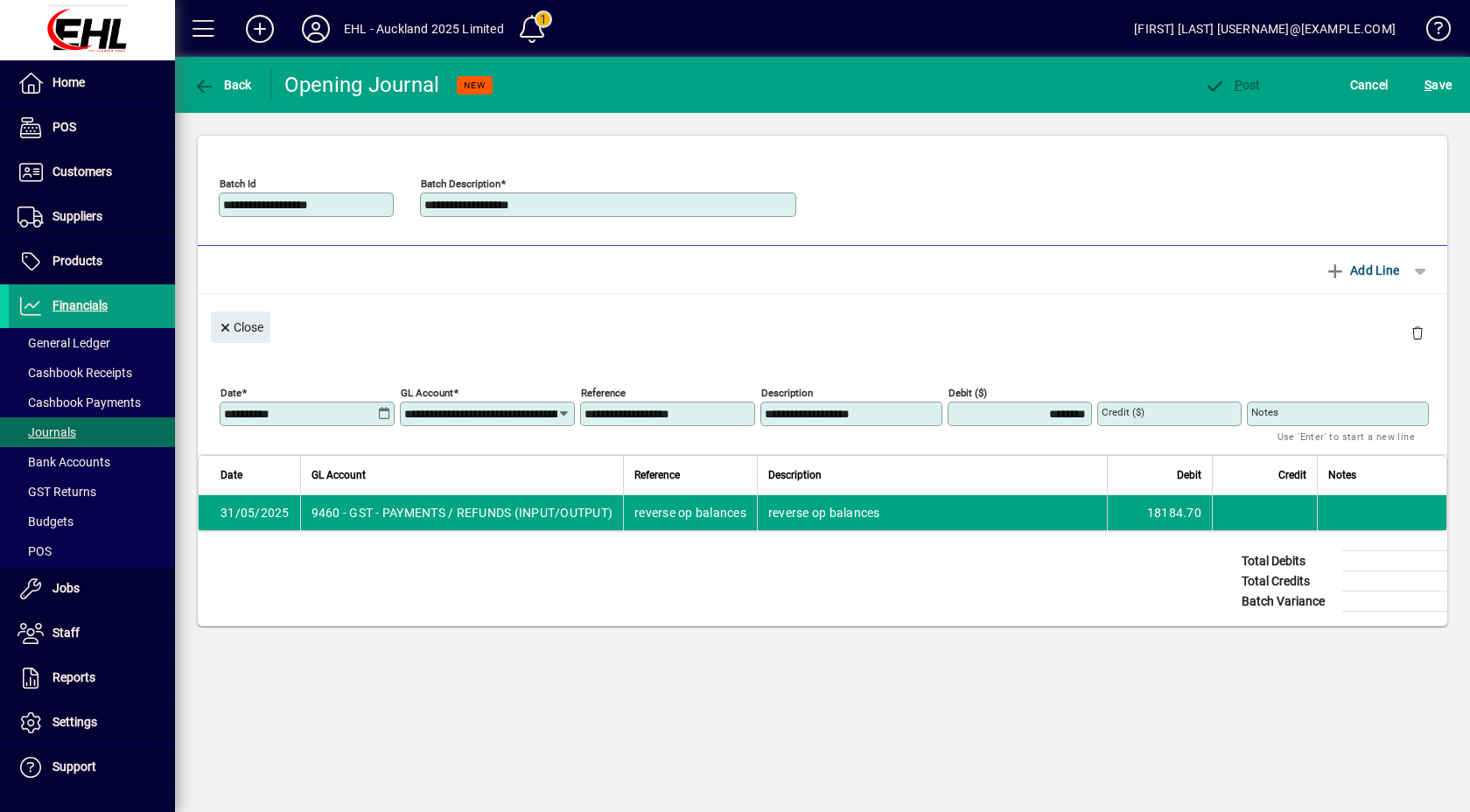drag, startPoint x: 560, startPoint y: 416, endPoint x: 276, endPoint y: 389, distance: 285.28056 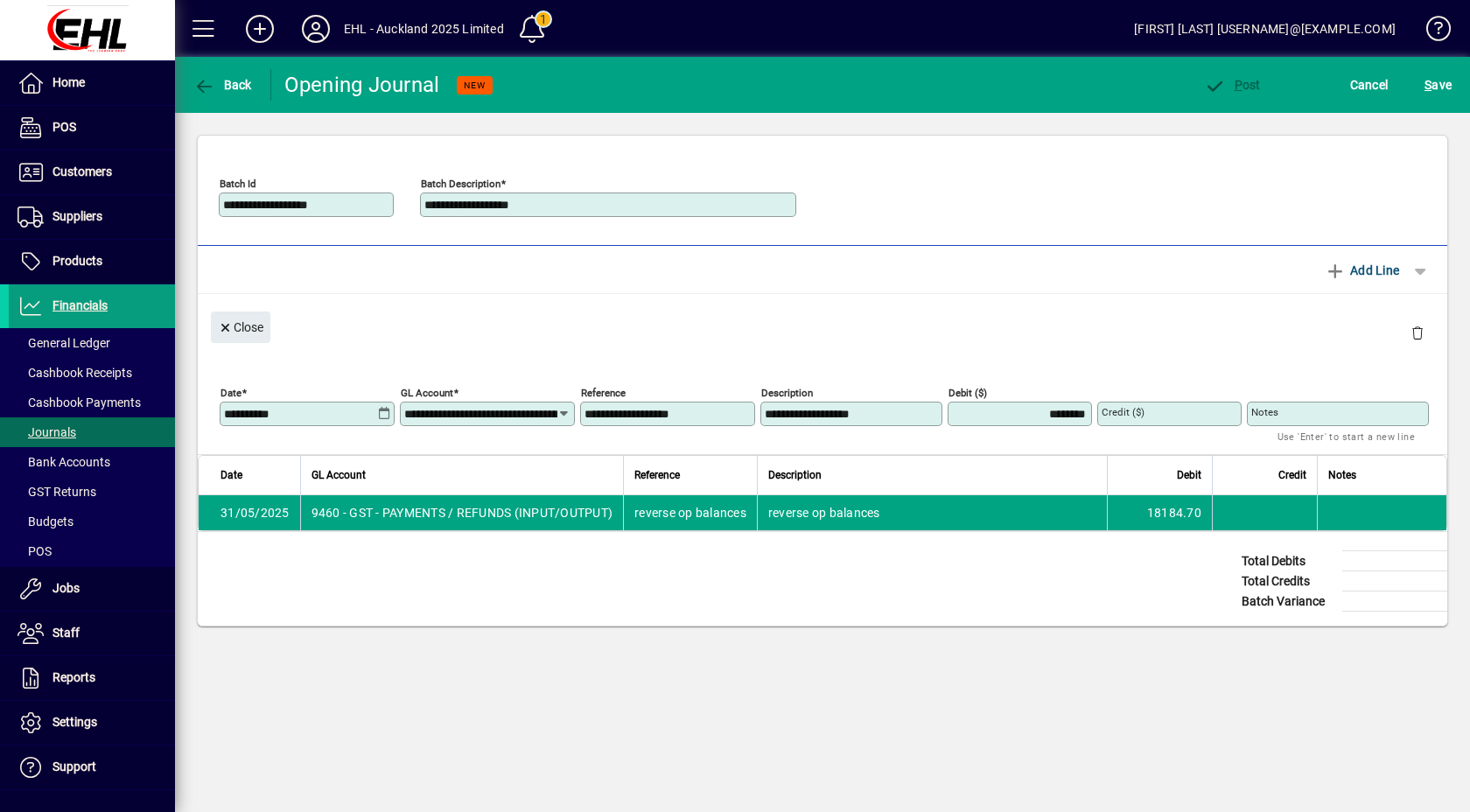 click 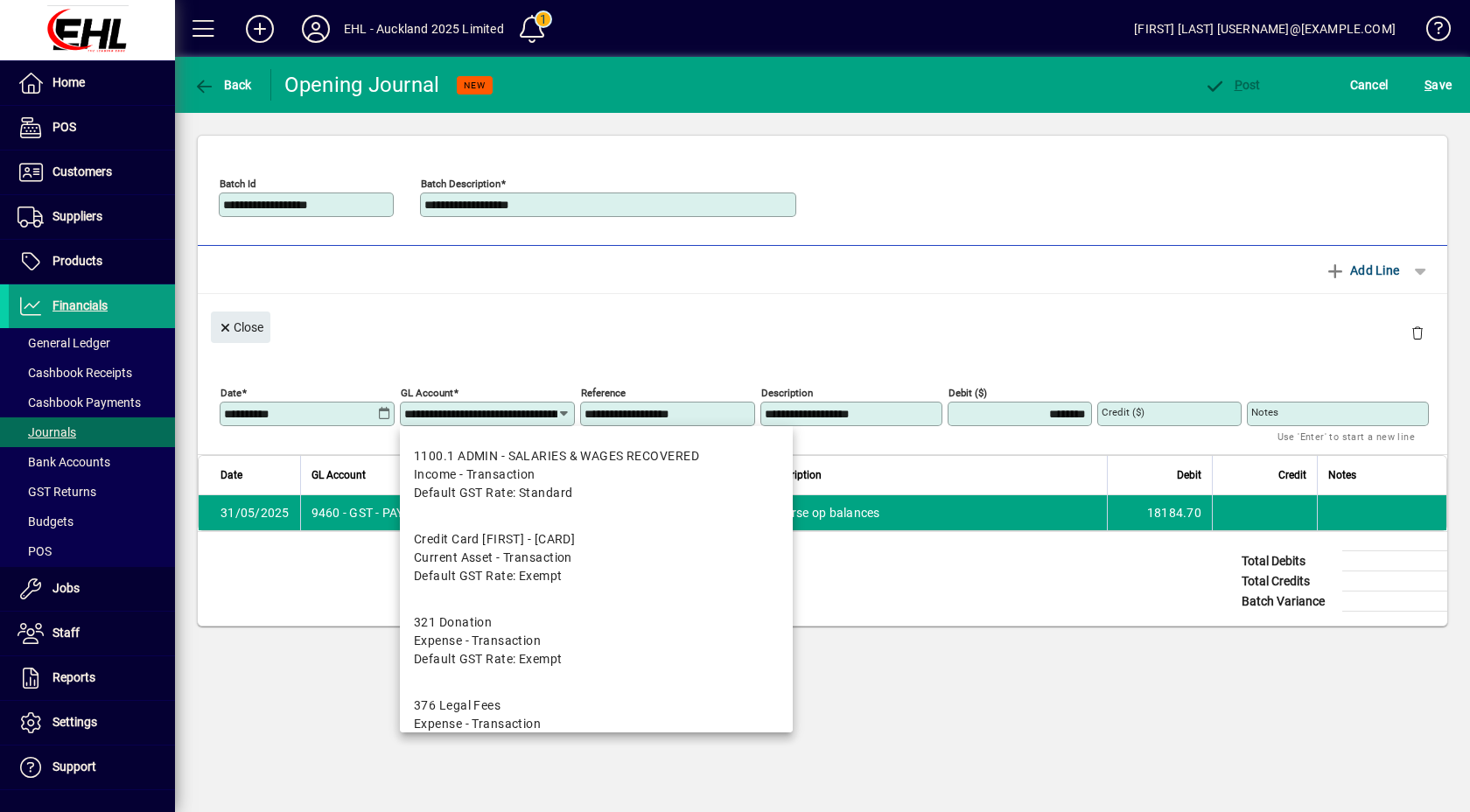 scroll, scrollTop: 0, scrollLeft: 145, axis: horizontal 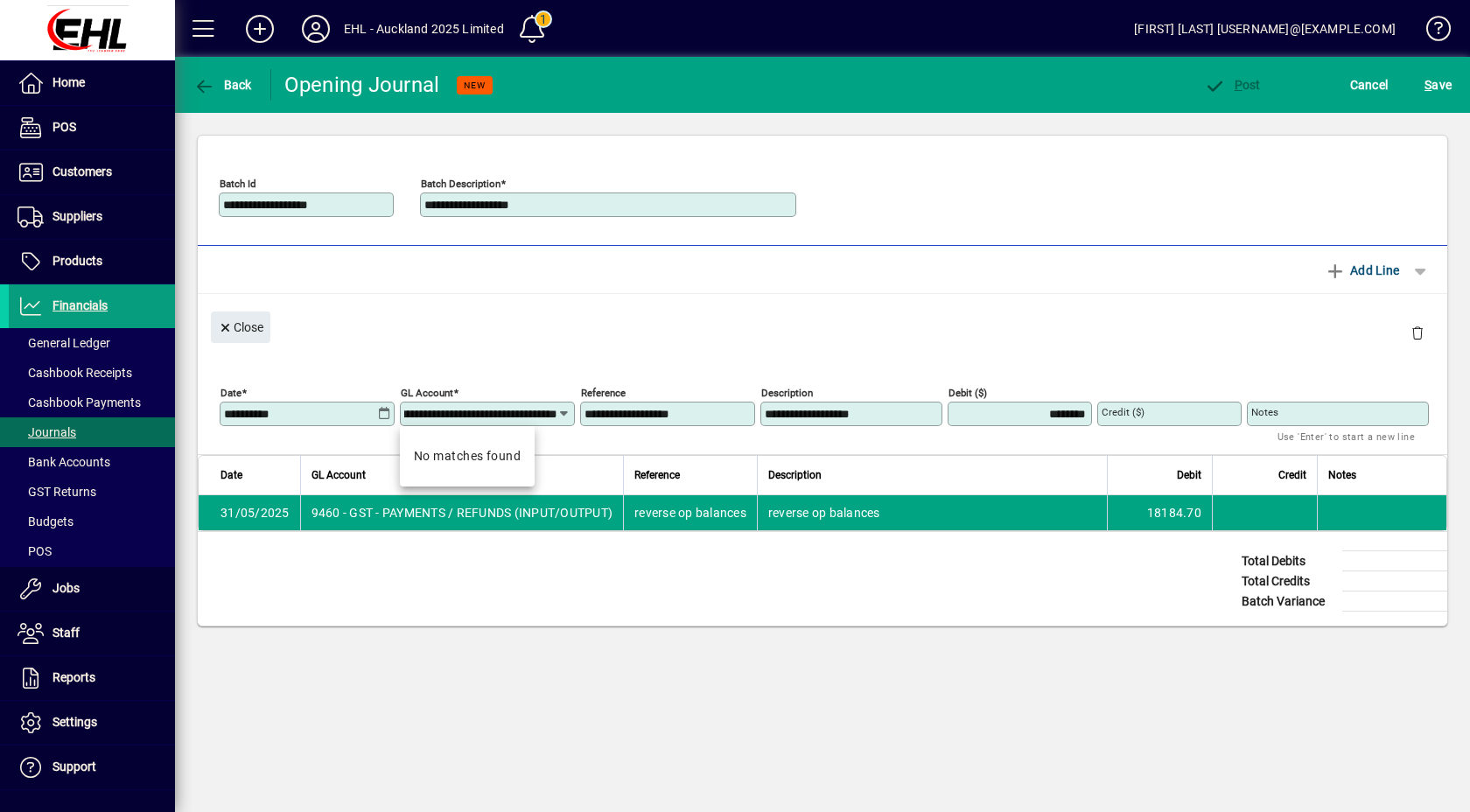 type on "**********" 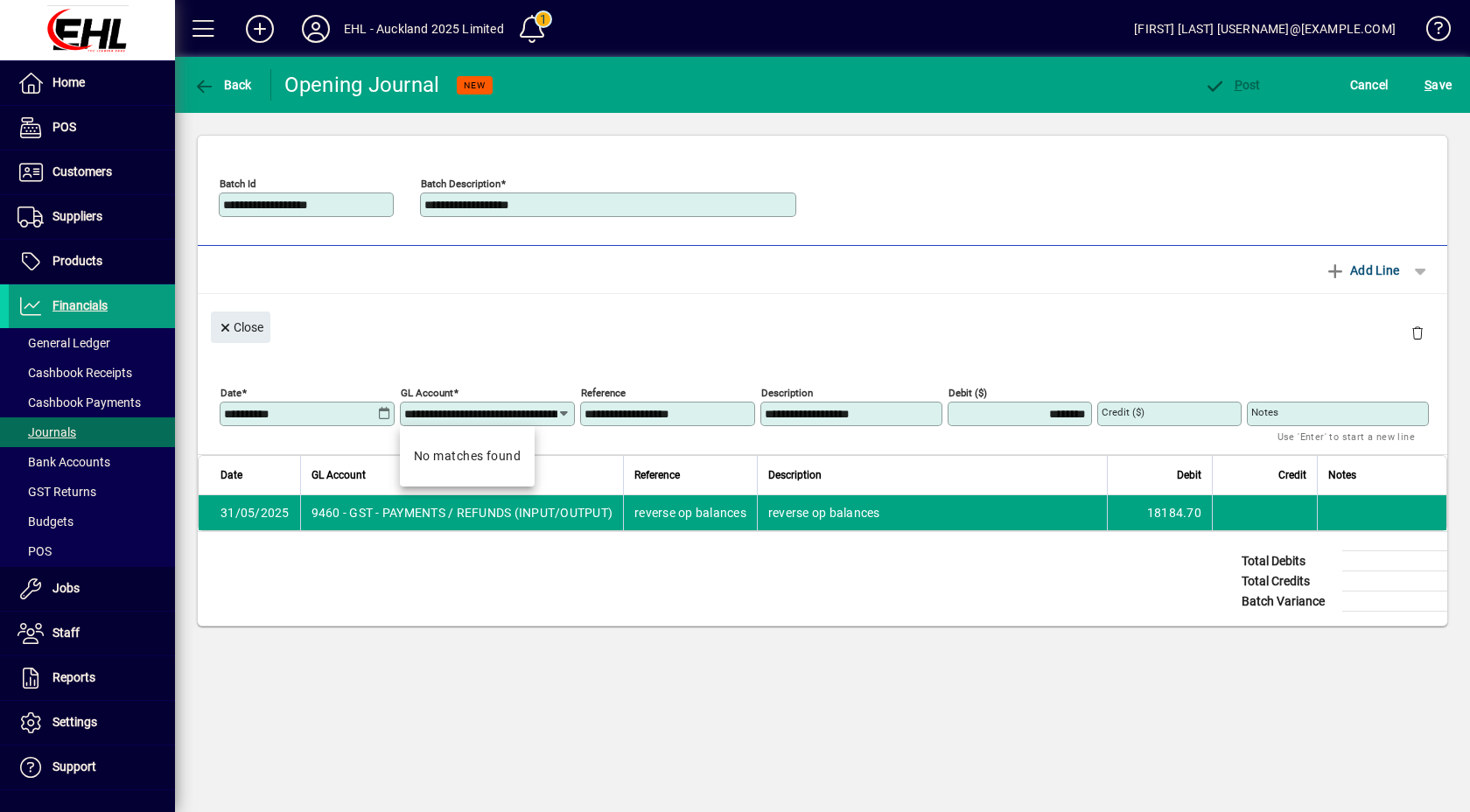 drag, startPoint x: 556, startPoint y: 414, endPoint x: 284, endPoint y: 395, distance: 272.6628 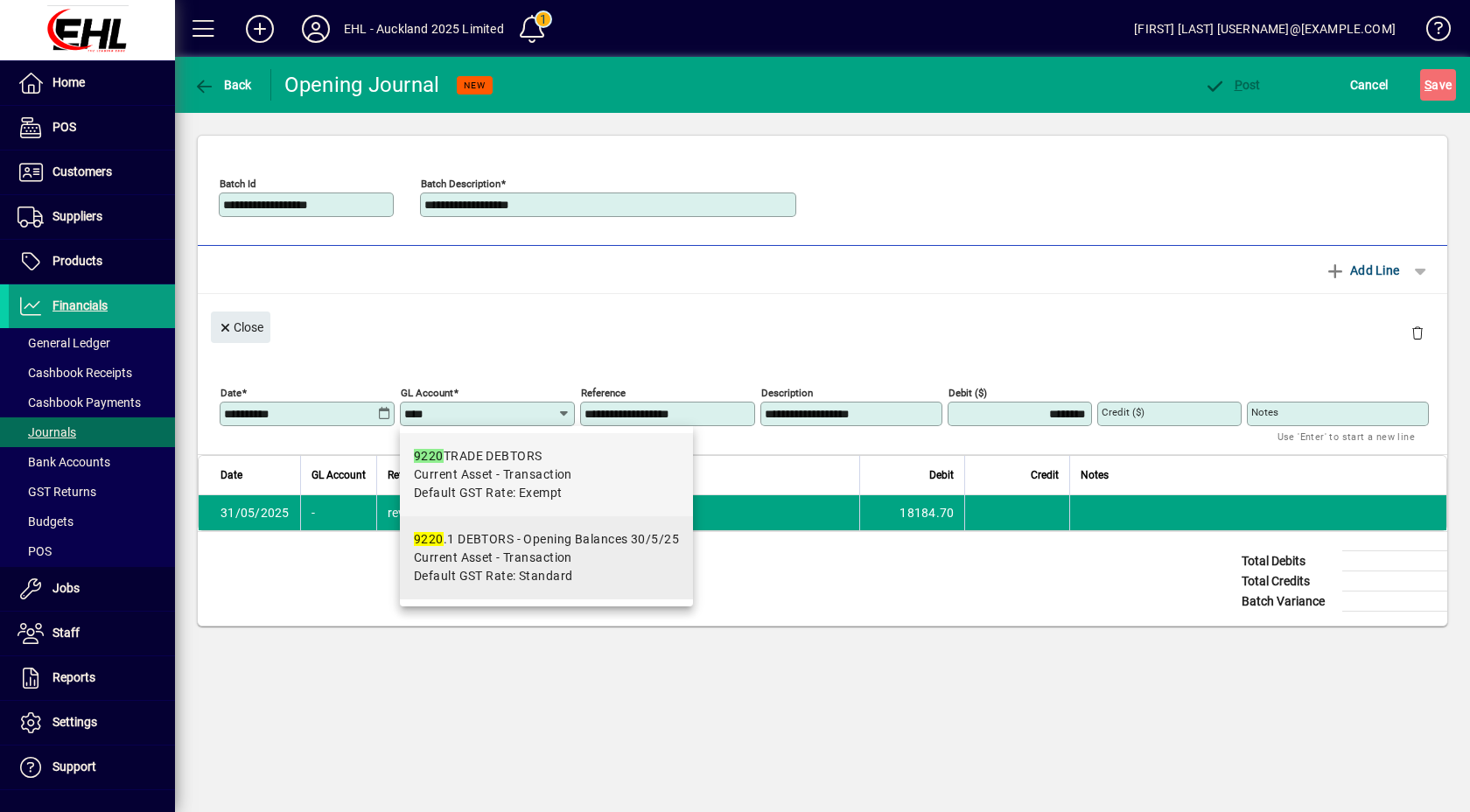 click on "Default GST Rate: Standard" at bounding box center [493, 576] 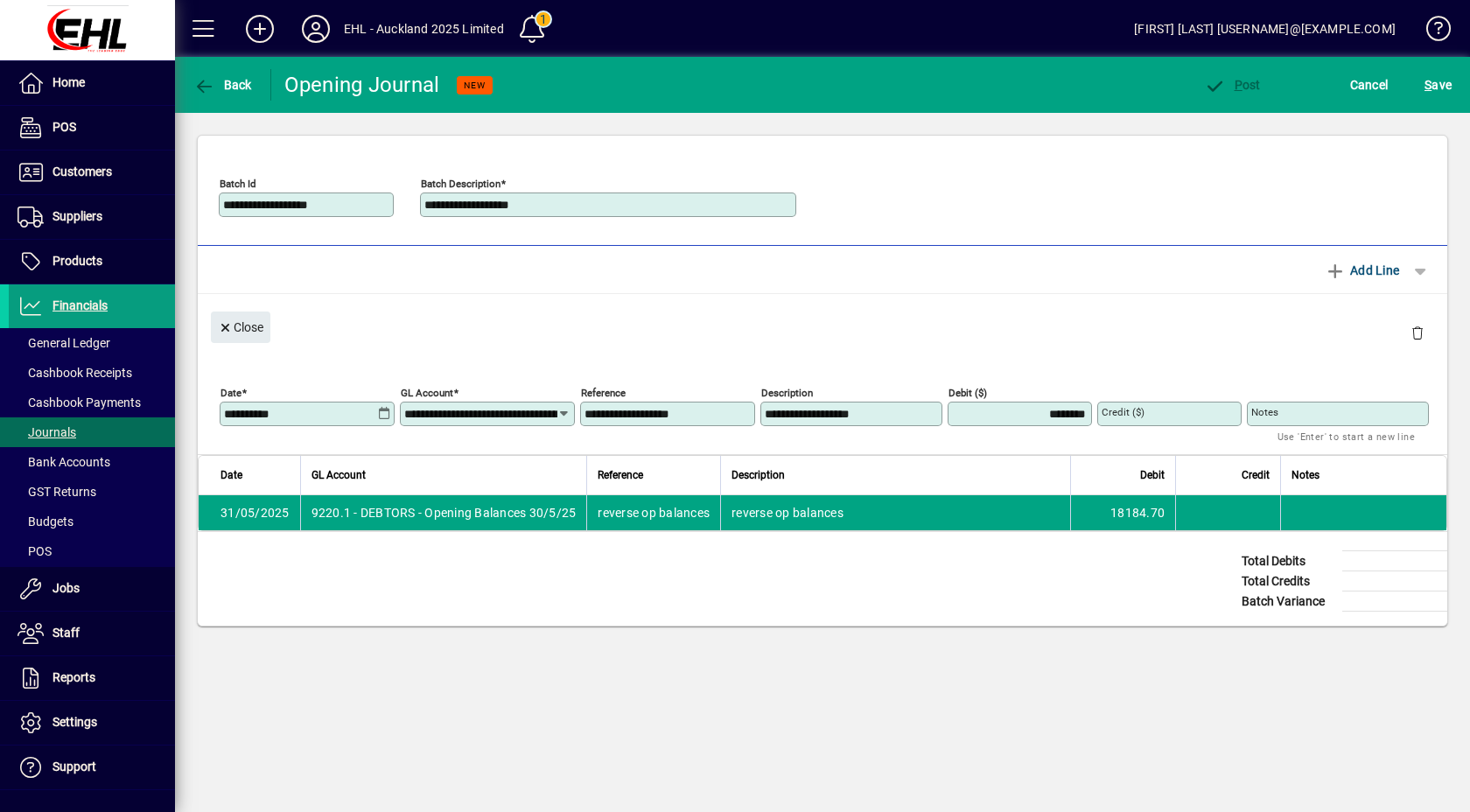 scroll, scrollTop: 0, scrollLeft: 106, axis: horizontal 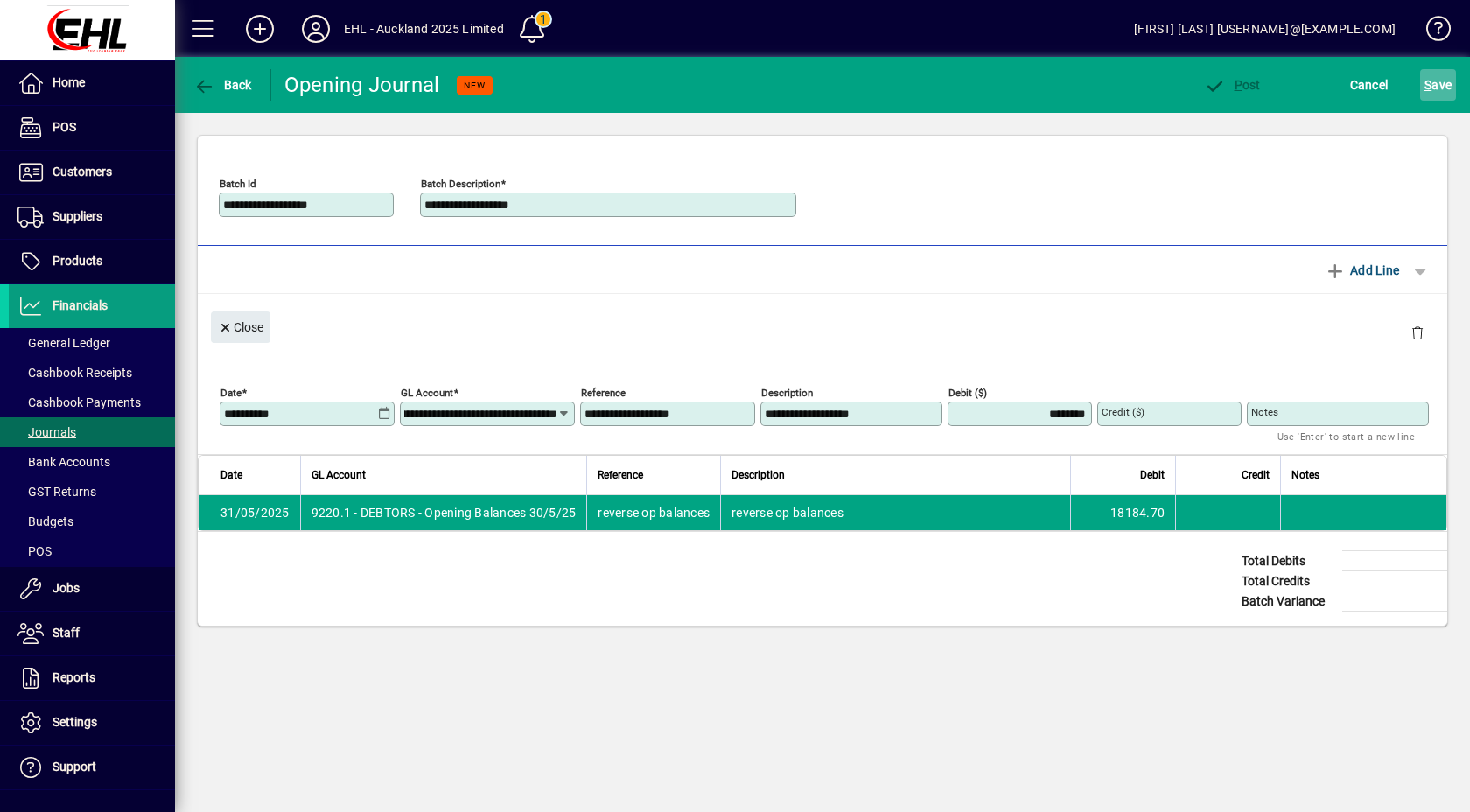 click on "S ave" 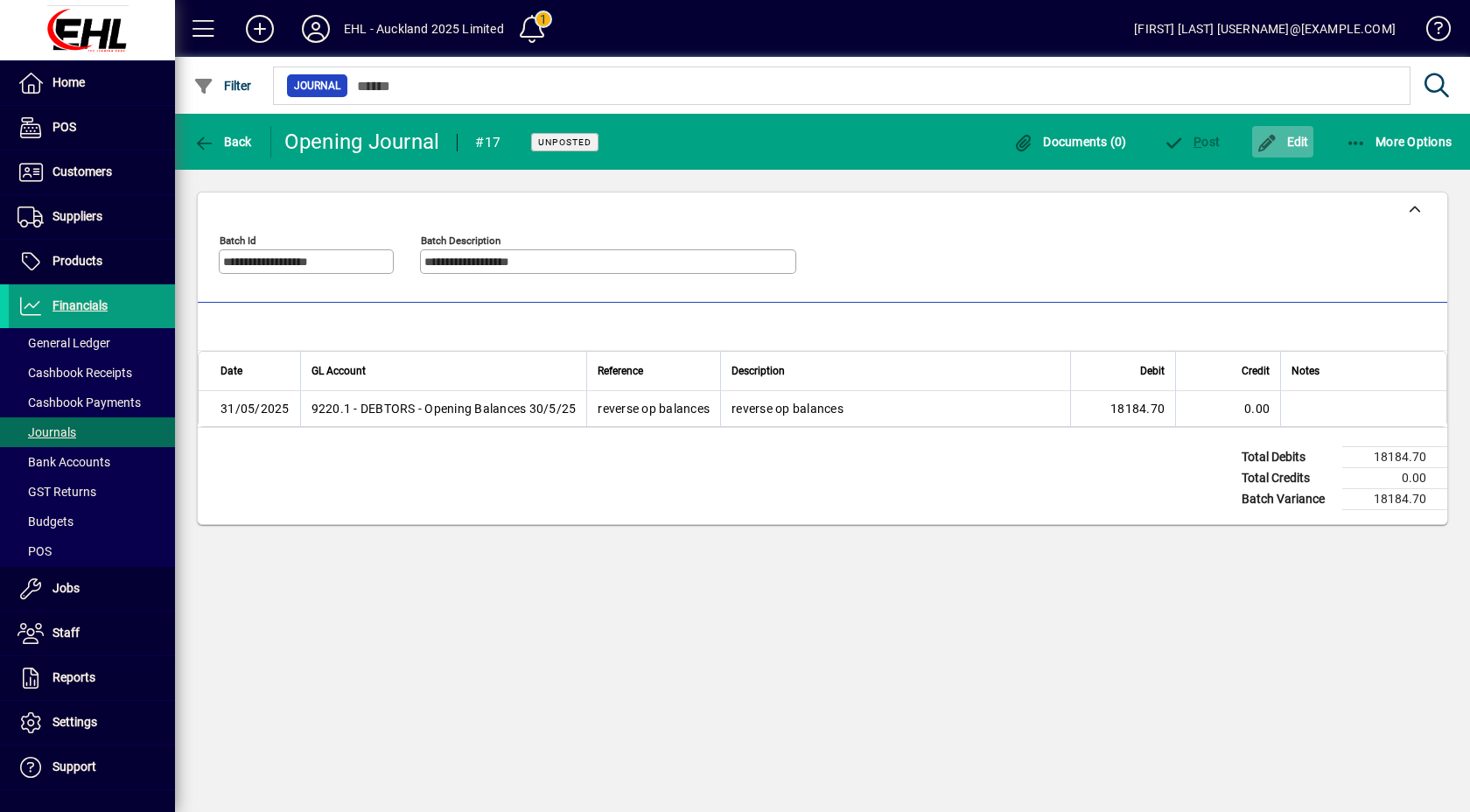 click on "Edit" 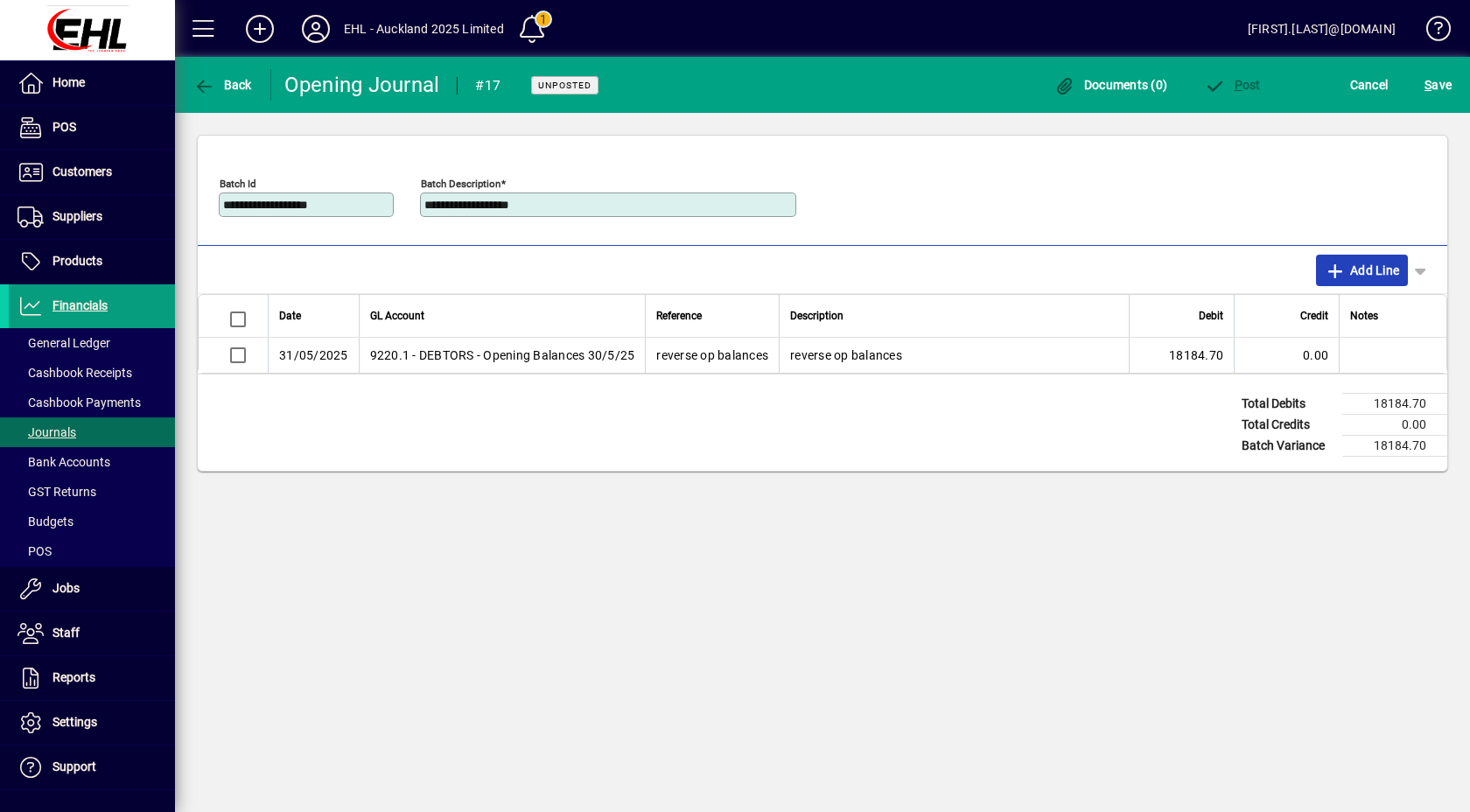 scroll, scrollTop: 0, scrollLeft: 0, axis: both 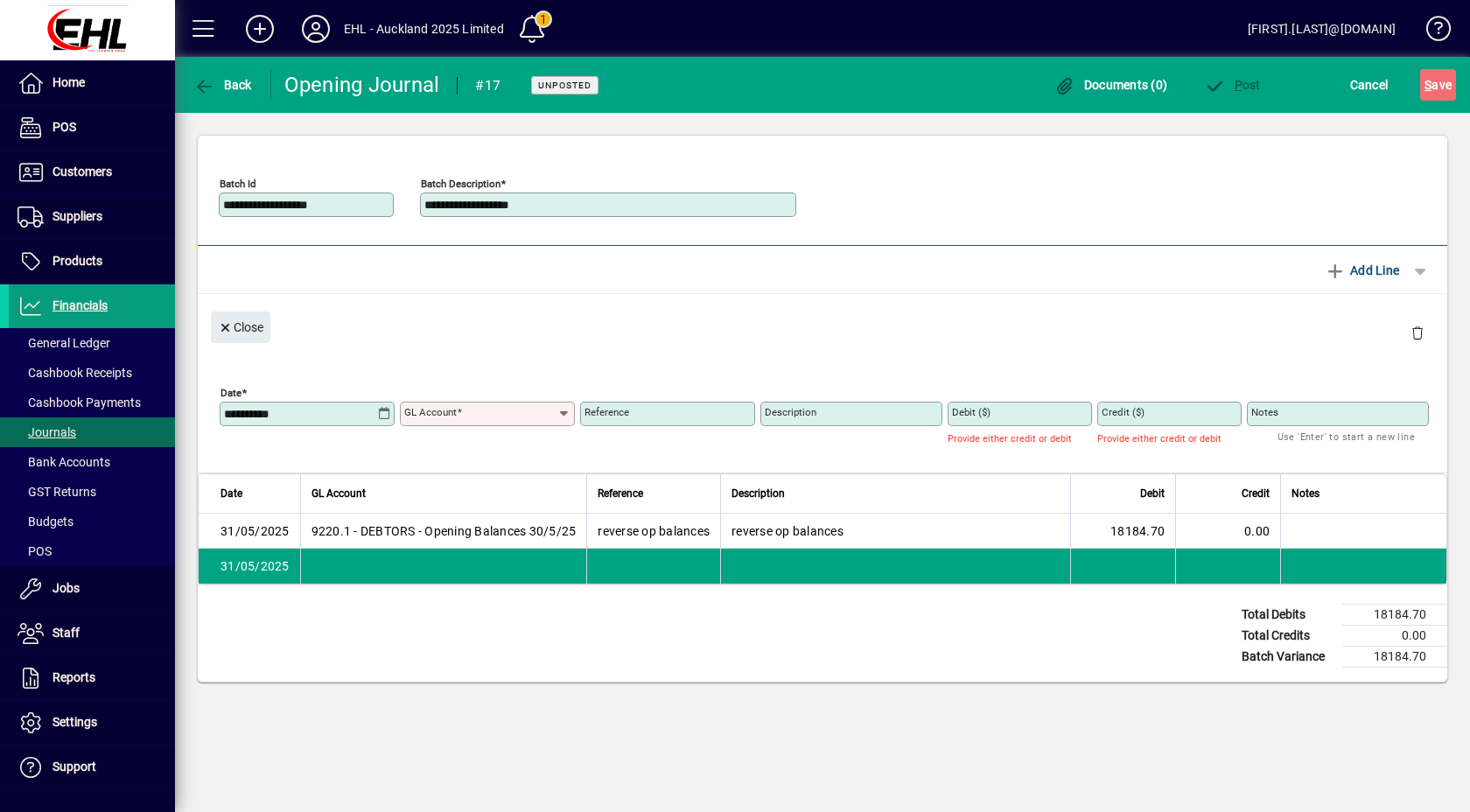 click 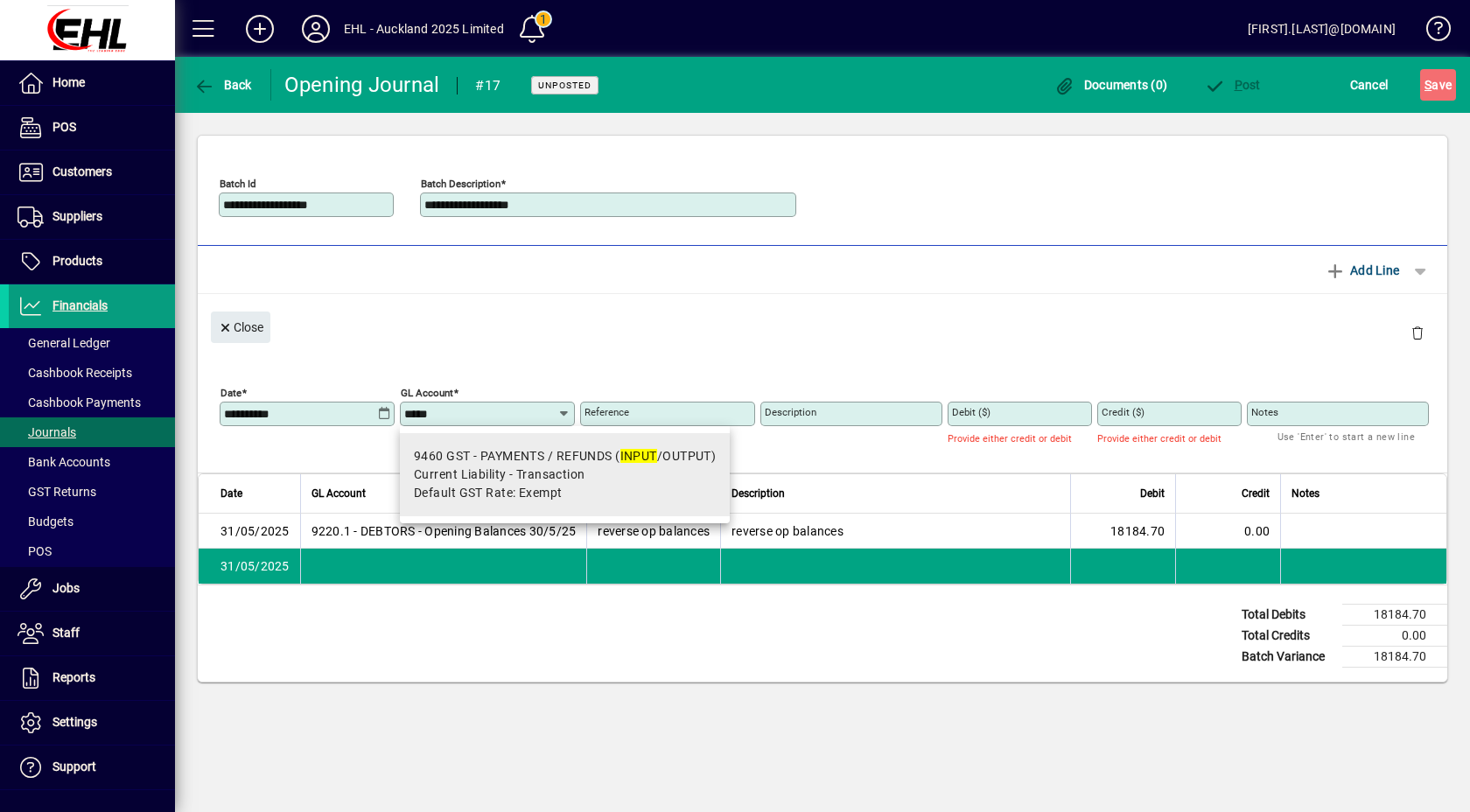 click on "Current Liability - Transaction" at bounding box center (500, 474) 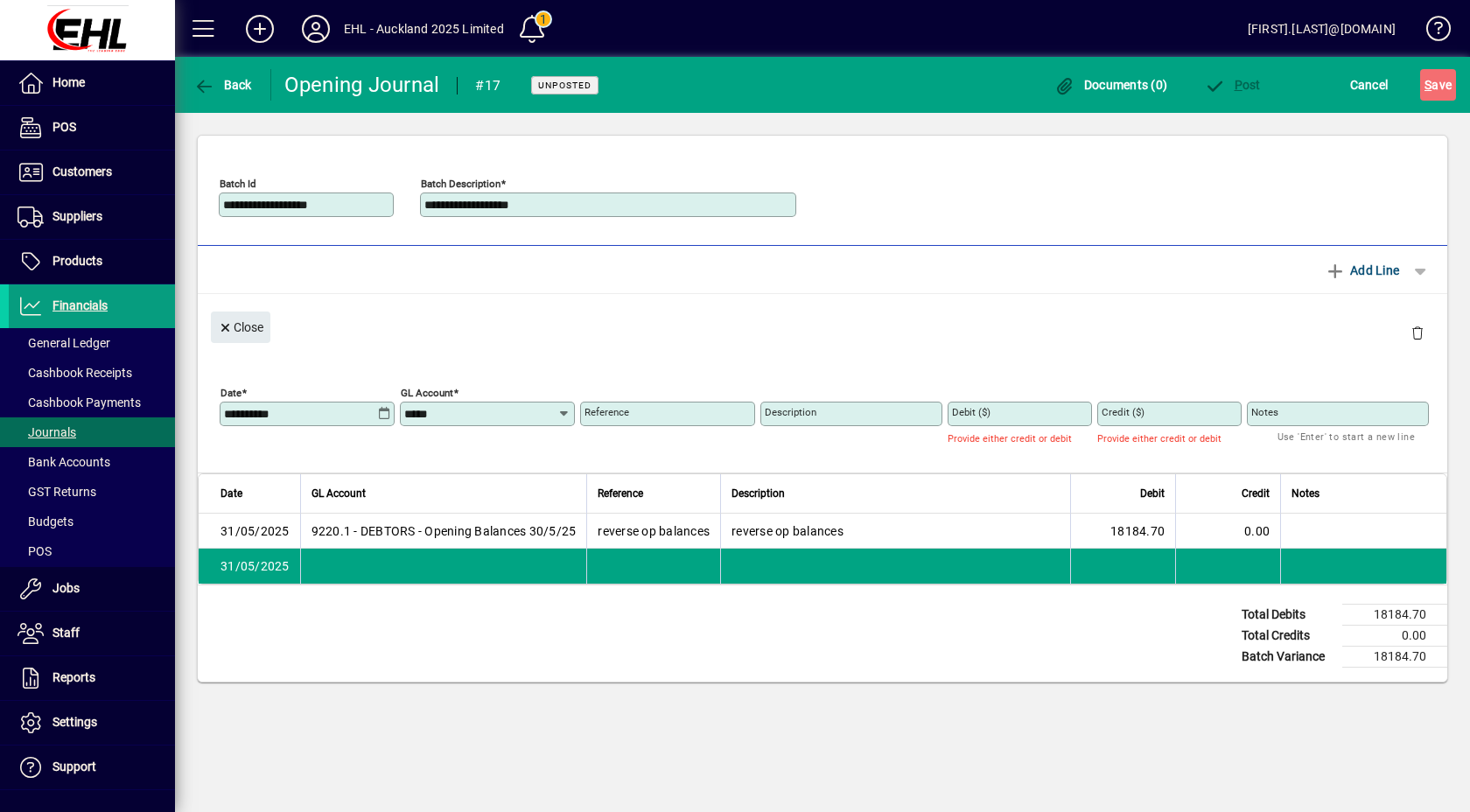 type on "**********" 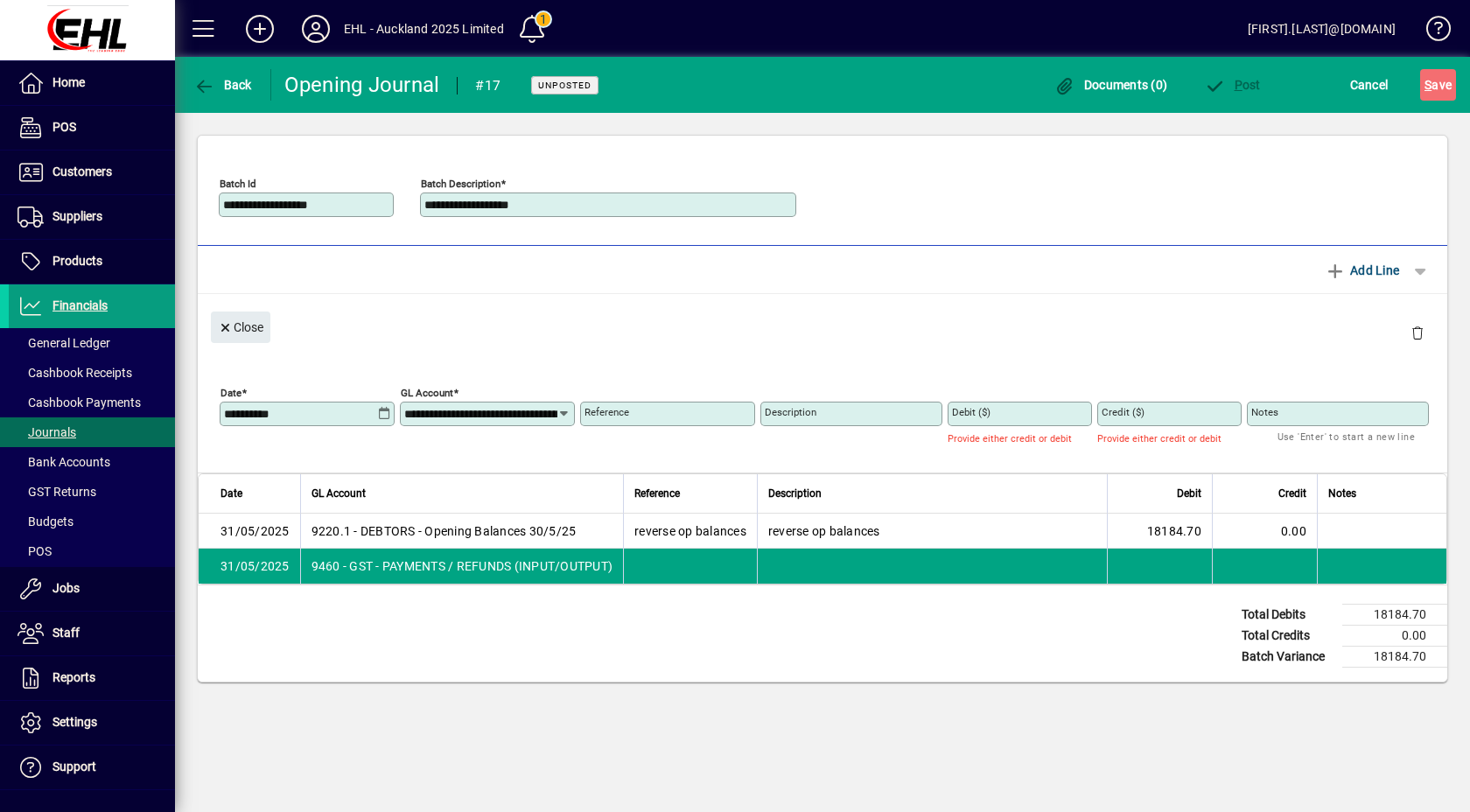 scroll, scrollTop: 0, scrollLeft: 145, axis: horizontal 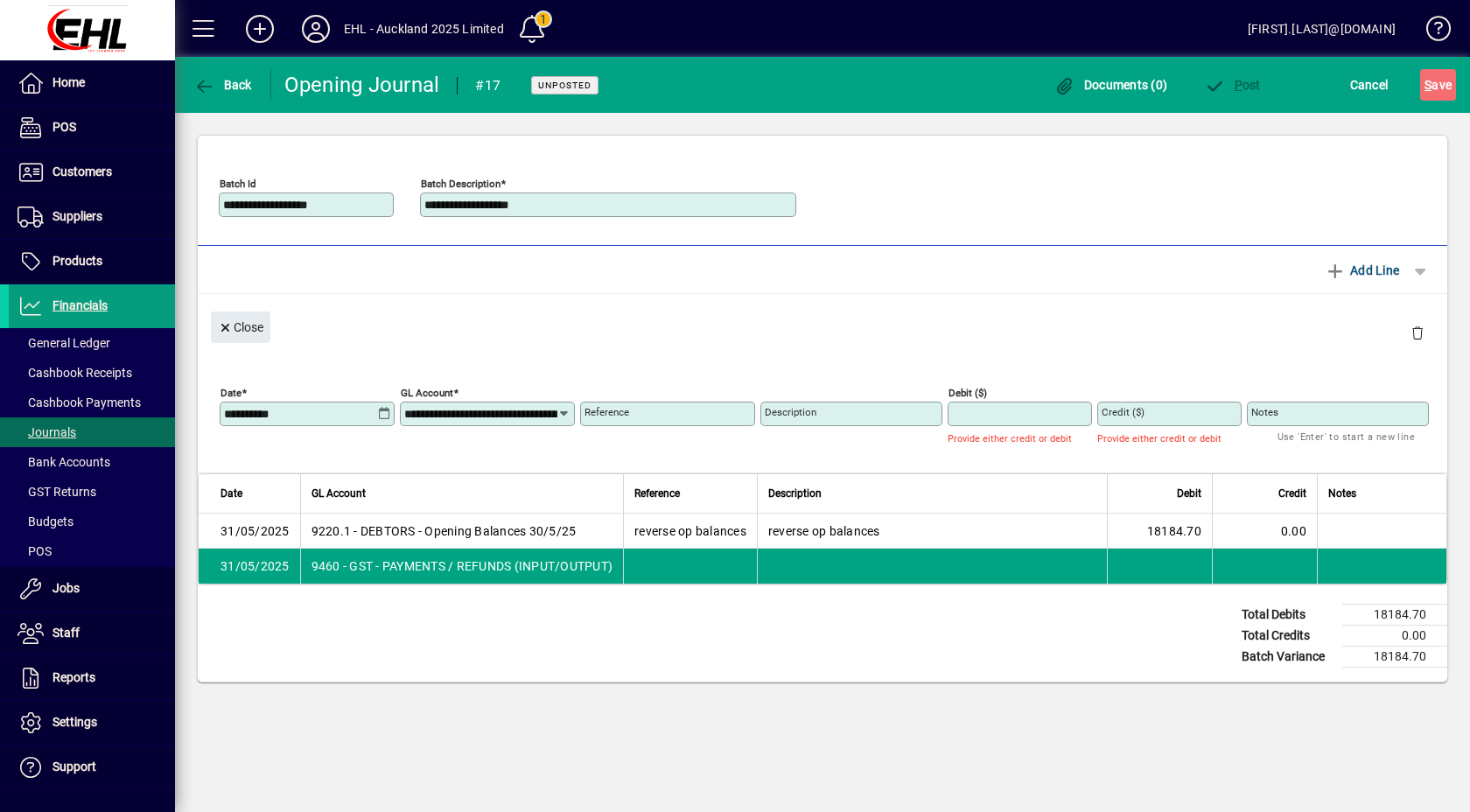 click on "Debit ($)" at bounding box center [1021, 414] 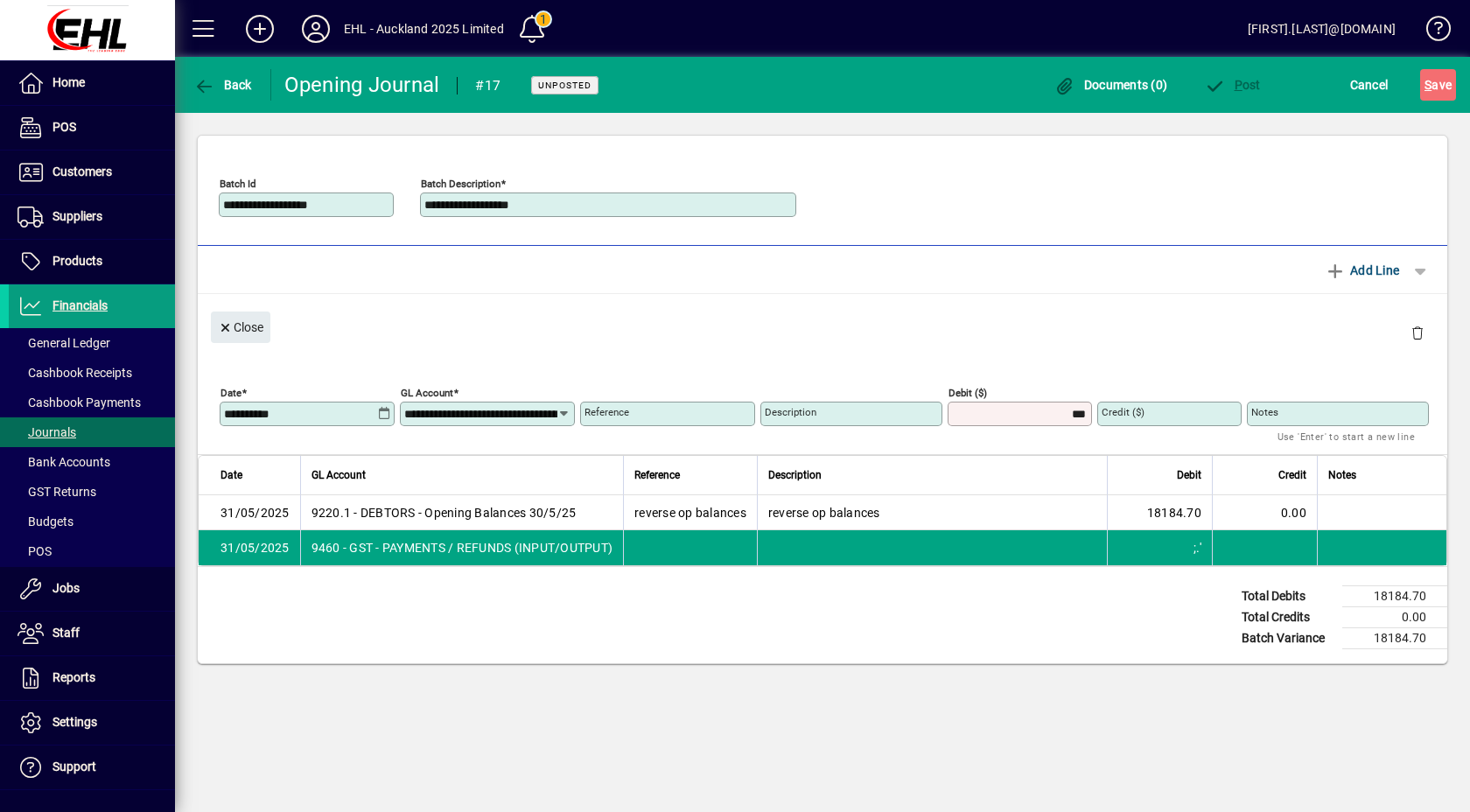 drag, startPoint x: 1061, startPoint y: 417, endPoint x: 1111, endPoint y: 416, distance: 50.009999 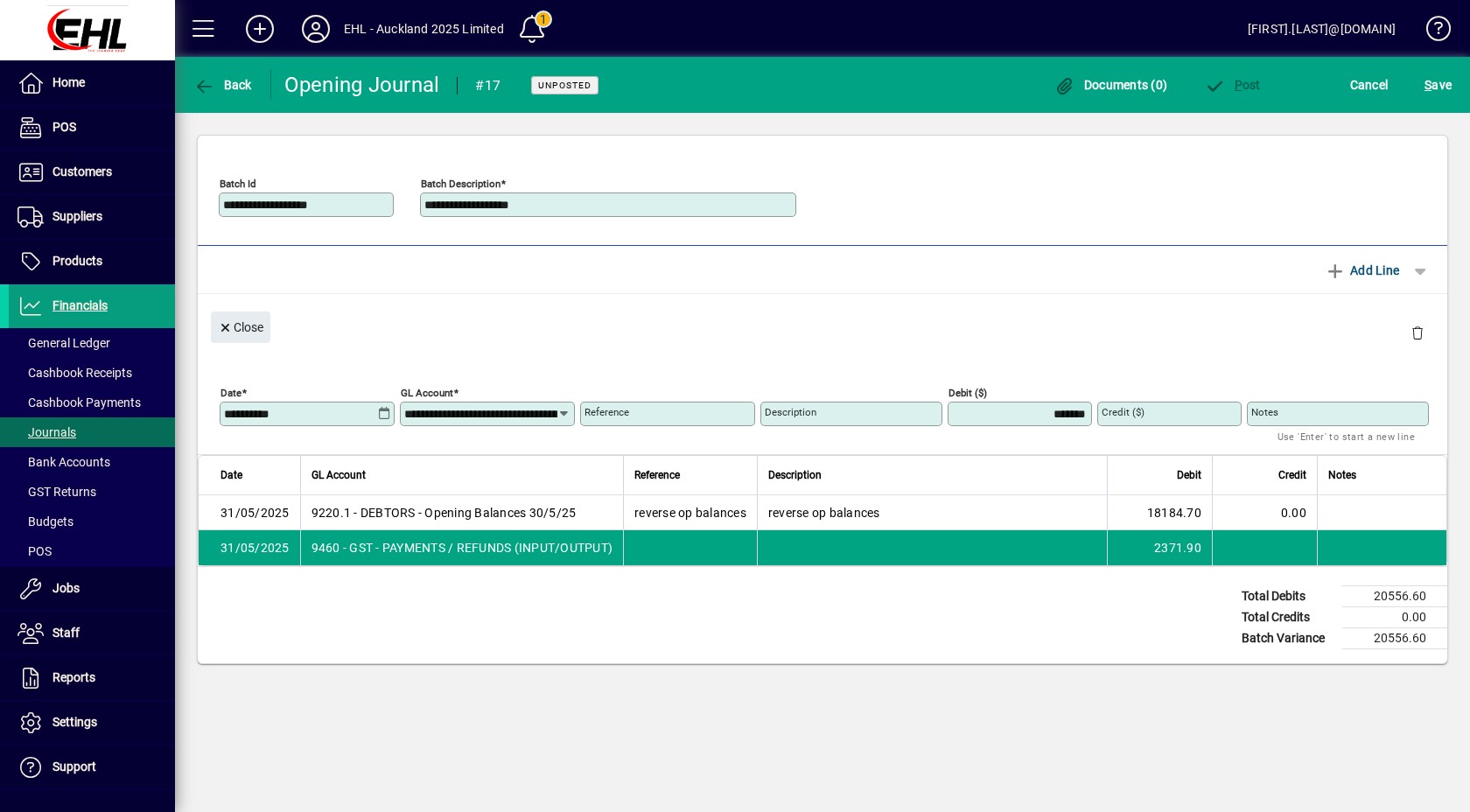 click on "Credit ($)" at bounding box center (1123, 412) 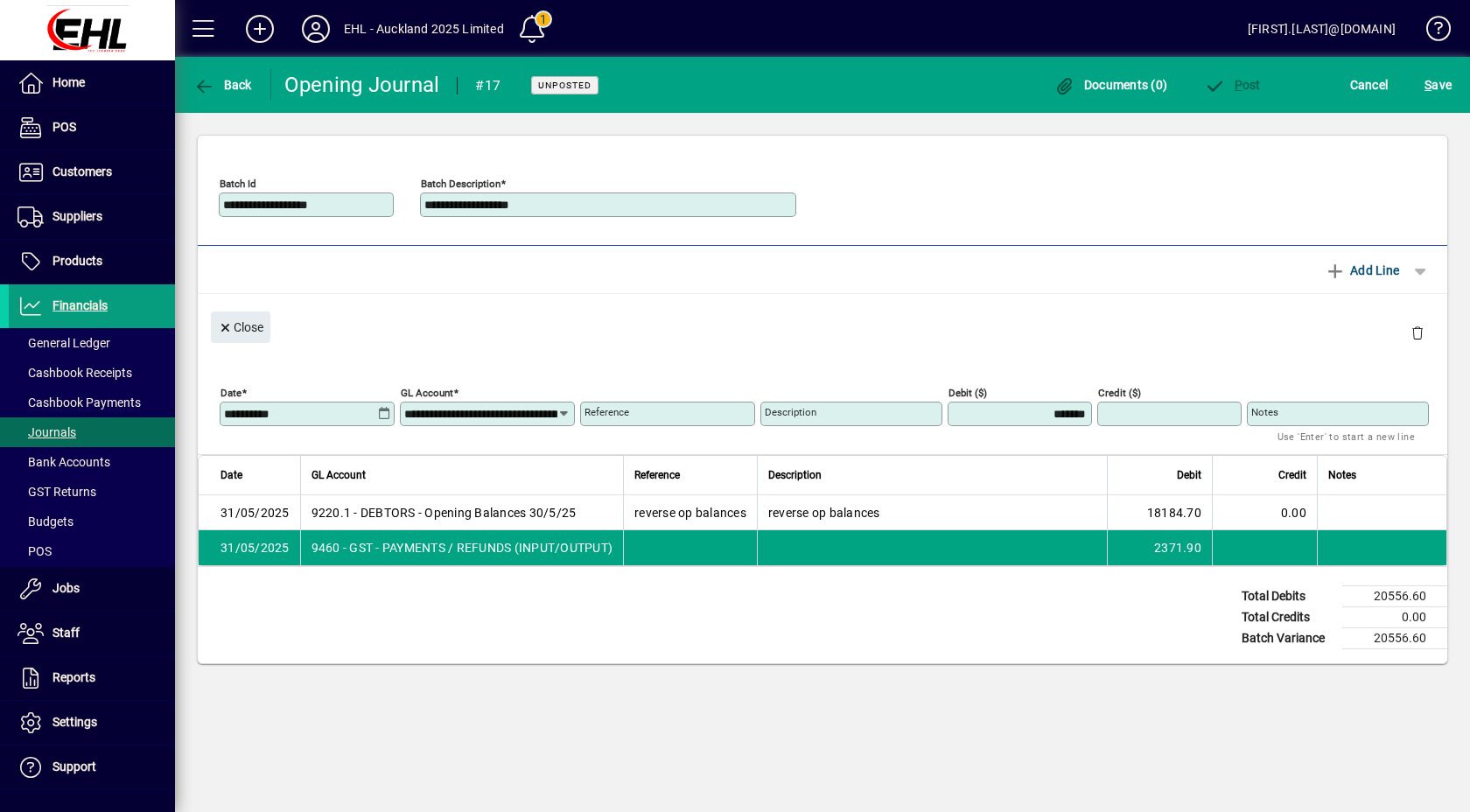 click on "*******" at bounding box center (1021, 414) 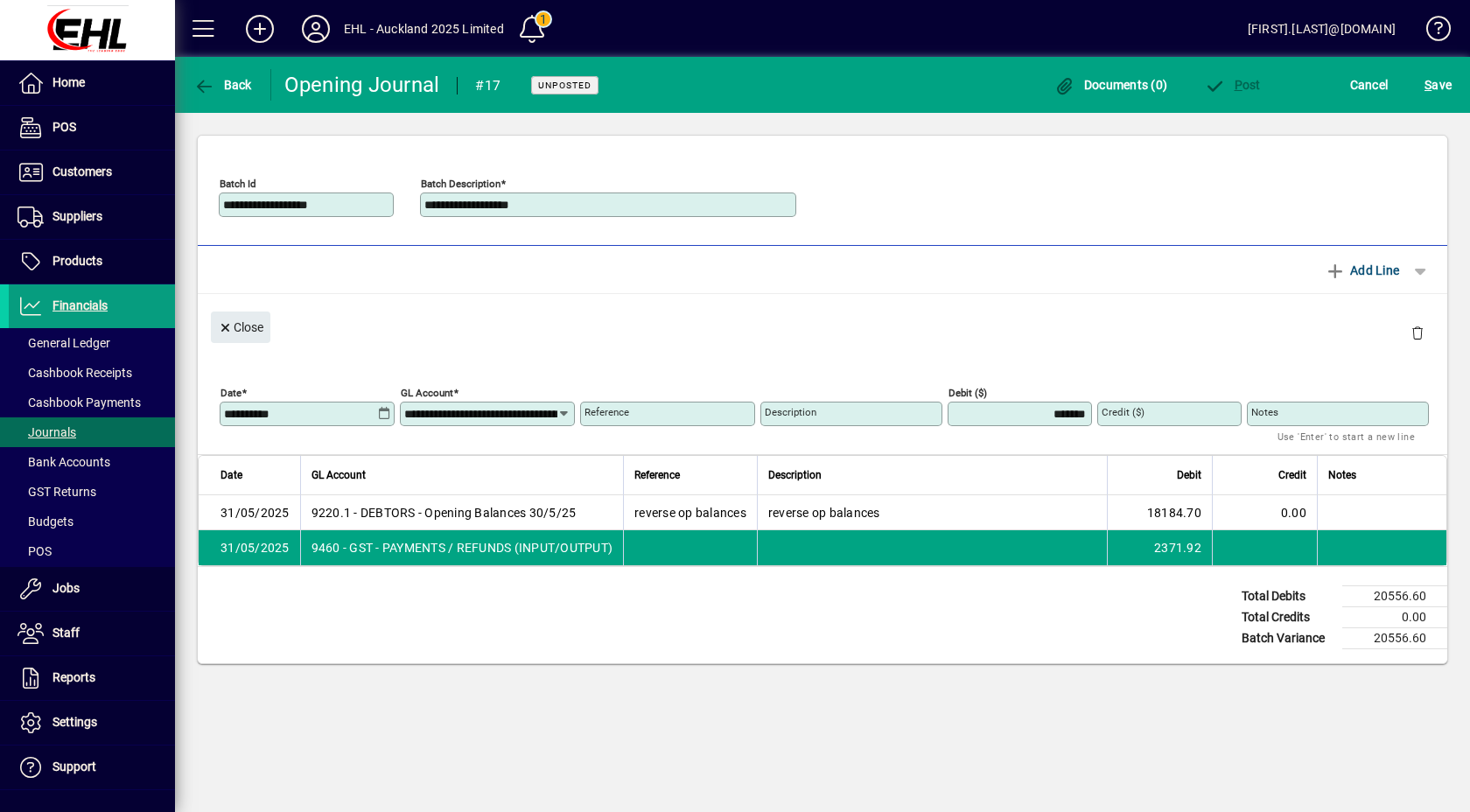 type on "*******" 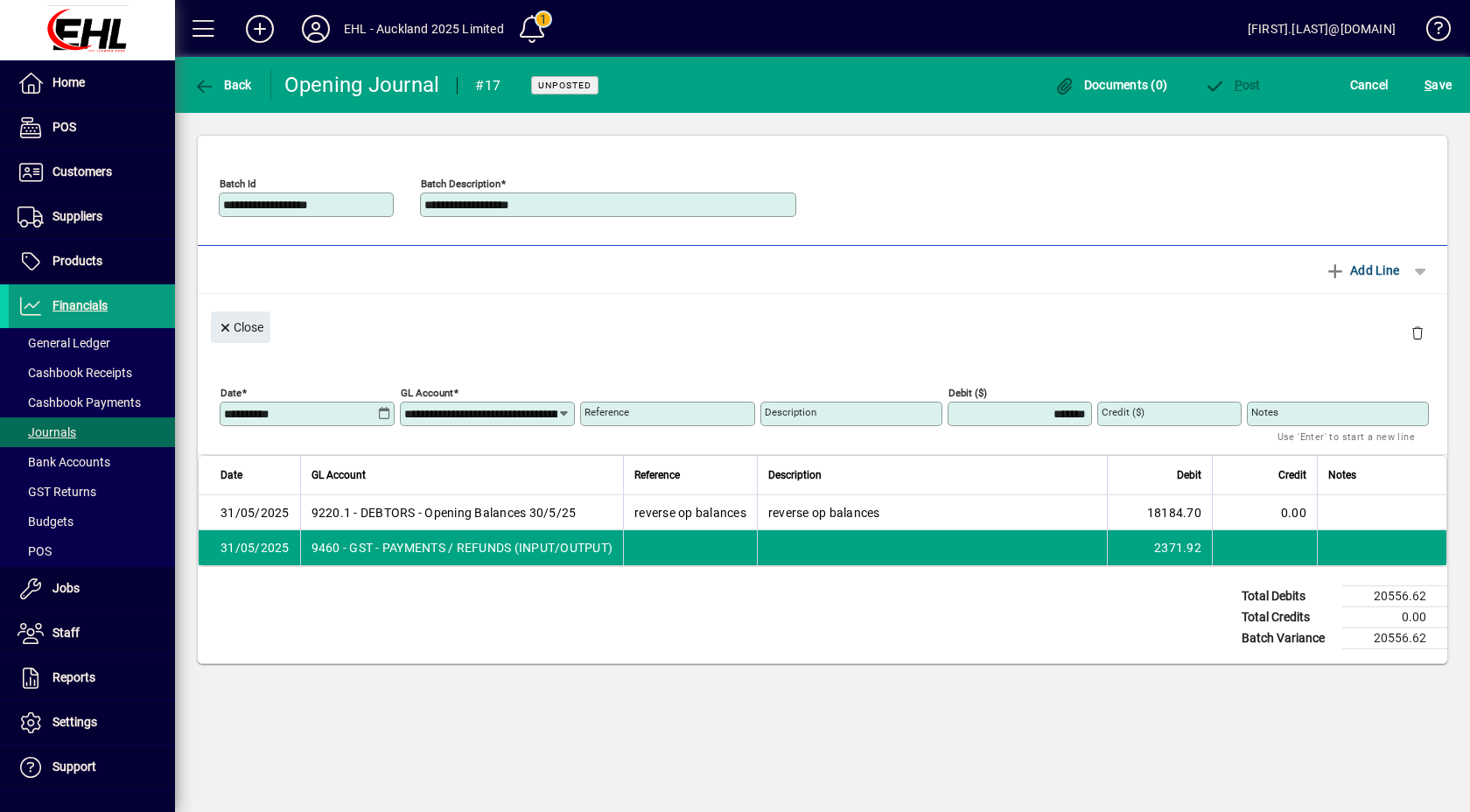 drag, startPoint x: 556, startPoint y: 207, endPoint x: 360, endPoint y: 177, distance: 198.28263 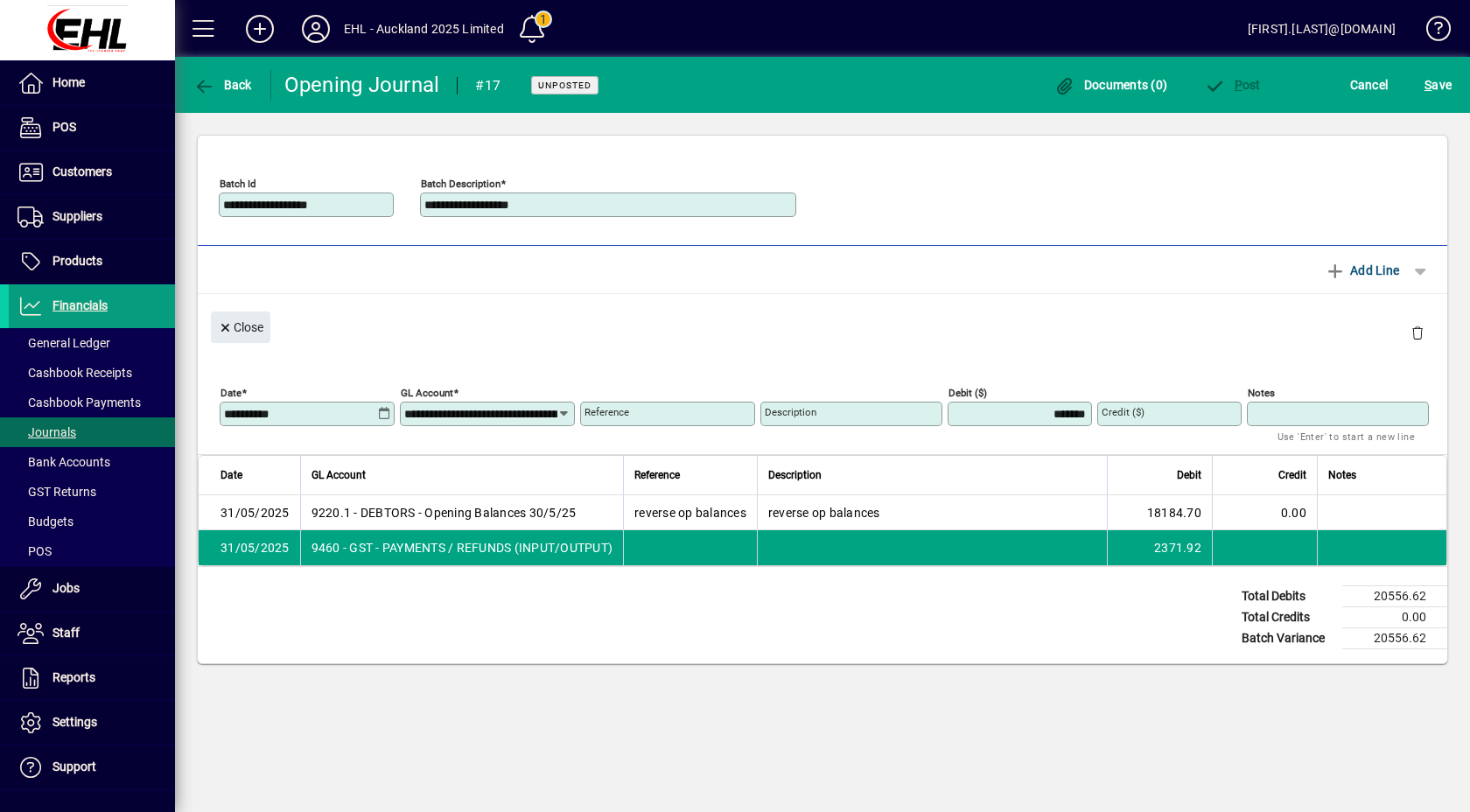 paste on "**********" 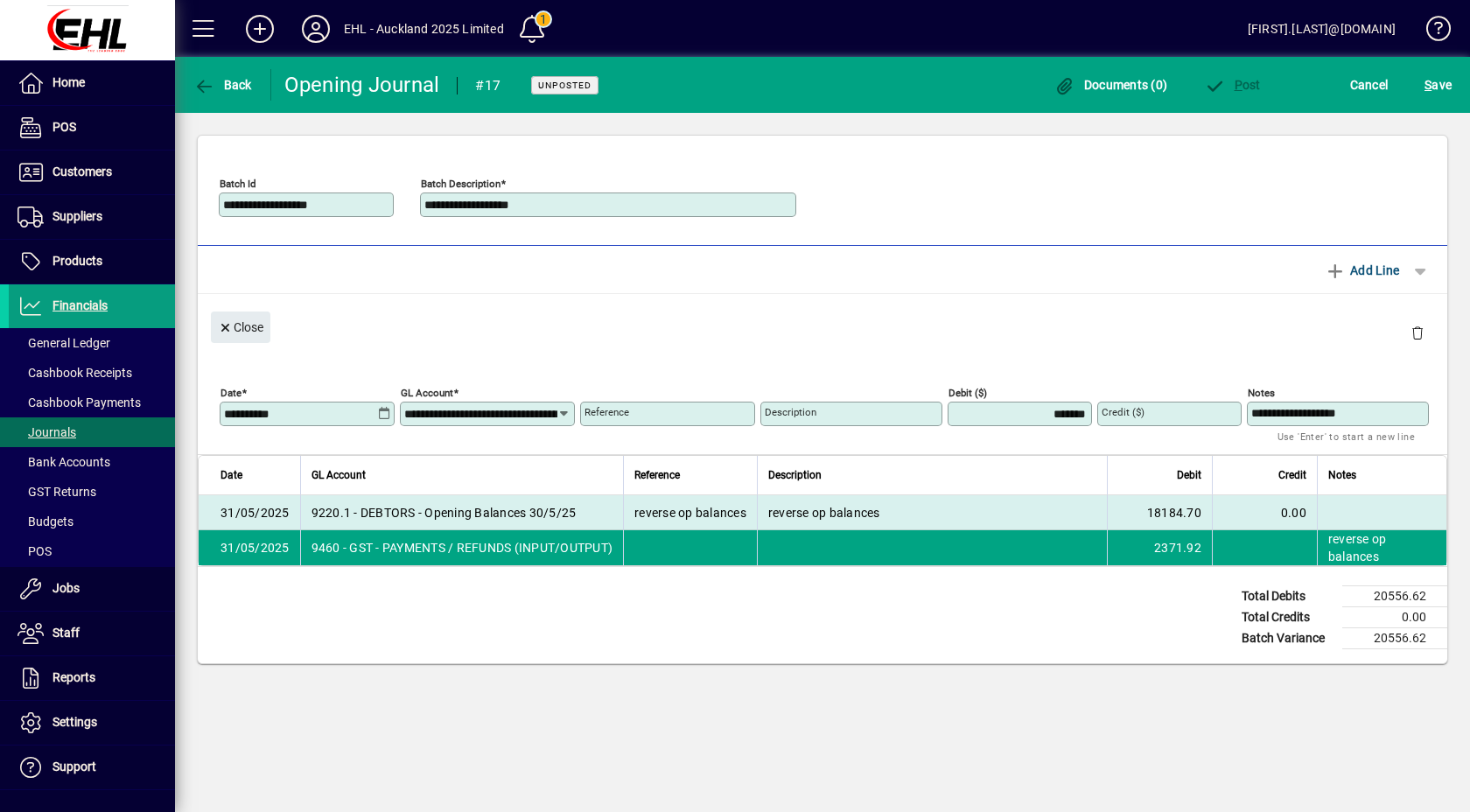 type on "**********" 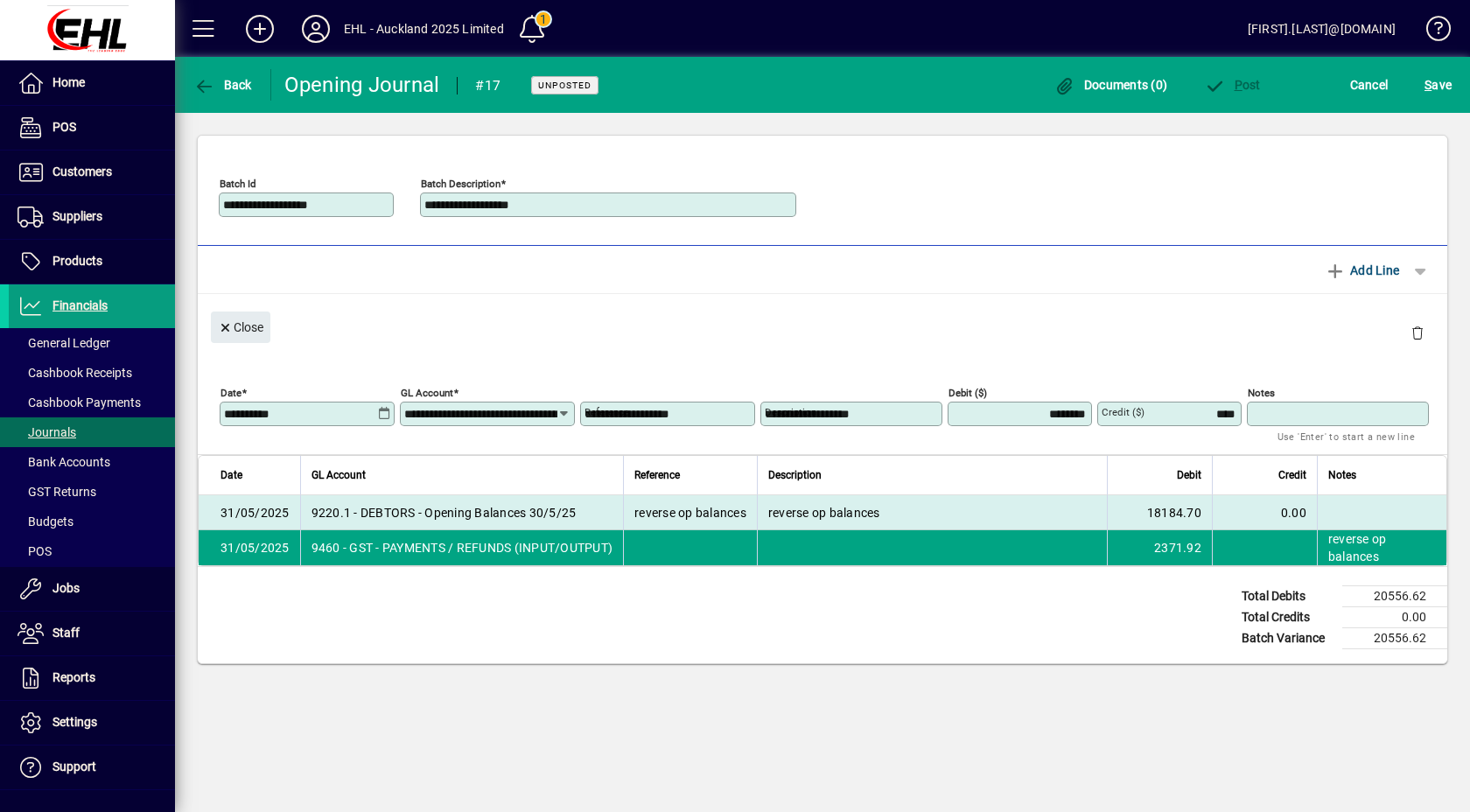 type on "**********" 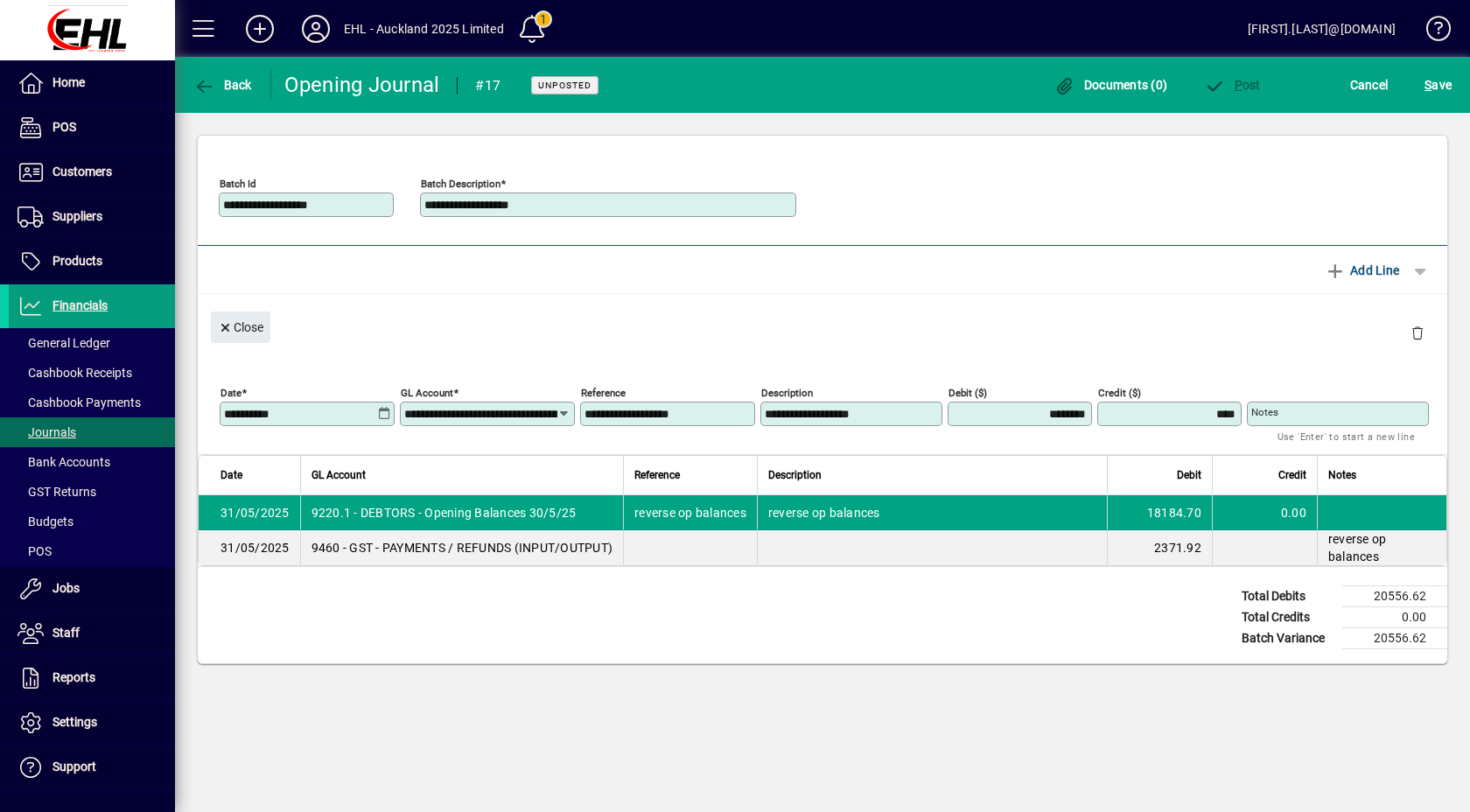 drag, startPoint x: 1030, startPoint y: 418, endPoint x: 1084, endPoint y: 418, distance: 54 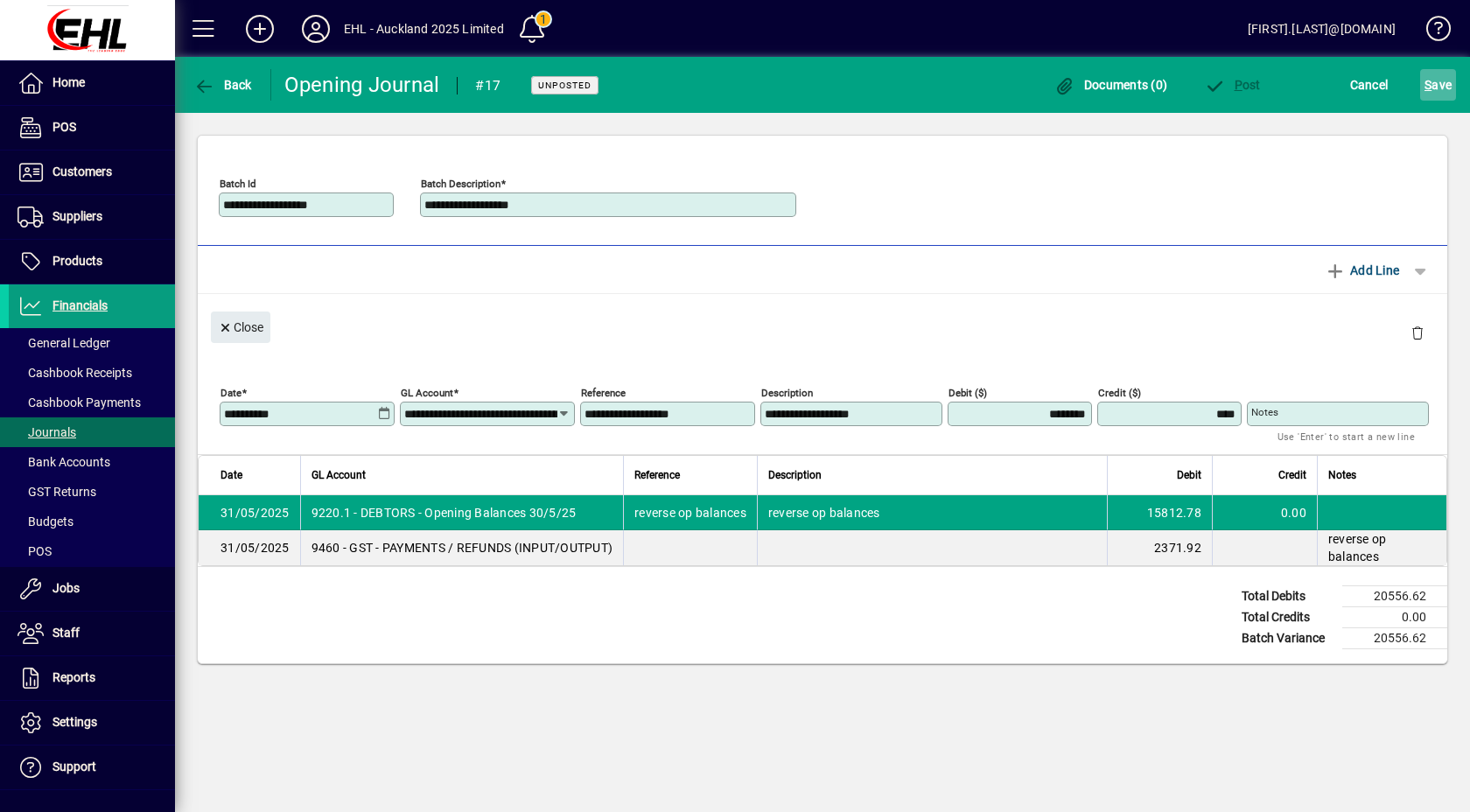 type on "********" 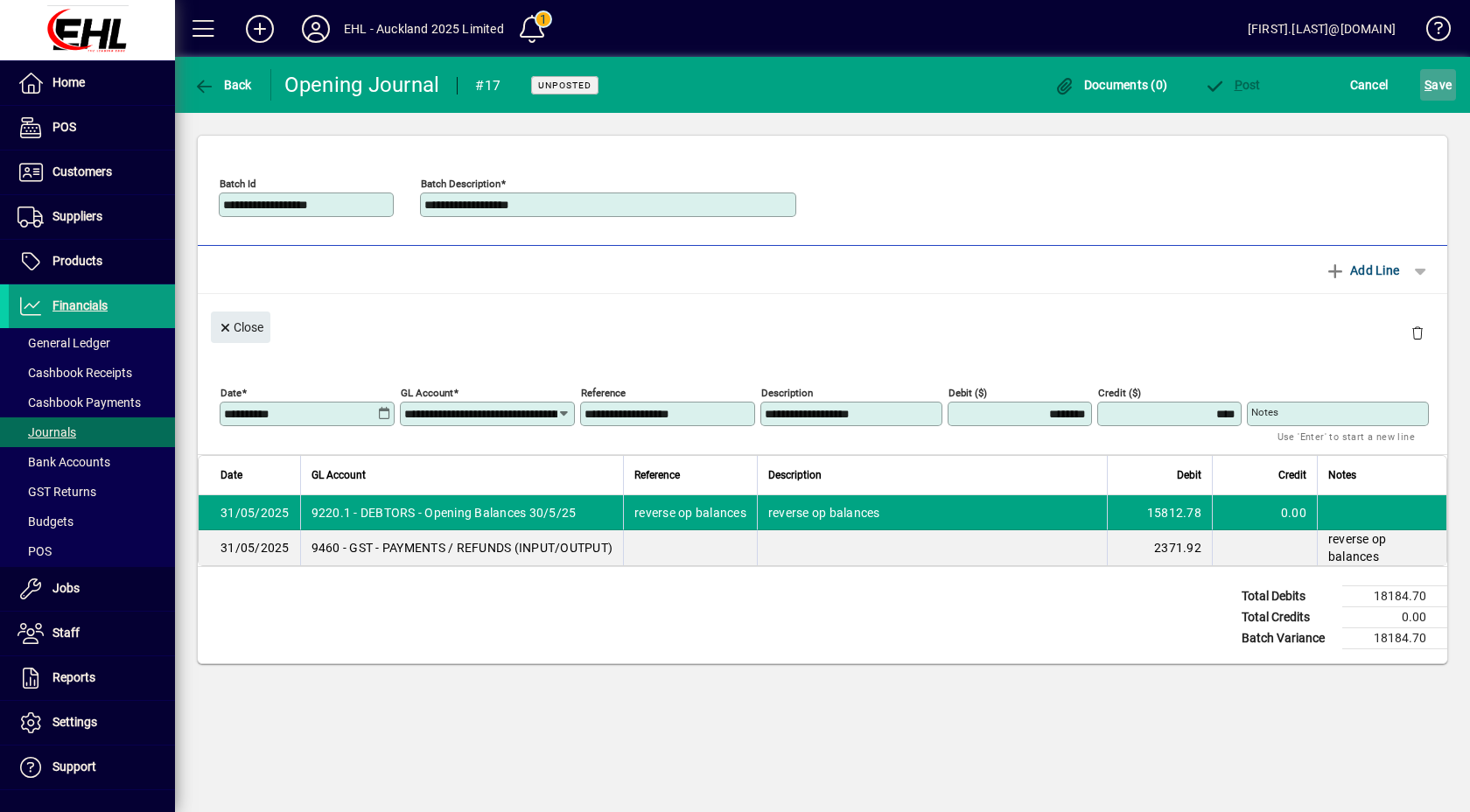 click on "S" 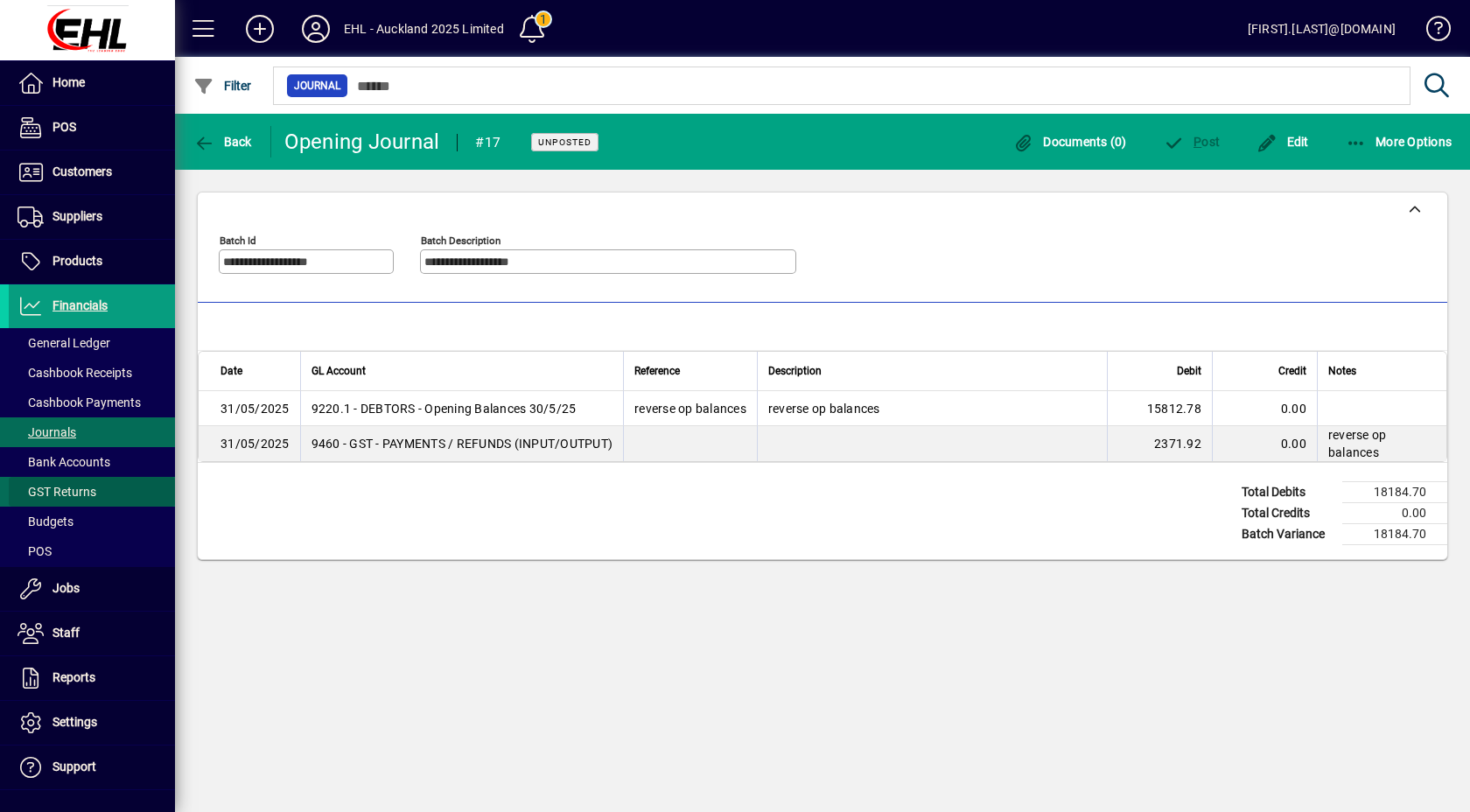 click on "GST Returns" at bounding box center [57, 492] 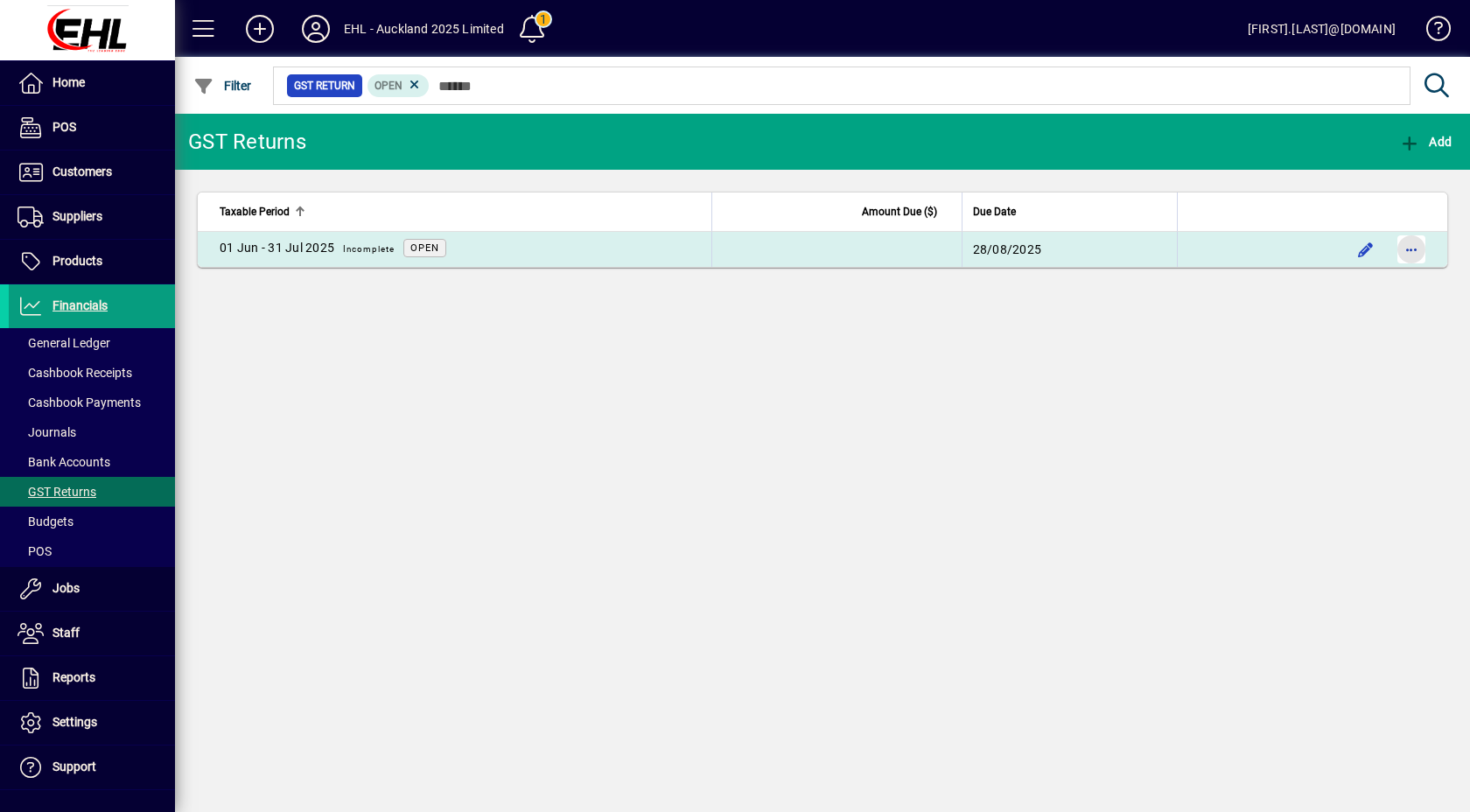 click at bounding box center [1411, 249] 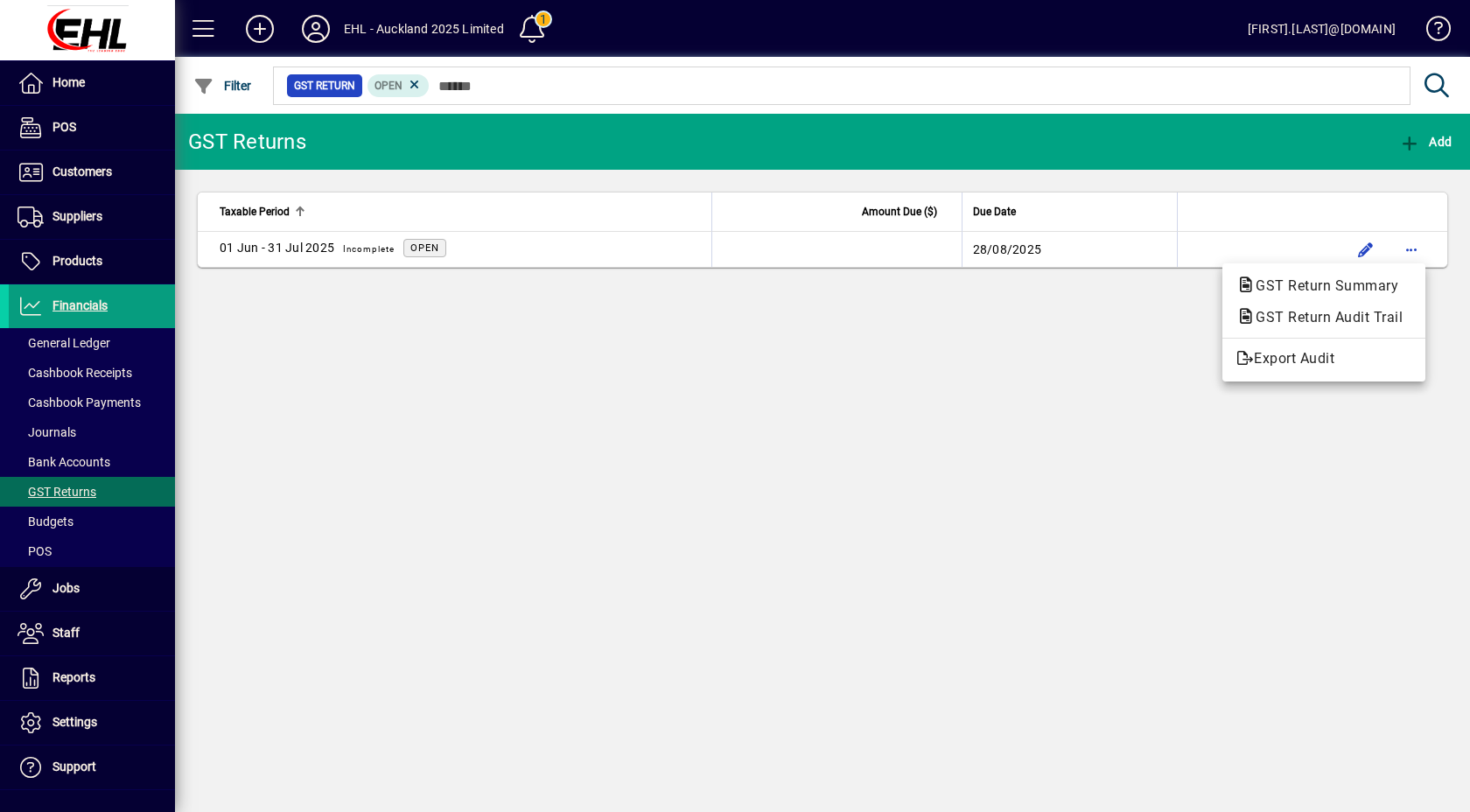 click at bounding box center (735, 406) 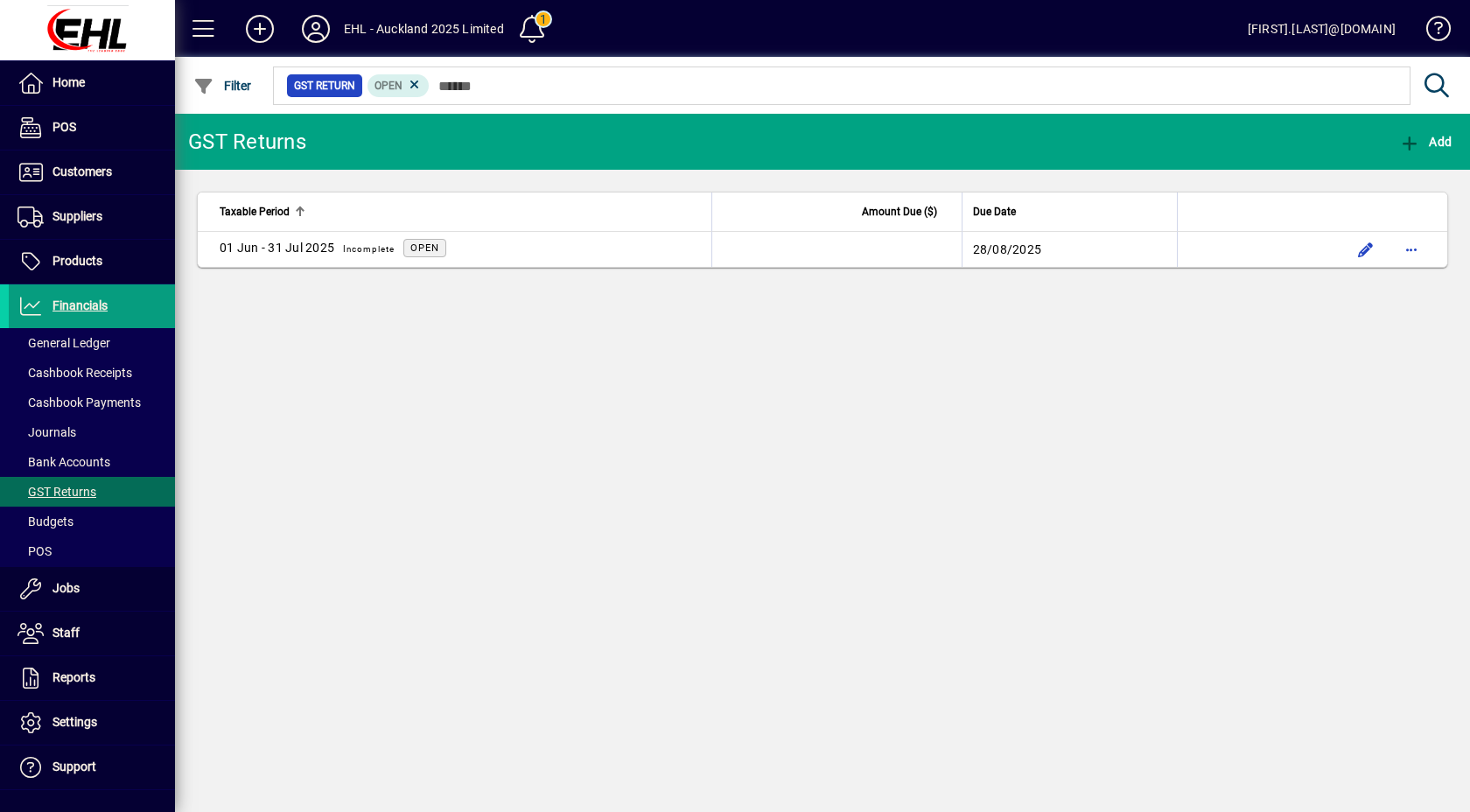 type 